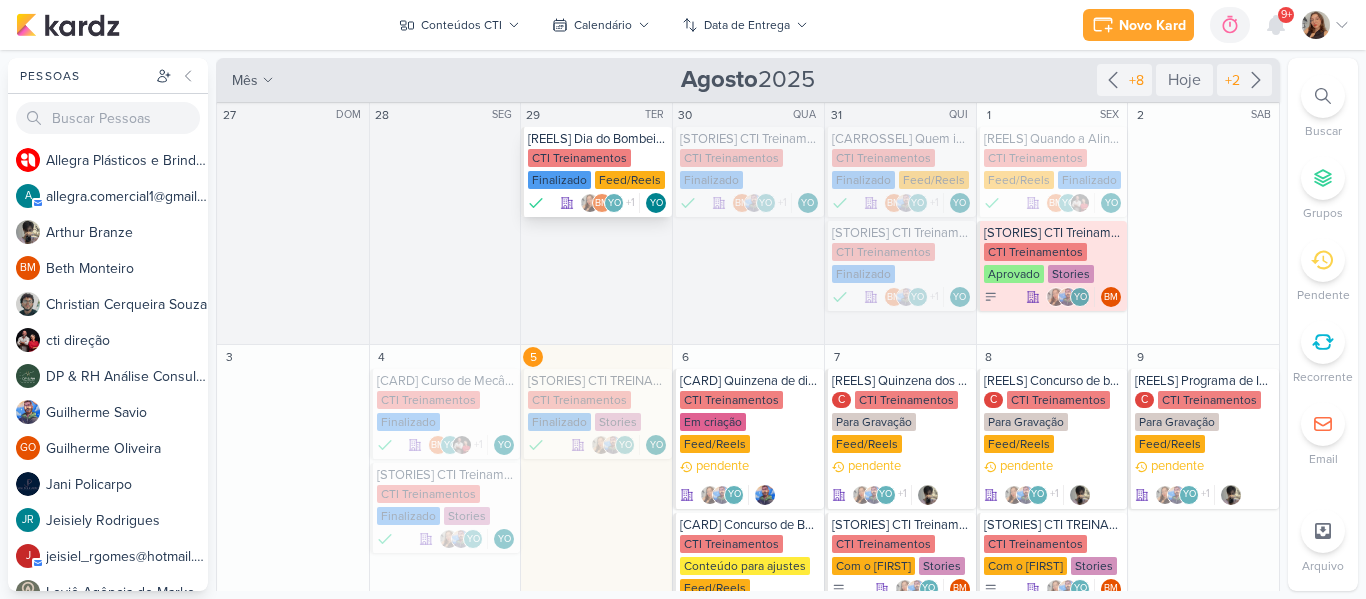 scroll, scrollTop: 0, scrollLeft: 0, axis: both 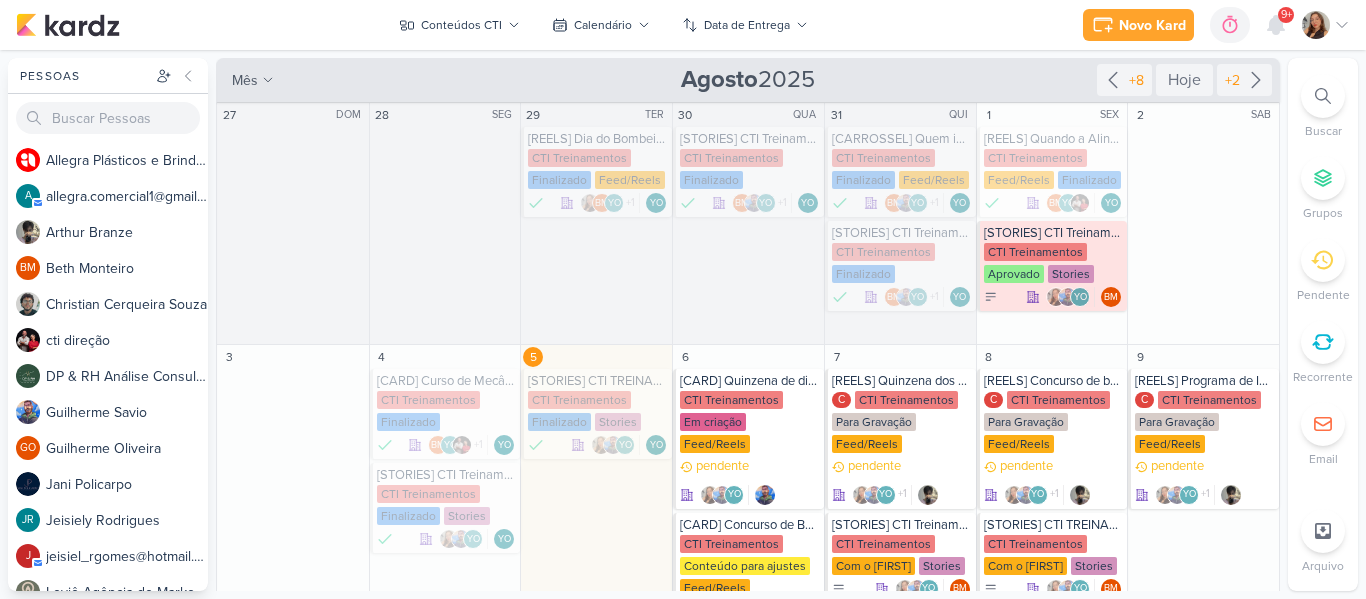 drag, startPoint x: 1282, startPoint y: 188, endPoint x: 1280, endPoint y: 240, distance: 52.03845 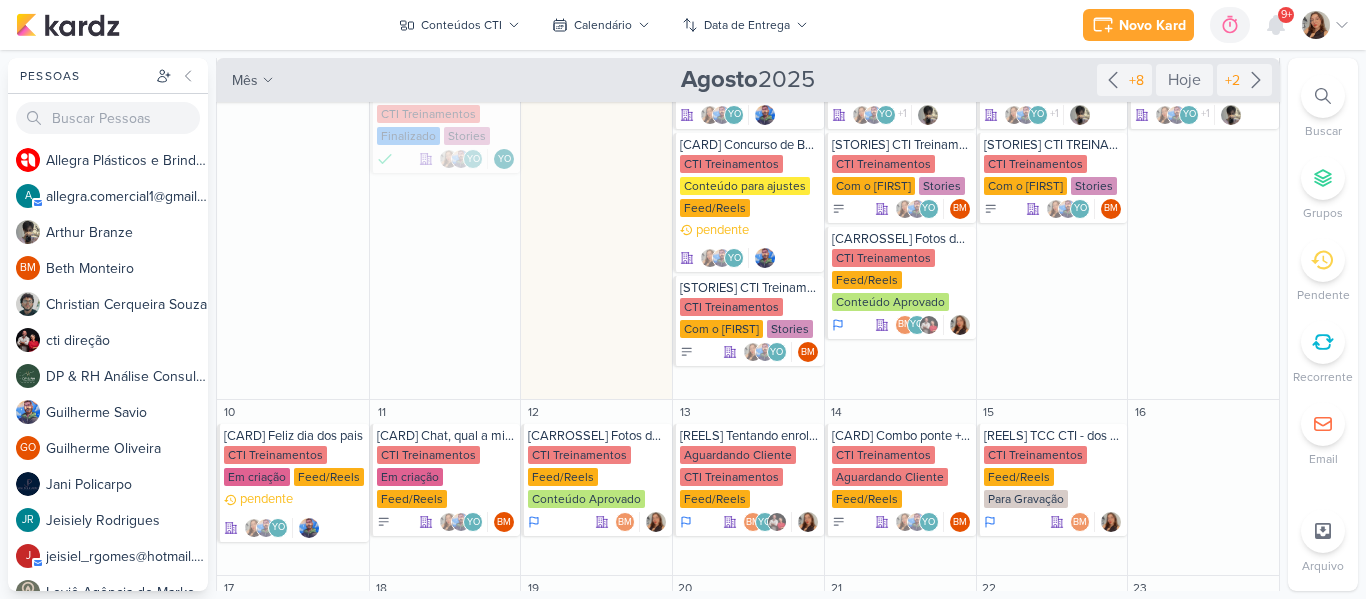 scroll, scrollTop: 381, scrollLeft: 0, axis: vertical 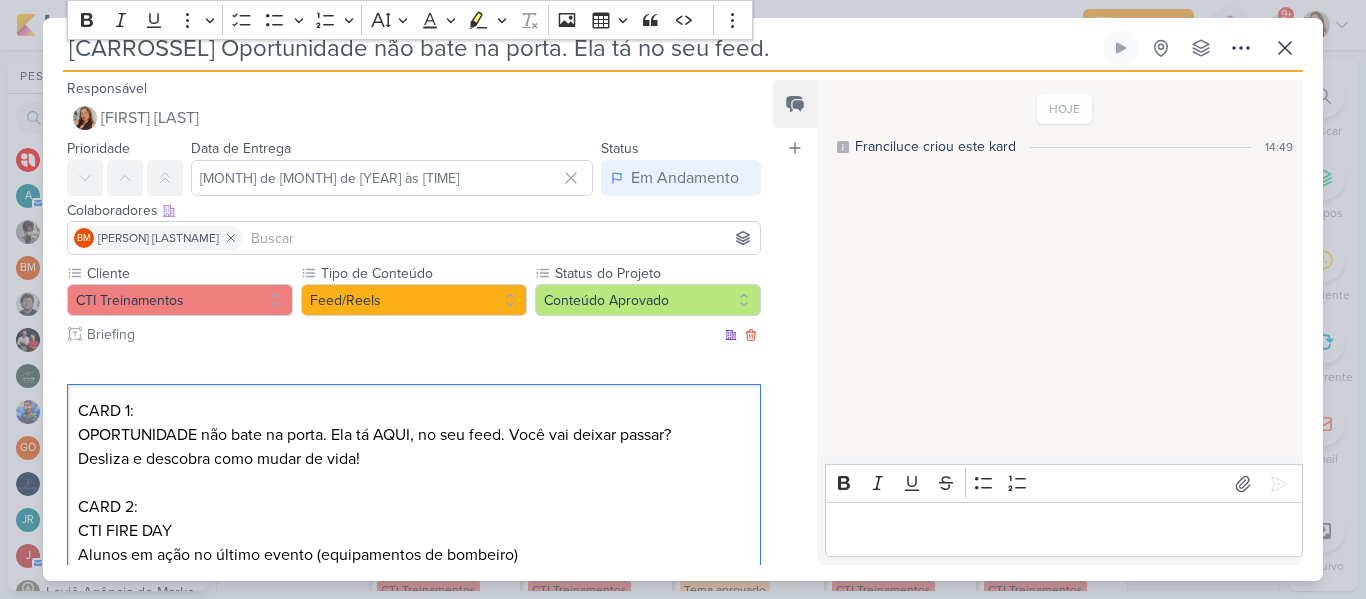 drag, startPoint x: 317, startPoint y: 430, endPoint x: 76, endPoint y: 495, distance: 249.6117 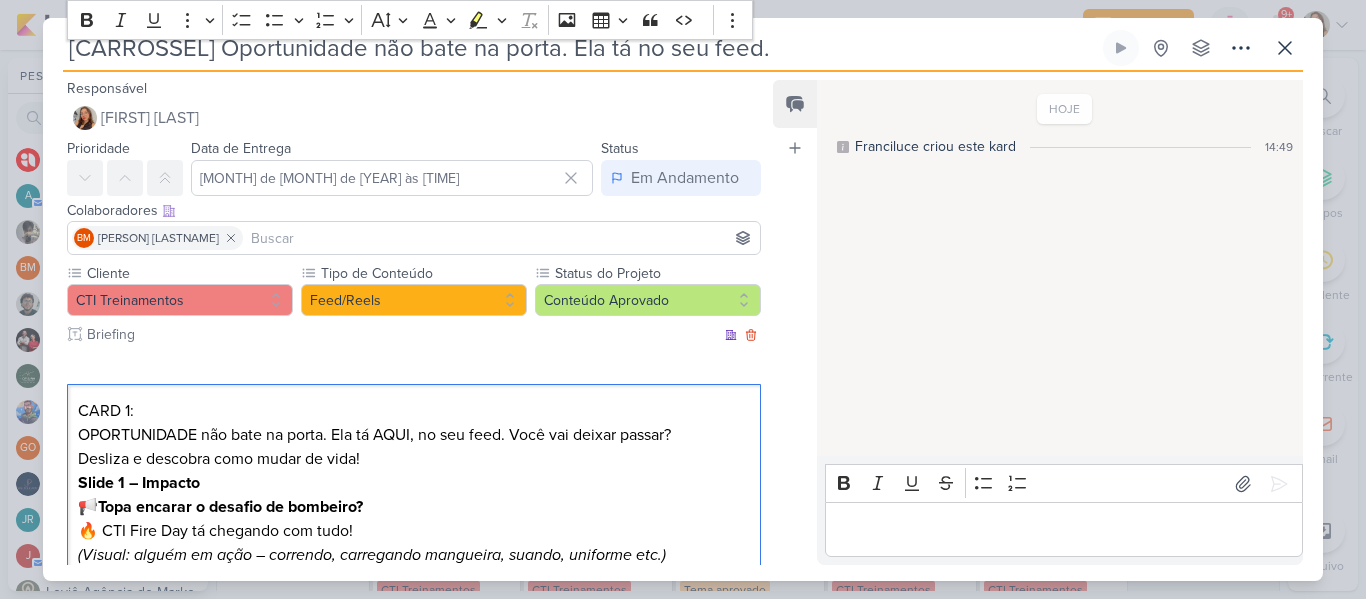 scroll, scrollTop: 408, scrollLeft: 0, axis: vertical 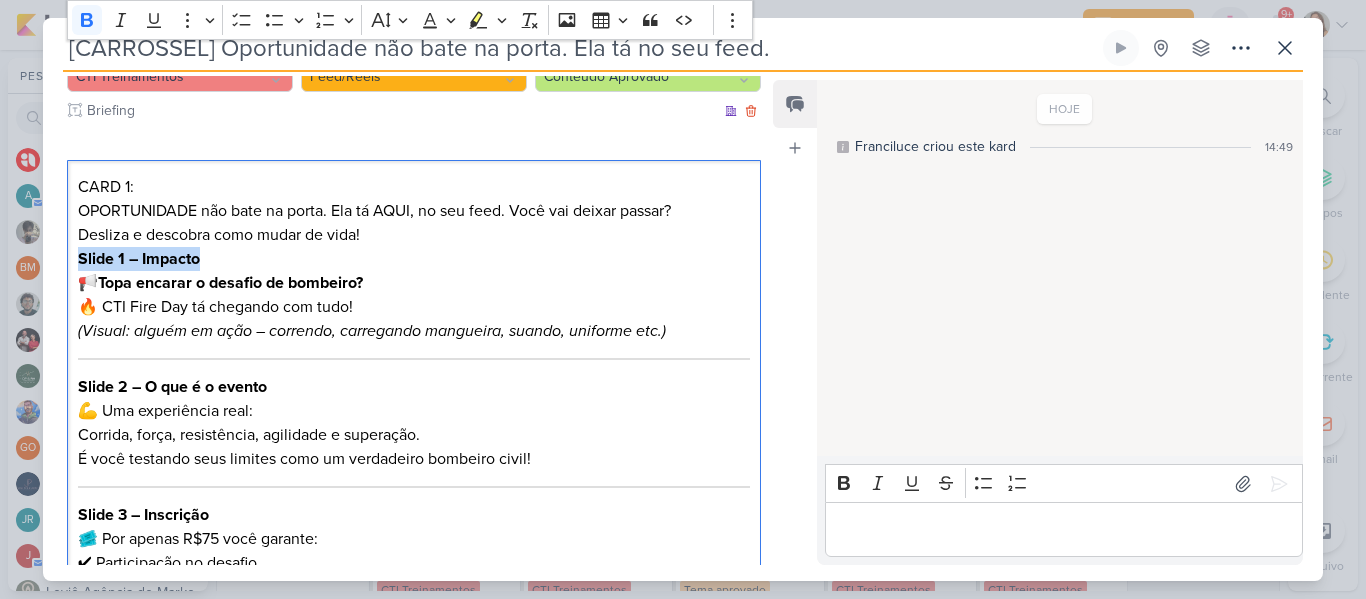 drag, startPoint x: 81, startPoint y: 258, endPoint x: 214, endPoint y: 262, distance: 133.06013 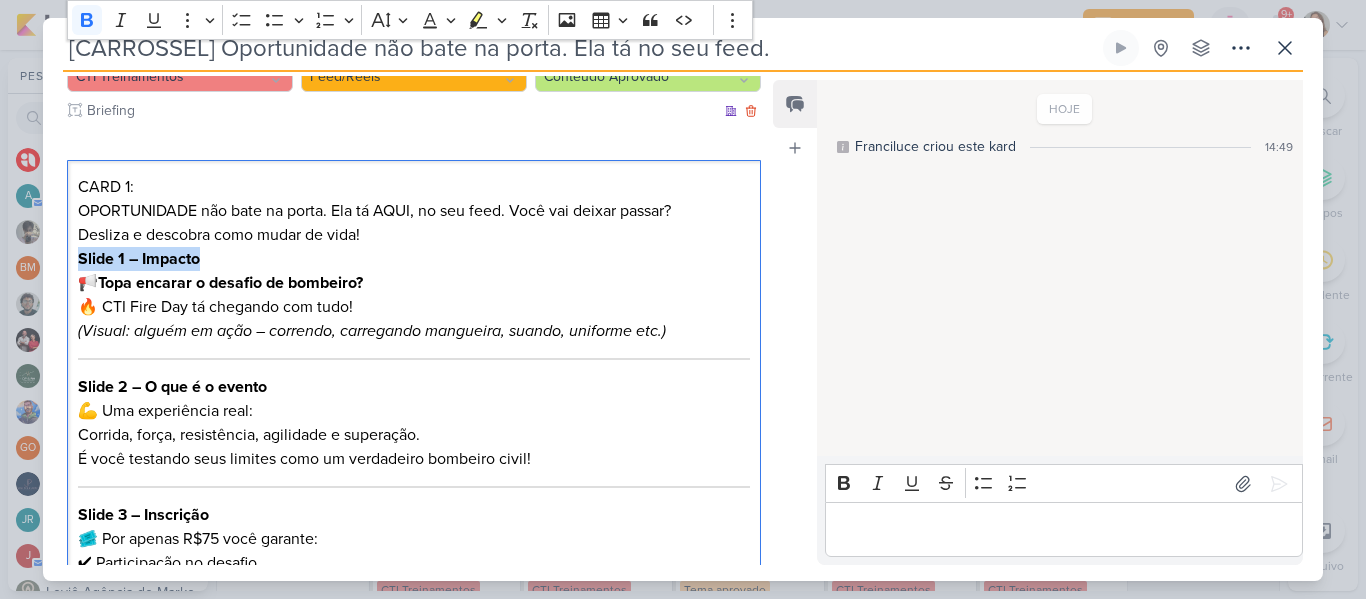 click on "Slide 1 – Impacto" at bounding box center [414, 259] 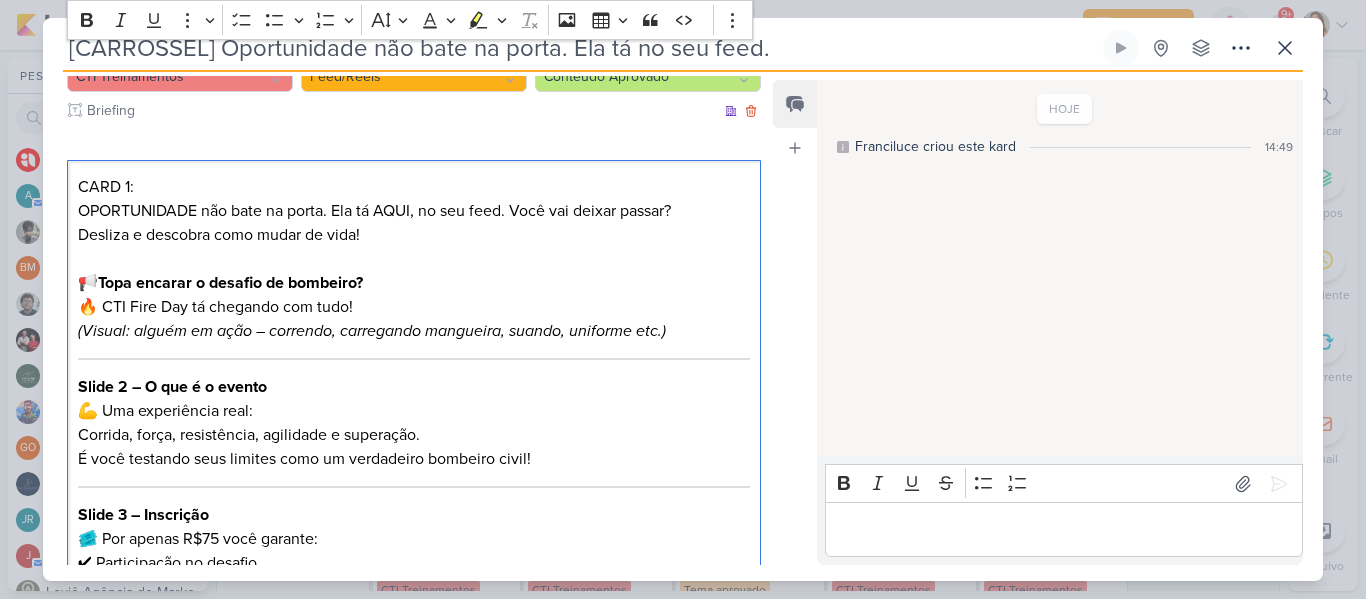 click on "📢  Topa encarar o desafio de bombeiro? 🔥 CTI Fire Day tá chegando com tudo!" at bounding box center (414, 295) 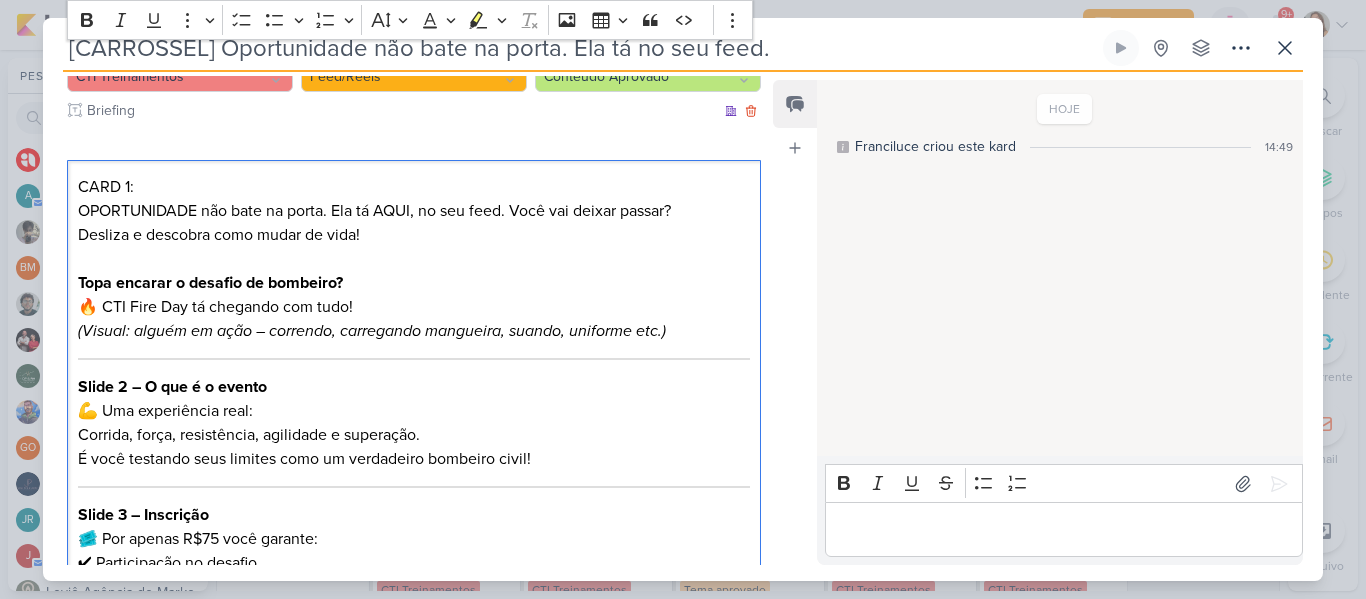 click on "Topa encarar o desafio de bombeiro? 🔥 CTI Fire Day tá chegando com tudo!" at bounding box center [414, 295] 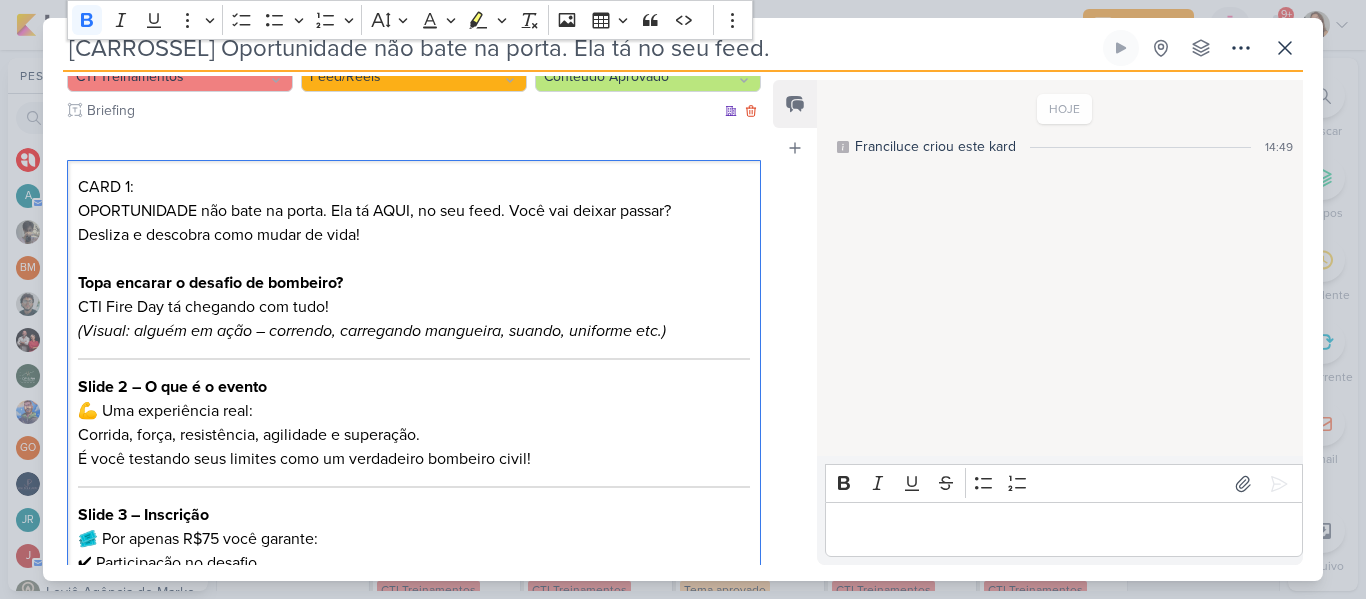 click on "Topa encarar o desafio de bombeiro?" at bounding box center [210, 283] 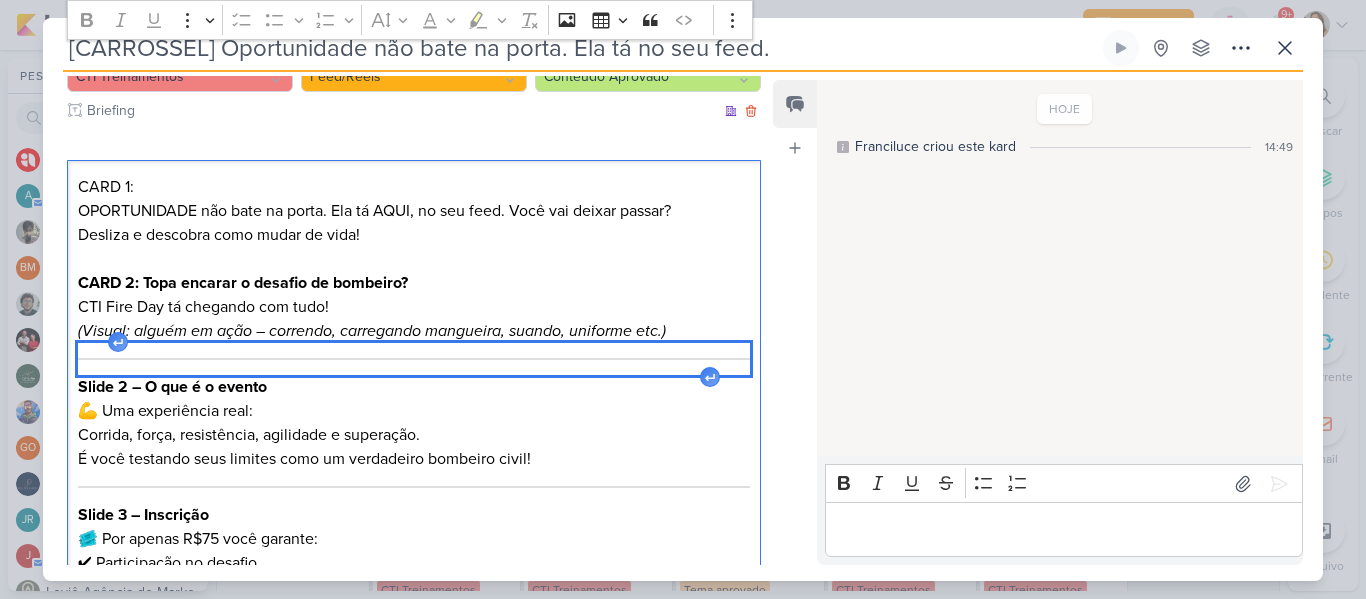 click at bounding box center (414, 359) 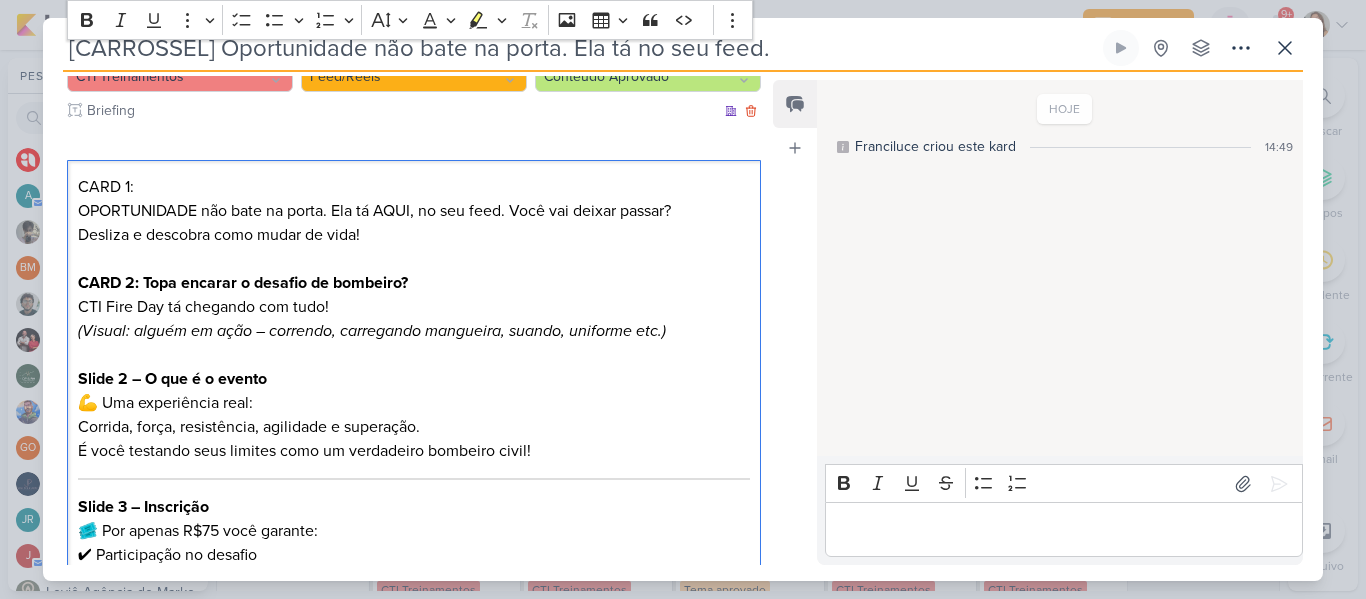 click on "💪 Uma experiência real: Corrida, força, resistência, agilidade e superação." at bounding box center [414, 415] 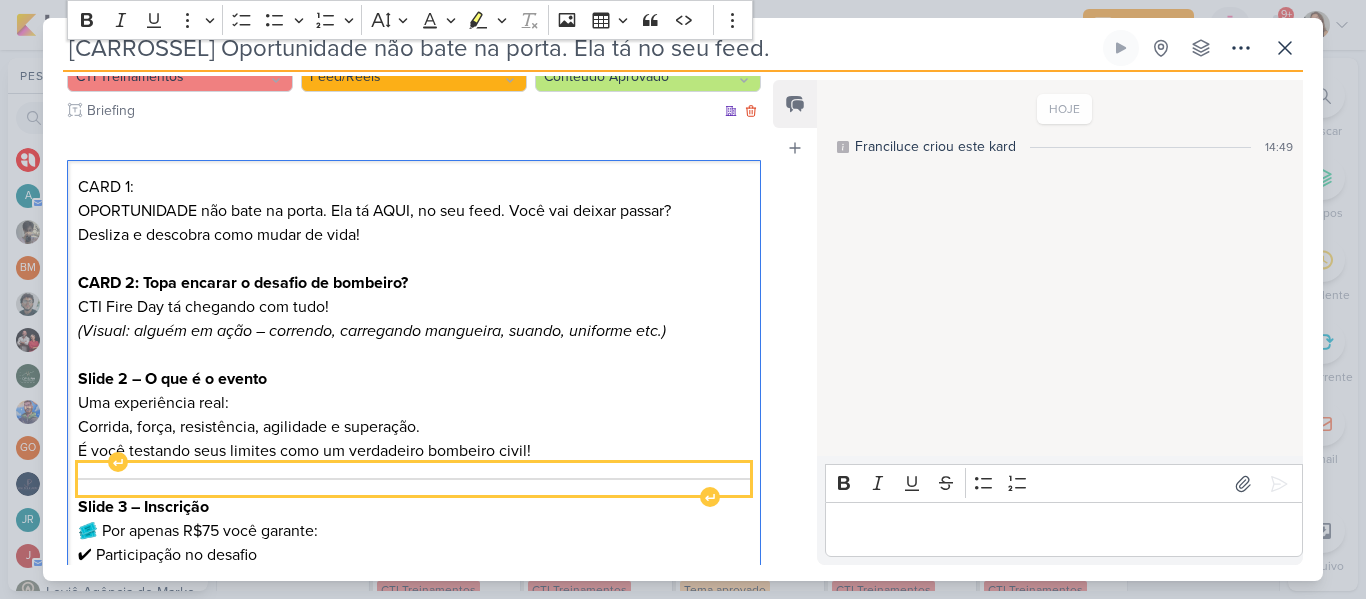 click at bounding box center [414, 479] 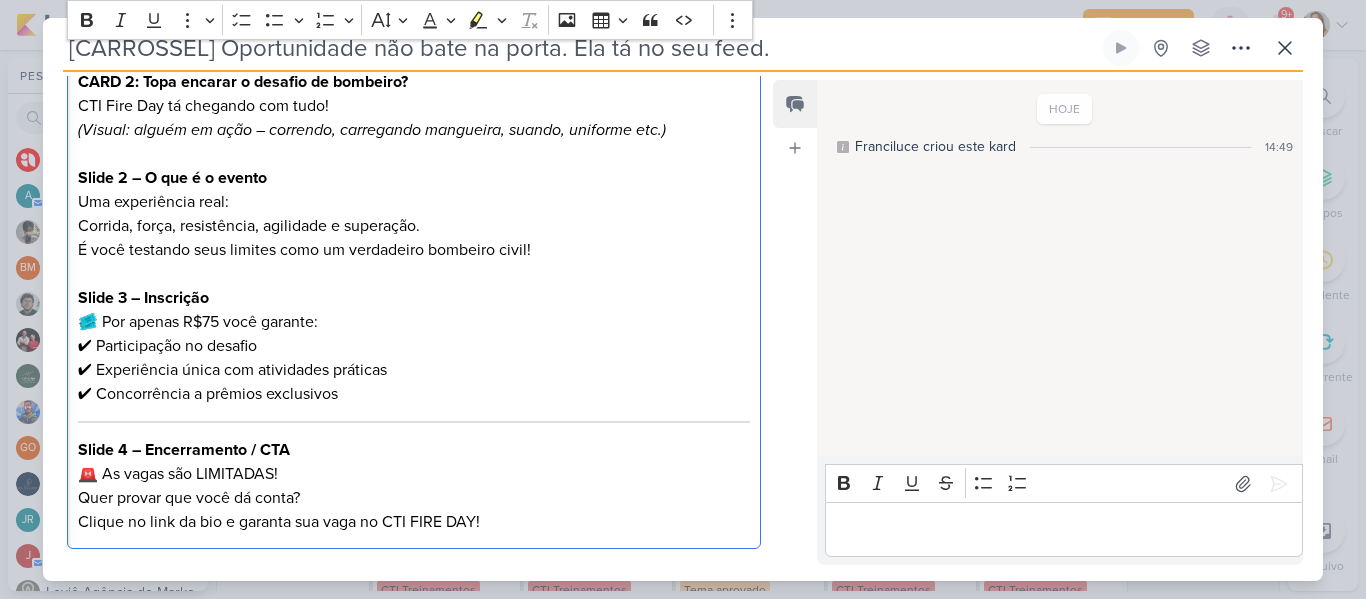scroll, scrollTop: 435, scrollLeft: 0, axis: vertical 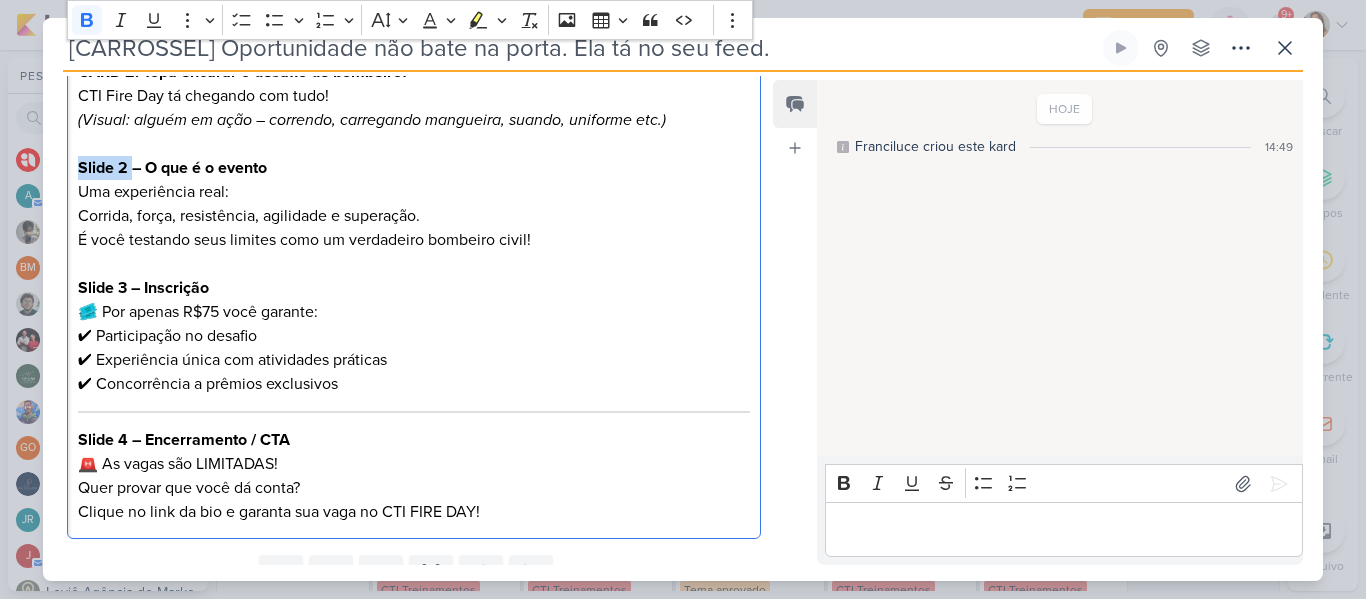 drag, startPoint x: 130, startPoint y: 170, endPoint x: 80, endPoint y: 167, distance: 50.08992 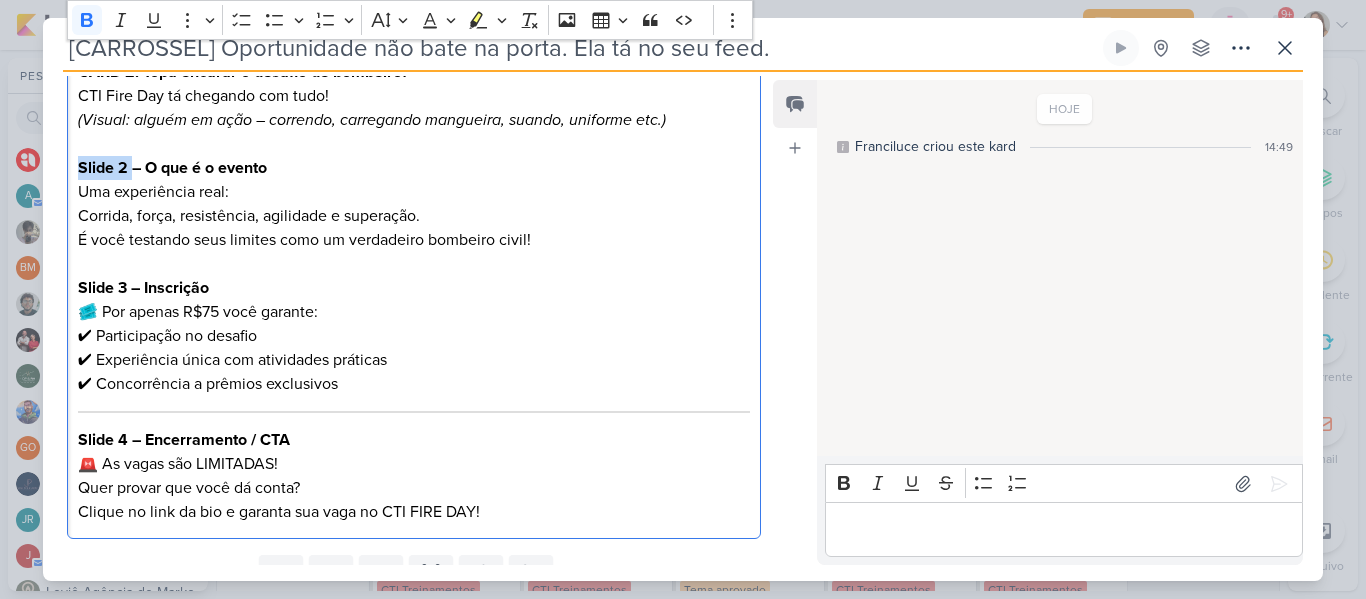 click on "Slide 2 – O que é o evento" at bounding box center [172, 168] 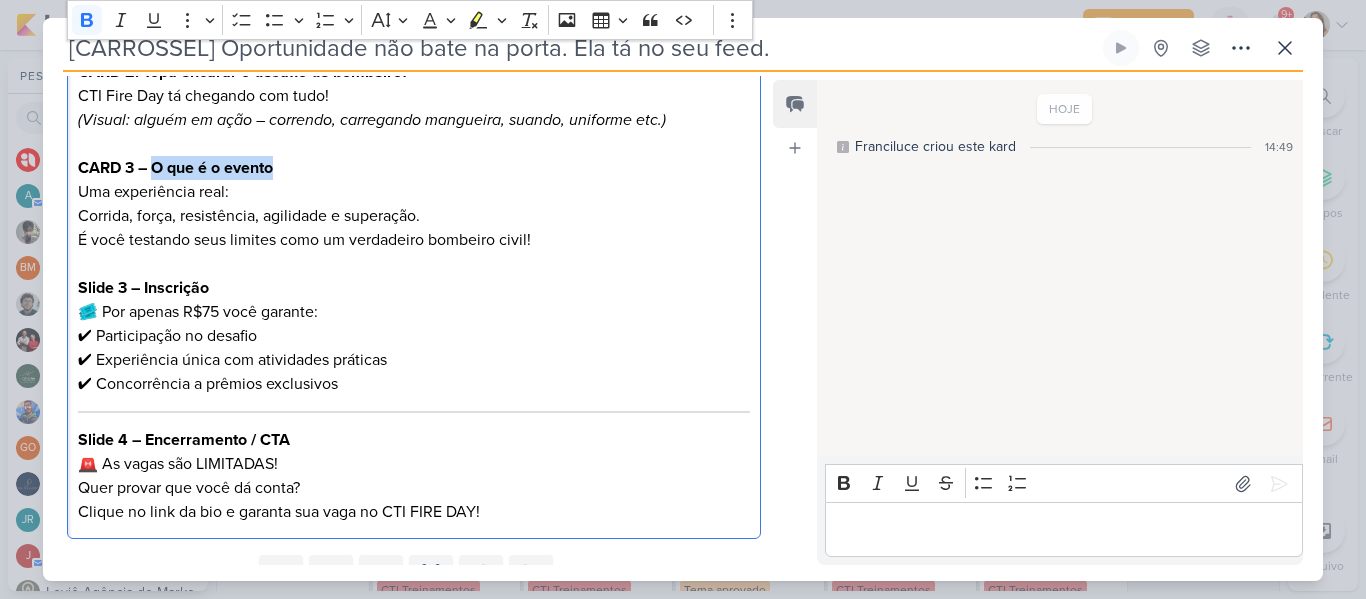 drag, startPoint x: 154, startPoint y: 169, endPoint x: 328, endPoint y: 163, distance: 174.10342 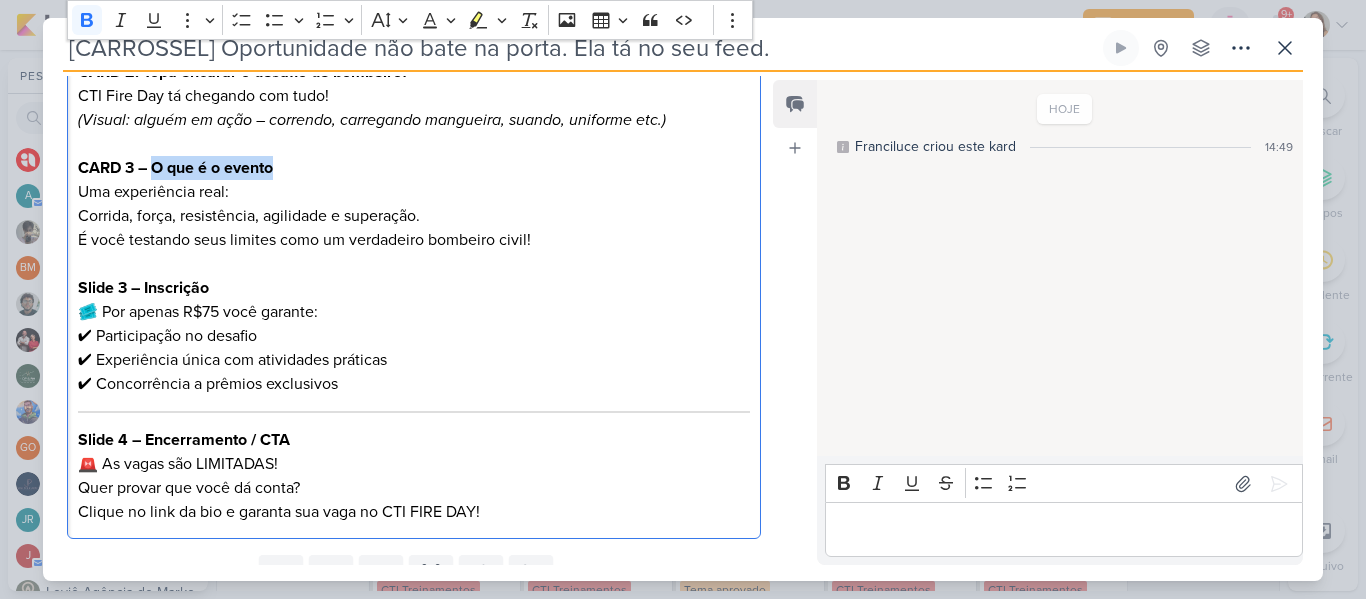 click on "CARD 3 – O que é o evento" at bounding box center [414, 168] 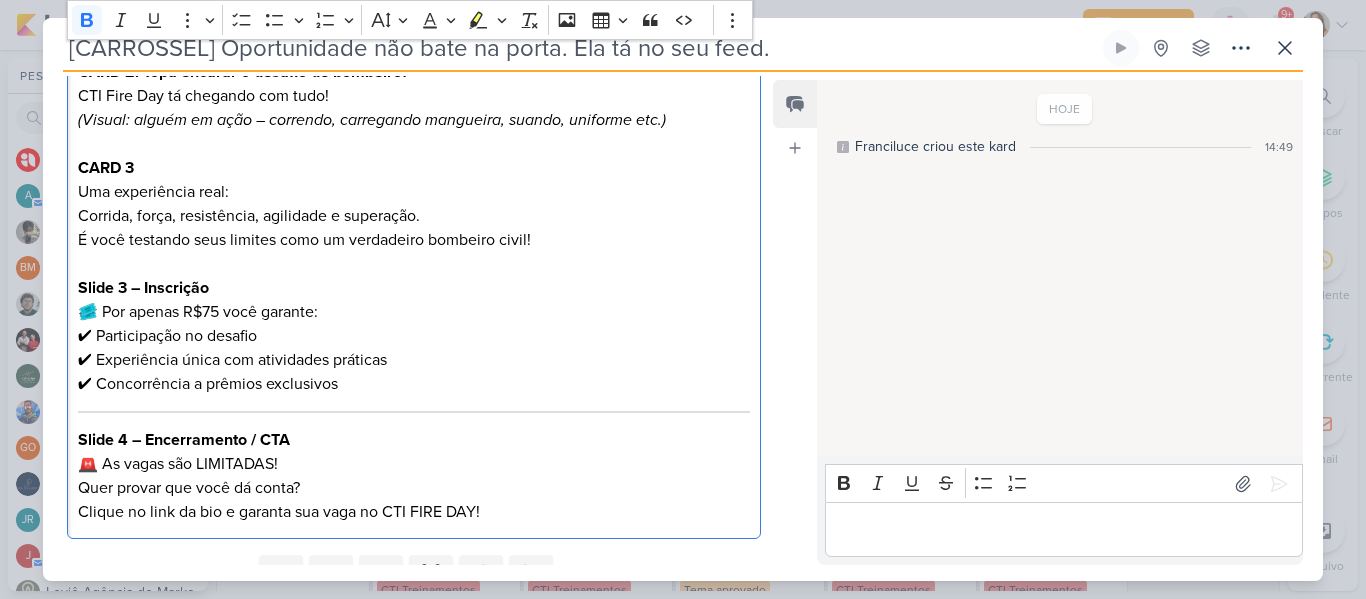 click on "Slide 3 – Inscrição" at bounding box center (143, 288) 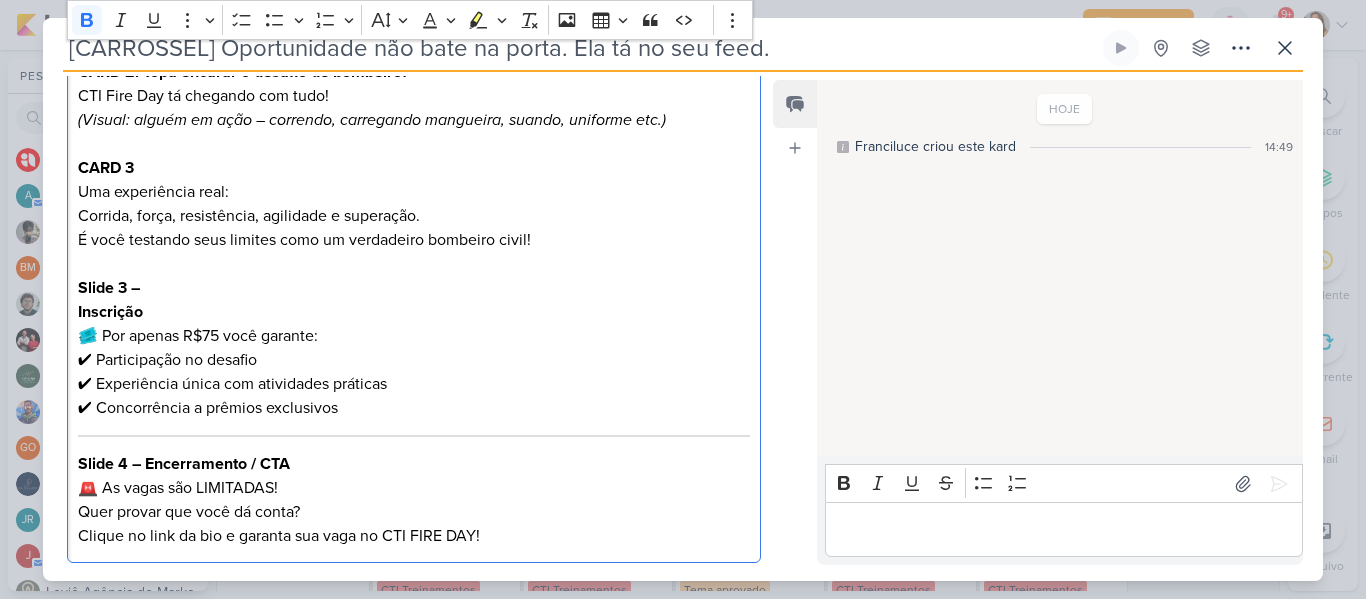 drag, startPoint x: 151, startPoint y: 288, endPoint x: 80, endPoint y: 285, distance: 71.063354 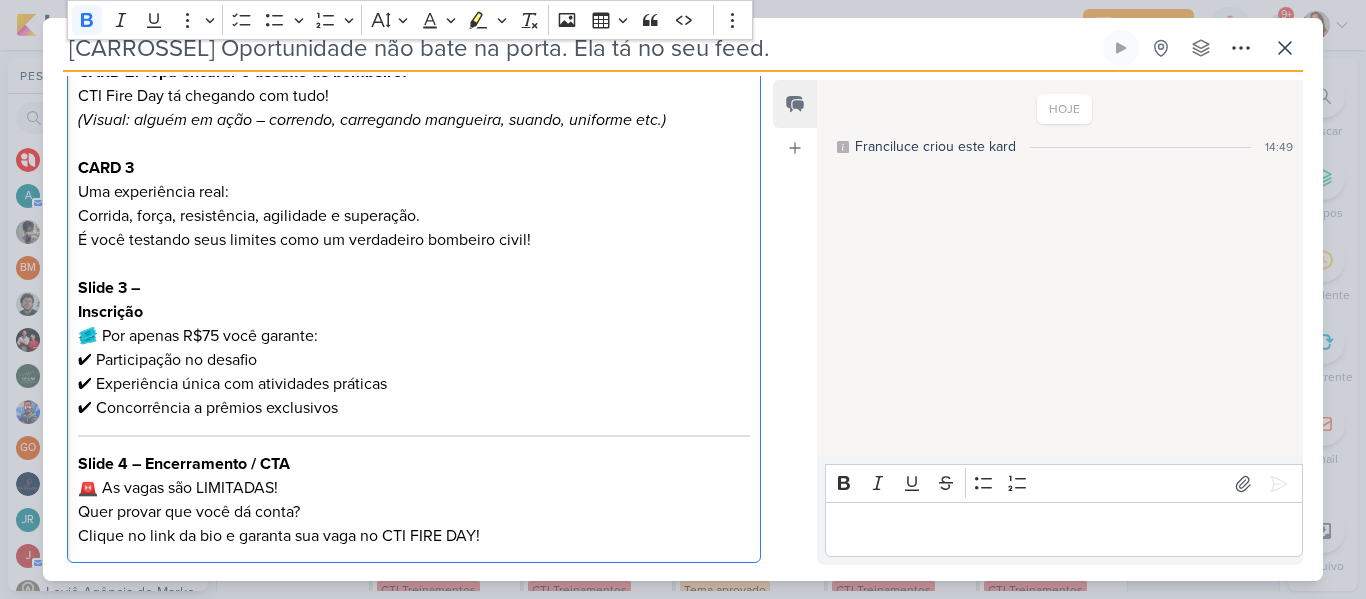 click on "Slide 3 –" at bounding box center (414, 288) 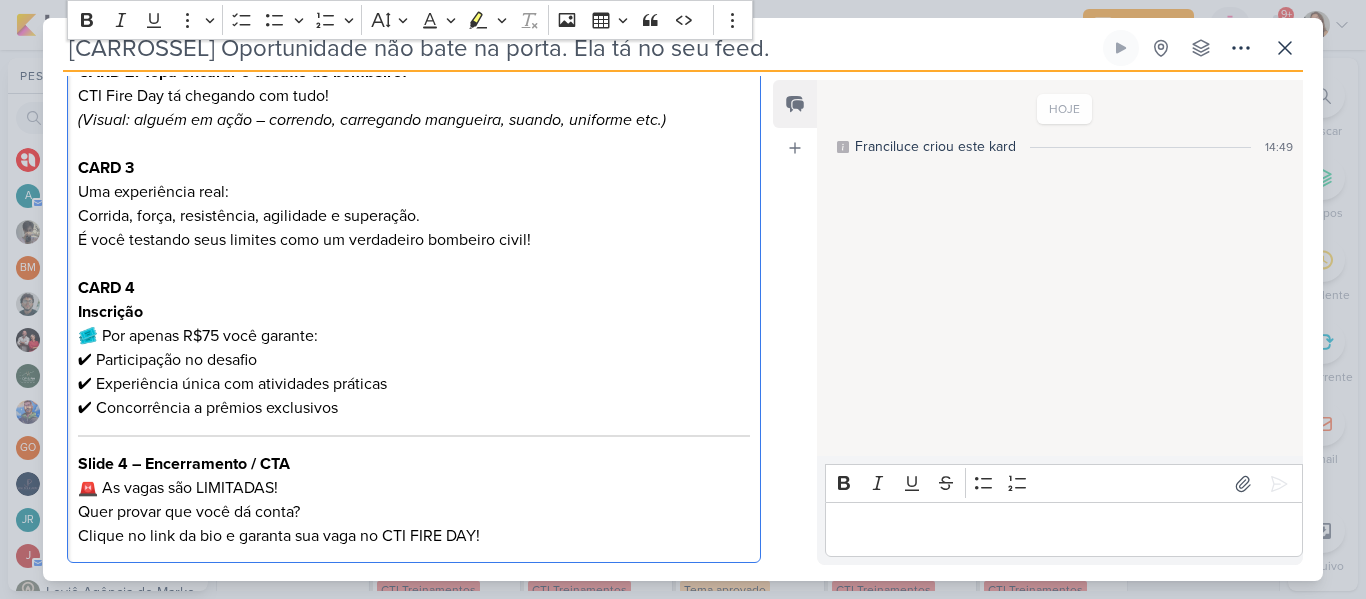 click on "🎟️ Por apenas R$75 você garante: ✔ Participação no desafio ✔ Experiência única com atividades práticas ✔ Concorrência a prêmios exclusivos" at bounding box center (414, 372) 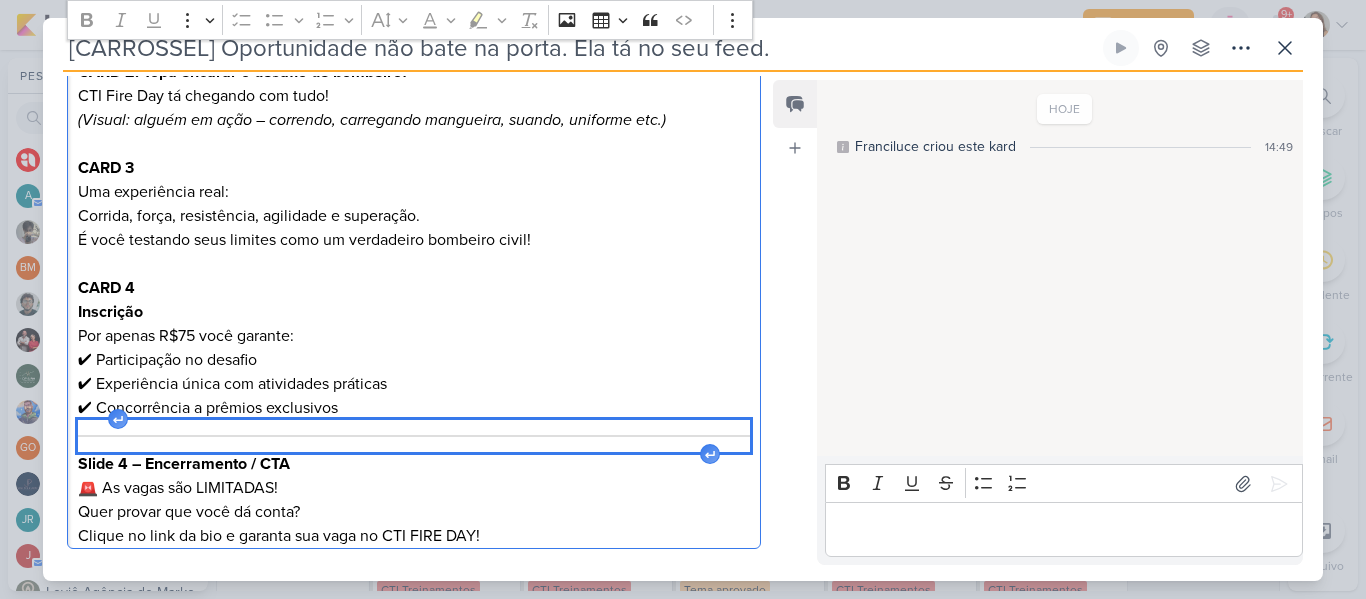 click at bounding box center [414, 436] 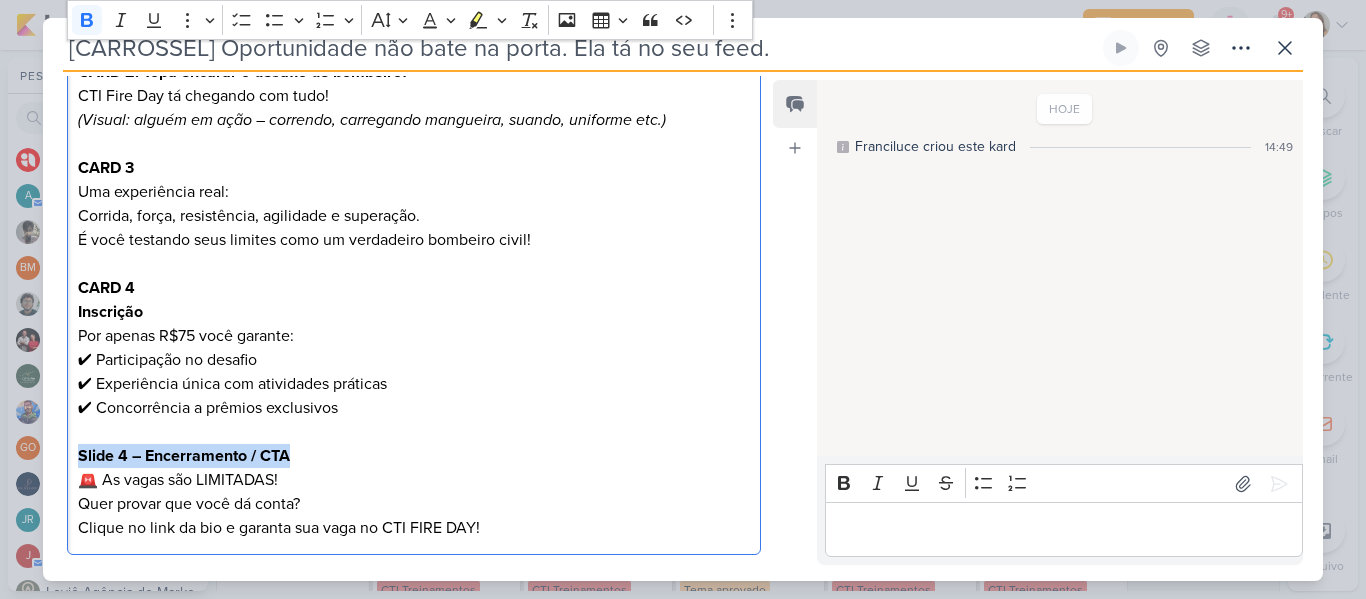 drag, startPoint x: 81, startPoint y: 457, endPoint x: 302, endPoint y: 449, distance: 221.14474 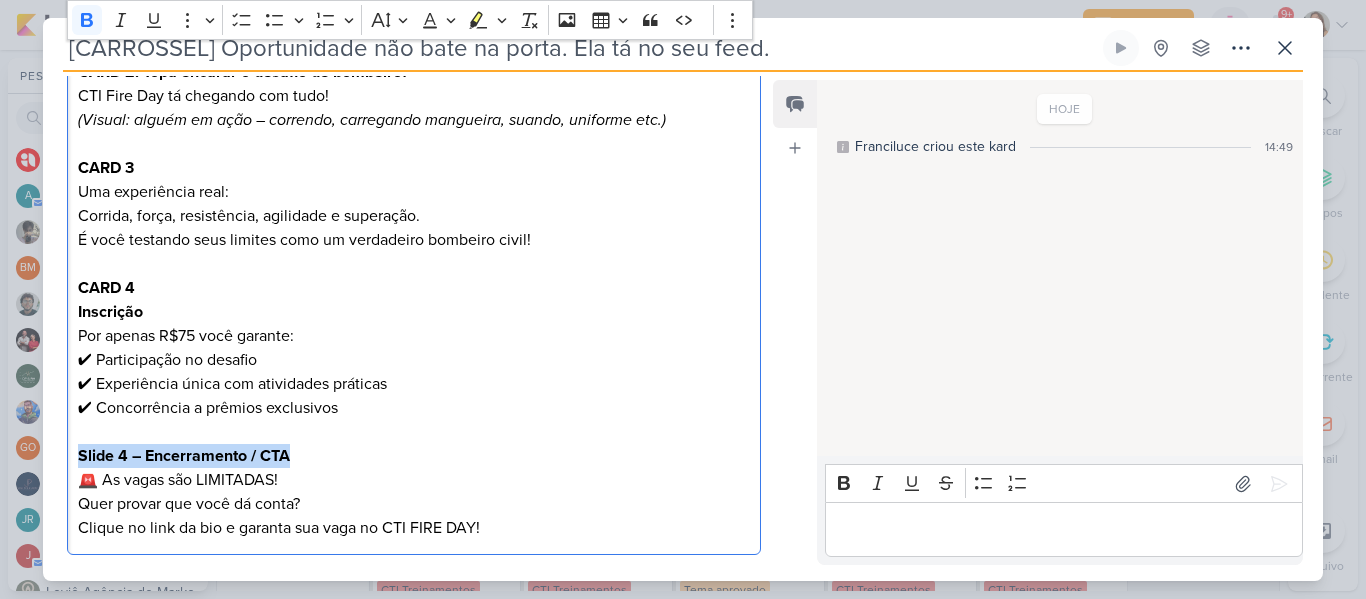 click on "Slide 4 – Encerramento / CTA" at bounding box center [414, 456] 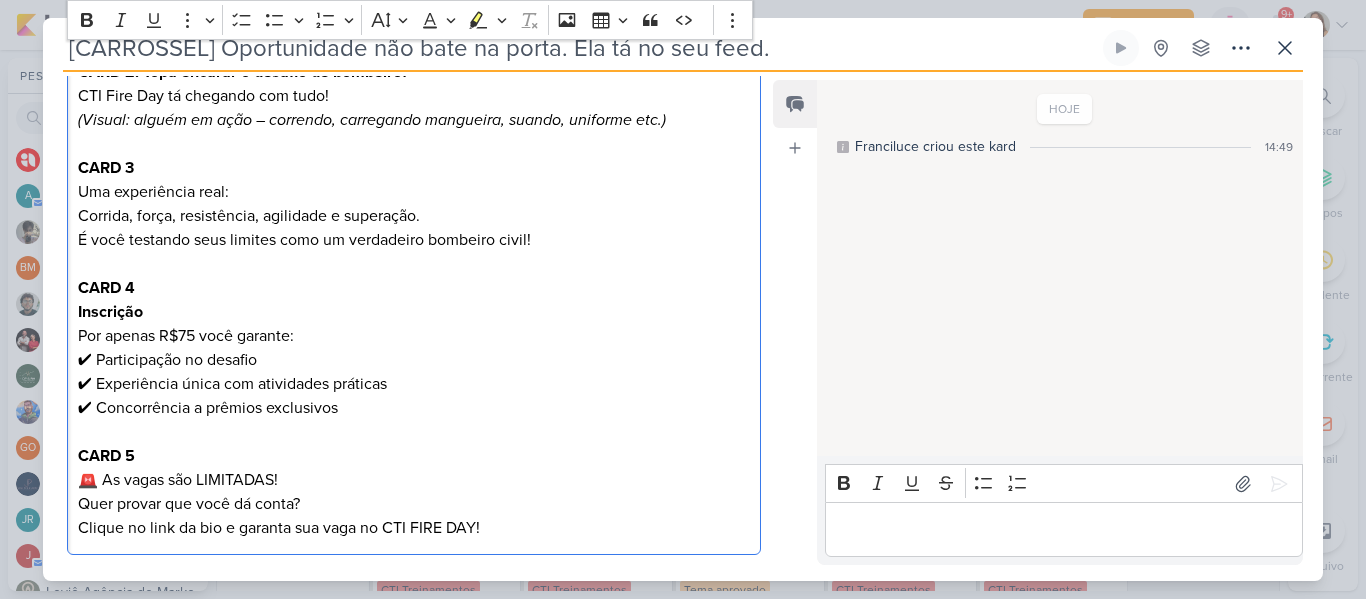 click on "🚨 As vagas são LIMITADAS! Quer provar que você dá conta? Clique no link da bio e garanta sua vaga no CTI FIRE DAY!" at bounding box center [414, 504] 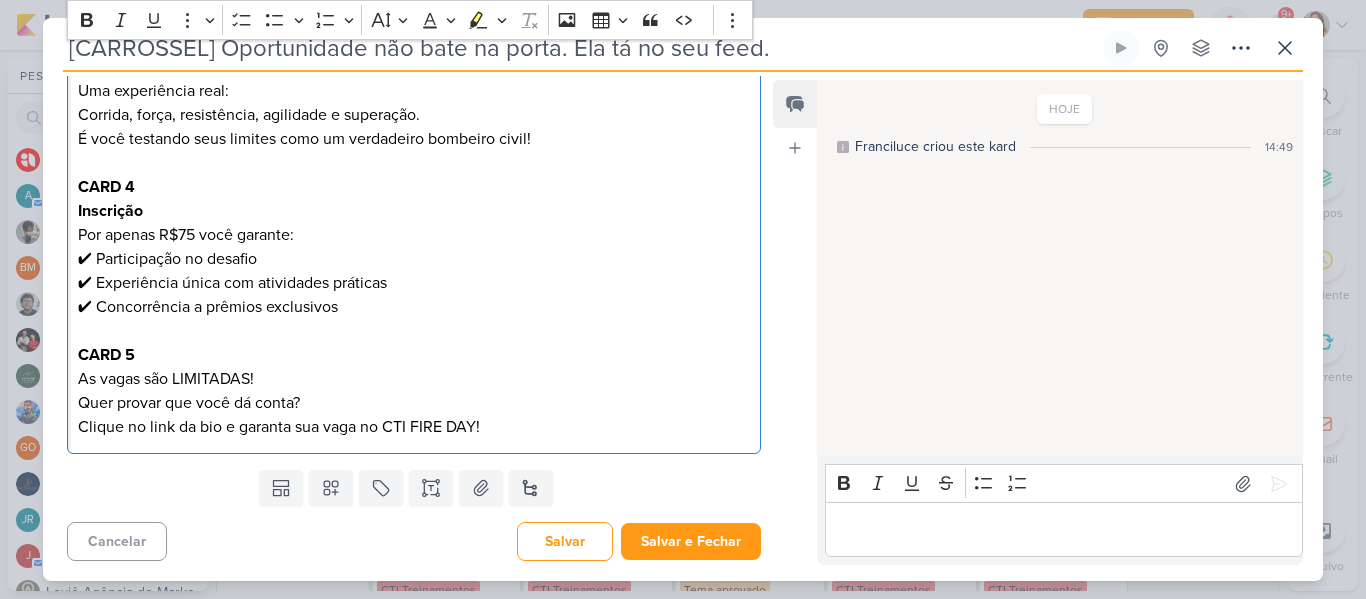 scroll, scrollTop: 0, scrollLeft: 0, axis: both 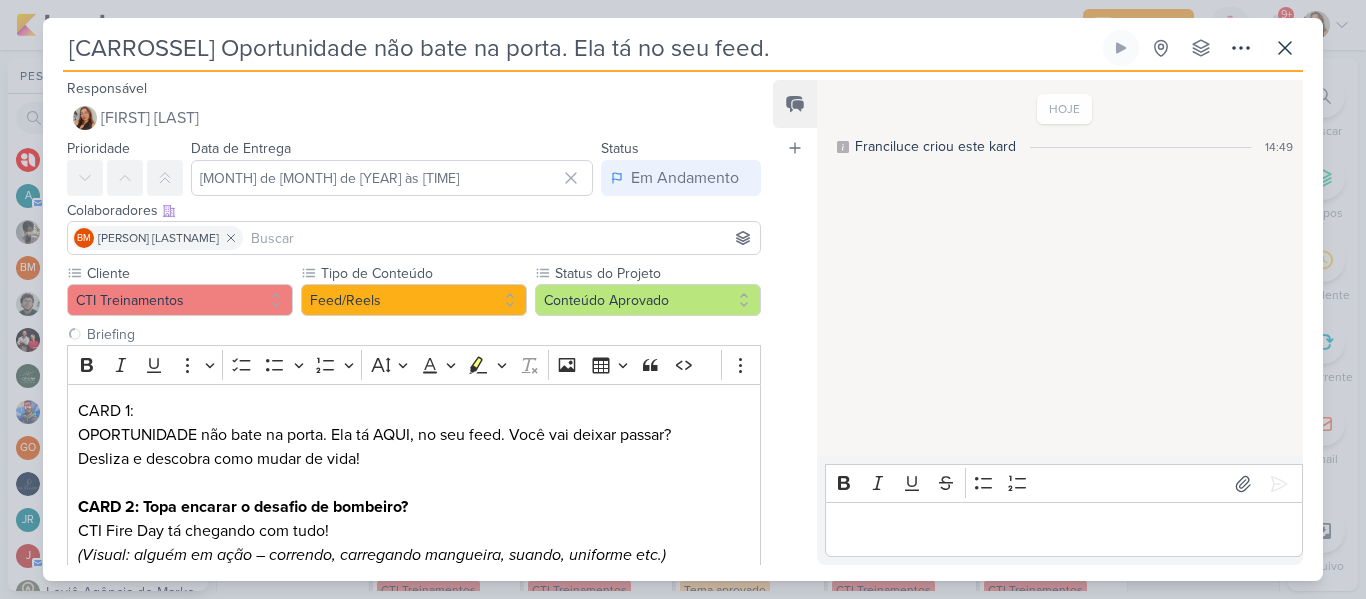 click at bounding box center (501, 238) 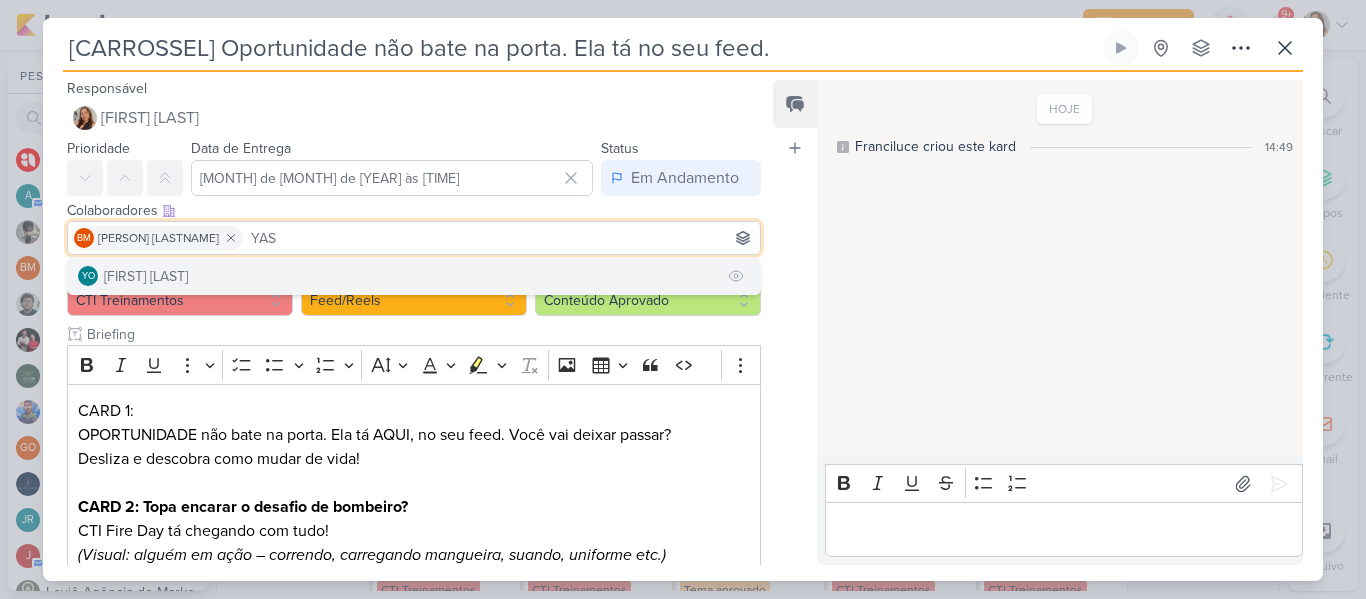type on "YAS" 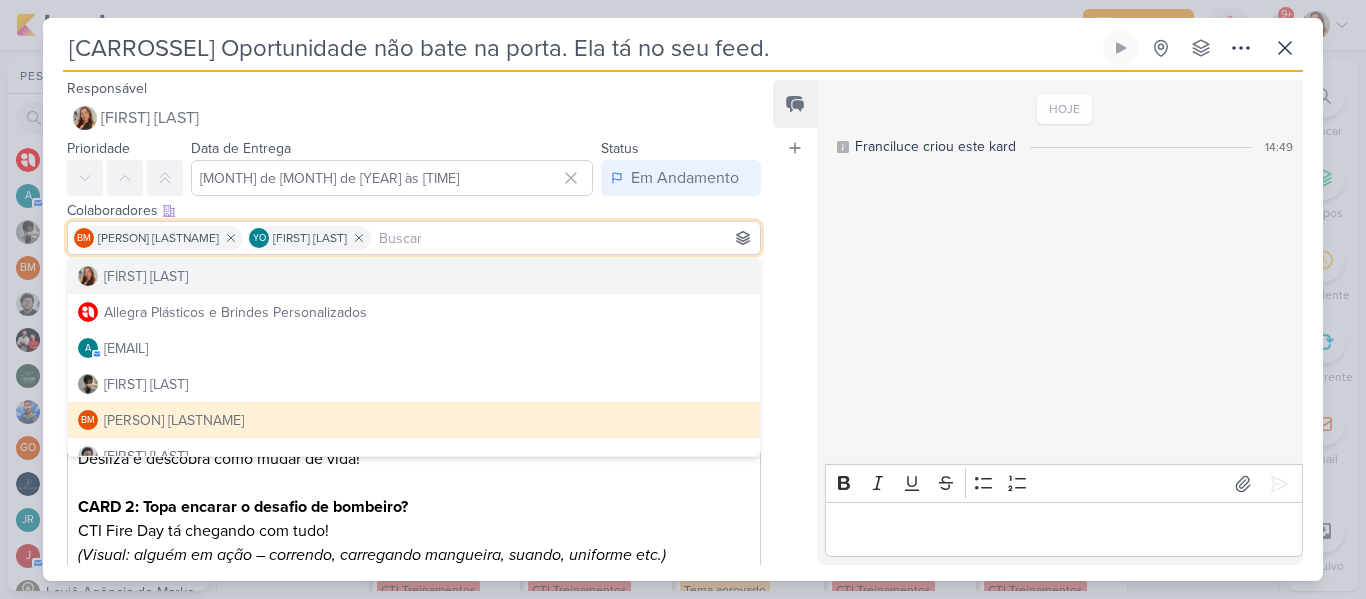 click at bounding box center (565, 238) 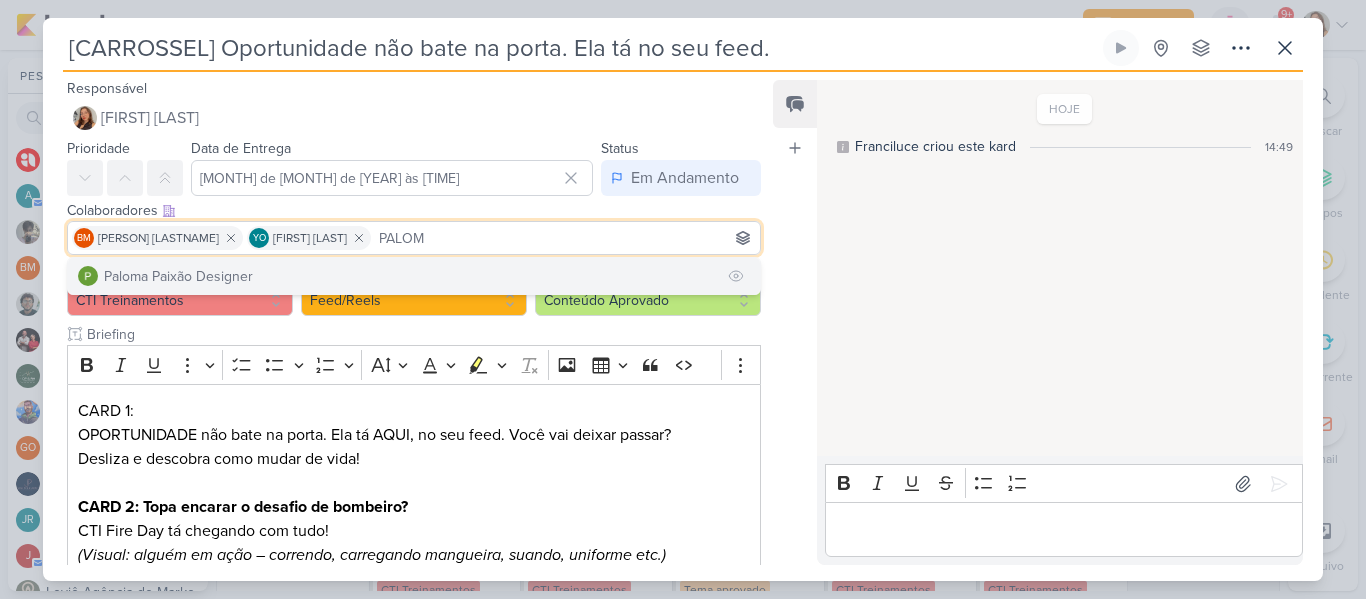 type on "PALOM" 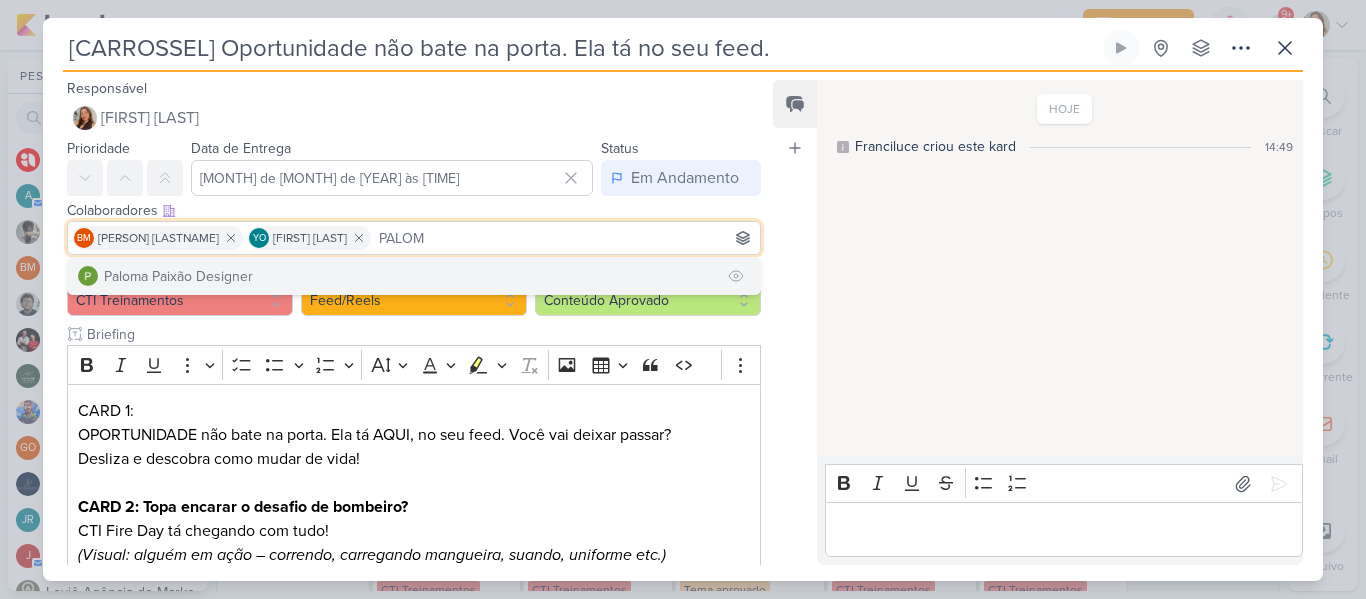 click on "Paloma Paixão Designer" at bounding box center (414, 276) 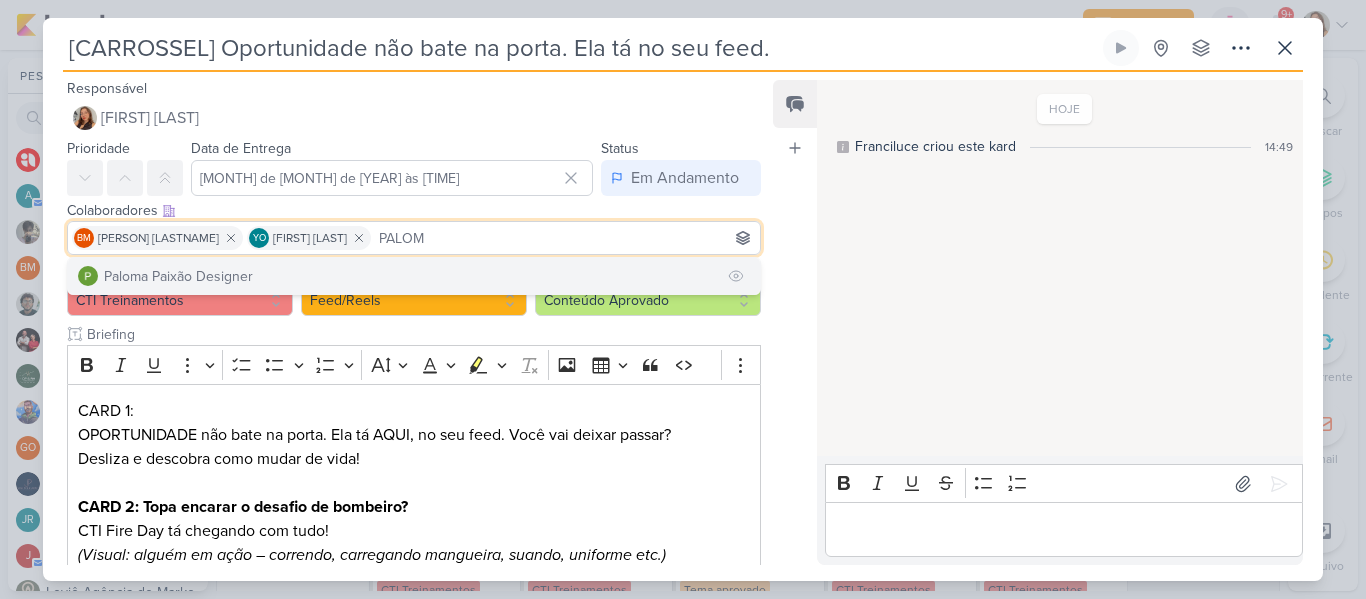 type 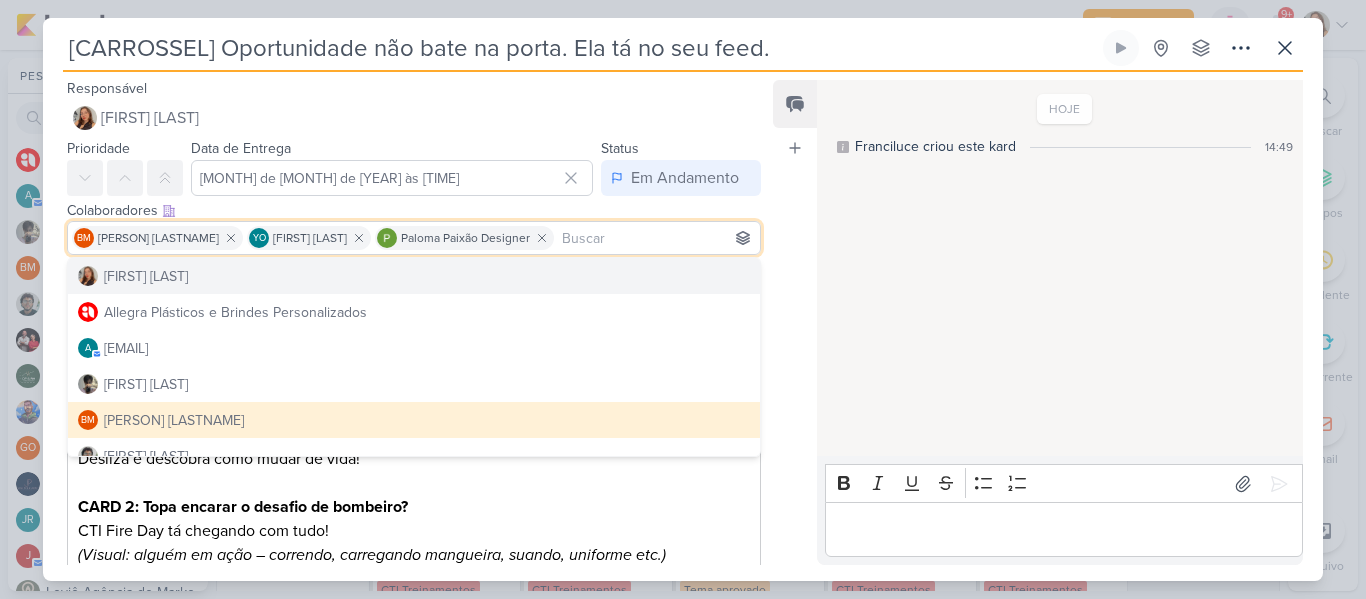 click on "Feed
Atrelar email
Solte o email para atrelar ao kard" at bounding box center (795, 322) 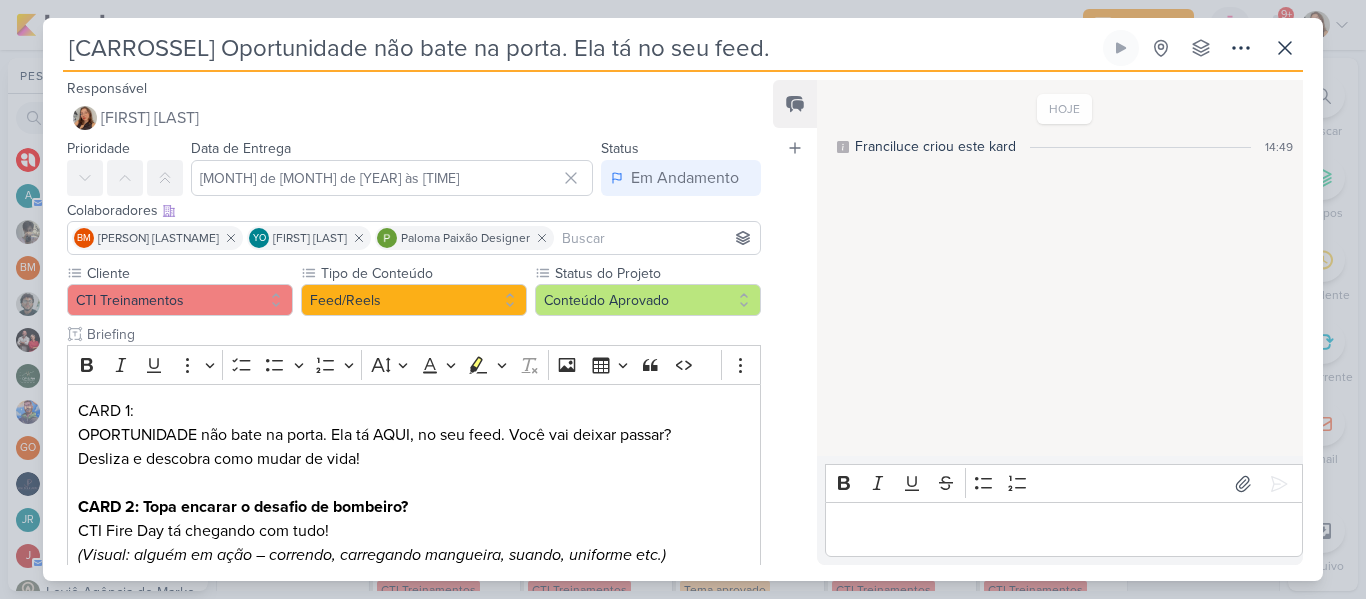 scroll, scrollTop: 536, scrollLeft: 0, axis: vertical 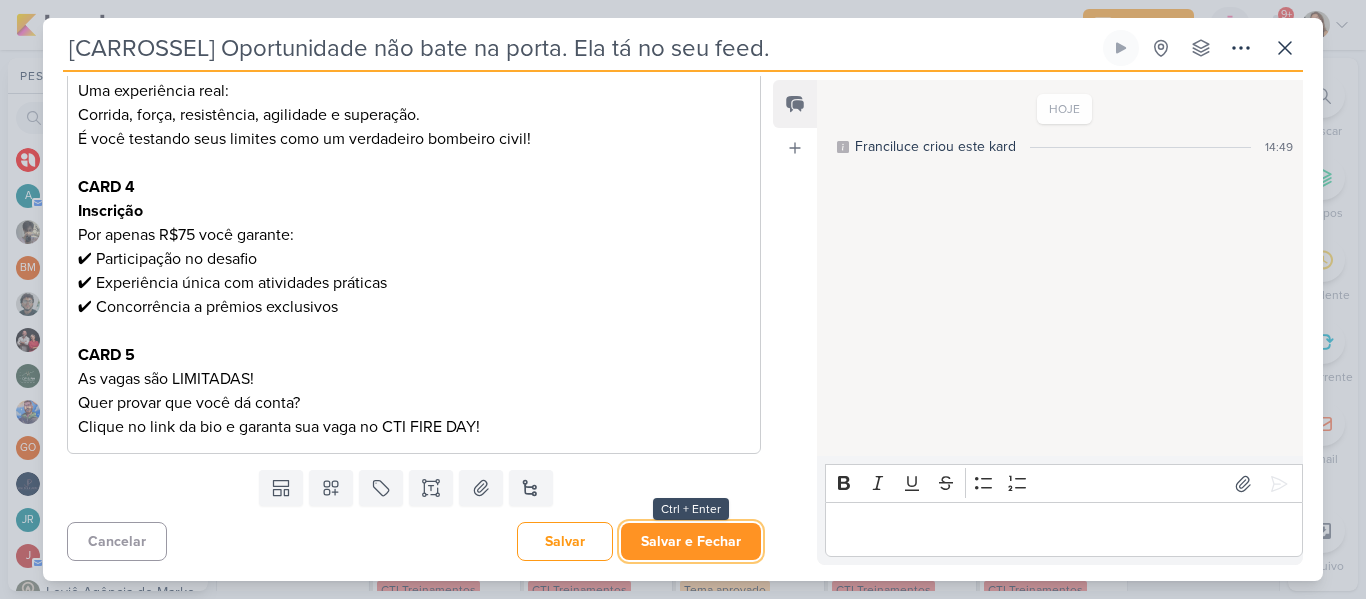 click on "Salvar e Fechar" at bounding box center (691, 541) 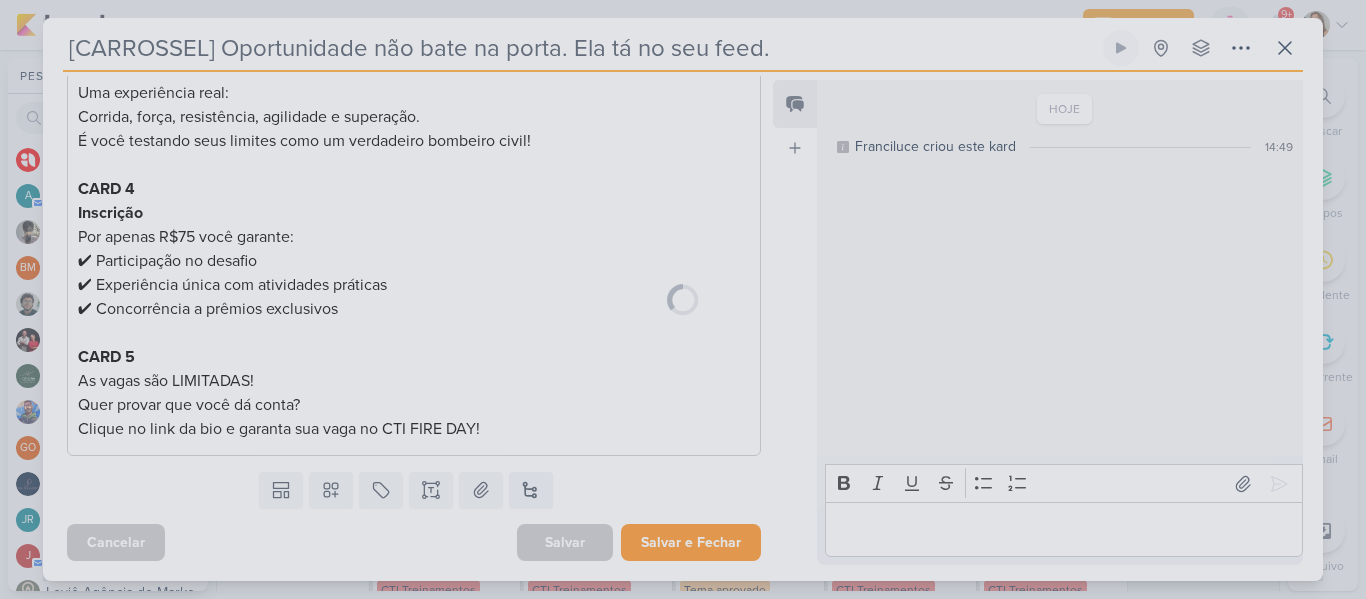 scroll, scrollTop: 534, scrollLeft: 0, axis: vertical 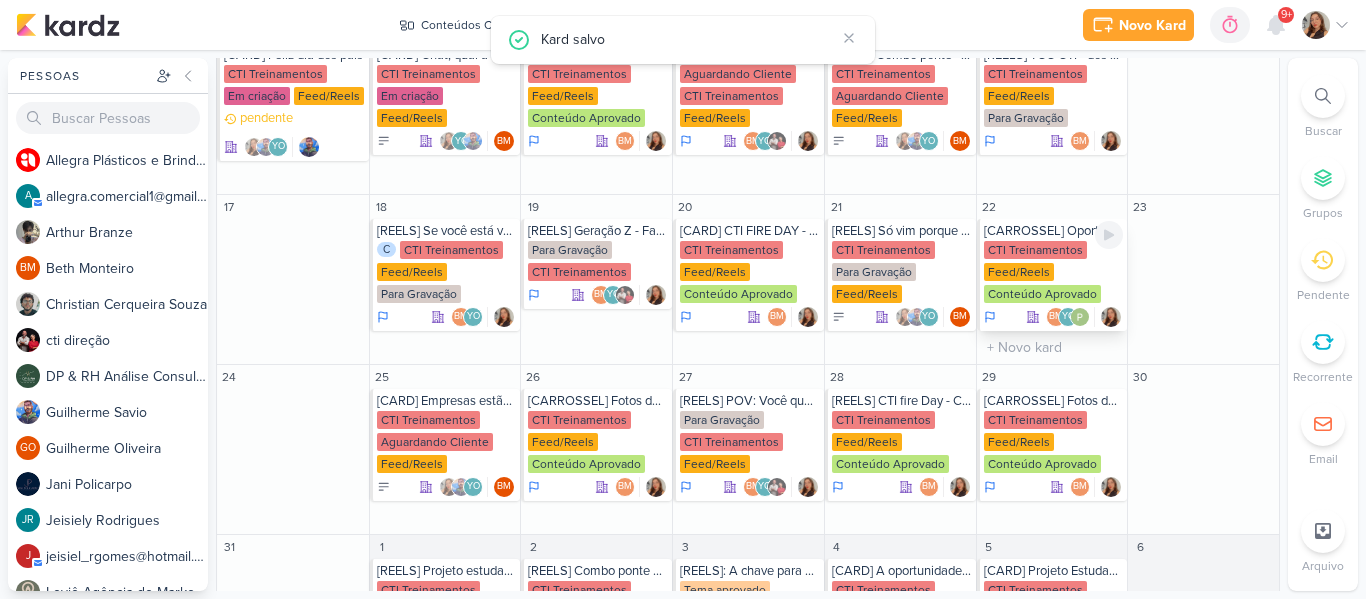click on "CTI Treinamentos
Feed/Reels
Conteúdo Aprovado" at bounding box center (1054, 273) 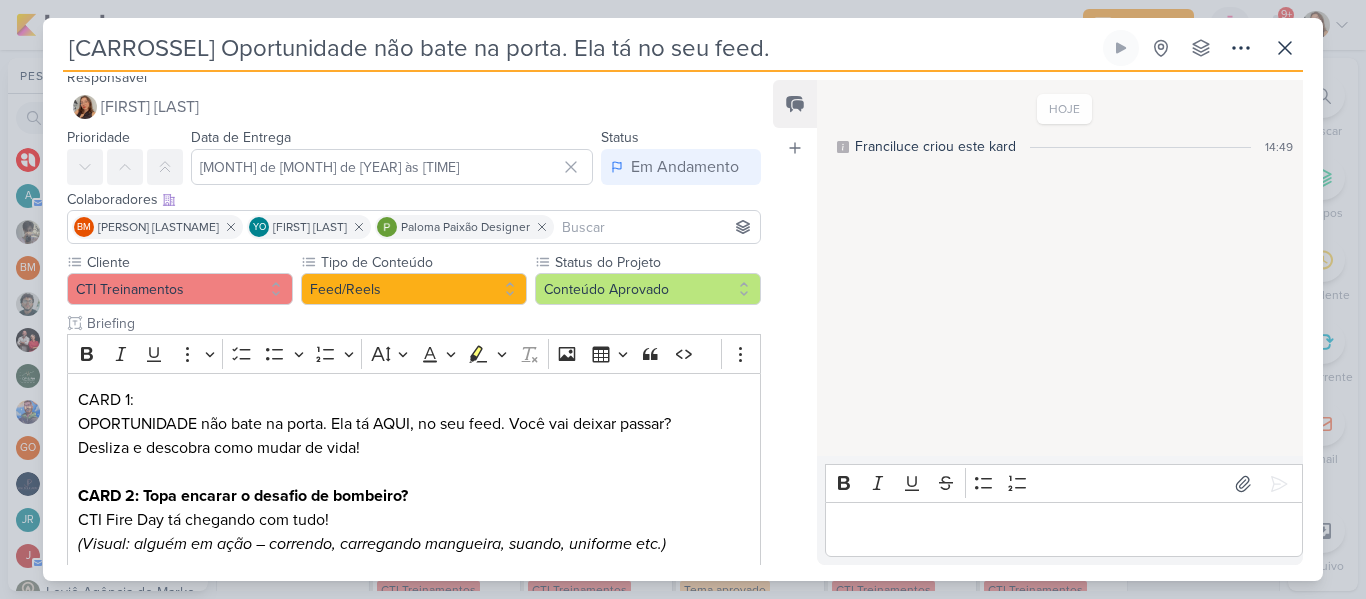 scroll, scrollTop: 0, scrollLeft: 0, axis: both 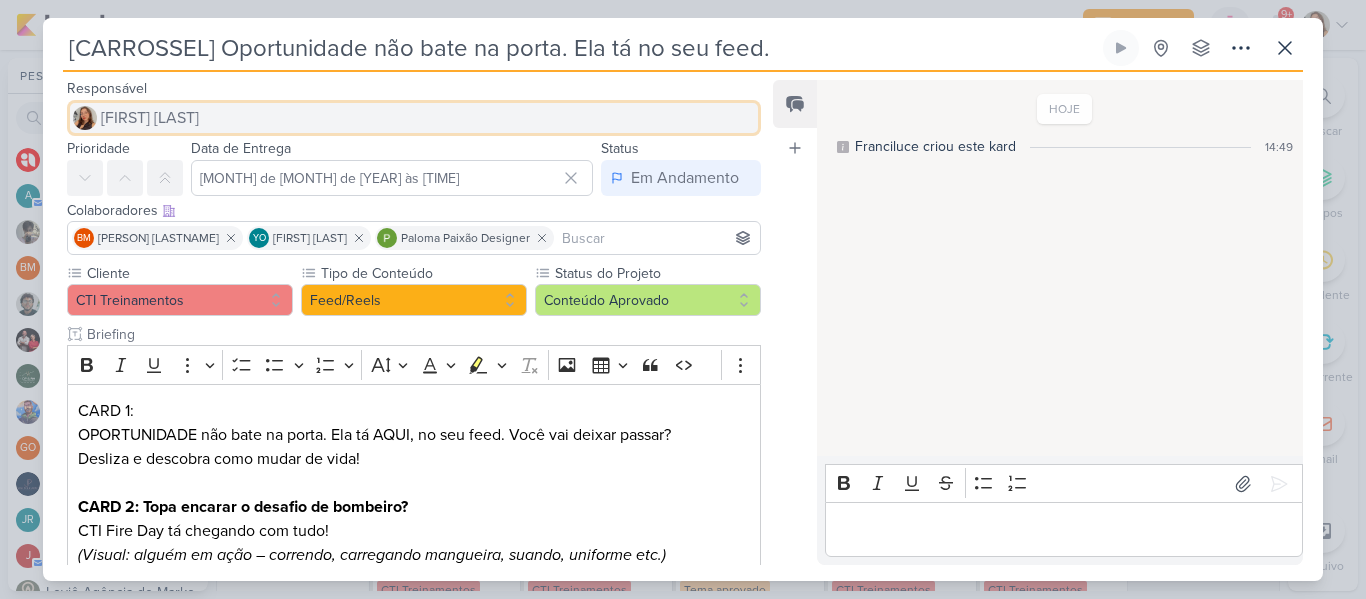 click on "[FIRST] [LAST]" at bounding box center (414, 118) 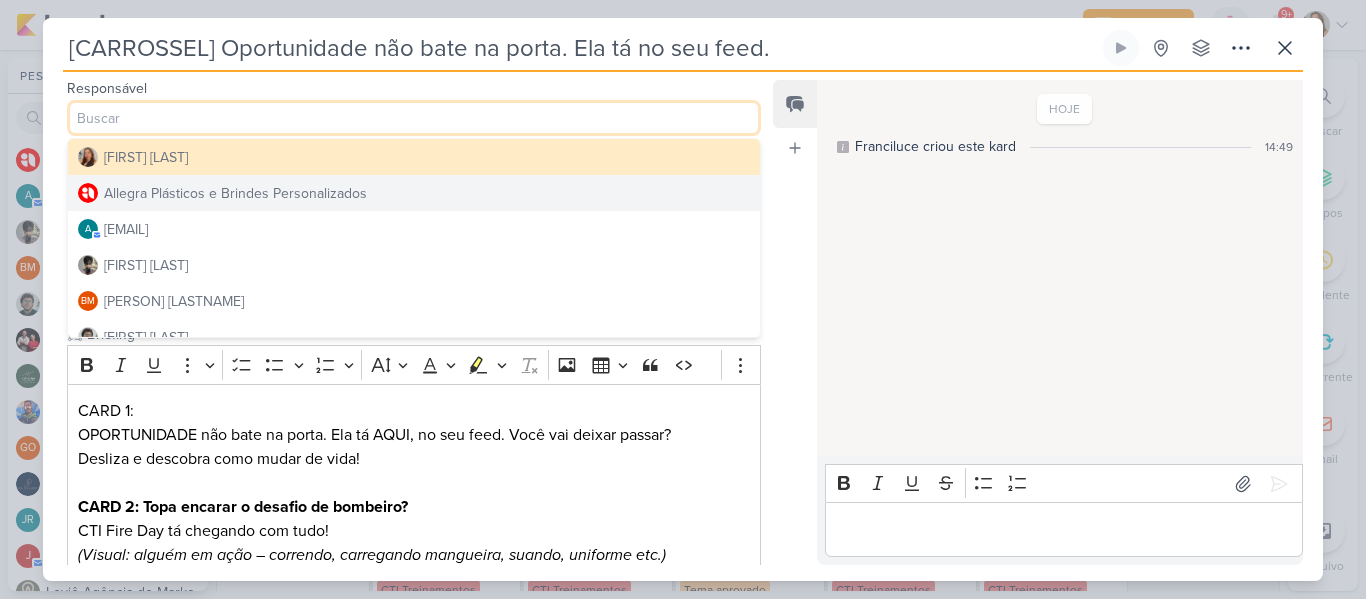 drag, startPoint x: 752, startPoint y: 178, endPoint x: 749, endPoint y: 152, distance: 26.172504 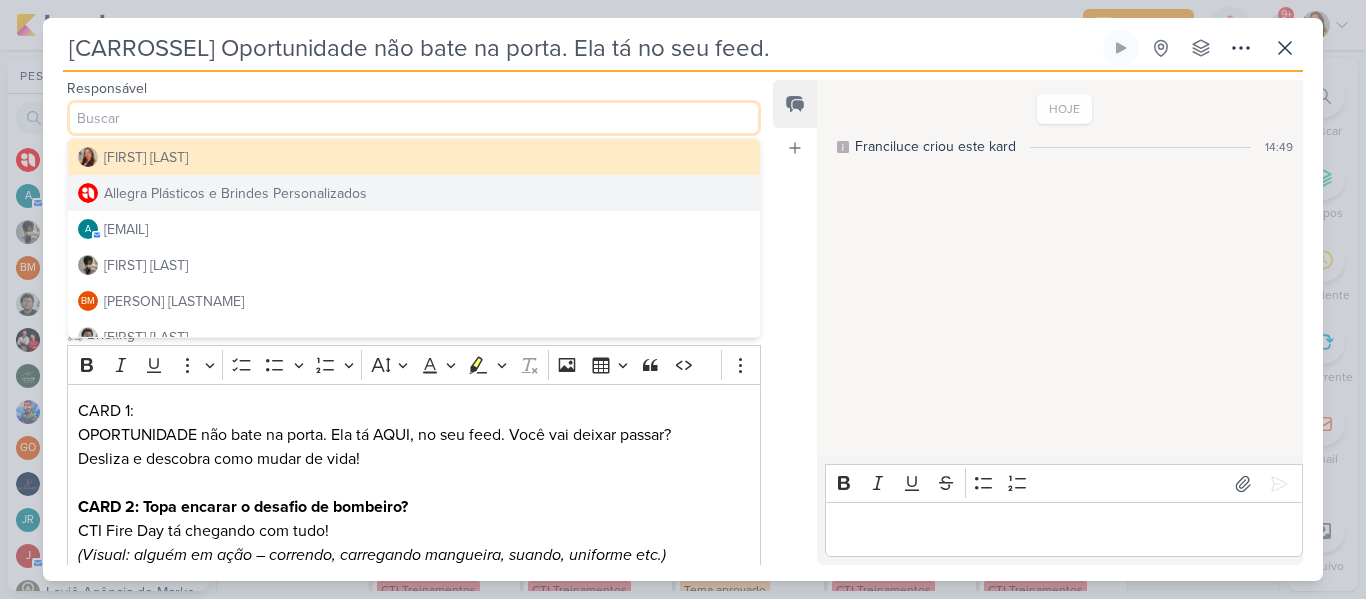 click on "Franciluce Carvalho
Allegra Plásticos e Brindes Personalizados
a
allegra.comercial1@gmail.com
Arthur Branze
BM
Beth  Monteiro
Christian Cerqueira Souza
cti direção
DP & RH Análise Consultiva
Guilherme Savio
GO
Guilherme Oliveira" at bounding box center [414, 238] 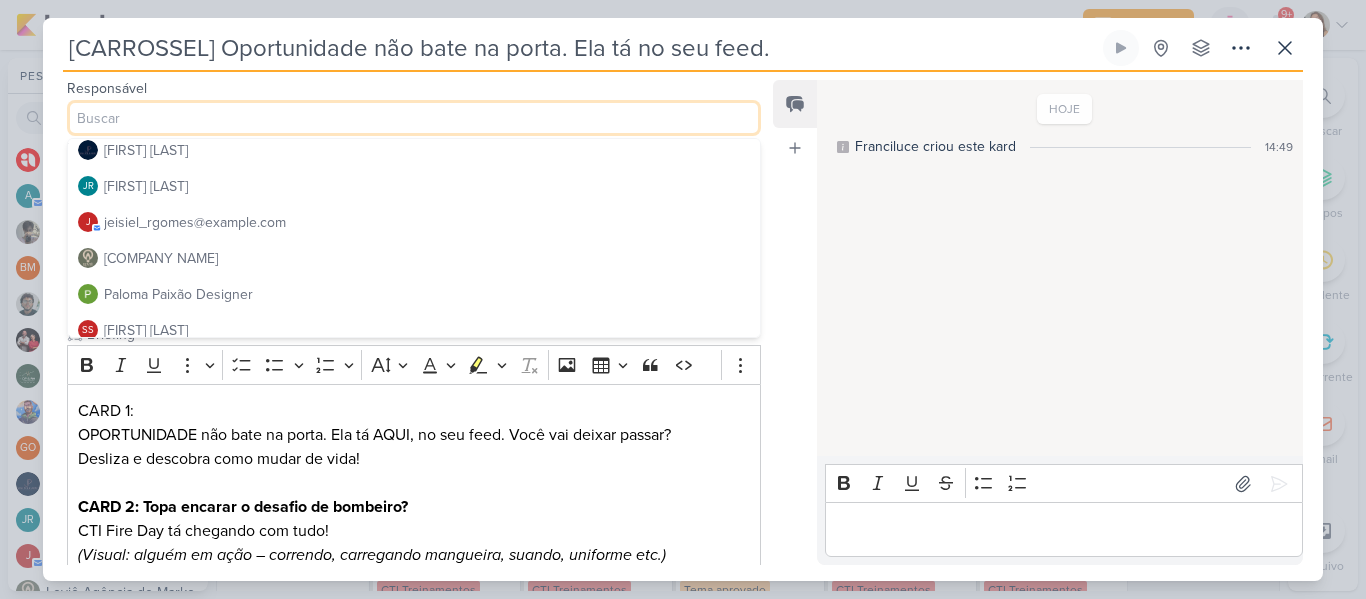 scroll, scrollTop: 414, scrollLeft: 0, axis: vertical 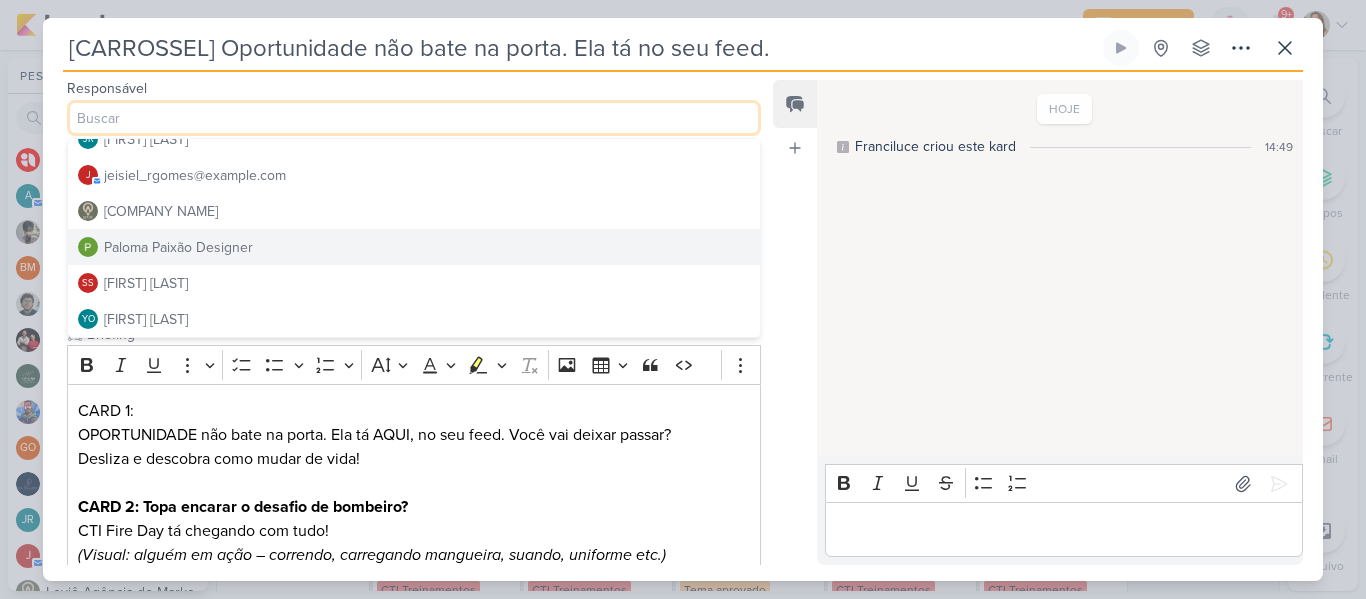 click on "Paloma Paixão Designer" at bounding box center (414, 247) 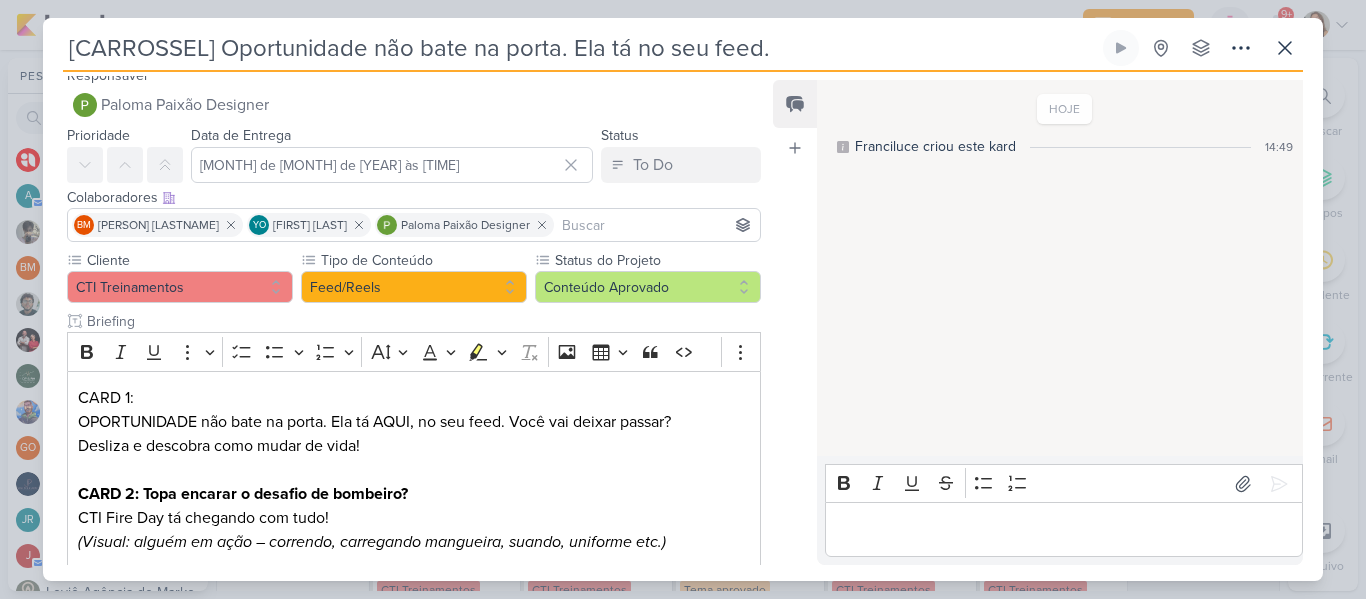 scroll, scrollTop: 17, scrollLeft: 0, axis: vertical 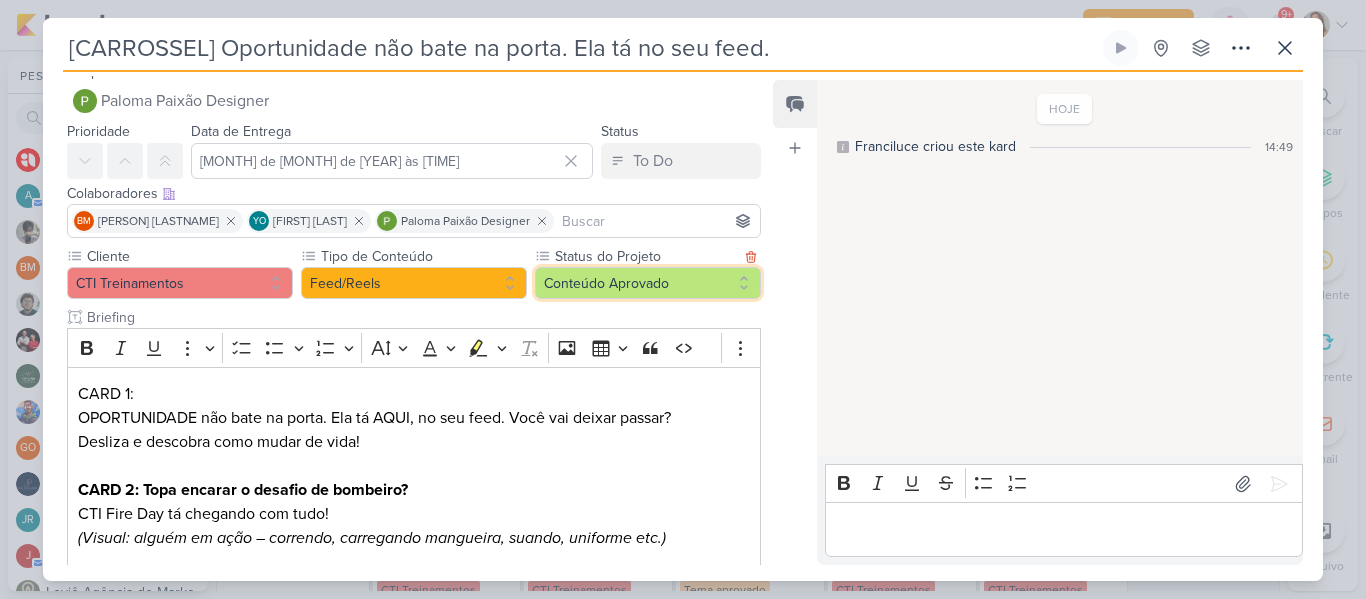 click on "Conteúdo Aprovado" at bounding box center [648, 283] 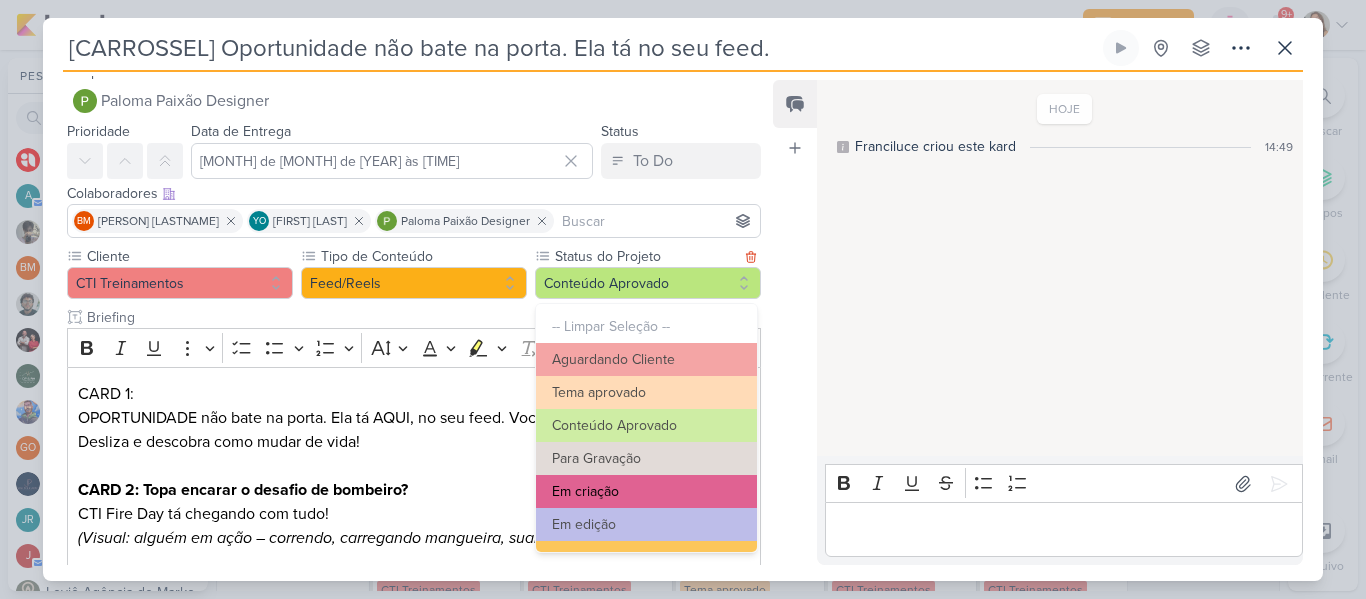 click on "Em criação" at bounding box center (646, 491) 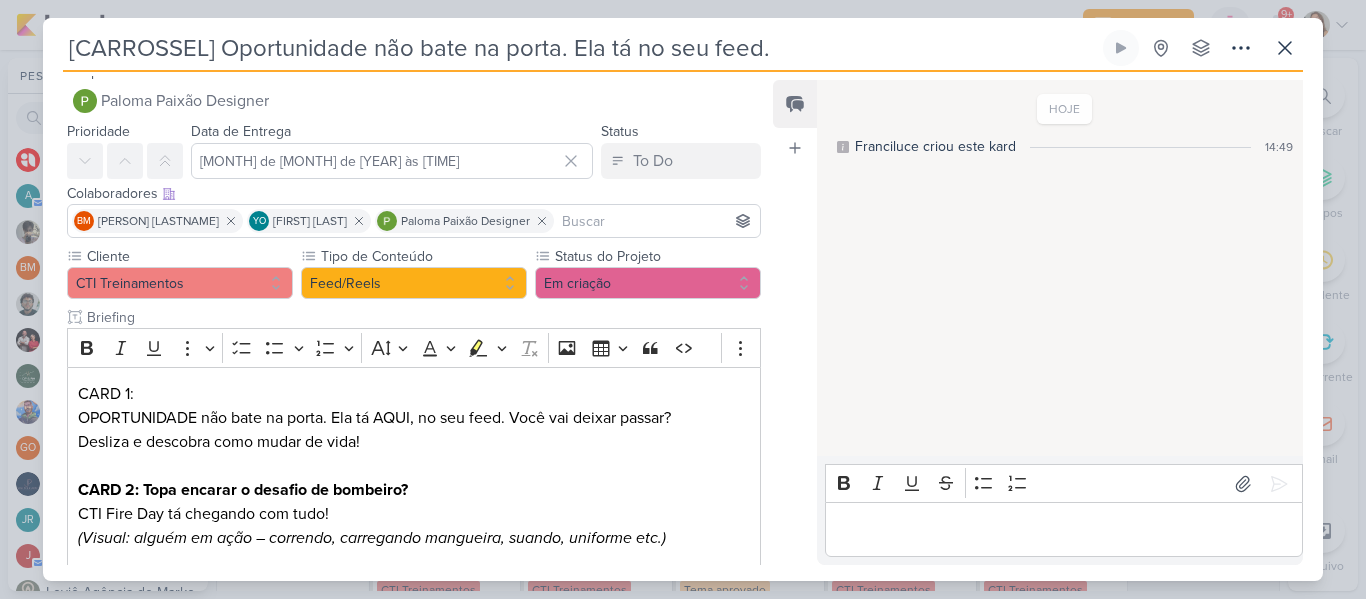 scroll, scrollTop: 536, scrollLeft: 0, axis: vertical 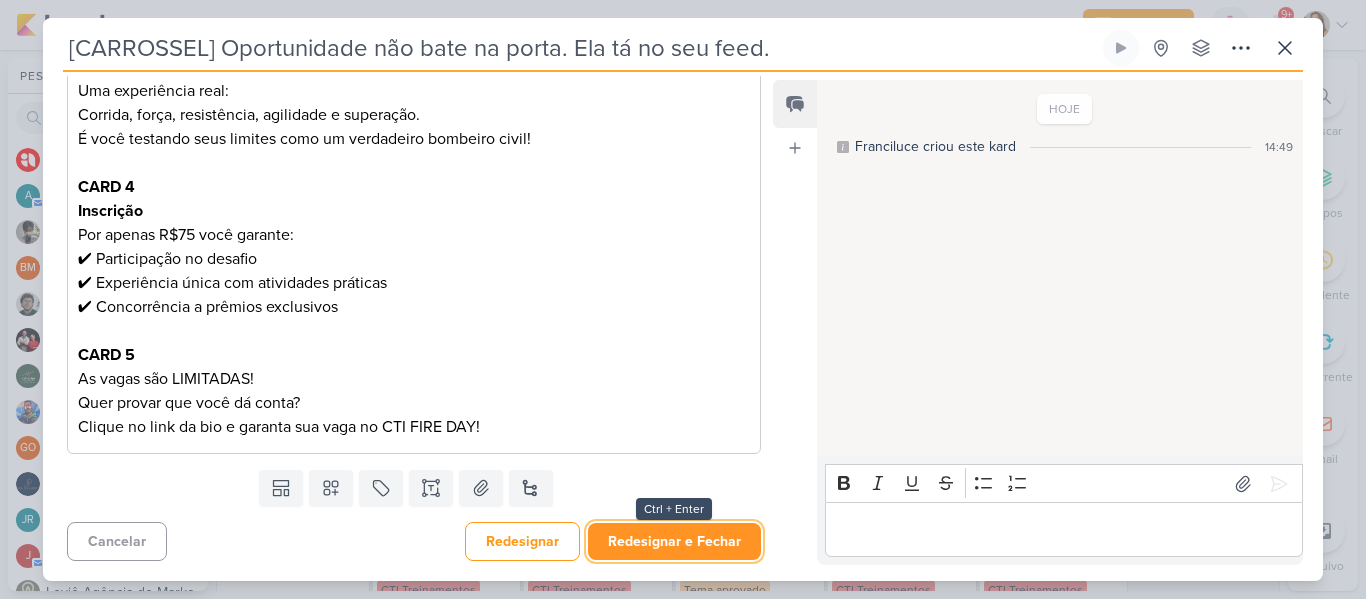 click on "Redesignar e Fechar" at bounding box center (674, 541) 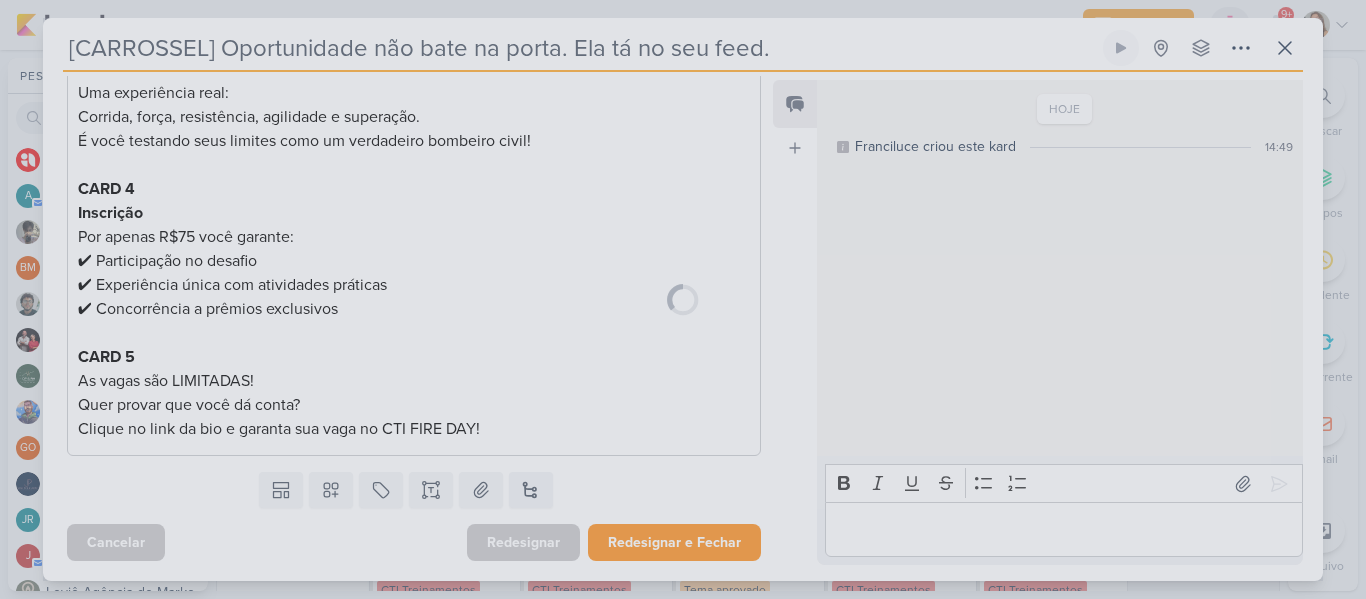 scroll, scrollTop: 534, scrollLeft: 0, axis: vertical 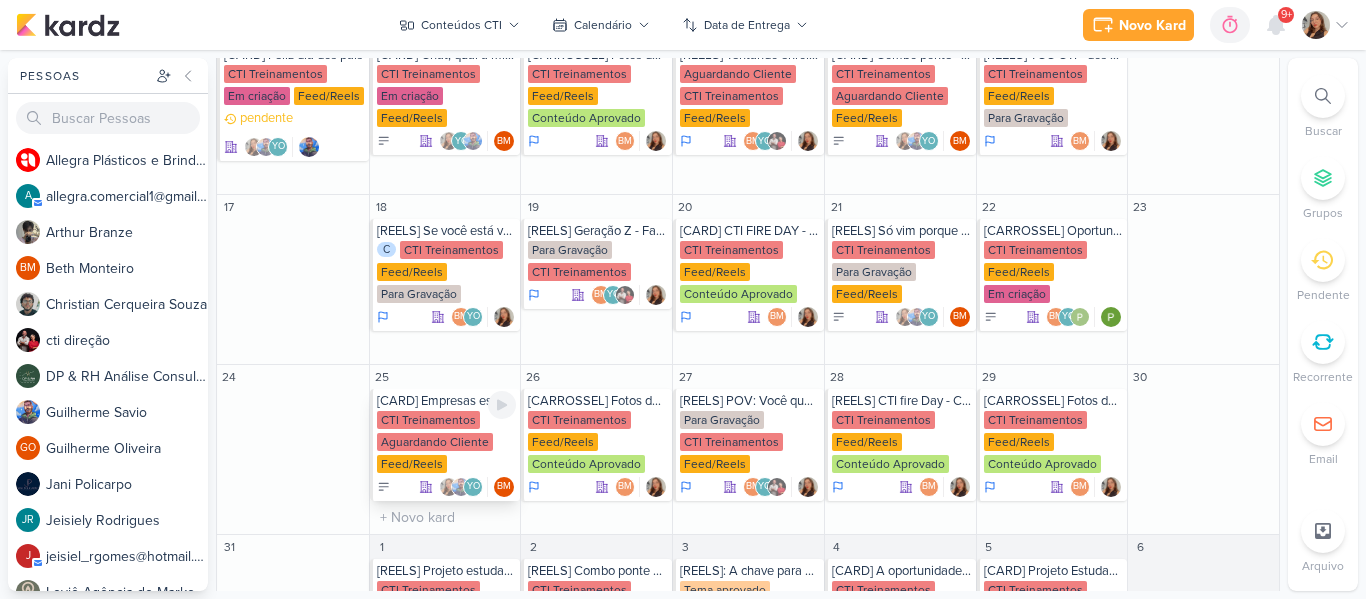 click on "Aguardando Cliente" at bounding box center [435, 442] 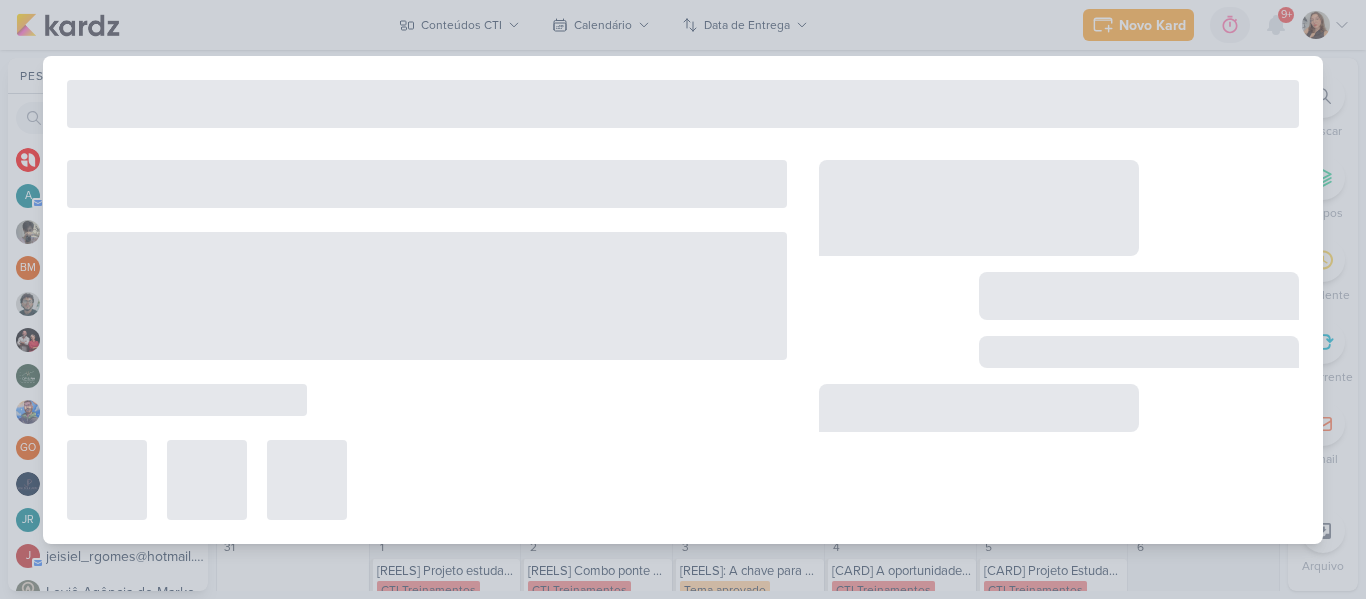 type on "[CARD] Empresas estão contratando! Você está pronto?" 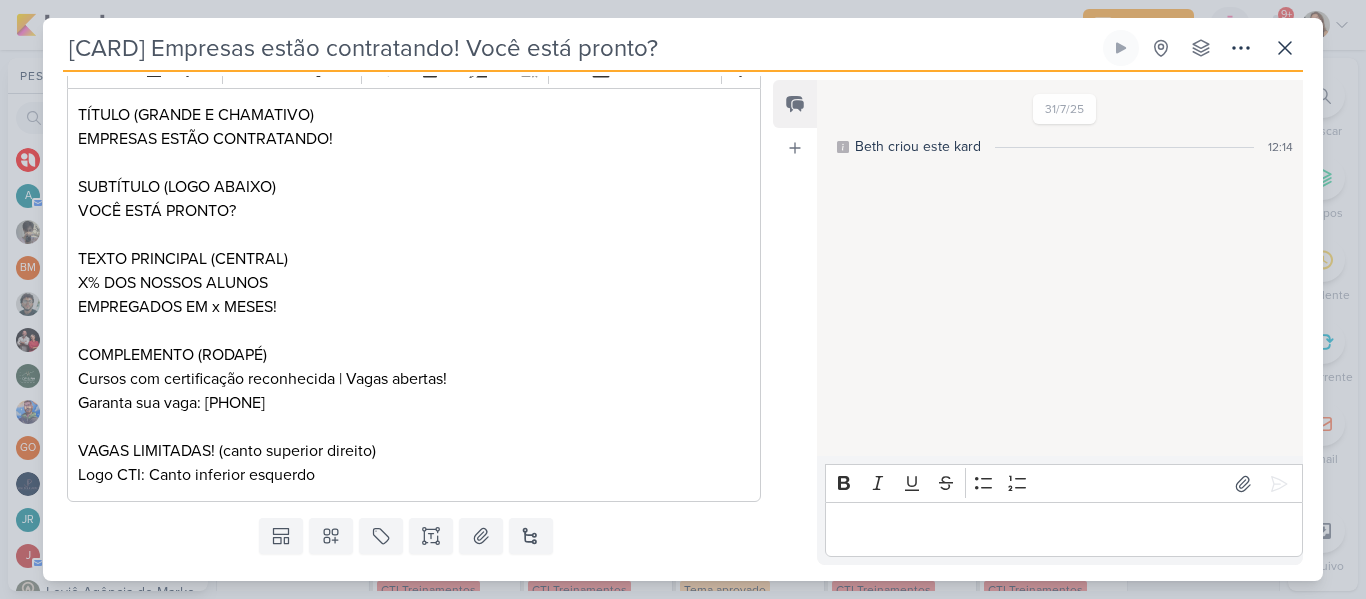 scroll, scrollTop: 298, scrollLeft: 0, axis: vertical 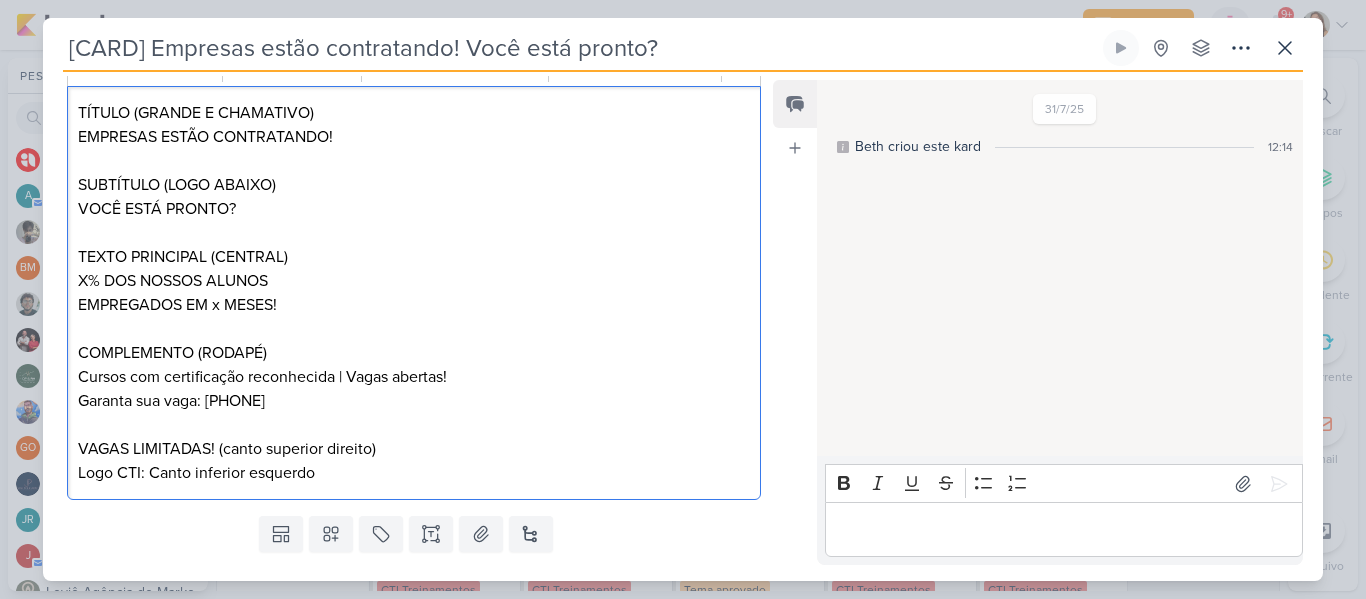 click on "X% DOS NOSSOS ALUNOS" at bounding box center [414, 281] 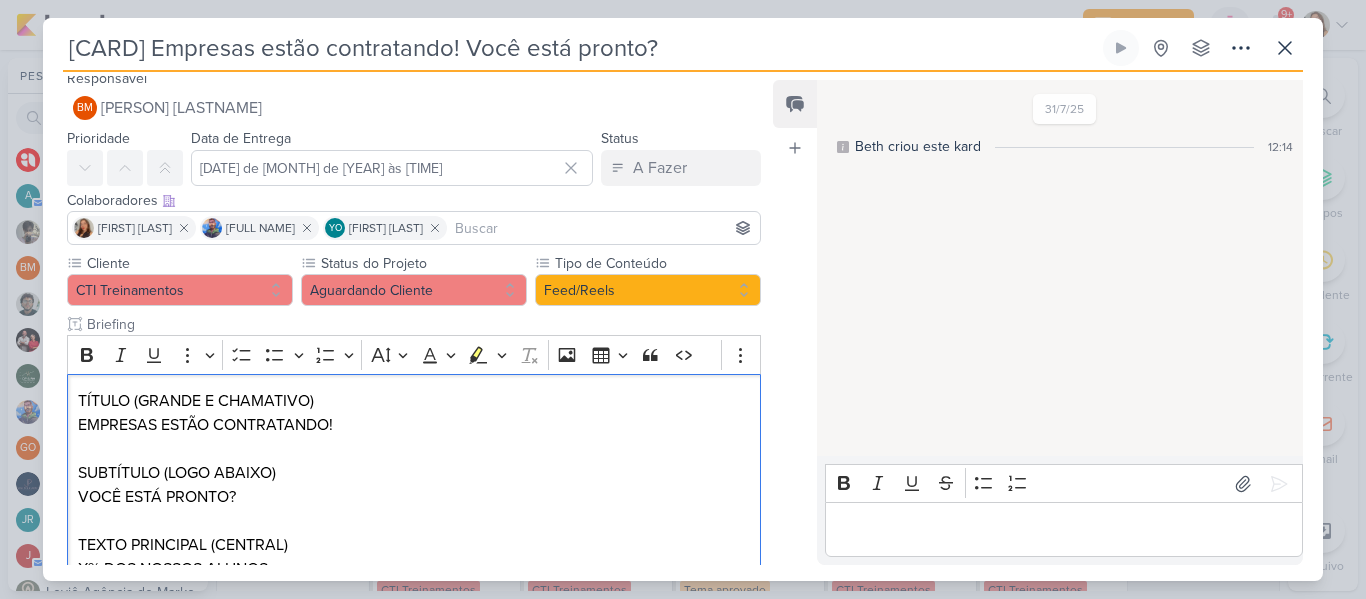 scroll, scrollTop: 0, scrollLeft: 0, axis: both 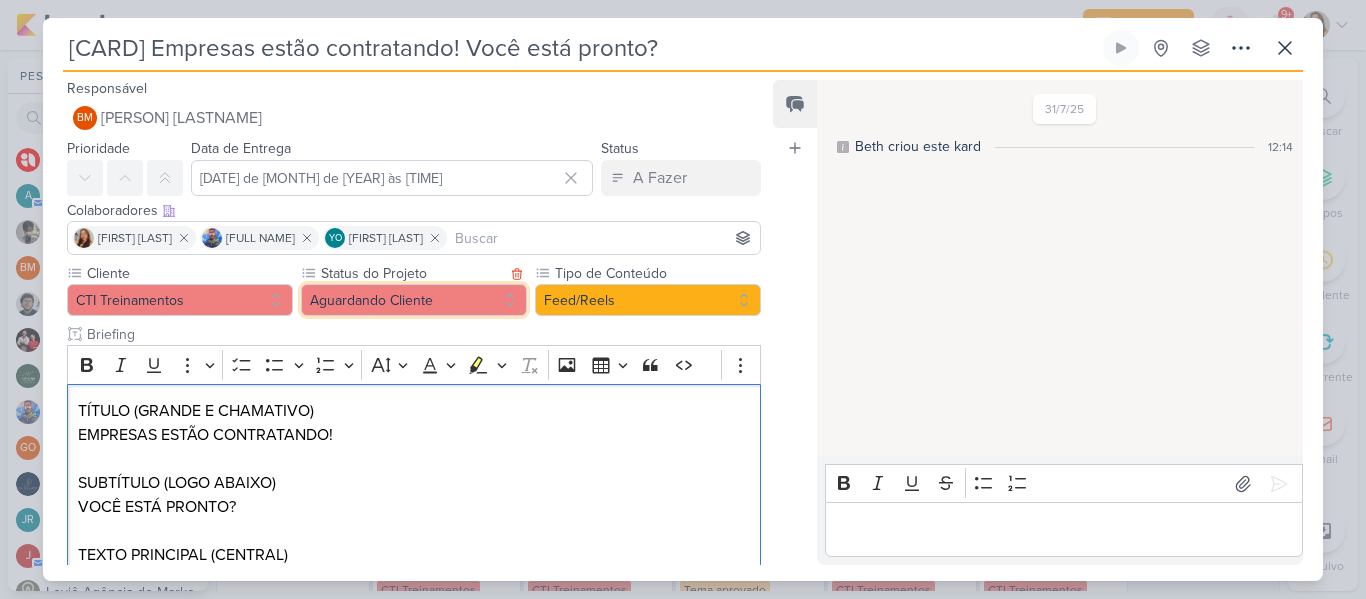 click on "Aguardando Cliente" at bounding box center (414, 300) 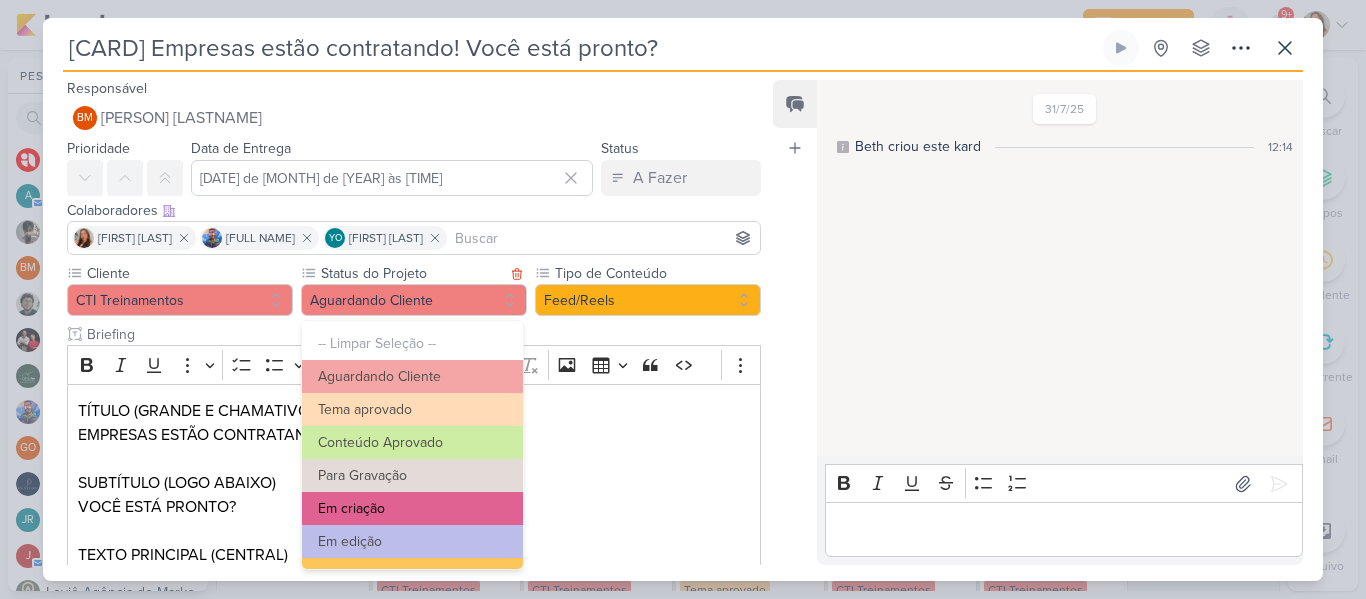 click on "Em criação" at bounding box center (412, 508) 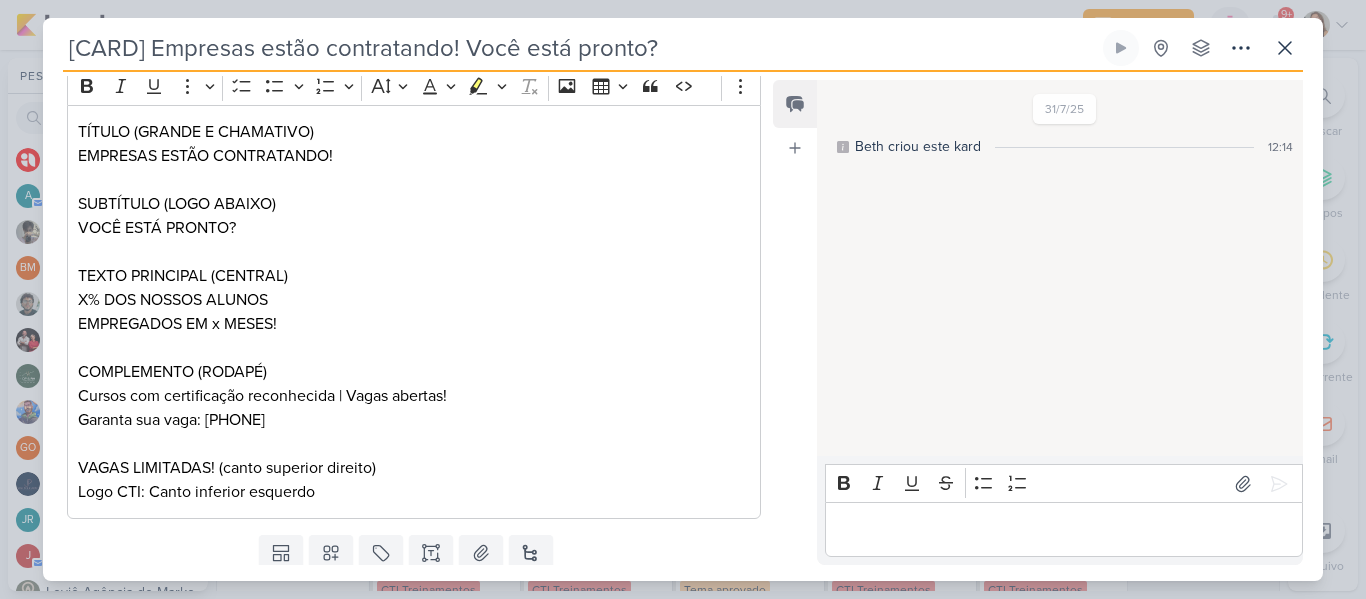 scroll, scrollTop: 341, scrollLeft: 0, axis: vertical 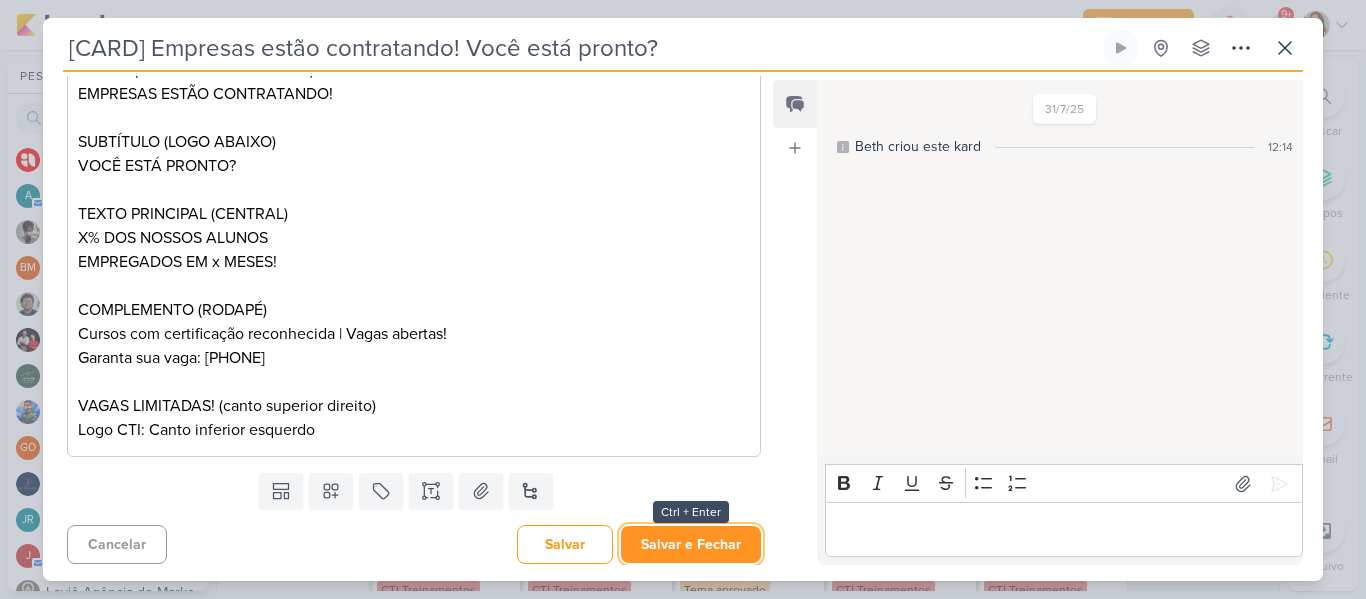 click on "Salvar e Fechar" at bounding box center (691, 544) 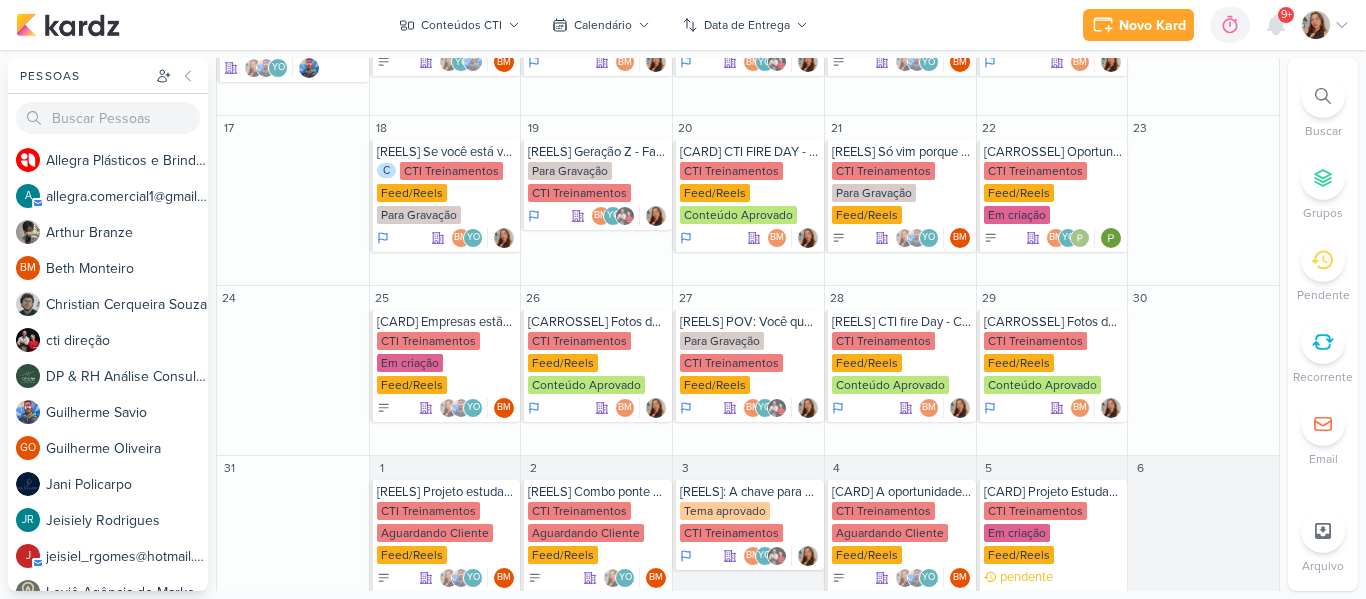 scroll, scrollTop: 858, scrollLeft: 0, axis: vertical 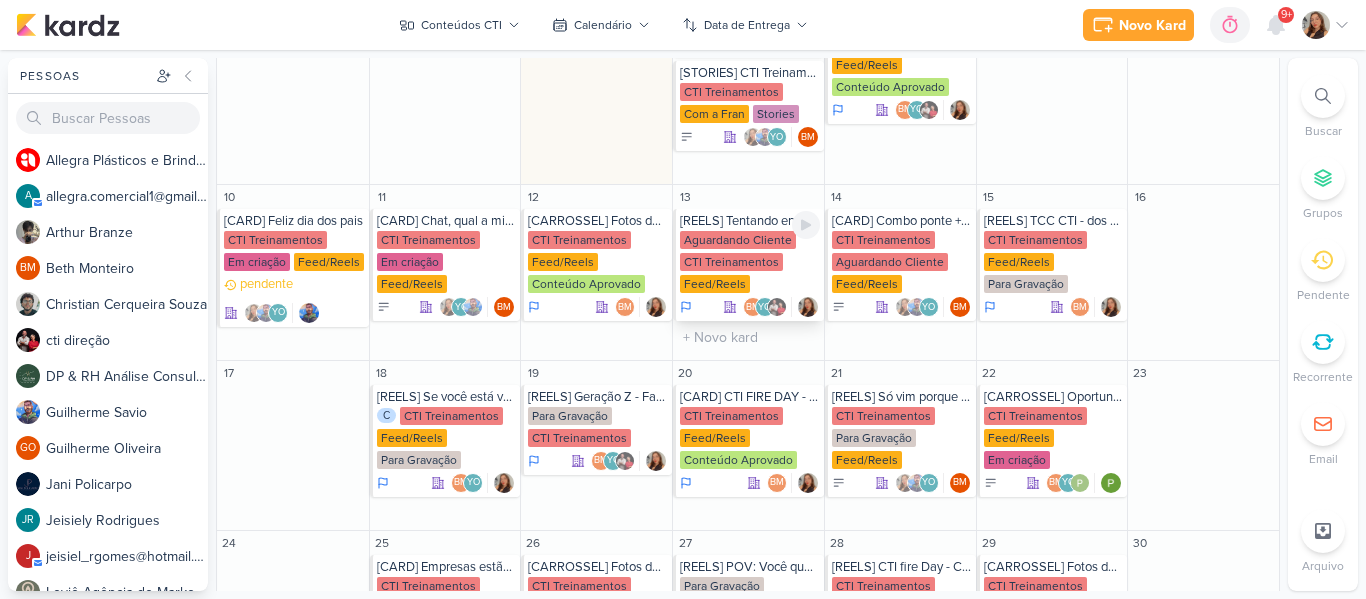 click on "Aguardando Cliente" at bounding box center (738, 240) 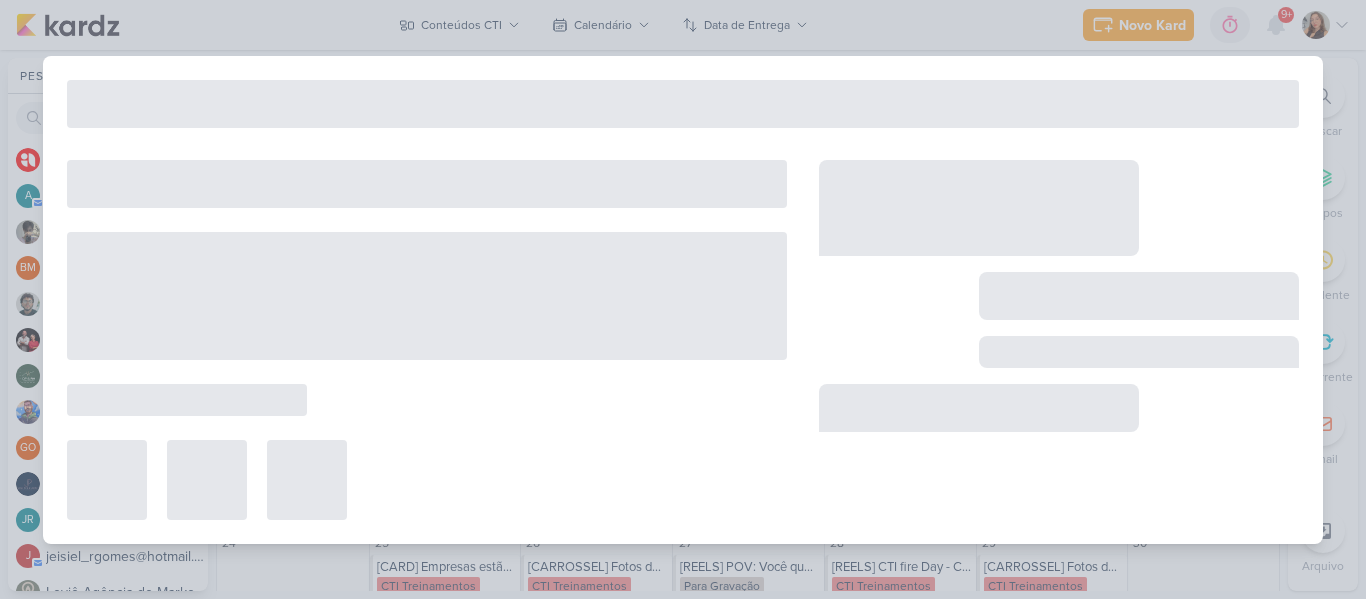 type on "[REELS] Tentando enrolar o professor para ele não passar prova." 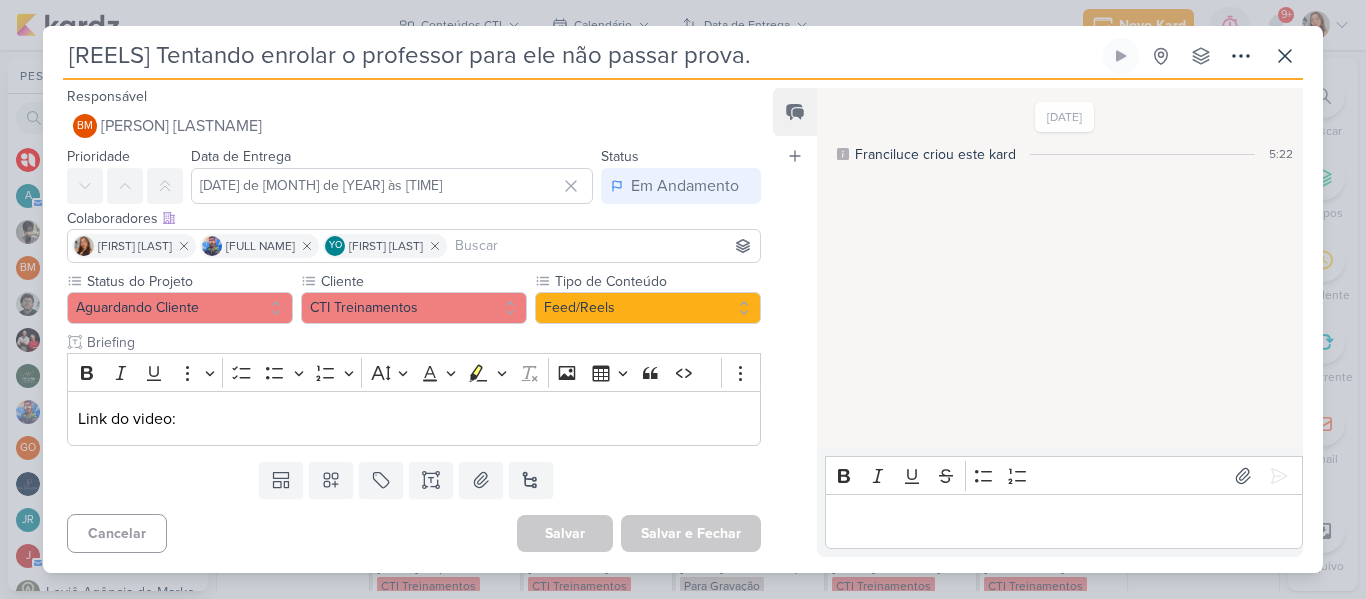 scroll, scrollTop: 0, scrollLeft: 0, axis: both 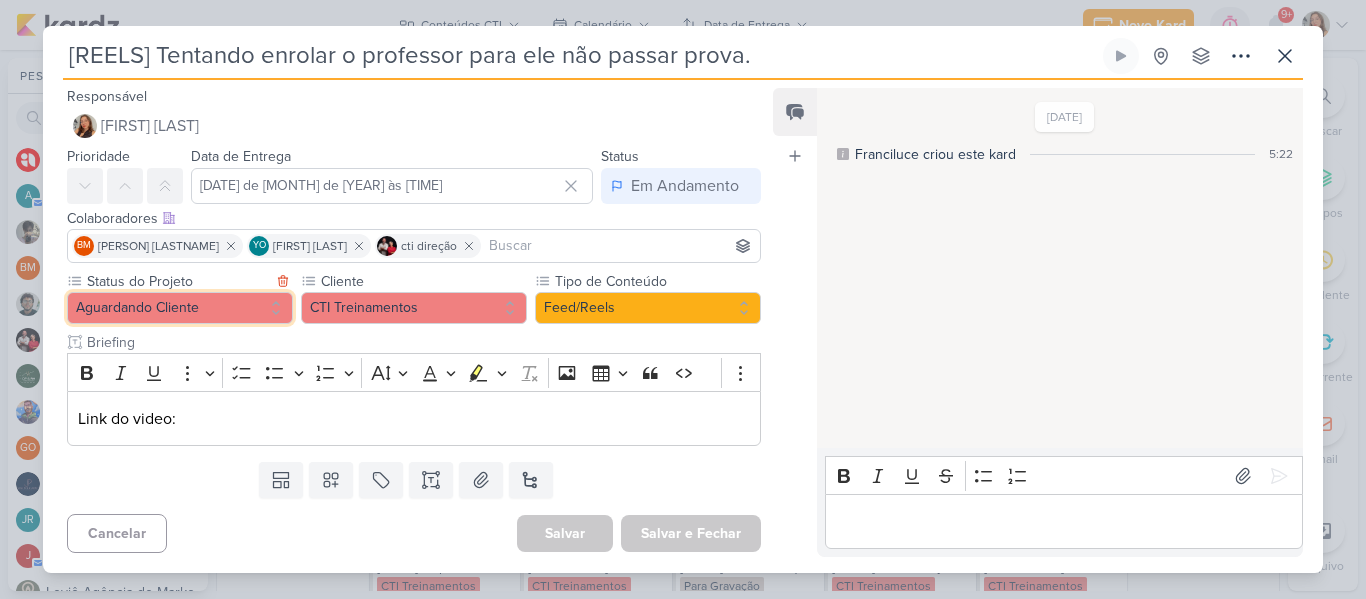 click on "Aguardando Cliente" at bounding box center (180, 308) 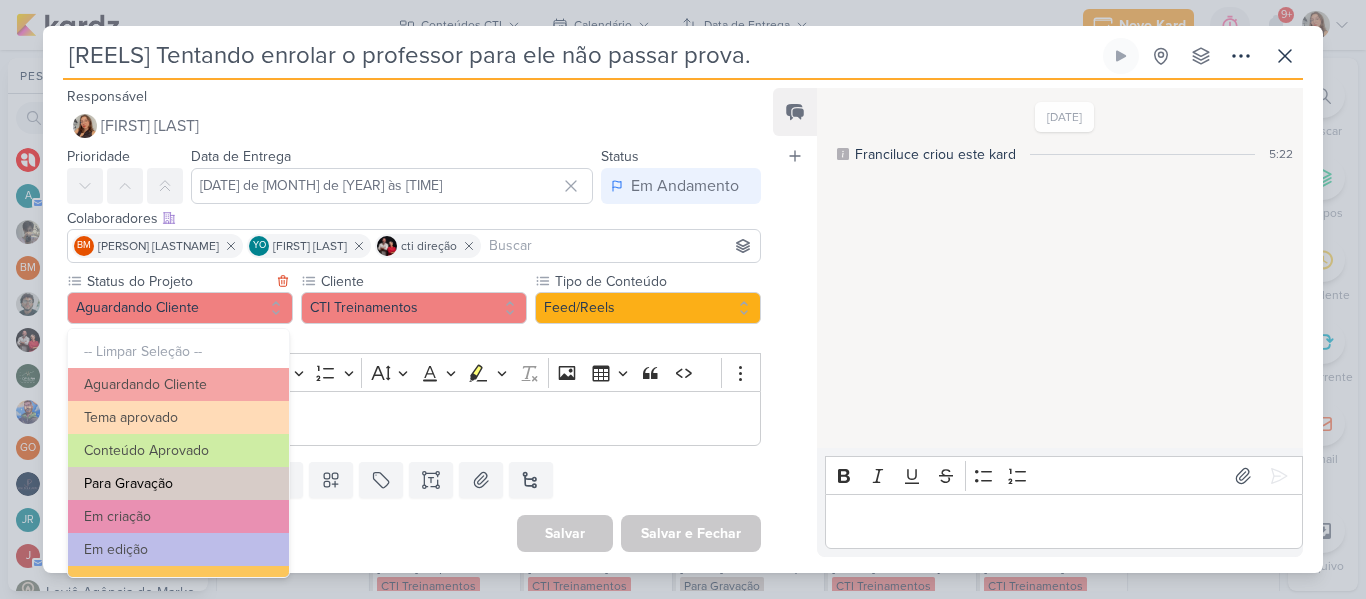 click on "Para Gravação" at bounding box center [178, 483] 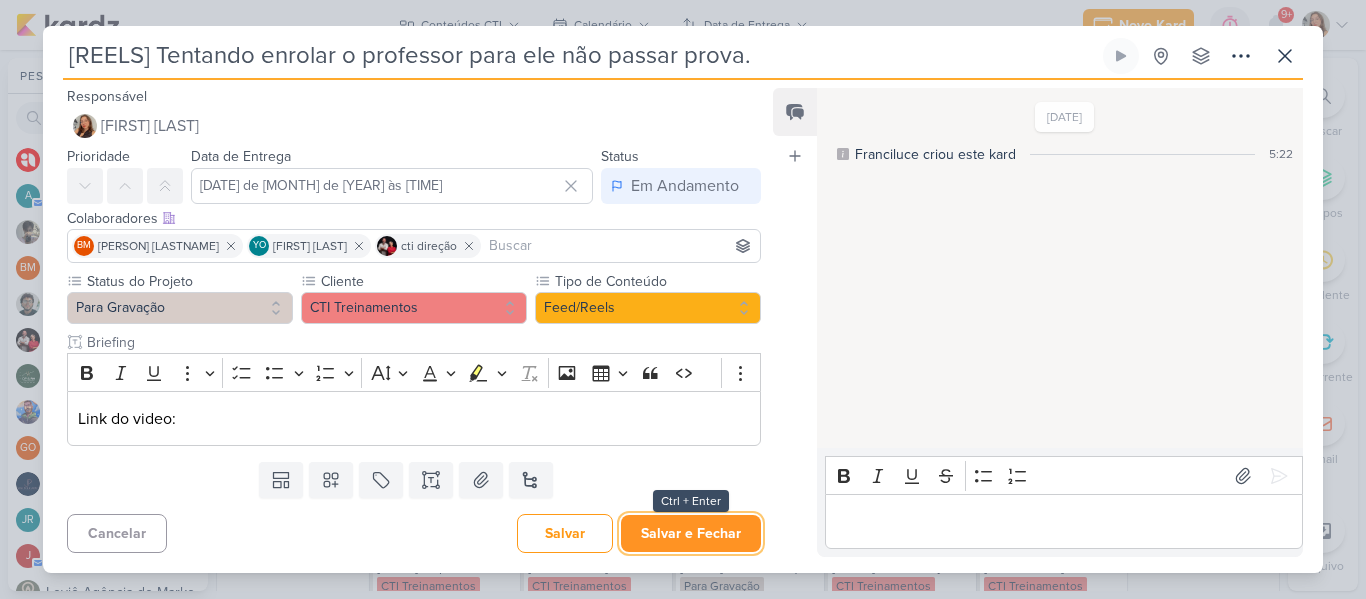click on "Salvar e Fechar" at bounding box center [691, 533] 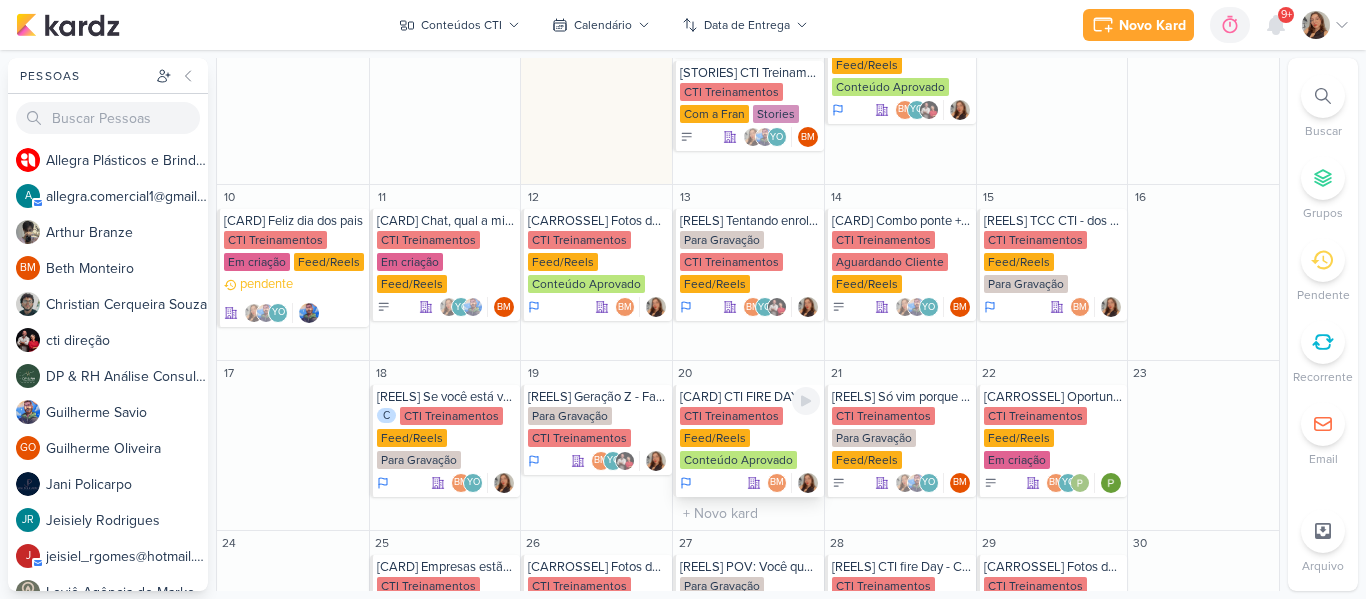 click on "Feed/Reels" at bounding box center (715, 438) 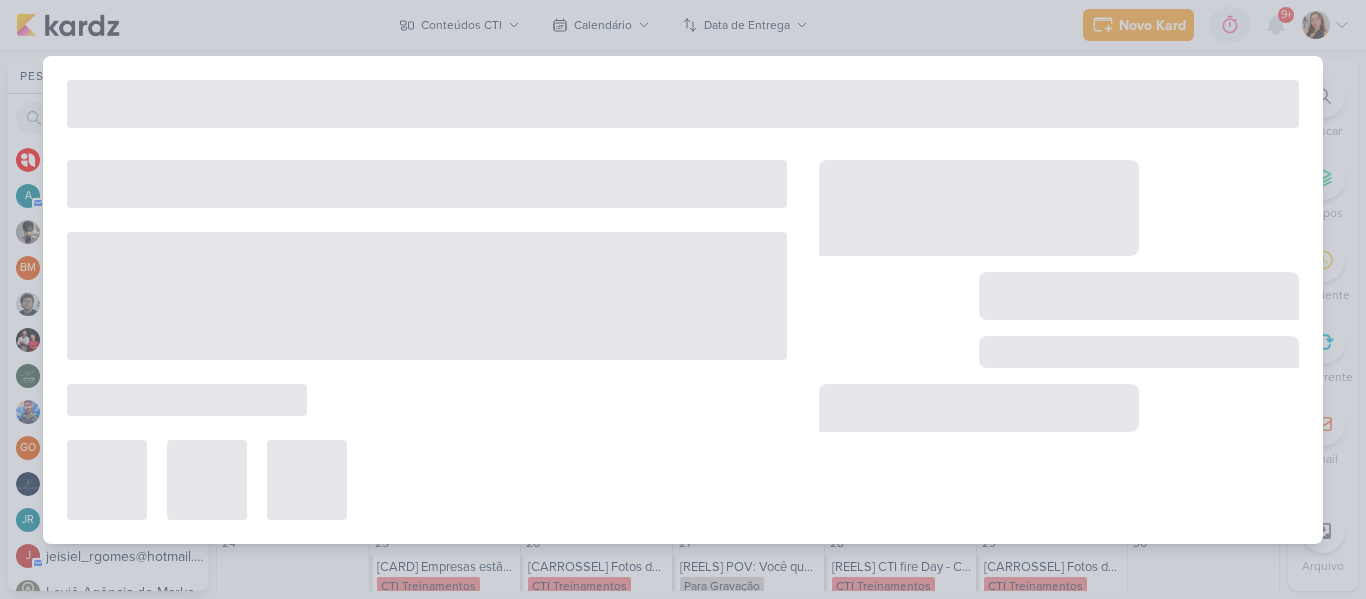 type on "[CARD] CTI FIRE DAY - nova data" 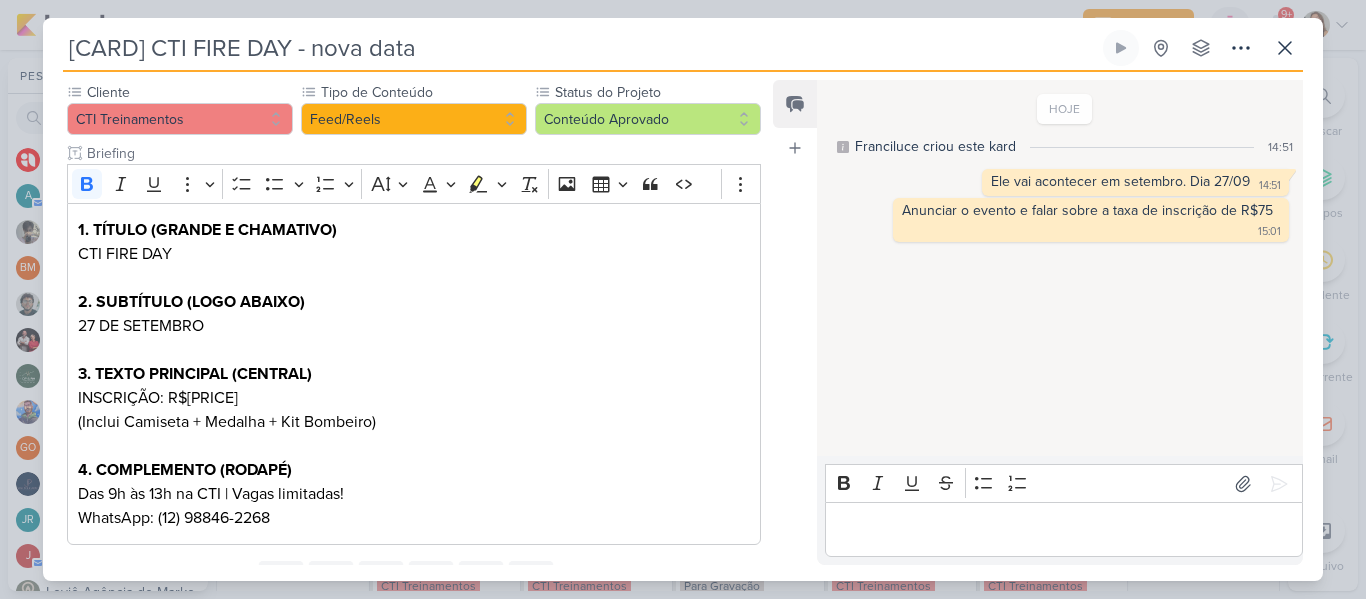 scroll, scrollTop: 183, scrollLeft: 0, axis: vertical 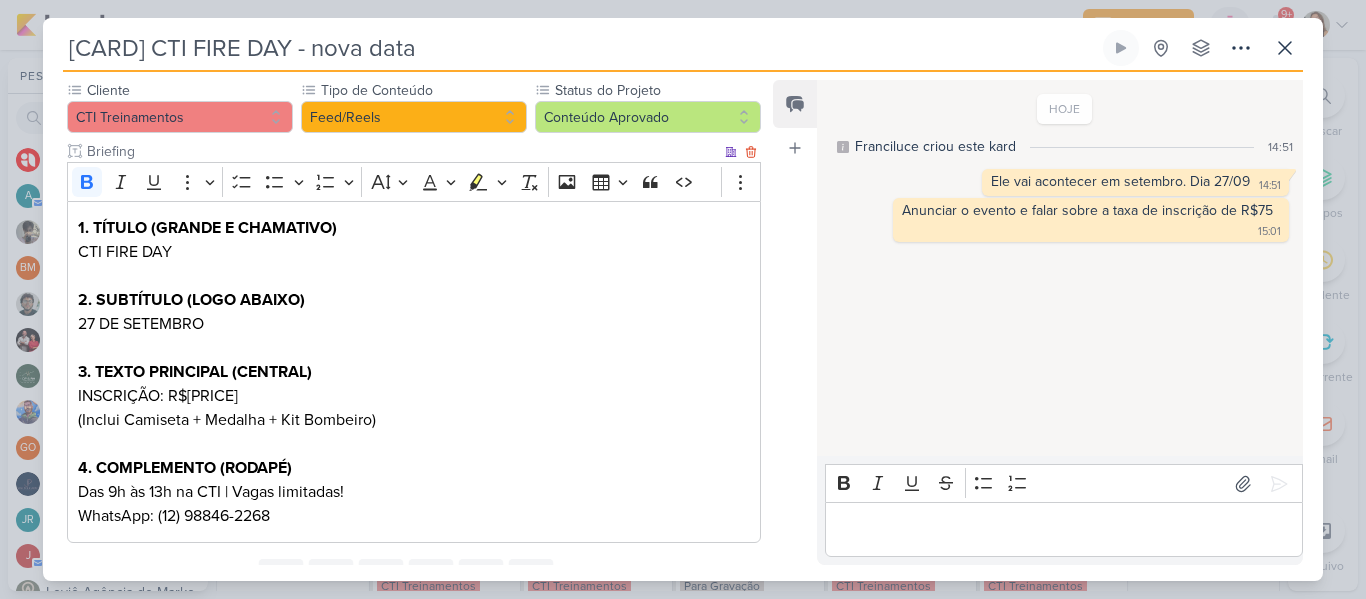 click on "27 DE SETEMBRO" at bounding box center [414, 324] 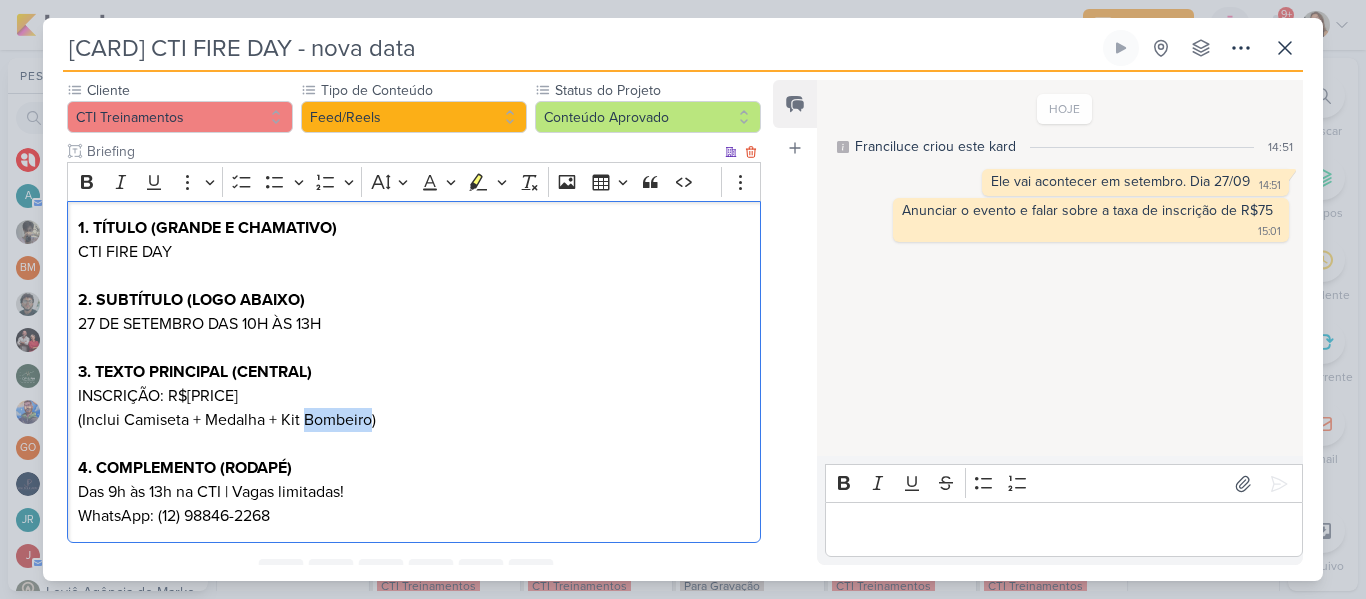drag, startPoint x: 372, startPoint y: 423, endPoint x: 303, endPoint y: 423, distance: 69 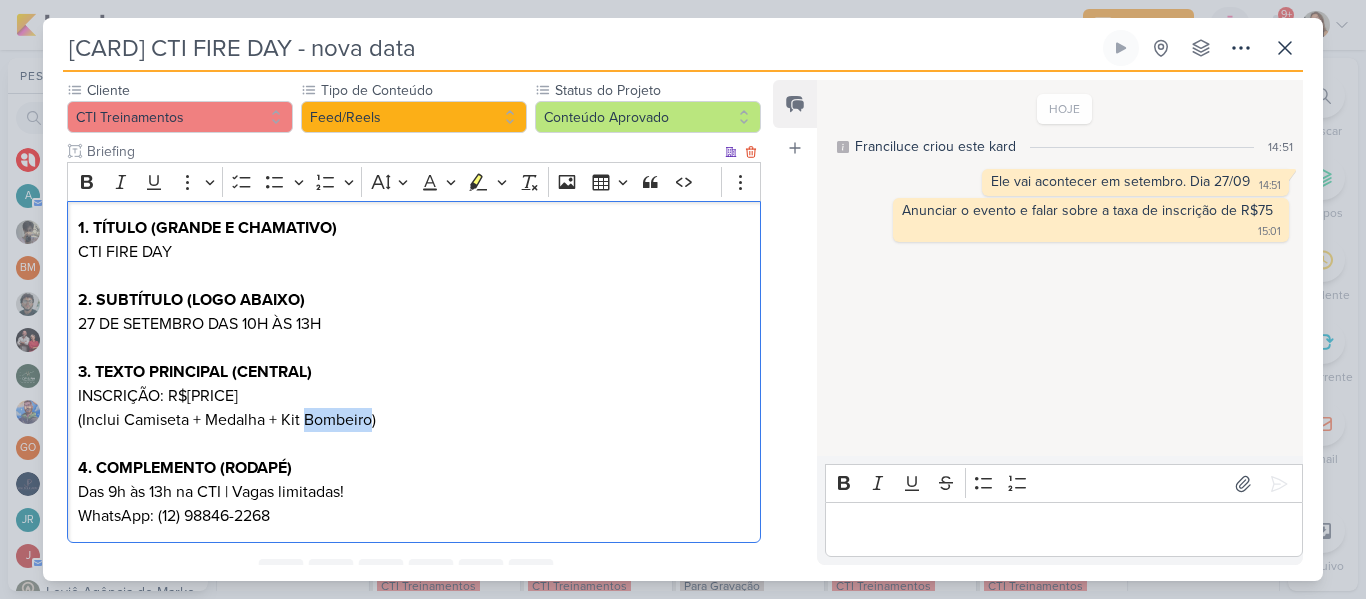 click on "INSCRIÇÃO: R$75,00 (Inclui Camiseta + Medalha + Kit Bombeiro)" at bounding box center [414, 408] 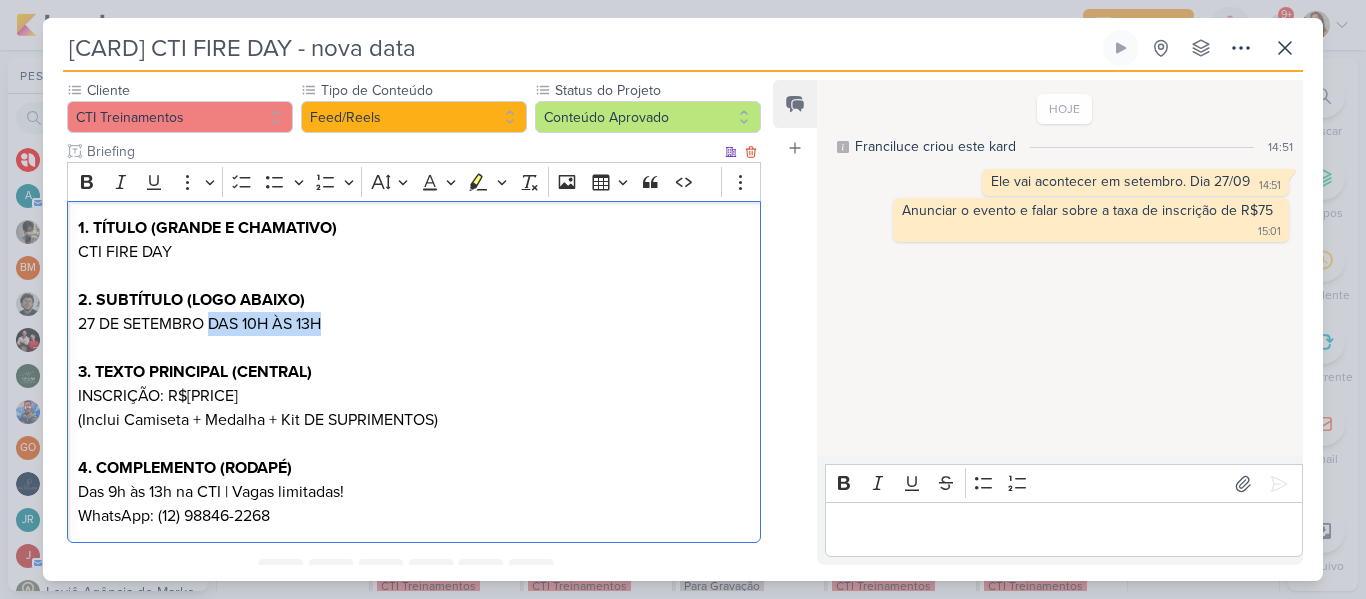 drag, startPoint x: 336, startPoint y: 331, endPoint x: 208, endPoint y: 329, distance: 128.01562 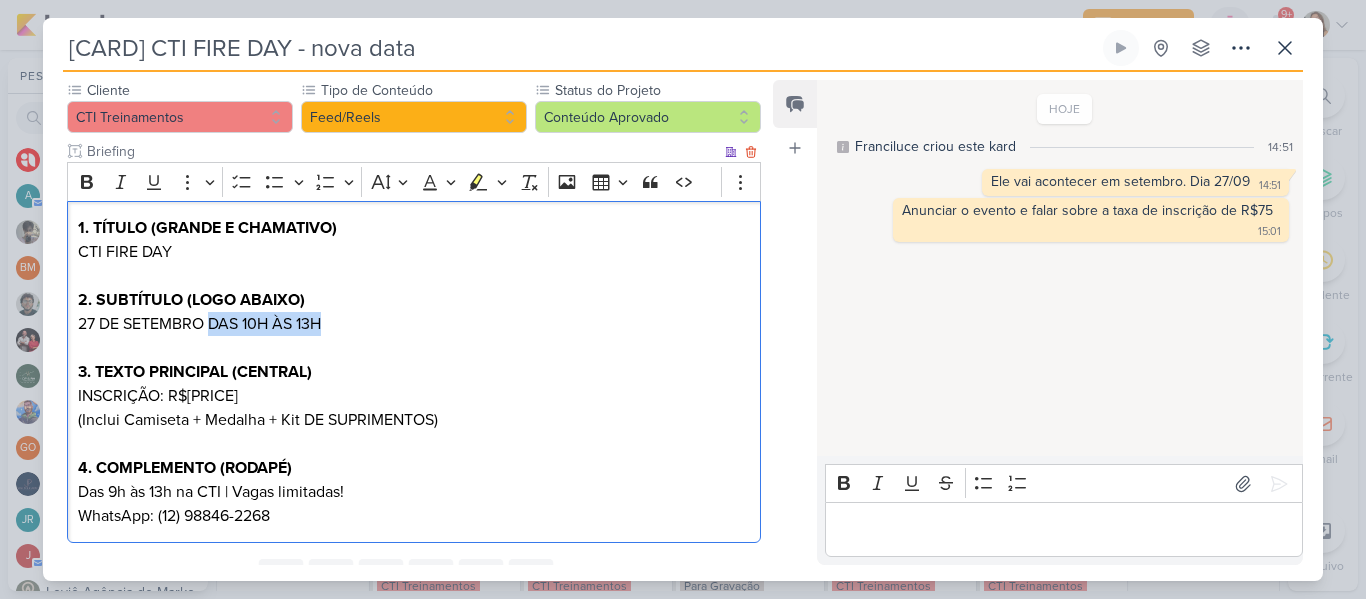 click on "27 DE SETEMBRO DAS 10H ÀS 13H" at bounding box center (414, 324) 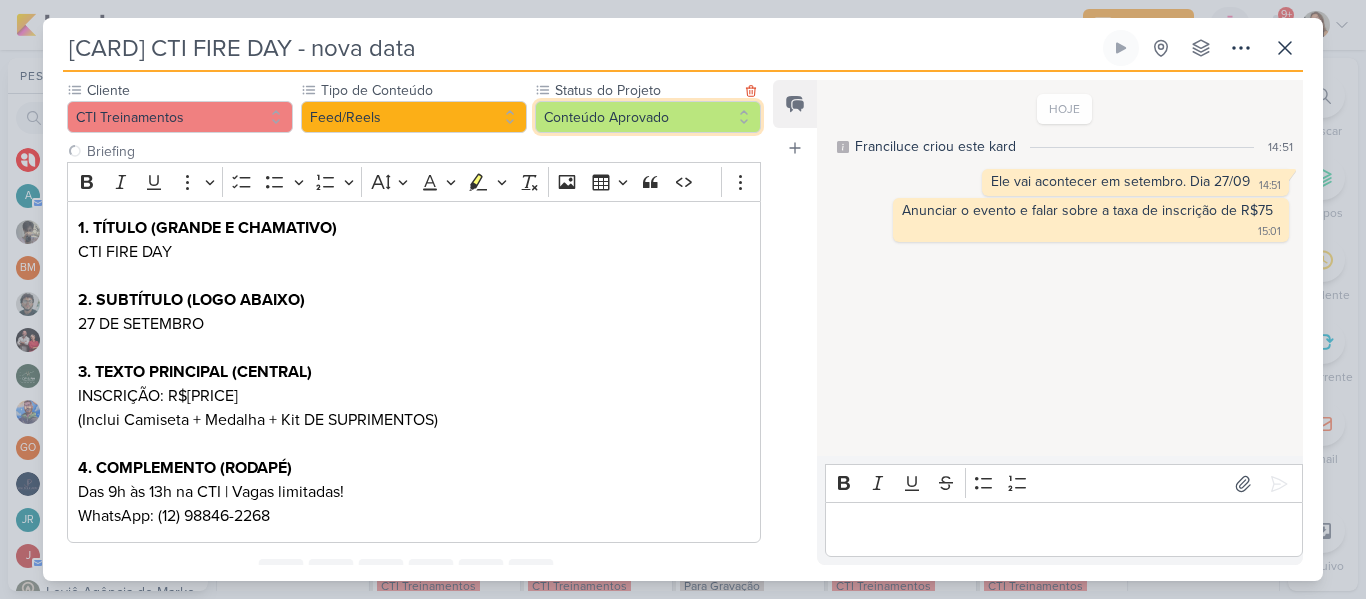 click on "Conteúdo Aprovado" at bounding box center [648, 117] 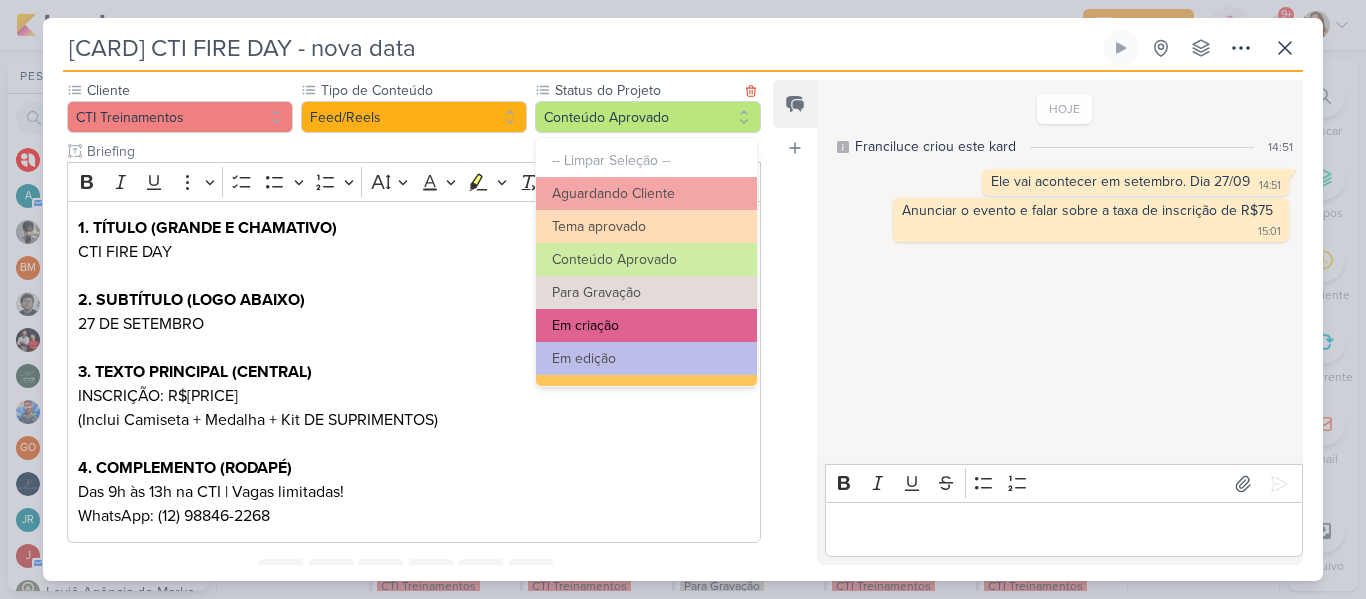 click on "Em criação" at bounding box center (646, 325) 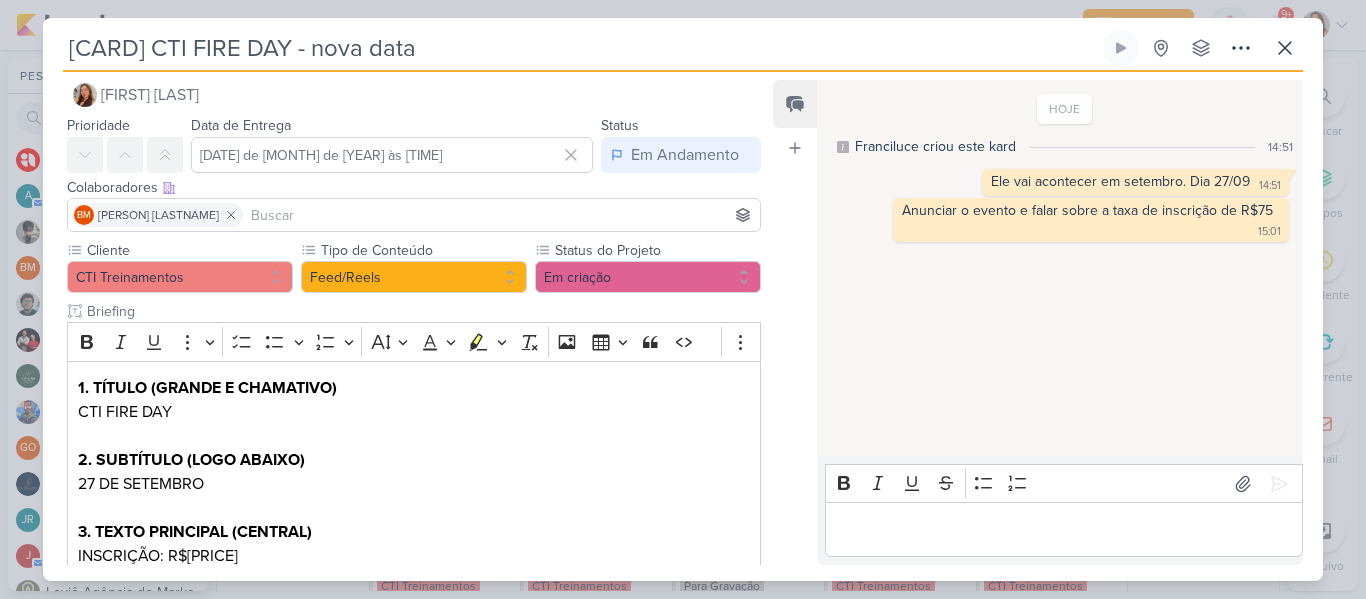 scroll, scrollTop: 8, scrollLeft: 0, axis: vertical 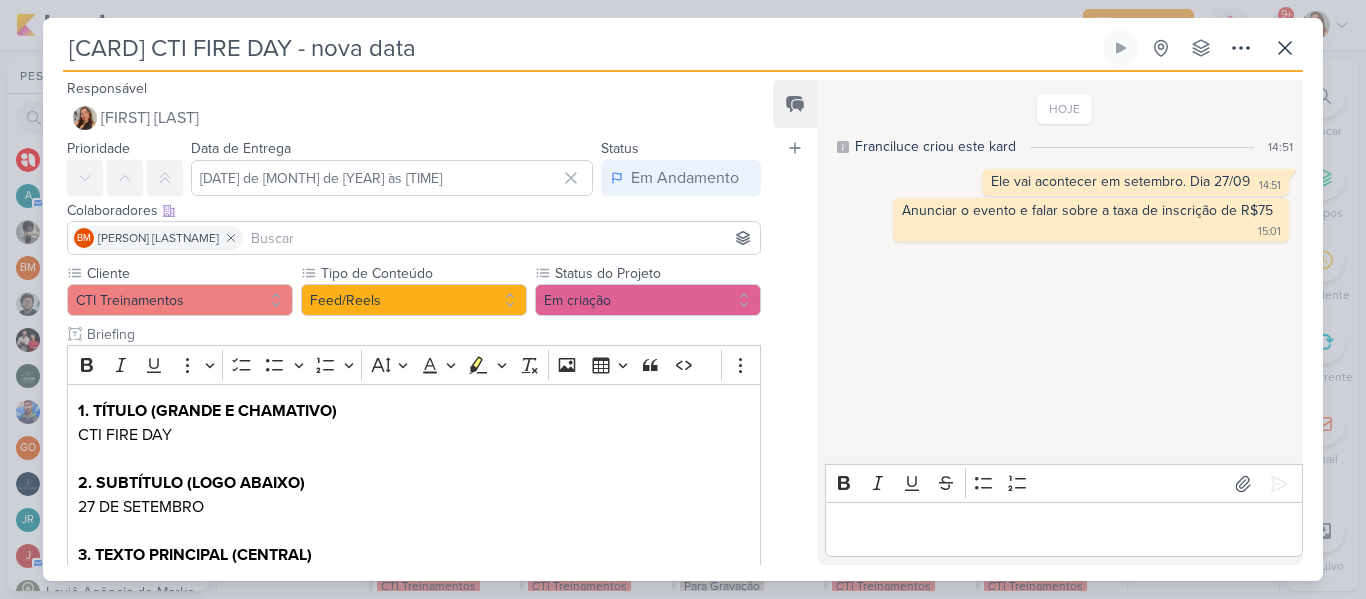 click at bounding box center [501, 238] 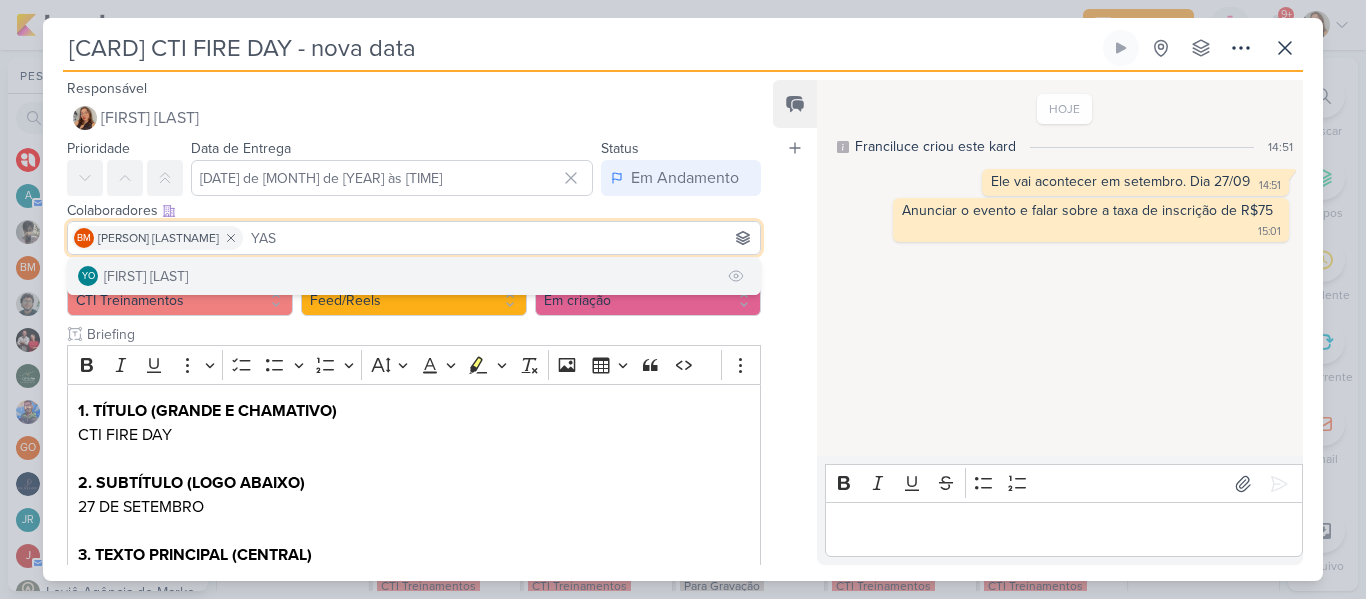 type on "YAS" 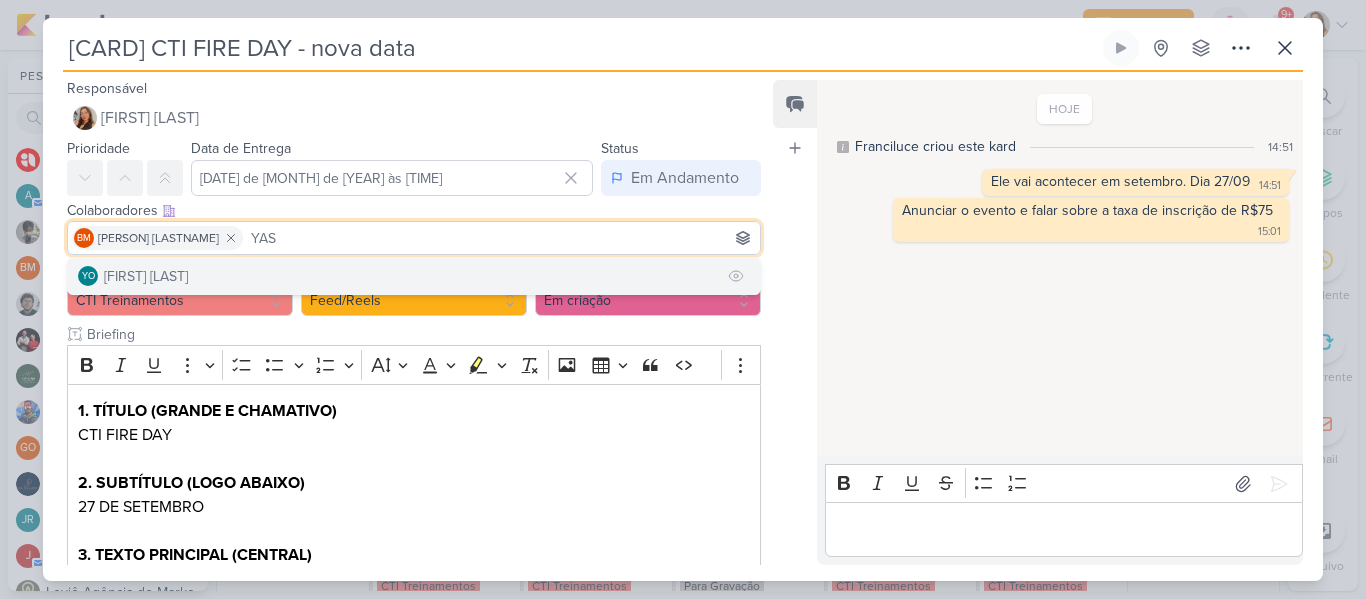 click on "YO
Yasmin Oliveira" at bounding box center [414, 276] 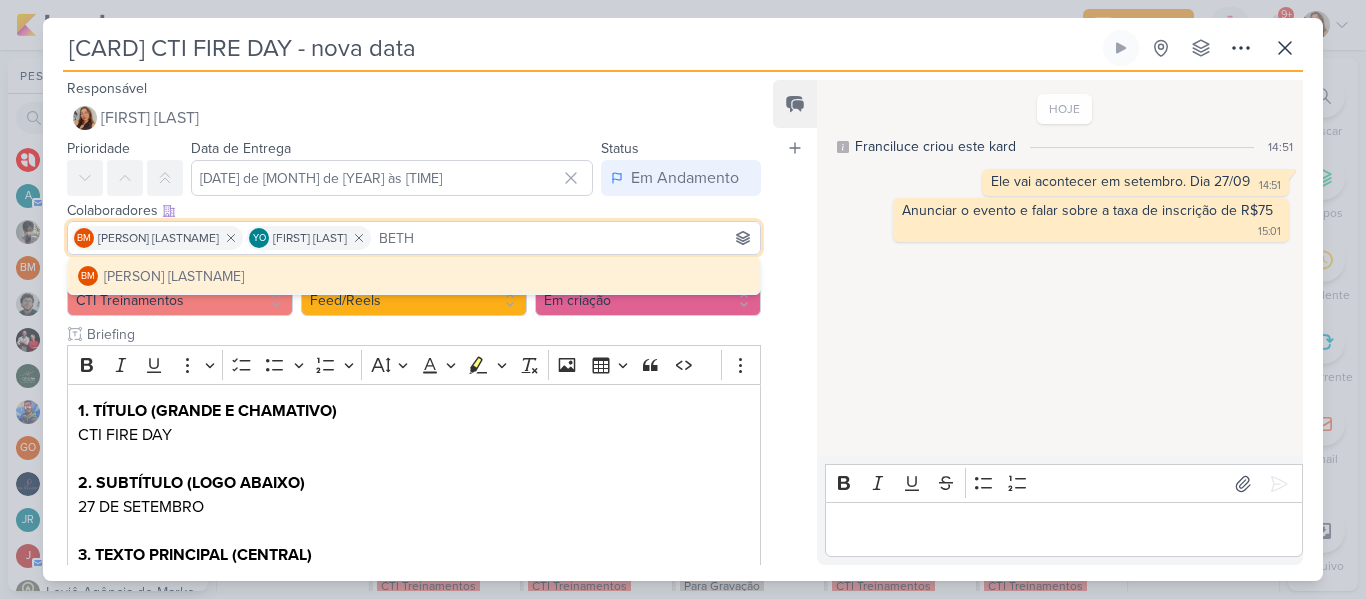 type on "BETH" 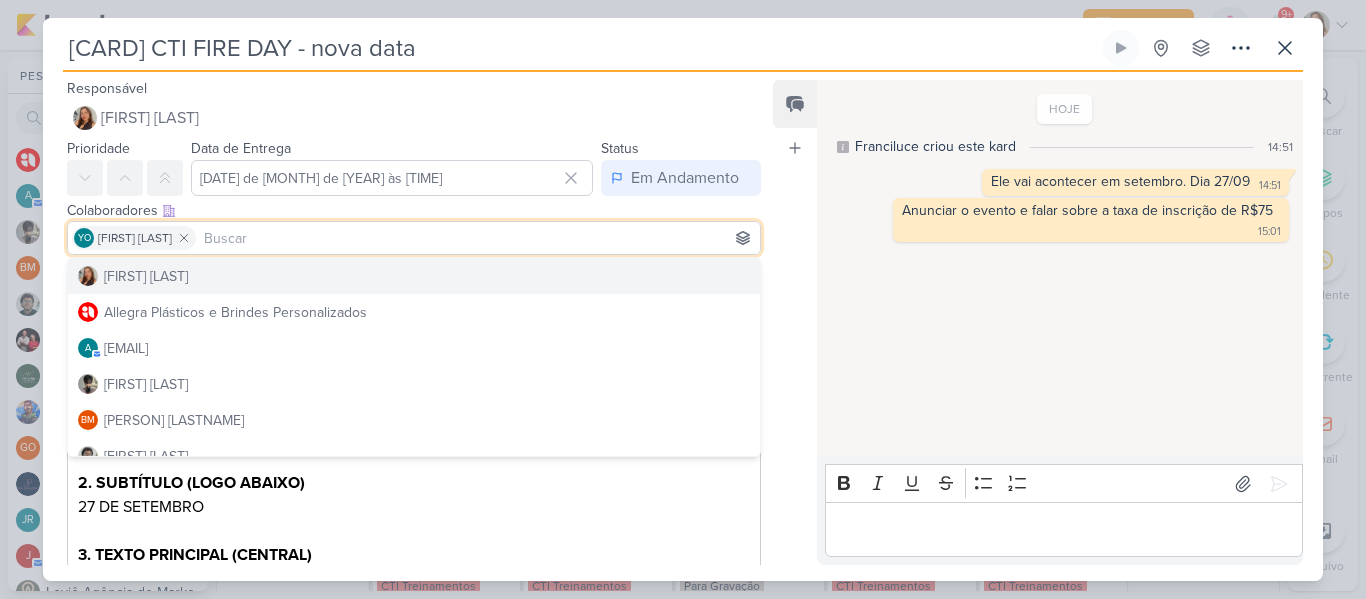click on "Feed
Atrelar email
Solte o email para atrelar ao kard" at bounding box center (795, 322) 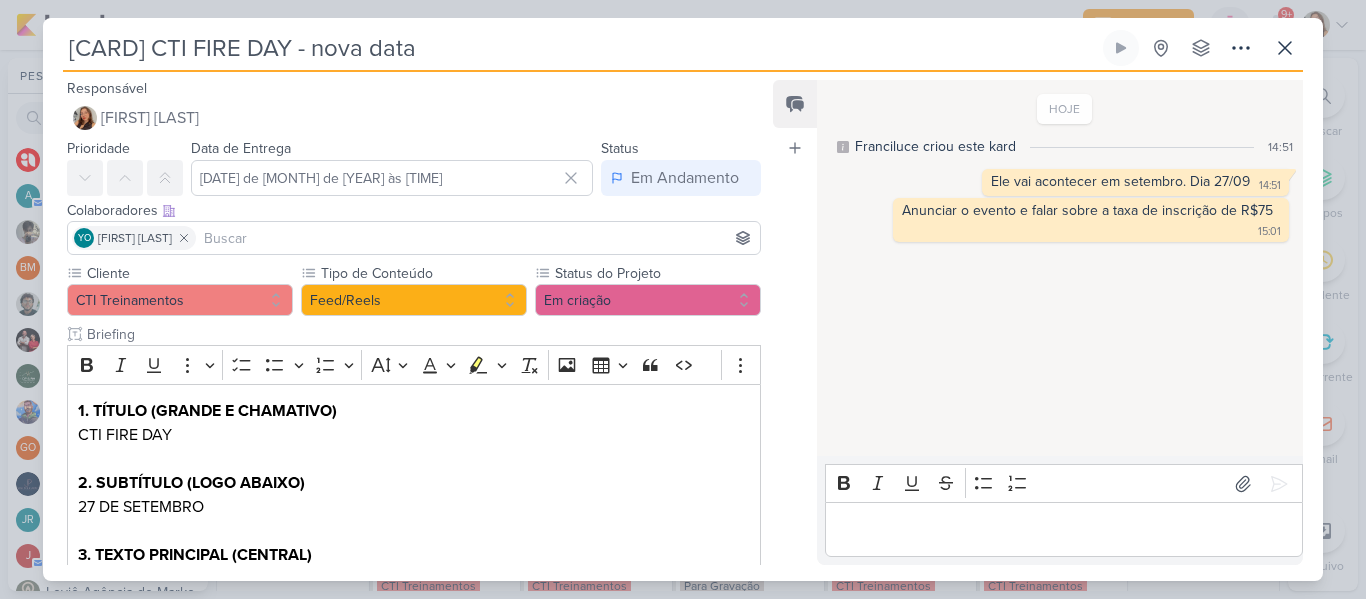 click at bounding box center (478, 238) 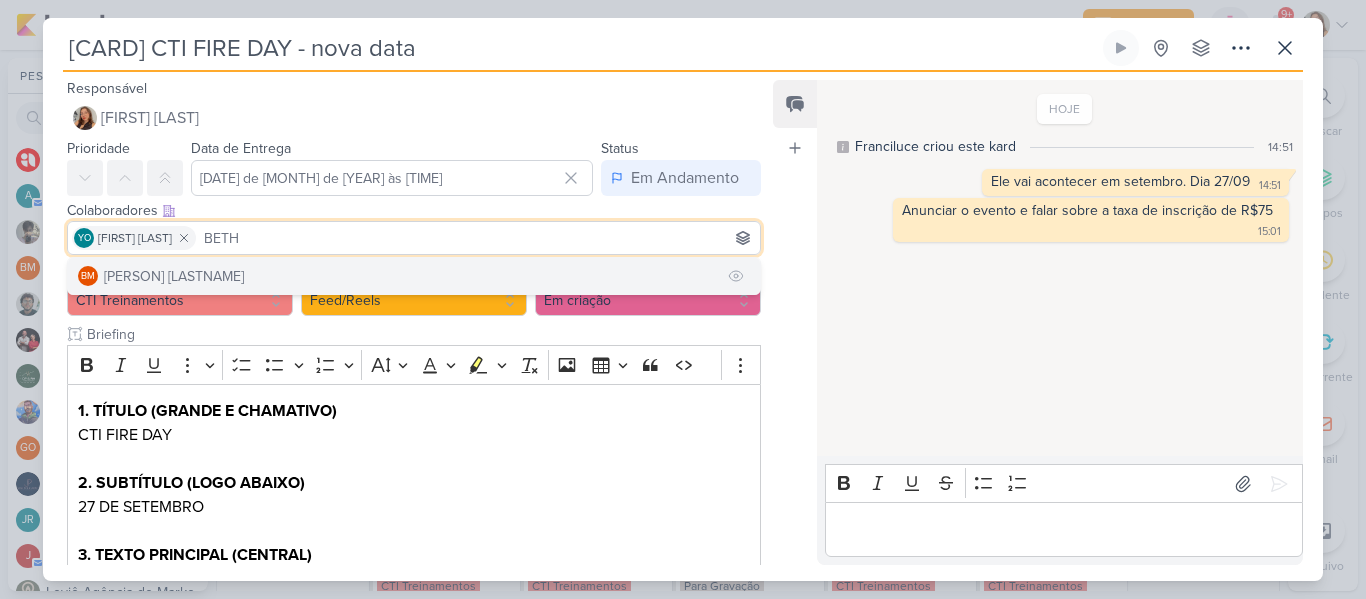 type on "BETH" 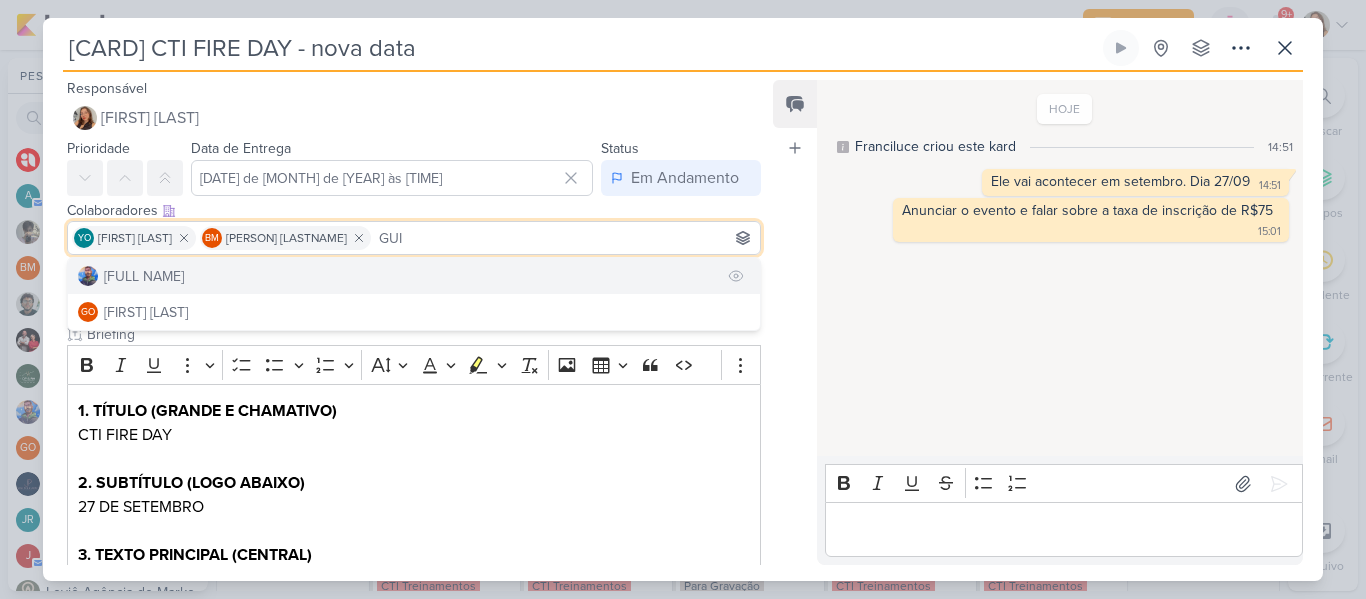 type on "GUI" 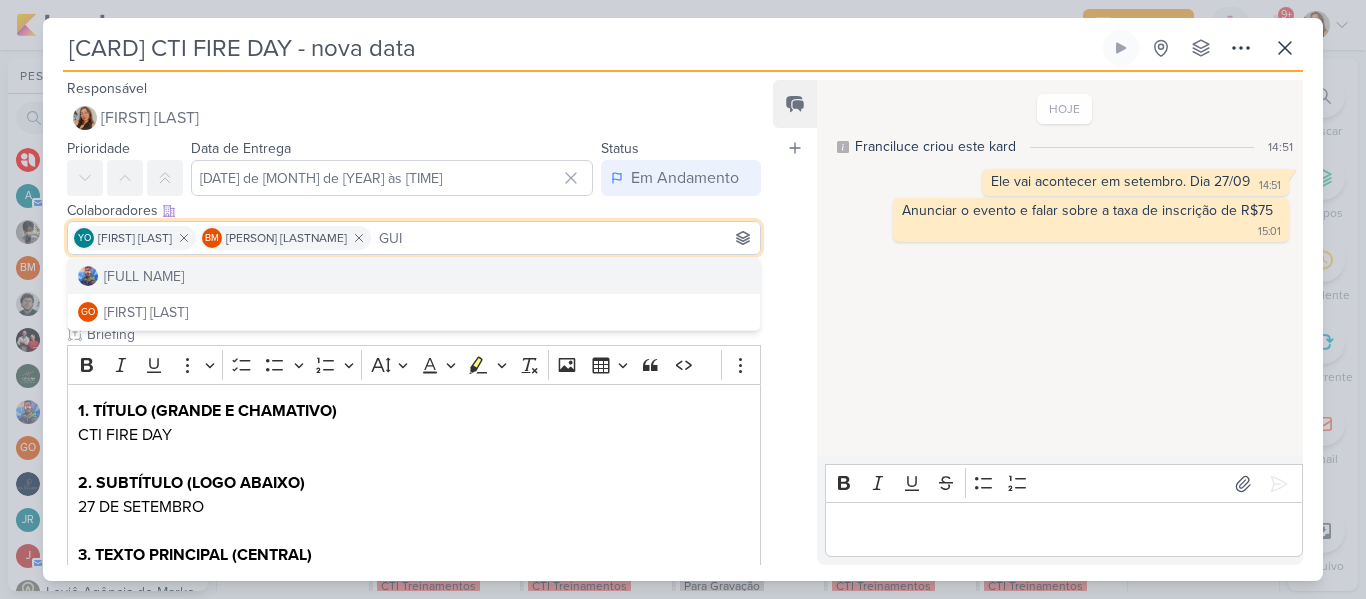 type 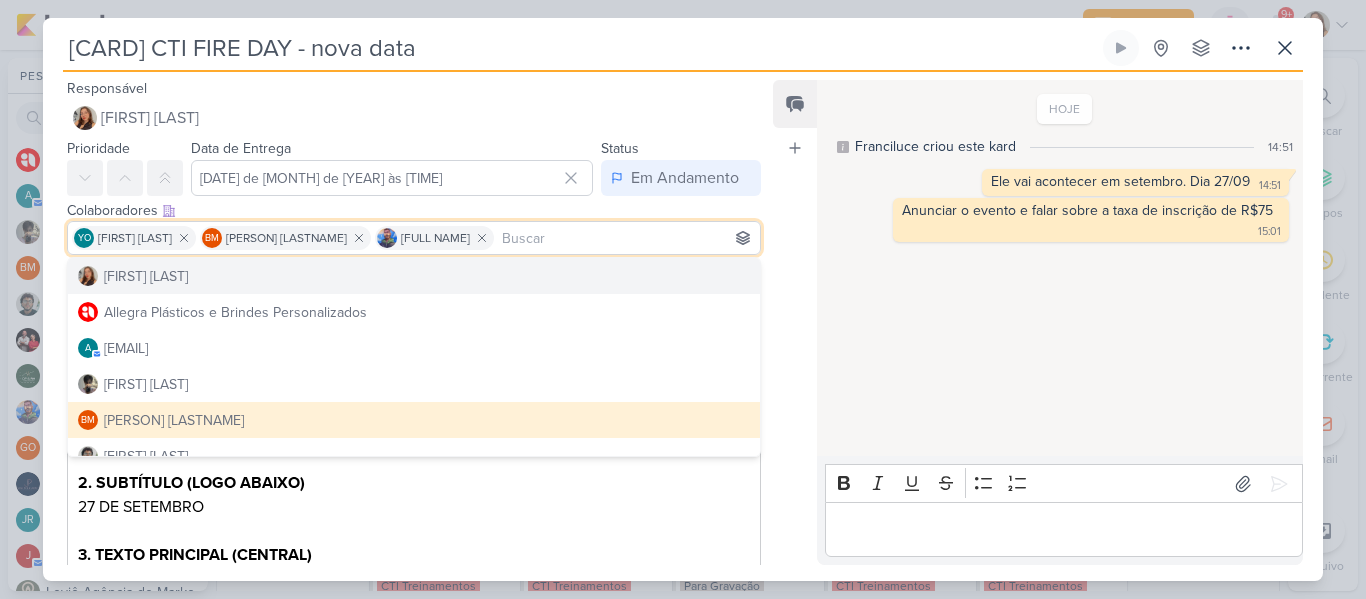 click on "Feed
Atrelar email
Solte o email para atrelar ao kard" at bounding box center (795, 322) 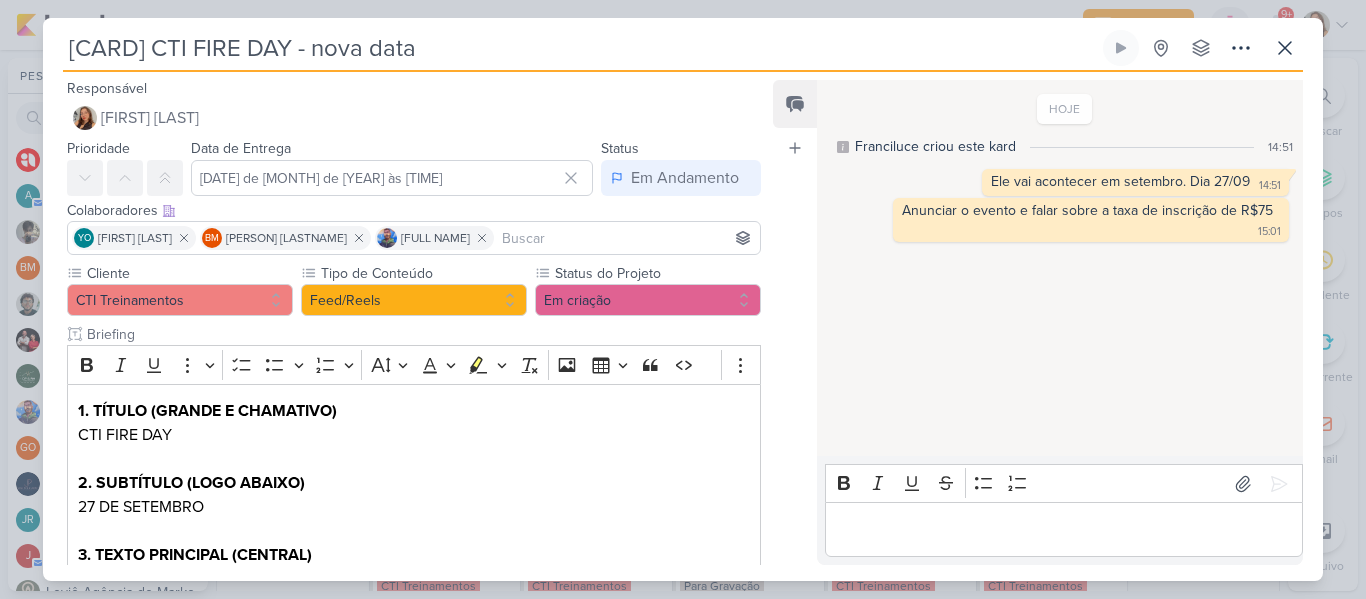 scroll, scrollTop: 272, scrollLeft: 0, axis: vertical 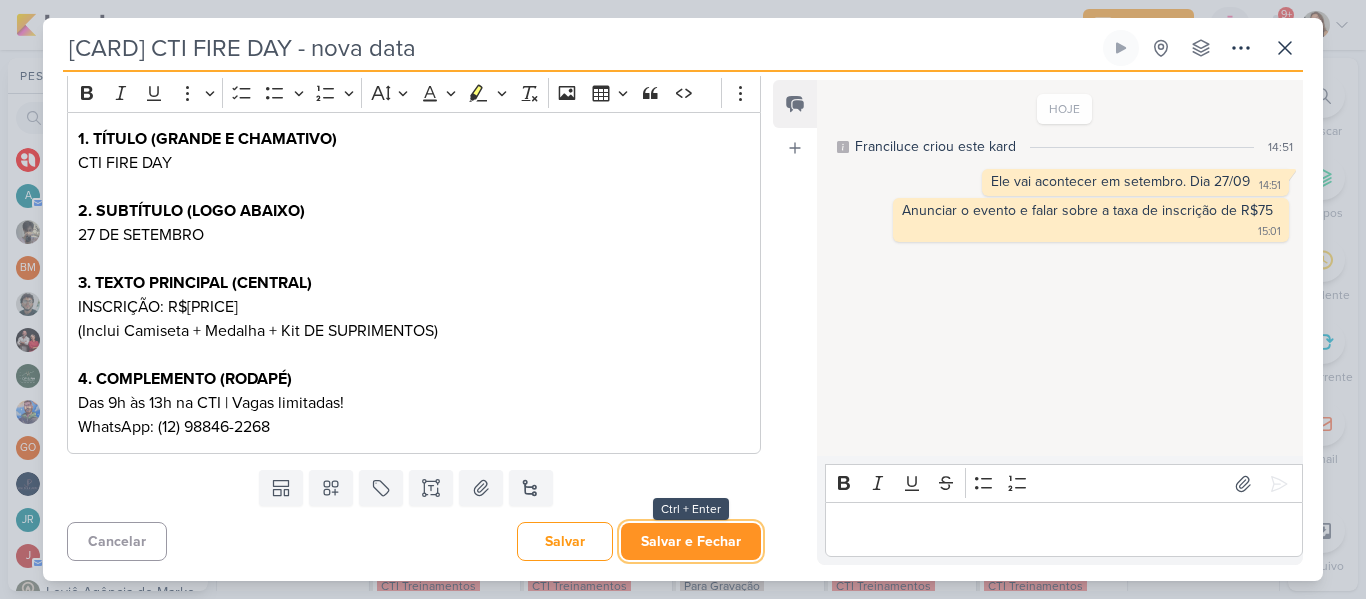 click on "Salvar e Fechar" at bounding box center (691, 541) 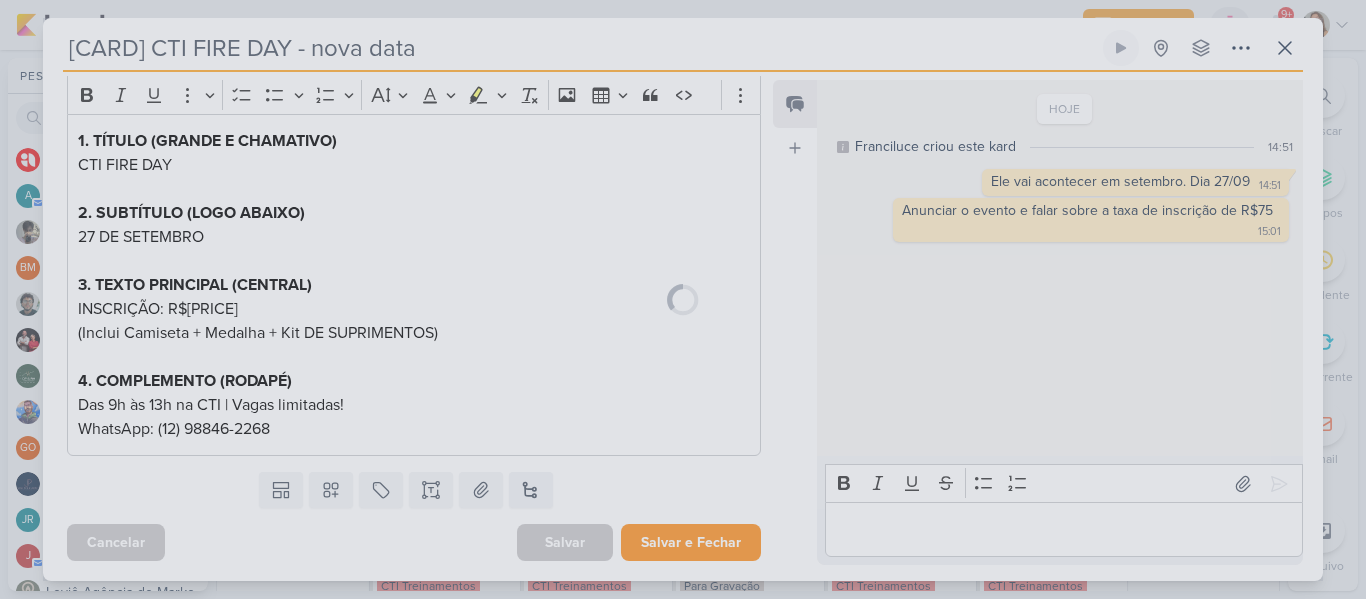 scroll, scrollTop: 270, scrollLeft: 0, axis: vertical 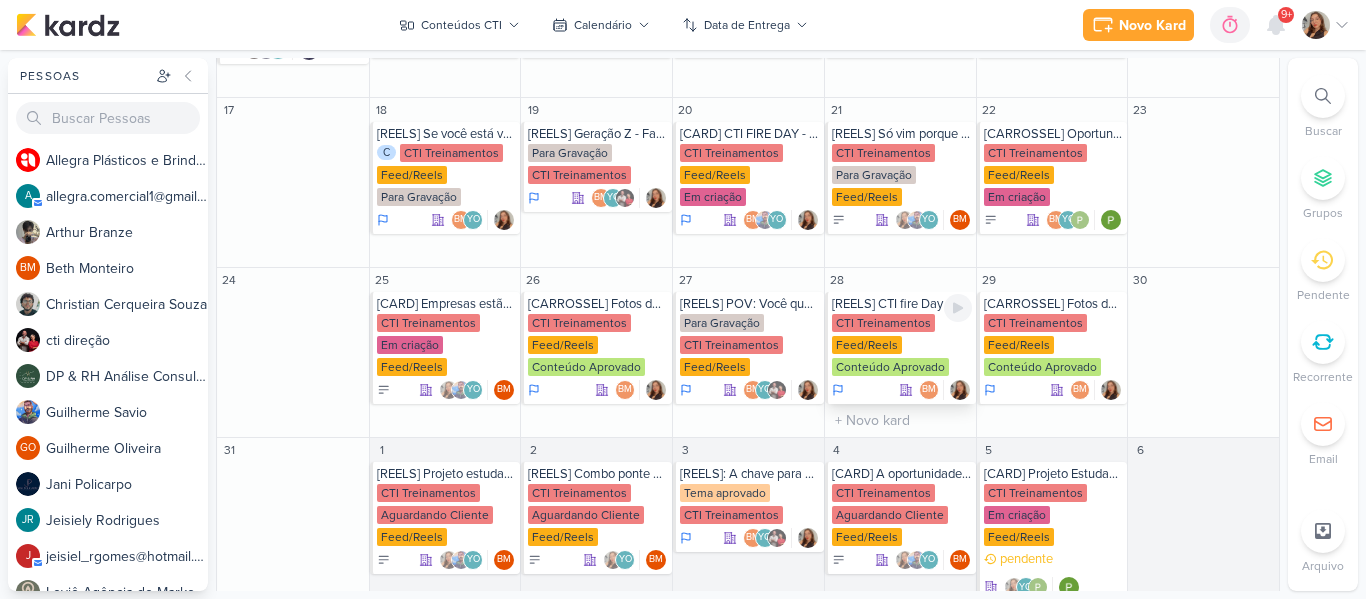 click on "Conteúdo Aprovado" at bounding box center [890, 367] 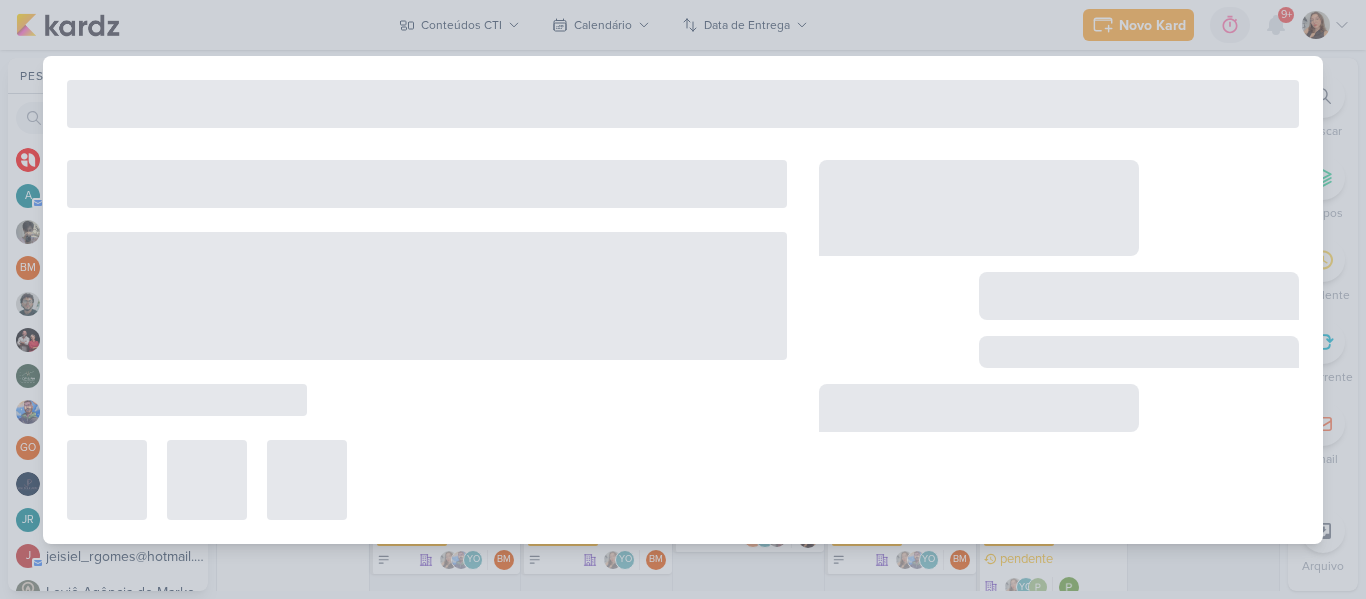 type on "[REELS] CTI fire Day - Convite" 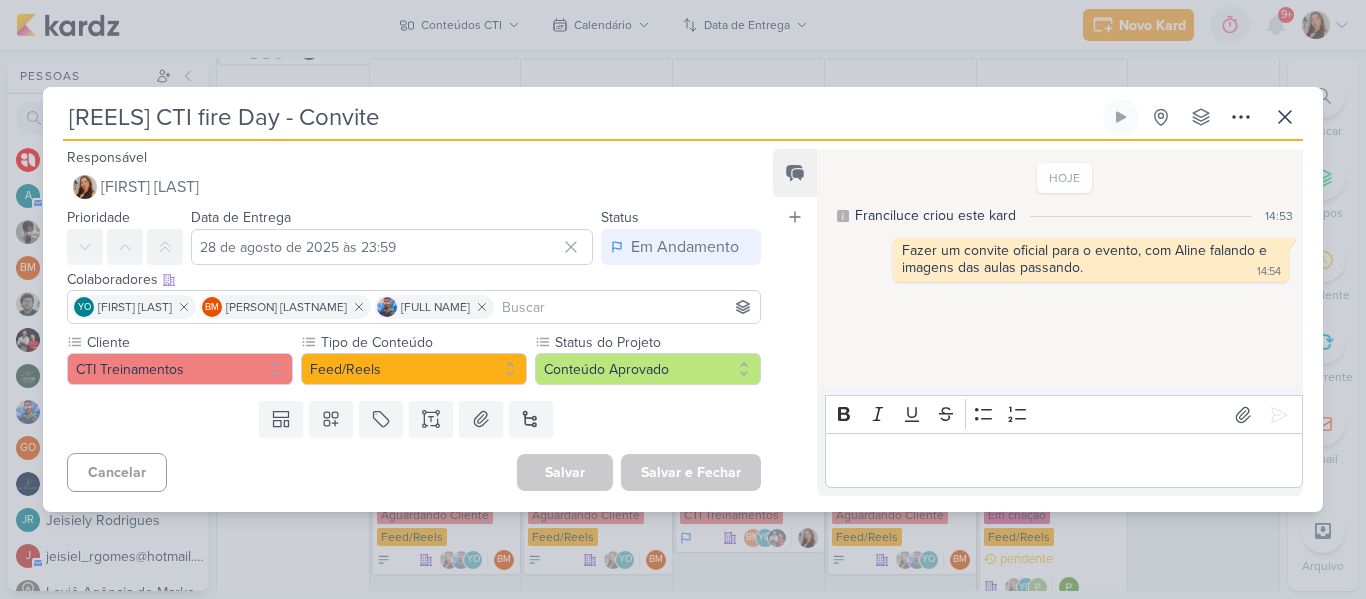 scroll, scrollTop: 0, scrollLeft: 0, axis: both 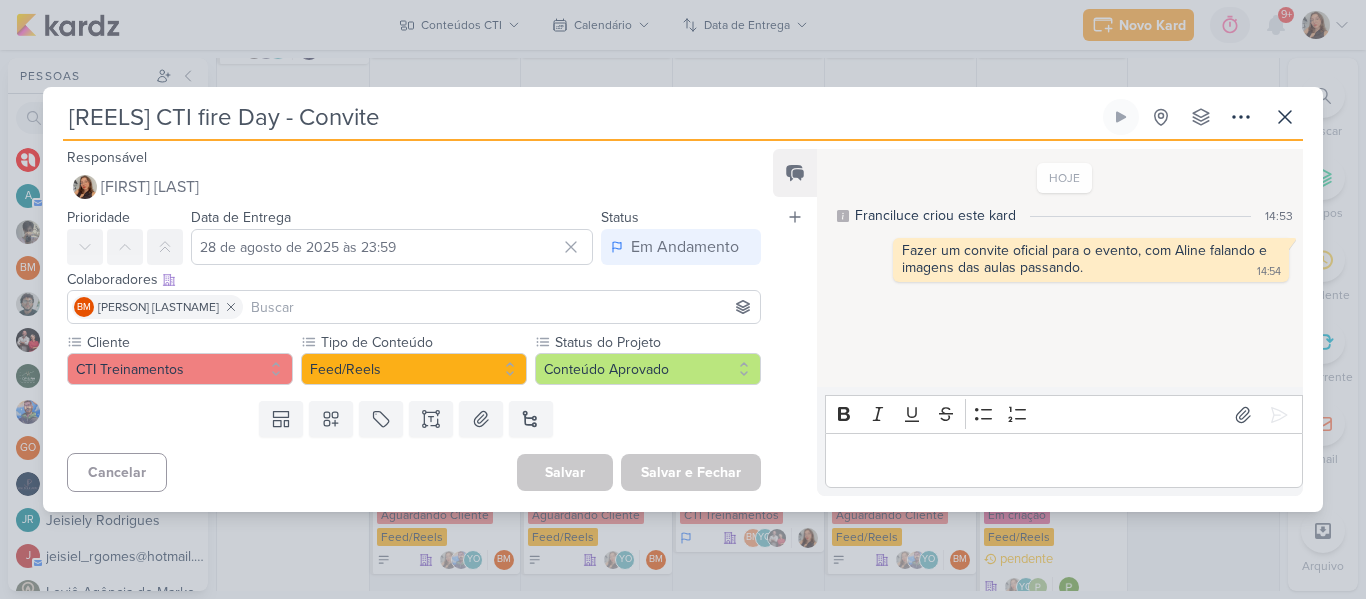 click at bounding box center (501, 307) 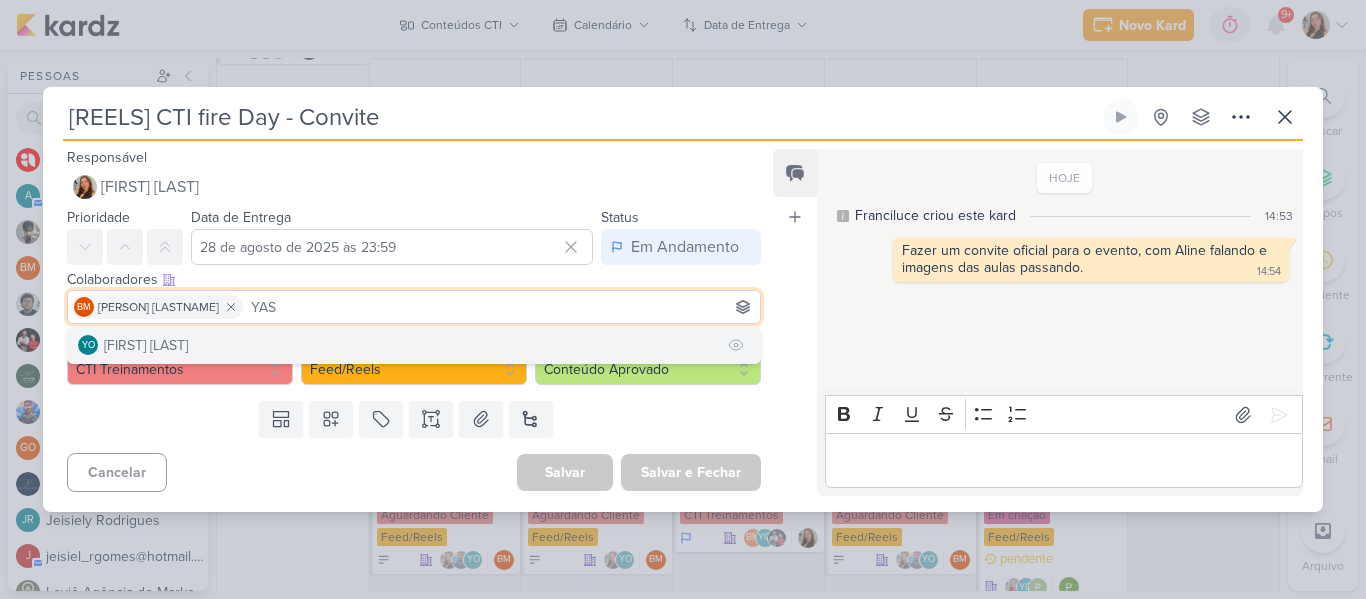 type on "YAS" 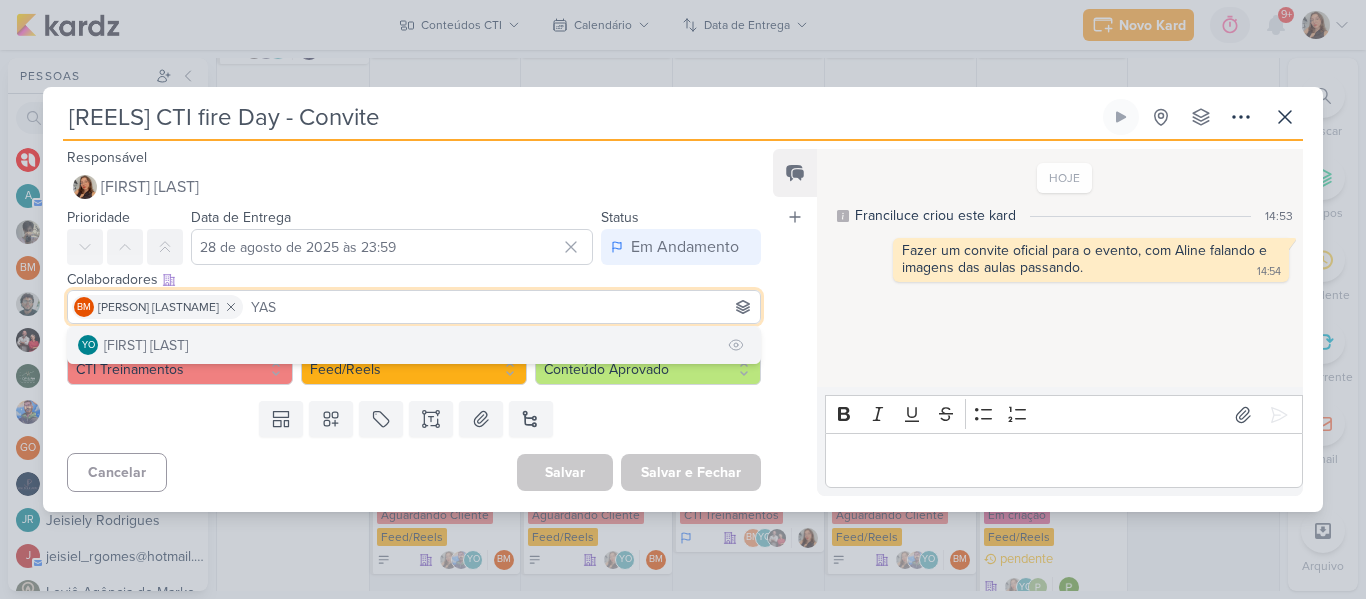 click on "YO
Yasmin Oliveira" at bounding box center (414, 345) 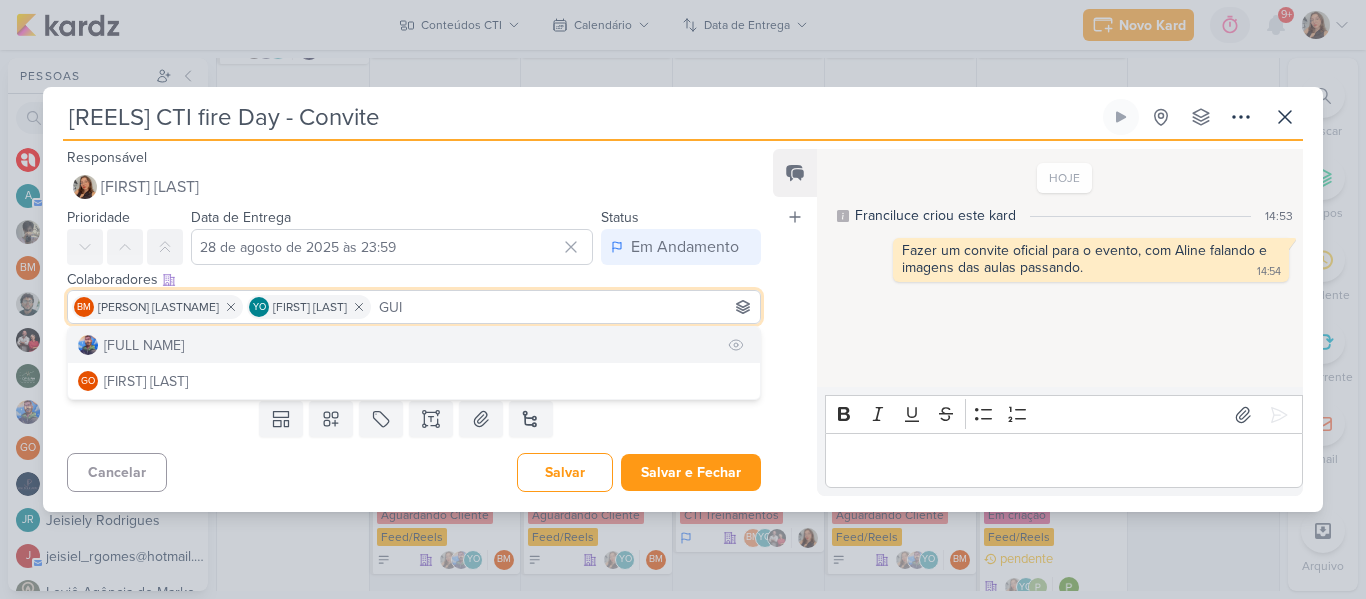 type on "GUI" 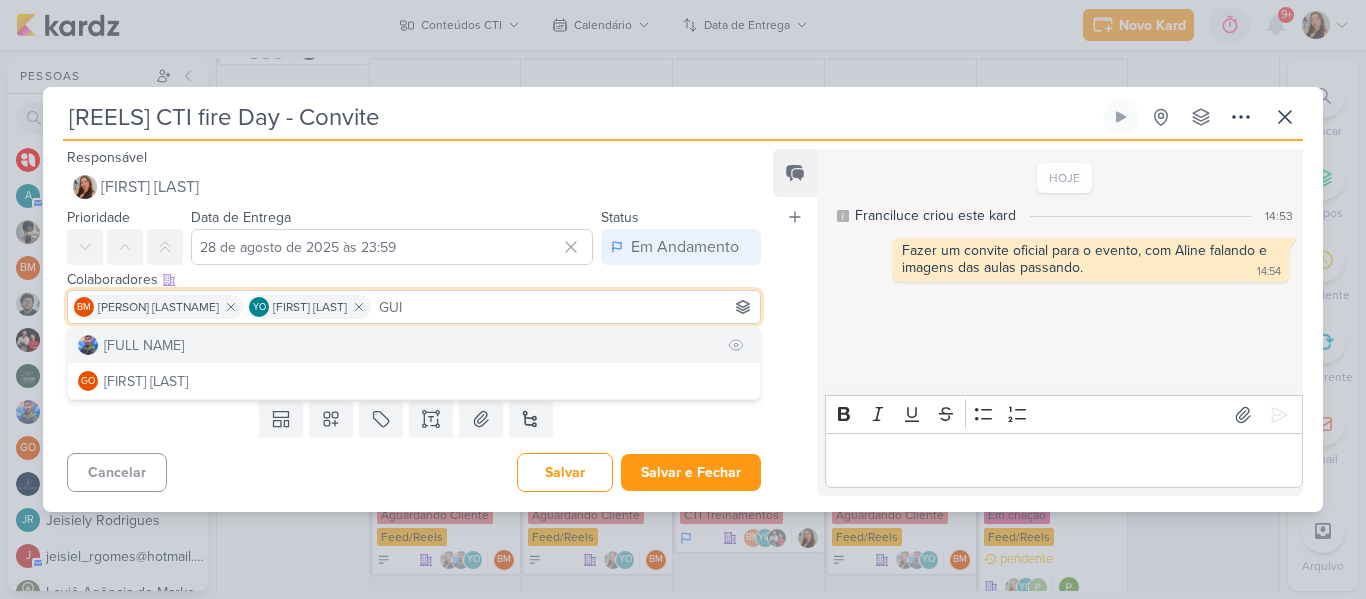 type 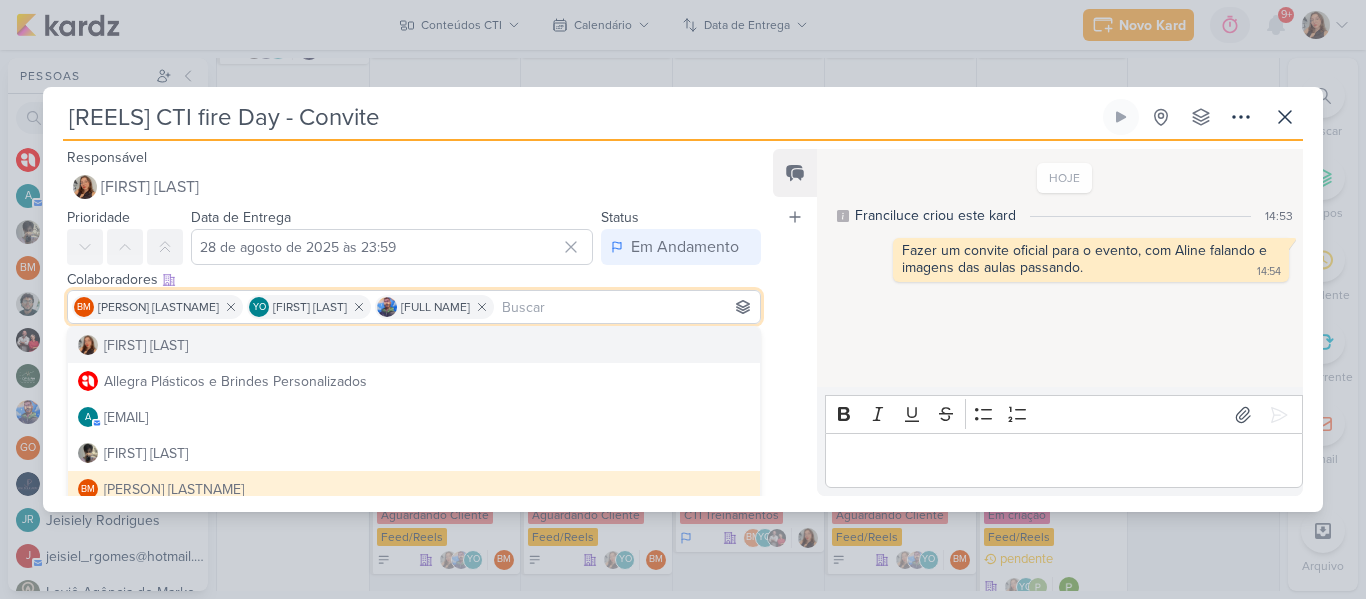 click on "Responsável
Franciluce Carvalho
Franciluce Carvalho
Allegra Plásticos e Brindes Personalizados
a
allegra.comercial1@gmail.com
Arthur Branze
BM
Beth  Monteiro
Christian Cerqueira Souza
cti direção
DP & RH Análise Consultiva" at bounding box center [683, 326] 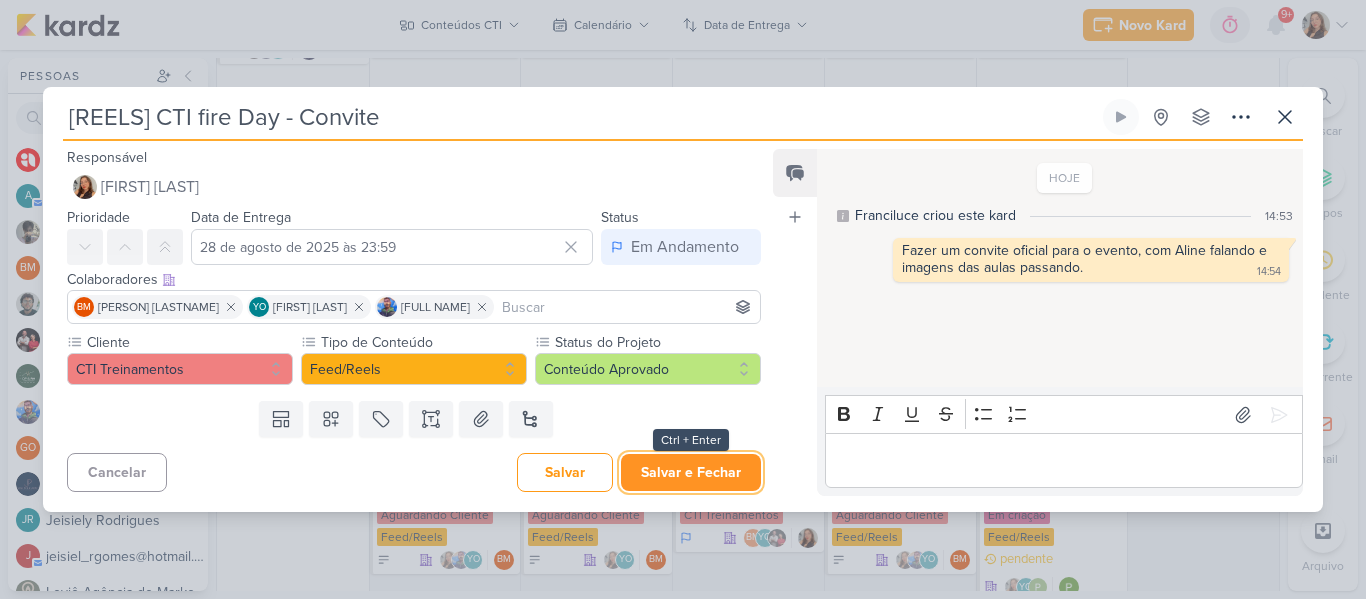 click on "Salvar e Fechar" at bounding box center [691, 472] 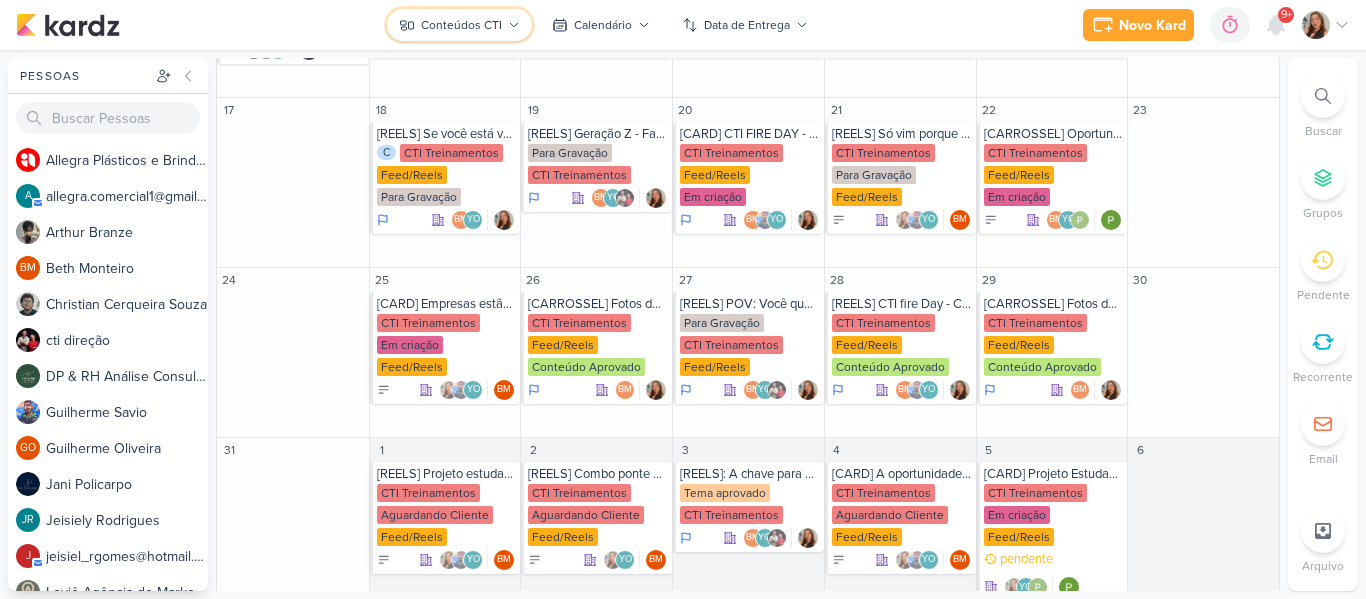 click on "Conteúdos CTI" at bounding box center [459, 25] 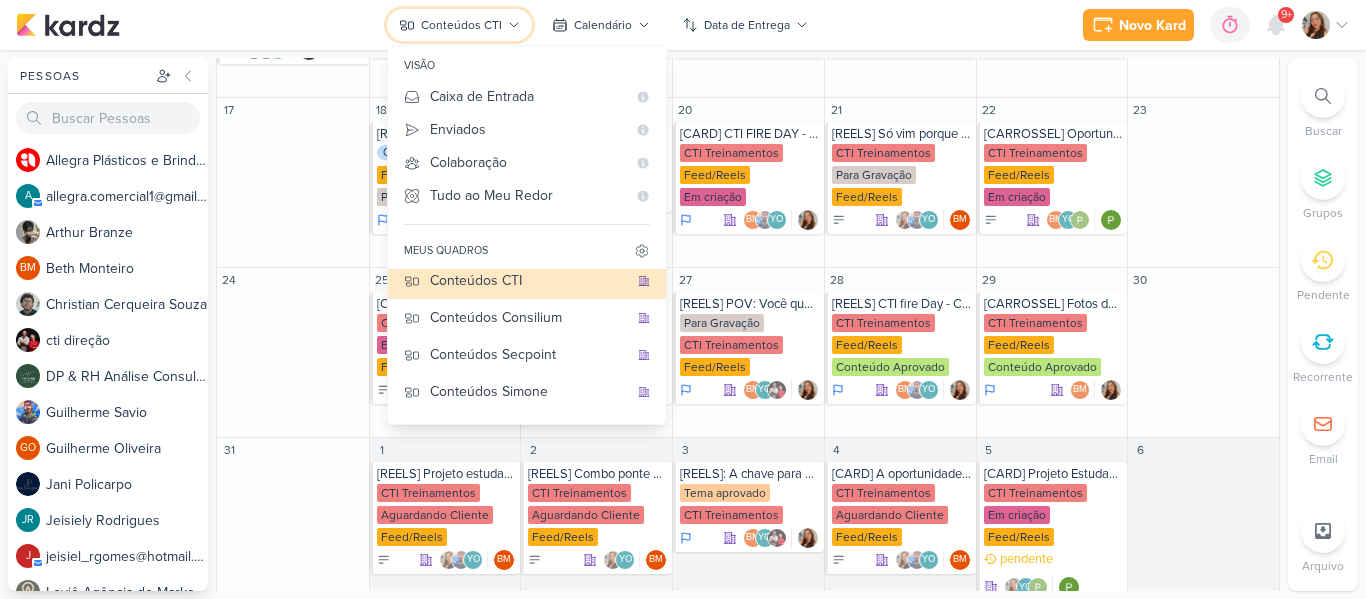scroll, scrollTop: 123, scrollLeft: 0, axis: vertical 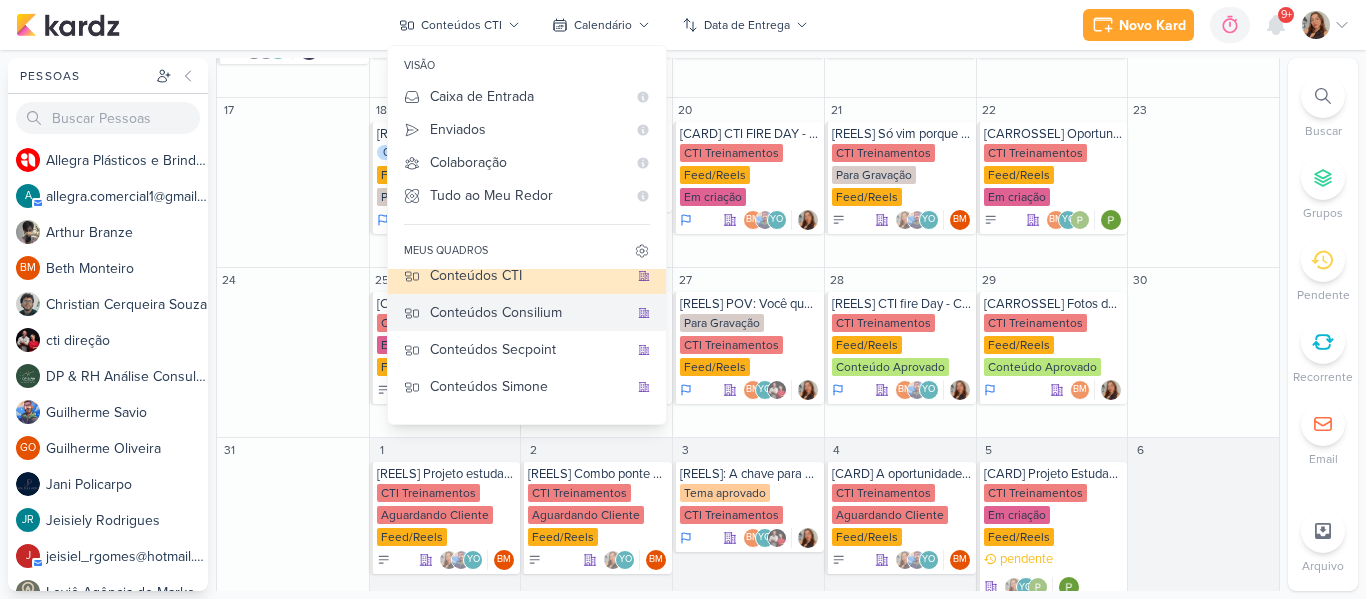 click on "Conteúdos Consilium" at bounding box center (529, 312) 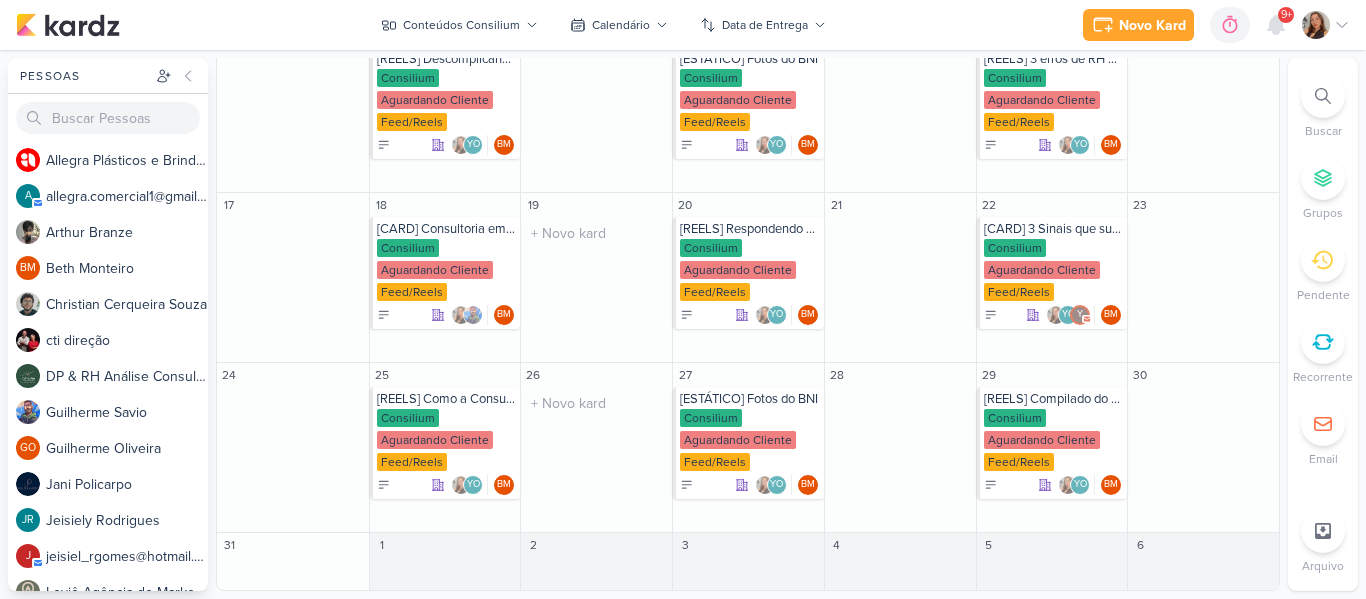 scroll, scrollTop: 570, scrollLeft: 0, axis: vertical 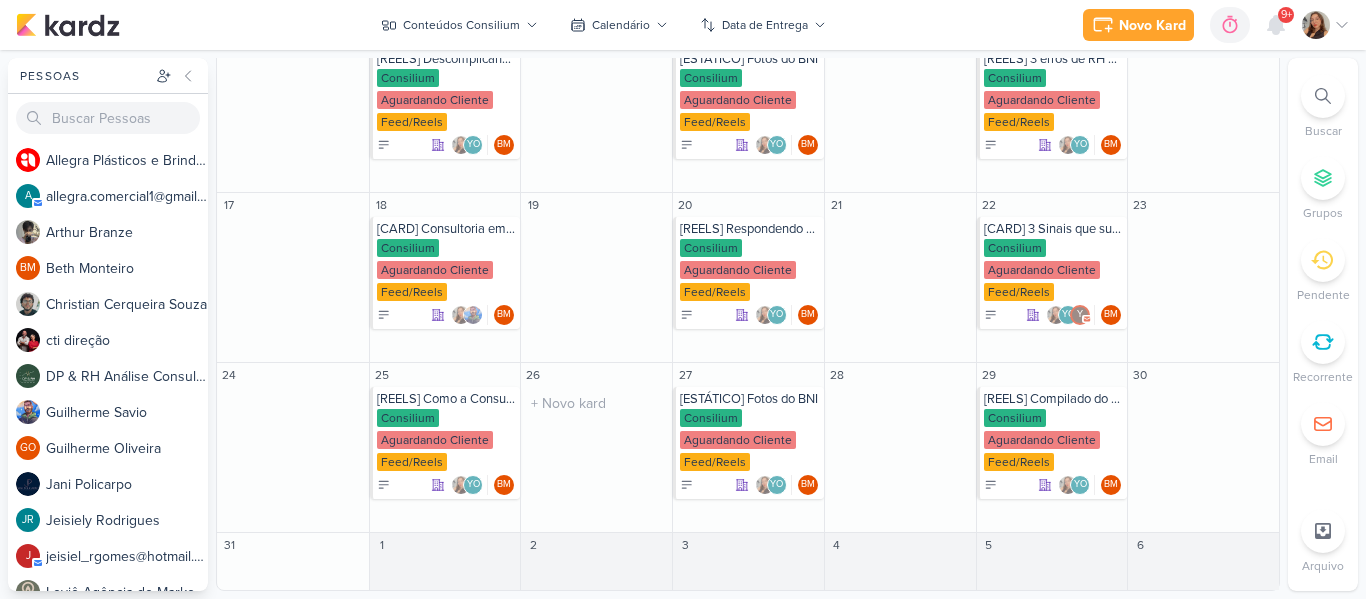 drag, startPoint x: 1273, startPoint y: 346, endPoint x: 1277, endPoint y: 332, distance: 14.56022 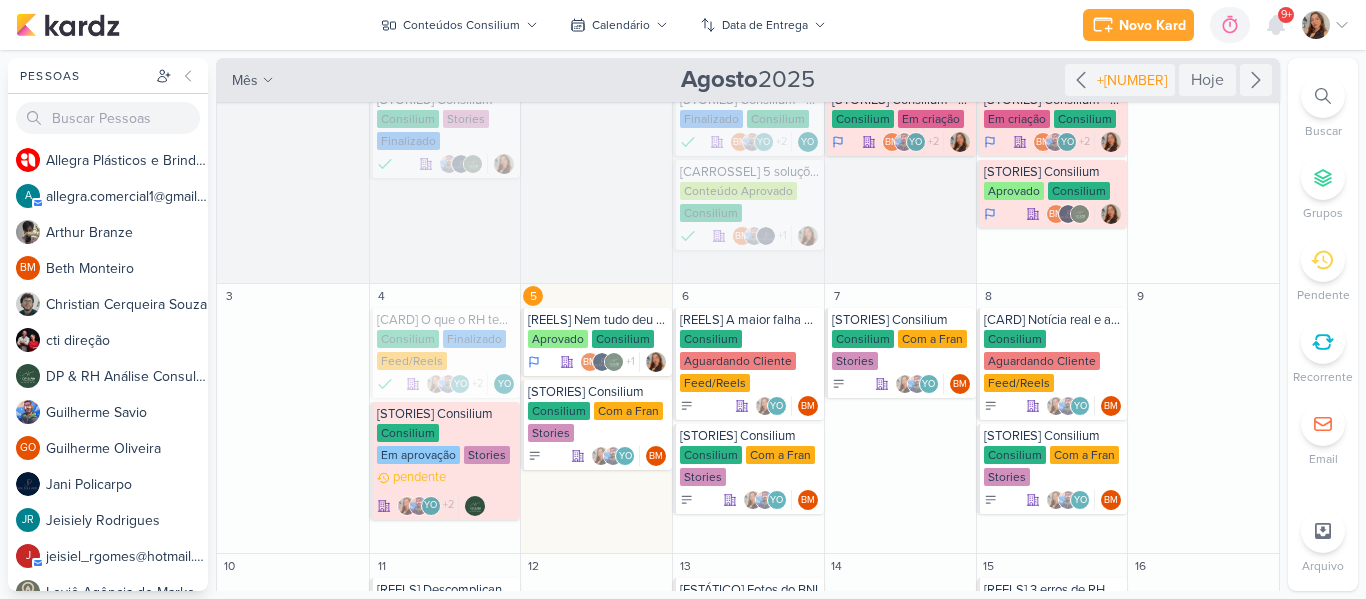 scroll, scrollTop: 0, scrollLeft: 0, axis: both 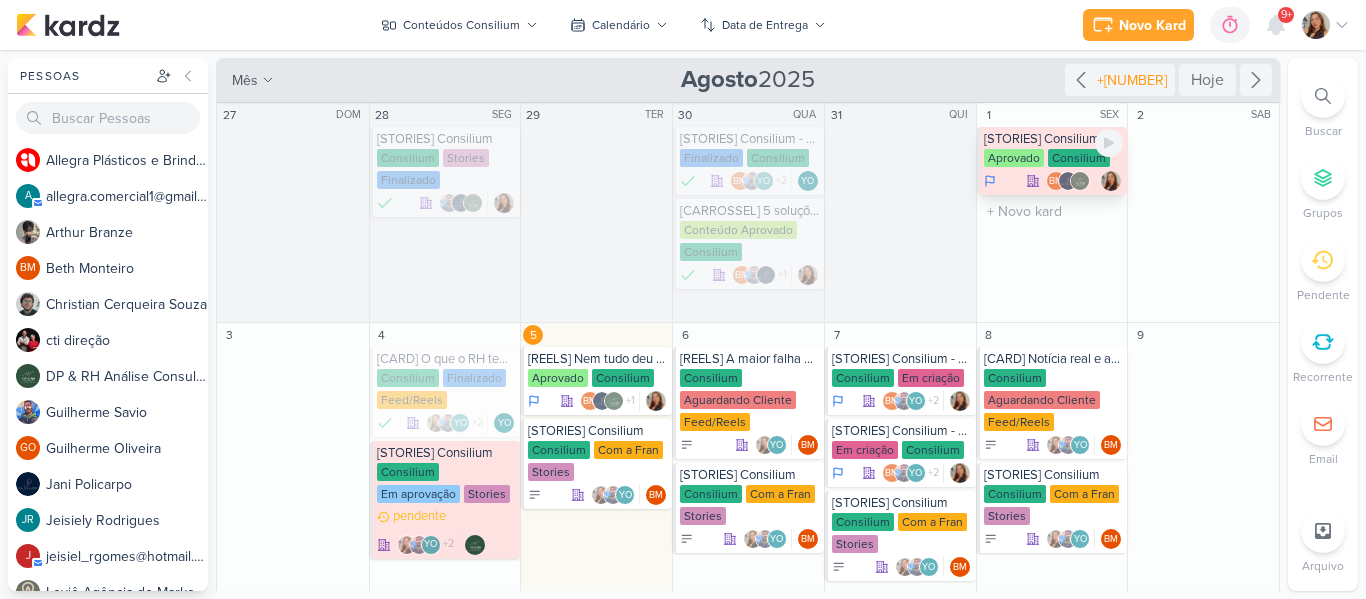 click on "BM" at bounding box center [1056, 182] 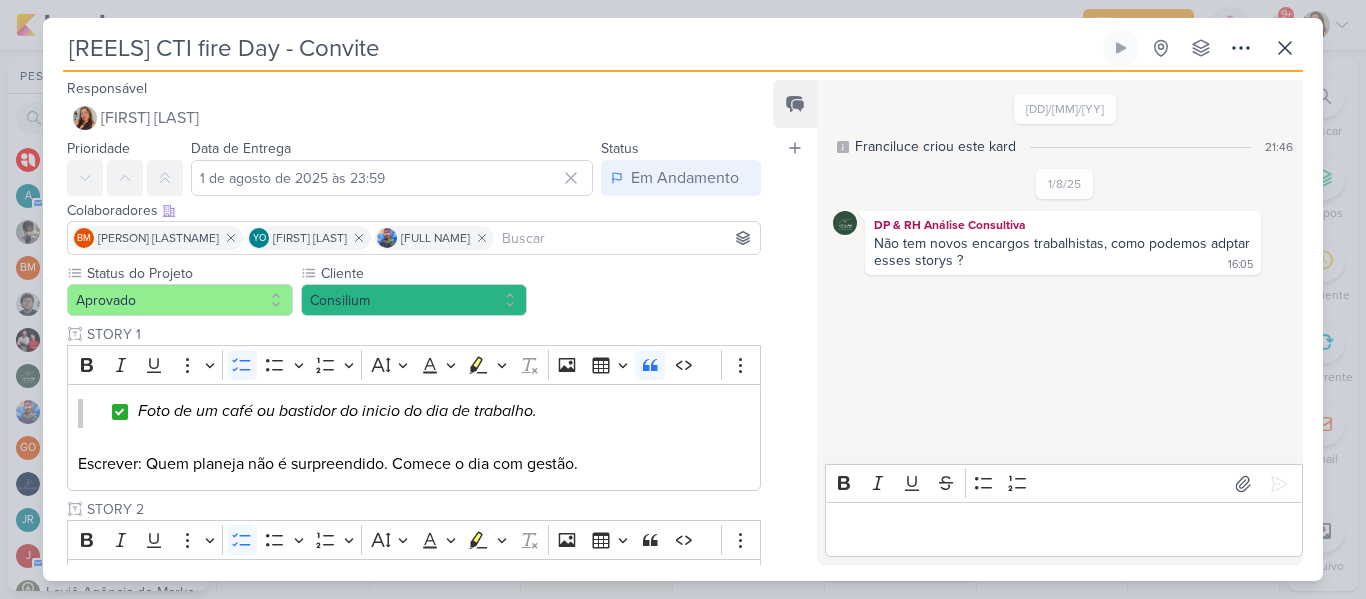 type on "[STORIES] Consilium" 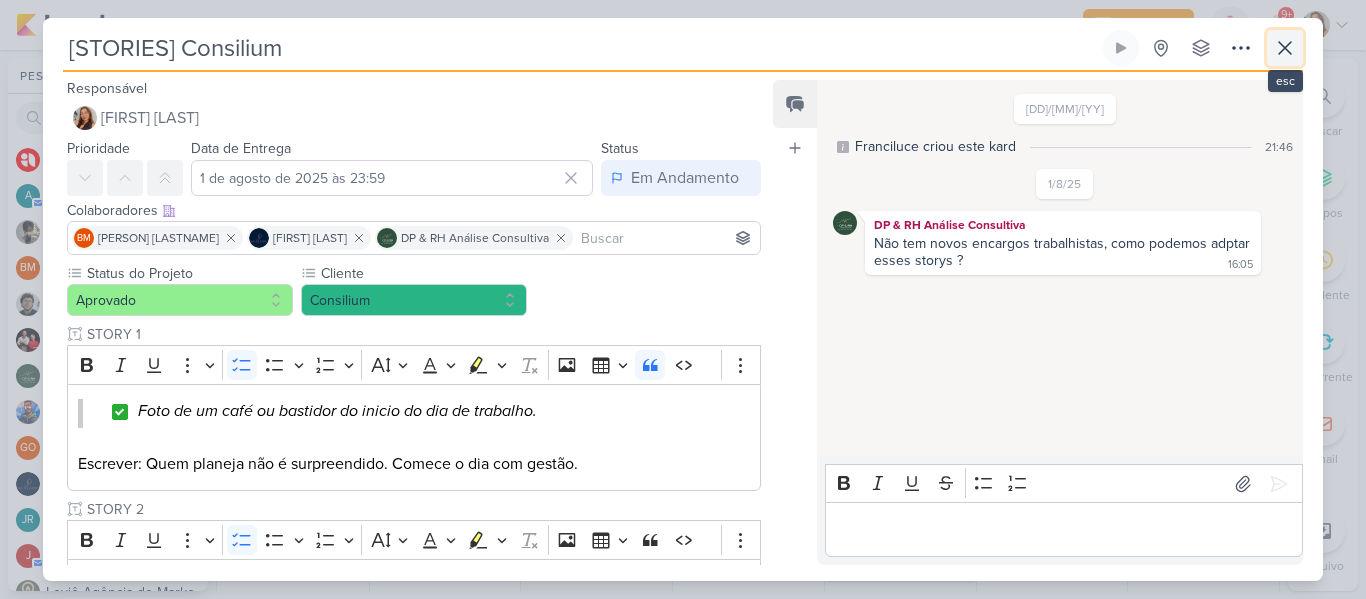 click at bounding box center [1285, 48] 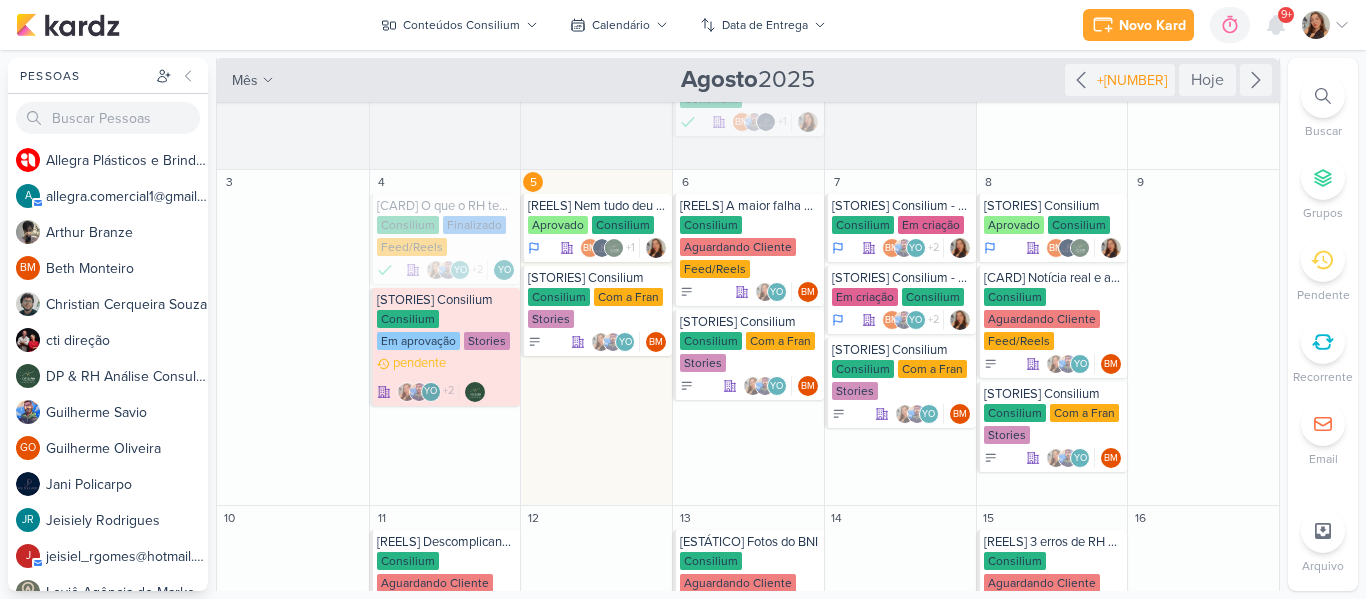 scroll, scrollTop: 165, scrollLeft: 0, axis: vertical 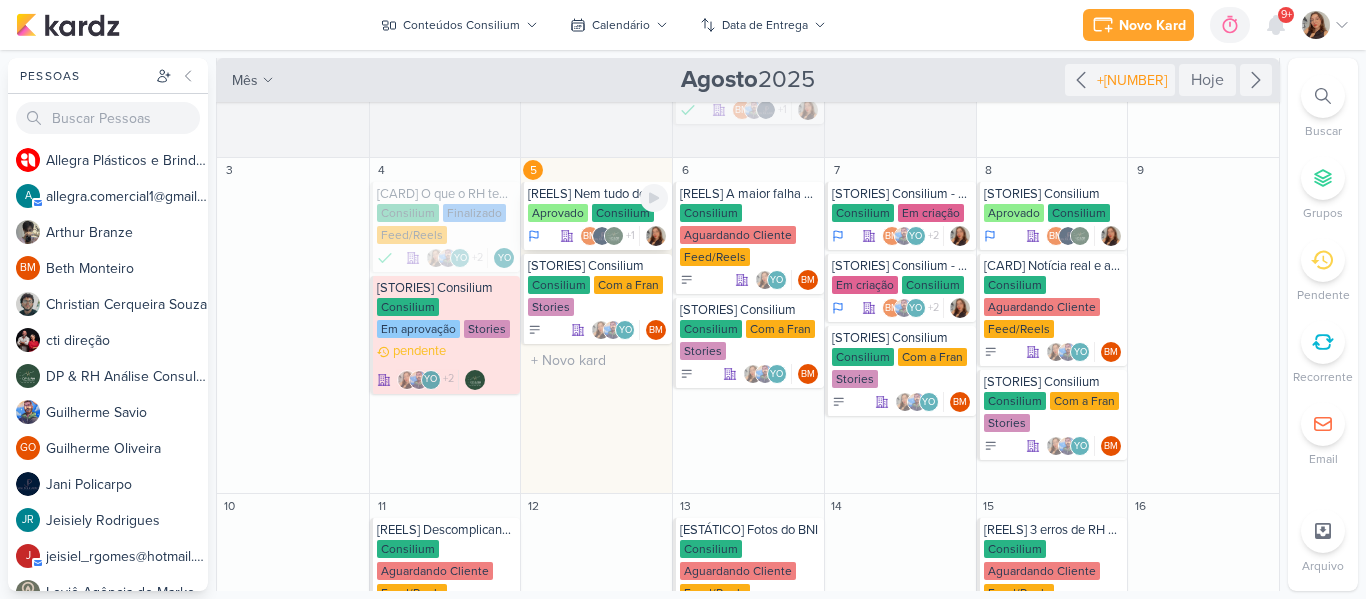 click on "[REELS] Nem tudo deu certo na nossa trajetória, e tudo bem..." at bounding box center [598, 194] 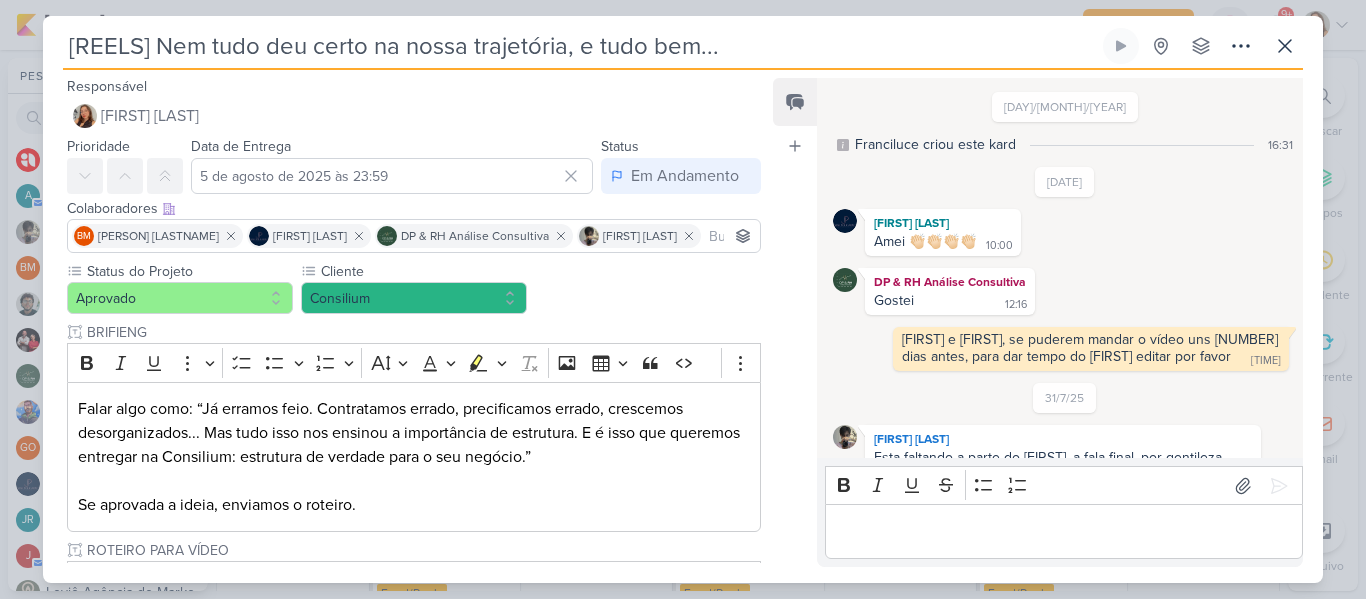 scroll, scrollTop: 142, scrollLeft: 0, axis: vertical 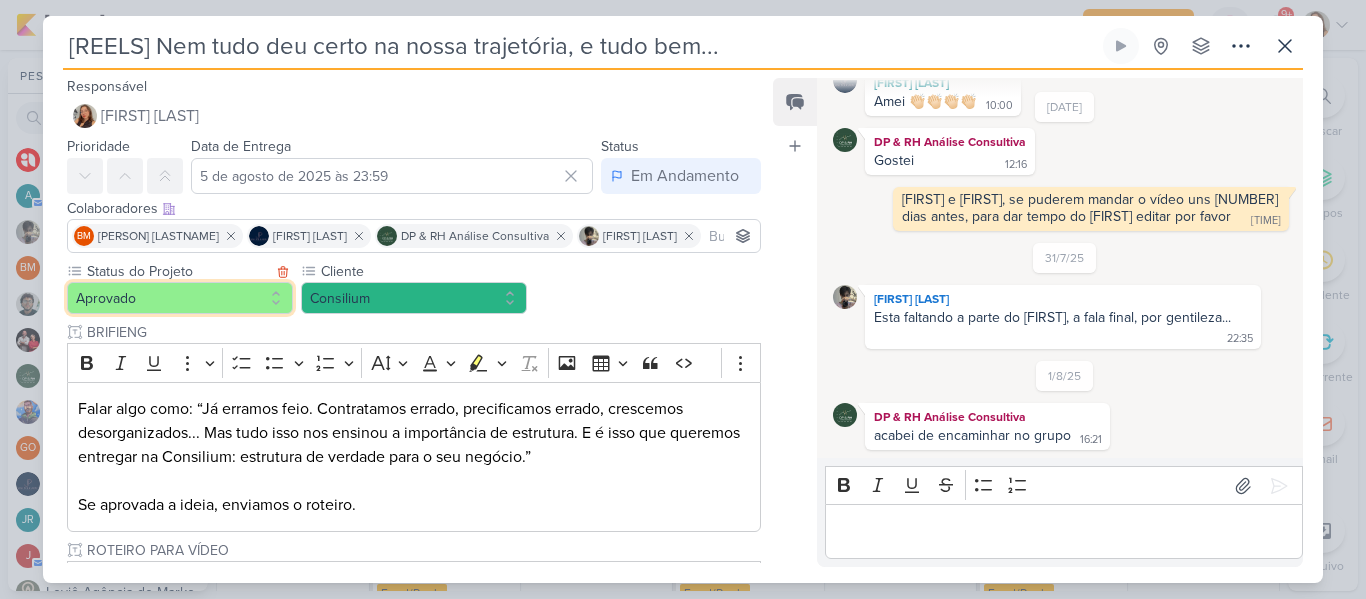 click on "Aprovado" at bounding box center [180, 298] 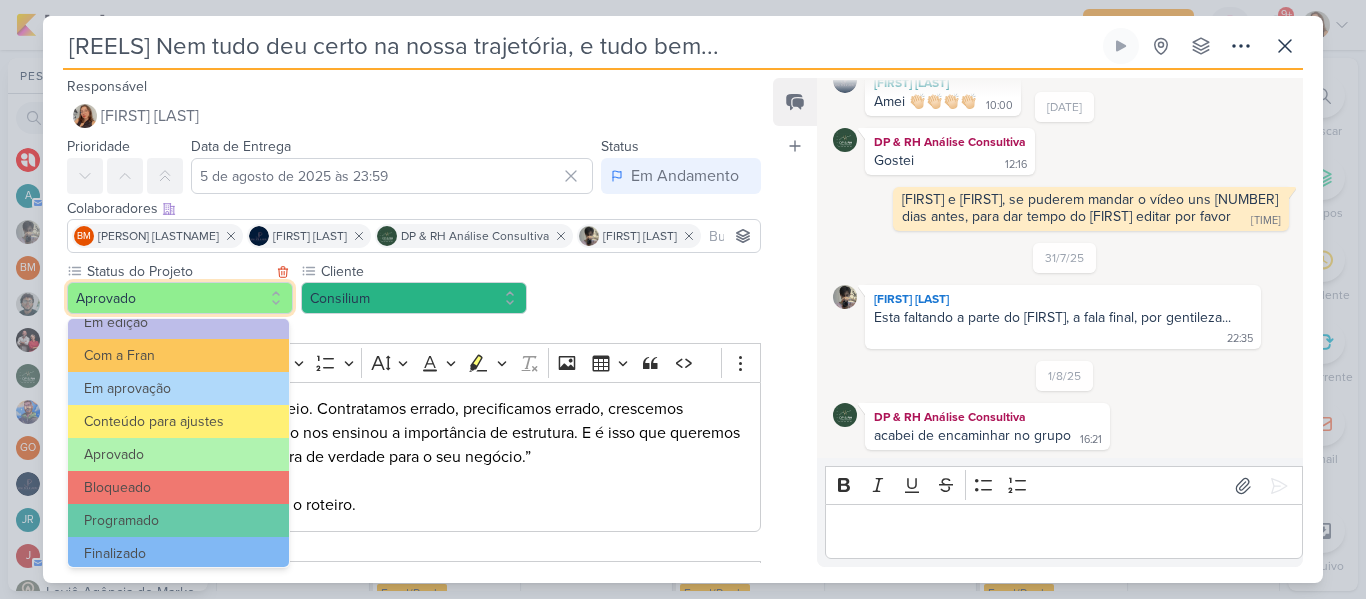 scroll, scrollTop: 226, scrollLeft: 0, axis: vertical 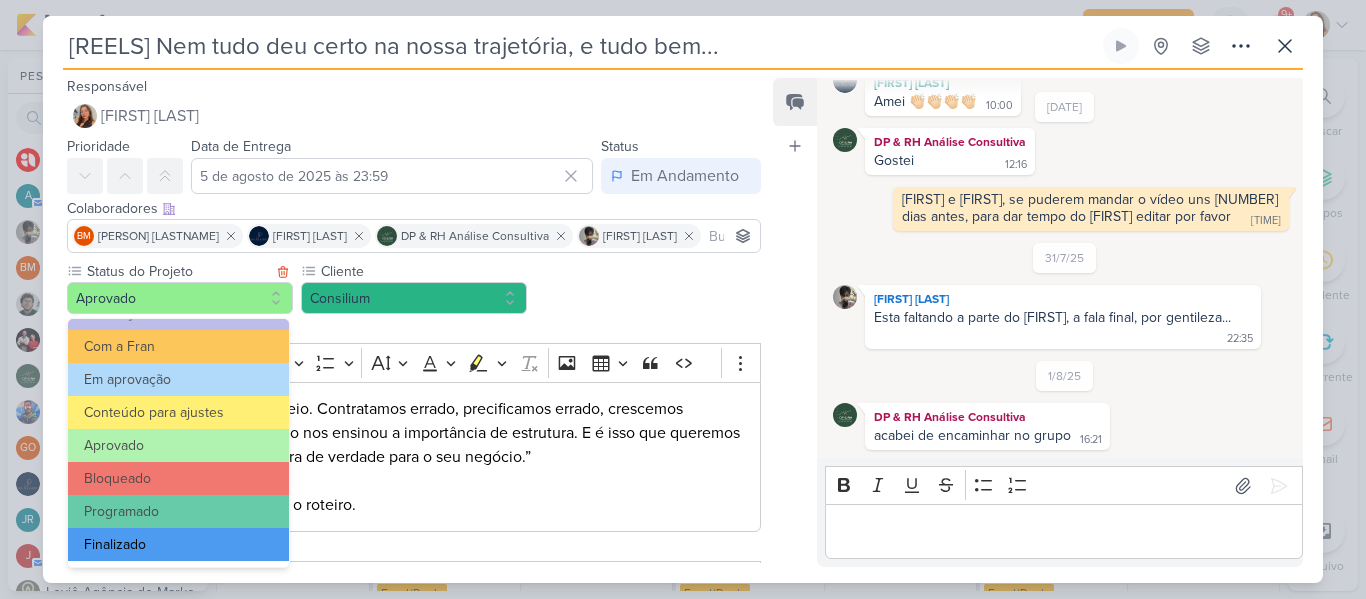 click on "Finalizado" at bounding box center [178, 544] 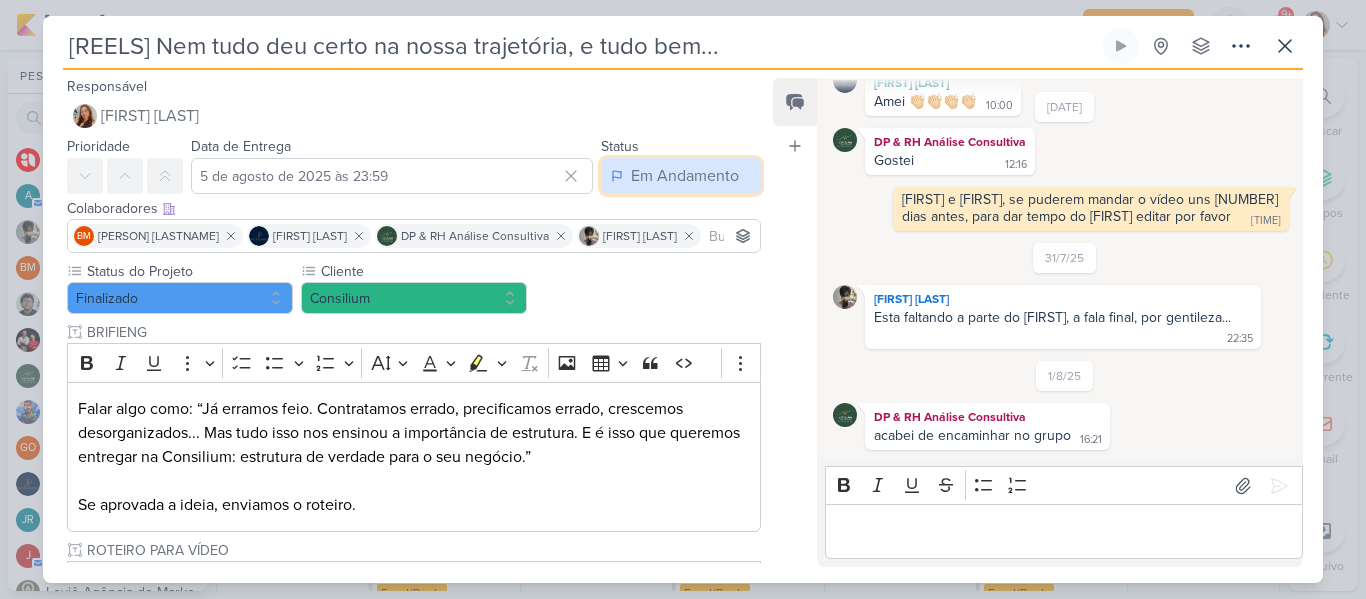 click on "Em Andamento" at bounding box center (681, 176) 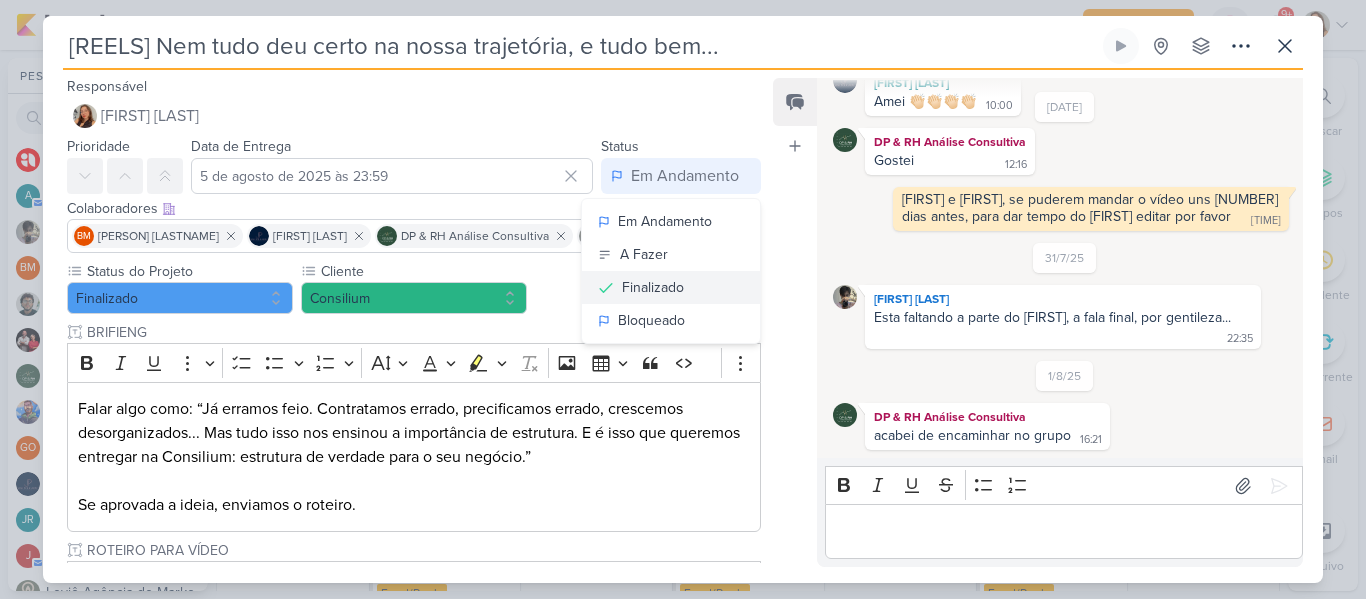 click on "Finalizado" at bounding box center [671, 287] 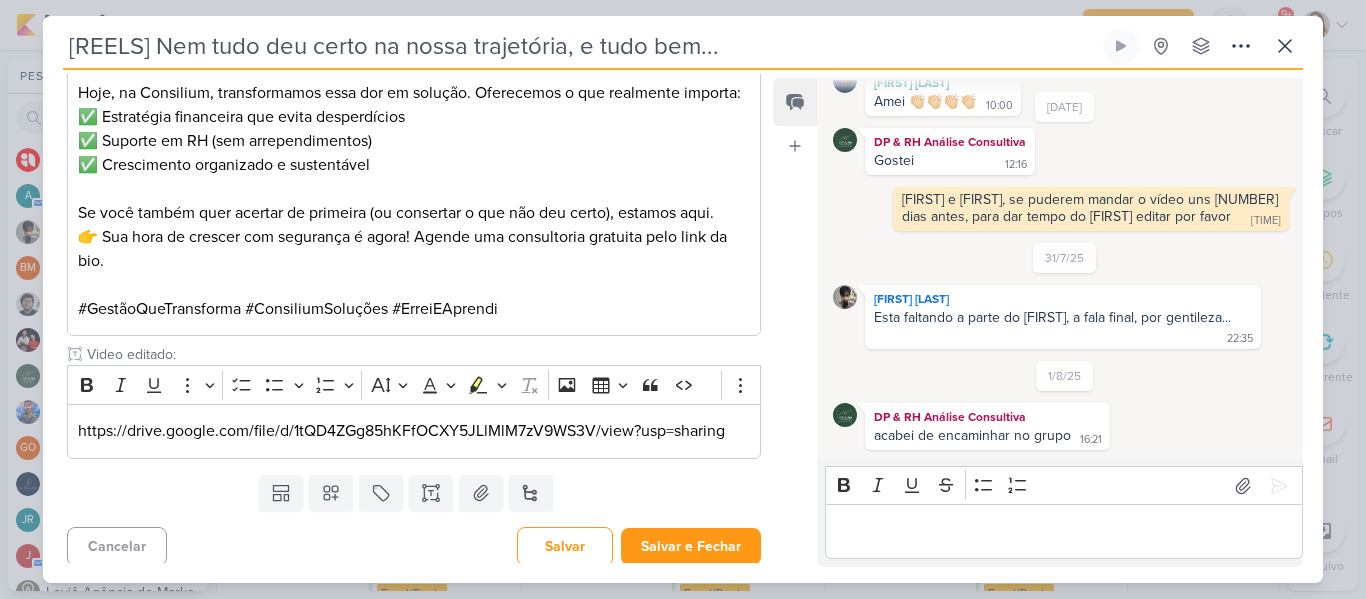 scroll, scrollTop: 1168, scrollLeft: 0, axis: vertical 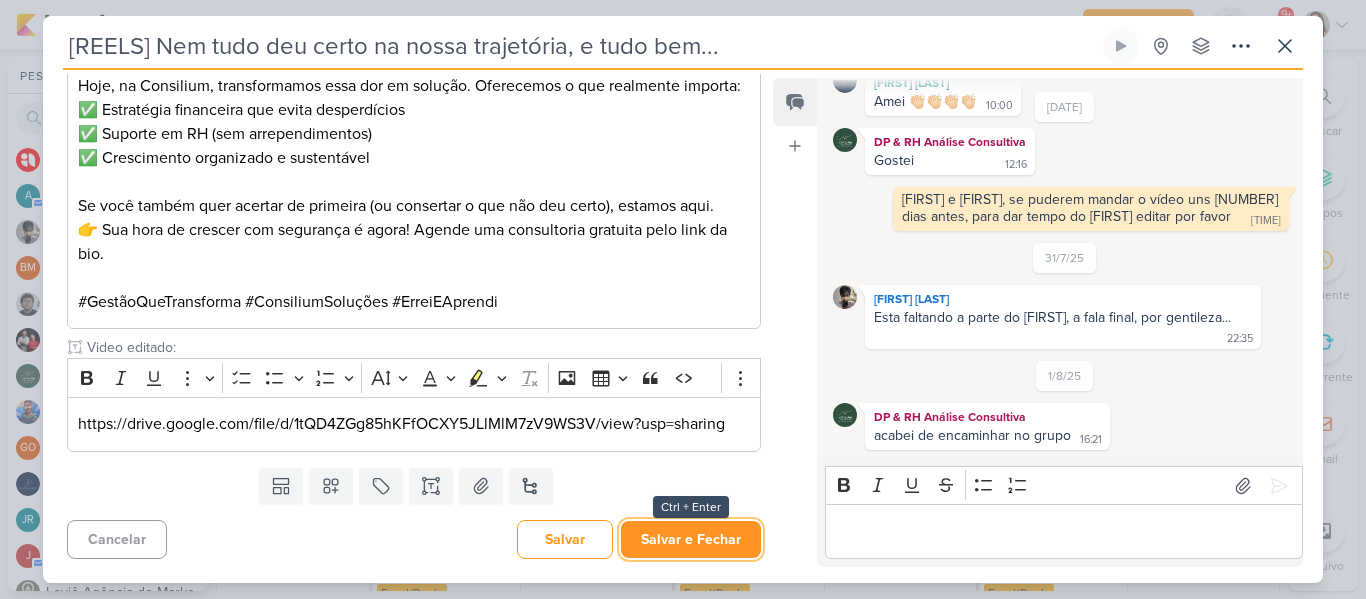 click on "Salvar e Fechar" at bounding box center [691, 539] 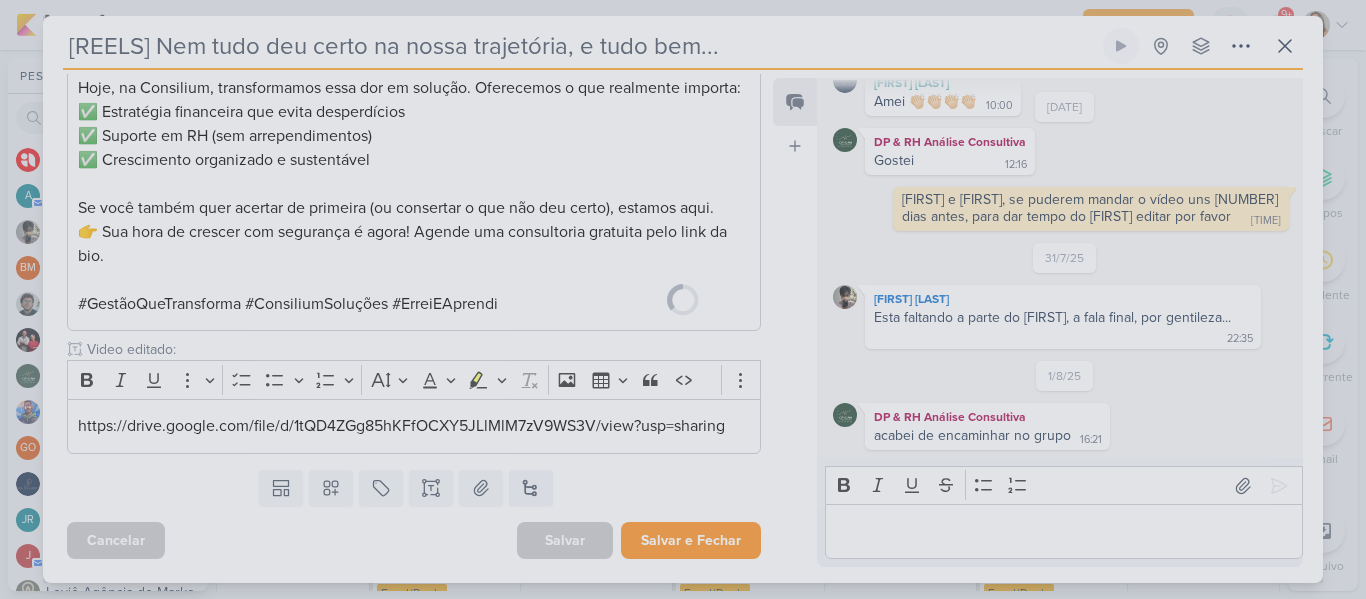 scroll, scrollTop: 1166, scrollLeft: 0, axis: vertical 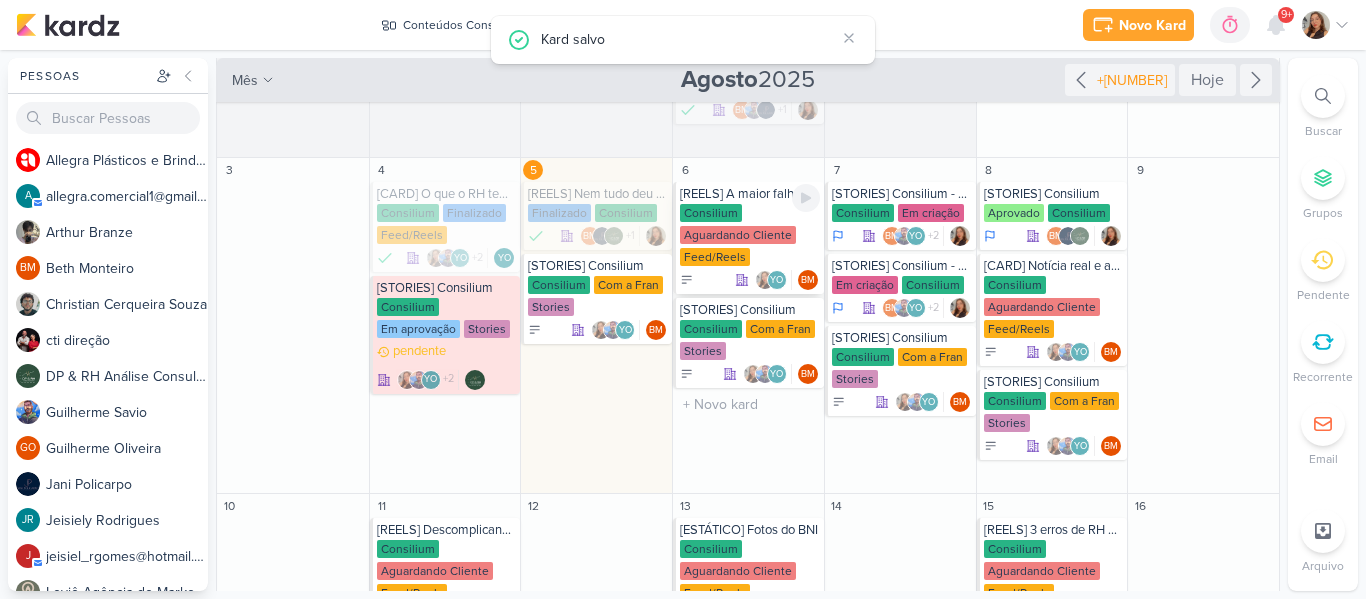 click on "Consilium
Aguardando Cliente
Feed/Reels" at bounding box center [750, 236] 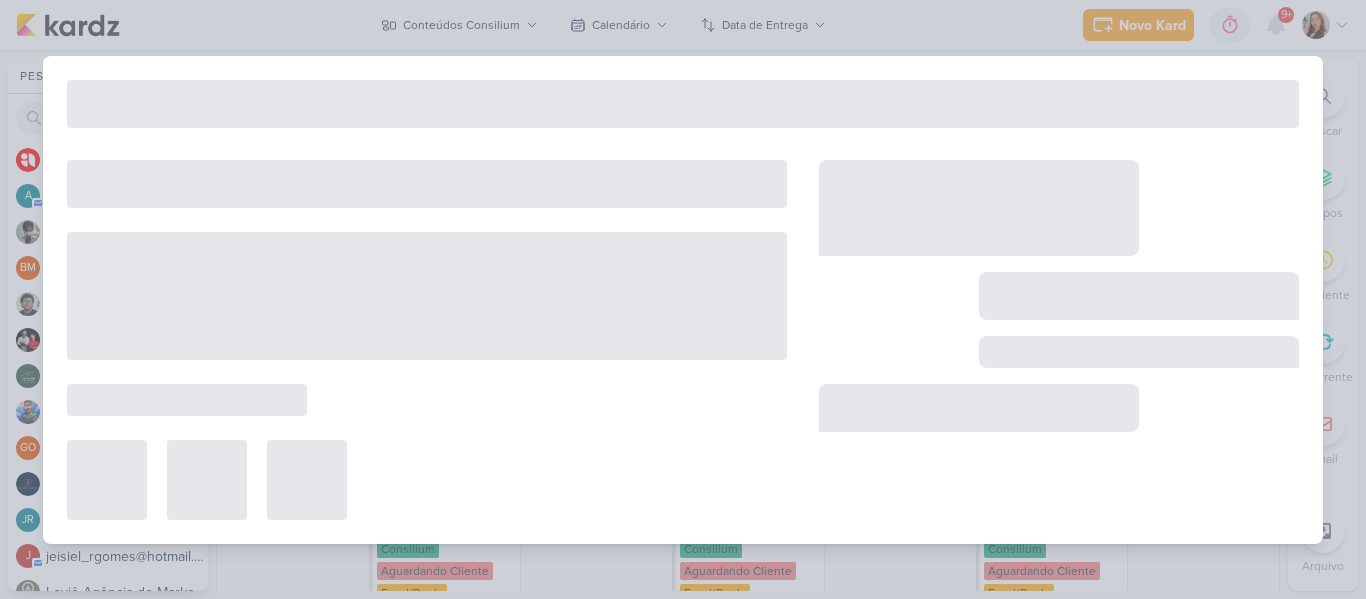 type on "[REELS] A maior falha das empresas ao lidar com pessoas e finanças." 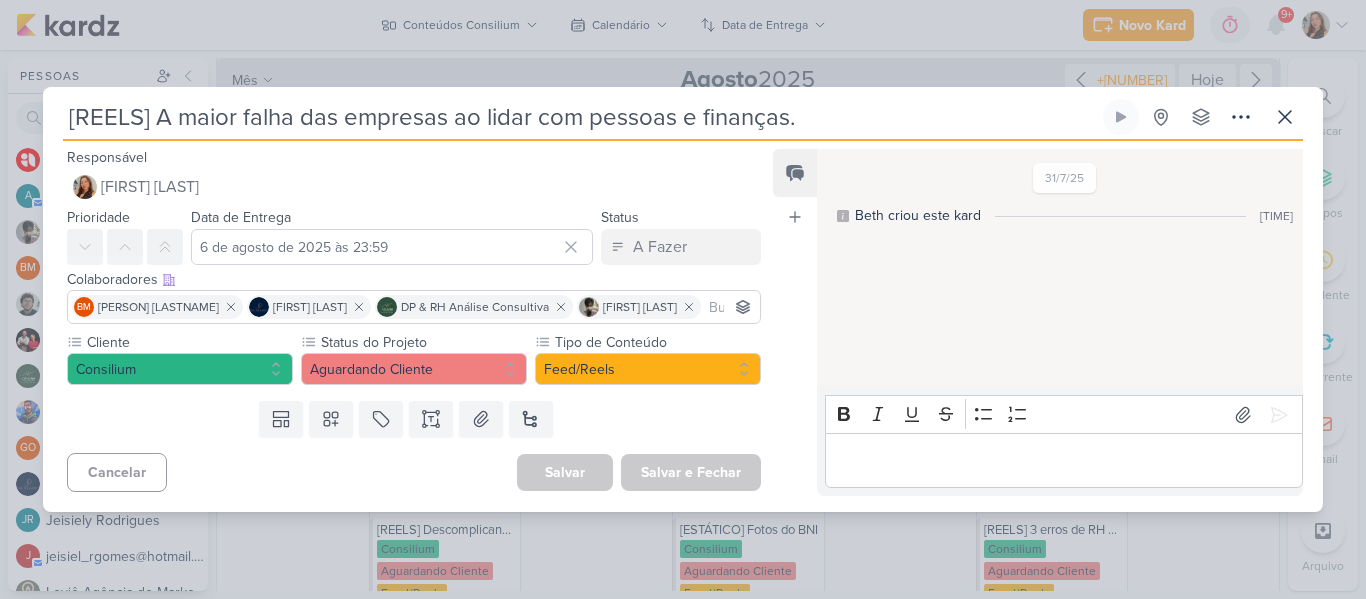 scroll, scrollTop: 0, scrollLeft: 0, axis: both 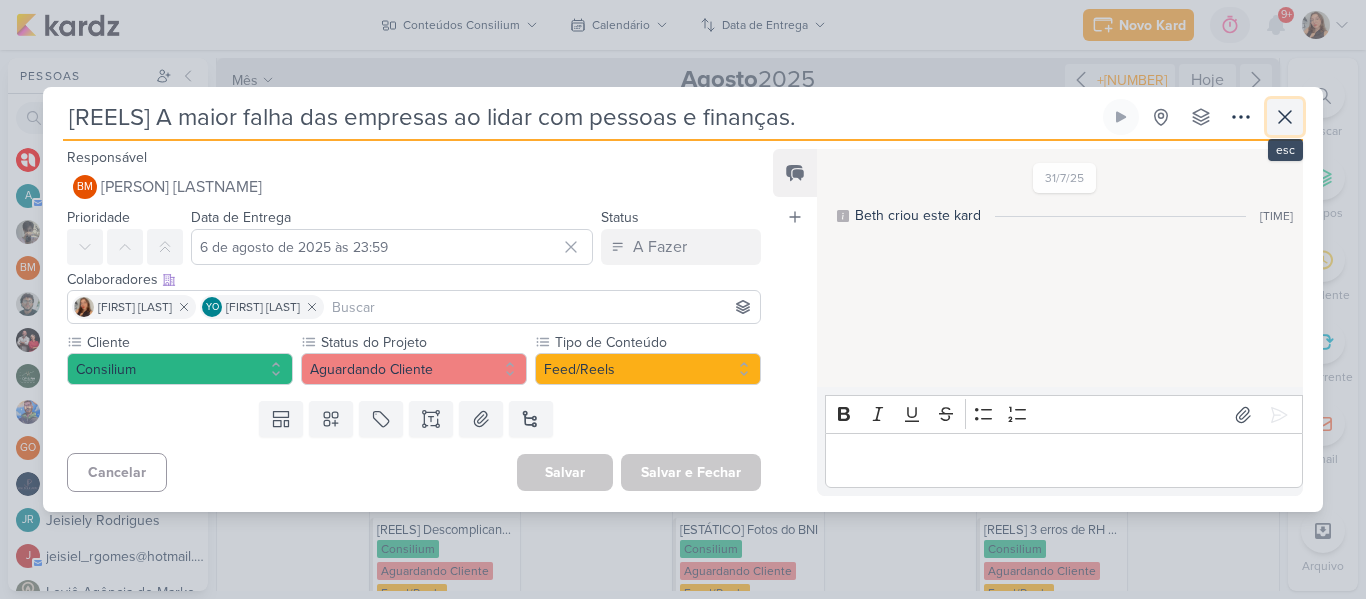 click 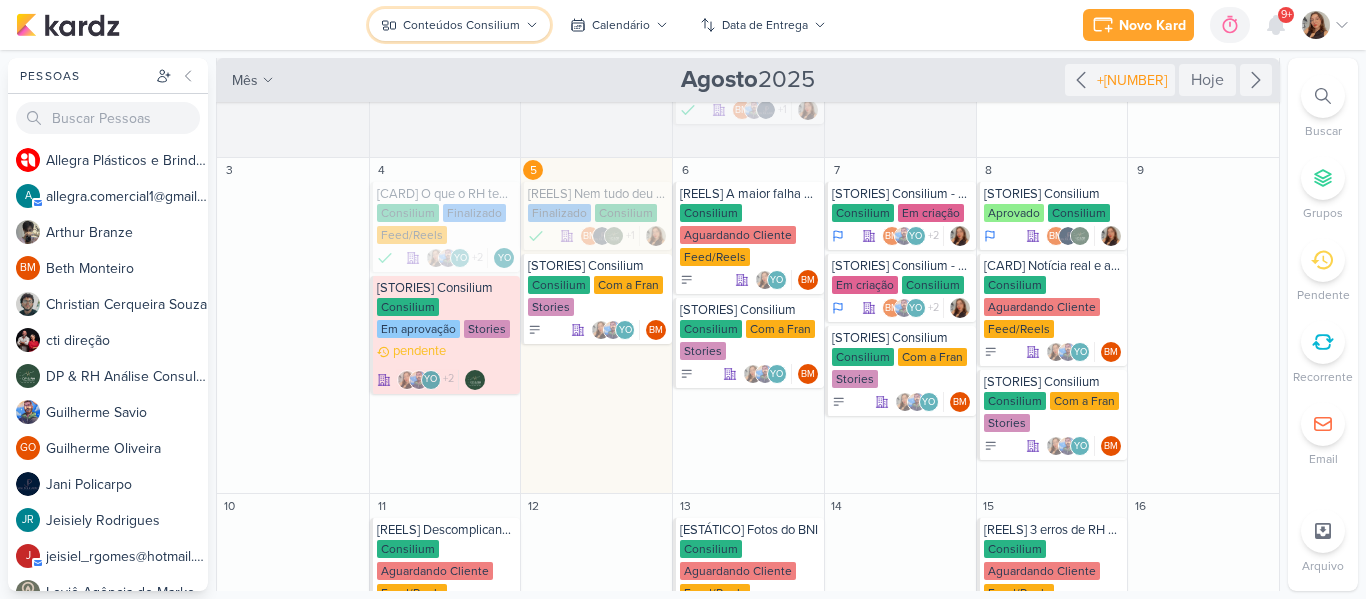 click on "Conteúdos Consilium" at bounding box center [461, 25] 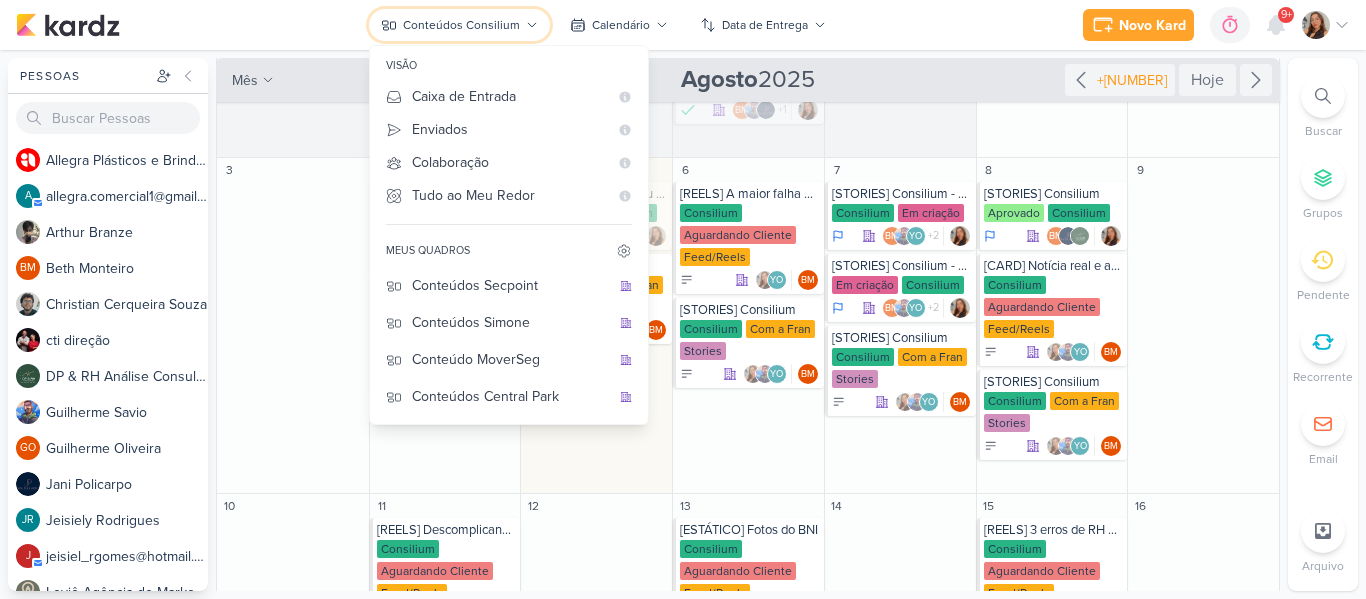 scroll, scrollTop: 192, scrollLeft: 0, axis: vertical 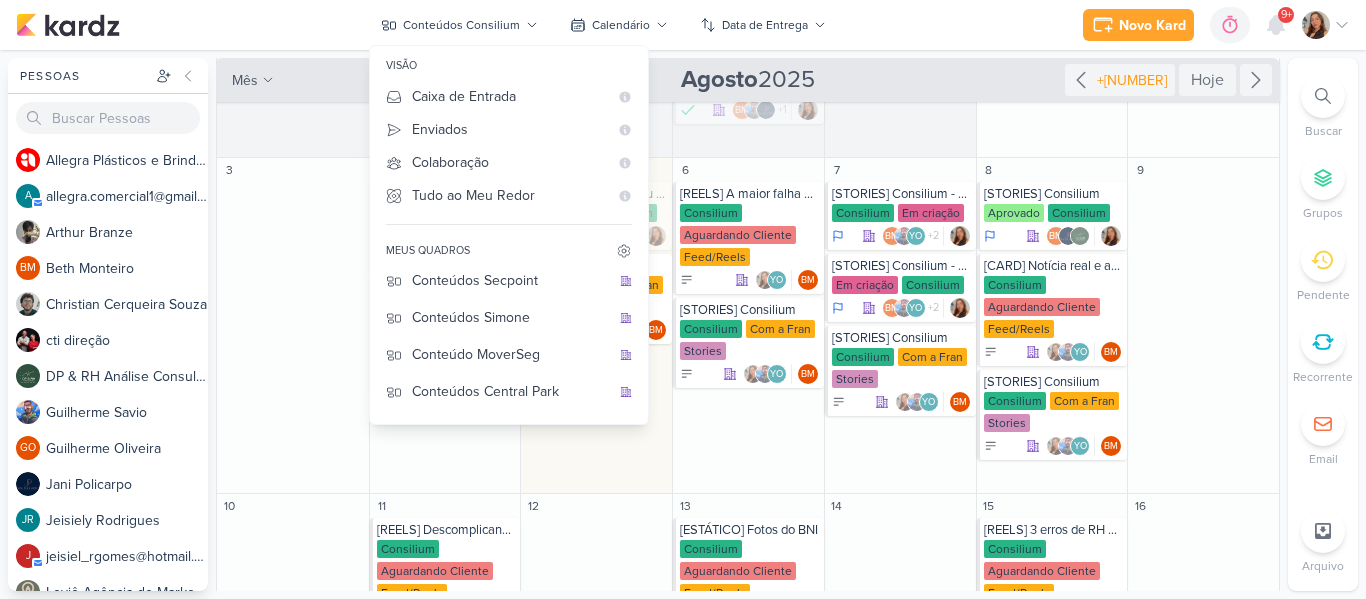 click on "Conteúdos Consilium
visão
Caixa de Entrada
A caixa de entrada mostra todos os kardz que você é o responsável
Enviados
A visão de enviados contém os kardz que você criou e designou à outra pessoa
Colaboração" at bounding box center (603, 25) 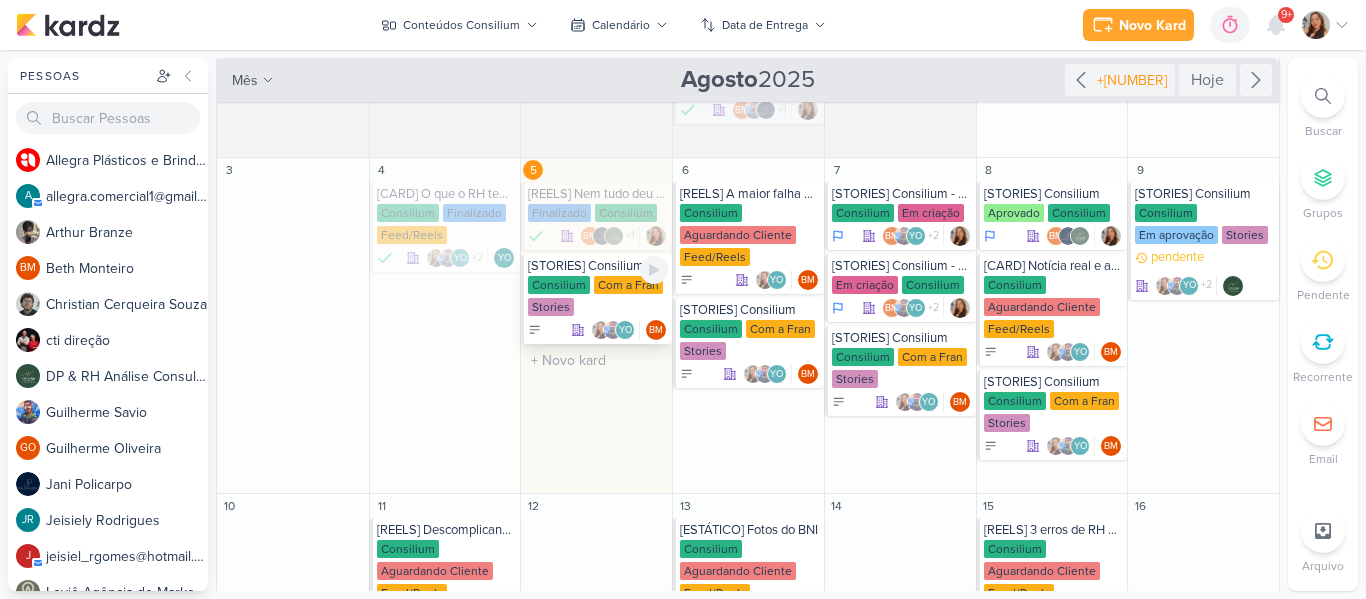 click on "Consilium" at bounding box center [559, 285] 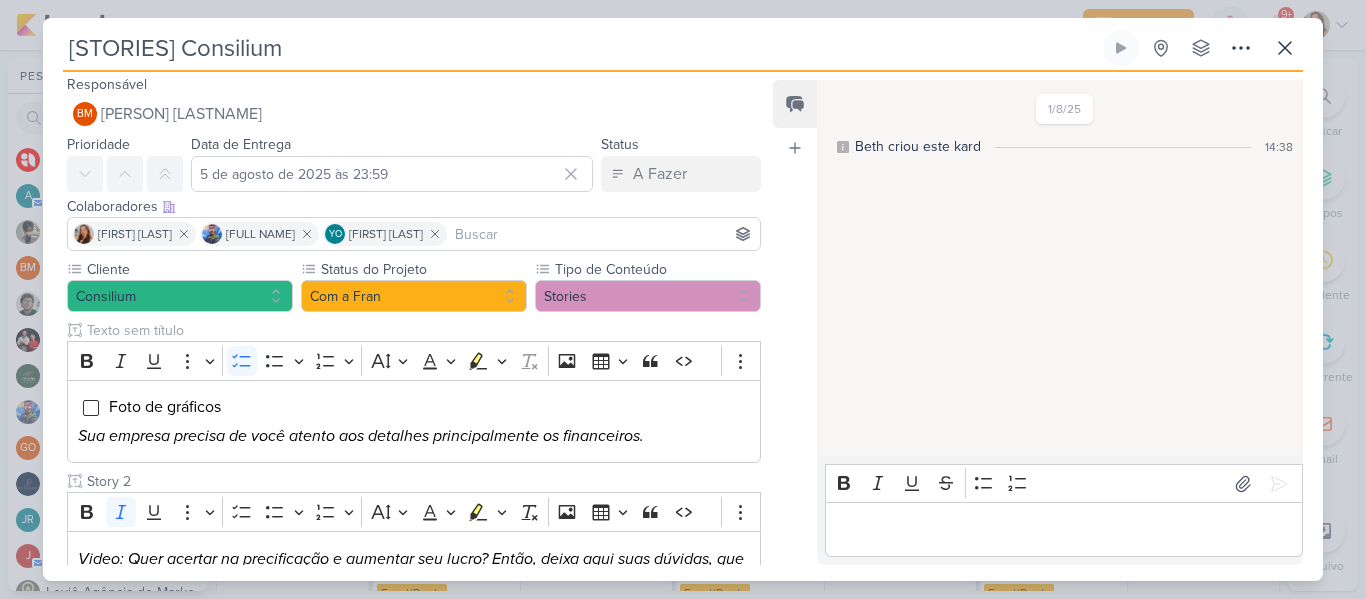 scroll, scrollTop: 0, scrollLeft: 0, axis: both 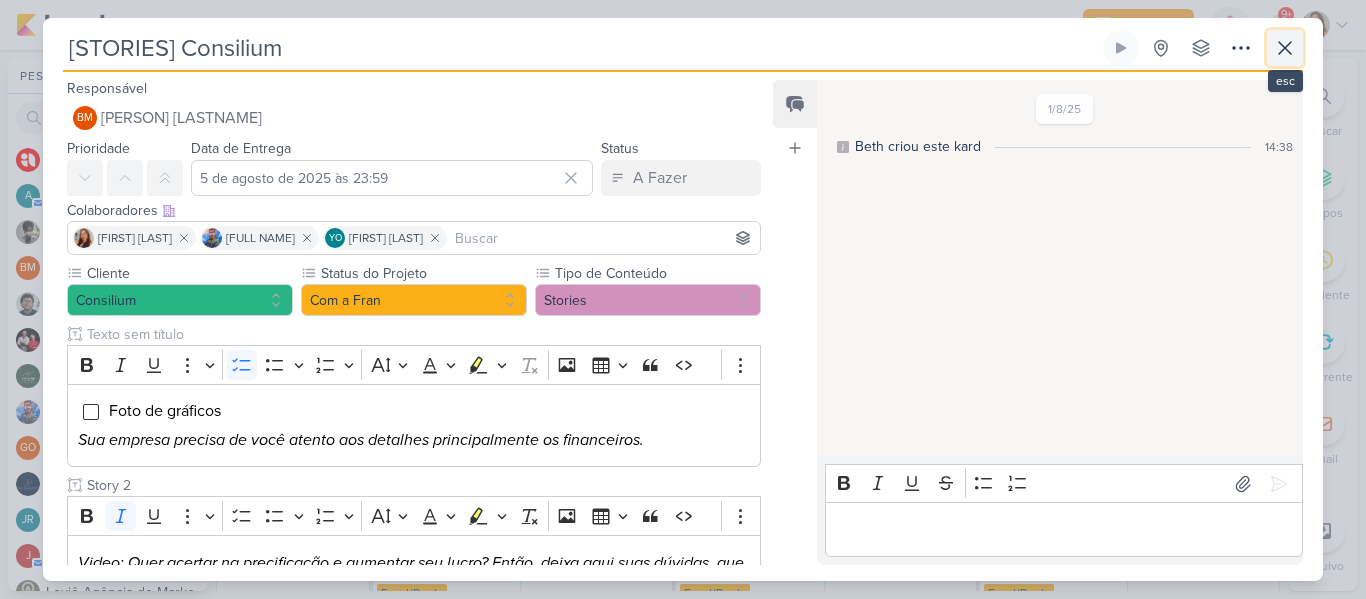 click at bounding box center (1285, 48) 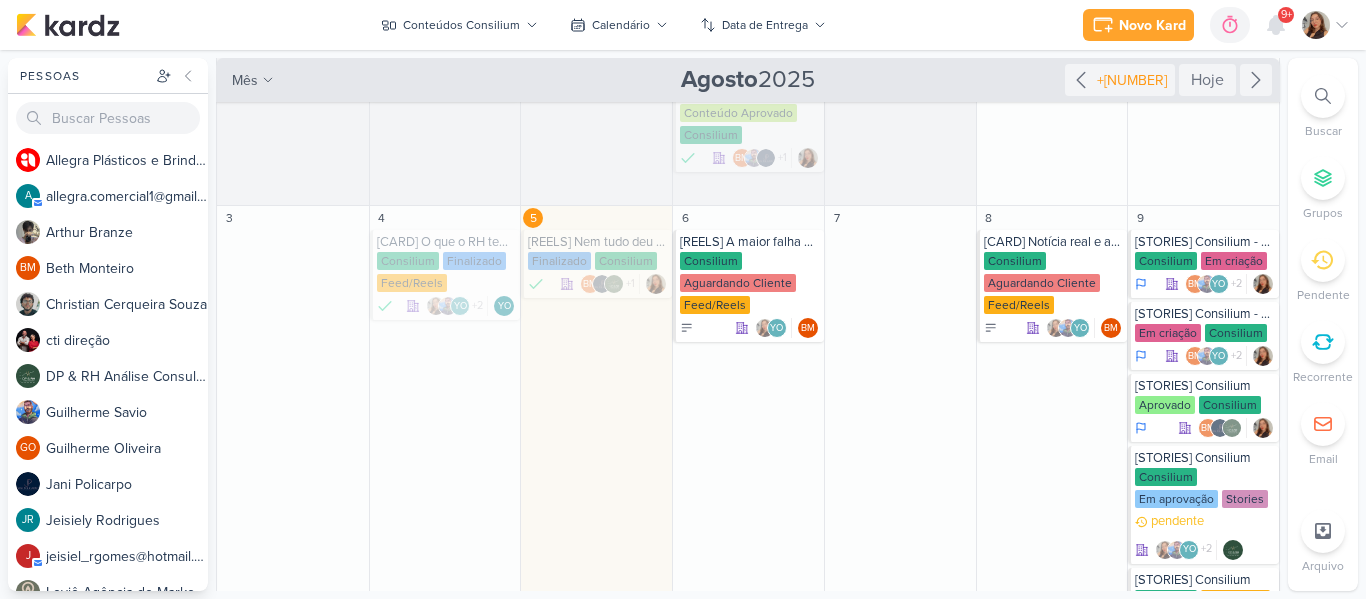 scroll, scrollTop: 120, scrollLeft: 0, axis: vertical 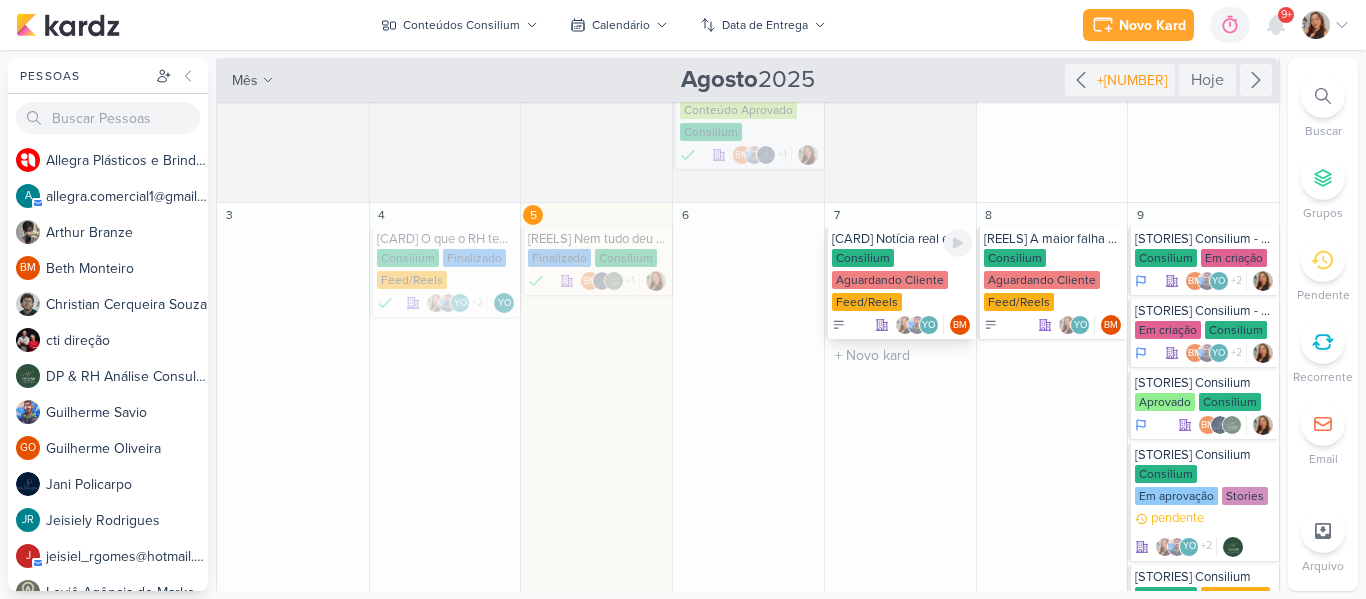click on "Consilium
Aguardando Cliente
Feed/Reels" at bounding box center [902, 281] 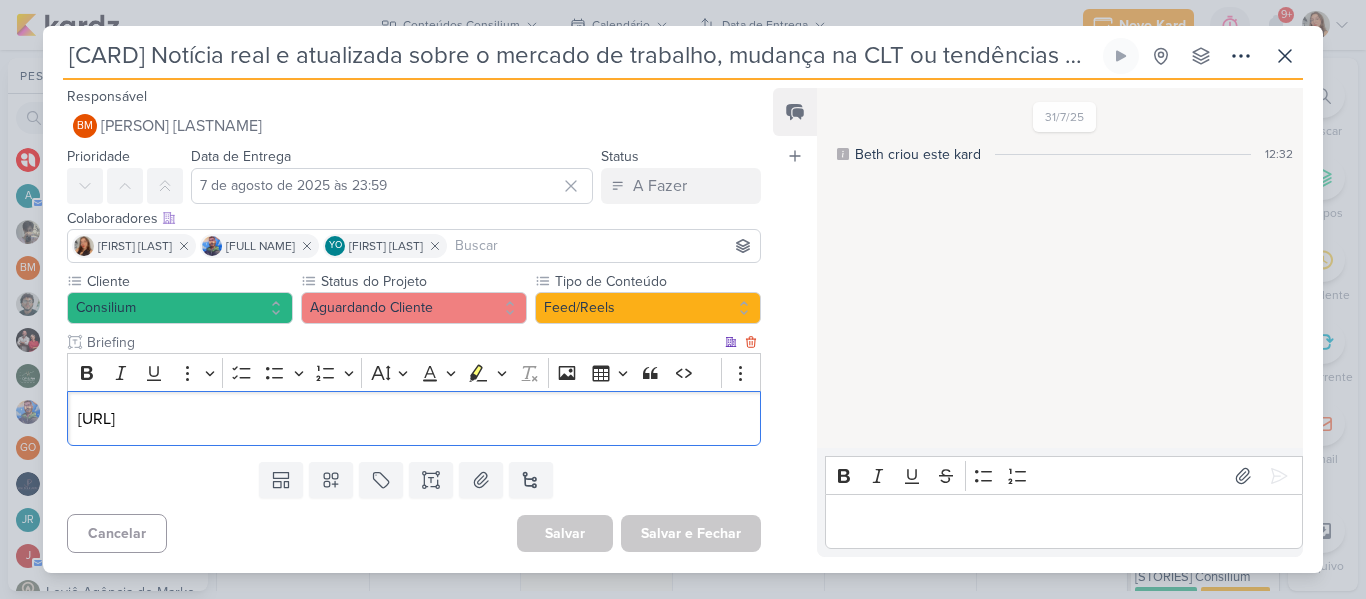 click on "https://www.cut.org.br/noticias/maioria-dos-trabalhadores-prefere-modelo-hibrido-mostra-estudo-98d6" at bounding box center [414, 419] 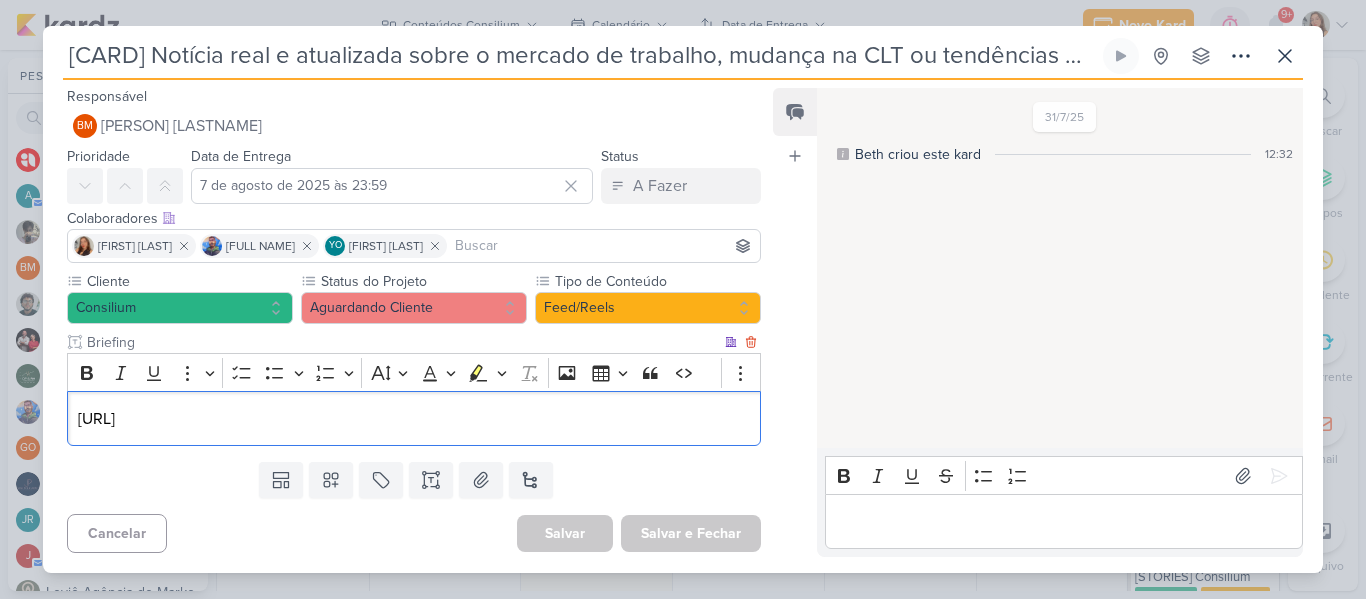 drag, startPoint x: 268, startPoint y: 442, endPoint x: 72, endPoint y: 413, distance: 198.13379 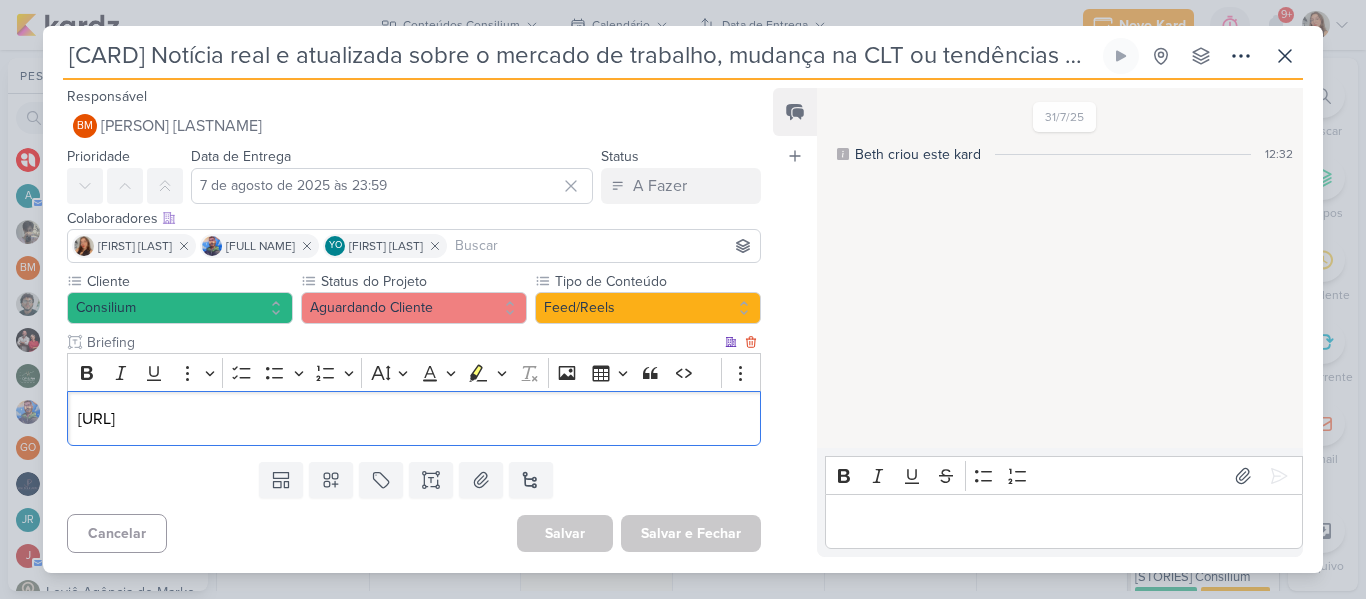 click on "https://www.cut.org.br/noticias/maioria-dos-trabalhadores-prefere-modelo-hibrido-mostra-estudo-98d6" at bounding box center (414, 418) 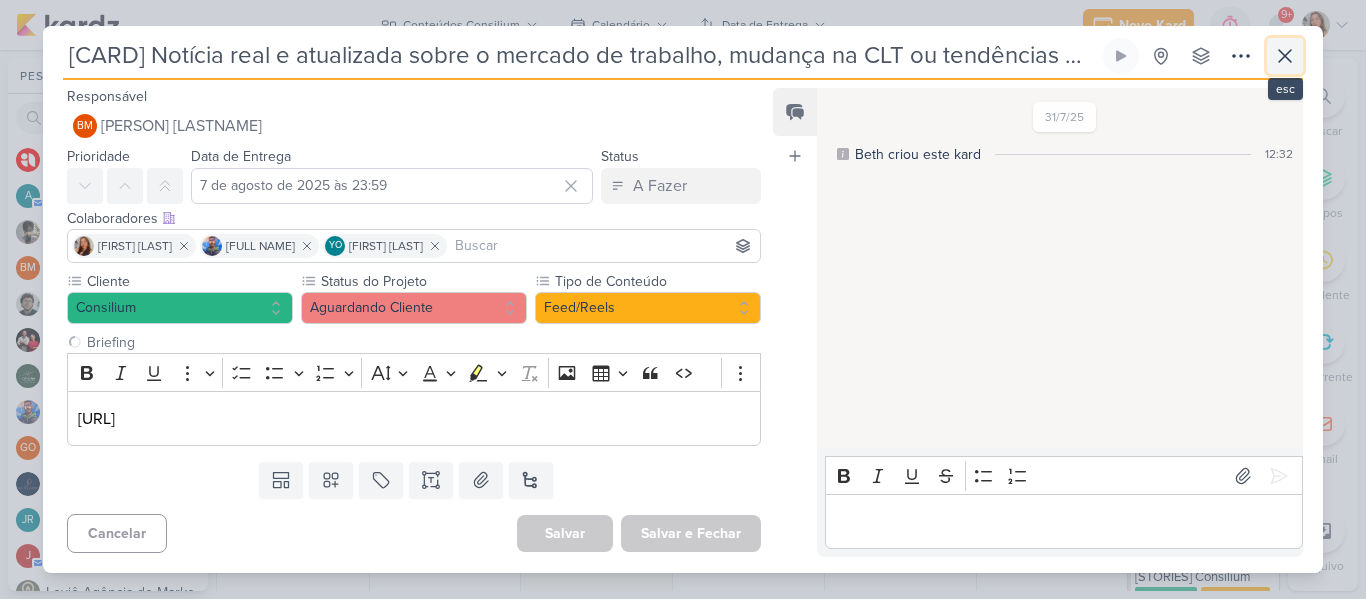 click 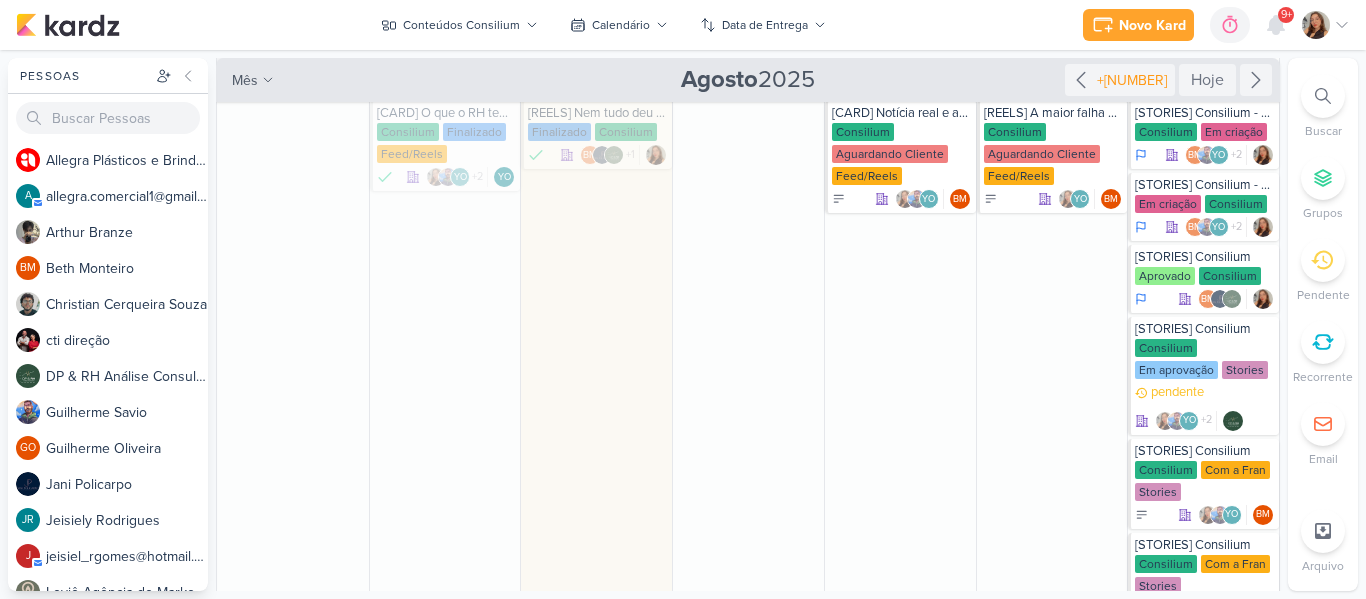 scroll, scrollTop: 249, scrollLeft: 0, axis: vertical 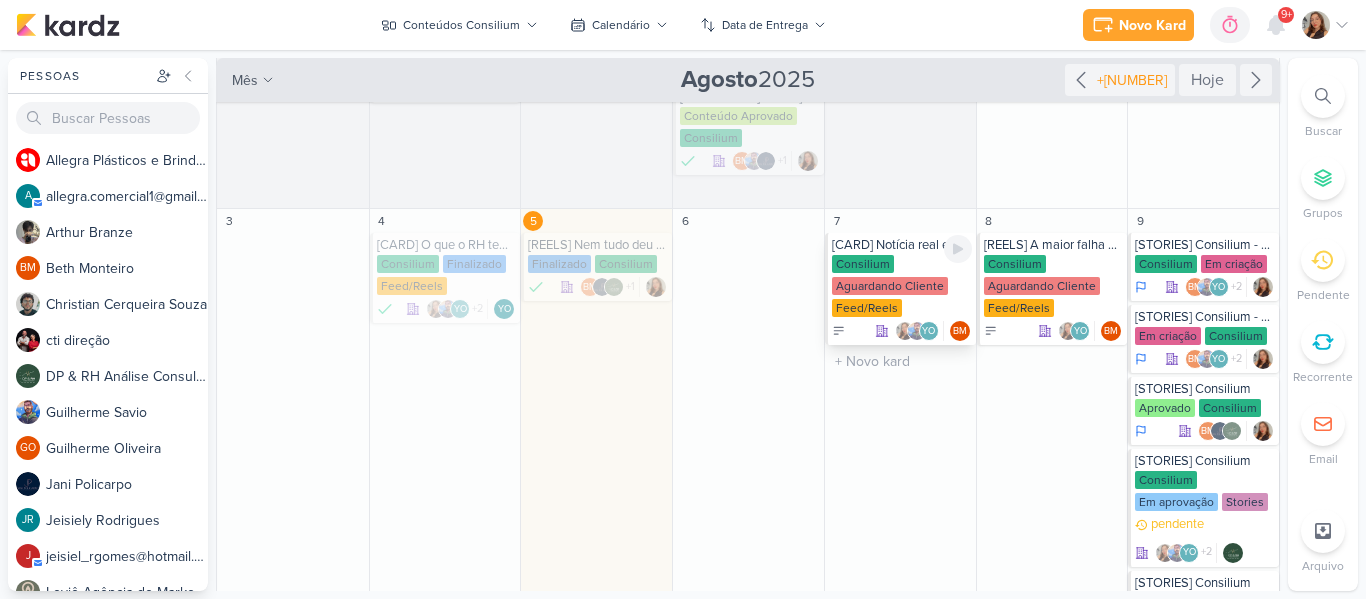 click on "Consilium
Aguardando Cliente
Feed/Reels" at bounding box center [902, 287] 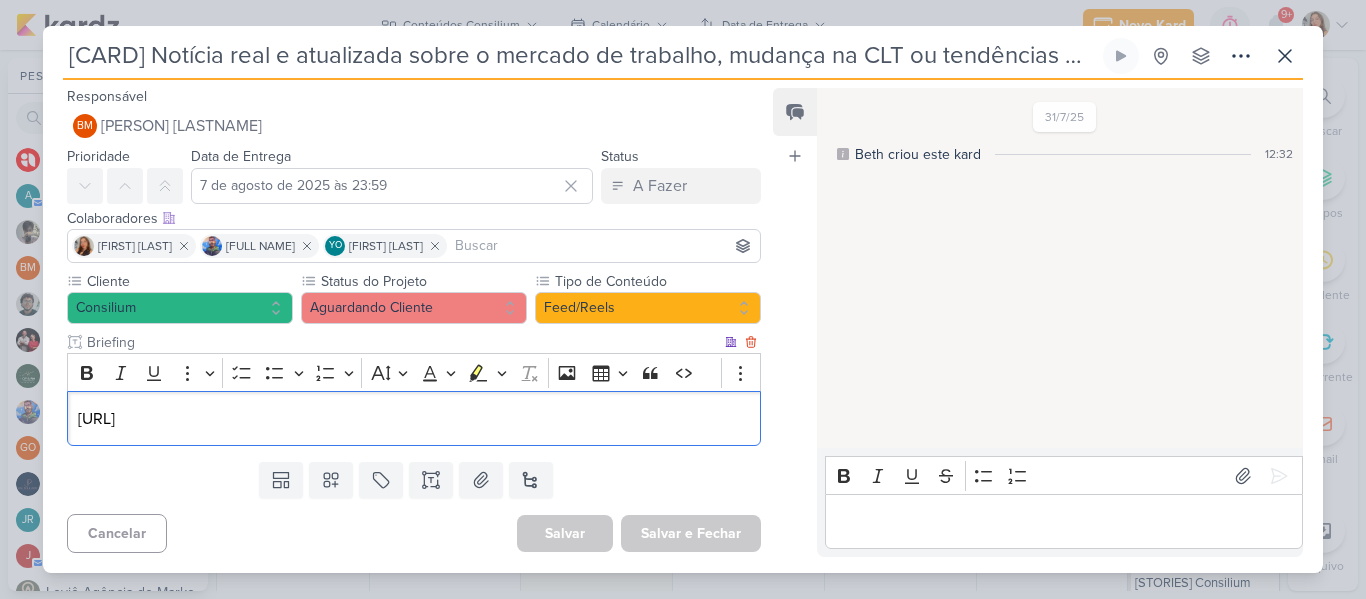 click on "https://www.cut.org.br/noticias/maioria-dos-trabalhadores-prefere-modelo-hibrido-mostra-estudo-98d6" at bounding box center [414, 418] 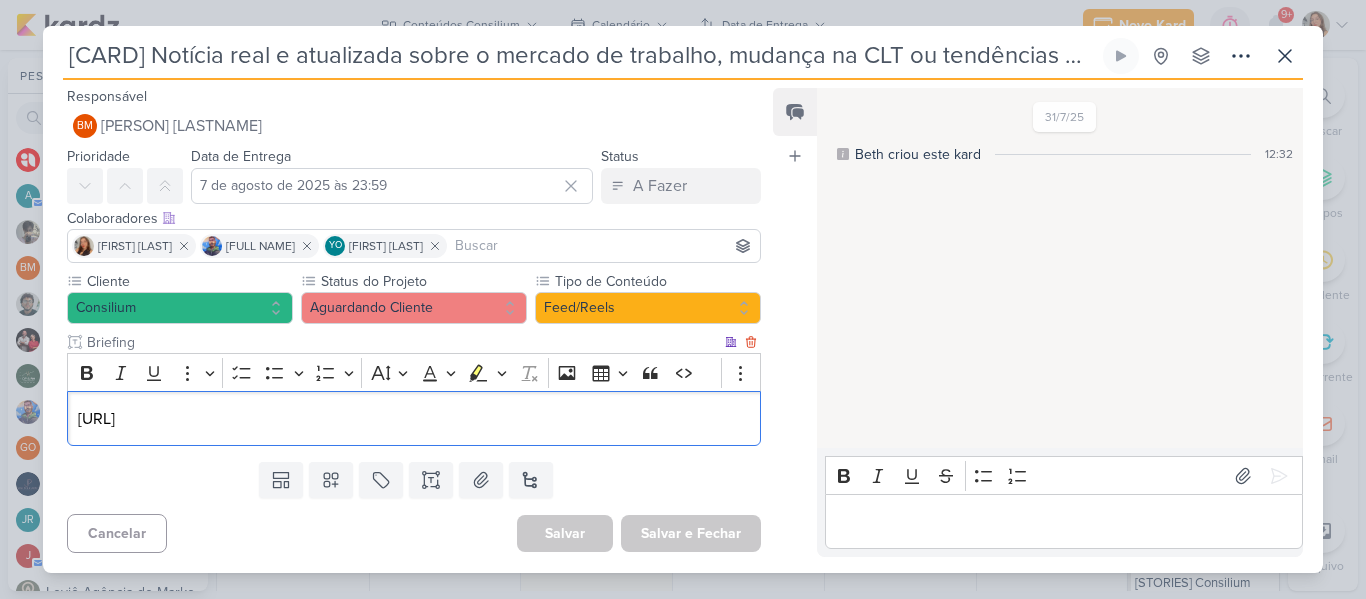 click on "https://www.cut.org.br/noticias/maioria-dos-trabalhadores-prefere-modelo-hibrido-mostra-estudo-98d6" at bounding box center (414, 419) 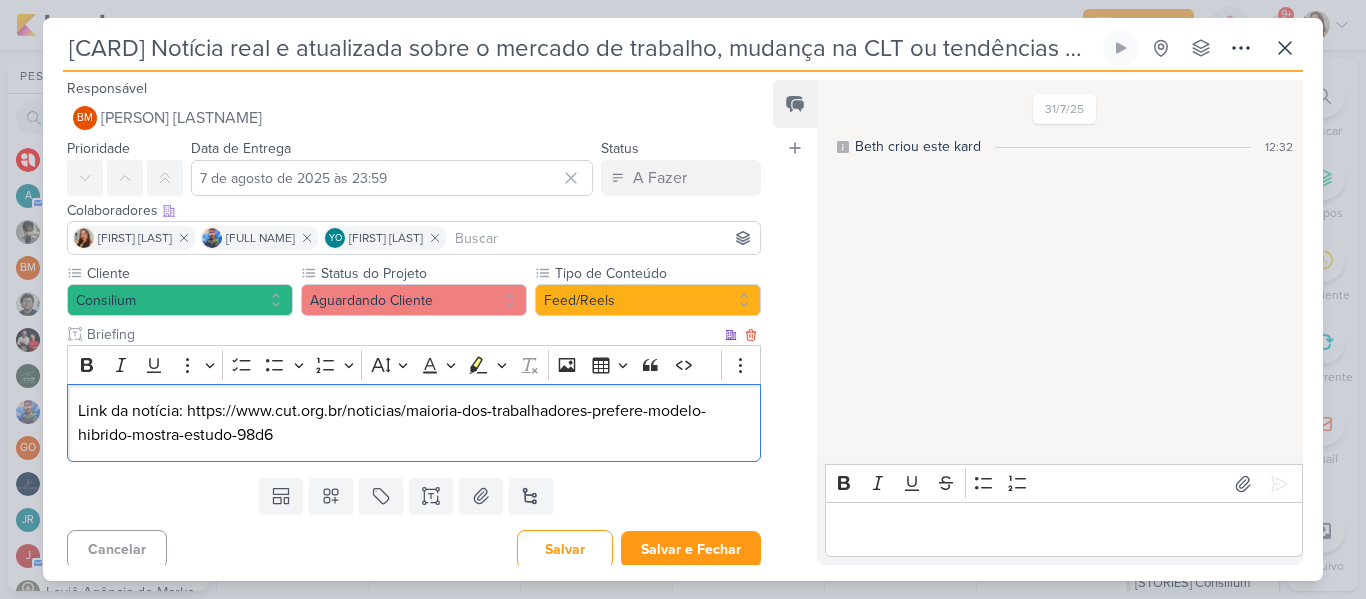 click on "Link da notícia: https://www.cut.org.br/noticias/maioria-dos-trabalhadores-prefere-modelo-hibrido-mostra-estudo-98d6" at bounding box center (414, 423) 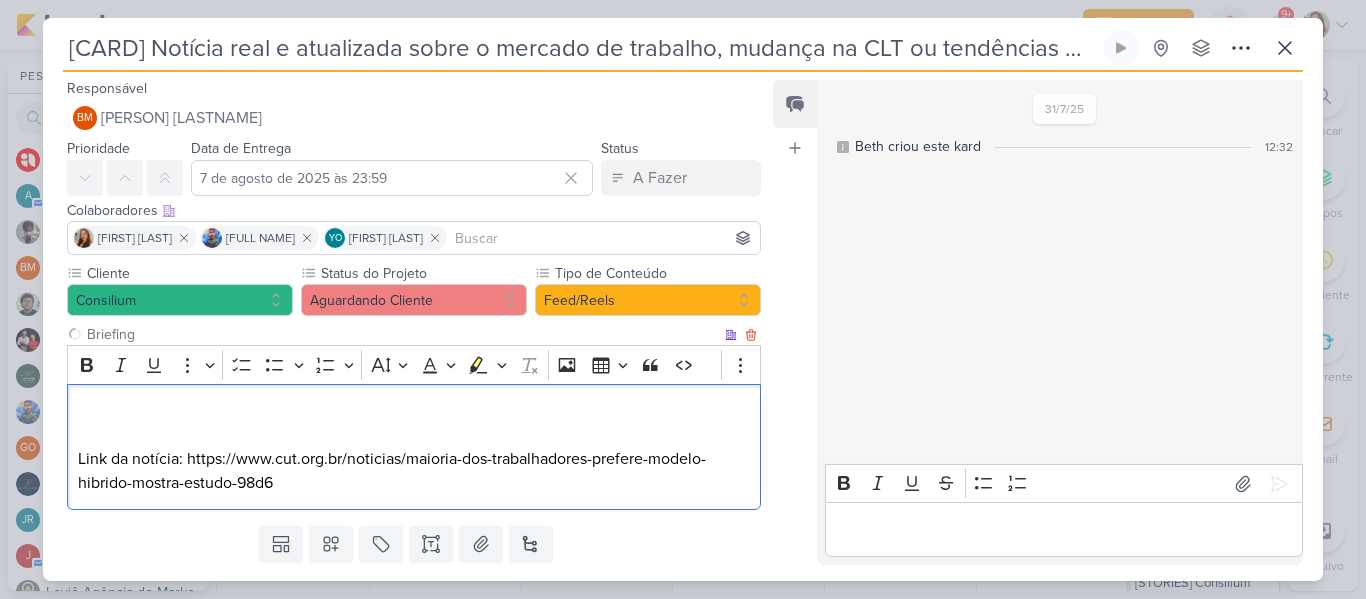 click at bounding box center [414, 411] 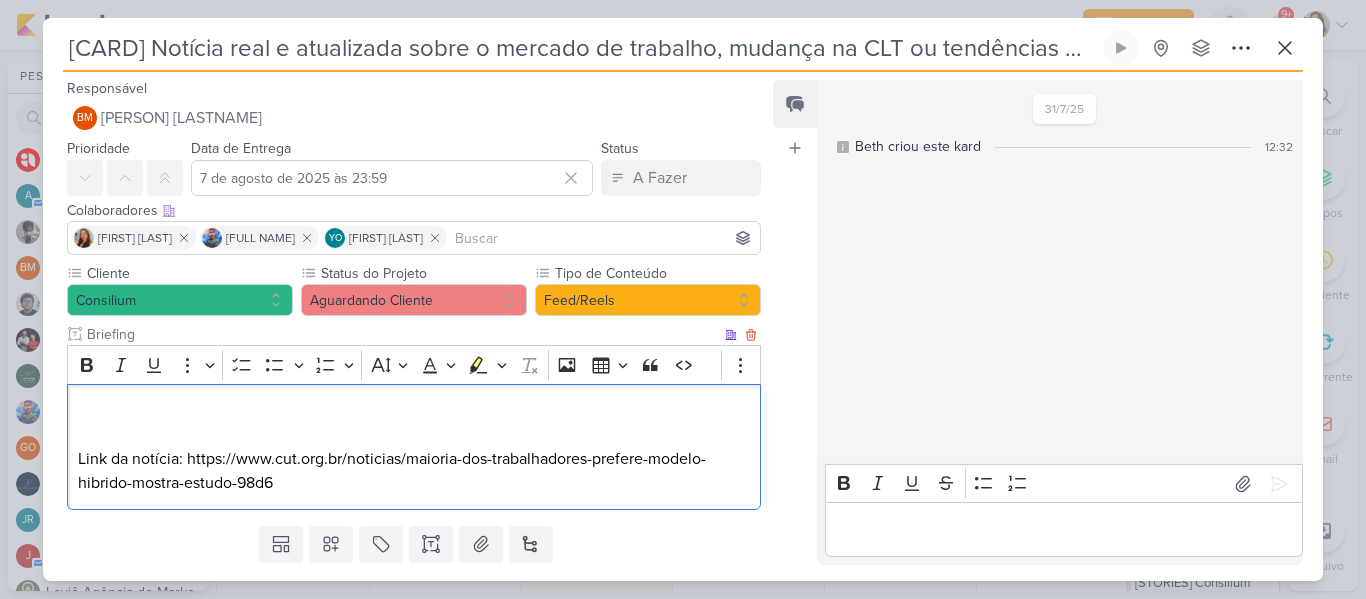 scroll, scrollTop: 160, scrollLeft: 0, axis: vertical 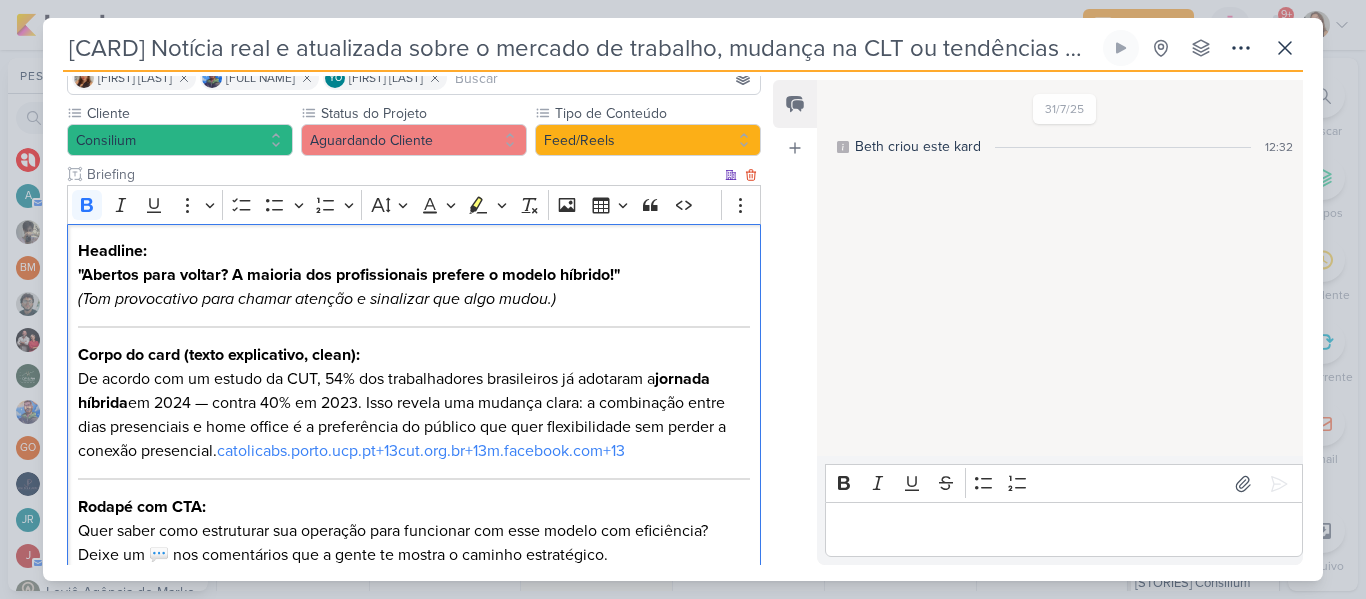 click on ""Abertos para voltar? A maioria dos profissionais prefere o modelo híbrido!"" at bounding box center (349, 275) 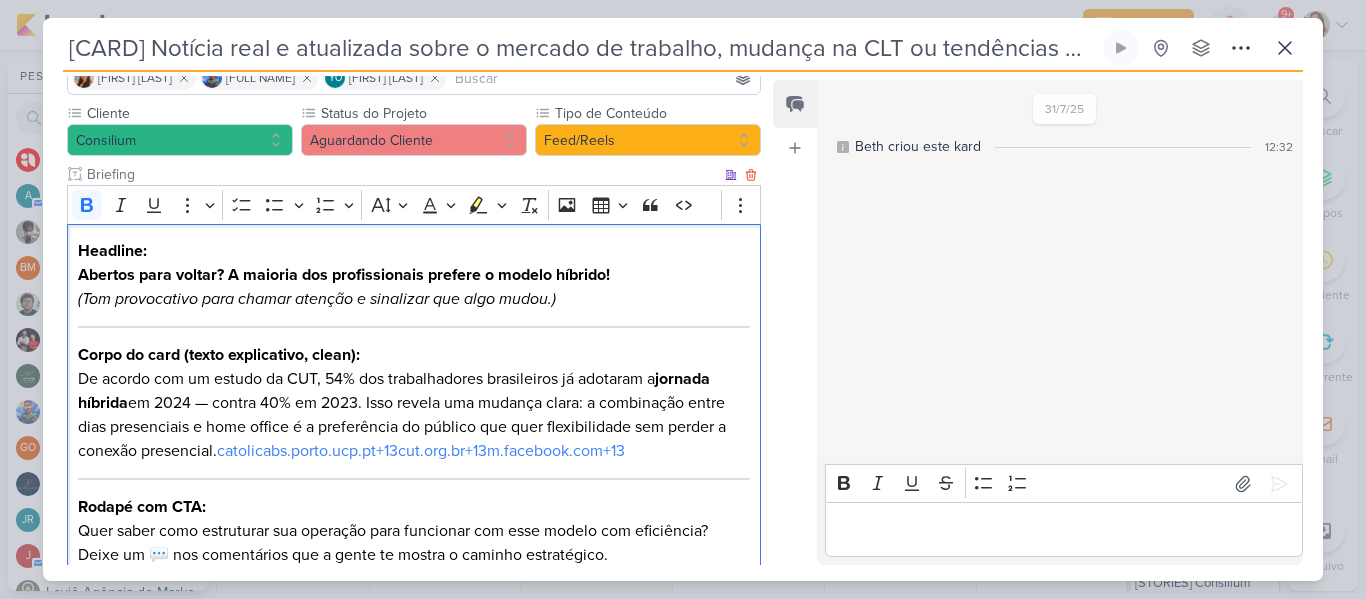click on "Headline: Abertos para voltar? A maioria dos profissionais prefere o modelo híbrido!"" at bounding box center [414, 263] 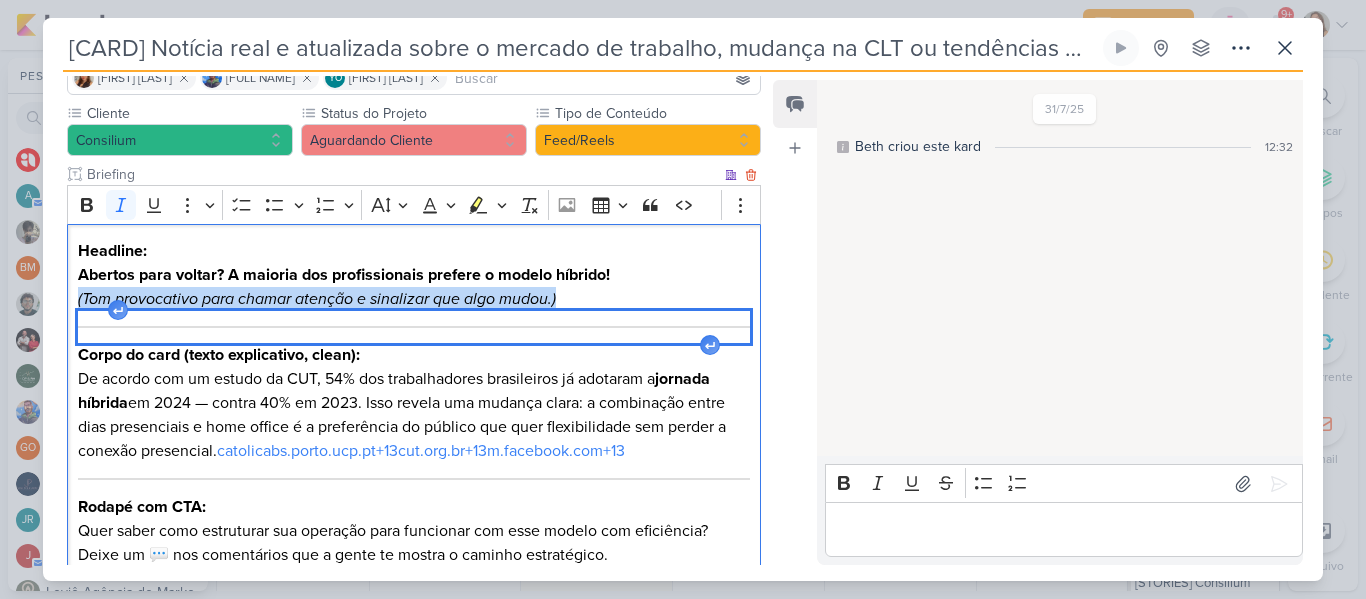 drag, startPoint x: 76, startPoint y: 298, endPoint x: 412, endPoint y: 334, distance: 337.92307 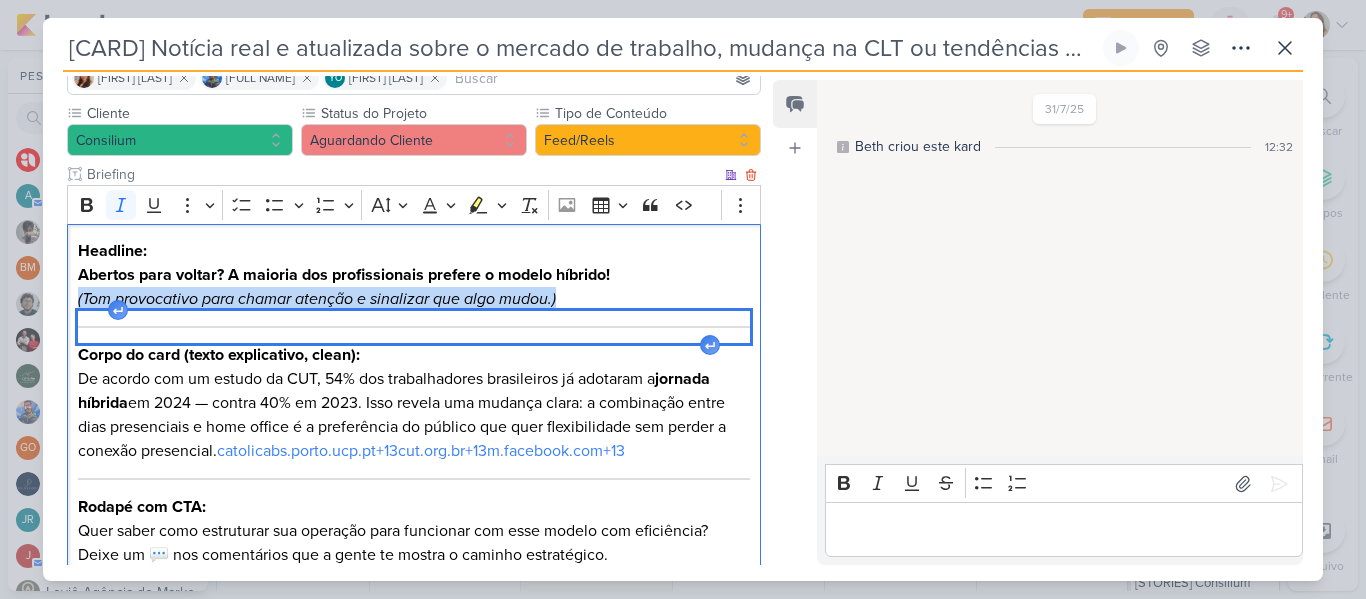 click on "Headline: Abertos para voltar? A maioria dos profissionais prefere o modelo híbrido! (Tom provocativo para chamar atenção e sinalizar que algo mudou.) Corpo do card (texto explicativo, clean): De acordo com um estudo da CUT, 54% dos trabalhadores brasileiros já adotaram a  jornada híbrida  em 2024 — contra 40% em 2023. Isso revela uma mudança clara: a combinação entre dias presenciais e home office é a preferência do público que quer flexibilidade sem perder a conexão presencial.  catolicabs.porto.ucp.pt+13cut.org.br+13m.facebook.com+13 Rodapé com CTA: Quer saber como estruturar sua operação para funcionar com esse modelo com eficiência? Deixe um 💬 nos comentários que a gente te mostra o caminho estratégico. Link da notícia: https://www.cut.org.br/noticias/maioria-dos-trabalhadores-prefere-modelo-hibrido-mostra-estudo-98d6" at bounding box center [414, 439] 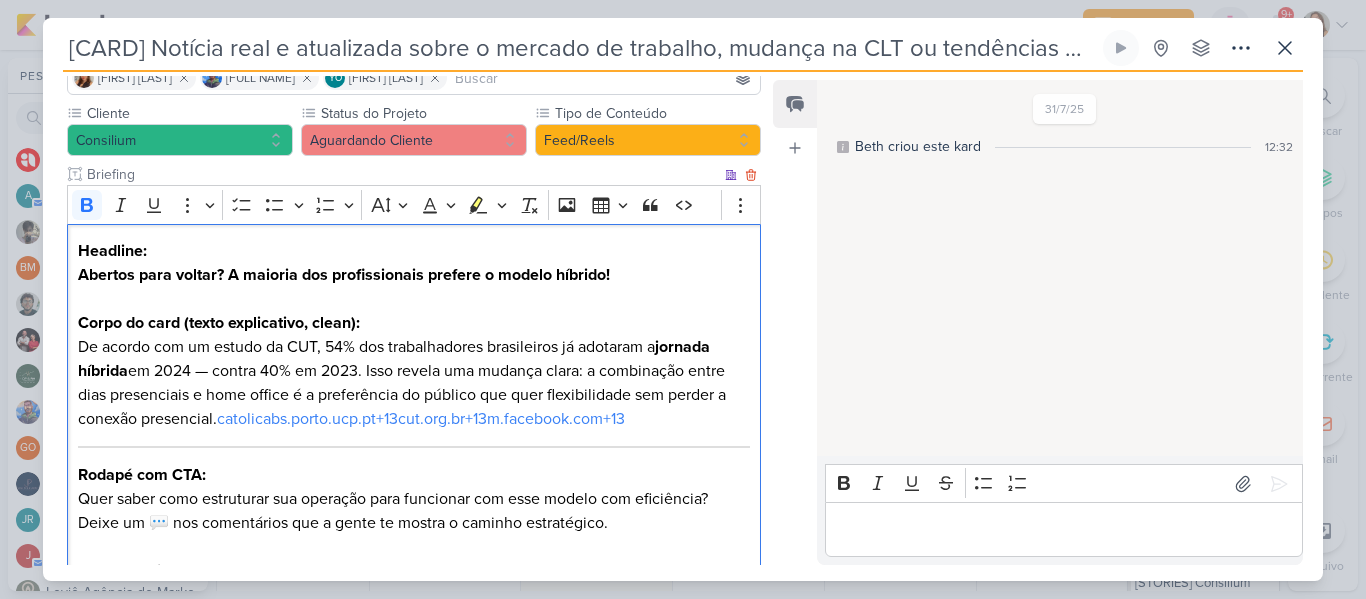 click on "Corpo do card (texto explicativo, clean): De acordo com um estudo da CUT, 54% dos trabalhadores brasileiros já adotaram a  jornada híbrida  em 2024 — contra 40% em 2023. Isso revela uma mudança clara: a combinação entre dias presenciais e home office é a preferência do público que quer flexibilidade sem perder a conexão presencial.  catolicabs.porto.ucp.pt+13cut.org.br+13m.facebook.com+13" at bounding box center [414, 371] 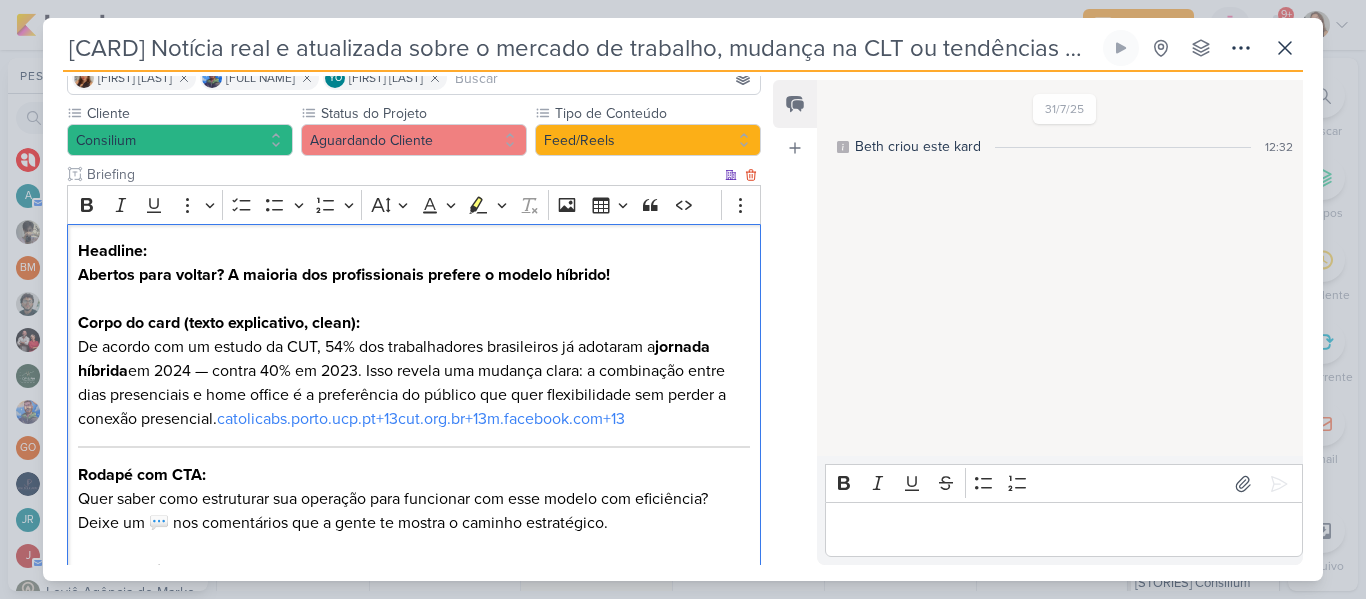 click on "Corpo do card (texto explicativo, clean): De acordo com um estudo da CUT, 54% dos trabalhadores brasileiros já adotaram a  jornada híbrida  em 2024 — contra 40% em 2023. Isso revela uma mudança clara: a combinação entre dias presenciais e home office é a preferência do público que quer flexibilidade sem perder a conexão presencial.  catolicabs.porto.ucp.pt+13cut.org.br+13m.facebook.com+13" at bounding box center [414, 371] 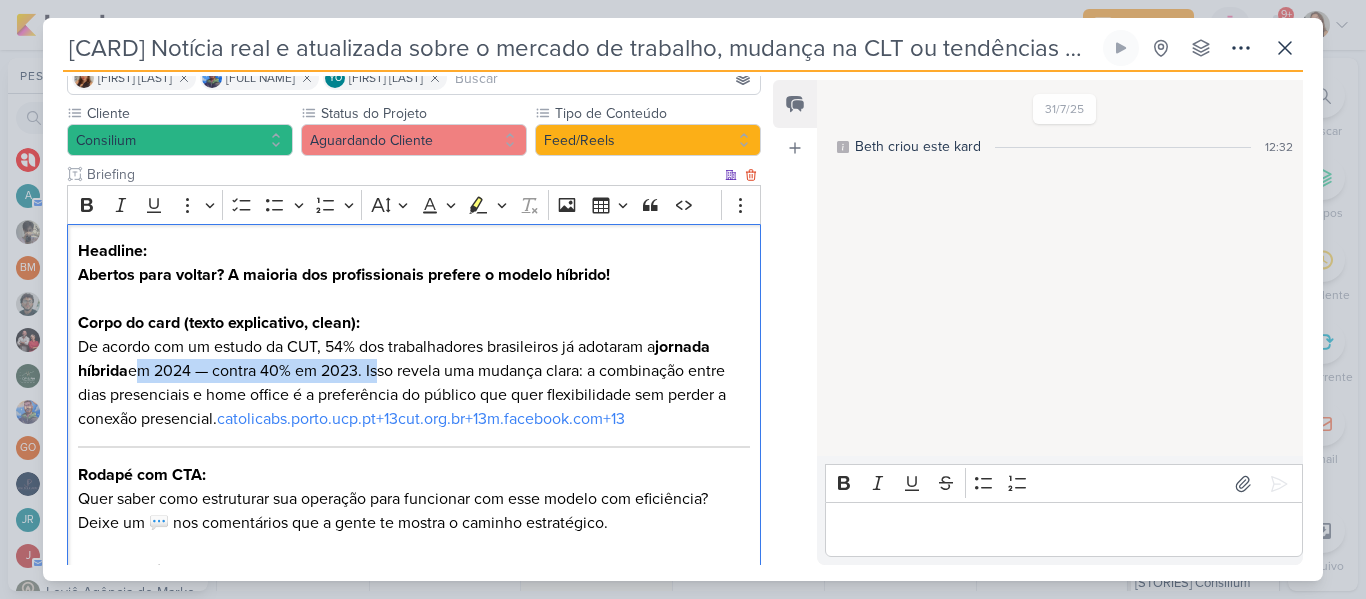 drag, startPoint x: 134, startPoint y: 371, endPoint x: 374, endPoint y: 375, distance: 240.03333 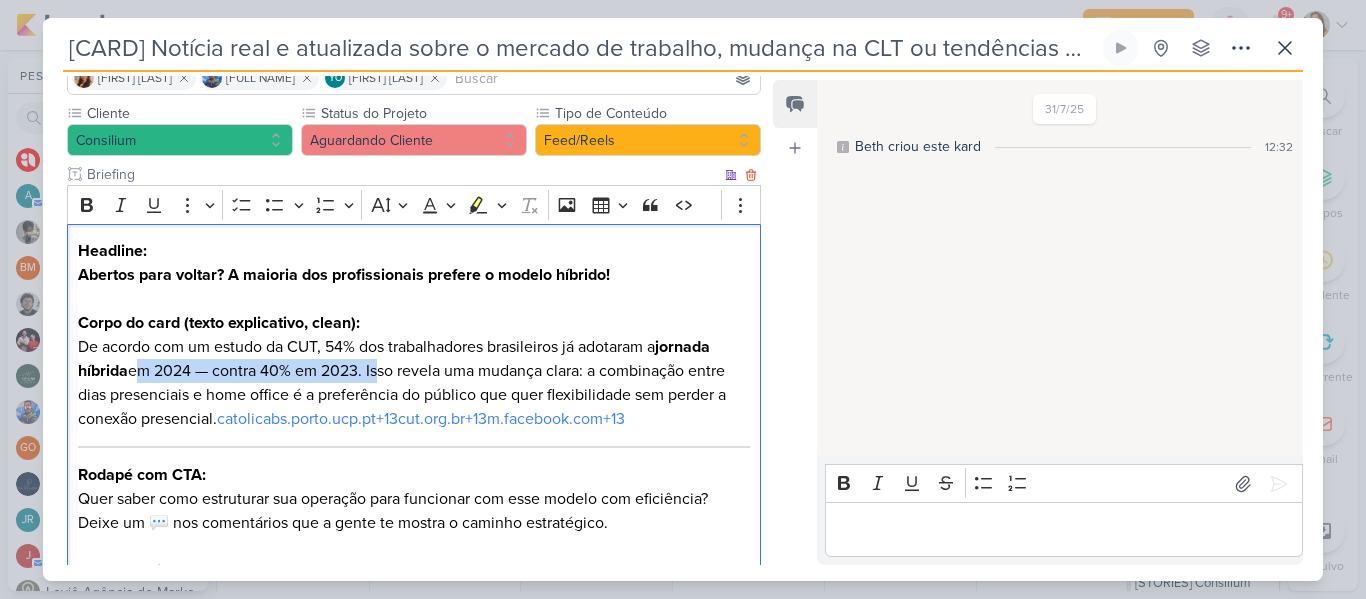 click on "Corpo do card (texto explicativo, clean): De acordo com um estudo da CUT, 54% dos trabalhadores brasileiros já adotaram a  jornada híbrida  em 2024 — contra 40% em 2023. Isso revela uma mudança clara: a combinação entre dias presenciais e home office é a preferência do público que quer flexibilidade sem perder a conexão presencial.  catolicabs.porto.ucp.pt+13cut.org.br+13m.facebook.com+13" at bounding box center (414, 371) 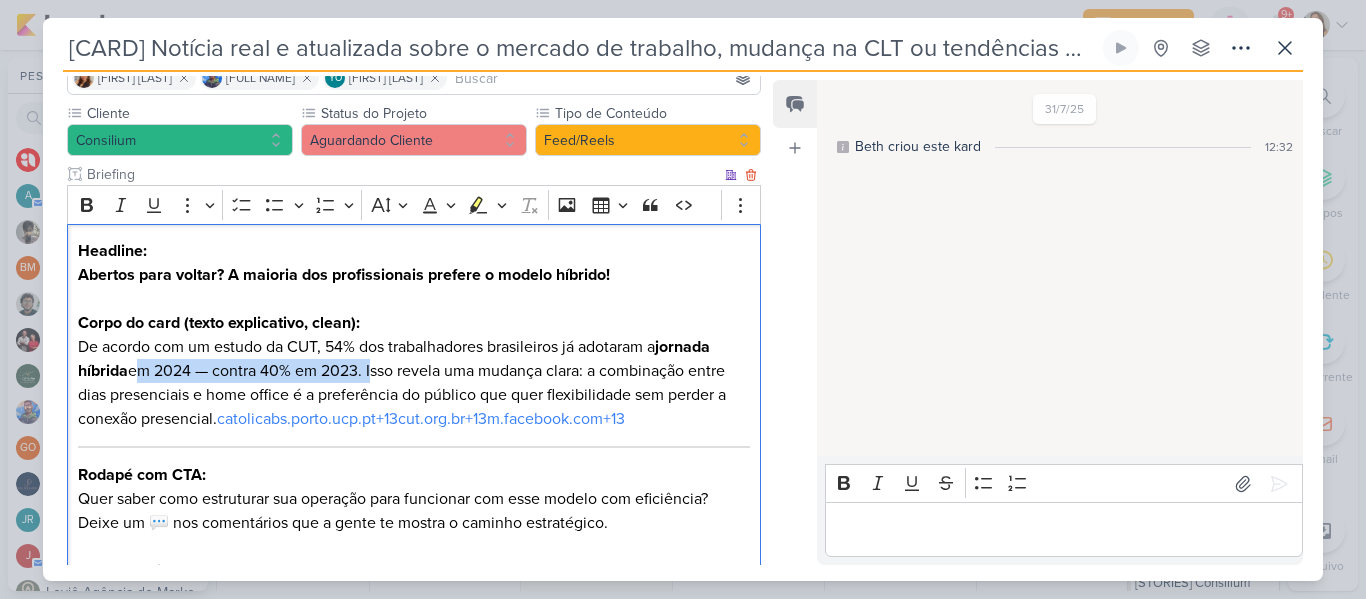 drag, startPoint x: 133, startPoint y: 371, endPoint x: 370, endPoint y: 368, distance: 237.01898 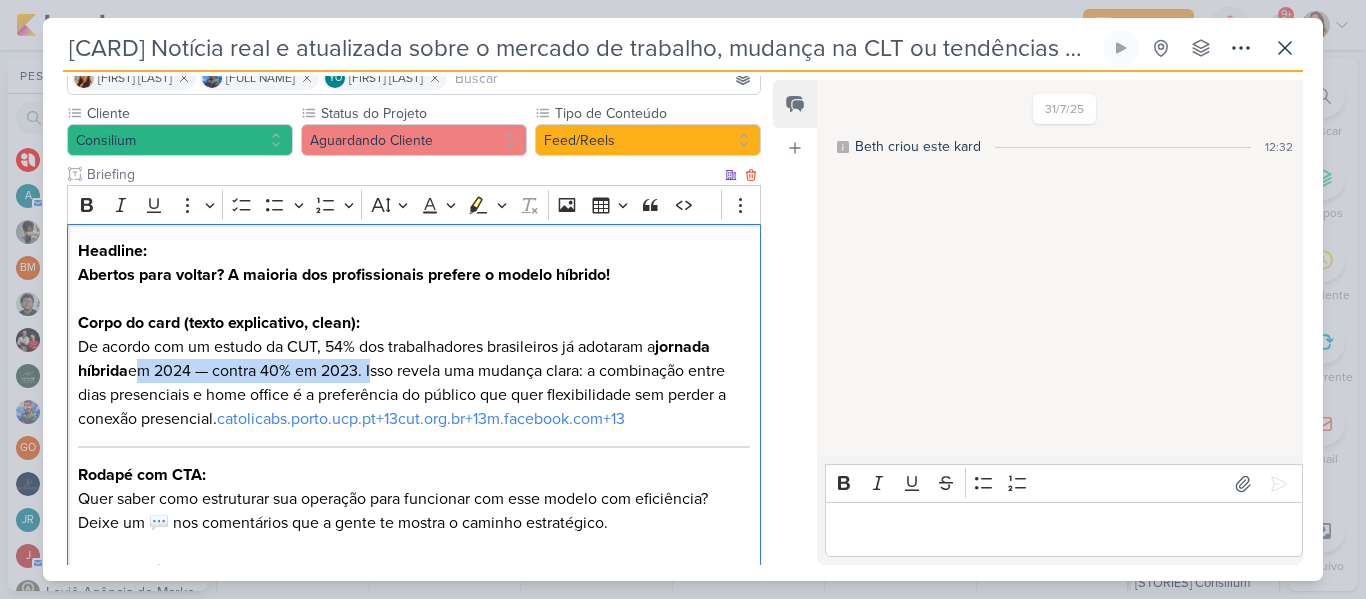click on "Corpo do card (texto explicativo, clean): De acordo com um estudo da CUT, 54% dos trabalhadores brasileiros já adotaram a  jornada híbrida  em 2024 — contra 40% em 2023. Isso revela uma mudança clara: a combinação entre dias presenciais e home office é a preferência do público que quer flexibilidade sem perder a conexão presencial.  catolicabs.porto.ucp.pt+13cut.org.br+13m.facebook.com+13" at bounding box center [414, 371] 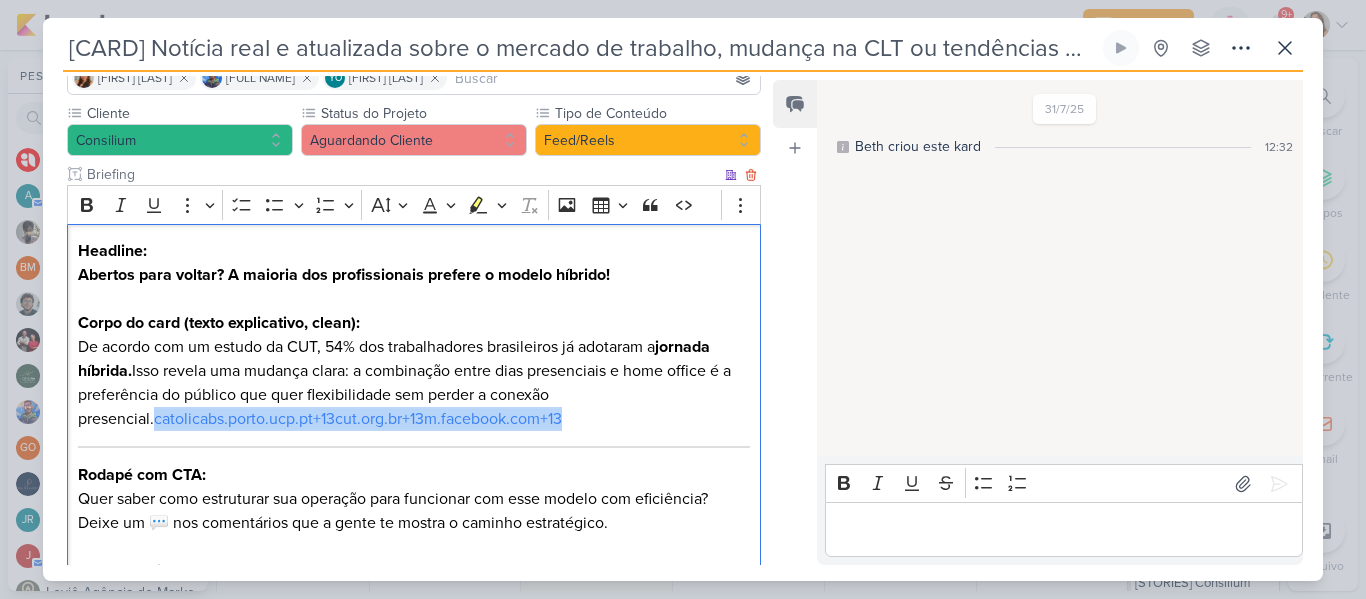 drag, startPoint x: 545, startPoint y: 413, endPoint x: 74, endPoint y: 420, distance: 471.052 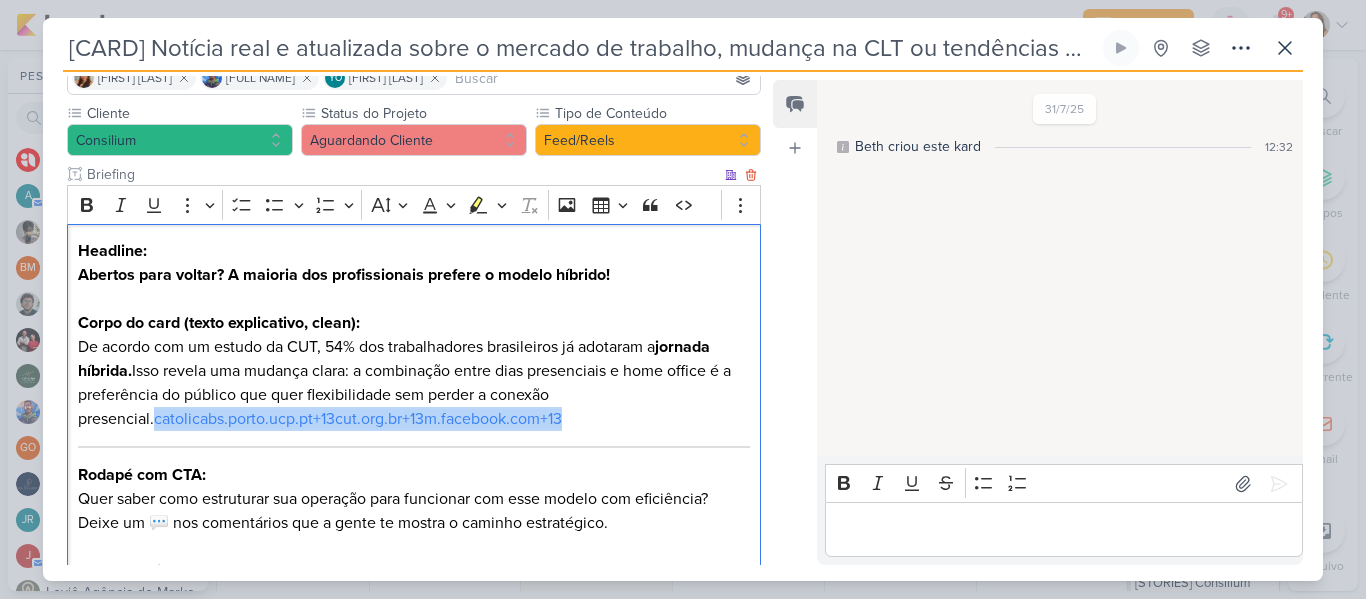 click on "Headline: Abertos para voltar? A maioria dos profissionais prefere o modelo híbrido! Corpo do card (texto explicativo, clean): De acordo com um estudo da CUT, 54% dos trabalhadores brasileiros já adotaram a  jornada híbrida.  Isso revela uma mudança clara: a combinação entre dias presenciais e home office é a preferência do público que quer flexibilidade sem perder a conexão presencial.  catolicabs.porto.ucp.pt+13cut.org.br+13m.facebook.com+13 Rodapé com CTA: Quer saber como estruturar sua operação para funcionar com esse modelo com eficiência? Deixe um 💬 nos comentários que a gente te mostra o caminho estratégico. Link da notícia: https://www.cut.org.br/noticias/maioria-dos-trabalhadores-prefere-modelo-hibrido-mostra-estudo-98d6" at bounding box center [414, 423] 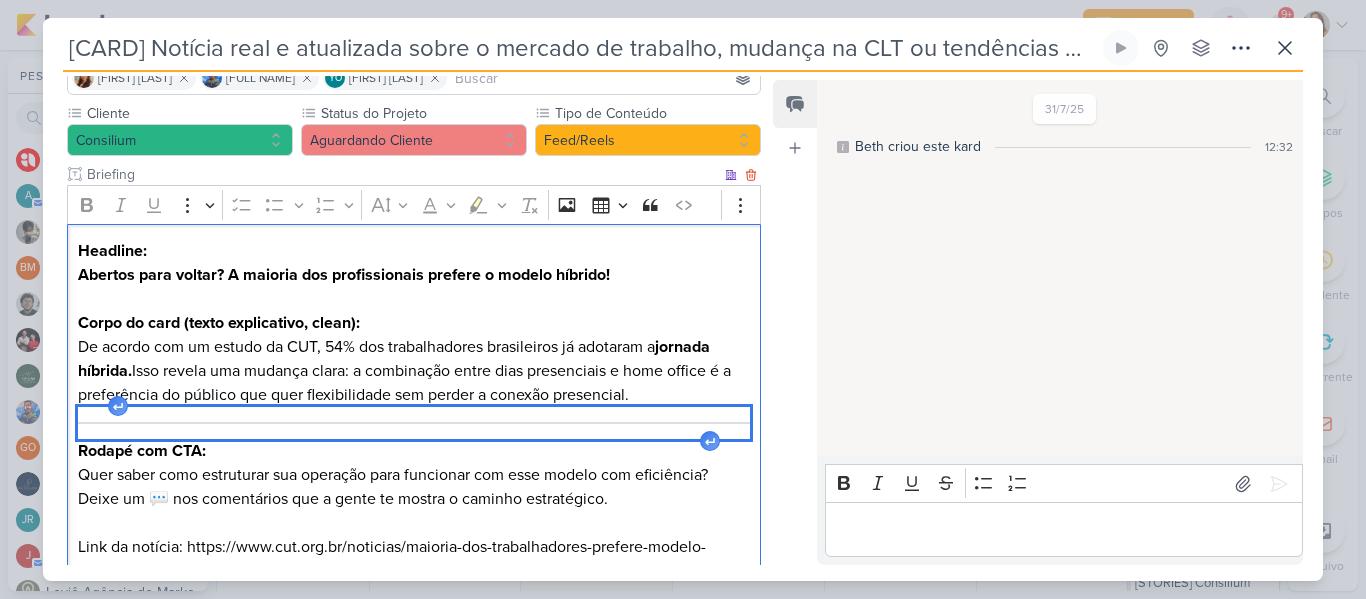 click at bounding box center [414, 423] 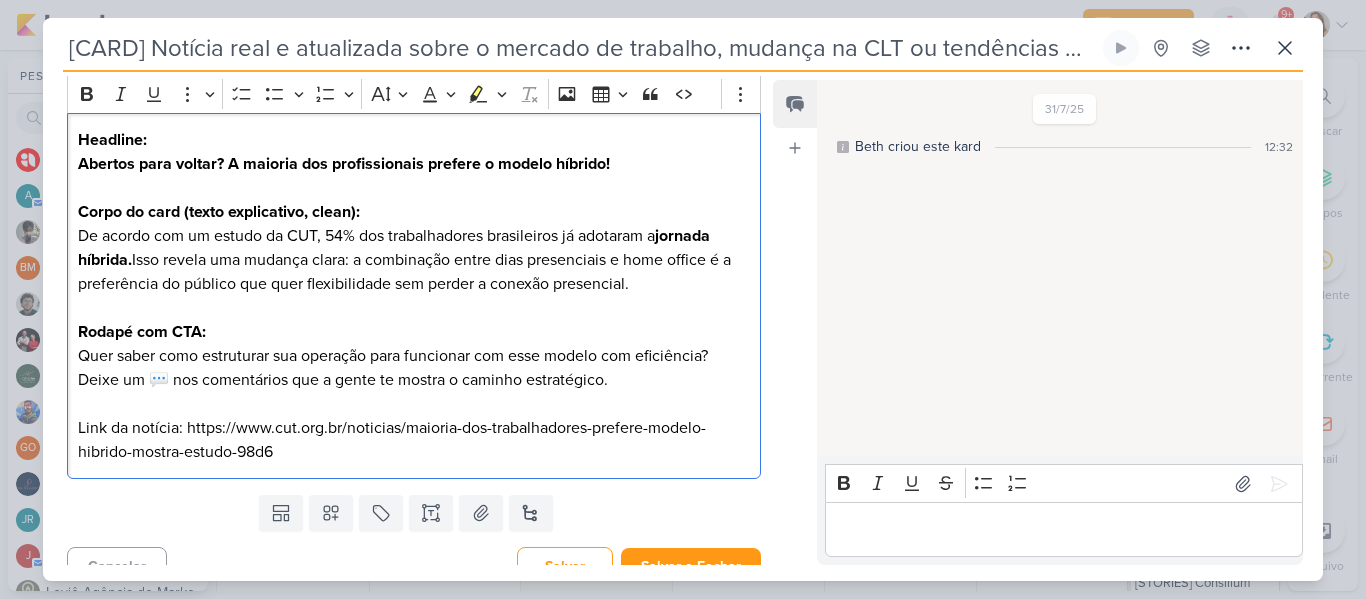 scroll, scrollTop: 273, scrollLeft: 0, axis: vertical 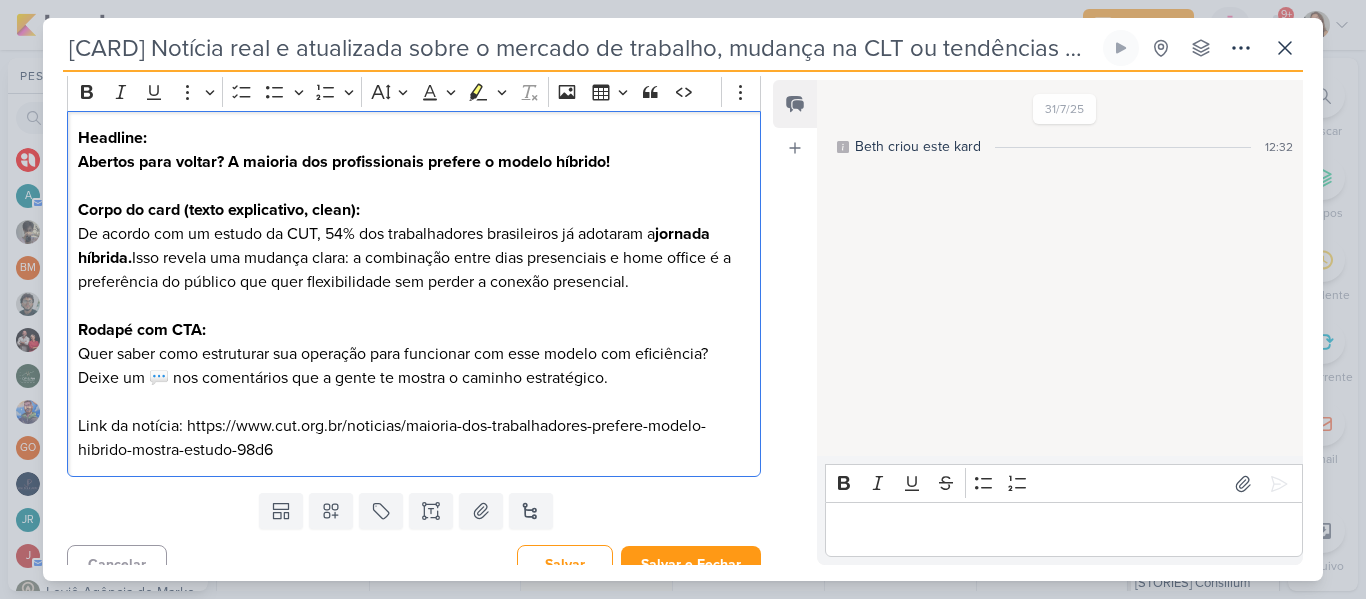 click on "Corpo do card (texto explicativo, clean): De acordo com um estudo da CUT, 54% dos trabalhadores brasileiros já adotaram a  jornada híbrida.  Isso revela uma mudança clara: a combinação entre dias presenciais e home office é a preferência do público que quer flexibilidade sem perder a conexão presencial." at bounding box center (414, 246) 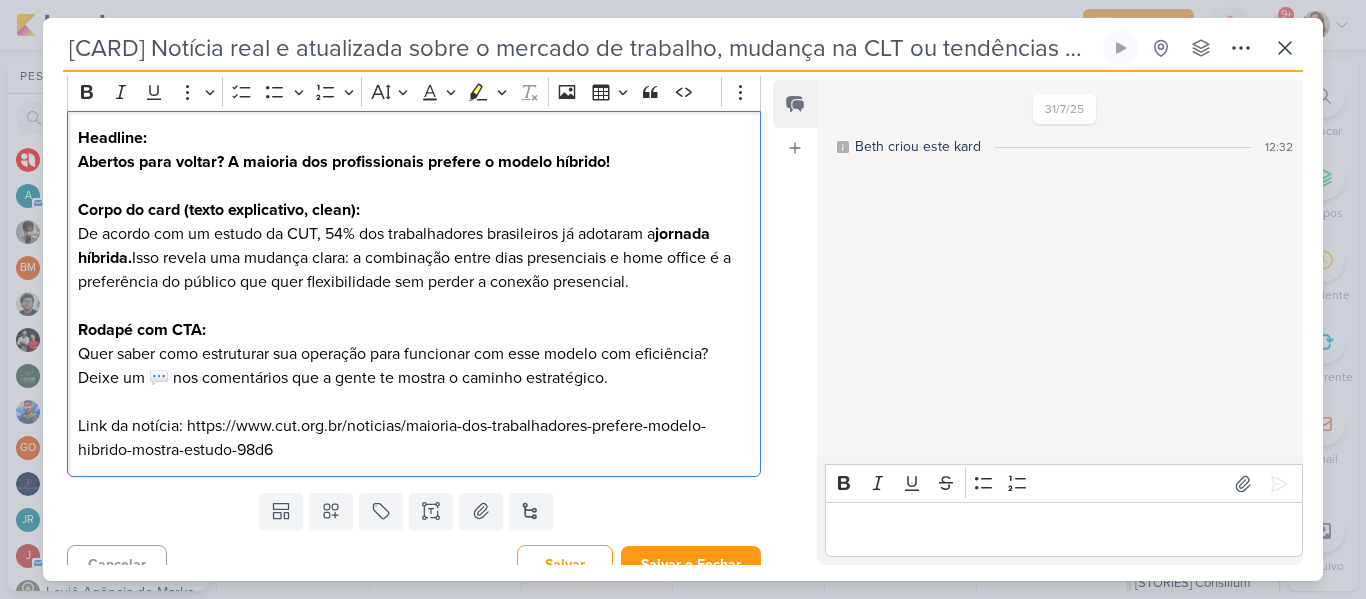 click on "Rodapé com CTA: Quer saber como estruturar sua operação para funcionar com esse modelo com eficiência? Deixe um 💬 nos comentários que a gente te mostra o caminho estratégico." at bounding box center (414, 354) 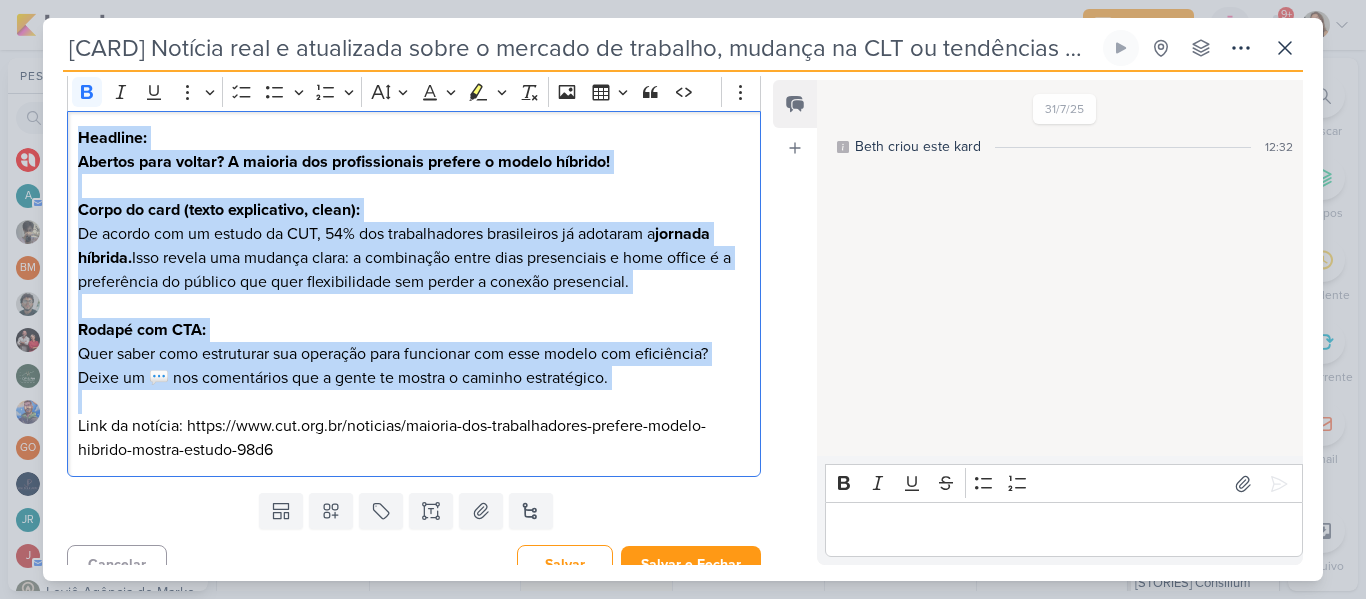 drag, startPoint x: 79, startPoint y: 137, endPoint x: 620, endPoint y: 394, distance: 598.94073 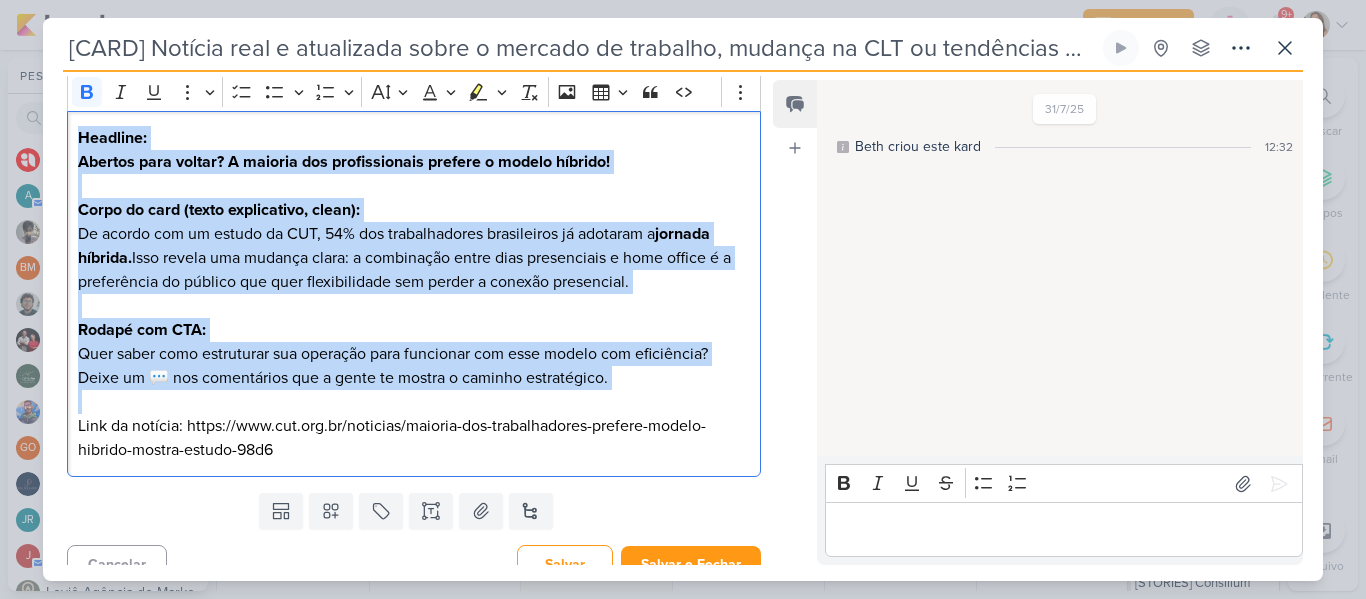 click on "Headline: Abertos para voltar? A maioria dos profissionais prefere o modelo híbrido! Corpo do card (texto explicativo, clean): De acordo com um estudo da CUT, 54% dos trabalhadores brasileiros já adotaram a  jornada híbrida.  Isso revela uma mudança clara: a combinação entre dias presenciais e home office é a preferência do público que quer flexibilidade sem perder a conexão presencial.  Rodapé com CTA: Quer saber como estruturar sua operação para funcionar com esse modelo com eficiência? Deixe um 💬 nos comentários que a gente te mostra o caminho estratégico. Link da notícia: https://www.cut.org.br/noticias/maioria-dos-trabalhadores-prefere-modelo-hibrido-mostra-estudo-98d6" at bounding box center (414, 294) 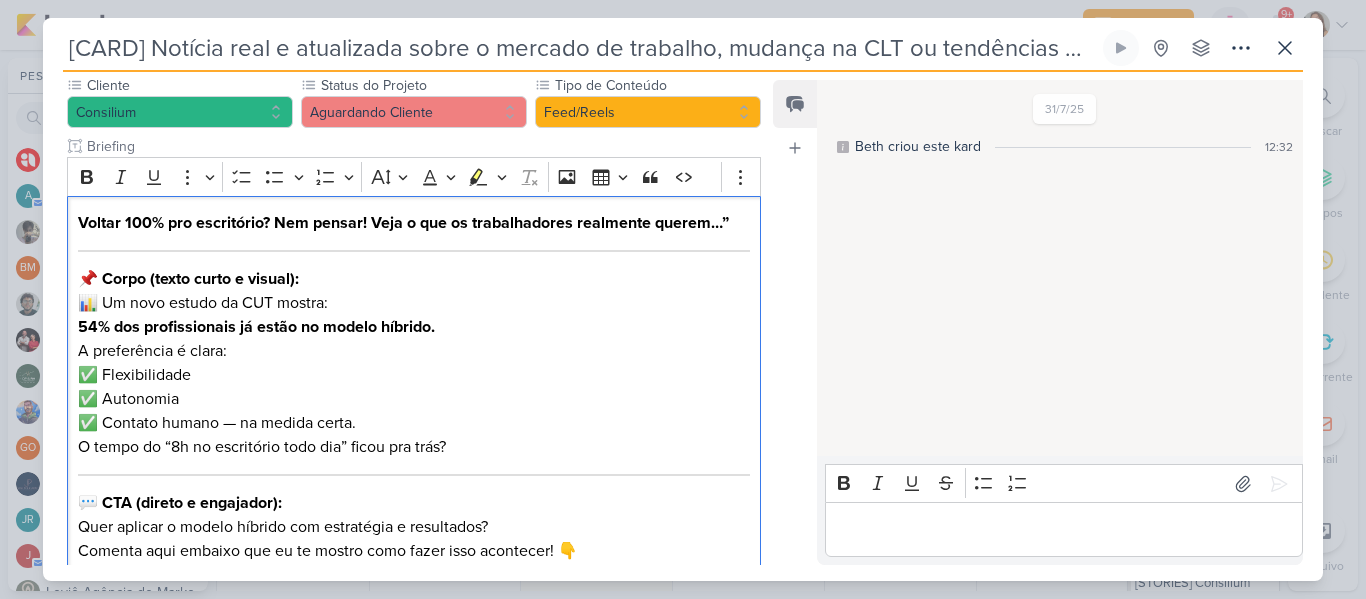 scroll, scrollTop: 184, scrollLeft: 0, axis: vertical 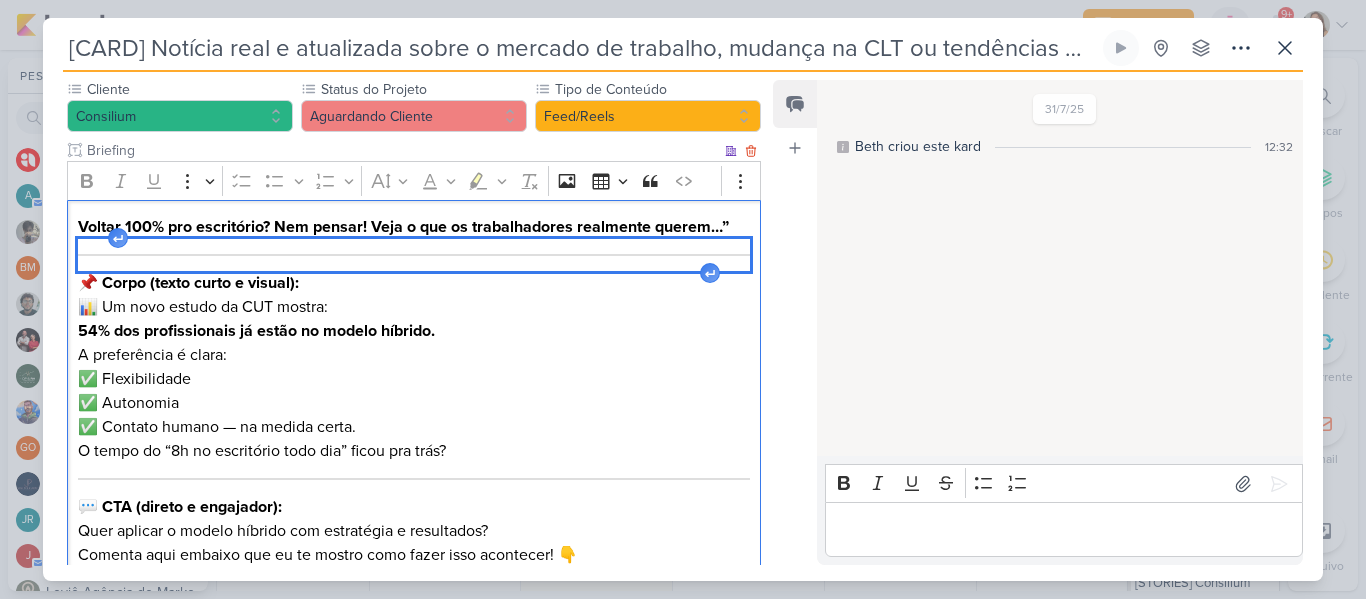 click at bounding box center (414, 255) 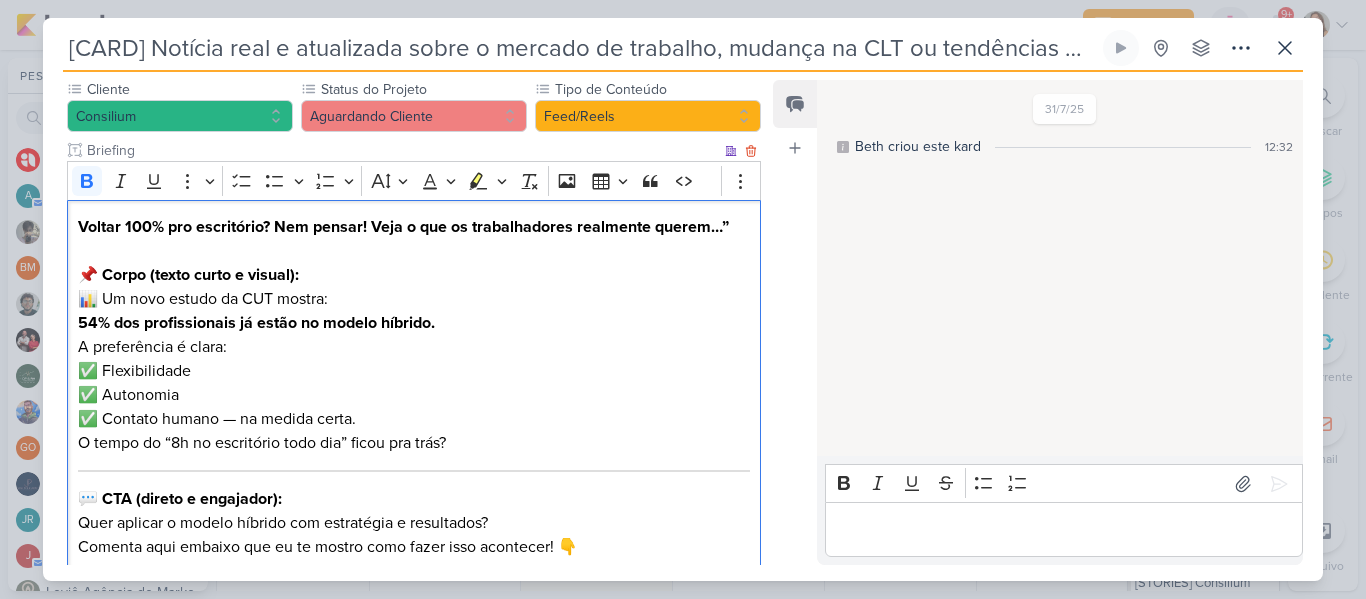 click on "📌 Corpo (texto curto e visual):" at bounding box center (188, 275) 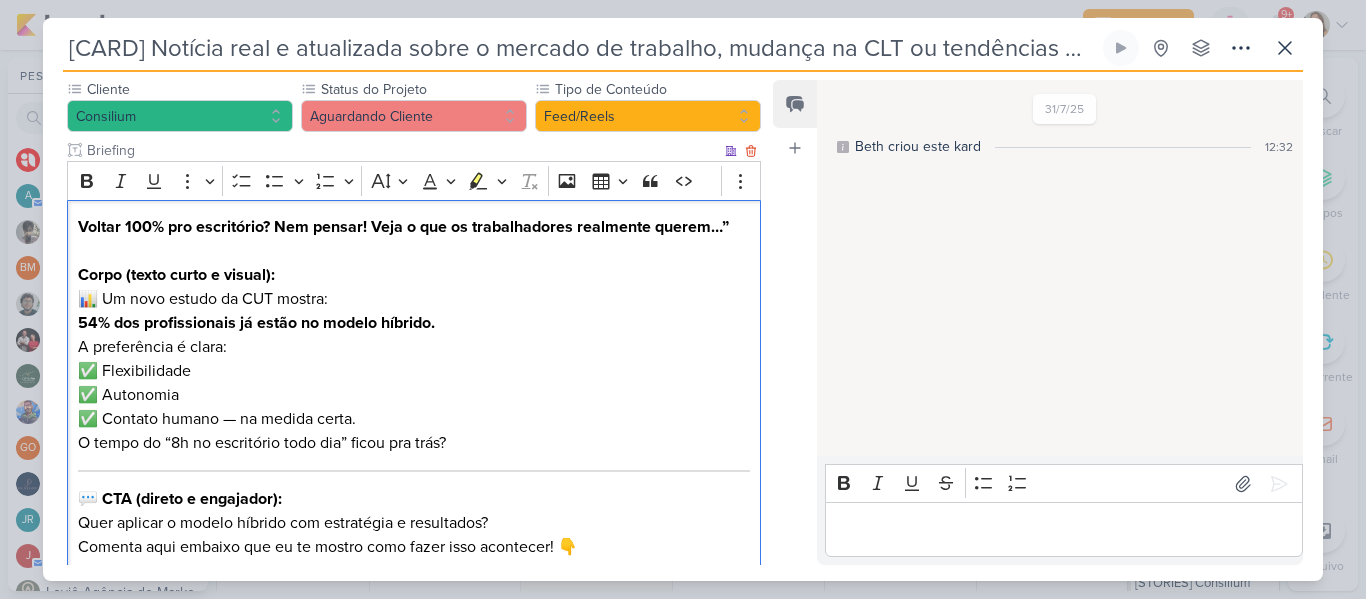 click on "Corpo (texto curto e visual): 📊 Um novo estudo da CUT mostra: 54% dos profissionais já estão no modelo híbrido." at bounding box center (414, 299) 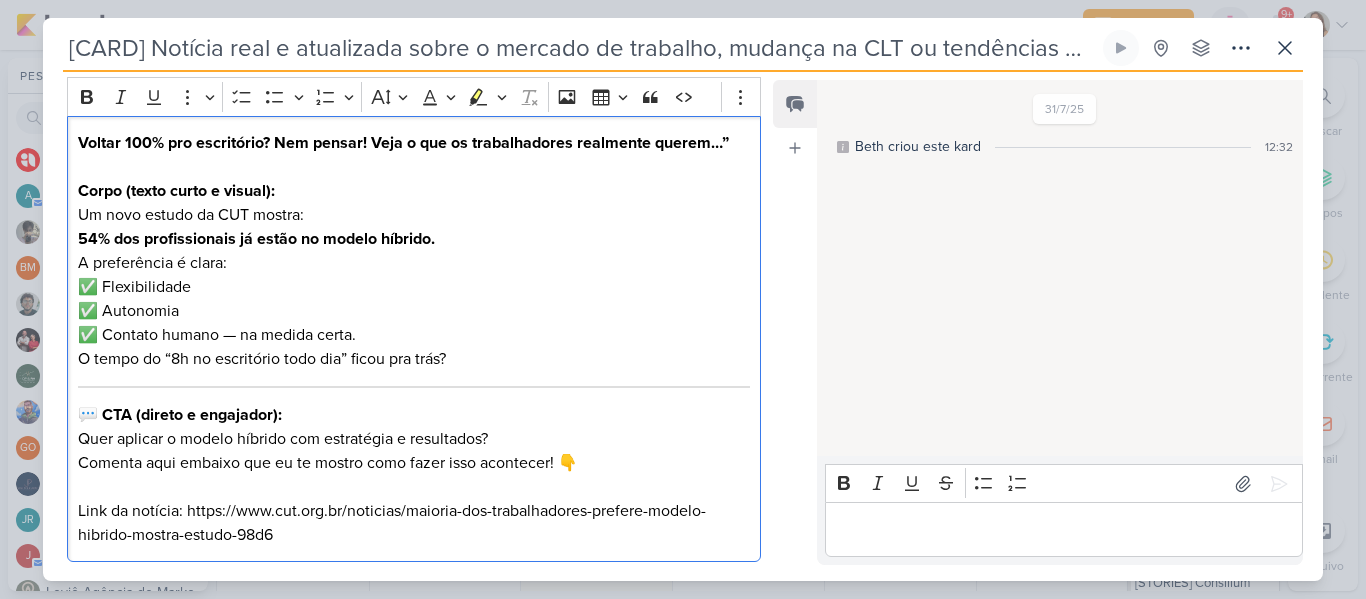 scroll, scrollTop: 271, scrollLeft: 0, axis: vertical 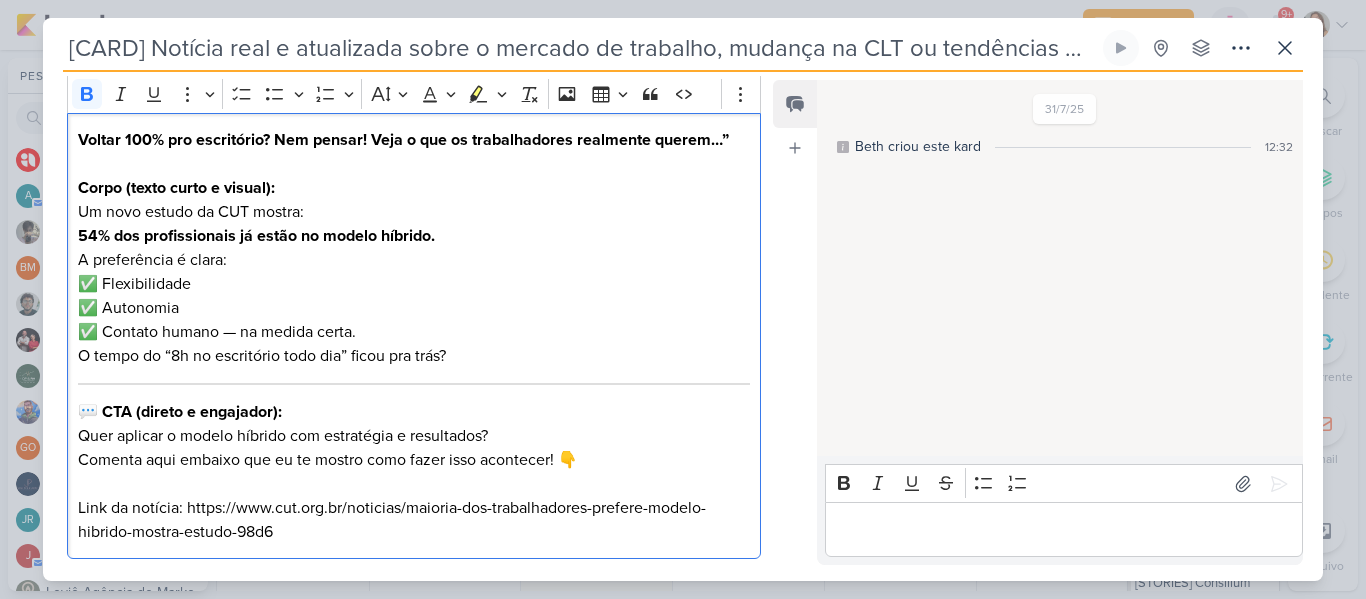 click on "Voltar 100% pro escritório? Nem pensar! Veja o que os trabalhadores realmente querem…”" at bounding box center (414, 140) 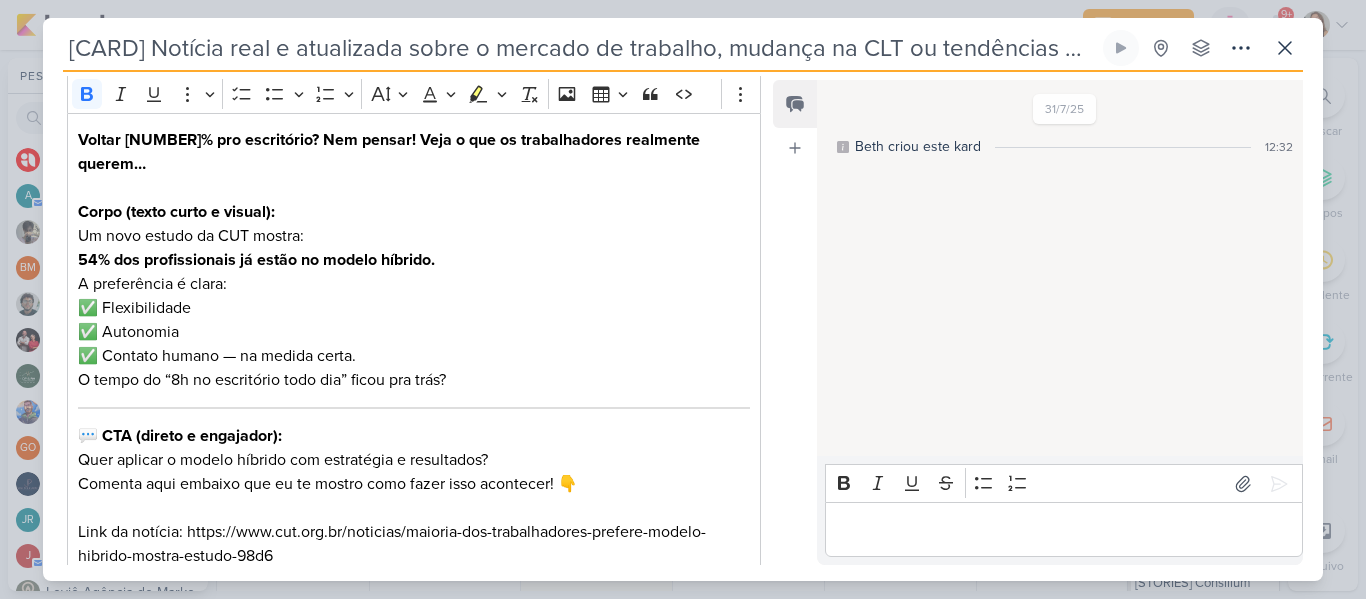 click on "[CARD] Notícia real e atualizada sobre o mercado de trabalho, mudança na CLT ou tendências no RH" at bounding box center [581, 48] 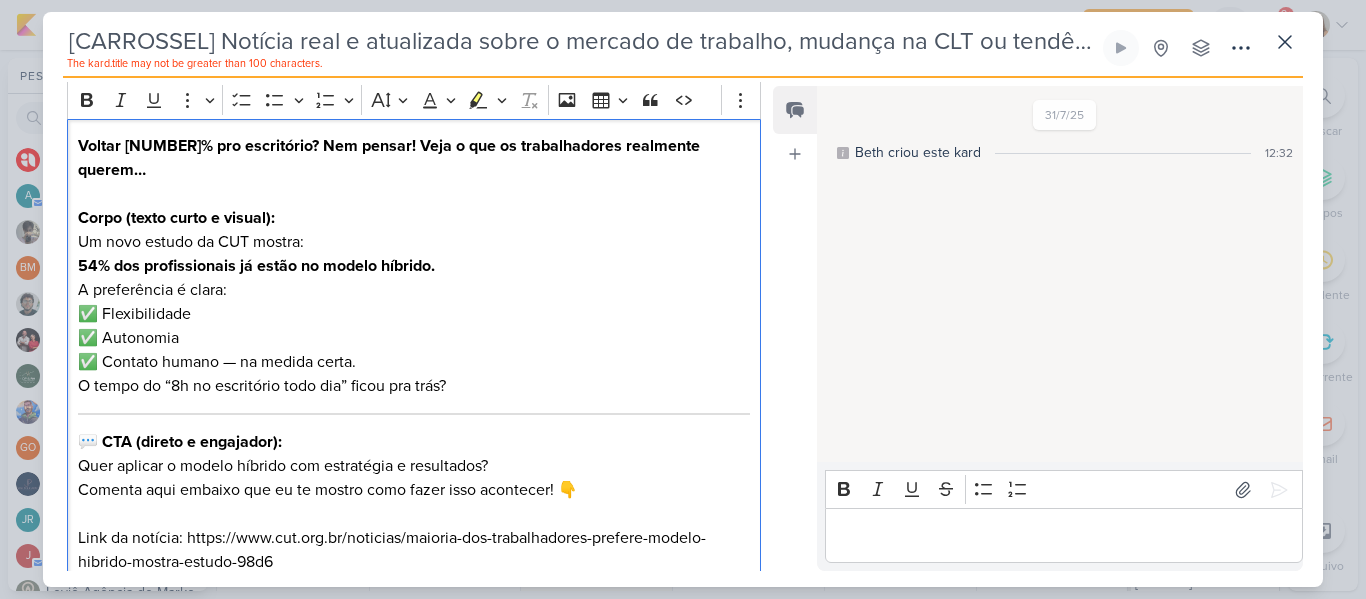 click on "Corpo (texto curto e visual): Um novo estudo da CUT mostra: 54% dos profissionais já estão no modelo híbrido." at bounding box center [414, 242] 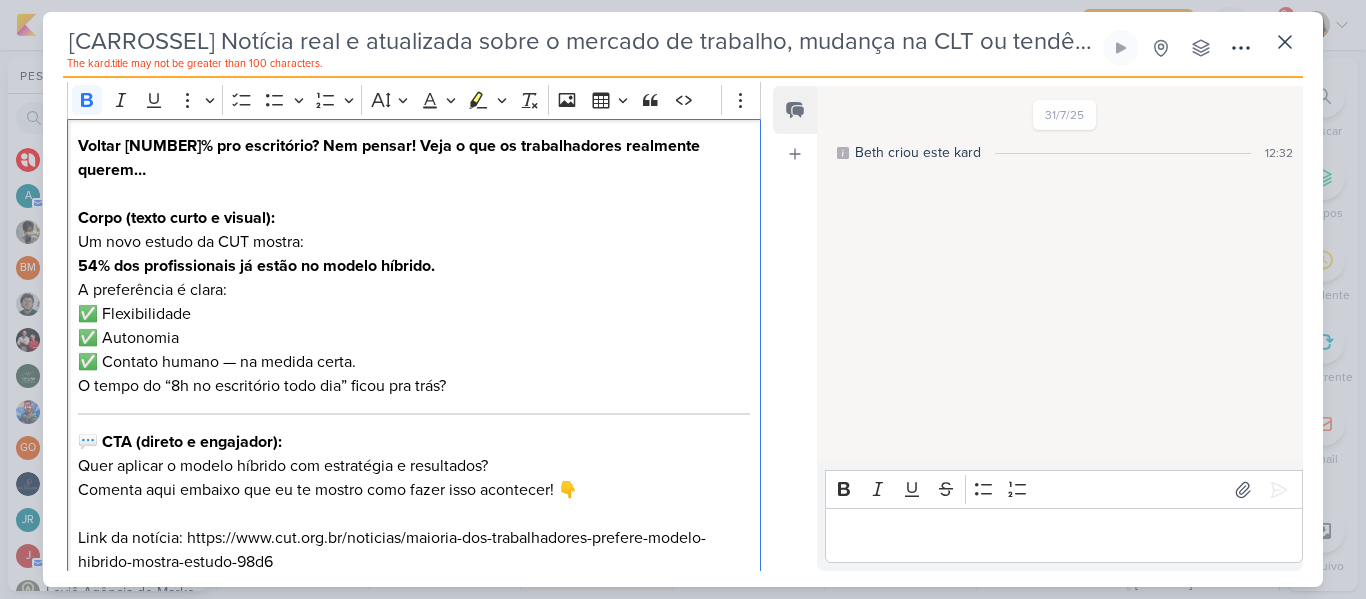 click on "Voltar 100% pro escritório? Nem pensar! Veja o que os trabalhadores realmente querem… Corpo (texto curto e visual): Um novo estudo da CUT mostra: 54% dos profissionais já estão no modelo híbrido. A preferência é clara: ✅ Flexibilidade ✅ Autonomia ✅ Contato humano — na medida certa. O tempo do “8h no escritório todo dia” ficou pra trás? 💬 CTA (direto e engajador): Quer aplicar o modelo híbrido com estratégia e resultados? Comenta aqui embaixo que eu te mostro como fazer isso acontecer! 👇 Link da notícia: https://www.cut.org.br/noticias/maioria-dos-trabalhadores-prefere-modelo-hibrido-mostra-estudo-98d6" at bounding box center (414, 354) 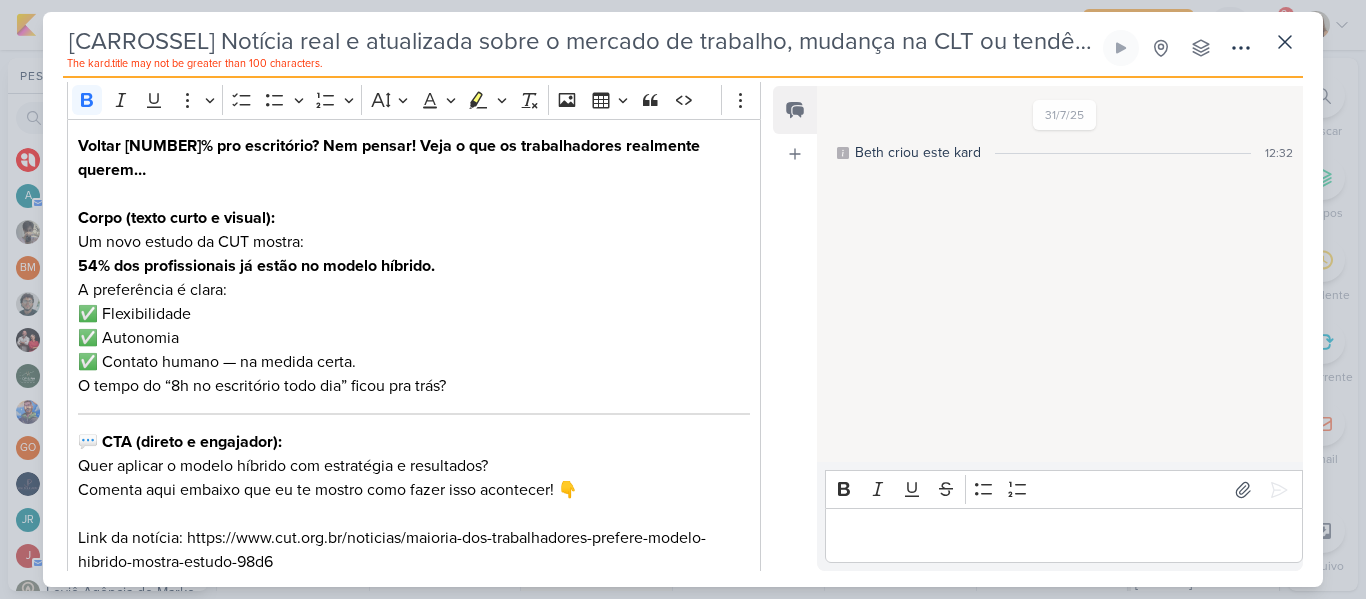 click on "[CARROSSEL] Notícia real e atualizada sobre o mercado de trabalho, mudança na CLT ou tendências no RH" at bounding box center [581, 42] 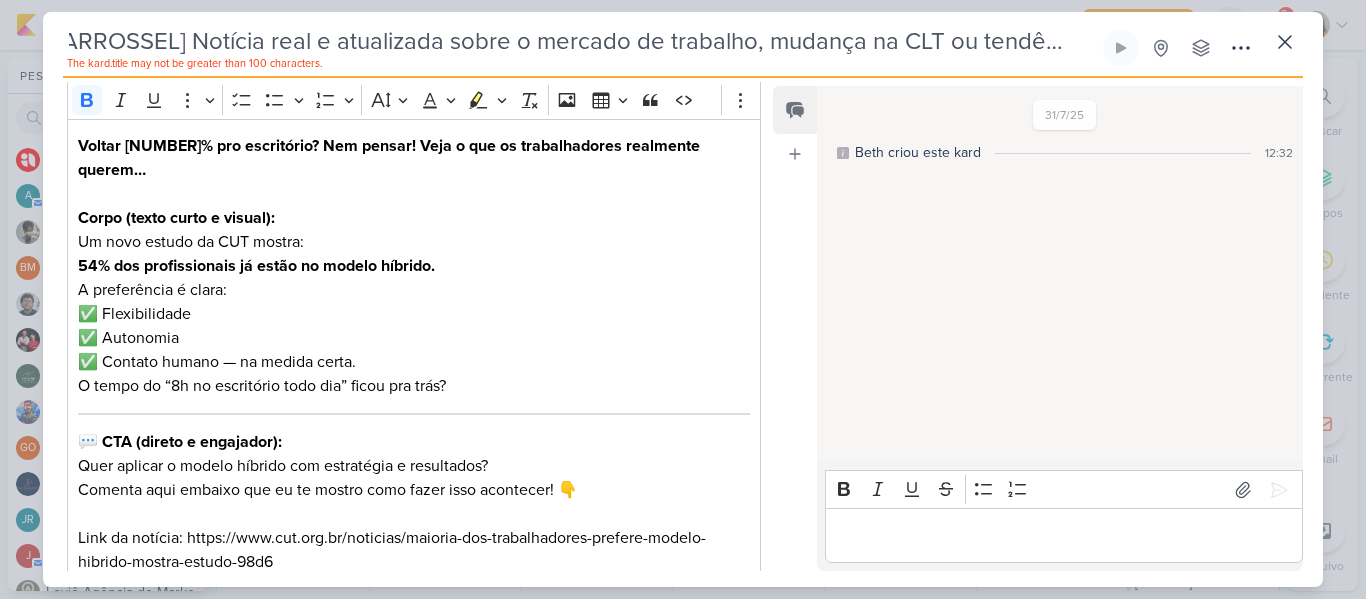 scroll, scrollTop: 0, scrollLeft: 102, axis: horizontal 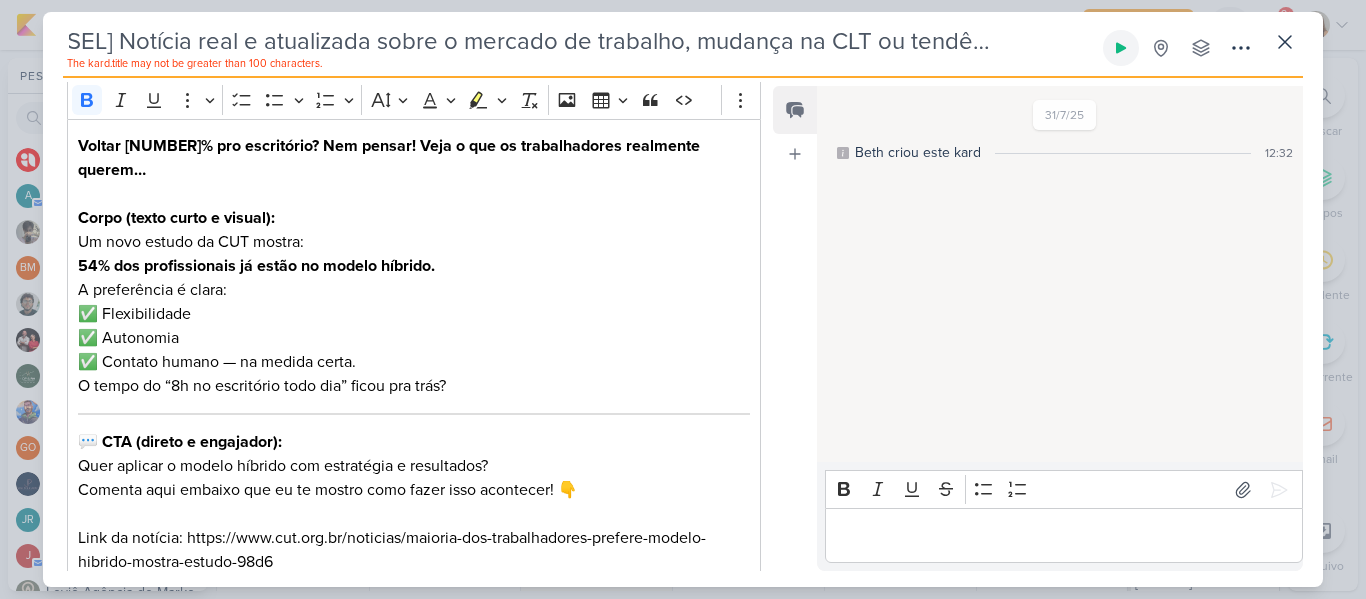 drag, startPoint x: 799, startPoint y: 40, endPoint x: 1108, endPoint y: 40, distance: 309 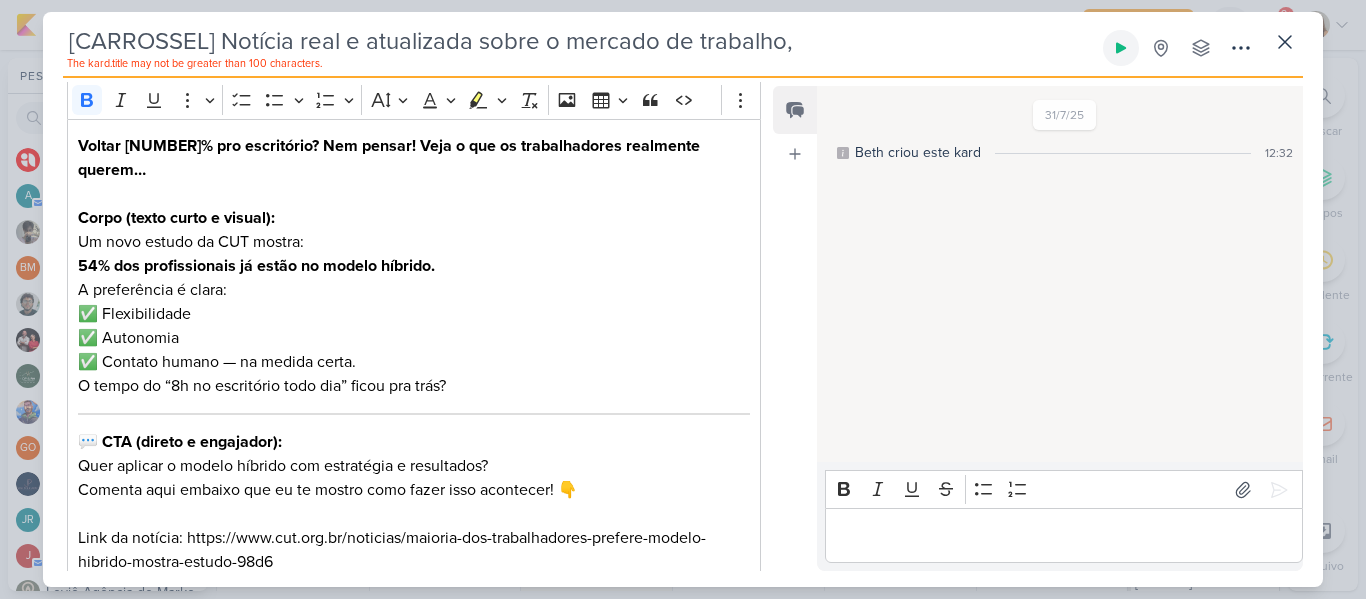 scroll, scrollTop: 0, scrollLeft: 0, axis: both 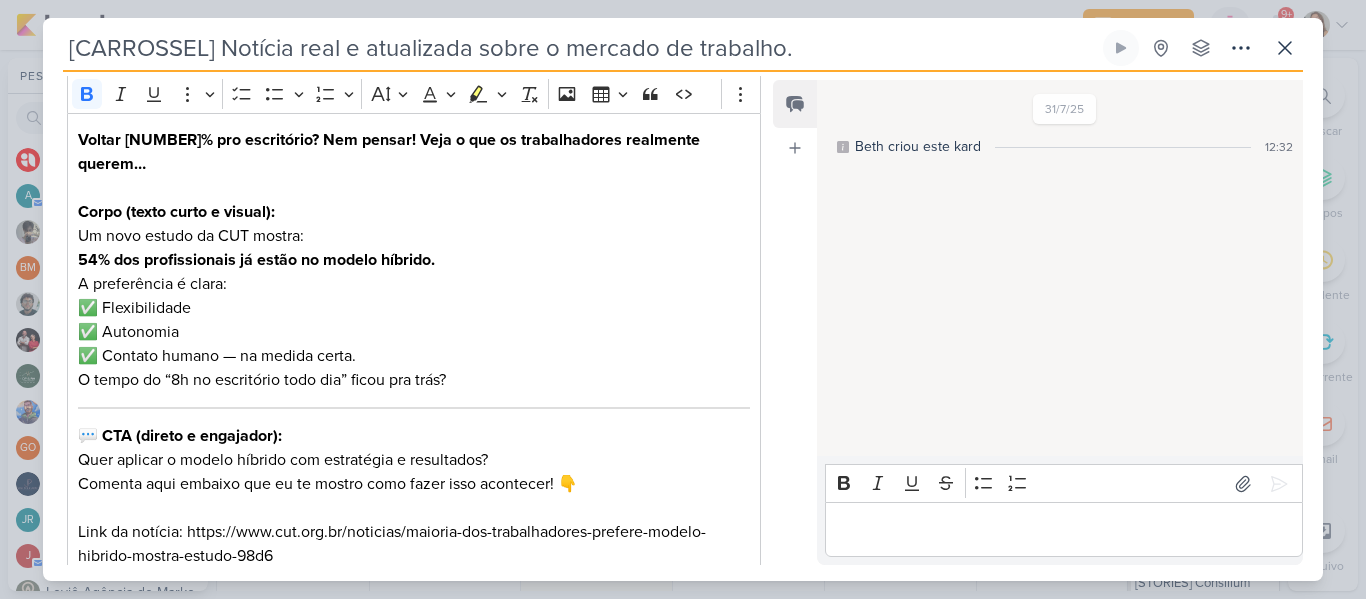 type on "[CARROSSEL] Notícia real e atualizada sobre o mercado de trabalho." 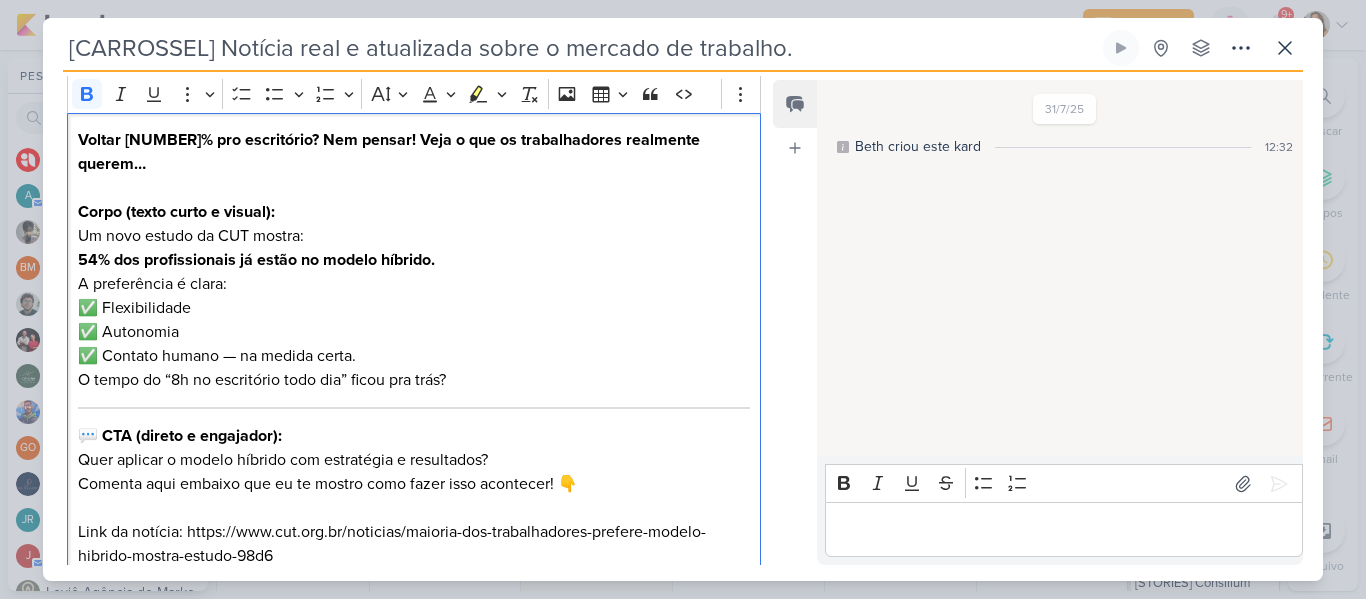 click on "Corpo (texto curto e visual): Um novo estudo da CUT mostra: 54% dos profissionais já estão no modelo híbrido." at bounding box center [414, 236] 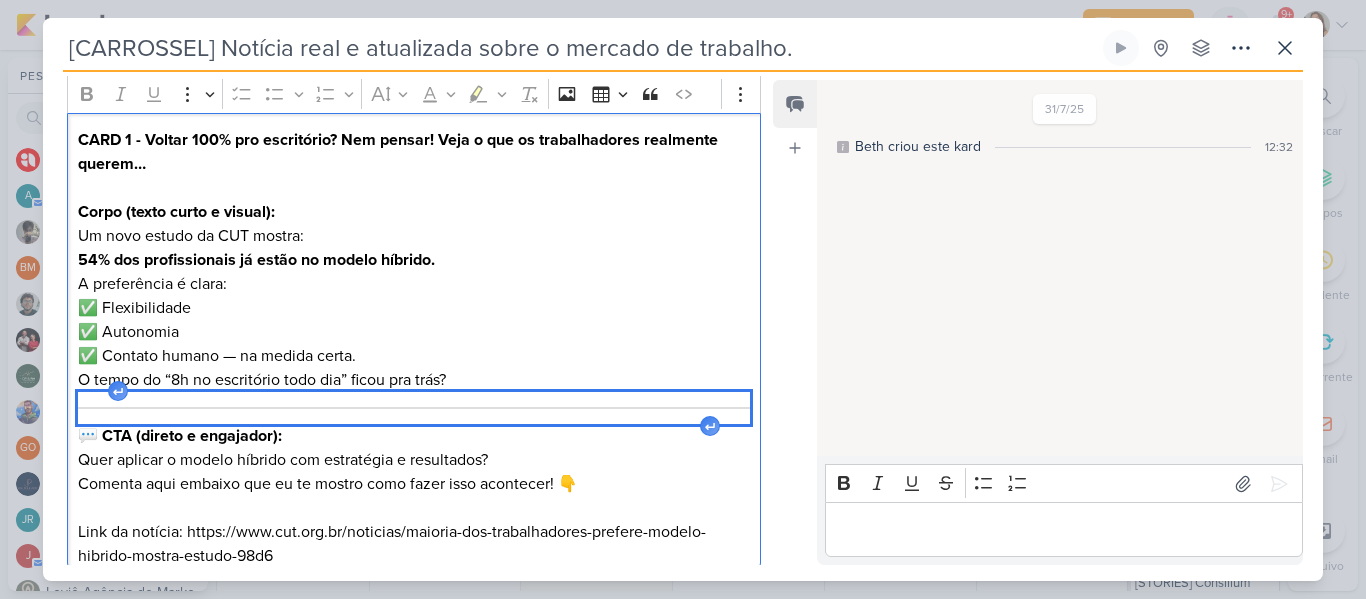 click at bounding box center (414, 408) 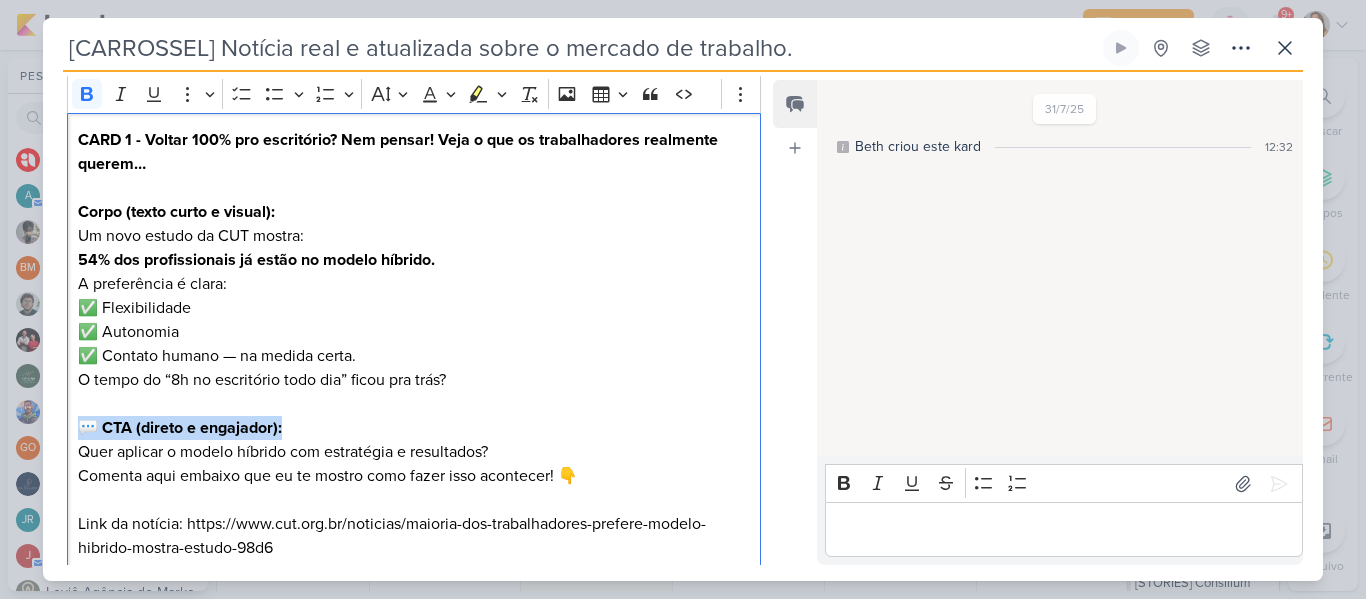 drag, startPoint x: 294, startPoint y: 432, endPoint x: 80, endPoint y: 434, distance: 214.00934 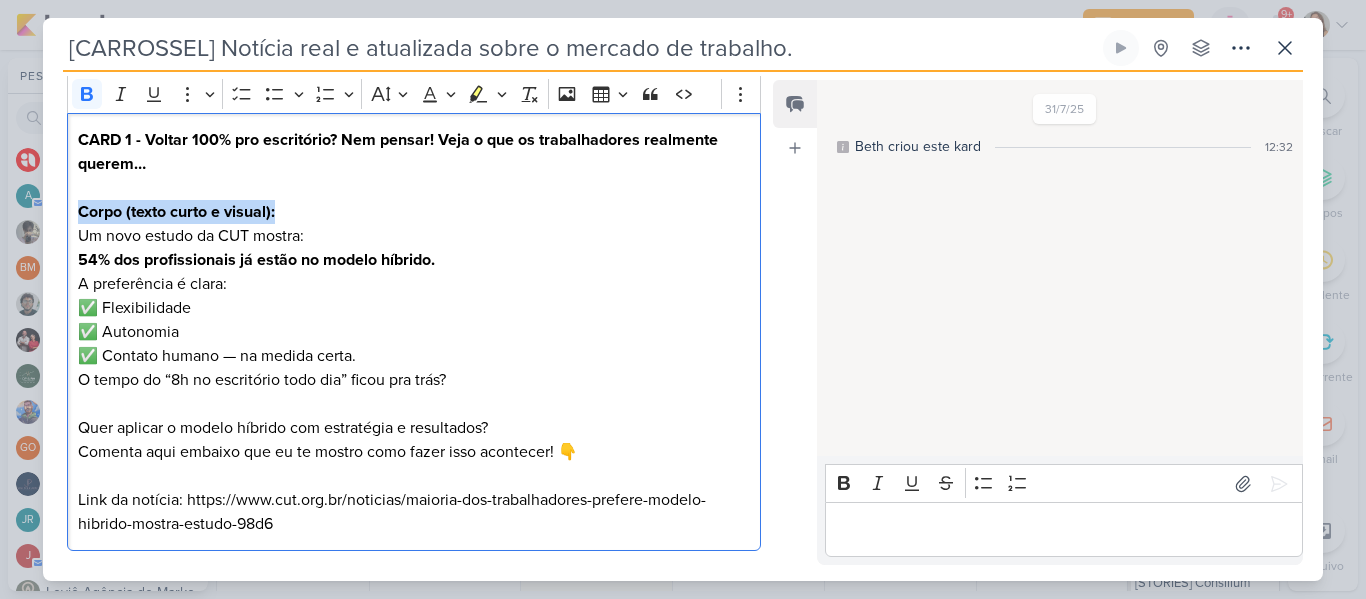 drag, startPoint x: 79, startPoint y: 207, endPoint x: 315, endPoint y: 213, distance: 236.07626 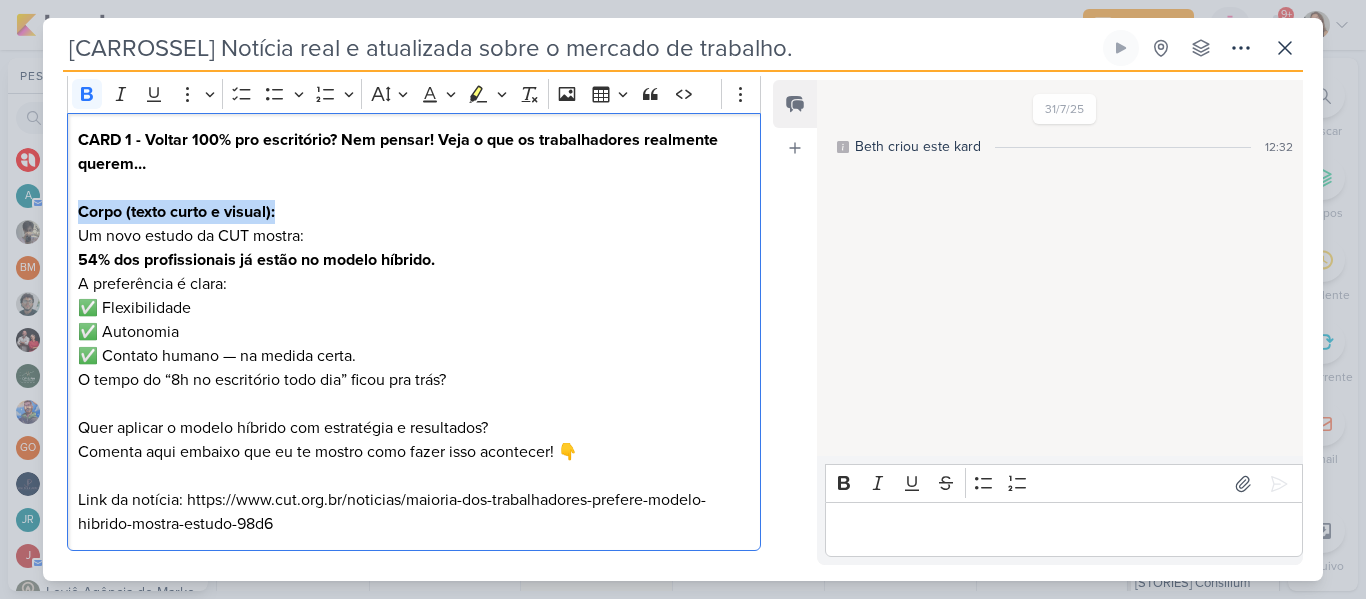 click on "Corpo (texto curto e visual): Um novo estudo da CUT mostra: 54% dos profissionais já estão no modelo híbrido." at bounding box center (414, 236) 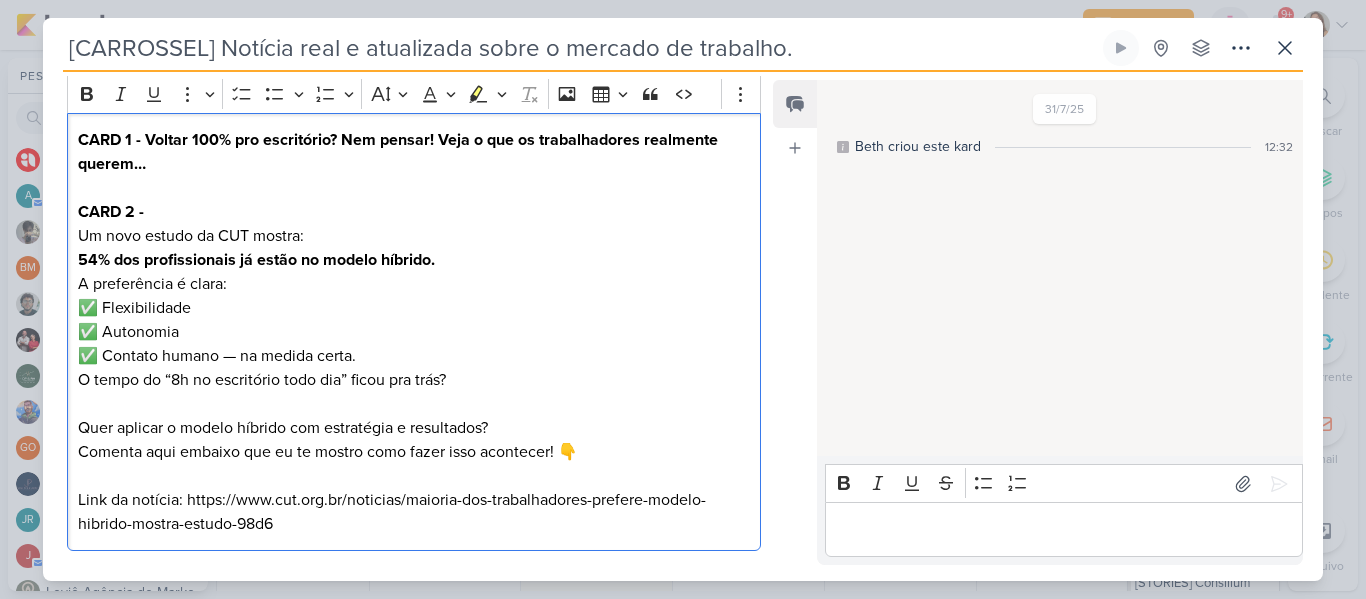 click on "Quer aplicar o modelo híbrido com estratégia e resultados? Comenta aqui embaixo que eu te mostro como fazer isso acontecer! 👇" at bounding box center (414, 428) 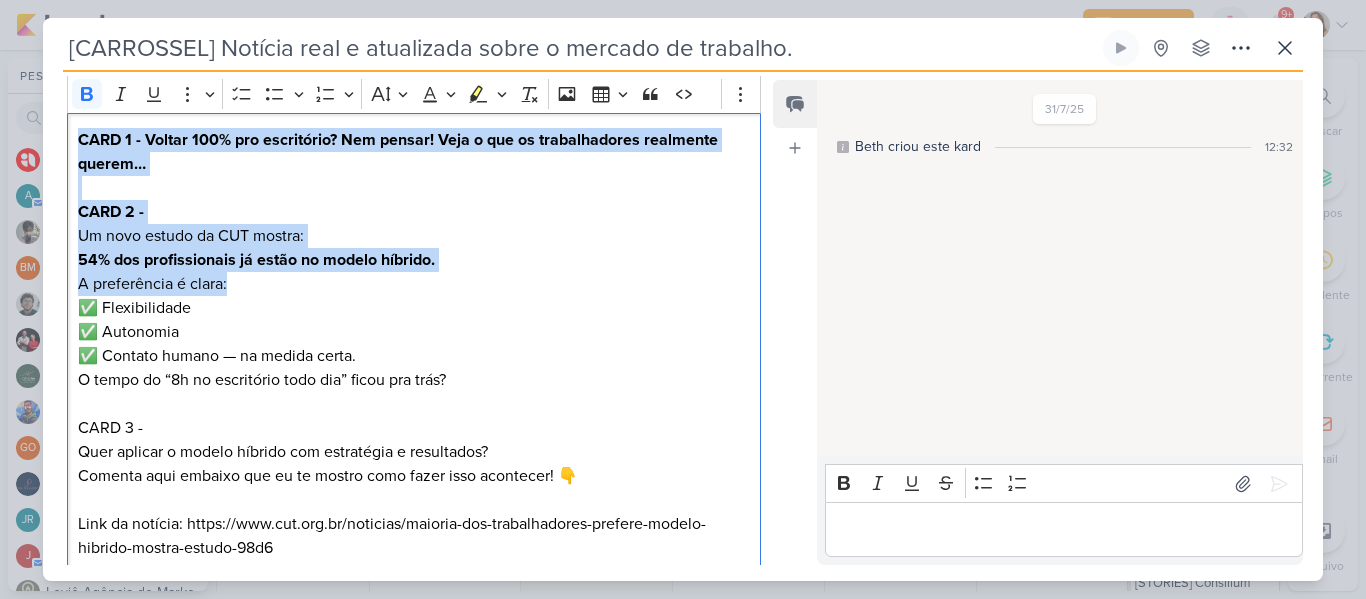 drag, startPoint x: 79, startPoint y: 137, endPoint x: 405, endPoint y: 285, distance: 358.02234 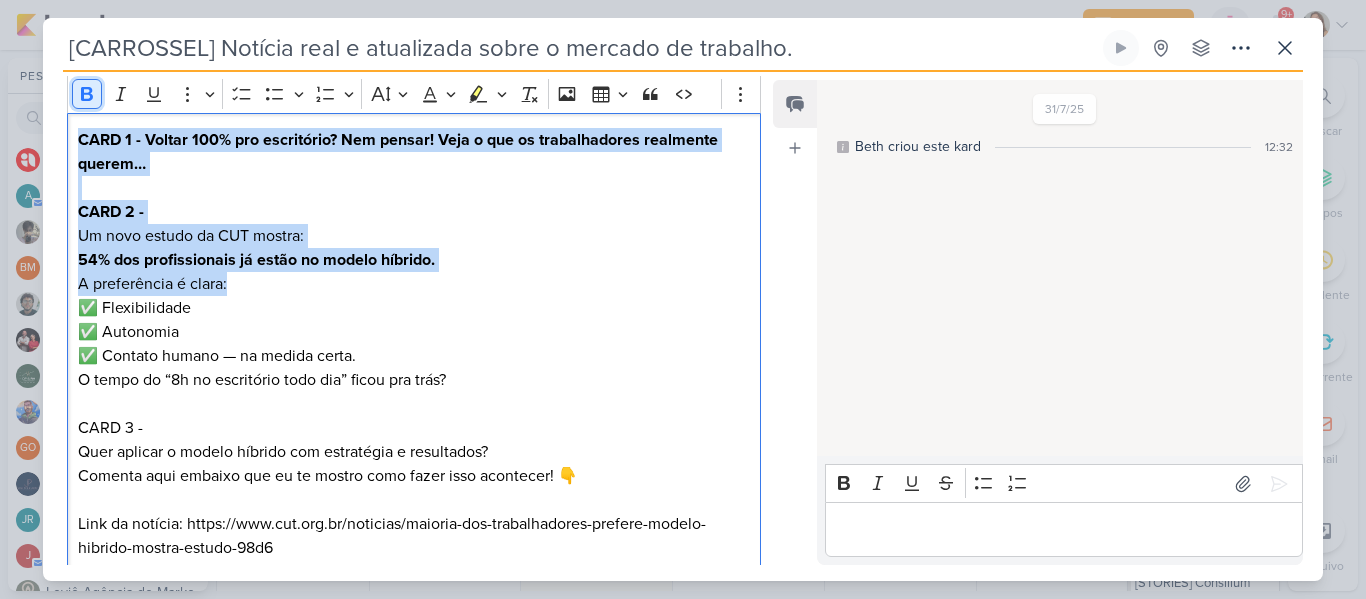 click 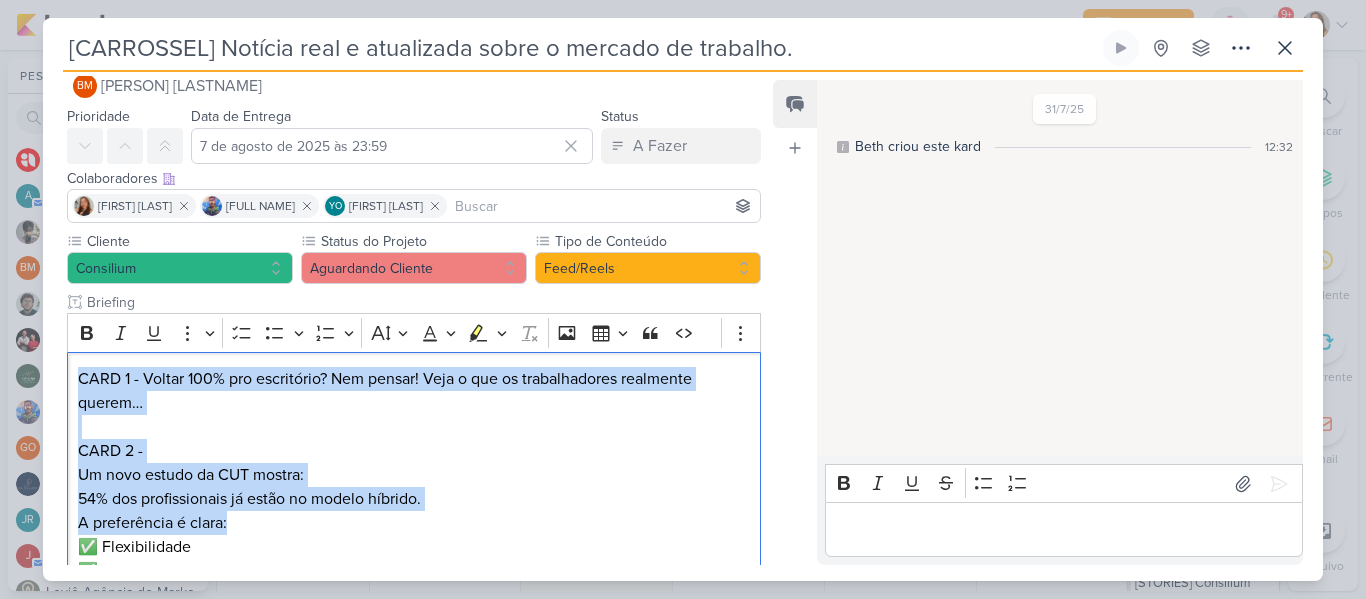 scroll, scrollTop: 7, scrollLeft: 0, axis: vertical 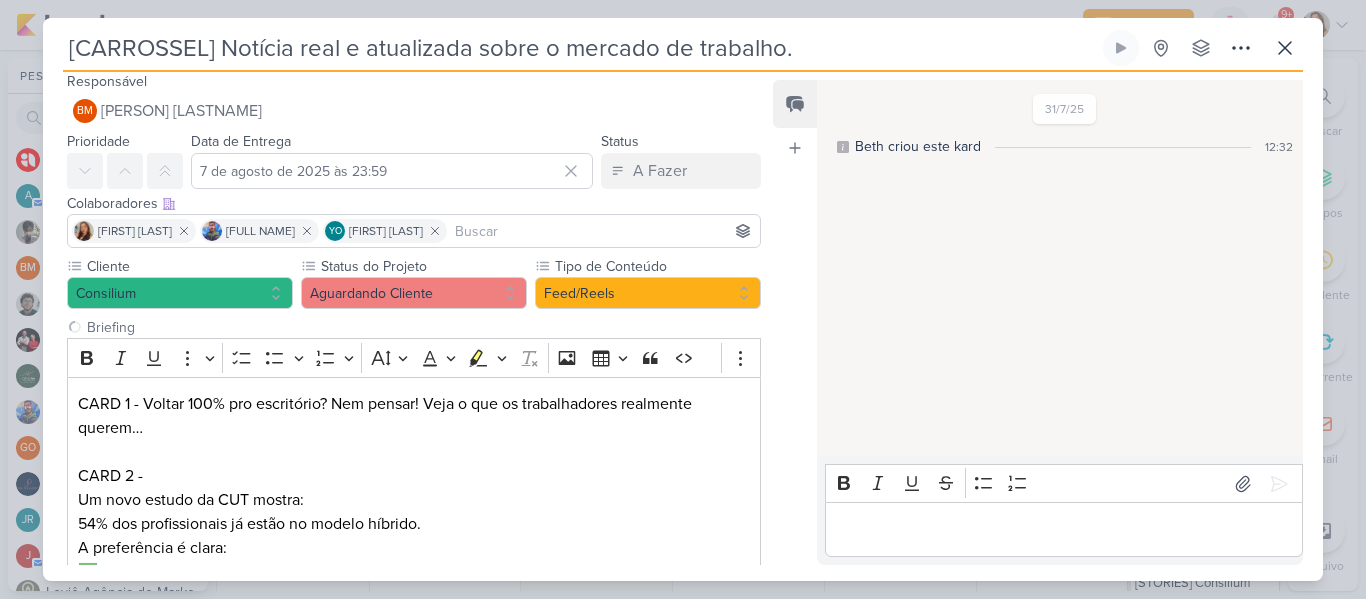 click at bounding box center [603, 231] 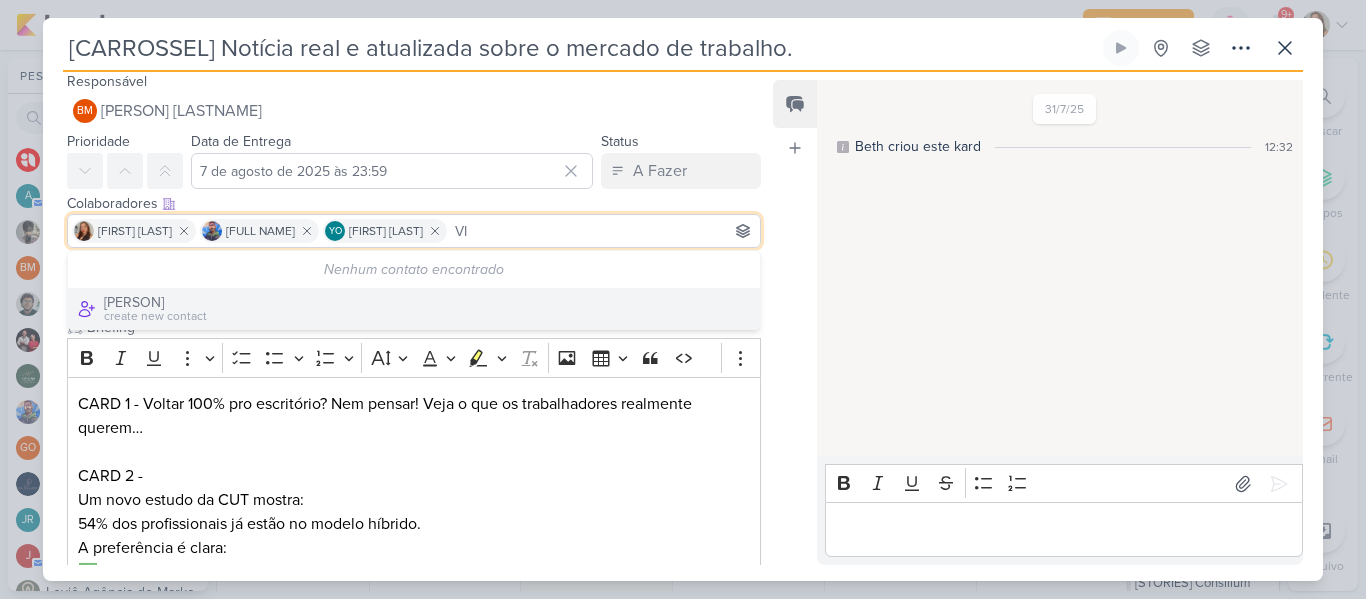 type on "V" 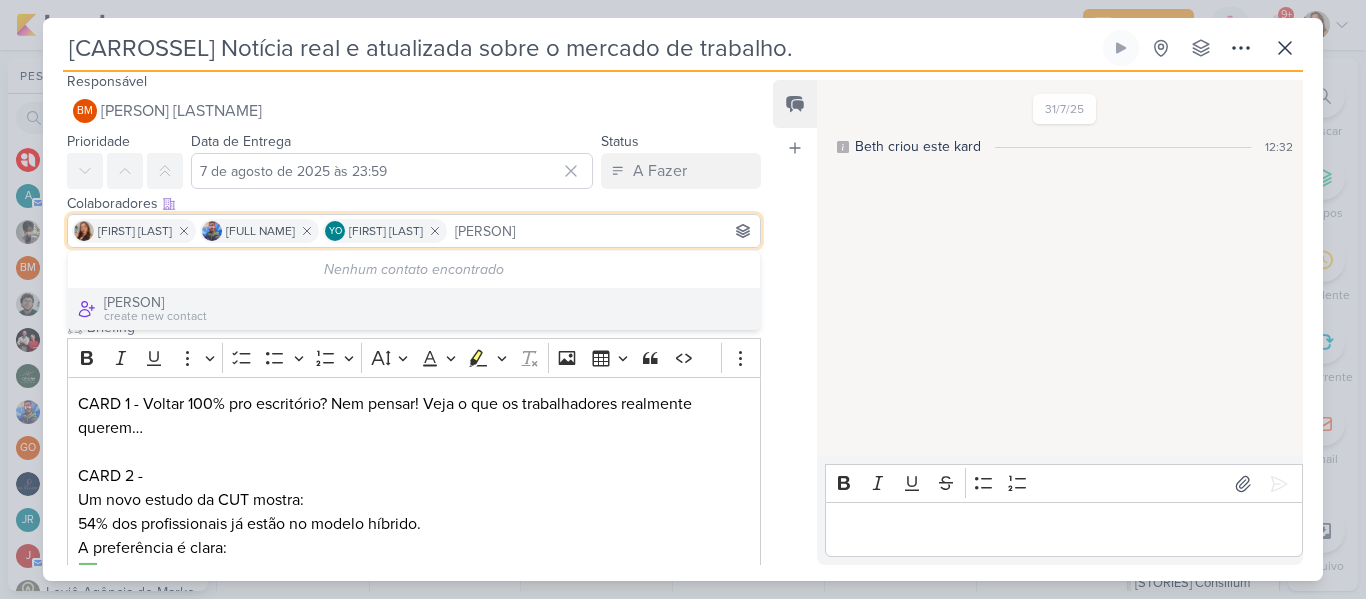 type on "J" 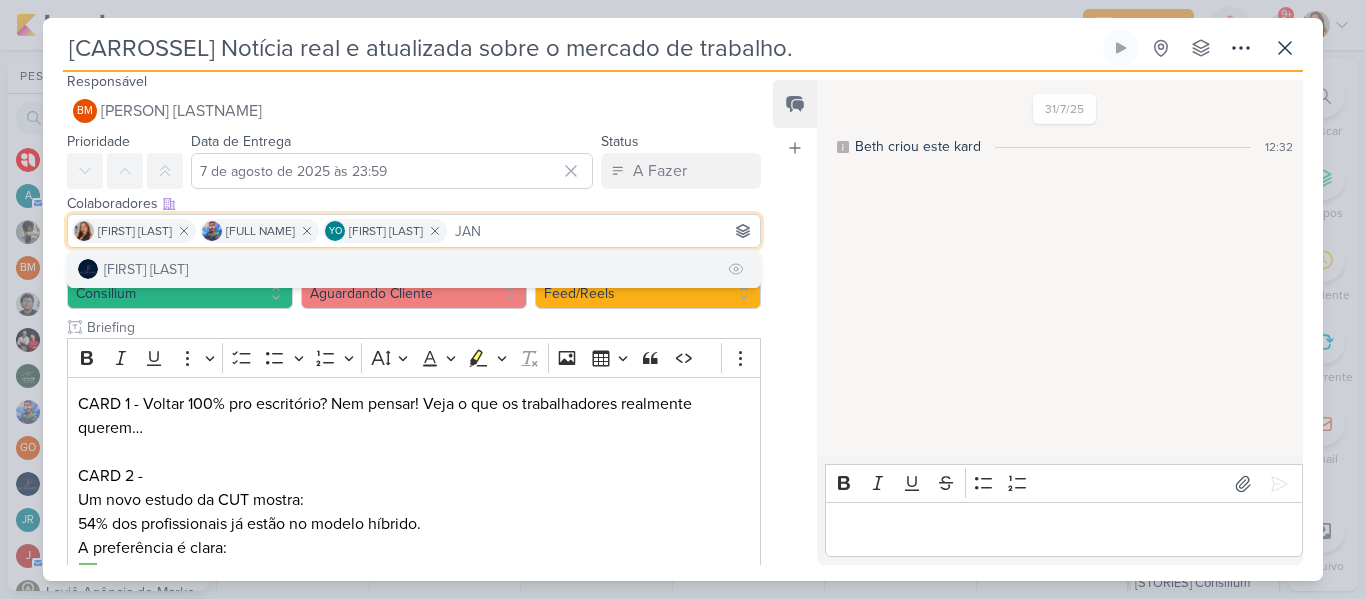 type on "JAN" 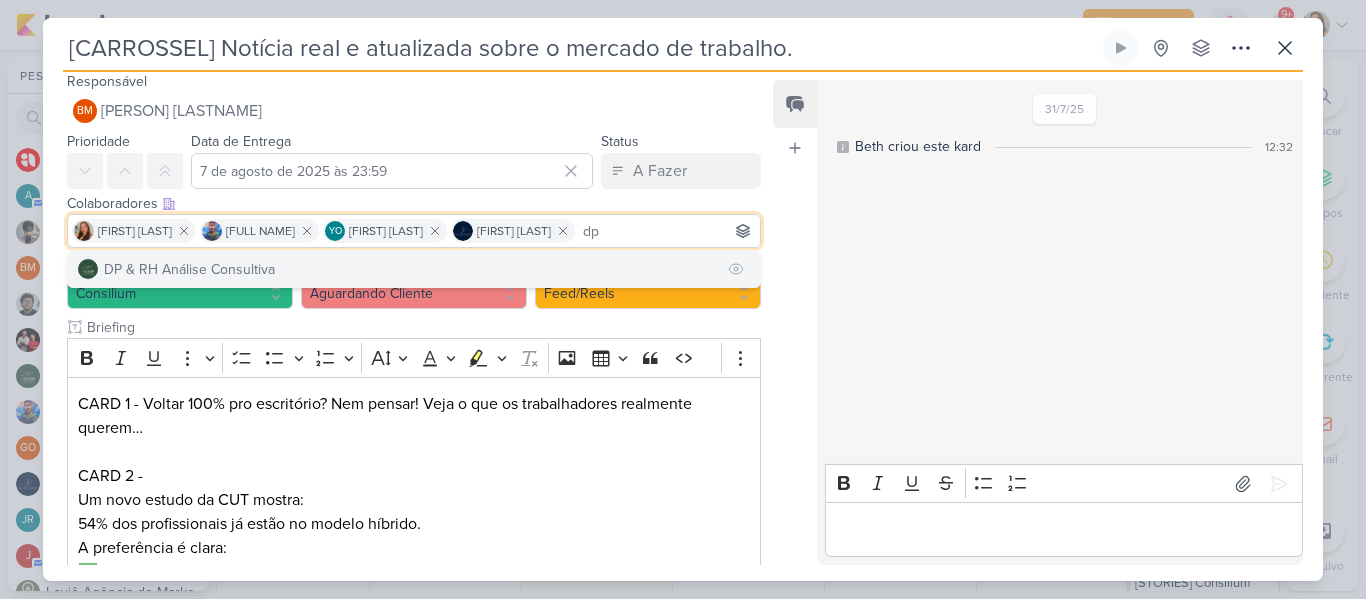 type on "dp" 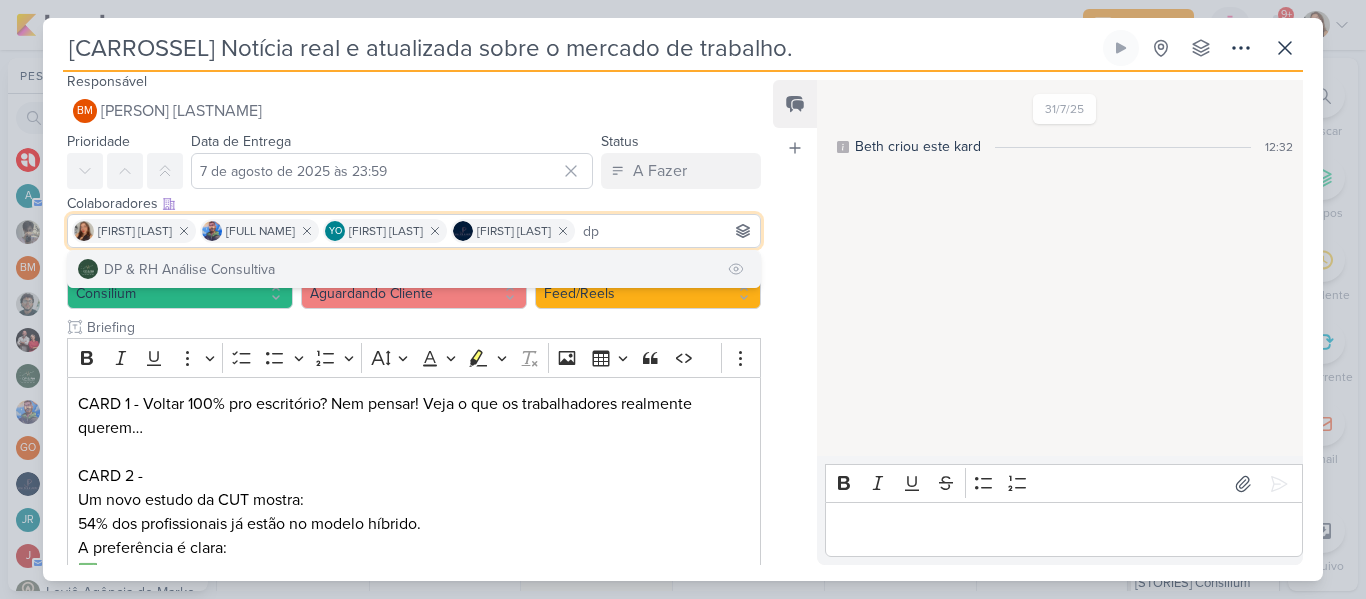 type 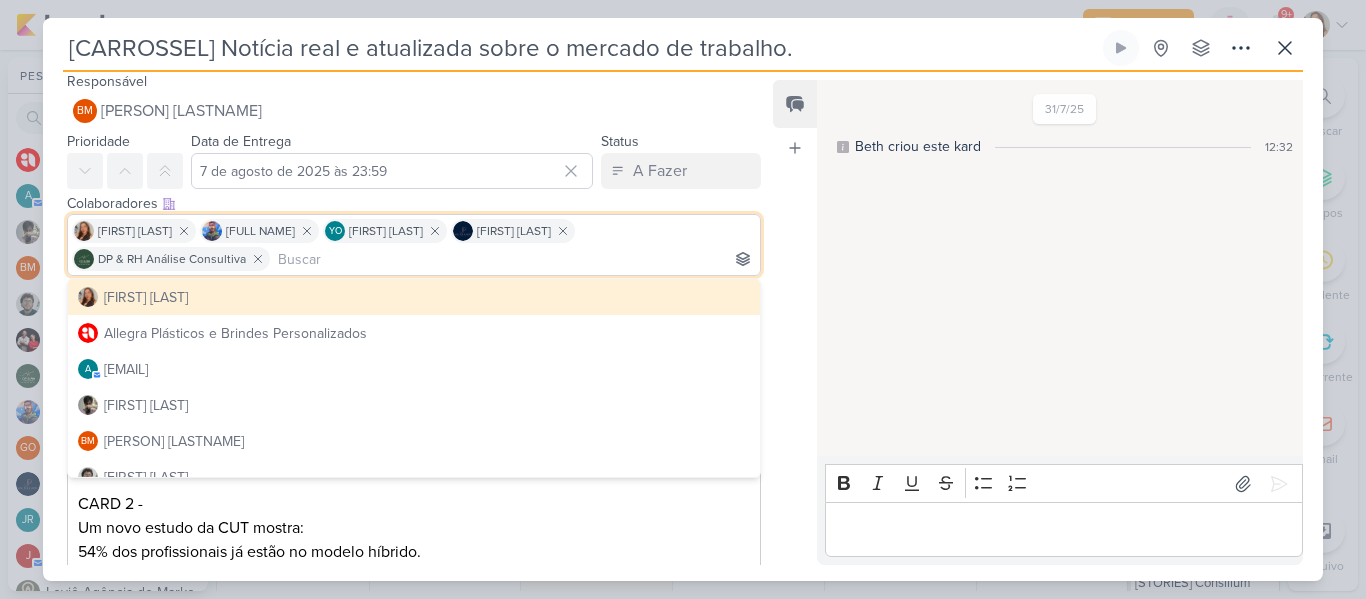 scroll, scrollTop: 420, scrollLeft: 0, axis: vertical 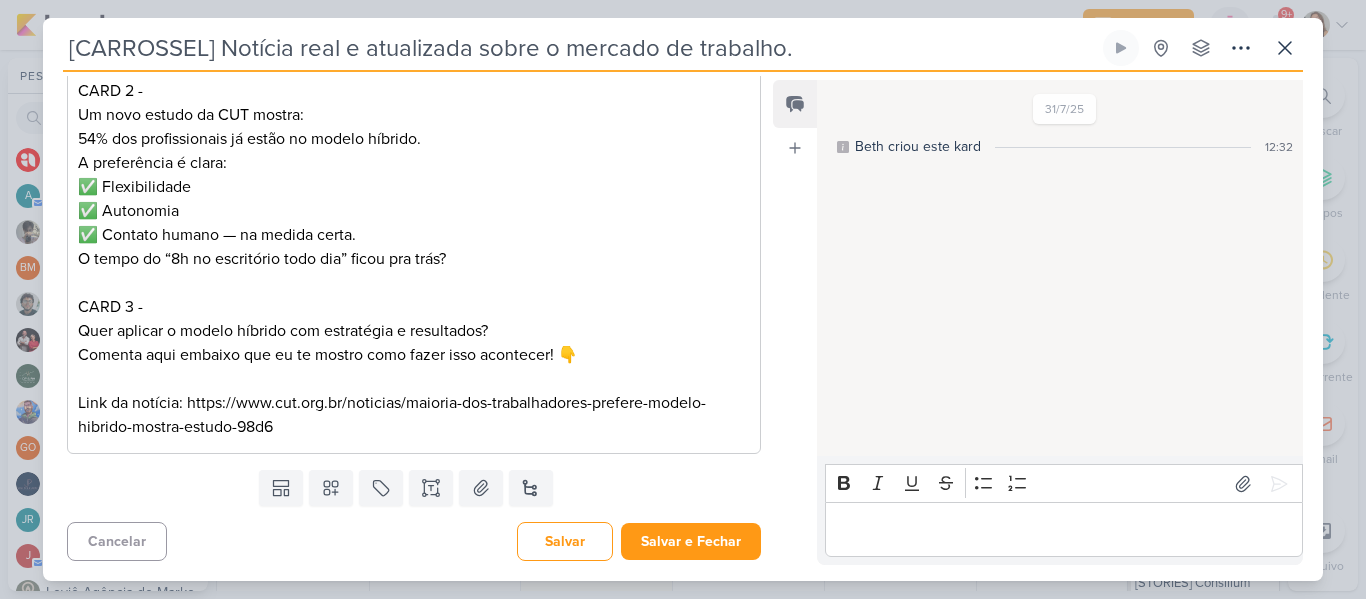 click on "Feed
Atrelar email
Solte o email para atrelar ao kard" at bounding box center (795, 322) 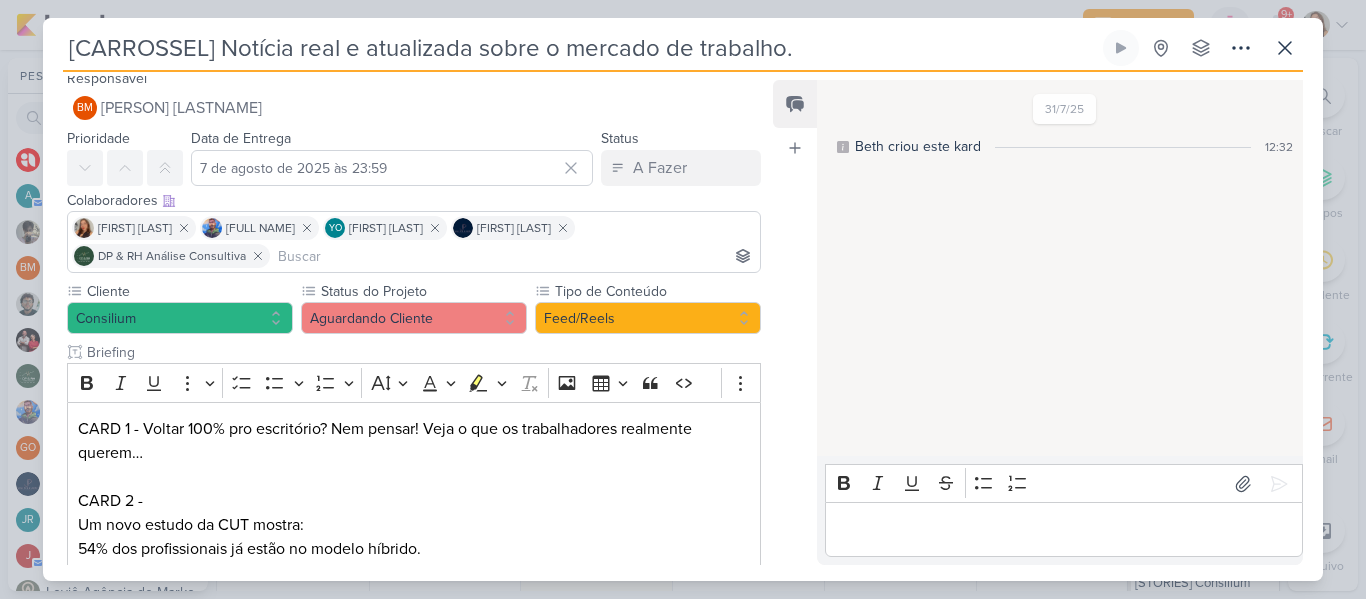 scroll, scrollTop: 0, scrollLeft: 0, axis: both 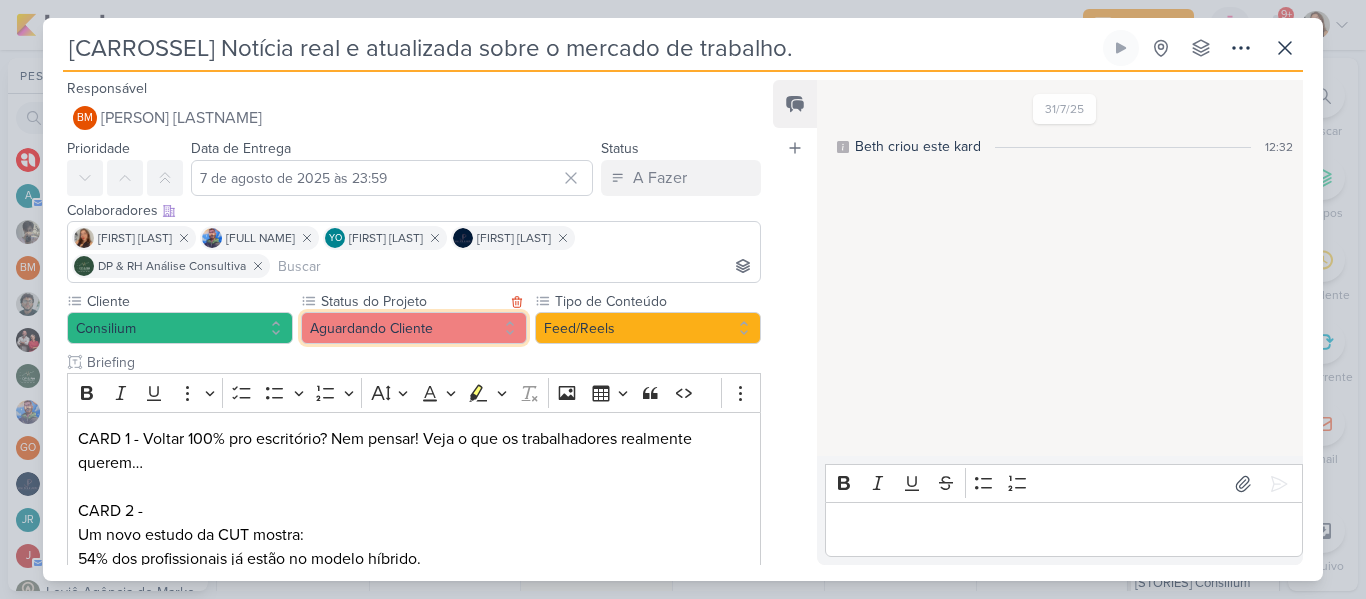 click on "Aguardando Cliente" at bounding box center (414, 328) 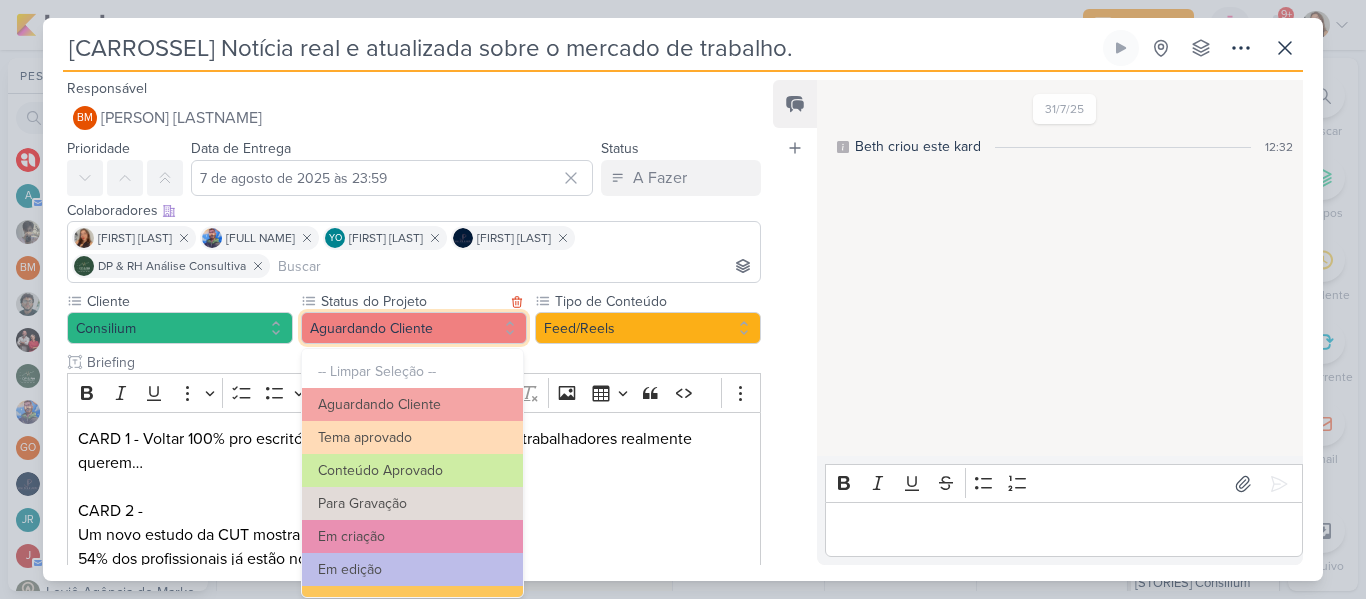 scroll, scrollTop: 38, scrollLeft: 0, axis: vertical 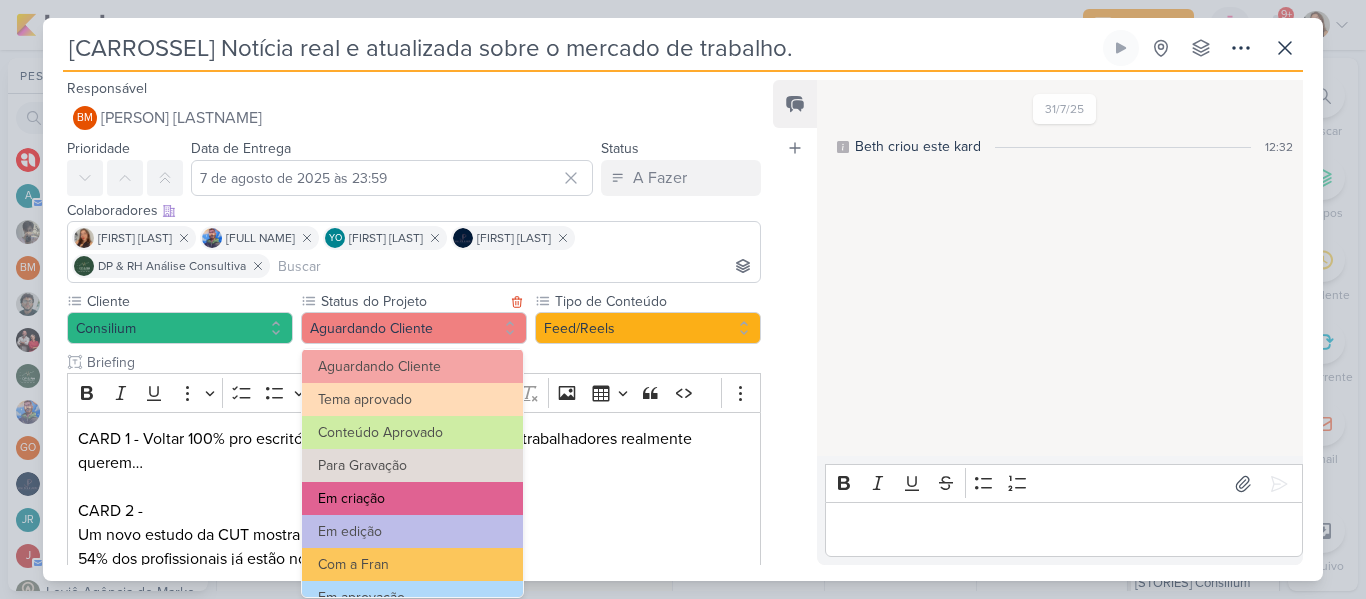 click on "Em criação" at bounding box center [412, 498] 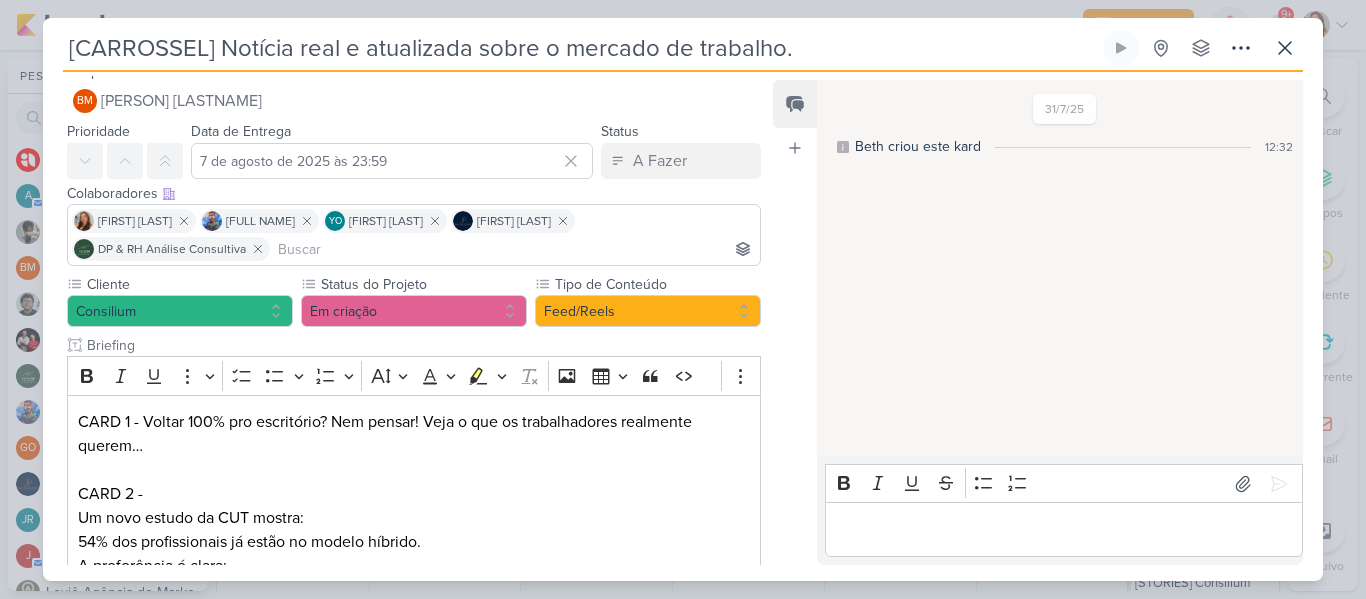 scroll, scrollTop: 0, scrollLeft: 0, axis: both 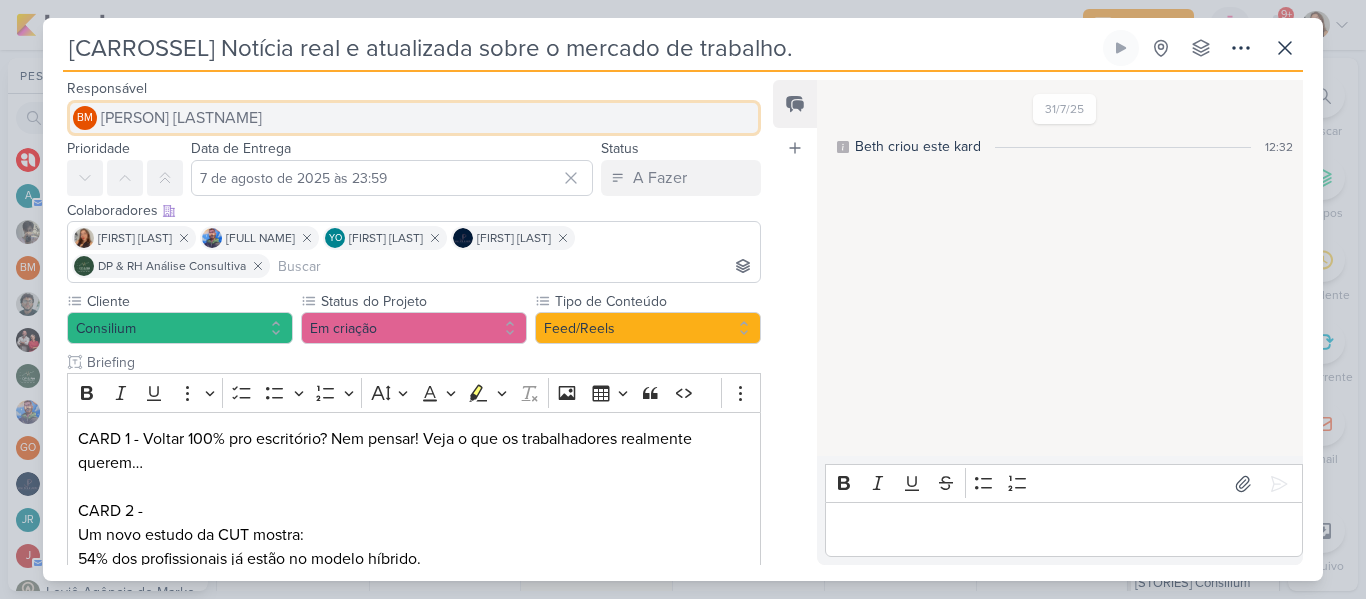 click on "BM
Beth  Monteiro" at bounding box center [414, 118] 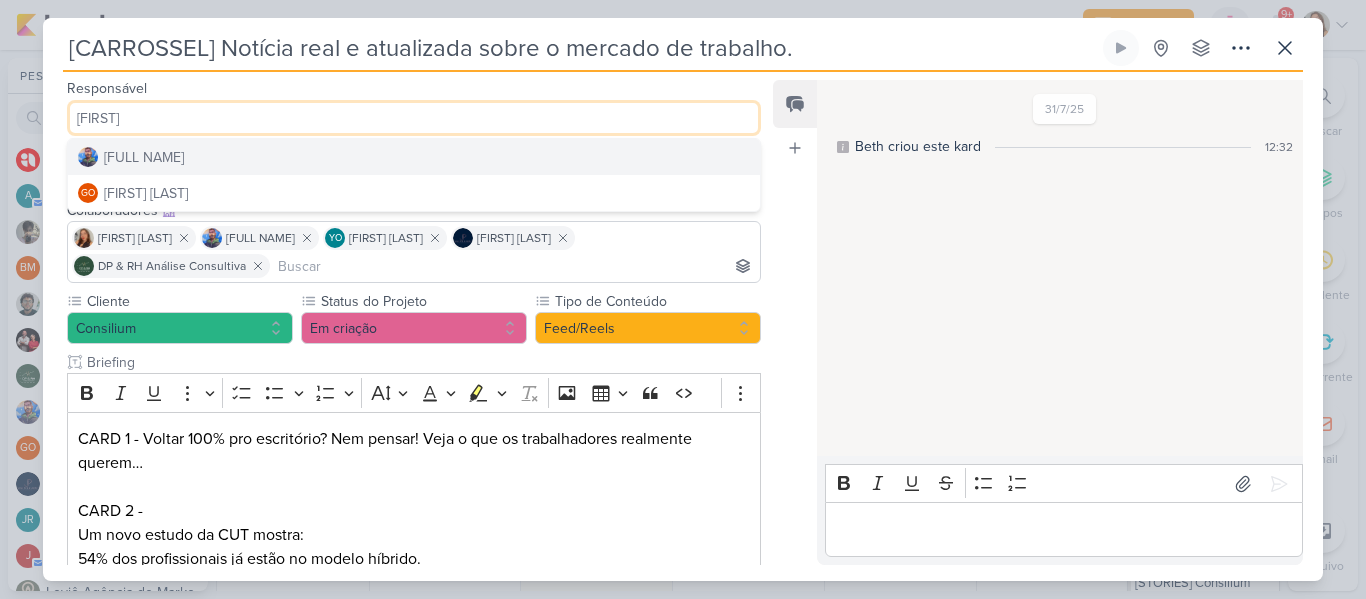 type on "gui" 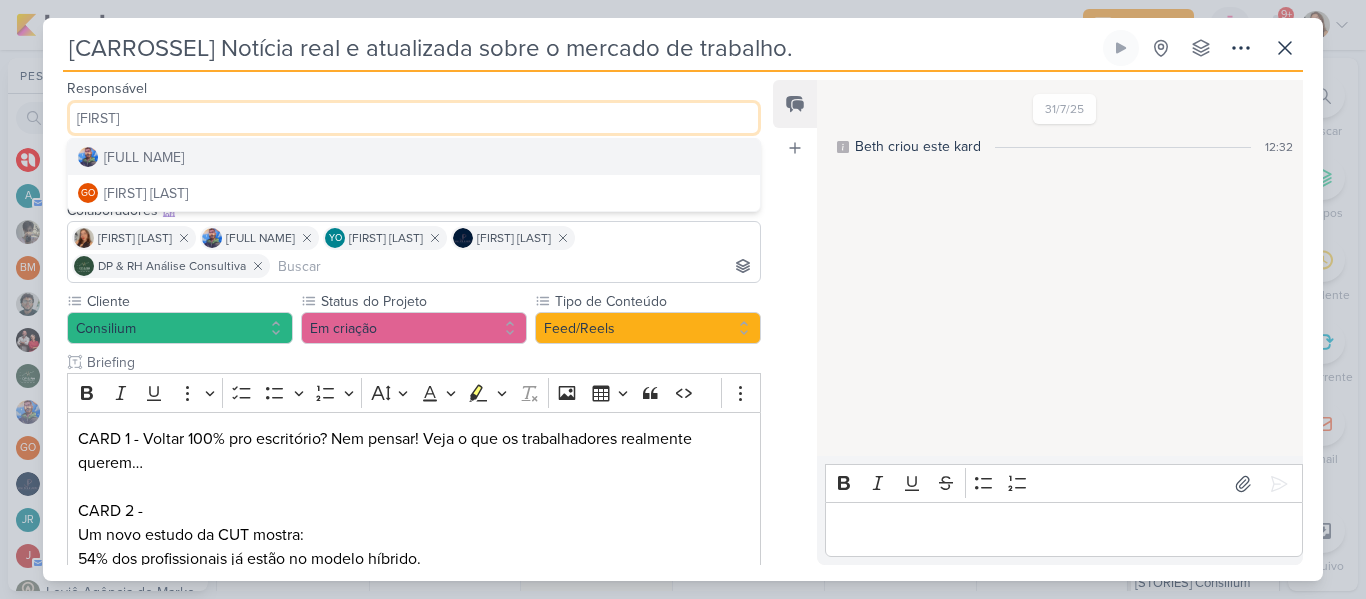 click on "[FIRST] [LAST]" at bounding box center (414, 157) 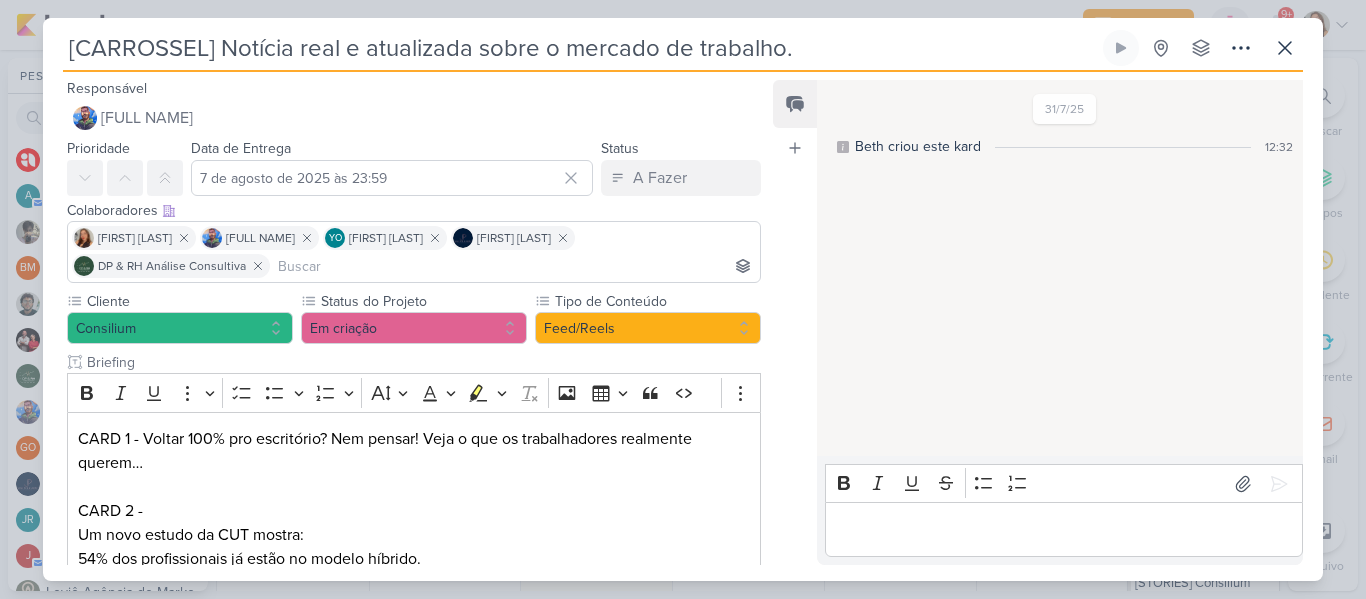 scroll, scrollTop: 420, scrollLeft: 0, axis: vertical 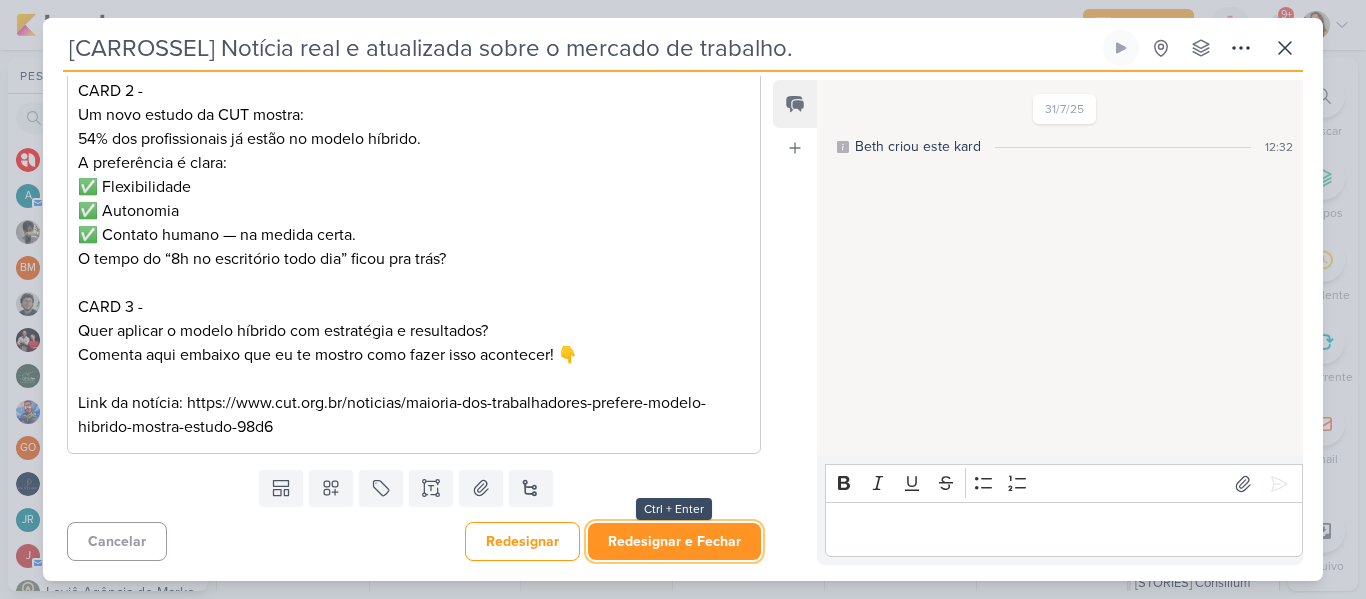 click on "Redesignar e Fechar" at bounding box center [674, 541] 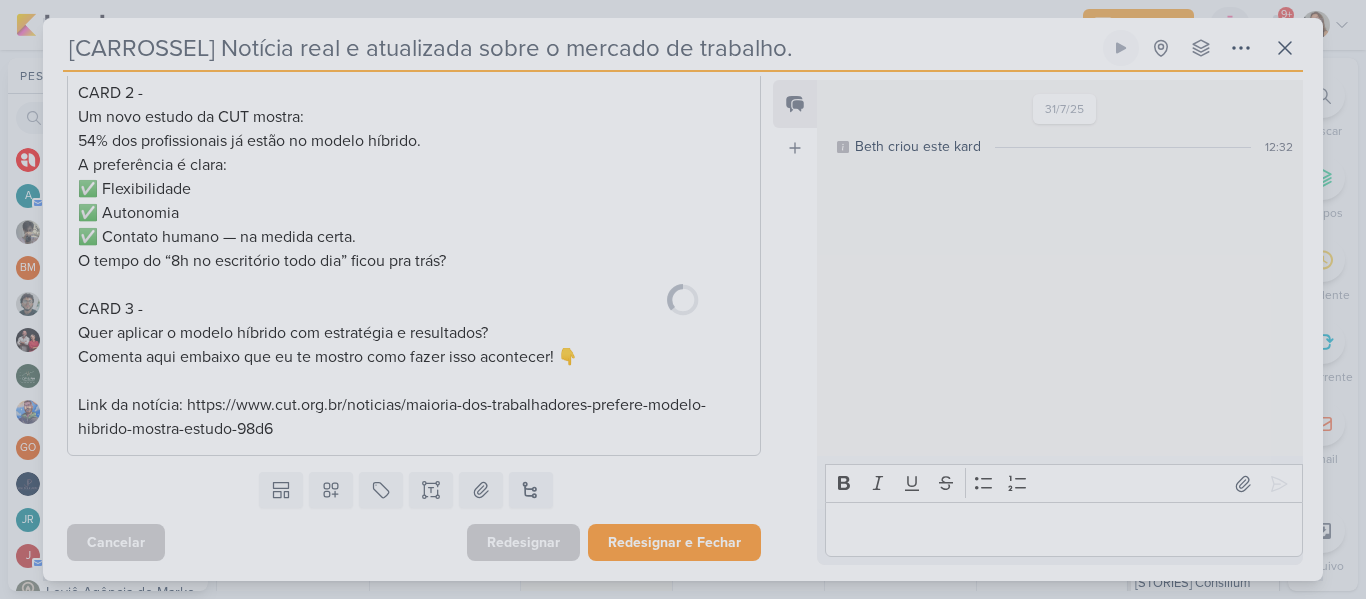 scroll, scrollTop: 418, scrollLeft: 0, axis: vertical 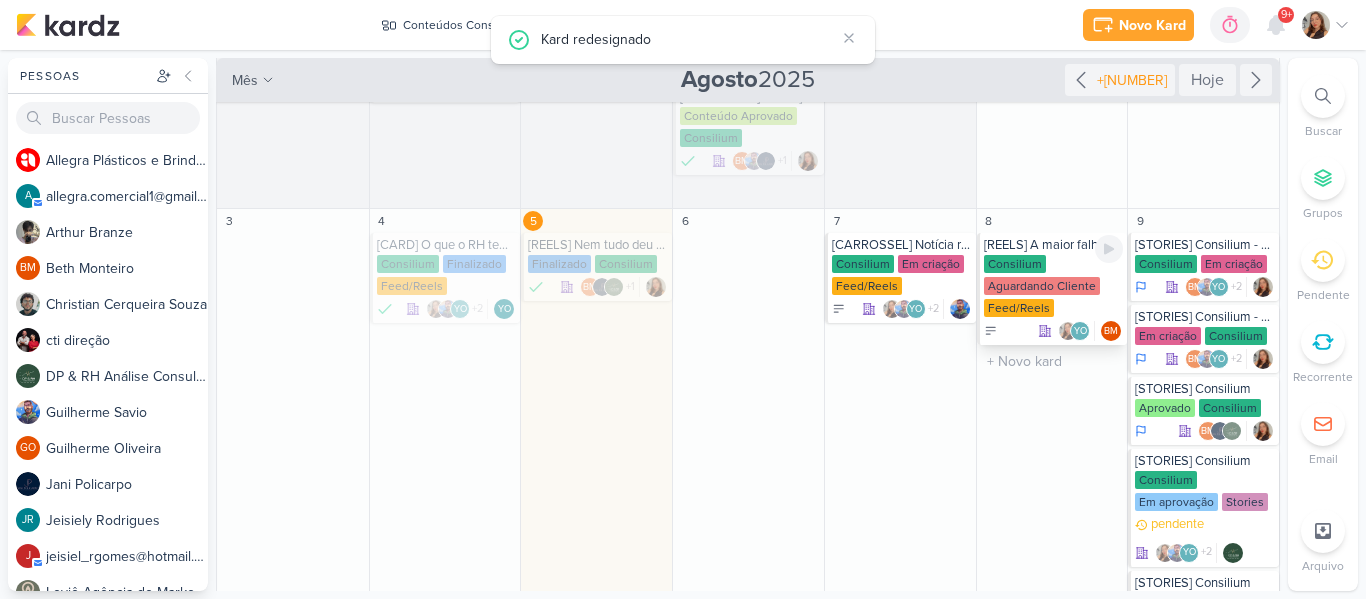 click on "Aguardando Cliente" at bounding box center (1042, 286) 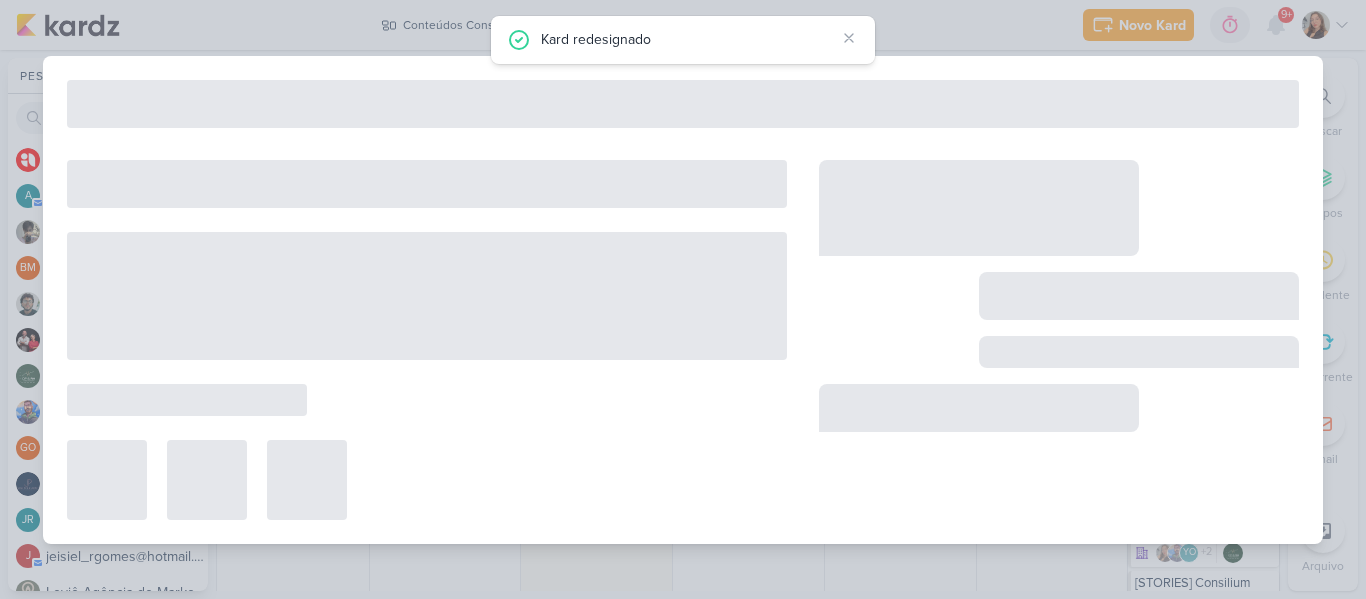 type on "[REELS] A maior falha das empresas ao lidar com pessoas e finanças." 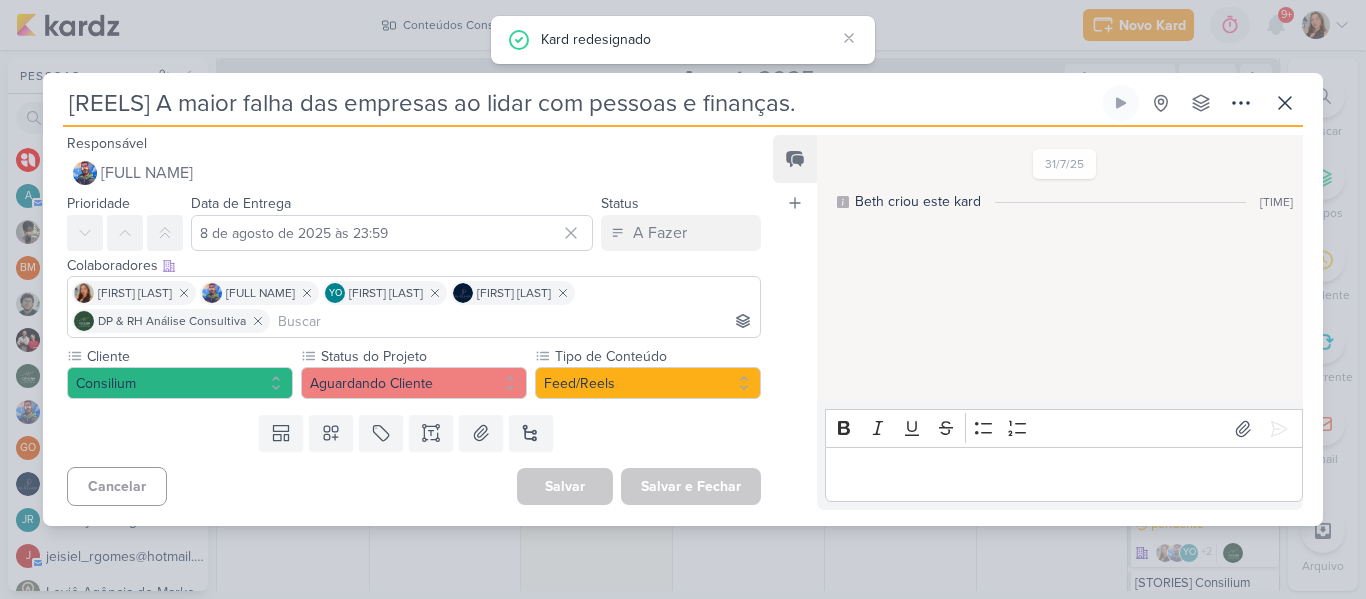 scroll, scrollTop: 0, scrollLeft: 0, axis: both 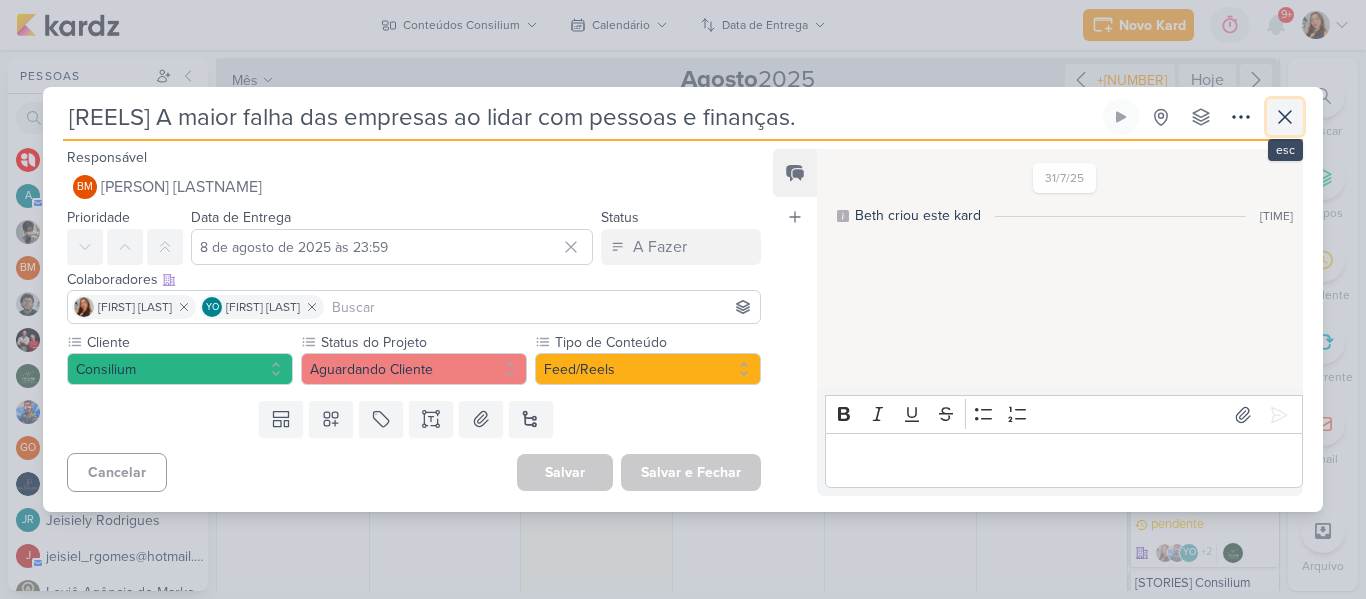 click at bounding box center [1285, 117] 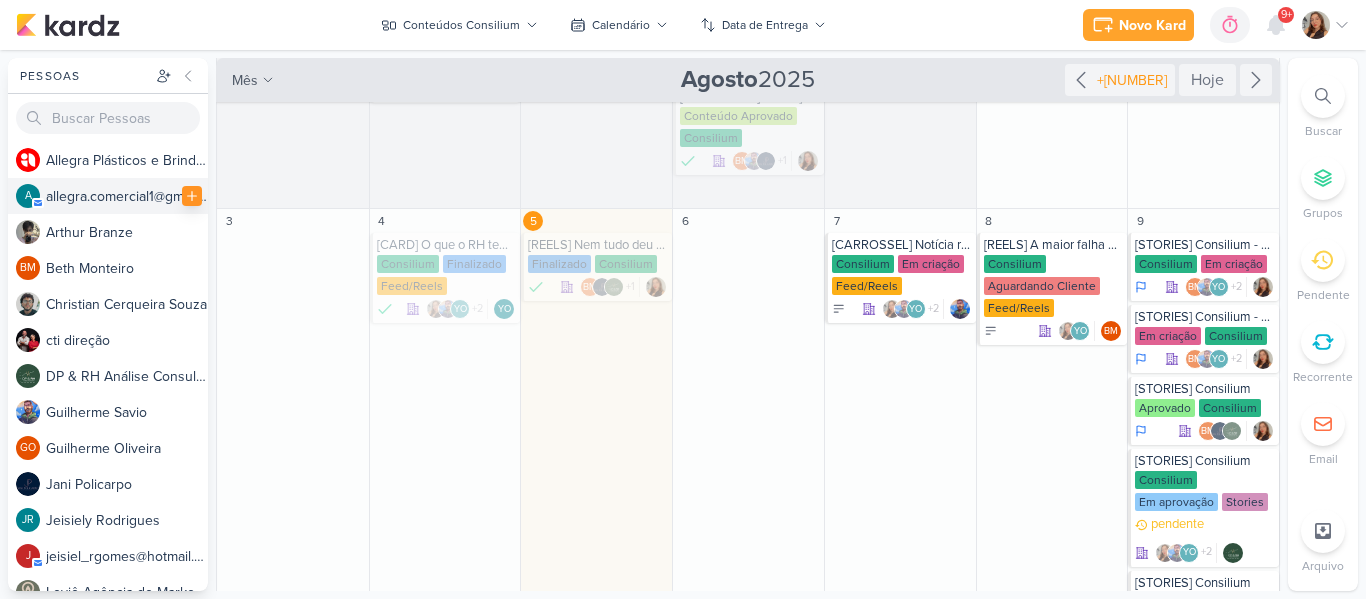 click 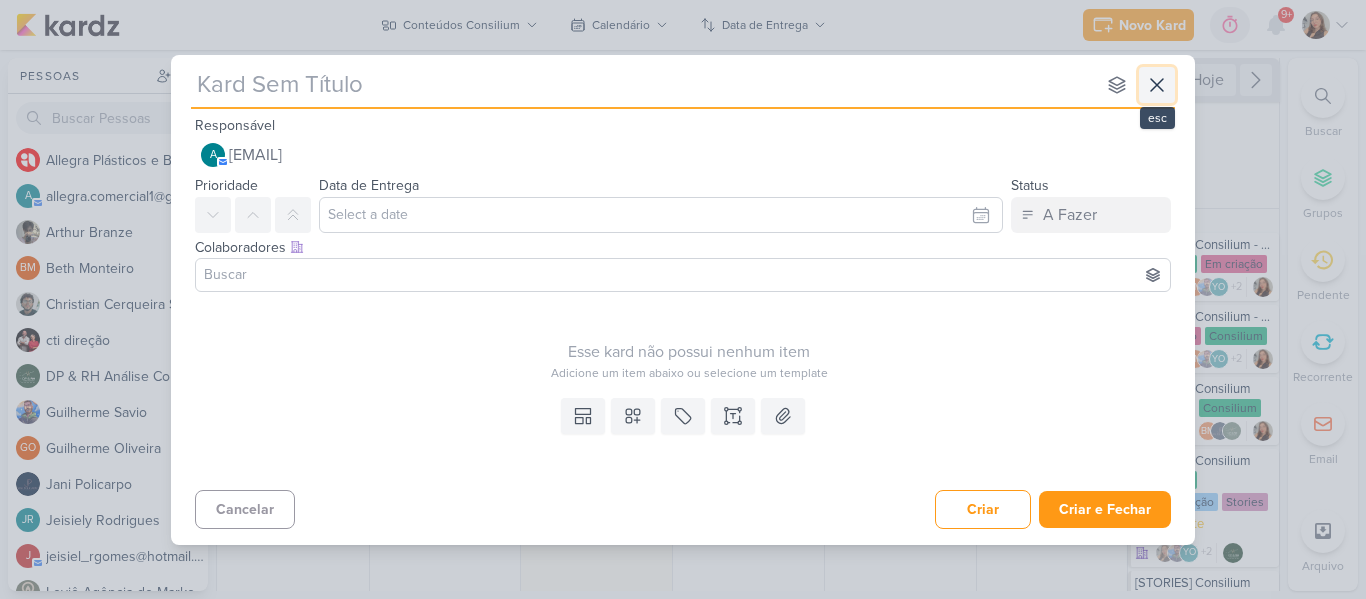 click 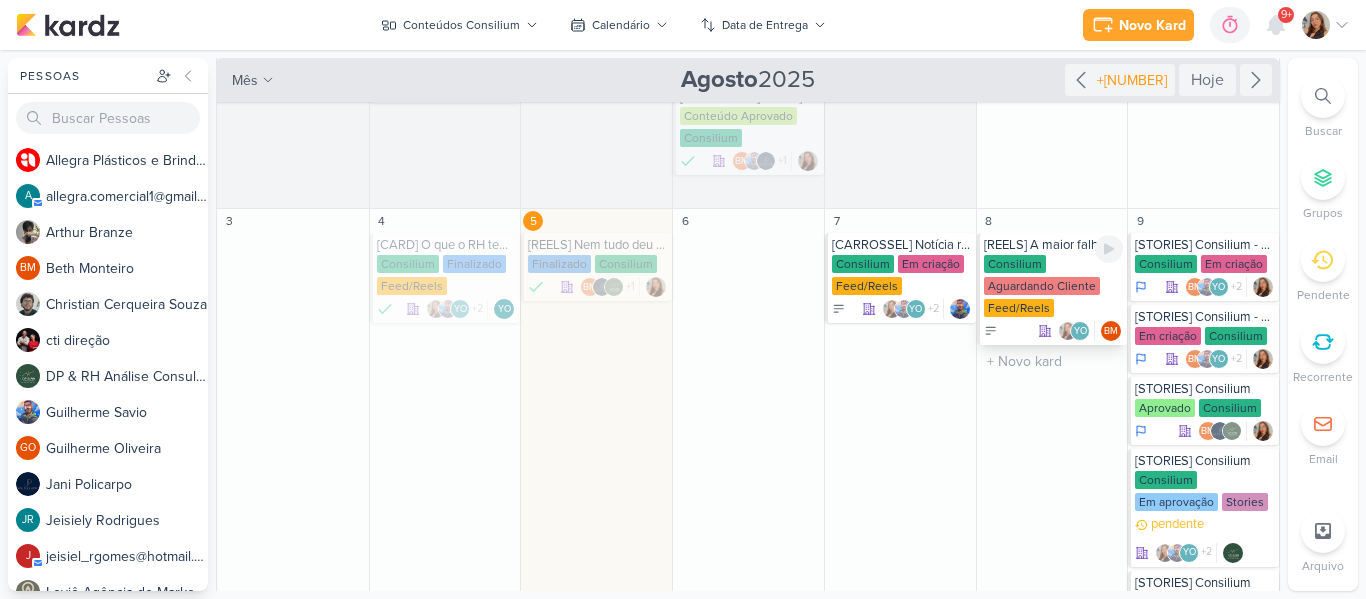 click on "[REELS] A maior falha das empresas ao lidar com pessoas e finanças.
Consilium
Aguardando Cliente
Feed/Reels
YO" at bounding box center [1052, 289] 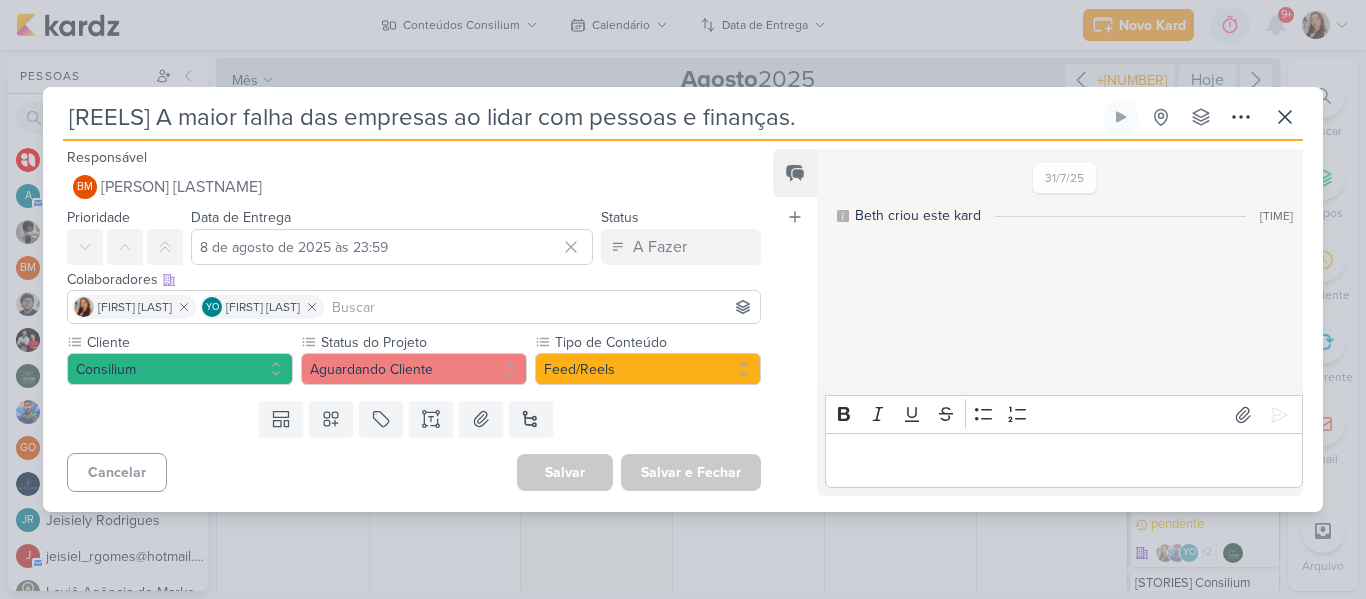 click on "[REELS] A maior falha das empresas ao lidar com pessoas e finanças." at bounding box center (581, 117) 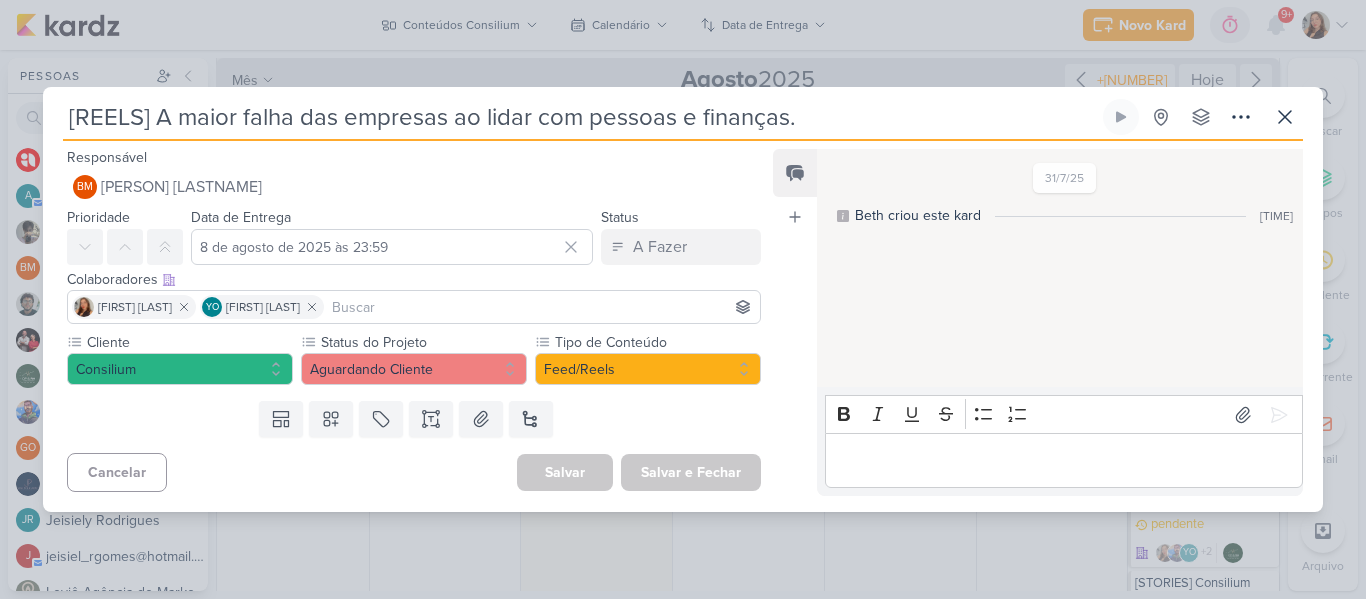 click at bounding box center (542, 307) 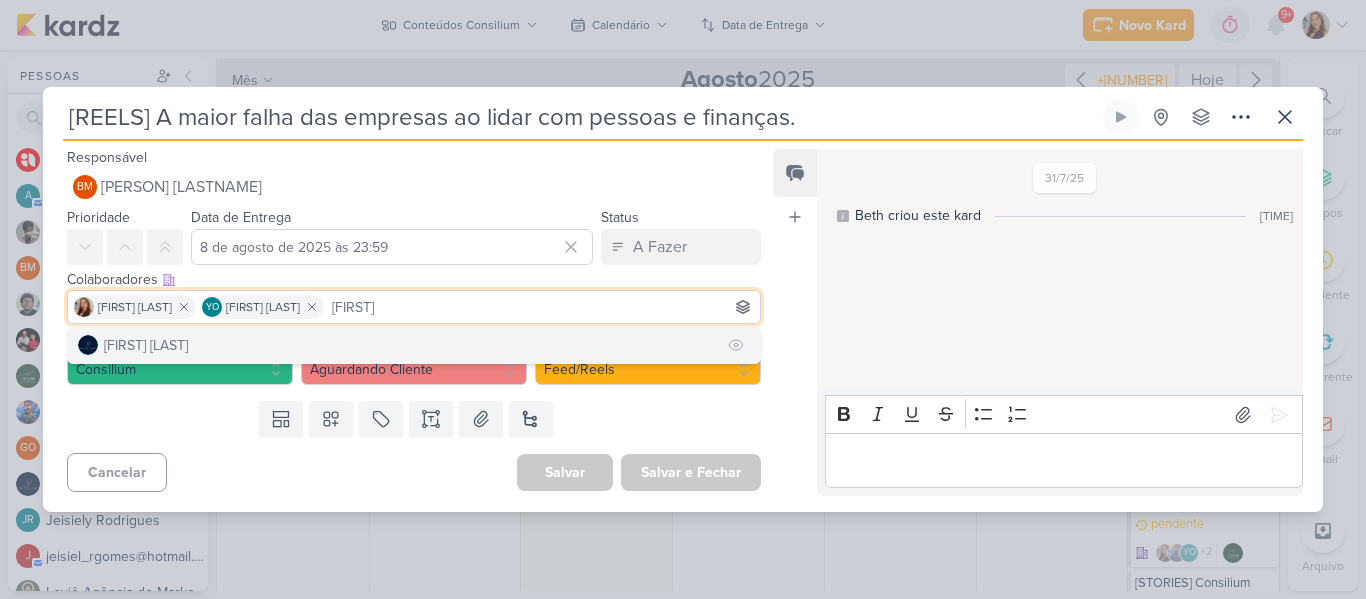 type on "[FIRST]" 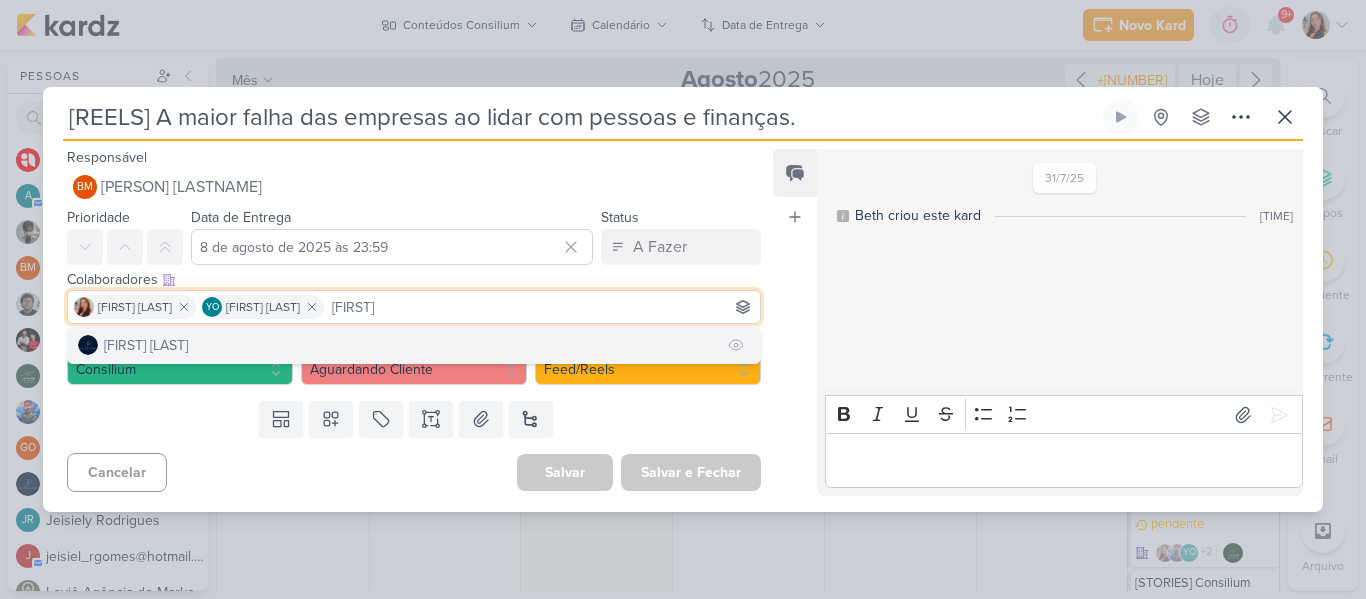 click on "[FIRST] [LAST]" at bounding box center (414, 345) 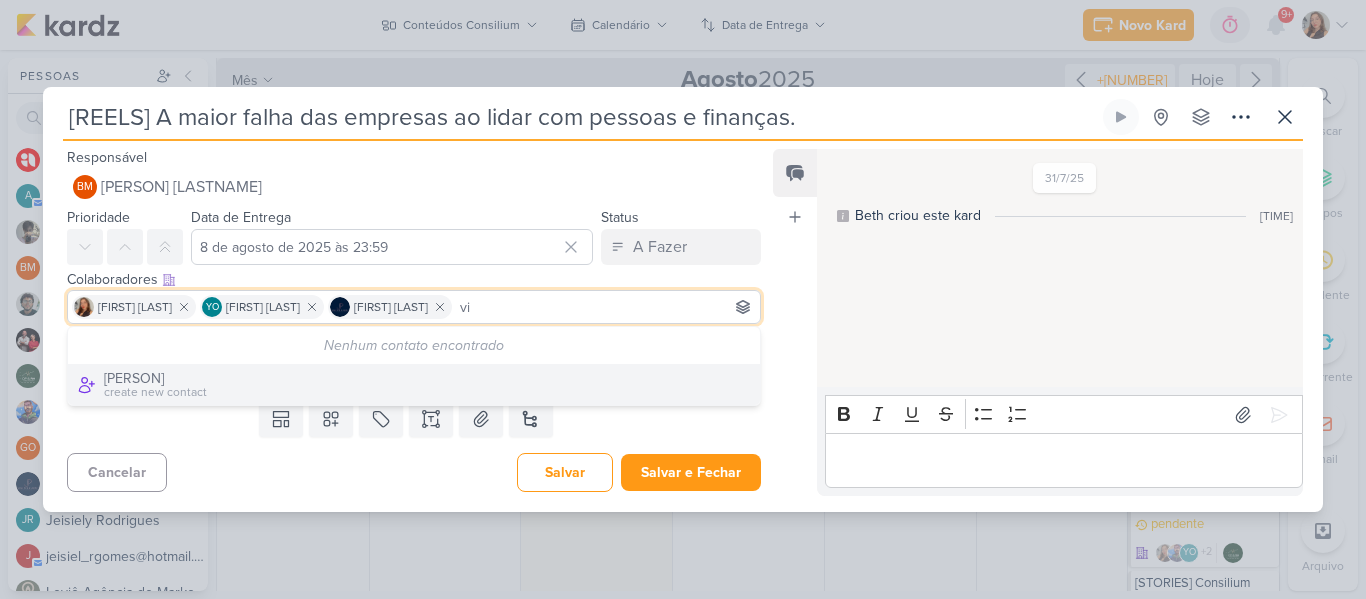 type on "v" 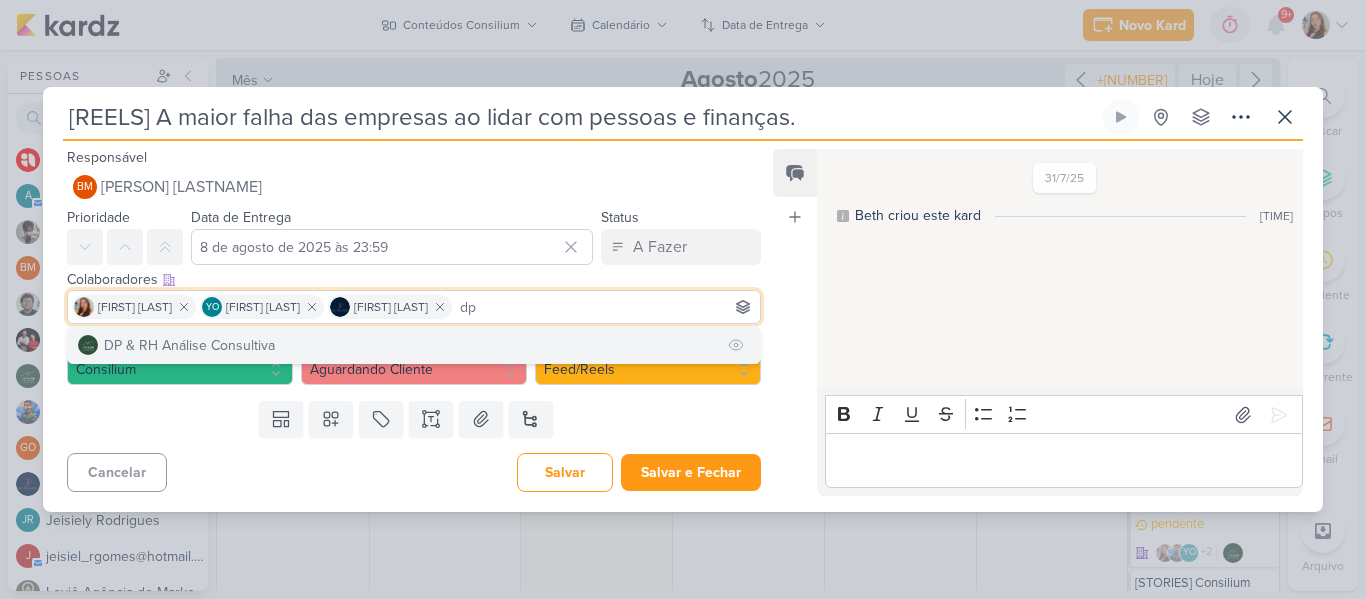 type on "dp" 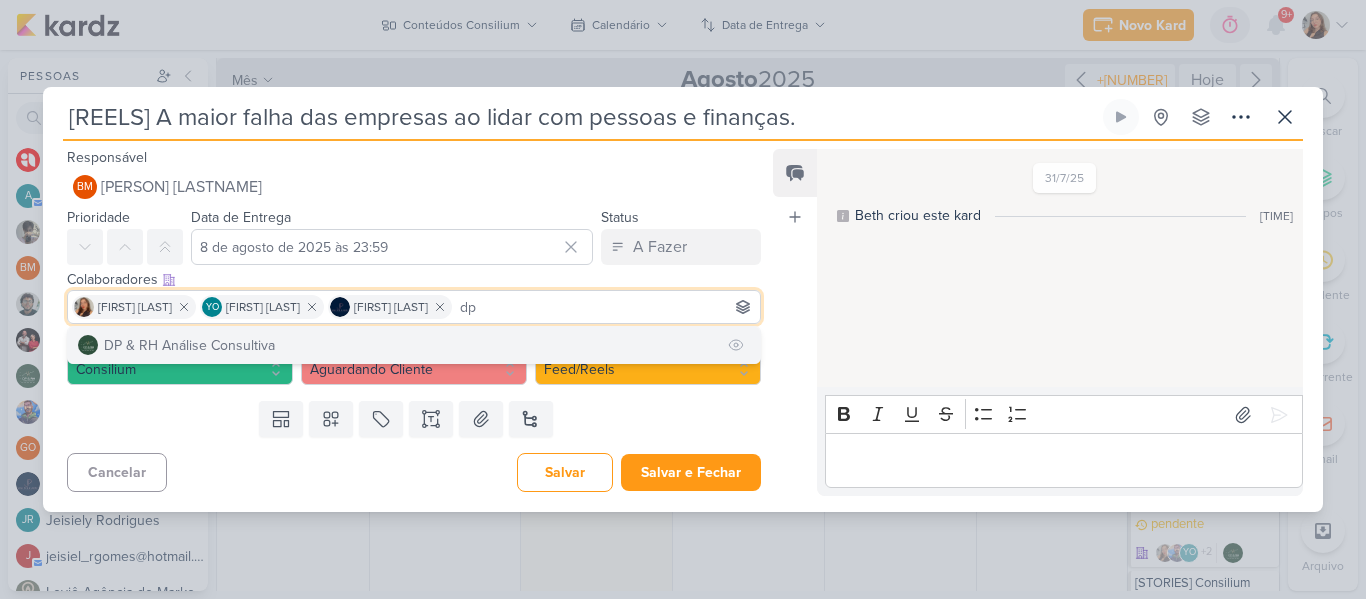 click on "DP & RH Análise Consultiva" at bounding box center (414, 345) 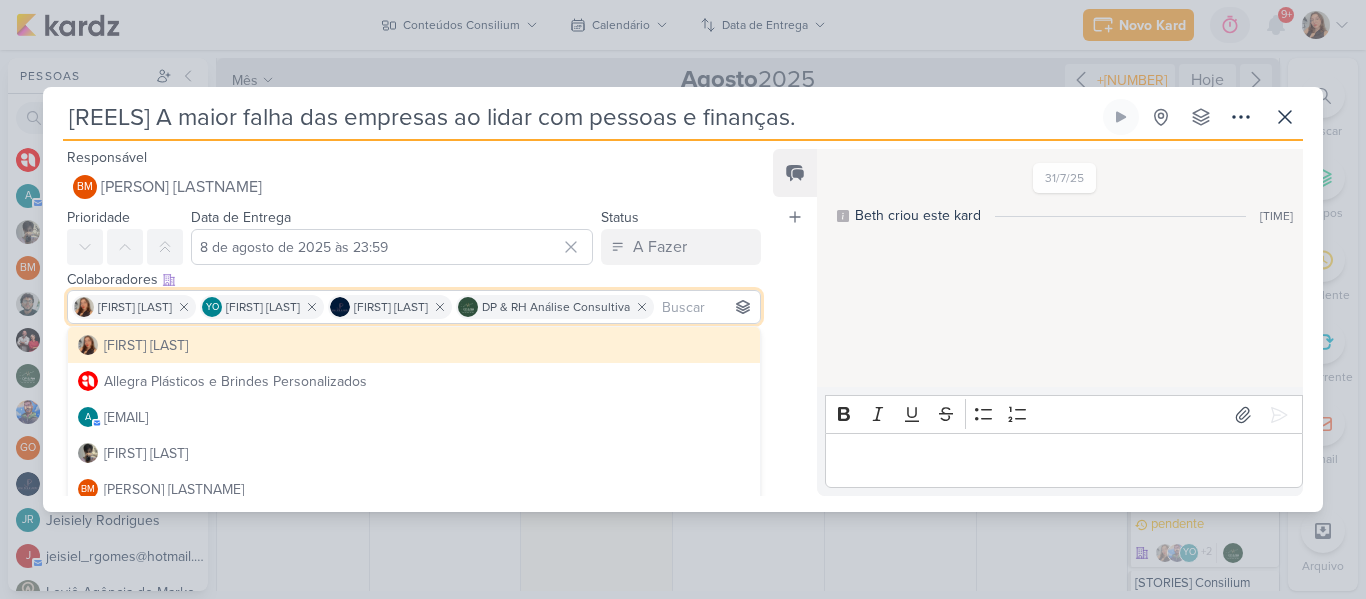 click on "Feed
Atrelar email
Solte o email para atrelar ao kard" at bounding box center (795, 322) 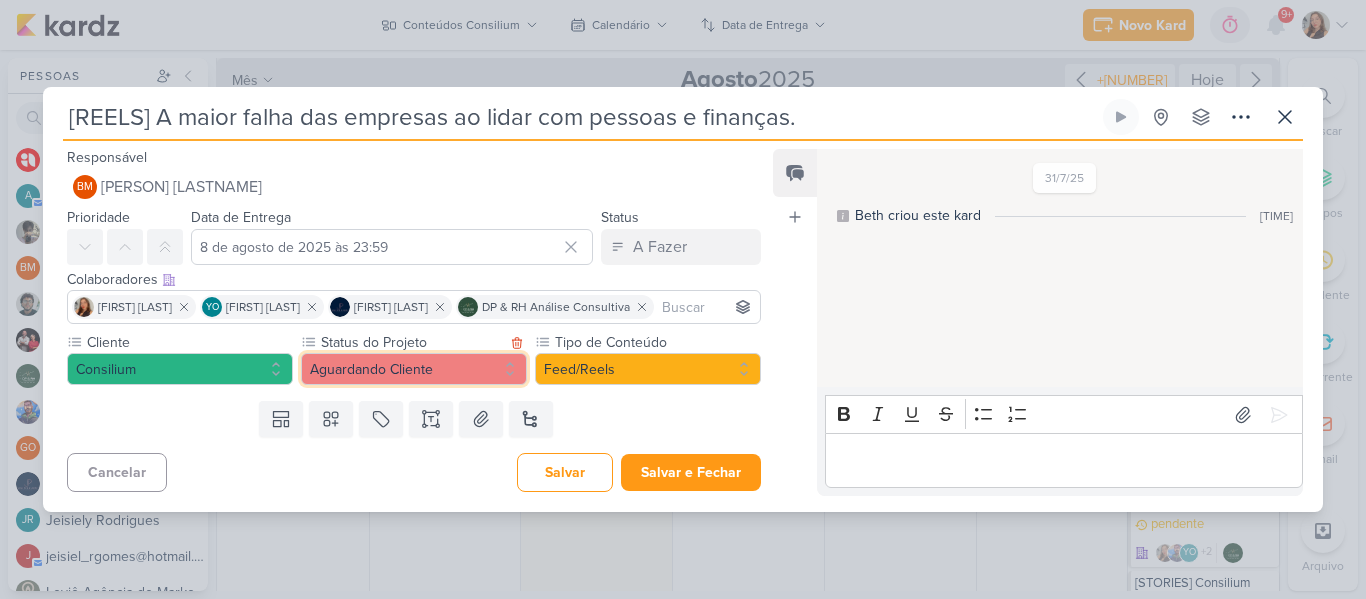 click on "Aguardando Cliente" at bounding box center (414, 369) 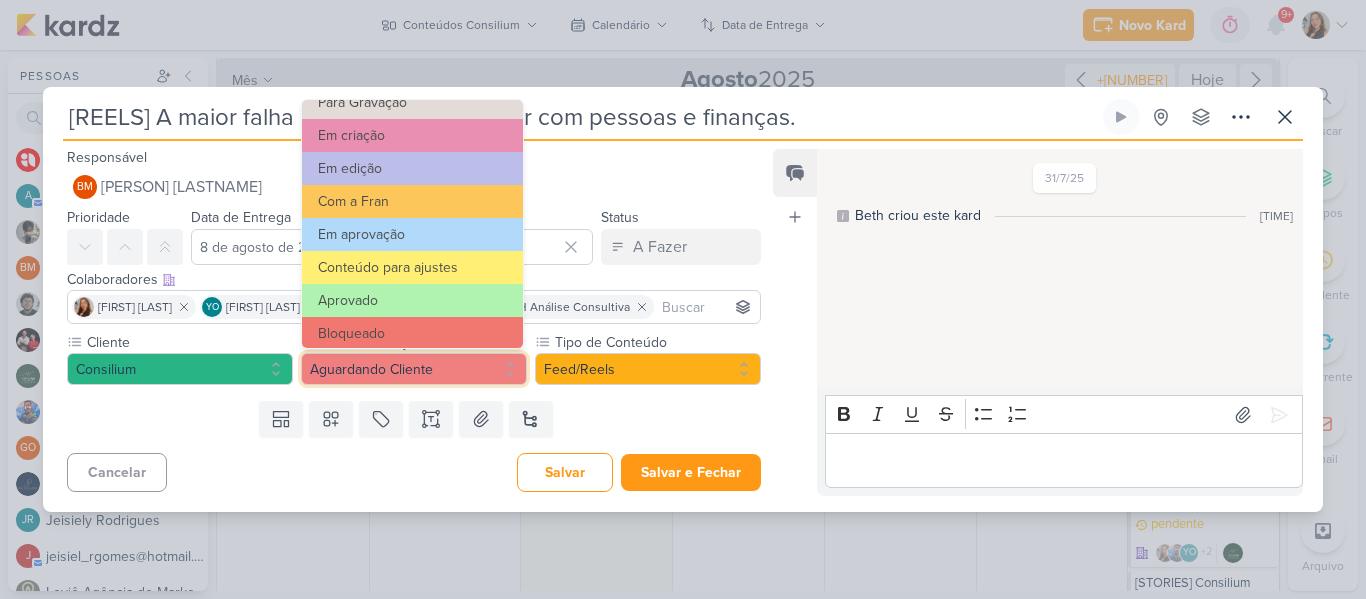 scroll, scrollTop: 204, scrollLeft: 0, axis: vertical 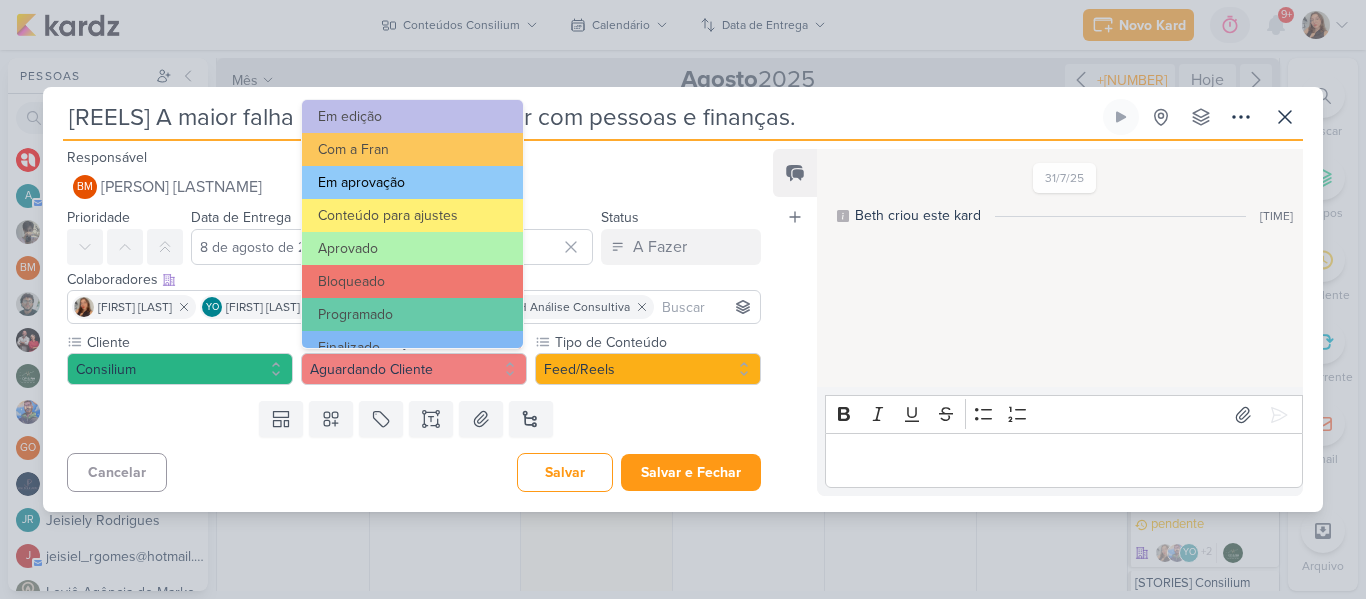 click on "Em aprovação" at bounding box center [412, 182] 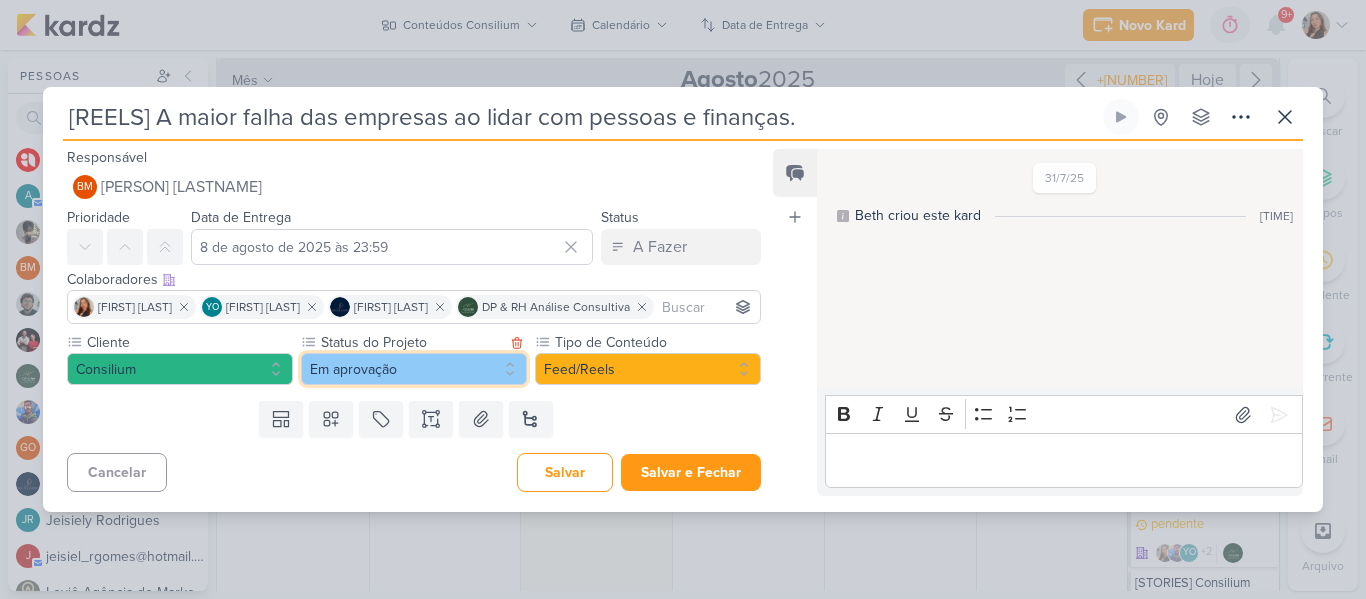 click on "Em aprovação" at bounding box center [414, 369] 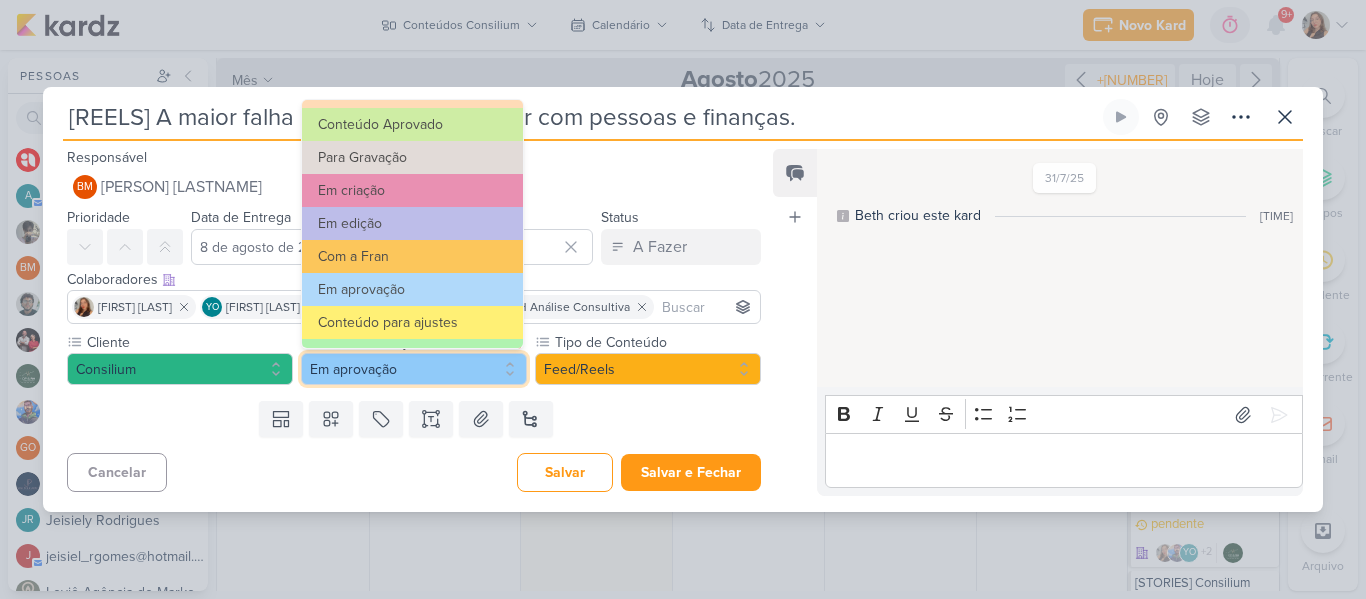 scroll, scrollTop: 94, scrollLeft: 0, axis: vertical 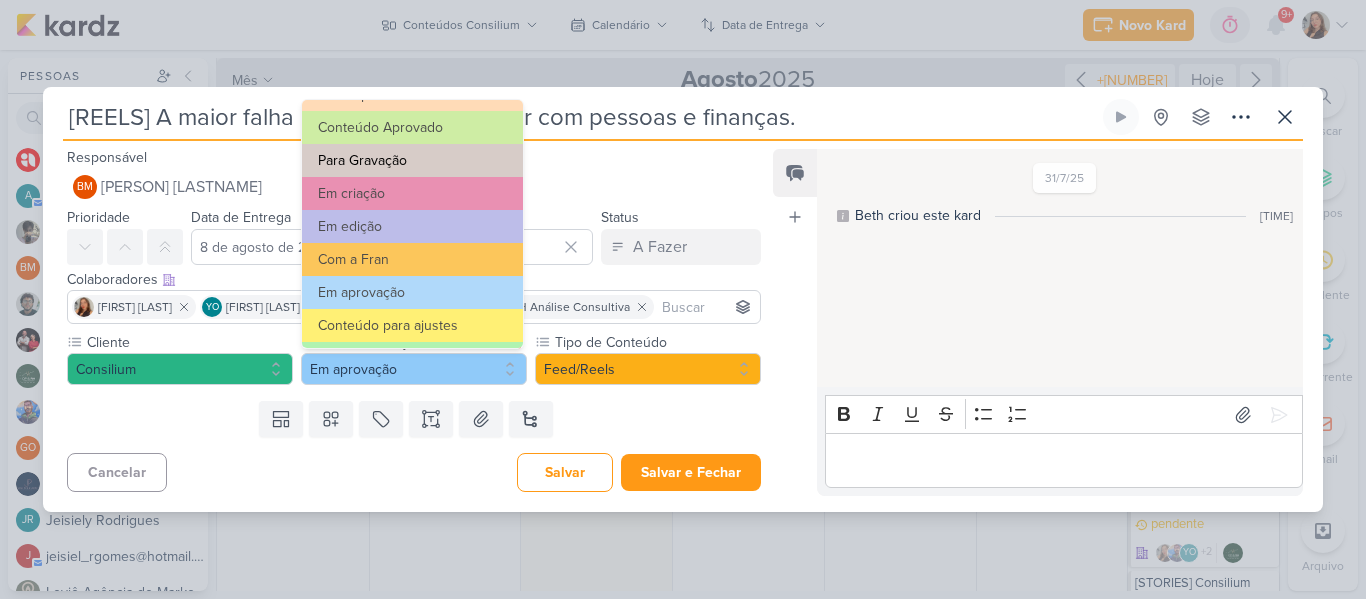 click on "Para Gravação" at bounding box center [412, 160] 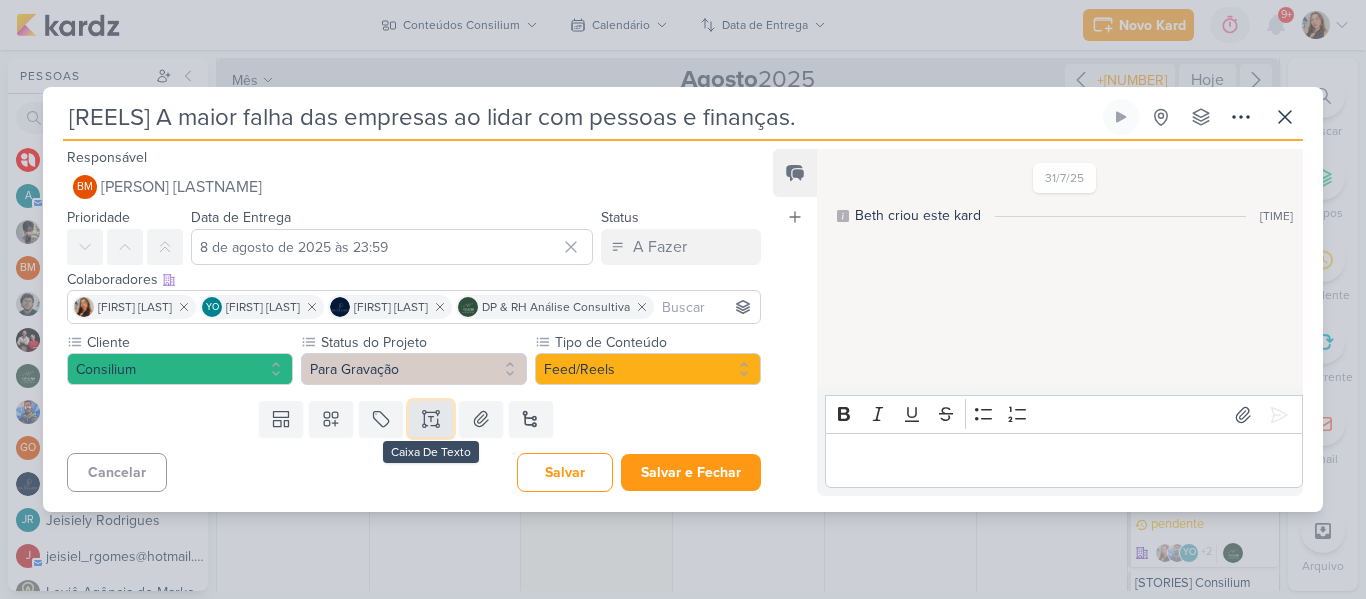 click at bounding box center (431, 419) 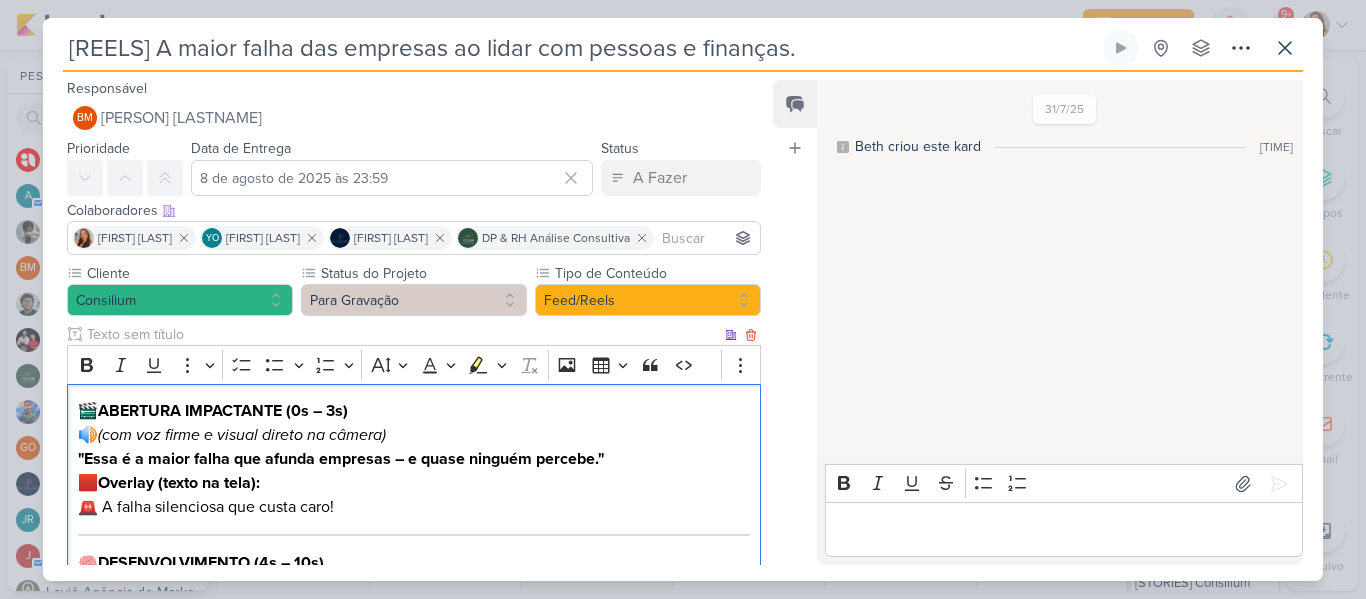 scroll, scrollTop: 648, scrollLeft: 0, axis: vertical 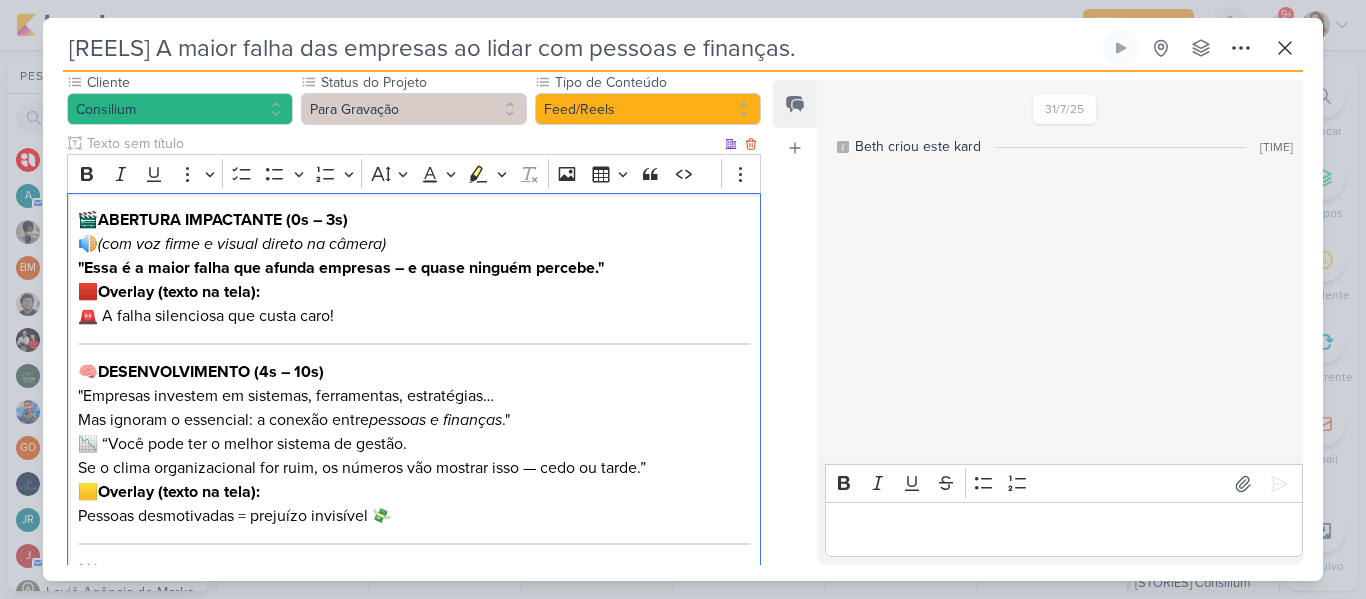 click on "🟥  Overlay (texto na tela): 🚨 A falha silenciosa que custa caro!" at bounding box center (414, 304) 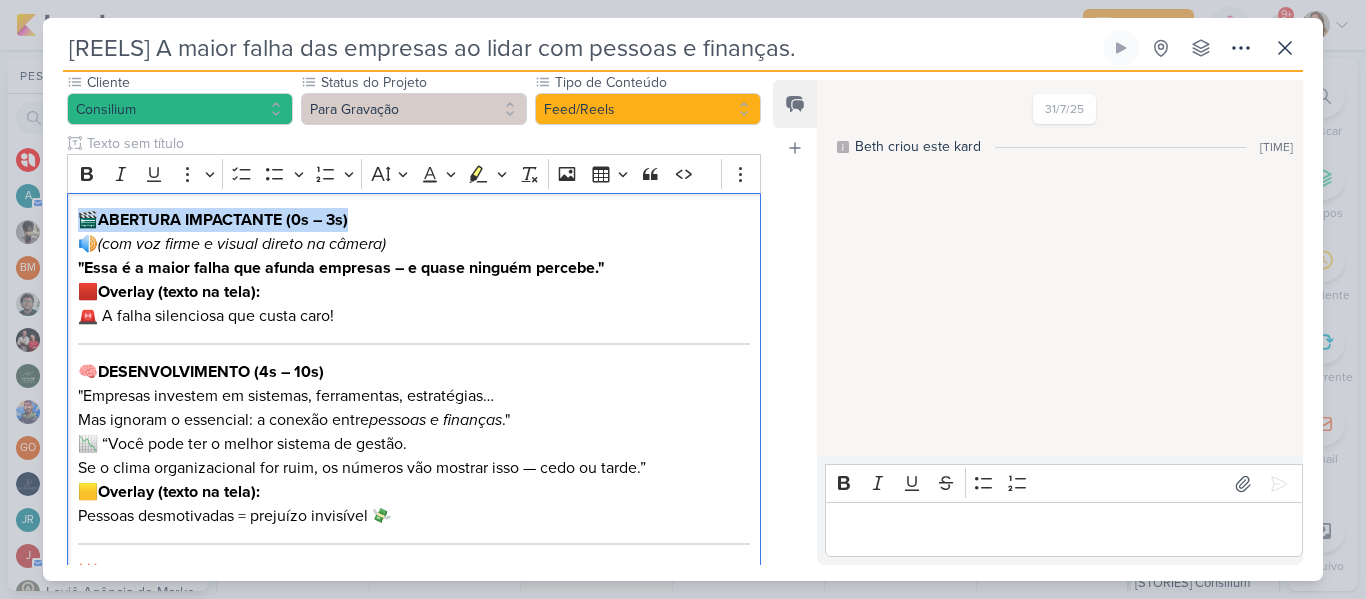 drag, startPoint x: 380, startPoint y: 219, endPoint x: 59, endPoint y: 203, distance: 321.3985 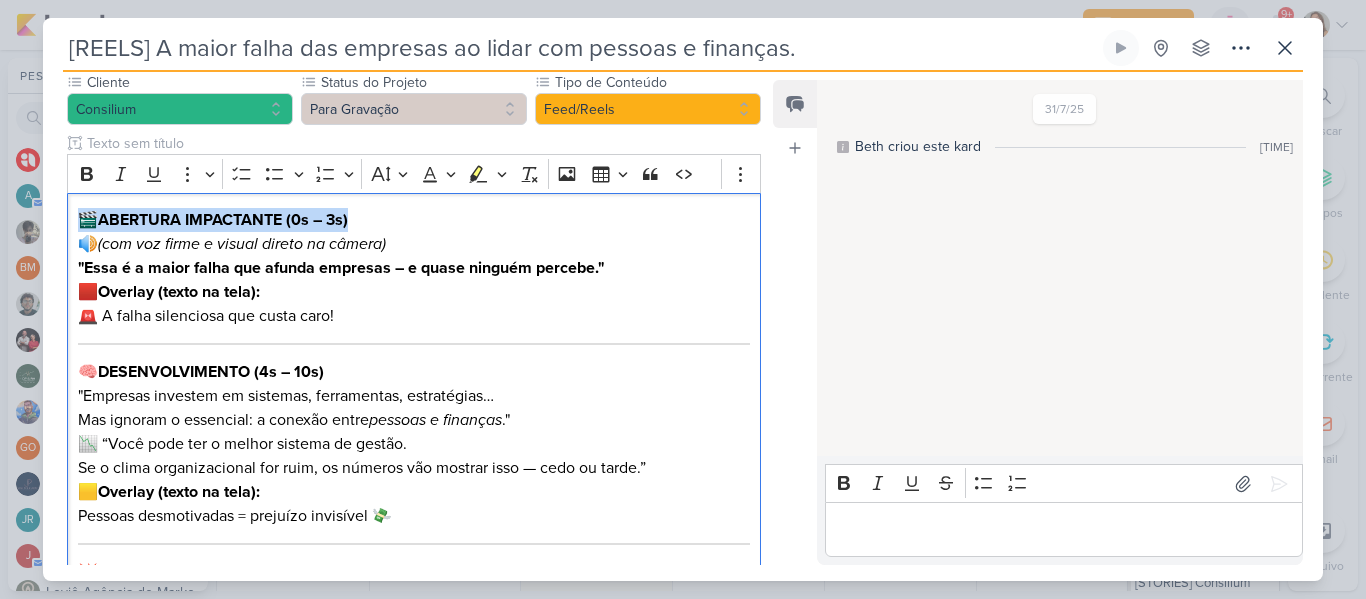 click on "Cliente
Consilium
Status do Projeto" at bounding box center [406, 559] 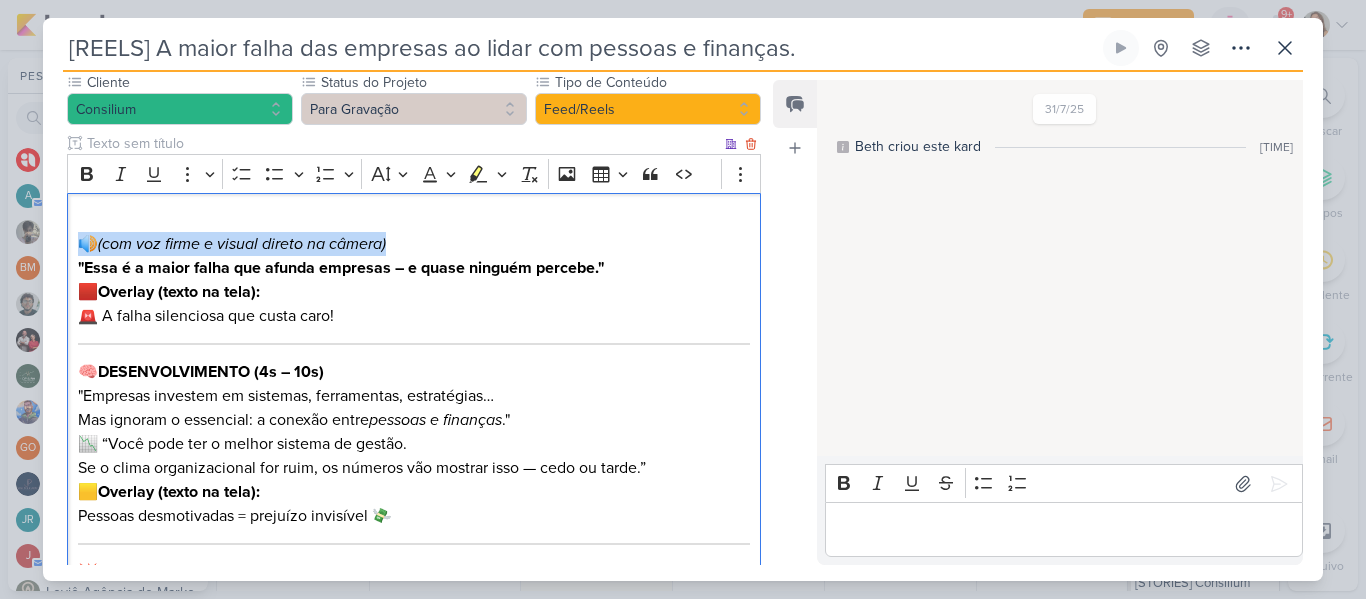drag, startPoint x: 82, startPoint y: 244, endPoint x: 460, endPoint y: 240, distance: 378.02115 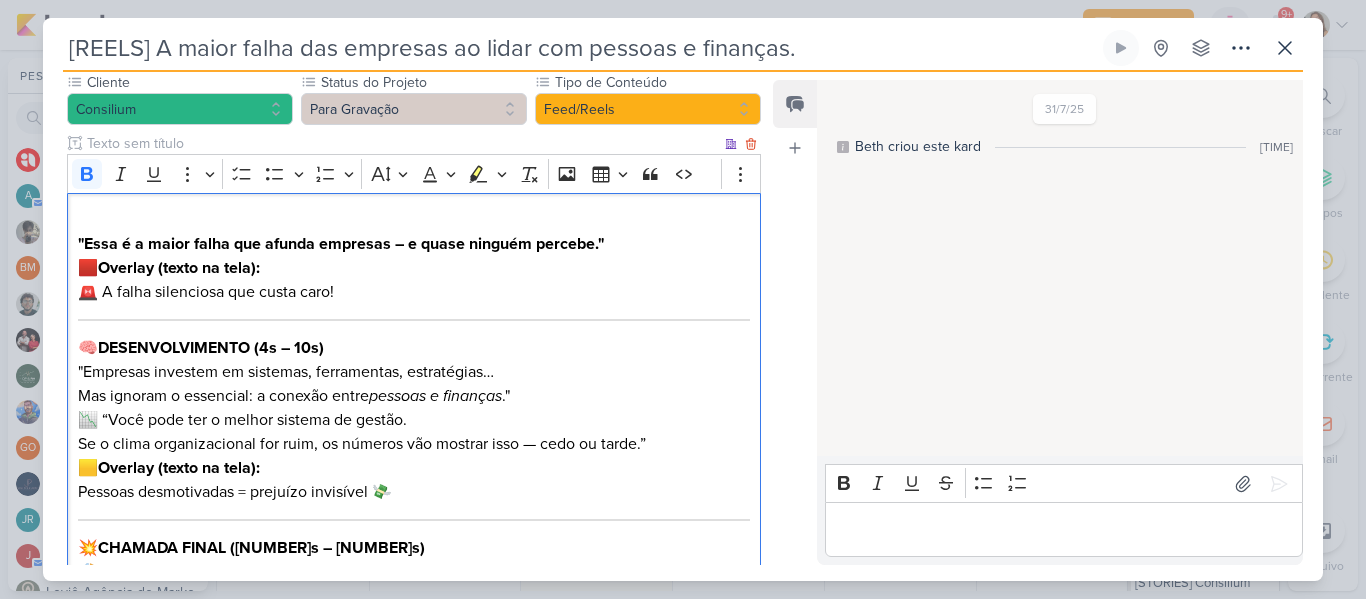 click on ""Essa é a maior falha que afunda empresas – e quase ninguém percebe."" at bounding box center [341, 244] 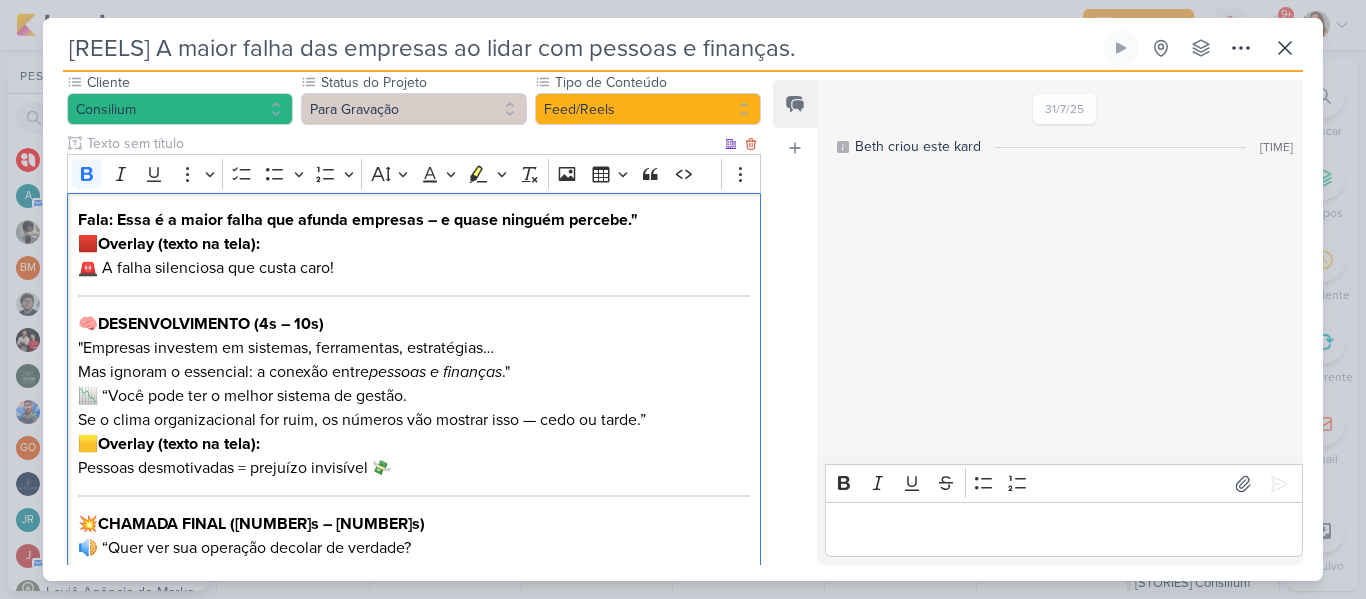 click on "Fala: Essa é a maior falha que afunda empresas – e quase ninguém percebe."" at bounding box center (414, 220) 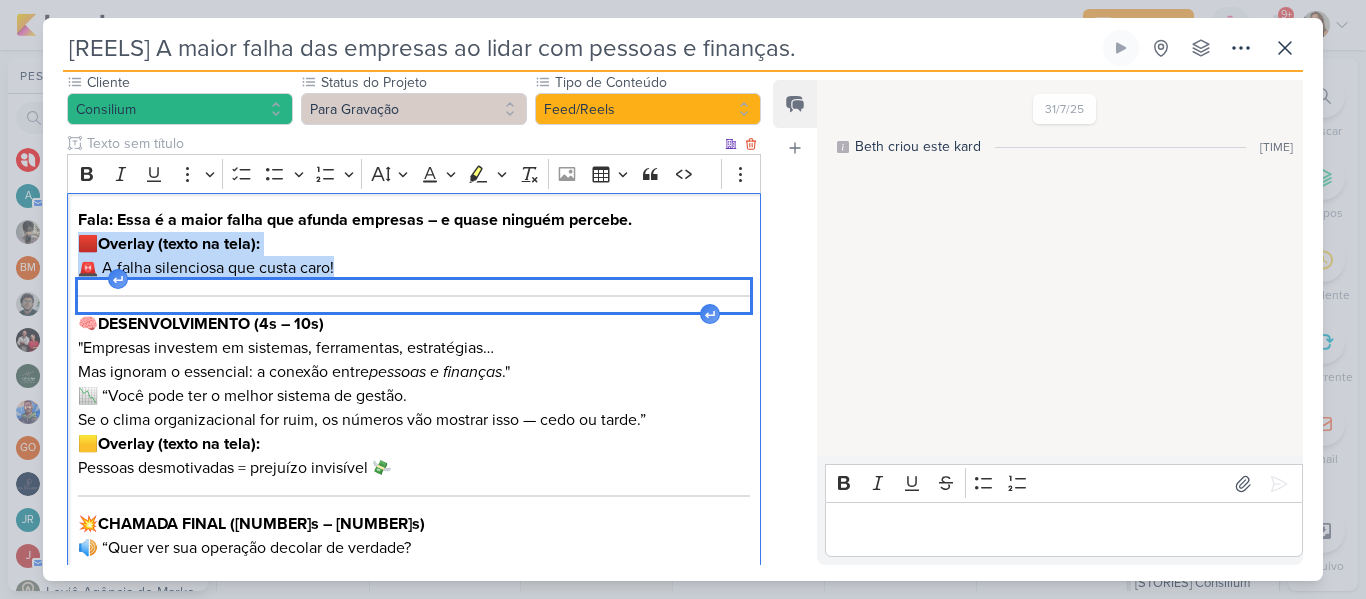 drag, startPoint x: 82, startPoint y: 241, endPoint x: 350, endPoint y: 302, distance: 274.8545 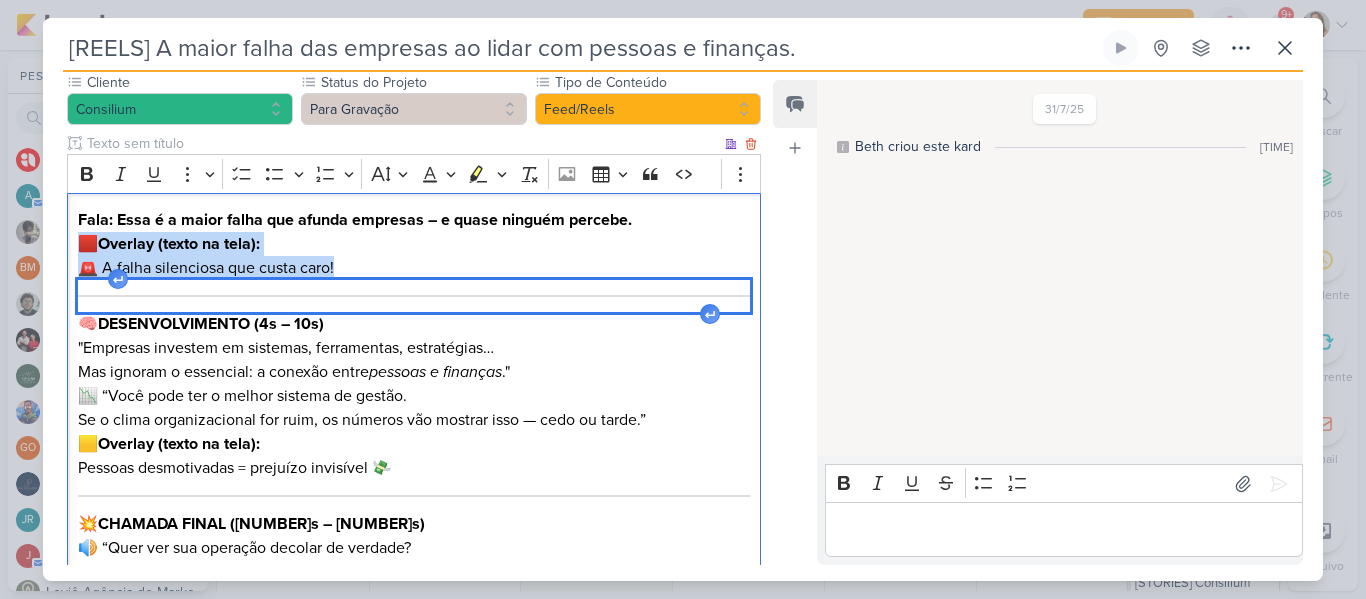 click on "Fala: Essa é a maior falha que afunda empresas – e quase ninguém percebe. 🟥  Overlay (texto na tela): 🚨 A falha silenciosa que custa caro! 🧠  DESENVOLVIMENTO (4s – 10s) "Empresas investem em sistemas, ferramentas, estratégias… Mas ignoram o essencial: a conexão entre  pessoas e finanças ." 📉 “Você pode ter o melhor sistema de gestão. Se o clima organizacional for ruim, os números vão mostrar isso — cedo ou tarde.” 🟨  Overlay (texto na tela): Pessoas desmotivadas = prejuízo invisível 💸 💥  CHAMADA FINAL (11s – 15s) 🔊 “Quer ver sua operação decolar de verdade? Comece ajustando o que não aparece no balanço.” 🟩  Overlay: 💬 Comenta “QUERO” que eu te mostro por onde começar! ✏️  Legenda do Reels (para texto e SEO) A verdade que ninguém fala: se você ignora o fator humano, os resultados financeiros vão te cobrar com juros. É por isso que clima organizacional, cultura e gestão de pessoas devem caminhar com a mesma prioridade dos números. ⠀" at bounding box center (414, 592) 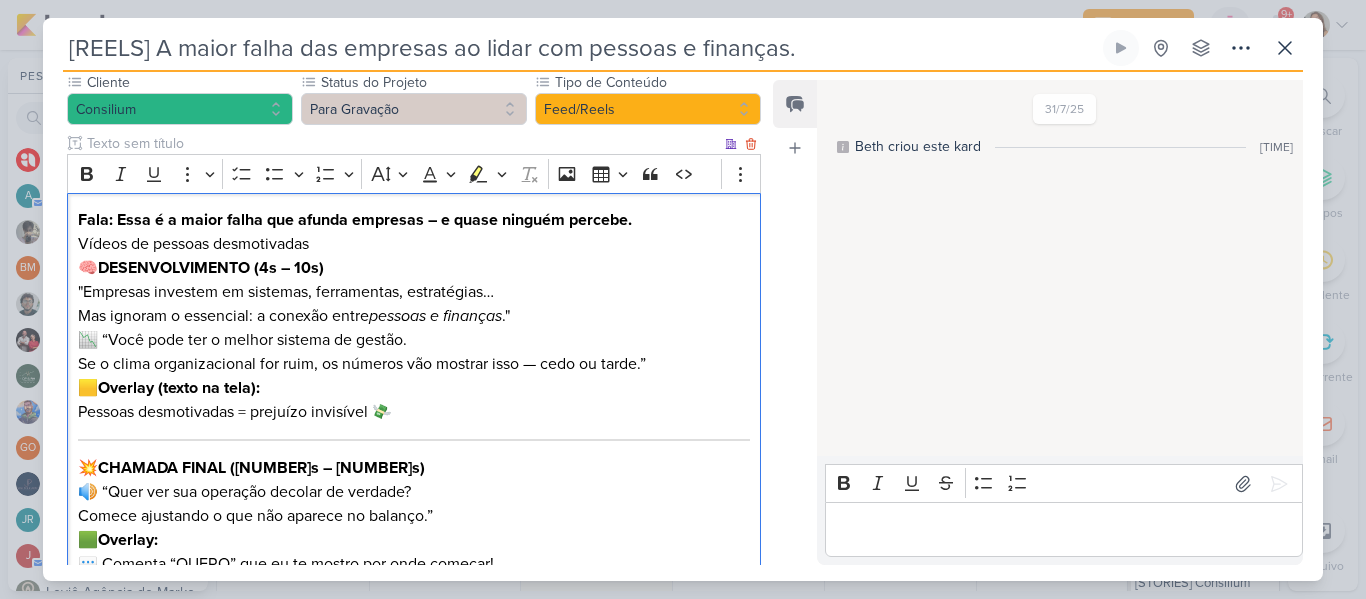click on "Vídeos de pessoas desmotivadas" at bounding box center [414, 244] 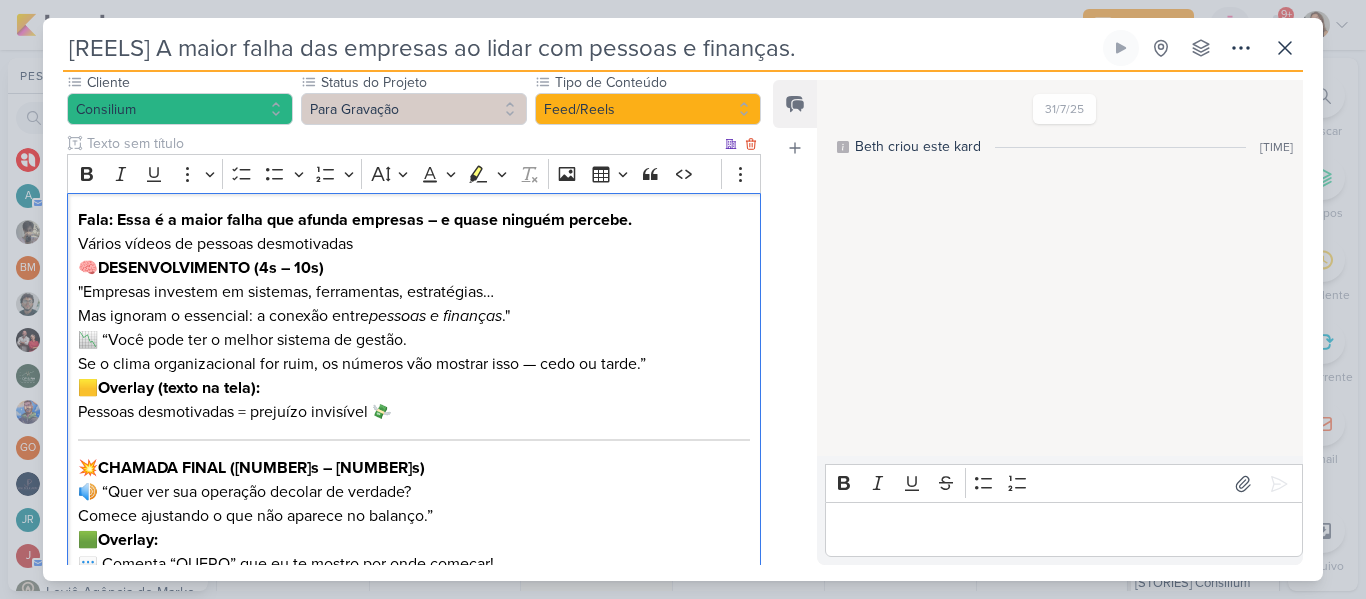 click on "Vários vídeos de pessoas desmotivadas" at bounding box center (414, 244) 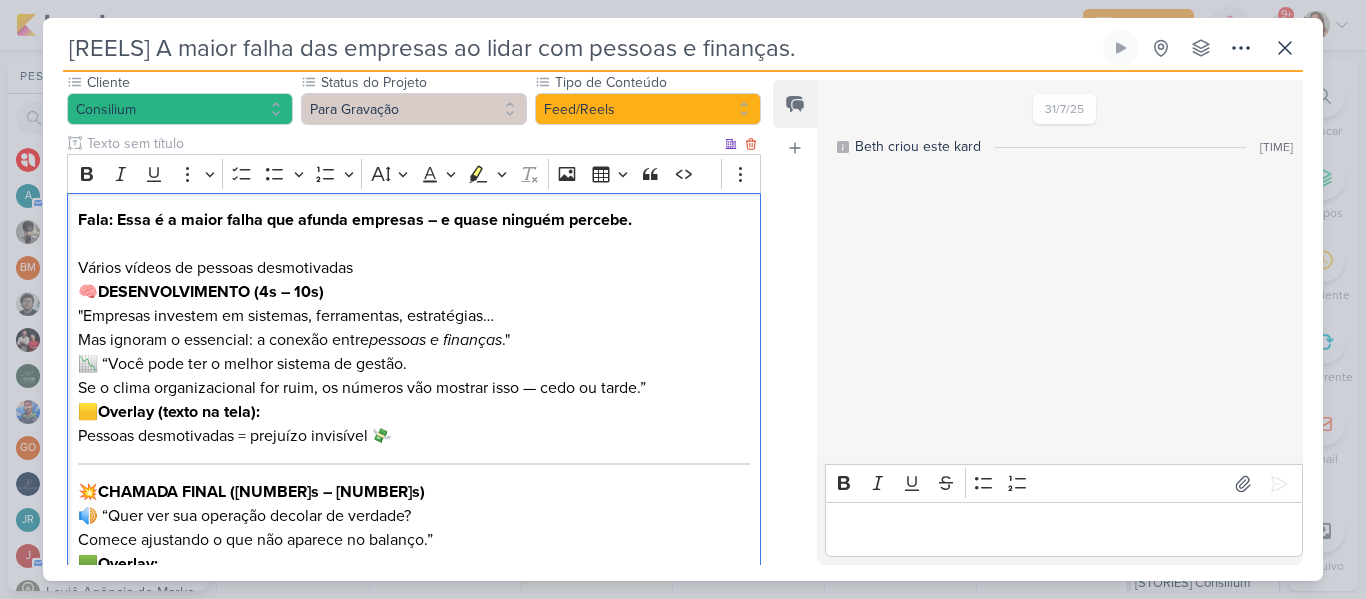 click on "Vários vídeos de pessoas desmotivadas" at bounding box center [414, 268] 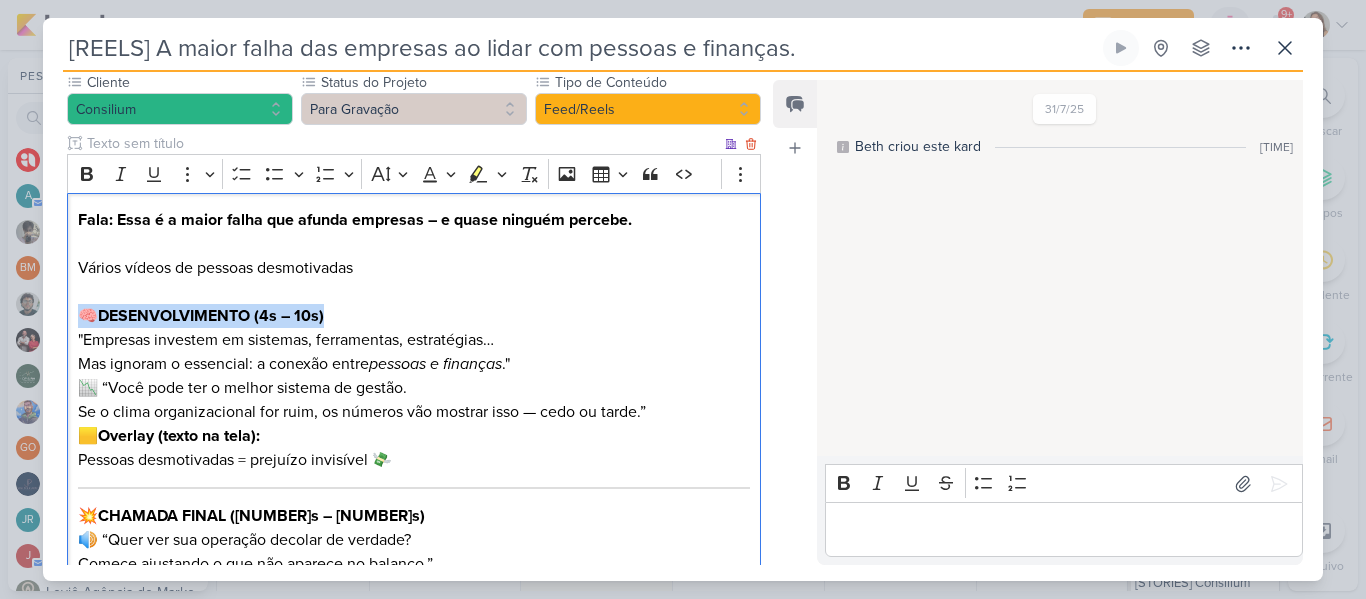 drag, startPoint x: 79, startPoint y: 317, endPoint x: 403, endPoint y: 305, distance: 324.22214 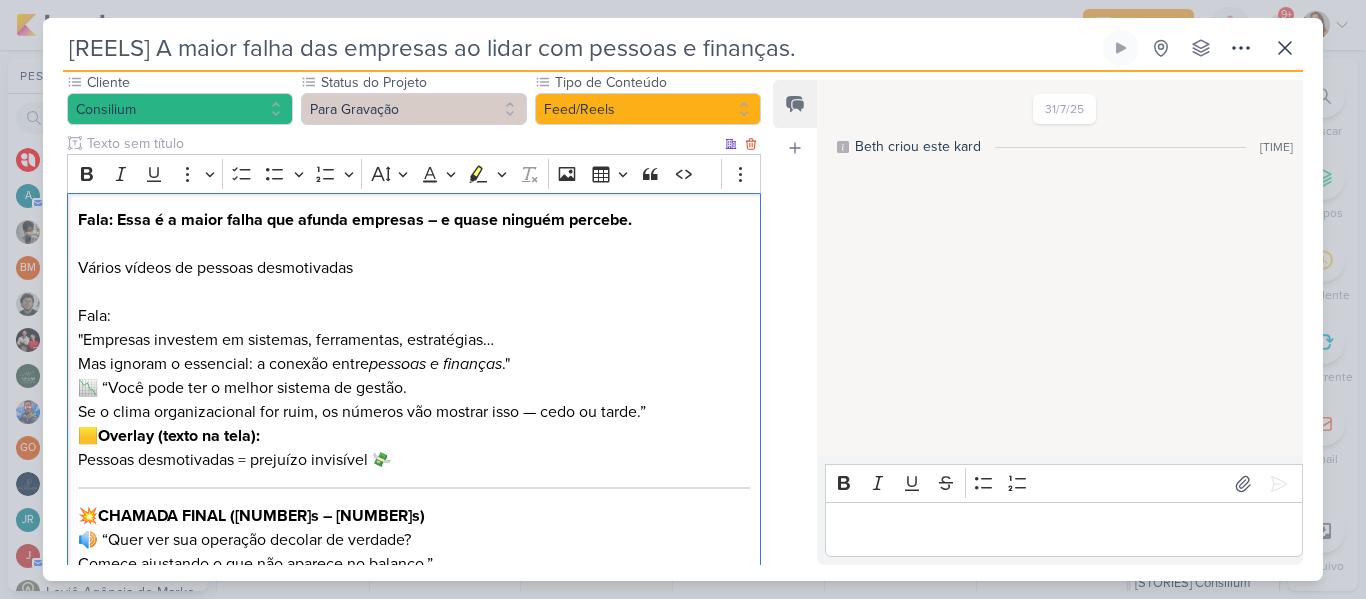 click on ""Empresas investem em sistemas, ferramentas, estratégias… Mas ignoram o essencial: a conexão entre  pessoas e finanças ."" at bounding box center [414, 352] 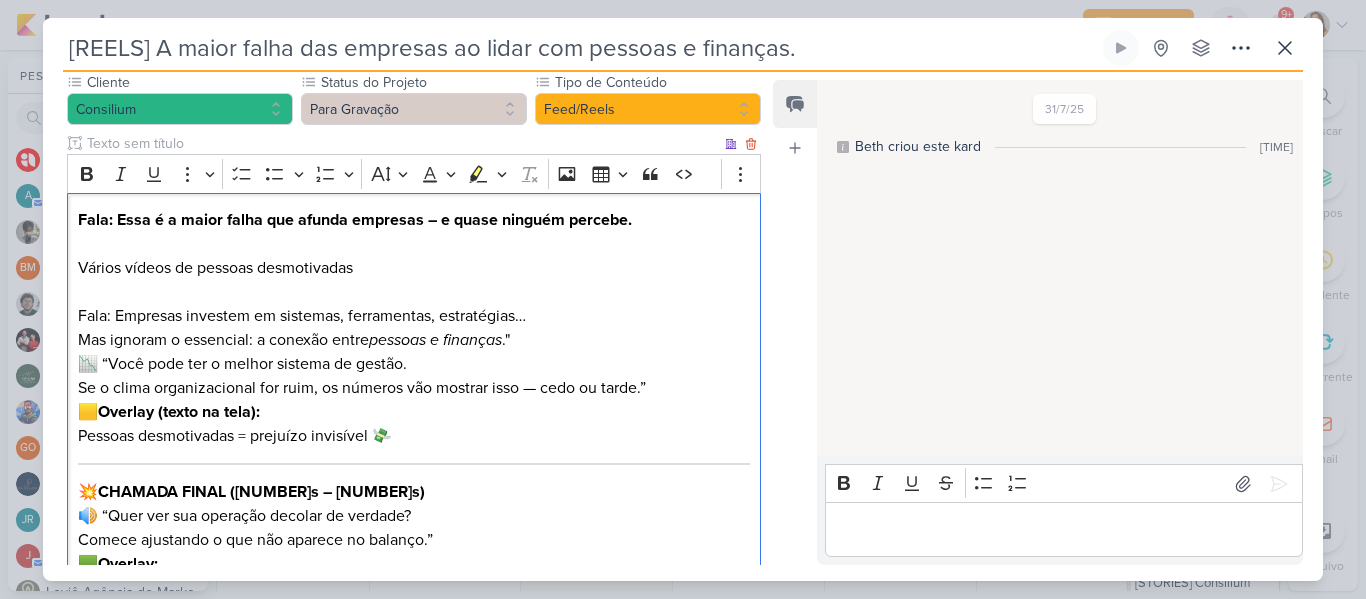click on "Vários vídeos de pessoas desmotivadas" at bounding box center (414, 268) 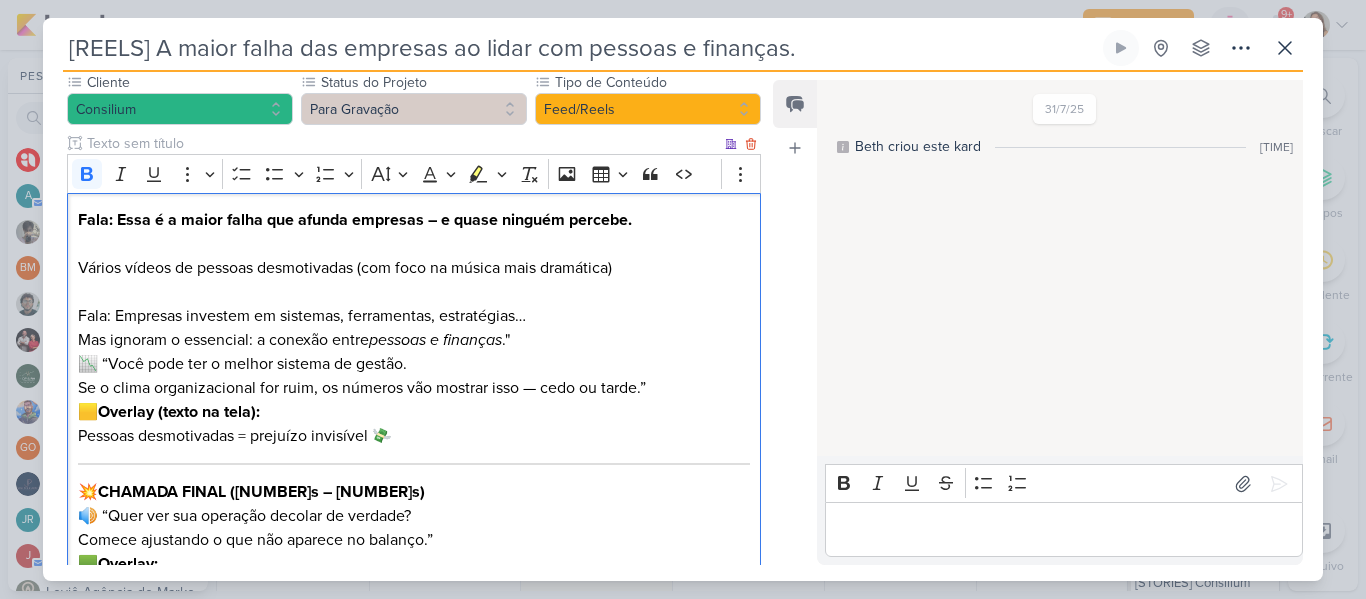 click on "Fala: Essa é a maior falha que afunda empresas – e quase ninguém percebe." at bounding box center [355, 220] 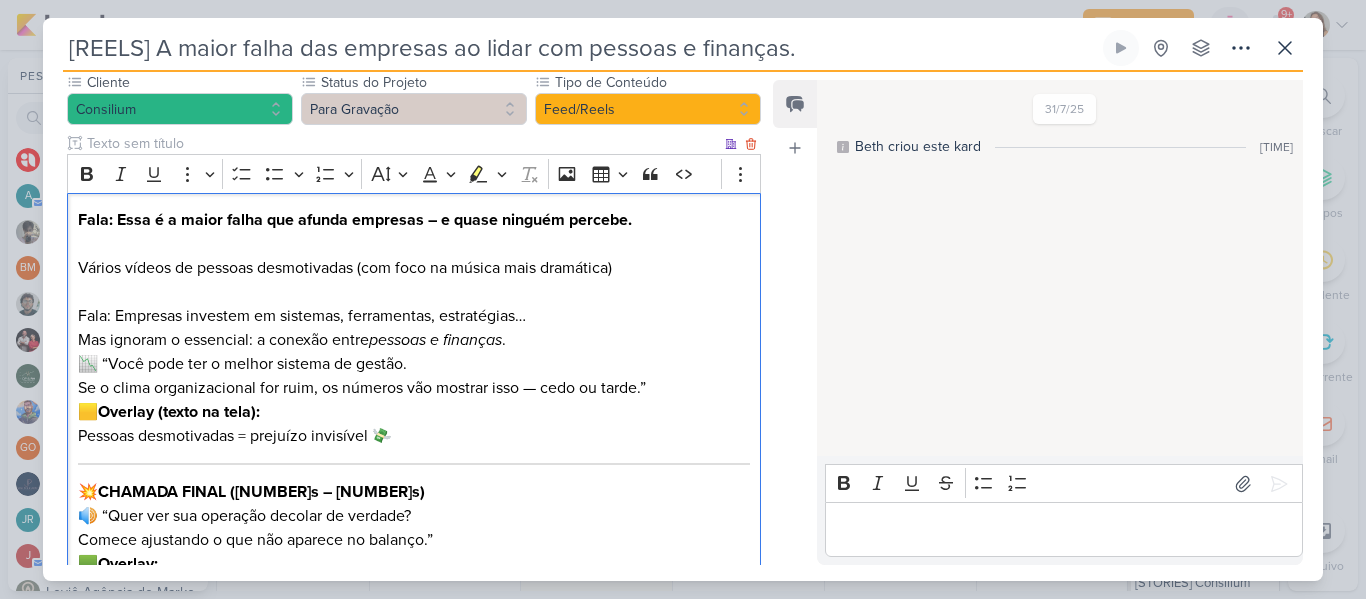 click on "📉 “Você pode ter o melhor sistema de gestão. Se o clima organizacional for ruim, os números vão mostrar isso — cedo ou tarde.”" at bounding box center [414, 376] 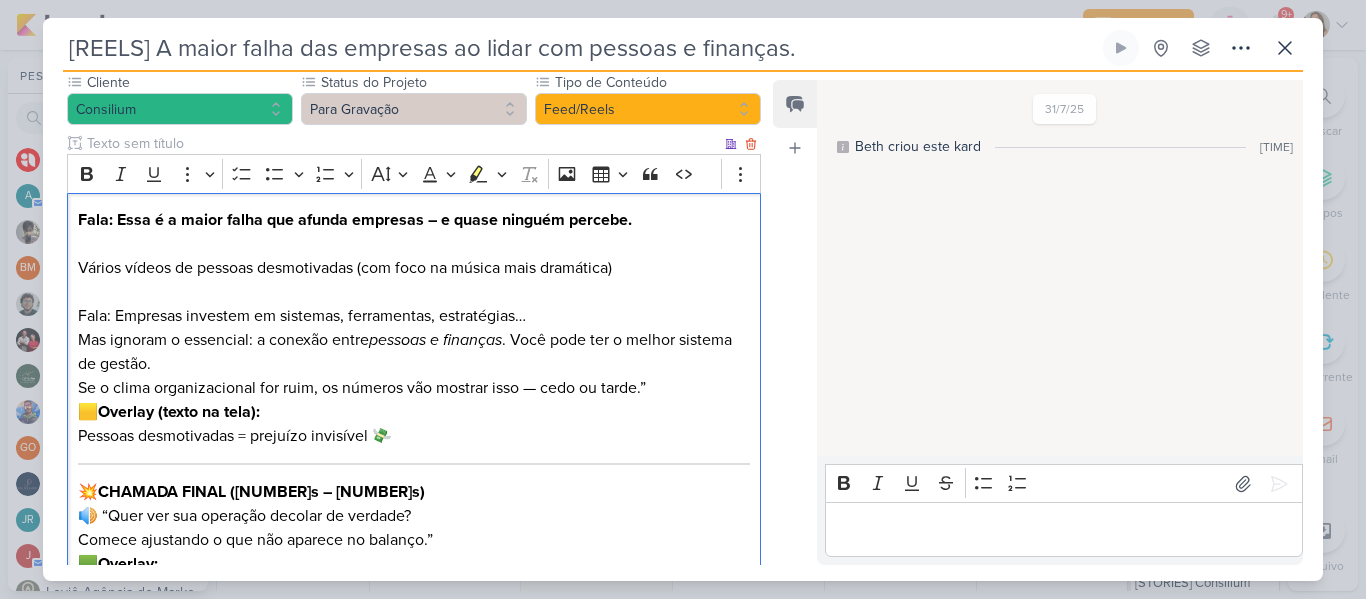 click on "Fala: Empresas investem em sistemas, ferramentas, estratégias… Mas ignoram o essencial: a conexão entre  pessoas e finanças . Você pode ter o melhor sistema de gestão. Se o clima organizacional for ruim, os números vão mostrar isso — cedo ou tarde.”" at bounding box center [414, 352] 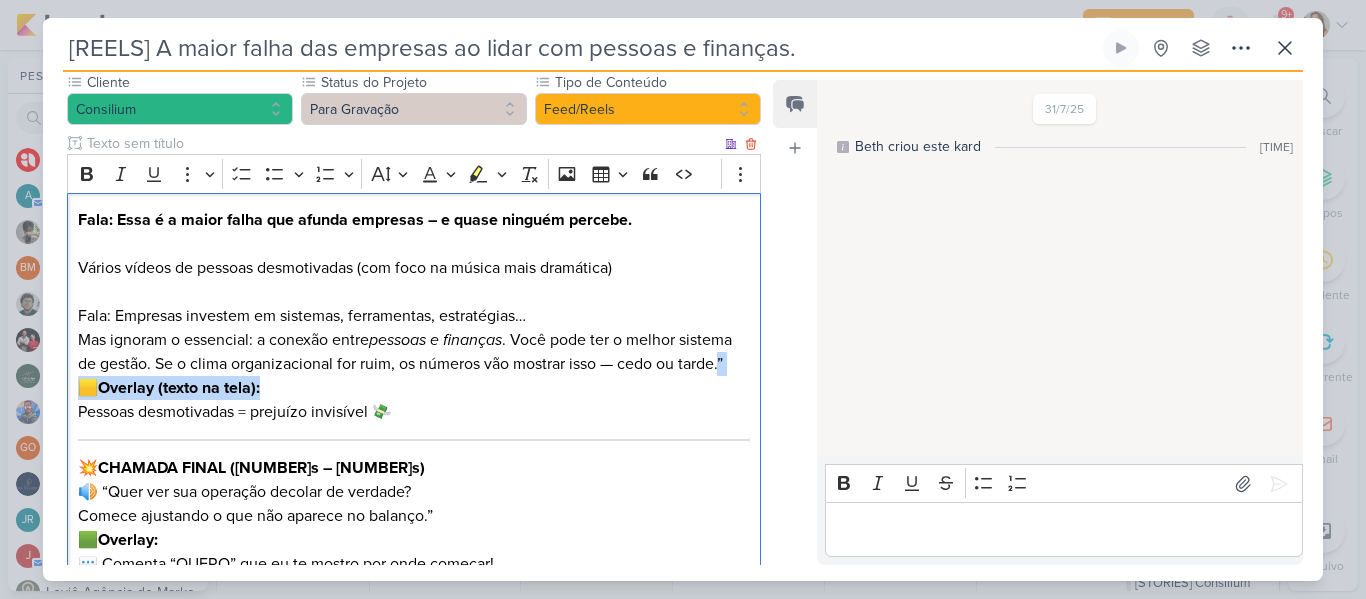 drag, startPoint x: 118, startPoint y: 386, endPoint x: 295, endPoint y: 420, distance: 180.23596 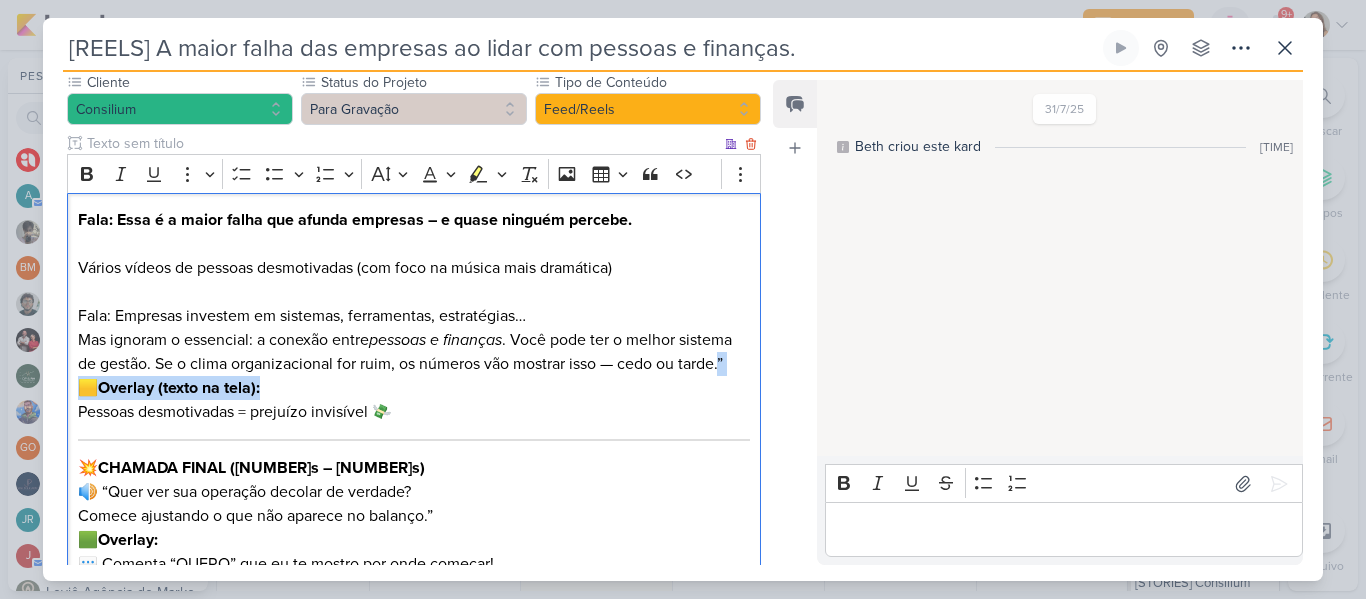click on "Fala: Essa é a maior falha que afunda empresas – e quase ninguém percebe. Vários vídeos de pessoas desmotivadas (com foco na música mais dramática) Fala: Empresas investem em sistemas, ferramentas, estratégias… Mas ignoram o essencial: a conexão entre  pessoas e finanças . Você pode ter o melhor sistema de gestão. Se o clima organizacional for ruim, os números vão mostrar isso — cedo ou tarde.” 🟨  Overlay (texto na tela): Pessoas desmotivadas = prejuízo invisível 💸 💥  CHAMADA FINAL (11s – 15s) 🔊 “Quer ver sua operação decolar de verdade? Comece ajustando o que não aparece no balanço.” 🟩  Overlay: 💬 Comenta “QUERO” que eu te mostro por onde começar! ✏️  Legenda do Reels (para texto e SEO) A verdade que ninguém fala: se você ignora o fator humano, os resultados financeiros vão te cobrar com juros. É por isso que clima organizacional, cultura e gestão de pessoas devem caminhar com a mesma prioridade dos números. ⠀ ⠀ ⠀ 💬 Comenta  "QUERO"" at bounding box center (414, 564) 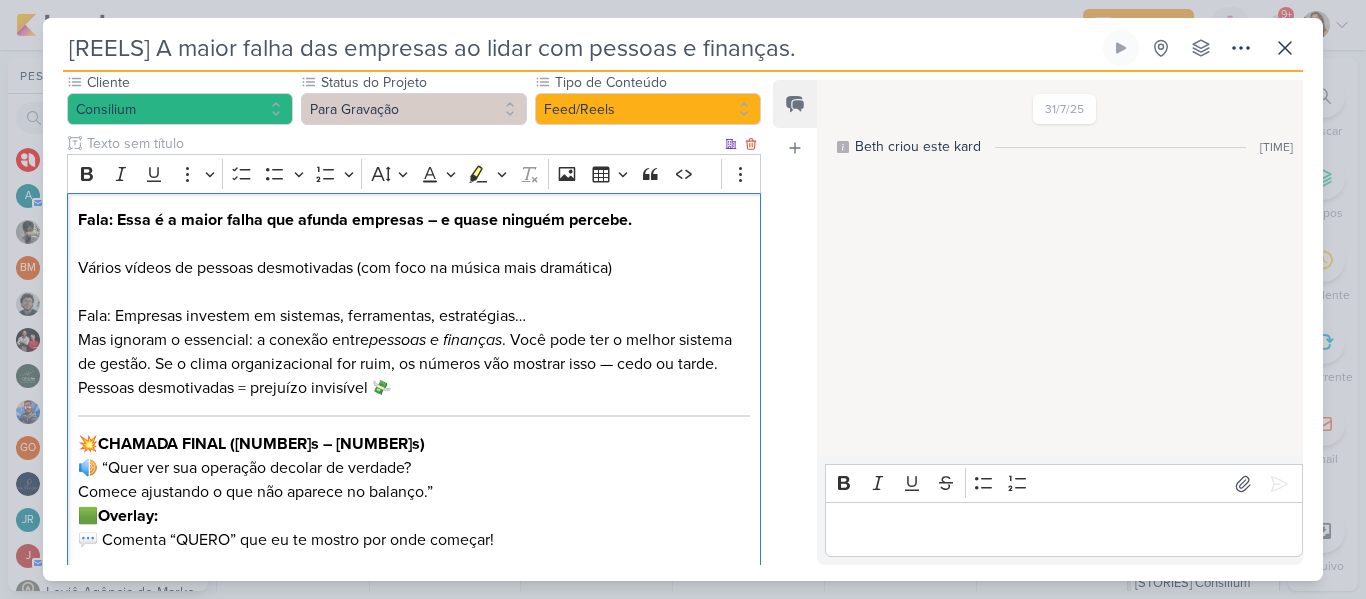 click on "Fala: Empresas investem em sistemas, ferramentas, estratégias… Mas ignoram o essencial: a conexão entre  pessoas e finanças . Você pode ter o melhor sistema de gestão. Se o clima organizacional for ruim, os números vão mostrar isso — cedo ou tarde. Pessoas desmotivadas = prejuízo invisível 💸" at bounding box center [414, 352] 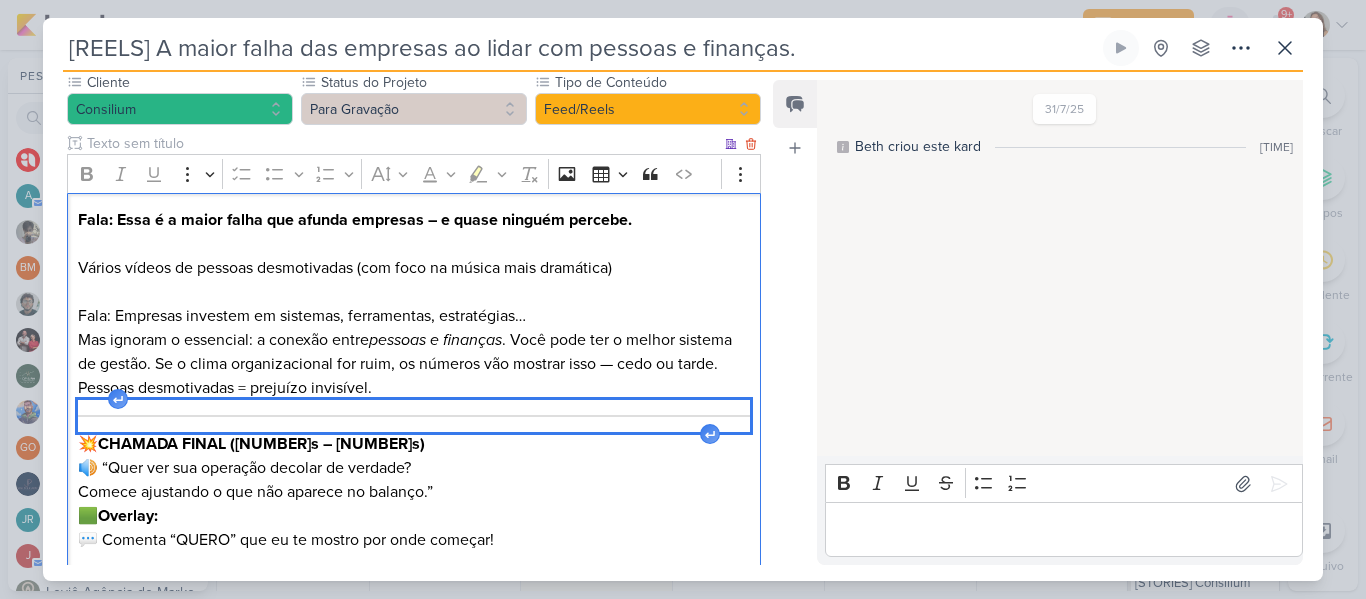 click at bounding box center [414, 416] 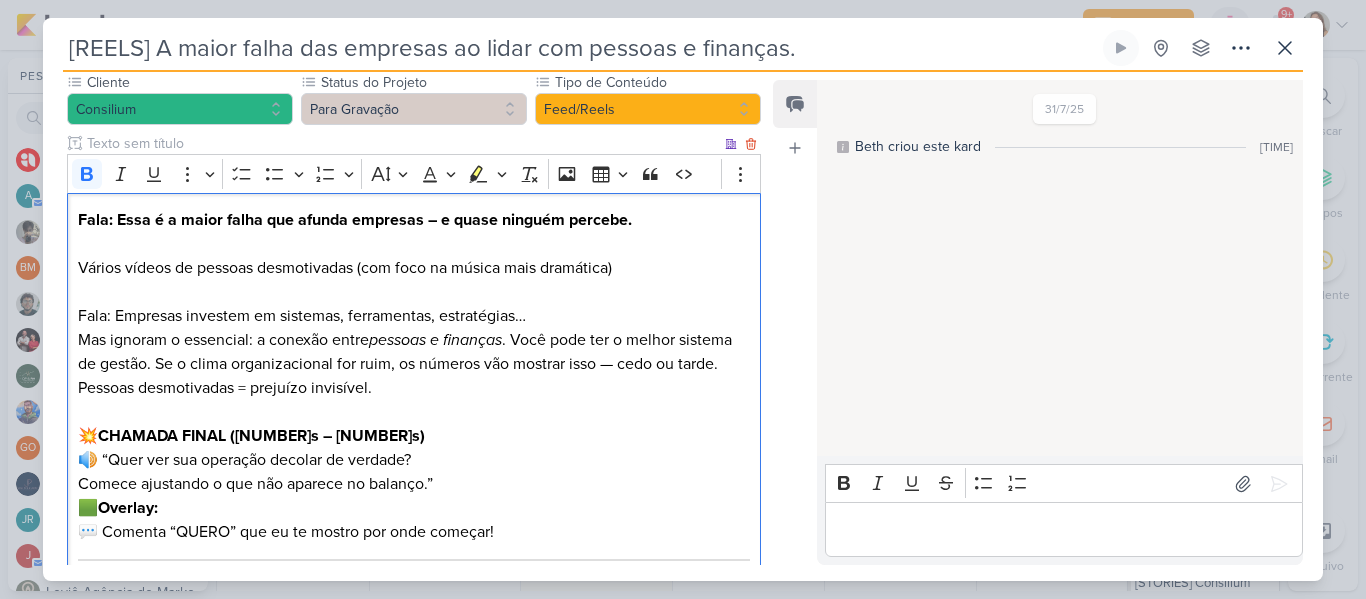 click on "💥  CHAMADA FINAL (11s – 15s)" at bounding box center [414, 436] 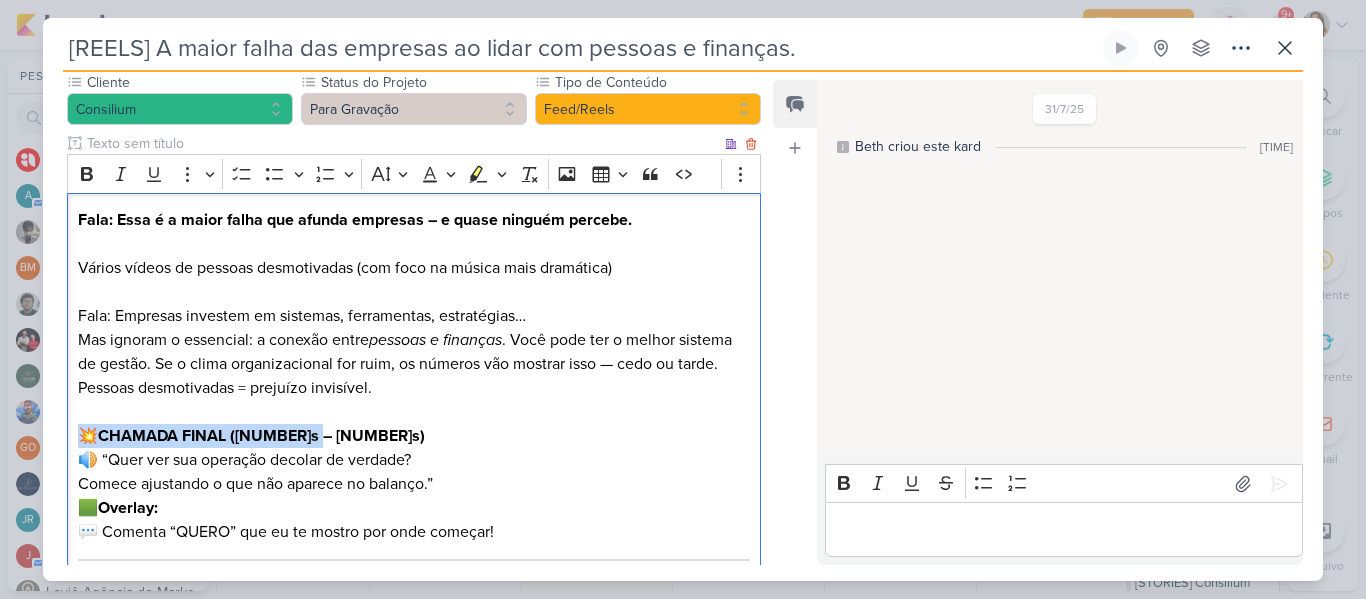 drag, startPoint x: 338, startPoint y: 438, endPoint x: 77, endPoint y: 433, distance: 261.04788 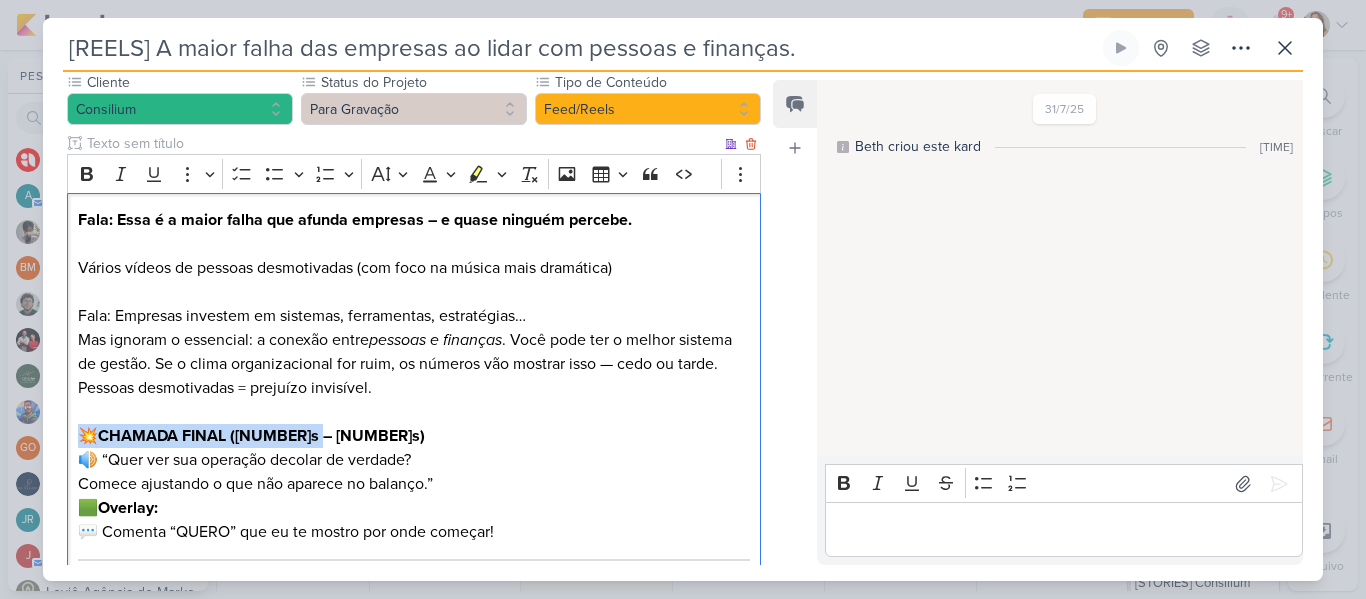 click on "💥  CHAMADA FINAL (11s – 15s)" at bounding box center [414, 436] 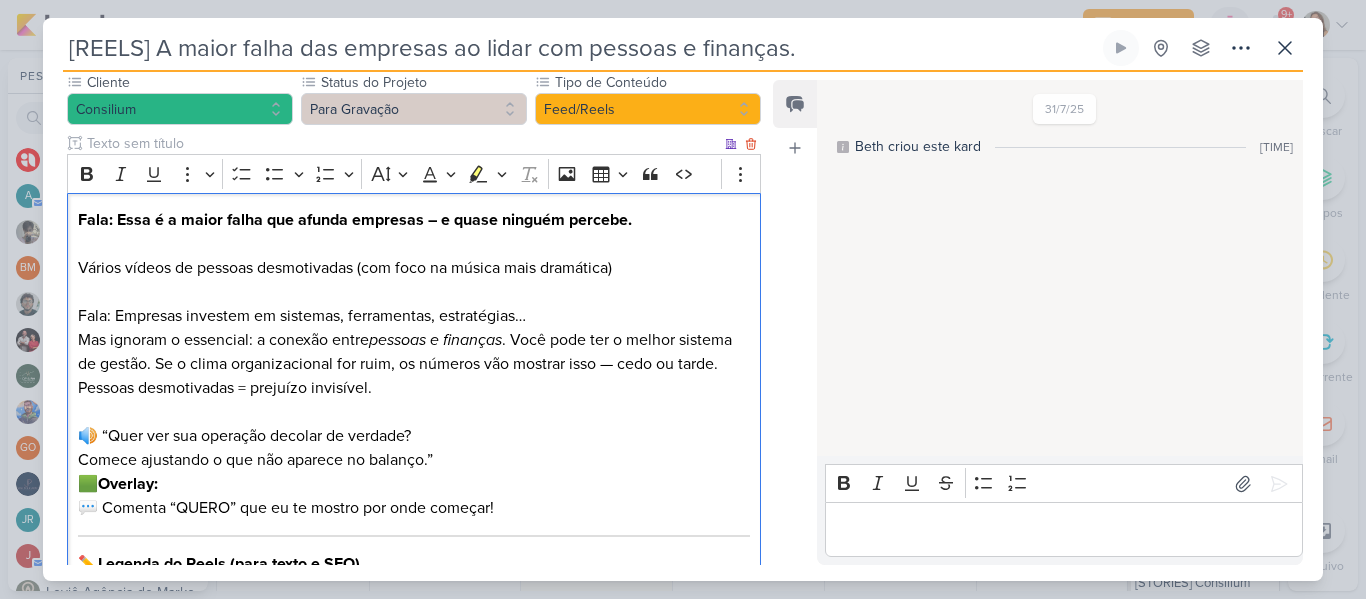 click on "🔊 “Quer ver sua operação decolar de verdade? Comece ajustando o que não aparece no balanço.”" at bounding box center [414, 448] 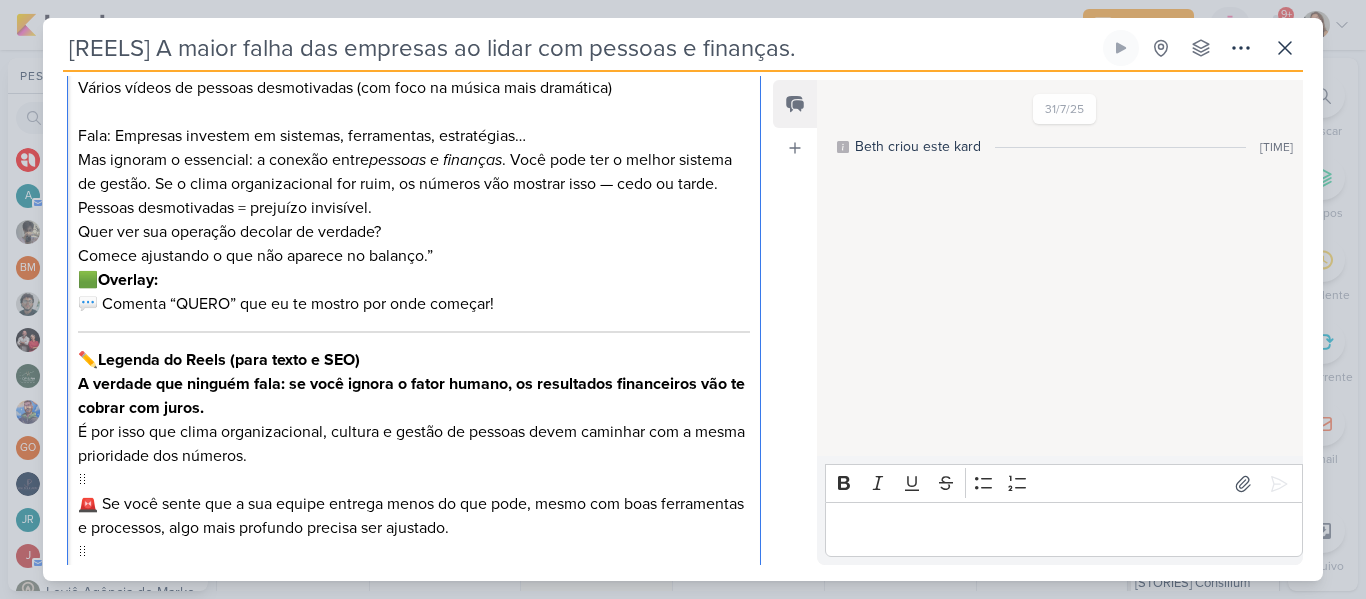 scroll, scrollTop: 393, scrollLeft: 0, axis: vertical 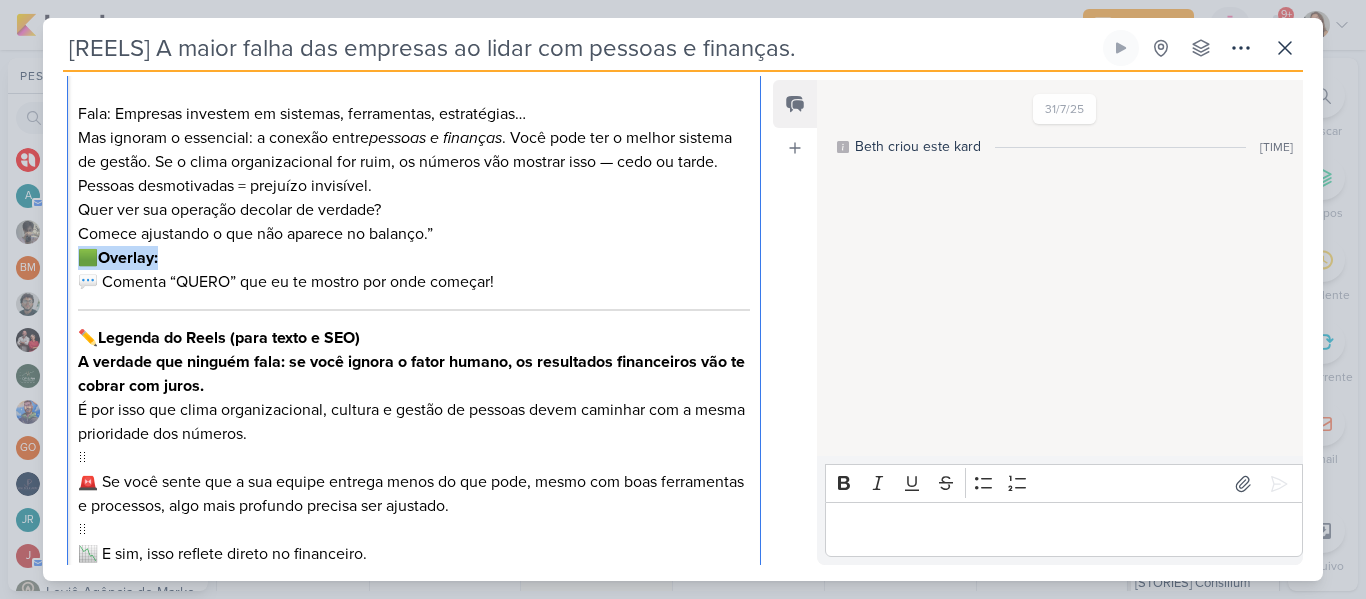 drag, startPoint x: 76, startPoint y: 256, endPoint x: 249, endPoint y: 257, distance: 173.00288 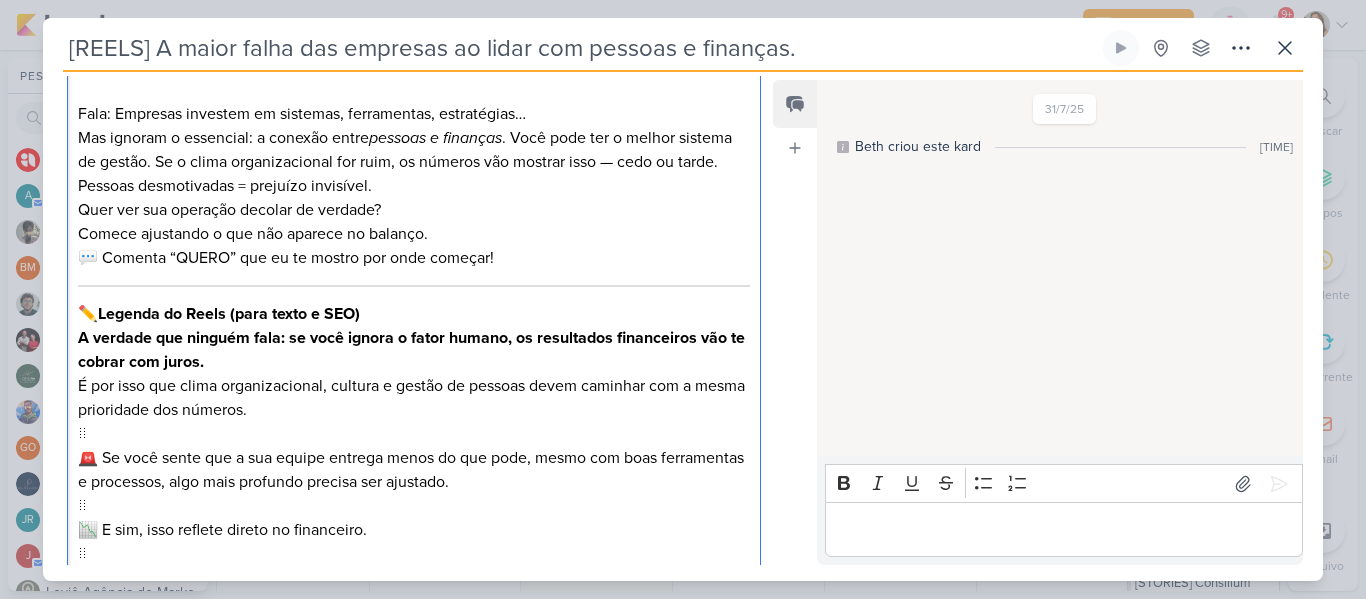 click on "Quer ver sua operação decolar de verdade? Comece ajustando o que não aparece no balanço. 💬 Comenta “QUERO” que eu te mostro por onde começar!" at bounding box center (414, 234) 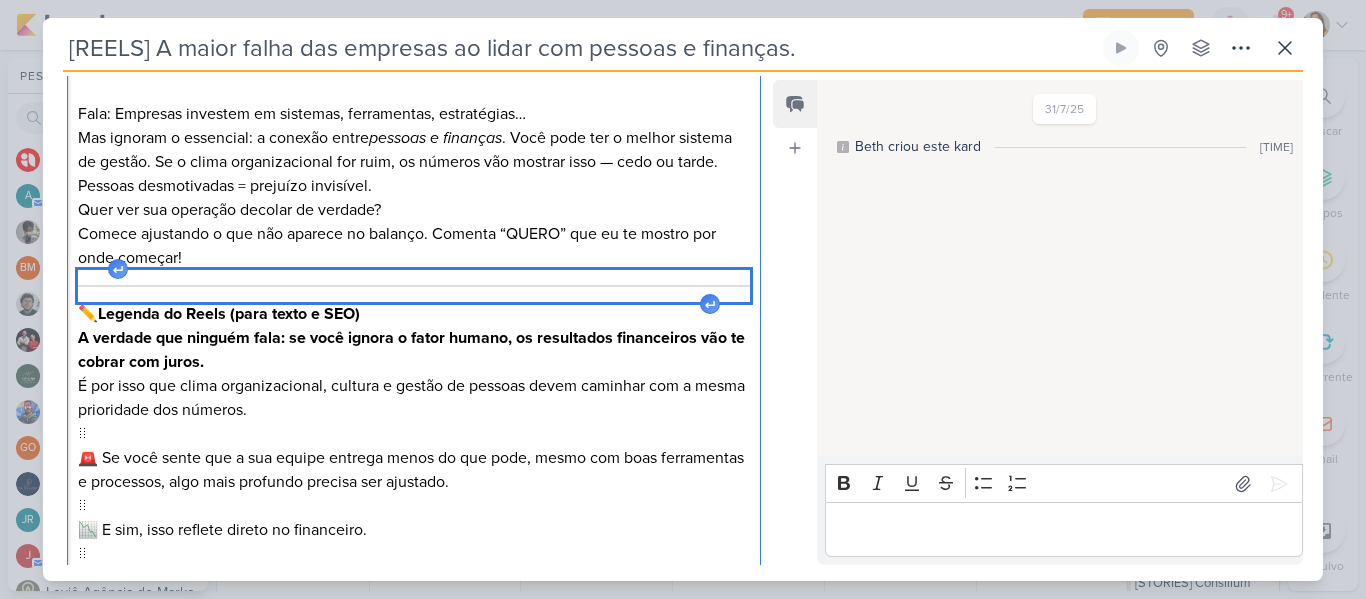 click at bounding box center [414, 286] 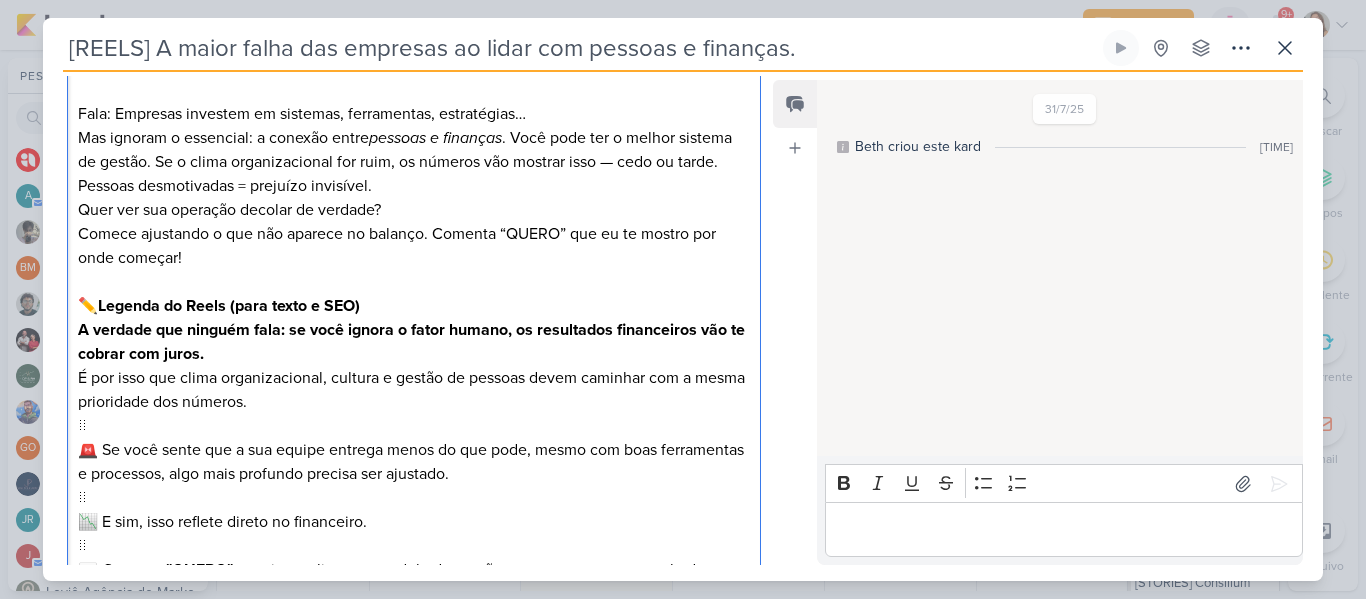 click on "✏️  Legenda do Reels (para texto e SEO)" at bounding box center (414, 306) 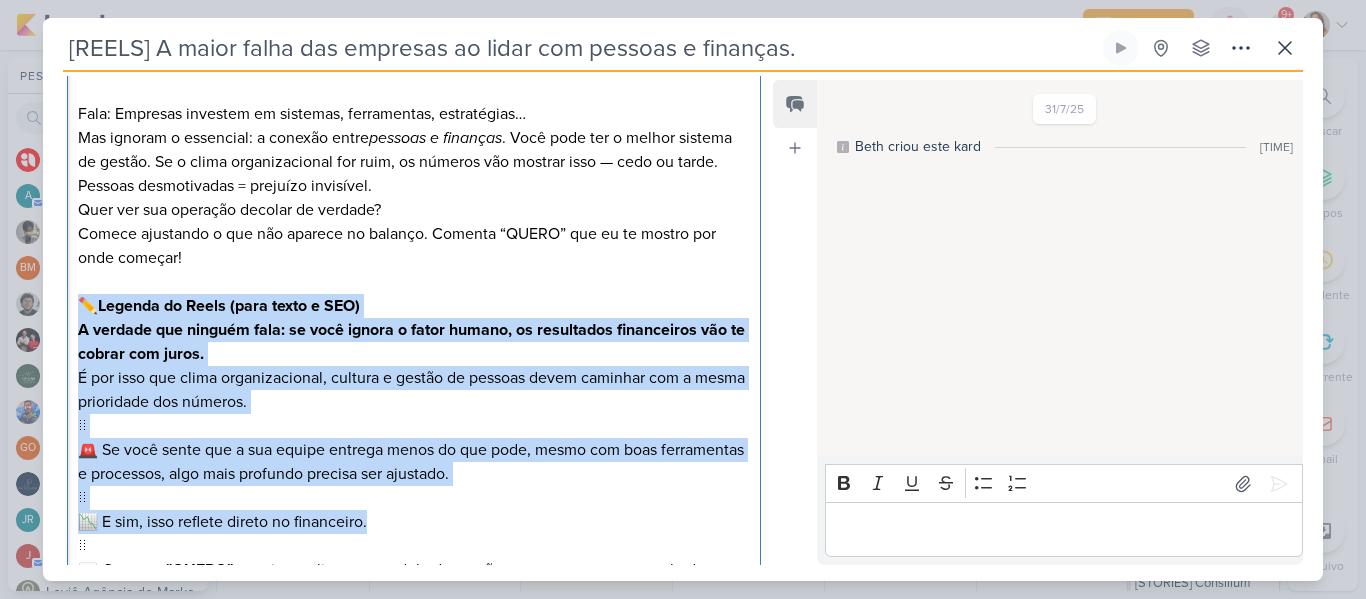 scroll, scrollTop: 560, scrollLeft: 0, axis: vertical 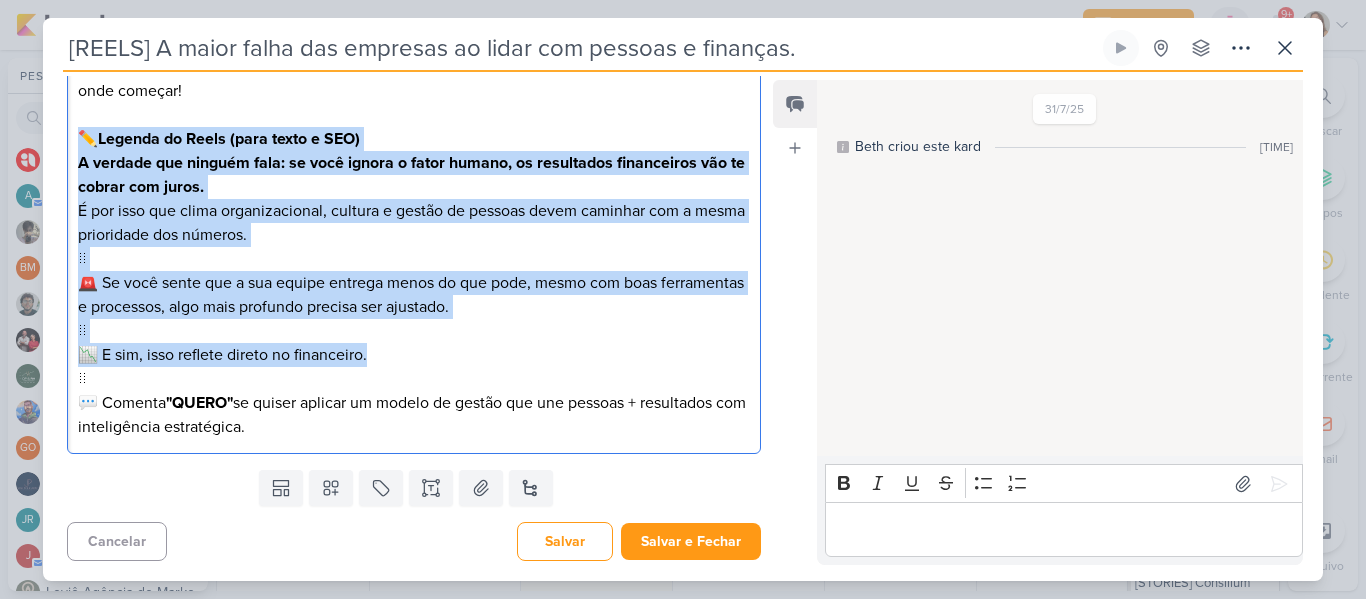 drag, startPoint x: 76, startPoint y: 301, endPoint x: 418, endPoint y: 443, distance: 370.30798 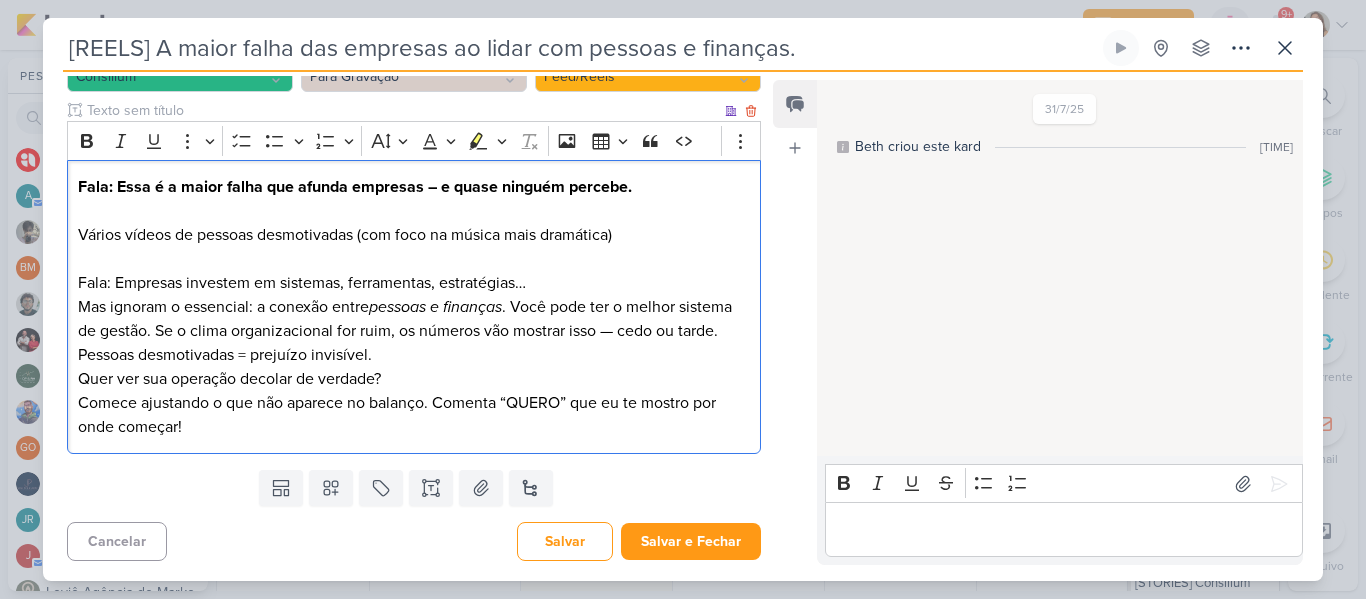 scroll, scrollTop: 224, scrollLeft: 0, axis: vertical 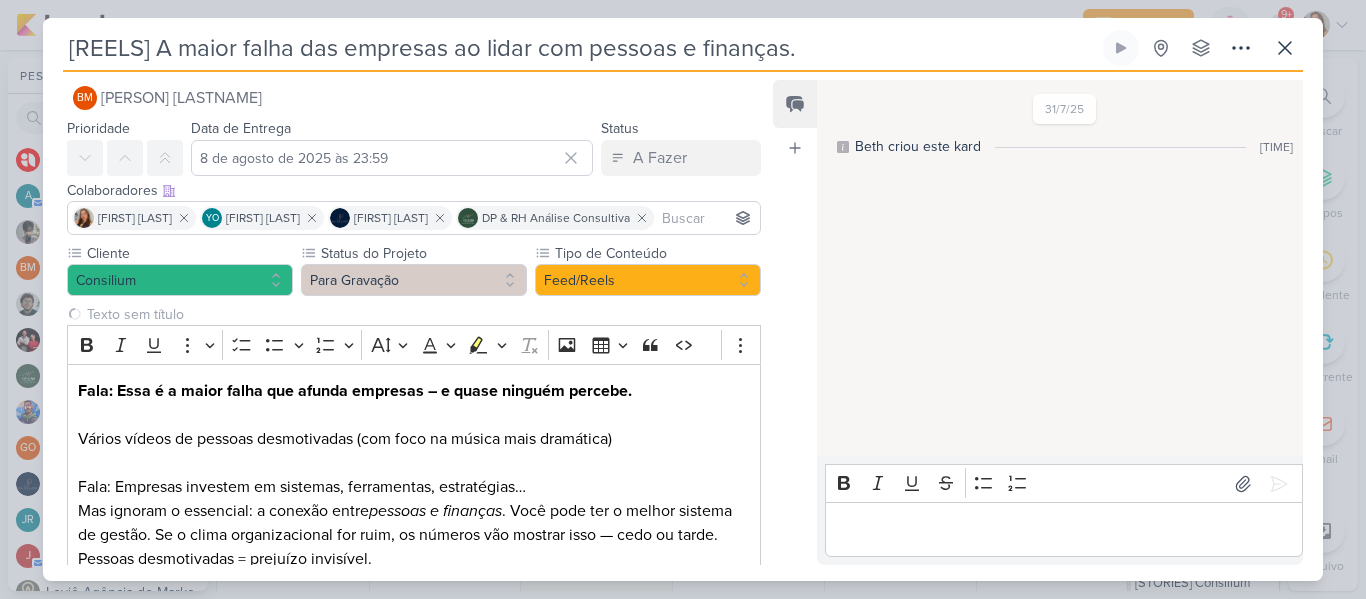 click at bounding box center [707, 218] 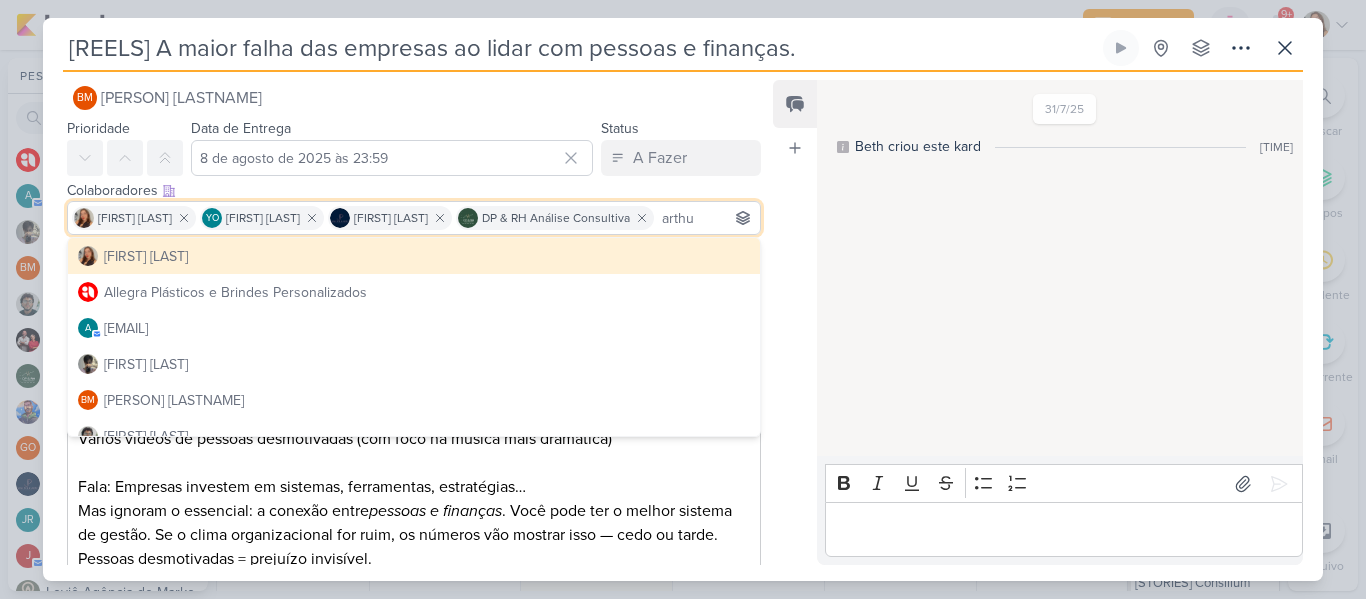 scroll, scrollTop: 0, scrollLeft: 10, axis: horizontal 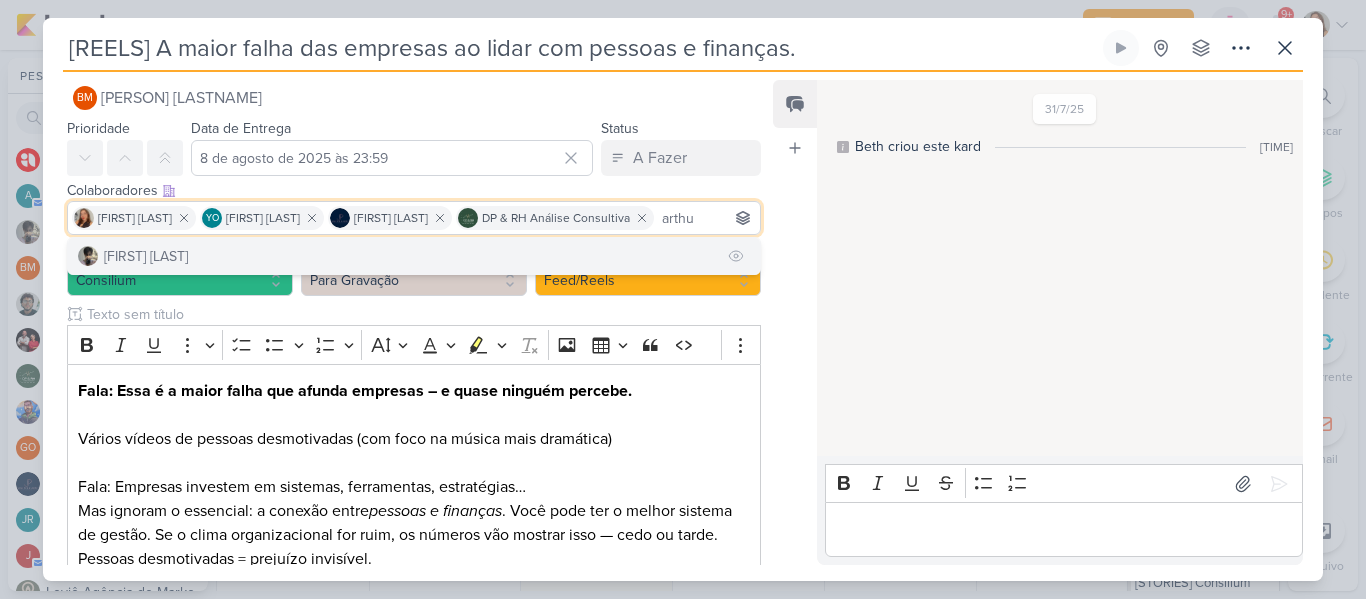 type on "arthu" 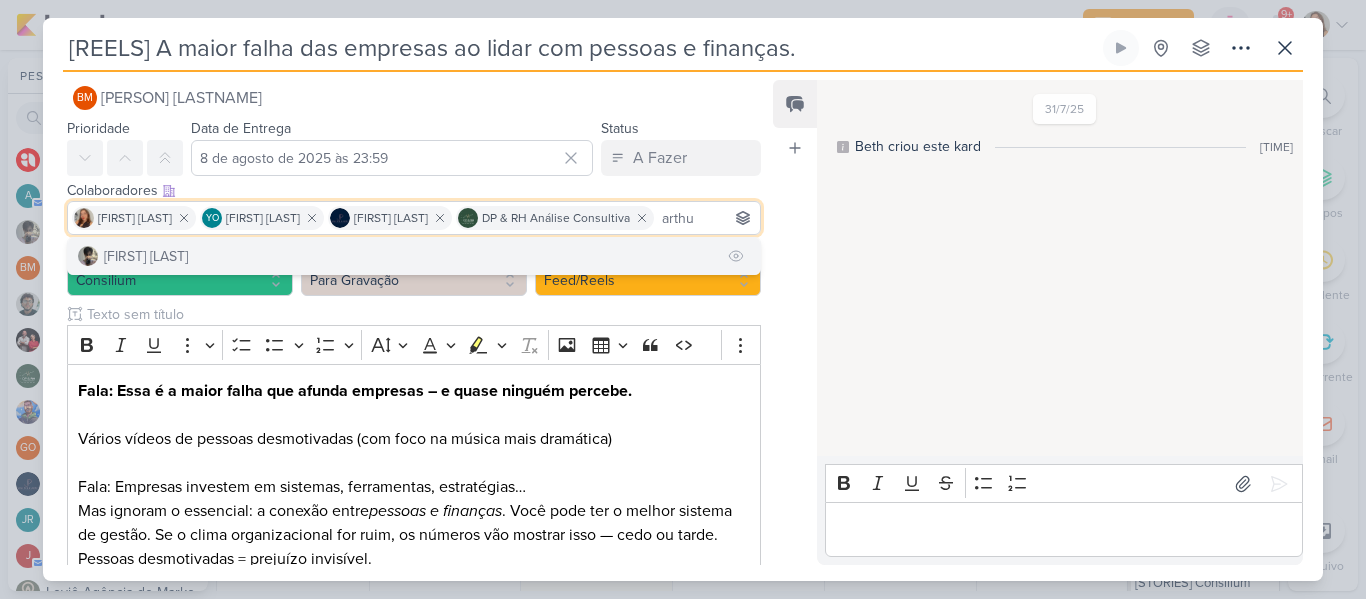 type 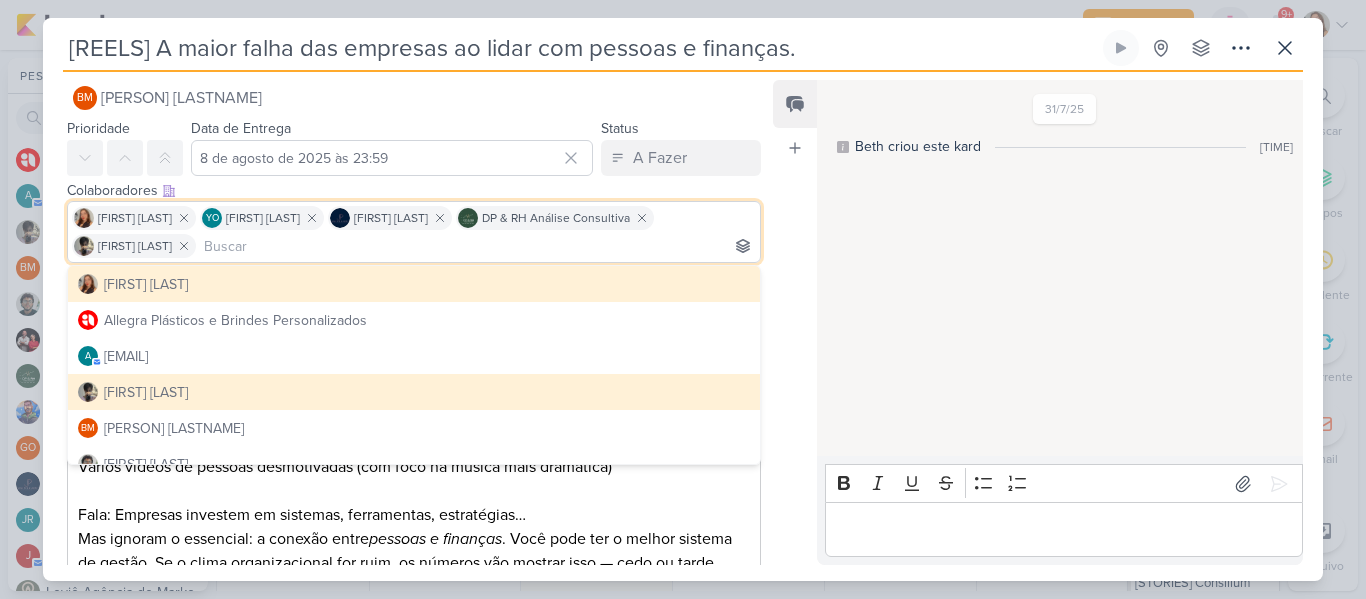 click on "Feed
Atrelar email
Solte o email para atrelar ao kard" at bounding box center [795, 322] 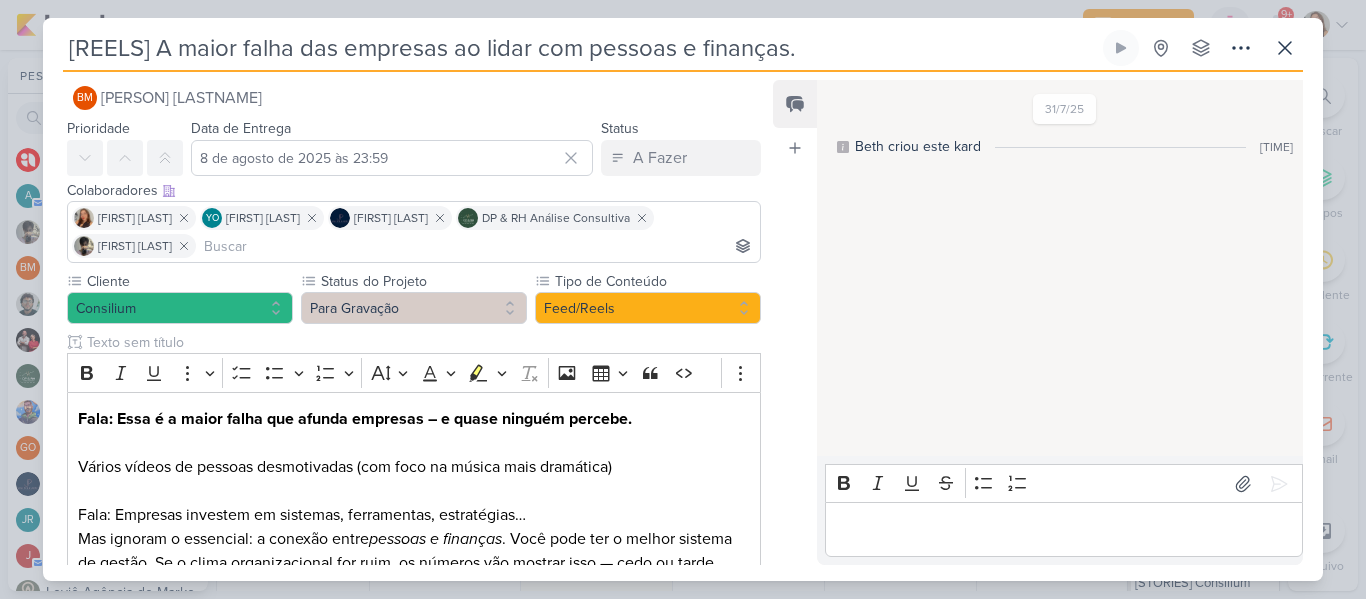 scroll, scrollTop: 252, scrollLeft: 0, axis: vertical 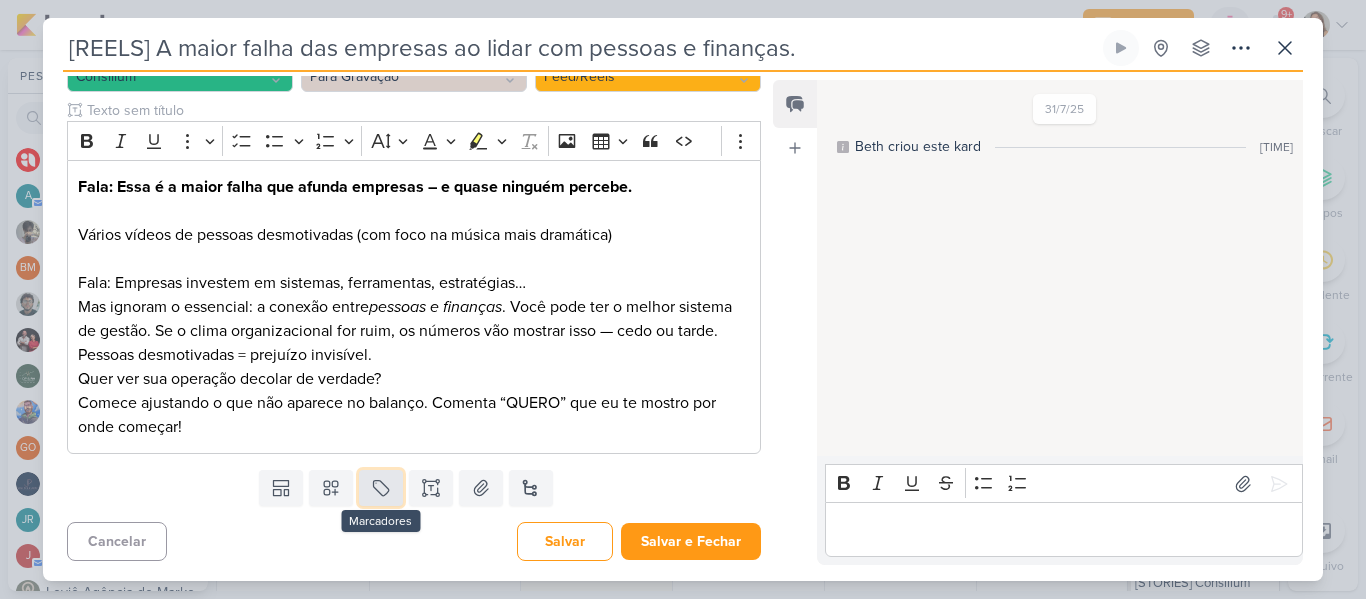 click 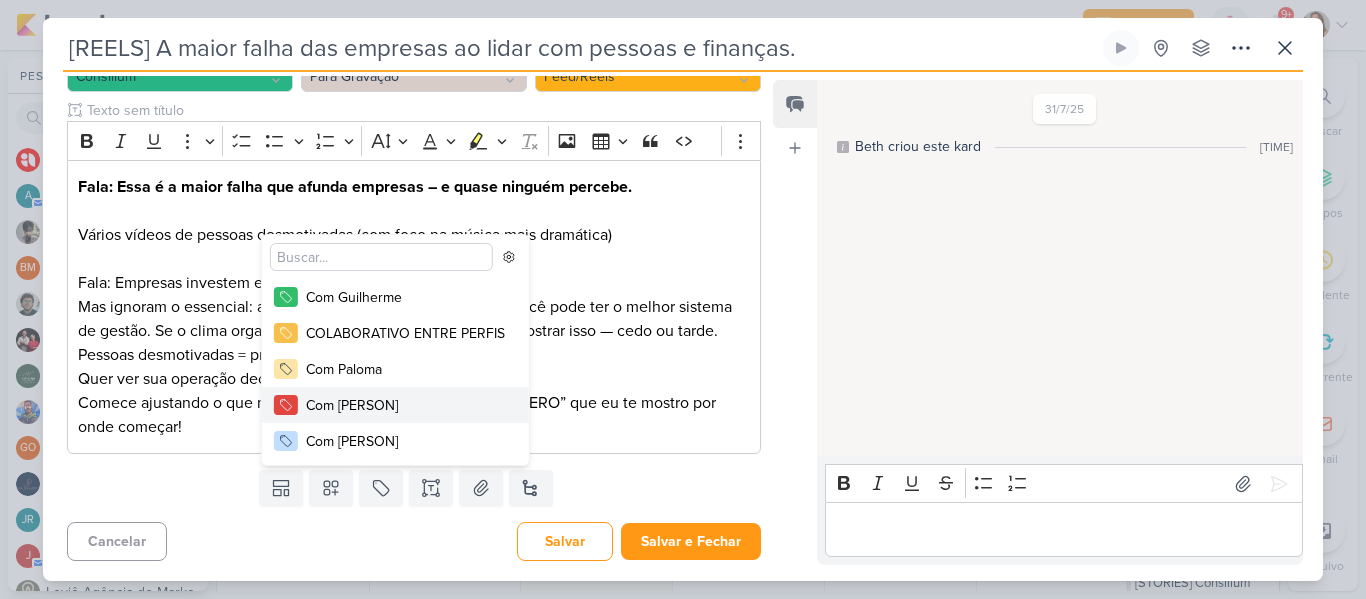 click on "Com Arthur" at bounding box center (395, 405) 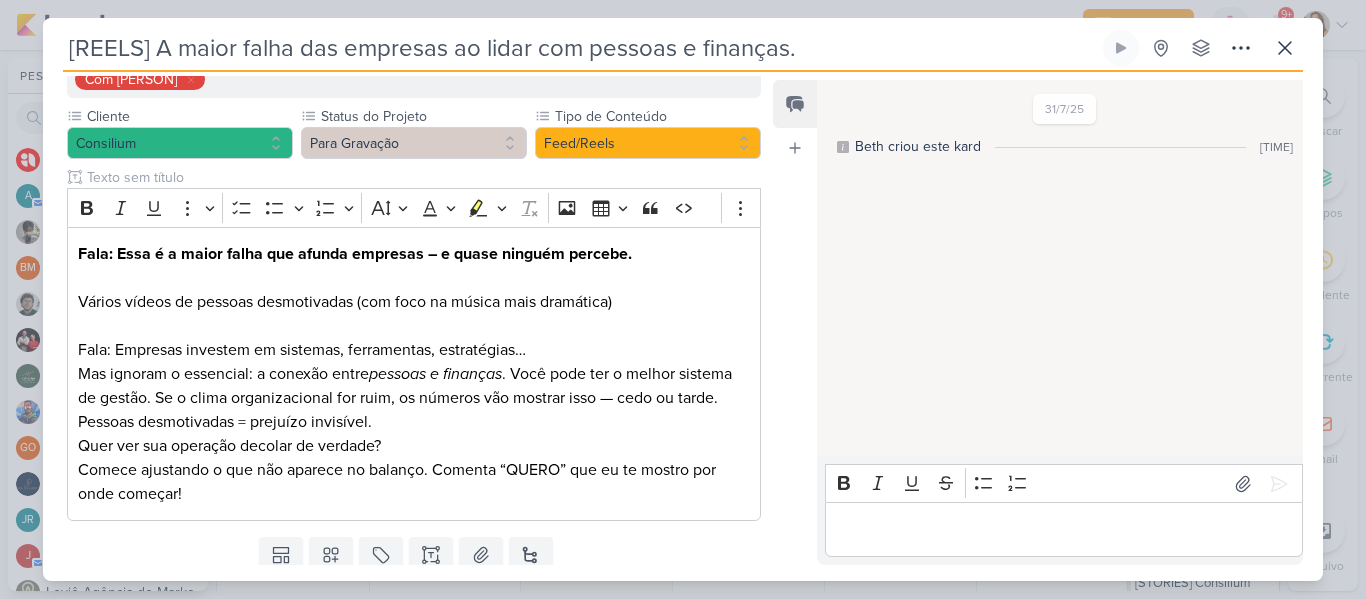 scroll, scrollTop: 319, scrollLeft: 0, axis: vertical 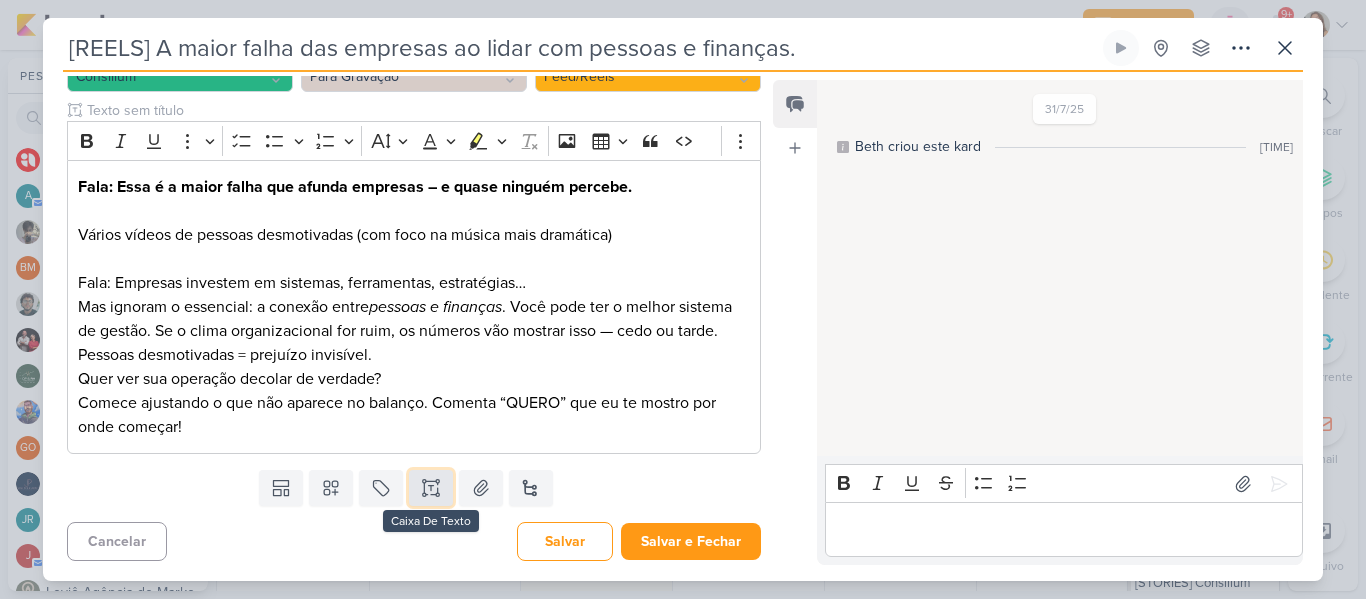 click 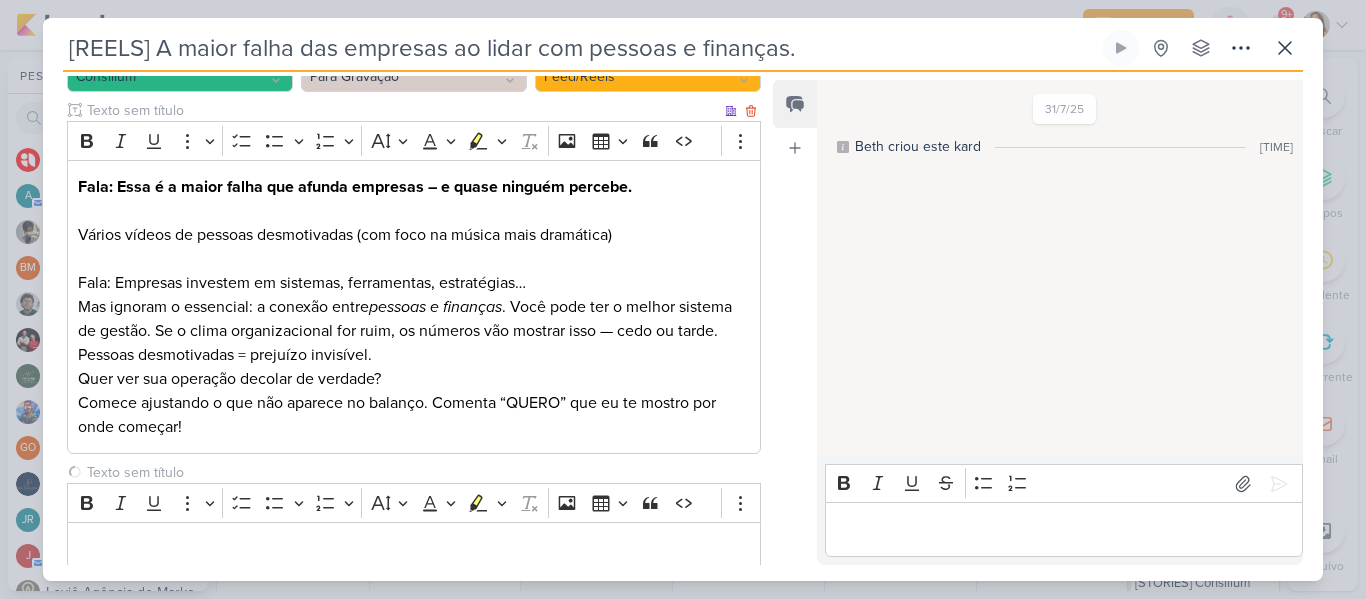 click at bounding box center [402, 110] 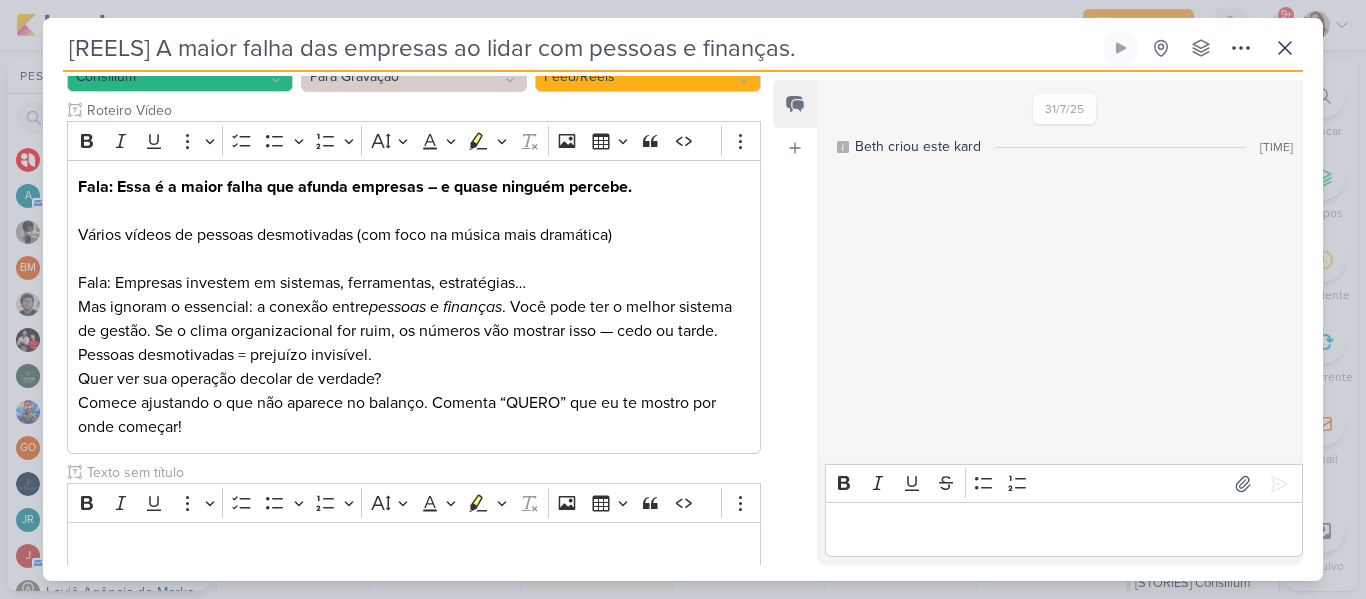 scroll, scrollTop: 442, scrollLeft: 0, axis: vertical 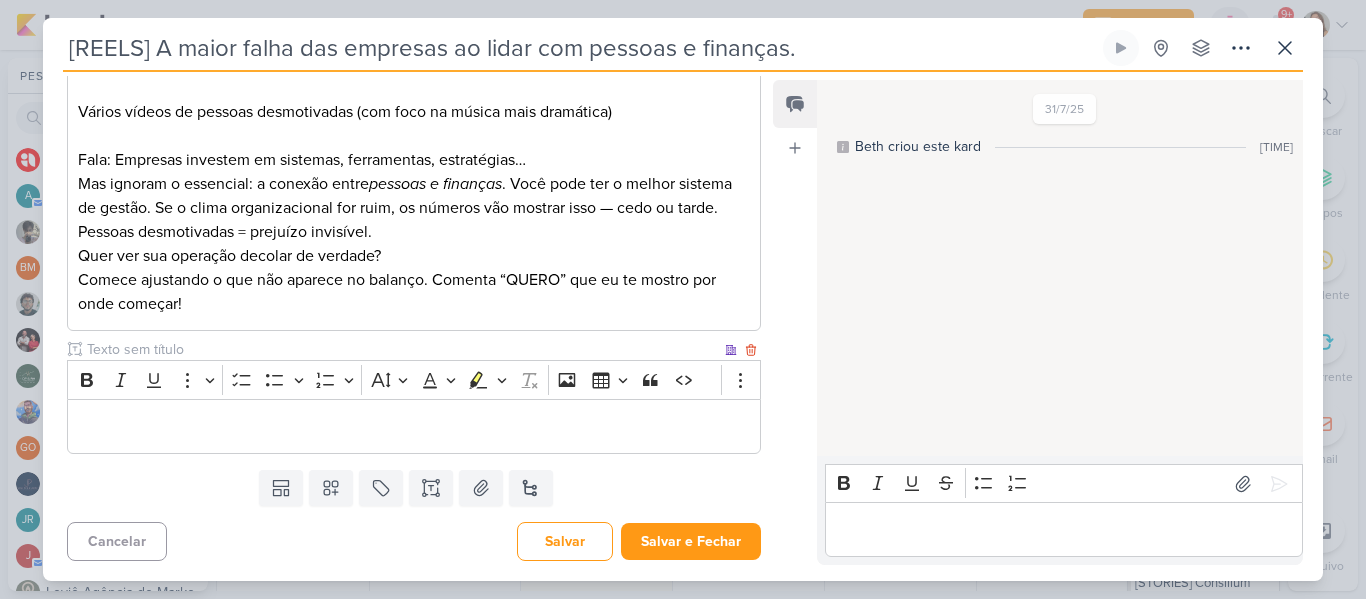 type on "Roteiro Vídeo" 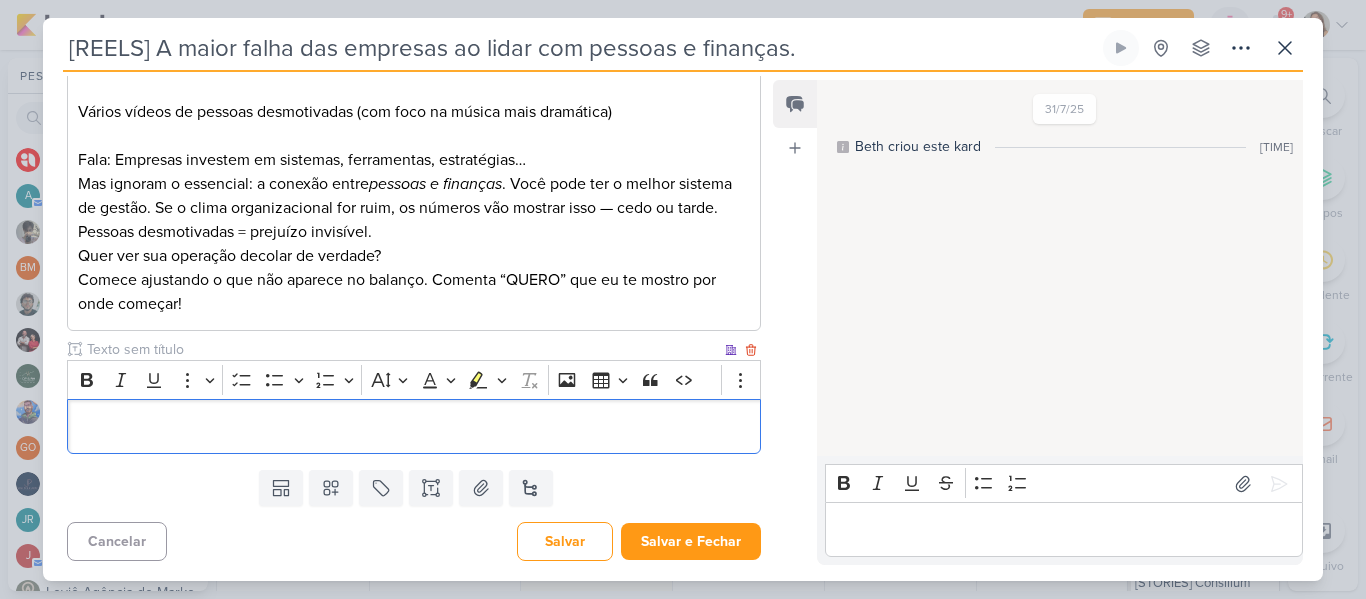 click at bounding box center [414, 427] 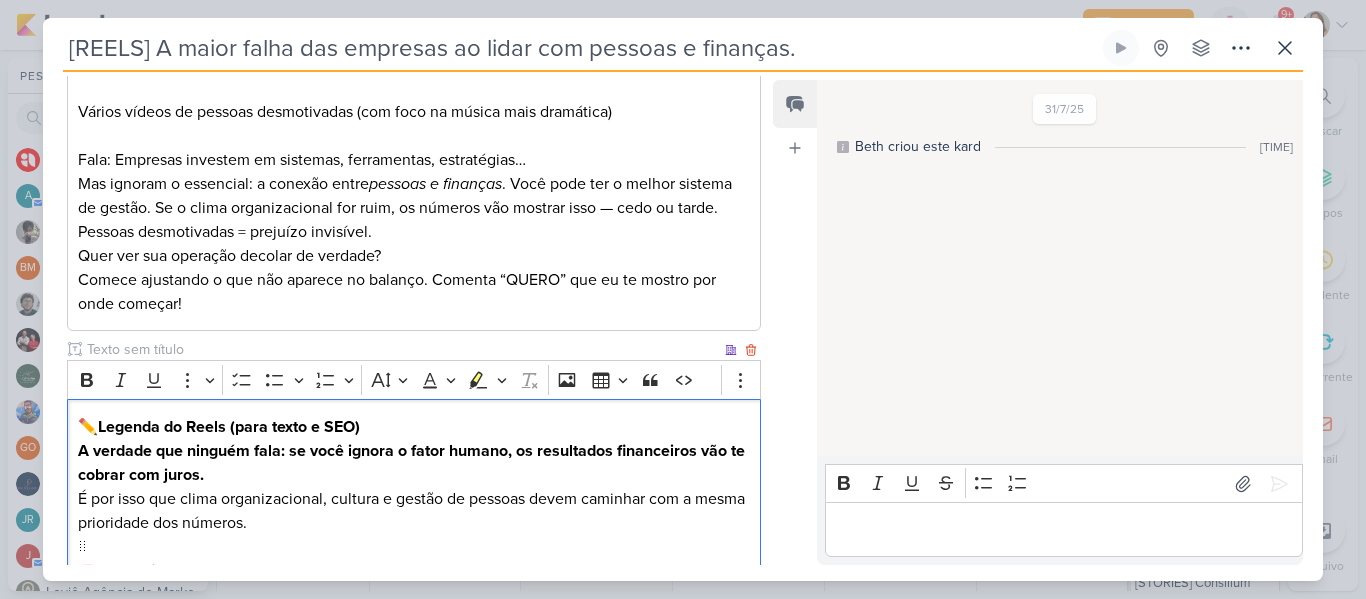 scroll, scrollTop: 602, scrollLeft: 0, axis: vertical 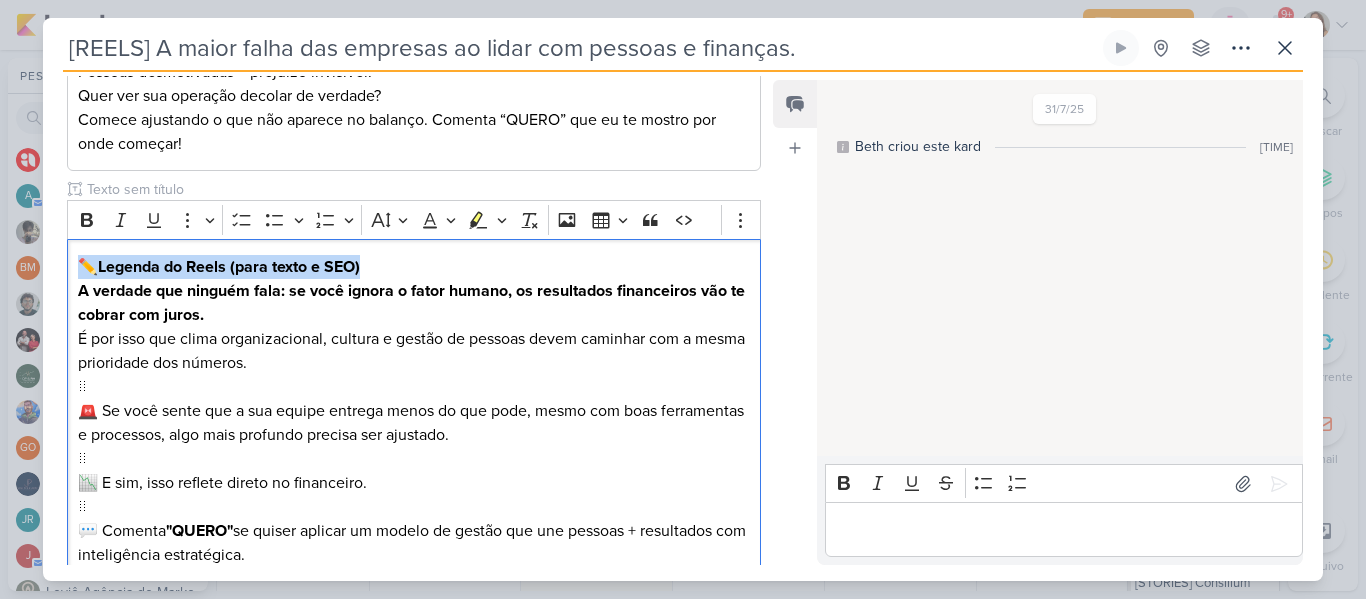 drag, startPoint x: 387, startPoint y: 271, endPoint x: 36, endPoint y: 268, distance: 351.01282 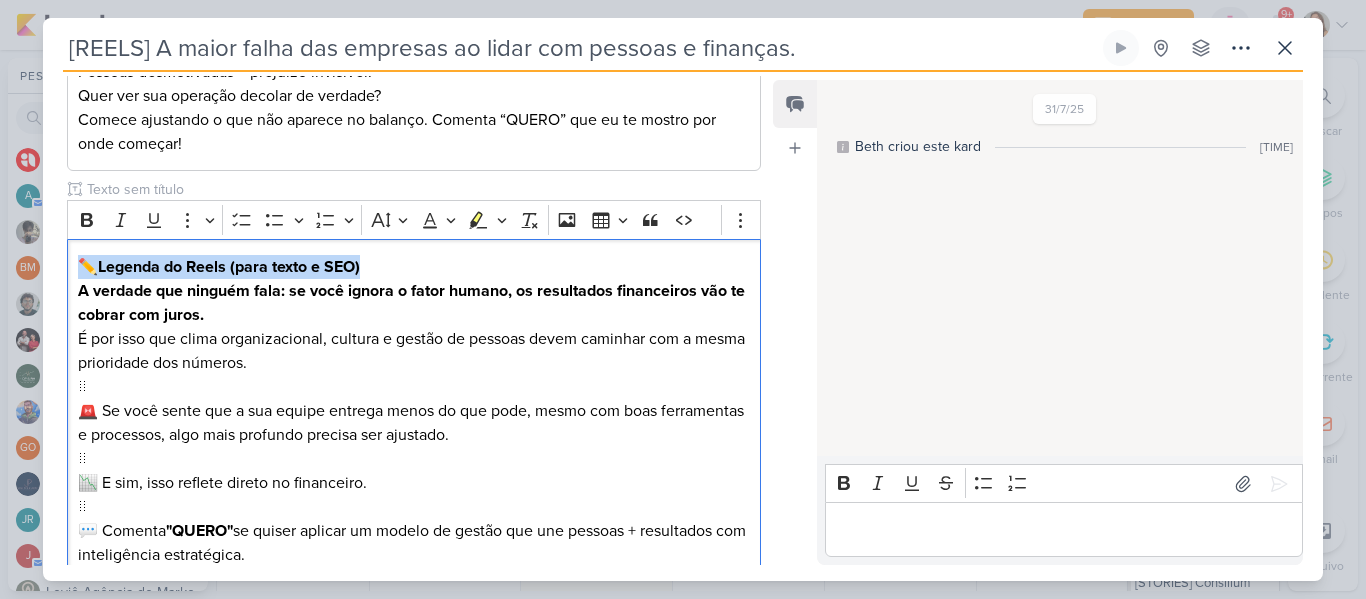 click on "[REELS] A maior falha das empresas ao lidar com pessoas e finanças." at bounding box center [683, 299] 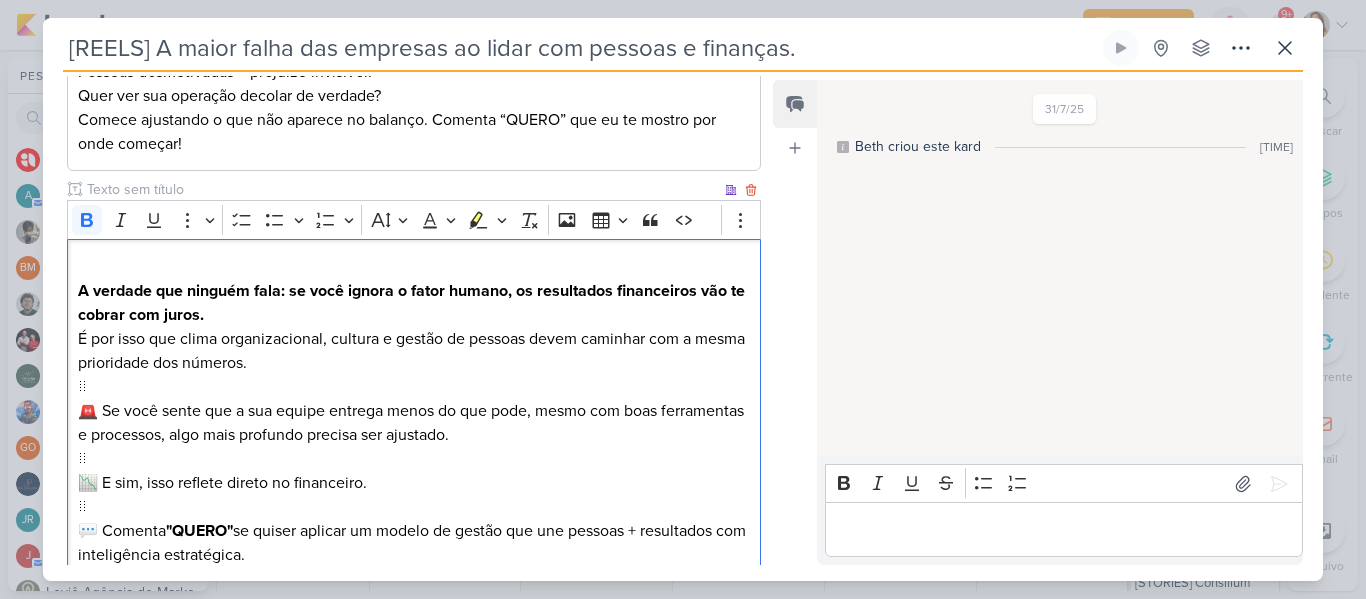 click on "A verdade que ninguém fala: se você ignora o fator humano, os resultados financeiros vão te cobrar com juros. É por isso que clima organizacional, cultura e gestão de pessoas devem caminhar com a mesma prioridade dos números. ⠀ 🚨 Se você sente que a sua equipe entrega menos do que pode, mesmo com boas ferramentas e processos, algo mais profundo precisa ser ajustado. ⠀ 📉 E sim, isso reflete direto no financeiro. ⠀ 💬 Comenta  "QUERO"  se quiser aplicar um modelo de gestão que une pessoas + resultados com inteligência estratégica." at bounding box center (414, 410) 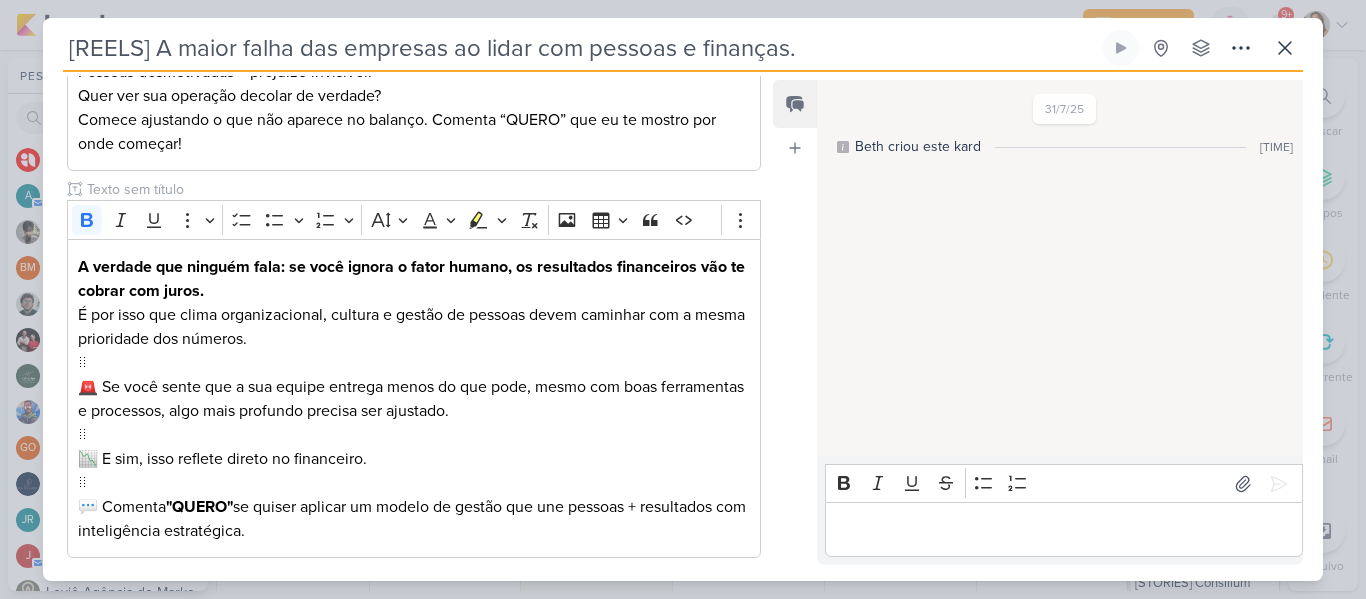 click on "Responsável
BM
[FIRST] [LAST]
Nenhum contato encontrado
criar new contact
Novo Contato
Digite um endereço de email para criar um contato. Não se preocupe, tomaremos conta de todas as suas interações com esse contato através do email para que você possa colaborar com qualquer pessoa sem sair do Kardz
Email" at bounding box center [683, 326] 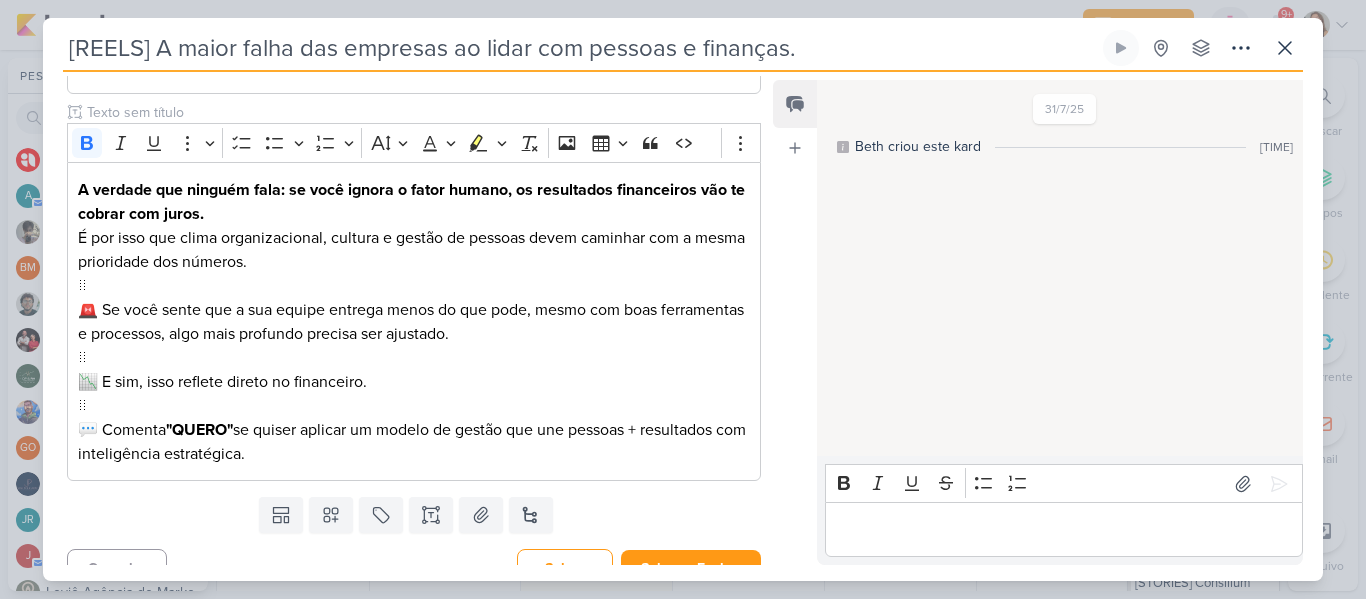scroll, scrollTop: 706, scrollLeft: 0, axis: vertical 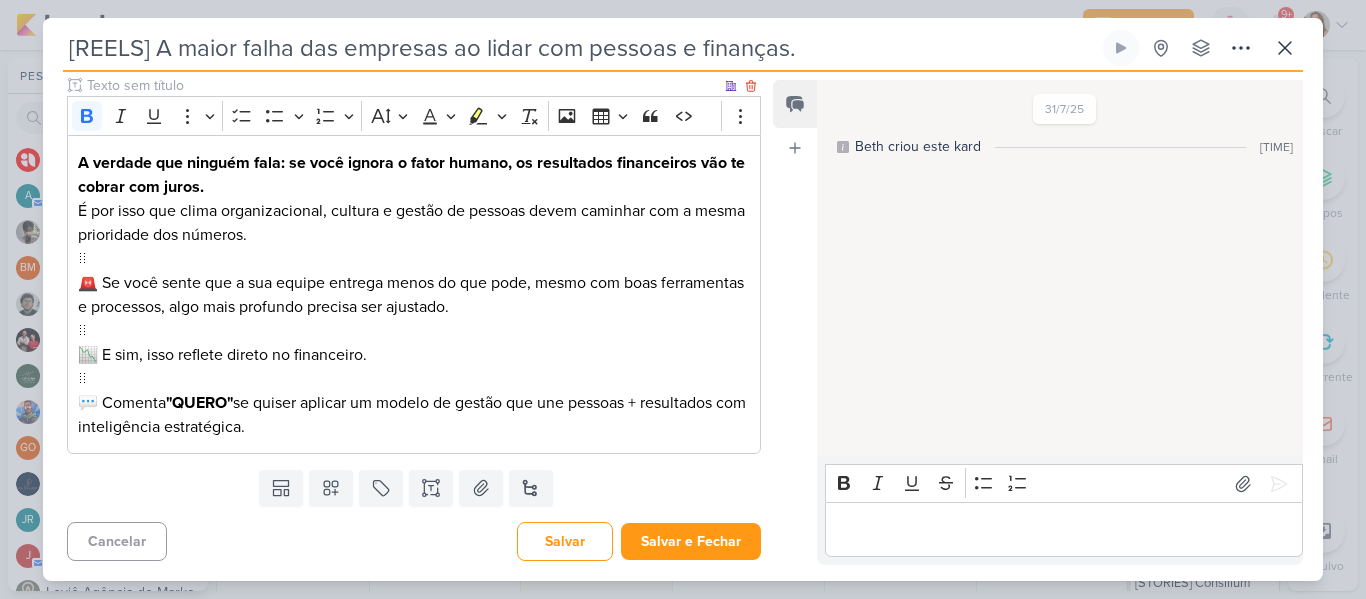 click on "A verdade que ninguém fala: se você ignora o fator humano, os resultados financeiros vão te cobrar com juros. É por isso que clima organizacional, cultura e gestão de pessoas devem caminhar com a mesma prioridade dos números. ⠀ 🚨 Se você sente que a sua equipe entrega menos do que pode, mesmo com boas ferramentas e processos, algo mais profundo precisa ser ajustado. ⠀ 📉 E sim, isso reflete direto no financeiro. ⠀ 💬 Comenta  "QUERO"  se quiser aplicar um modelo de gestão que une pessoas + resultados com inteligência estratégica." at bounding box center (414, 294) 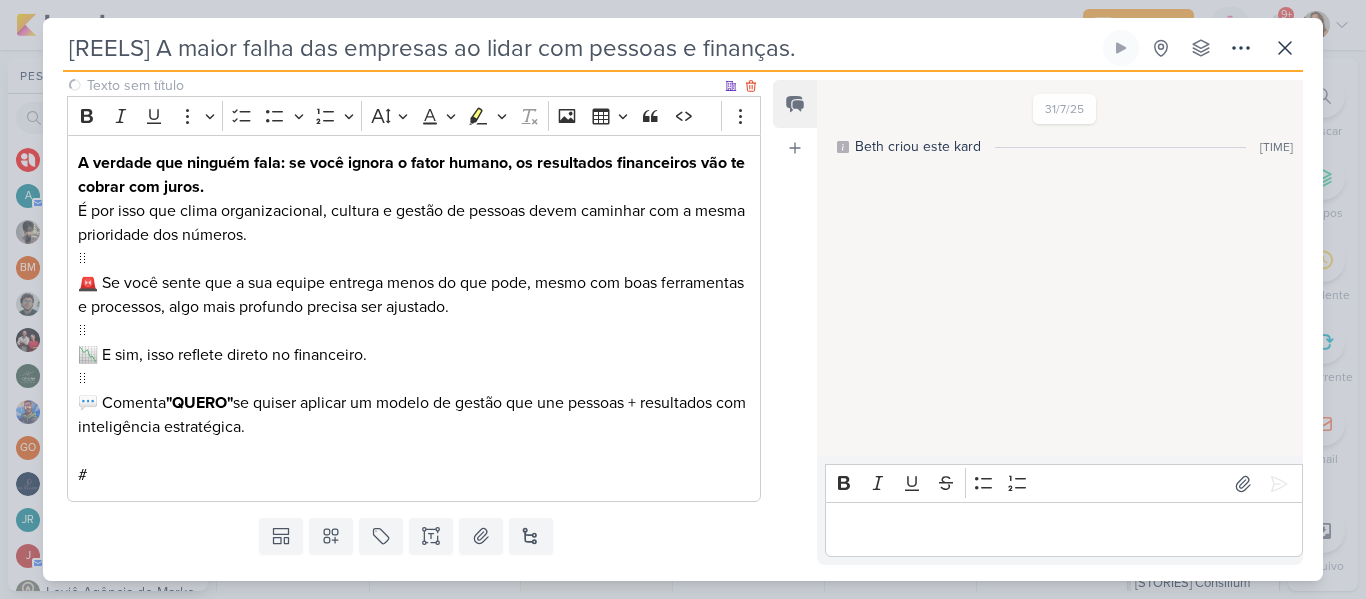 click at bounding box center (402, 85) 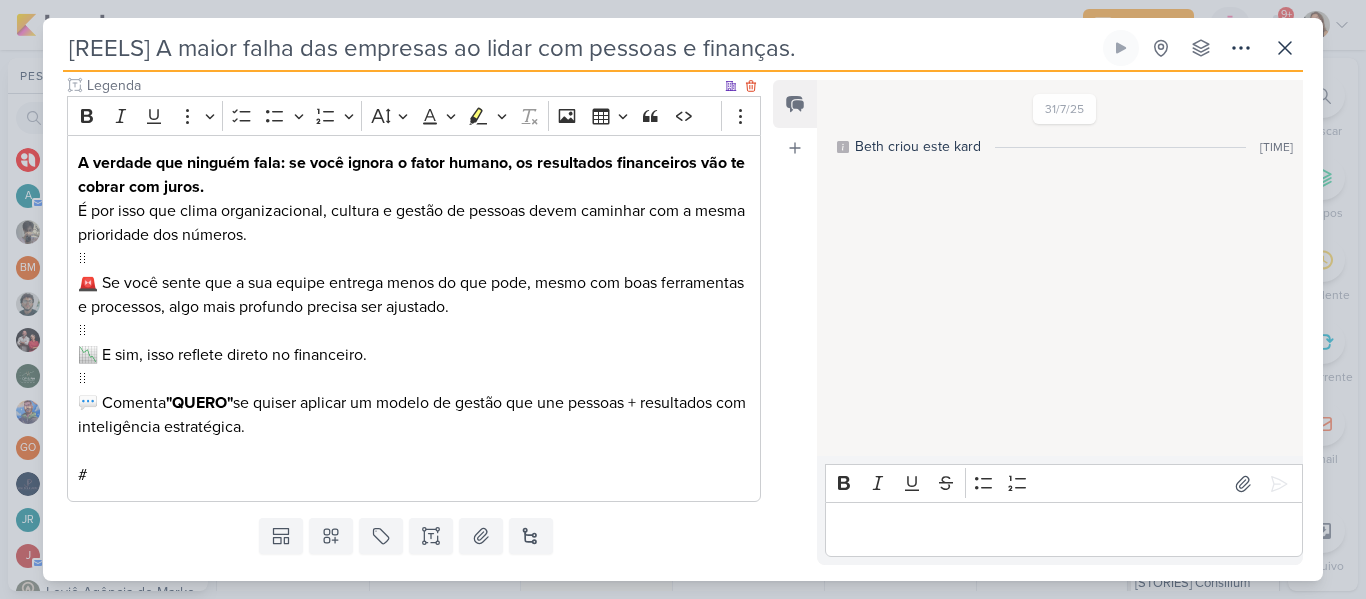type on "Legenda" 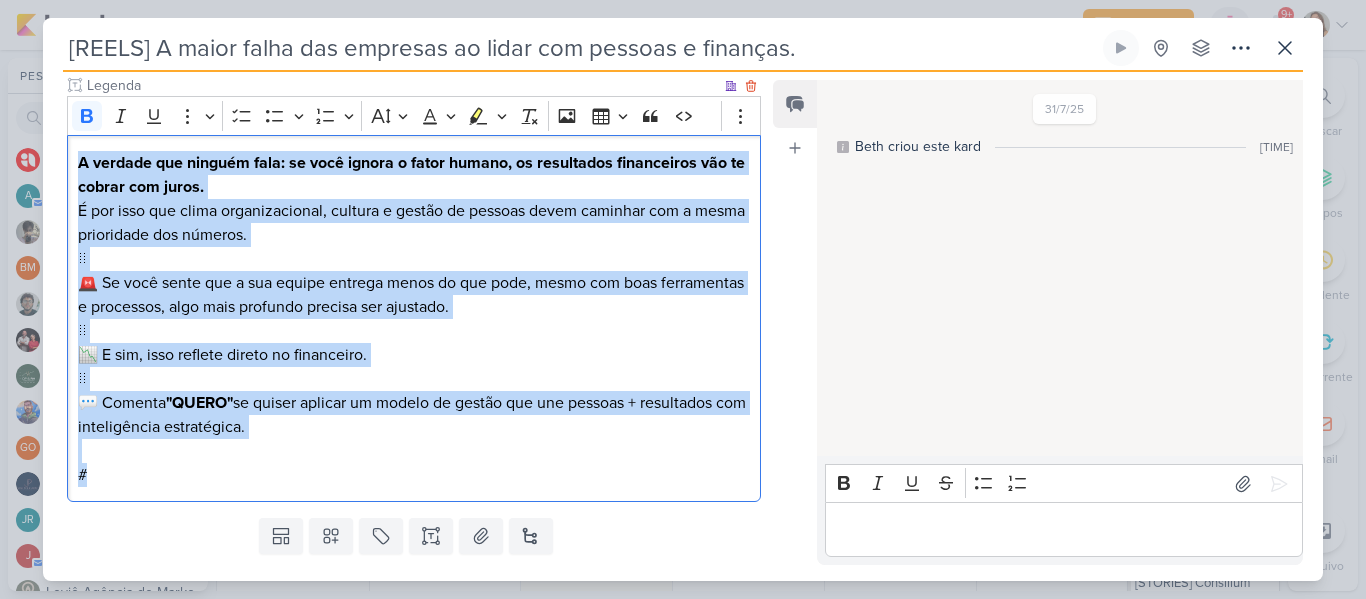 drag, startPoint x: 80, startPoint y: 159, endPoint x: 213, endPoint y: 488, distance: 354.86618 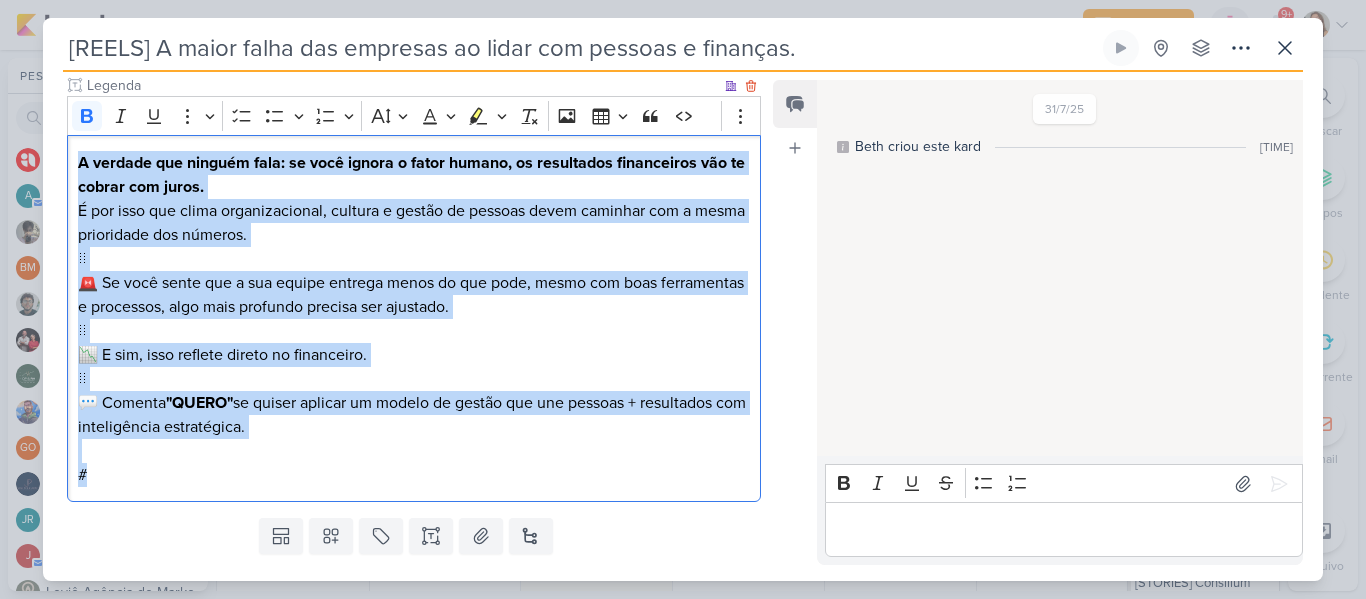 click on "A verdade que ninguém fala: se você ignora o fator humano, os resultados financeiros vão te cobrar com juros. É por isso que clima organizacional, cultura e gestão de pessoas devem caminhar com a mesma prioridade dos números. ⠀ 🚨 Se você sente que a sua equipe entrega menos do que pode, mesmo com boas ferramentas e processos, algo mais profundo precisa ser ajustado. ⠀ 📉 E sim, isso reflete direto no financeiro. ⠀ 💬 Comenta  "QUERO"  se quiser aplicar um modelo de gestão que une pessoas + resultados com inteligência estratégica. #" at bounding box center (414, 318) 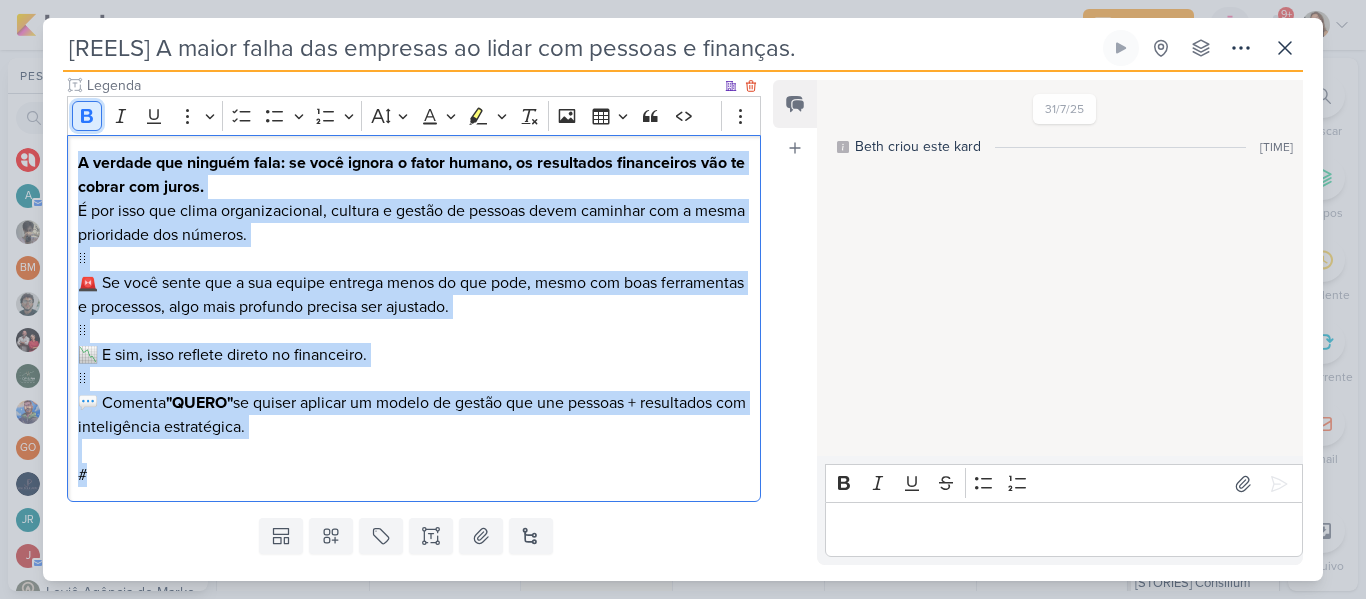 click 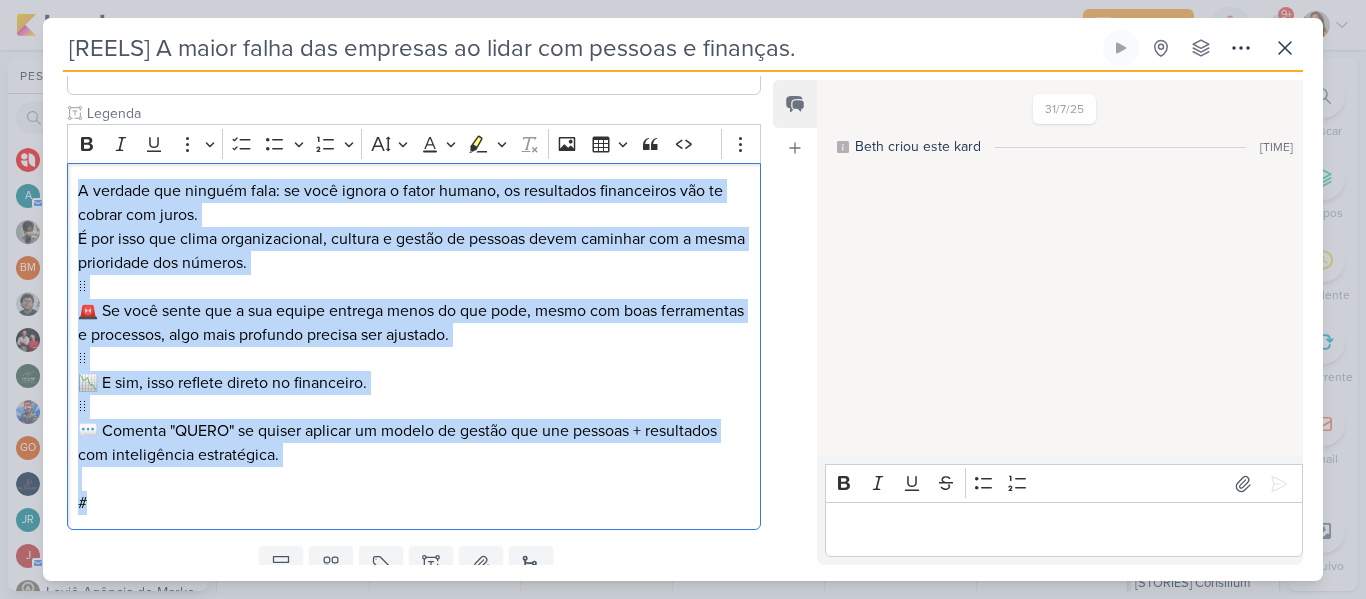 scroll, scrollTop: 754, scrollLeft: 0, axis: vertical 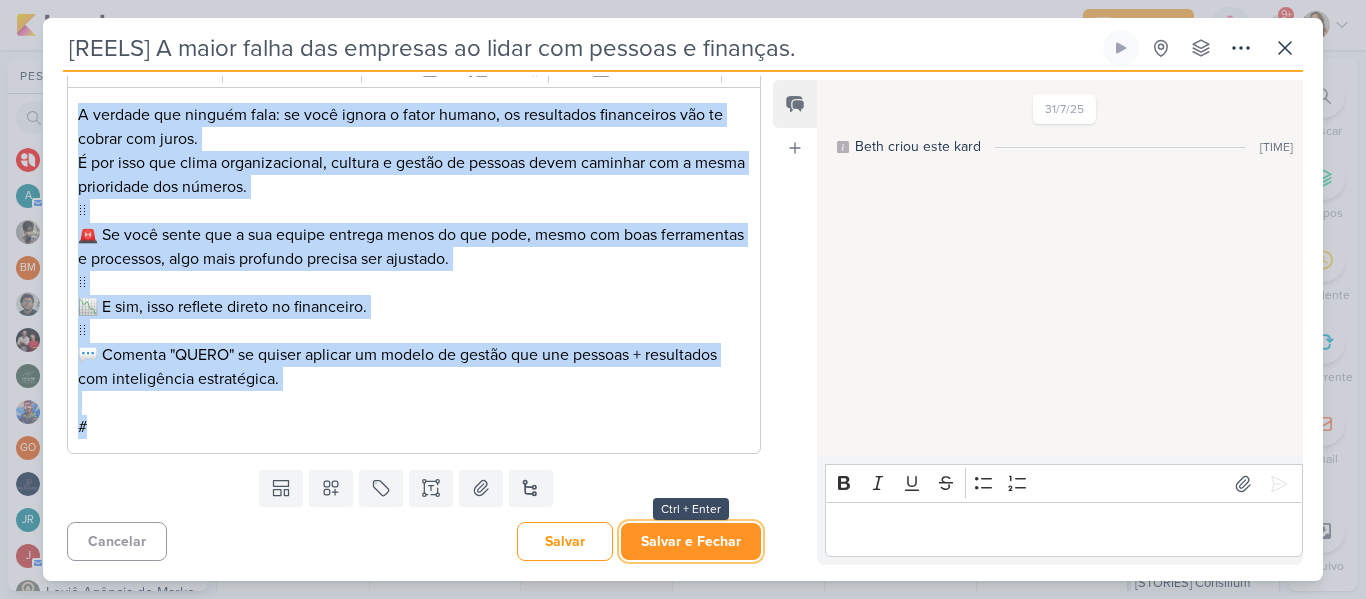 click on "Salvar e Fechar" at bounding box center (691, 541) 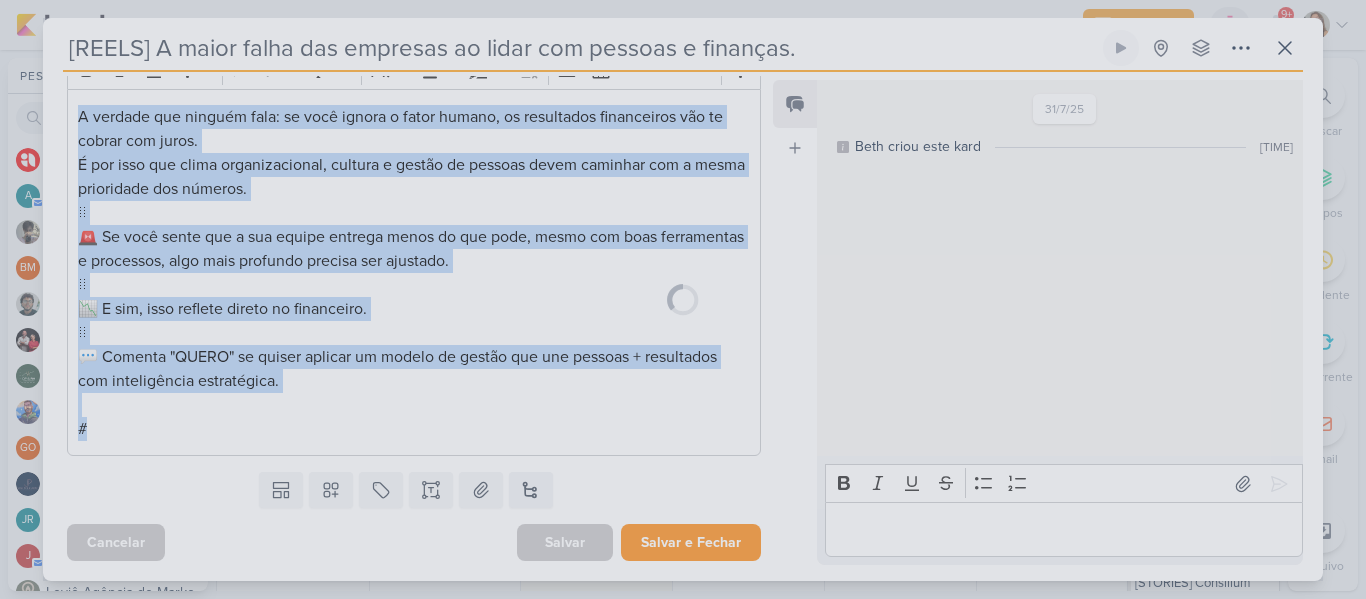 scroll, scrollTop: 752, scrollLeft: 0, axis: vertical 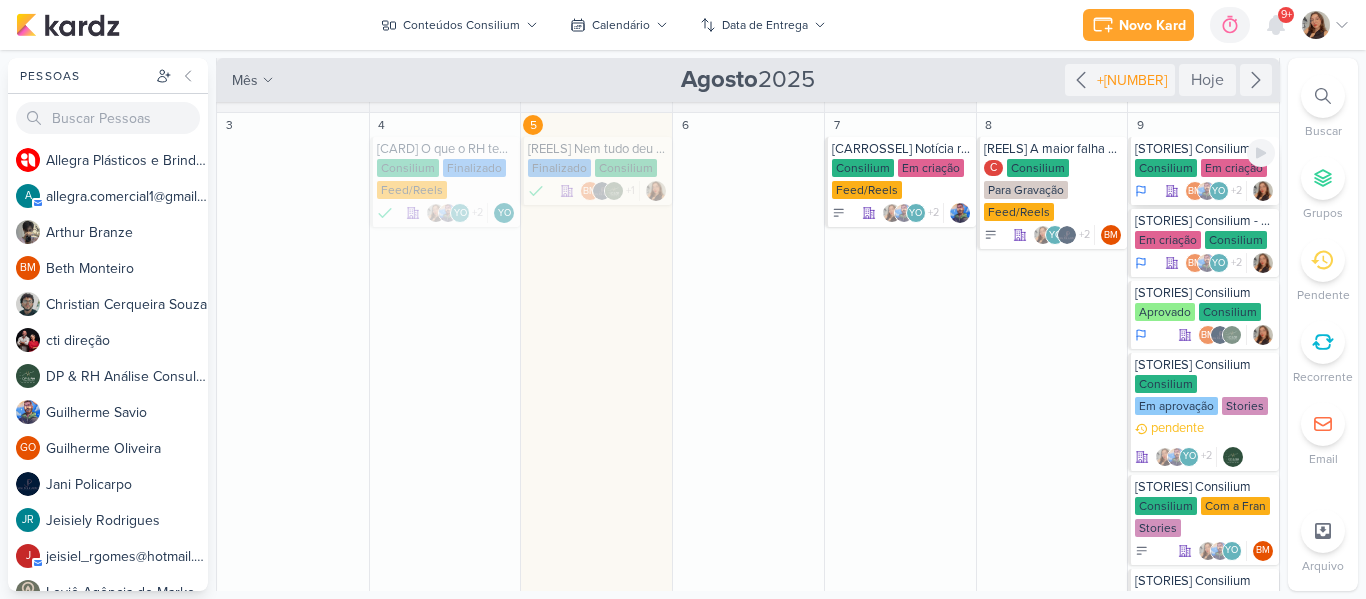 click on "Consilium
Em criação" at bounding box center [1205, 169] 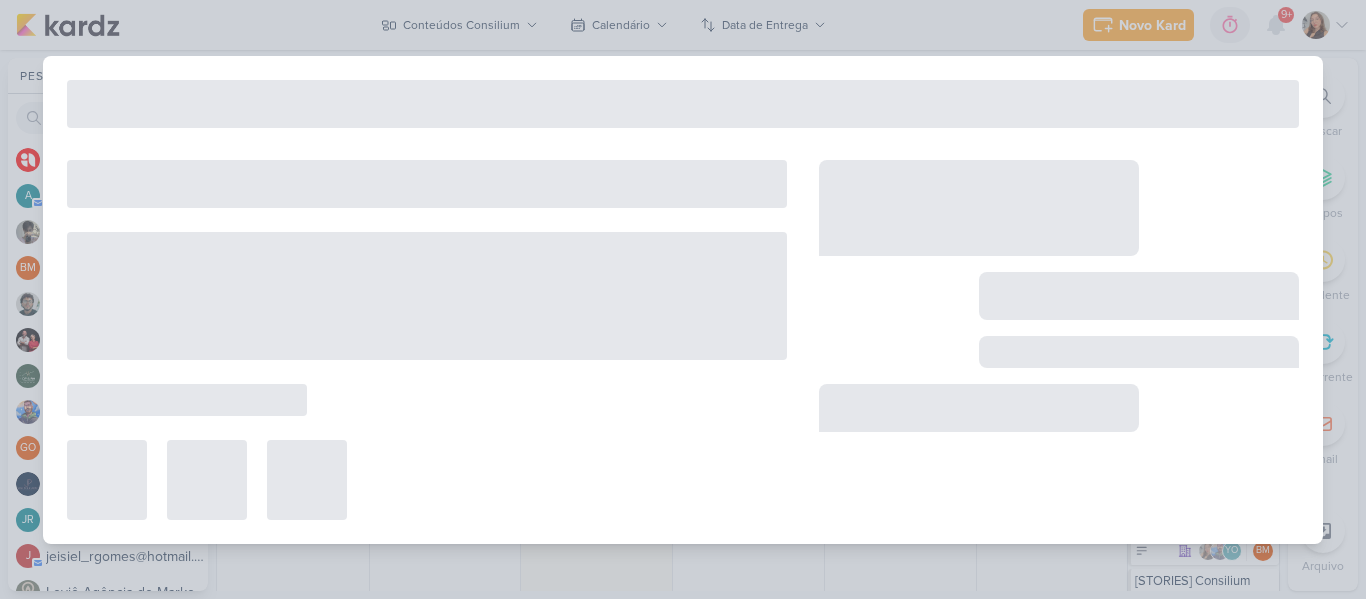 type on "[STORIES] Consilium - Consultoria" 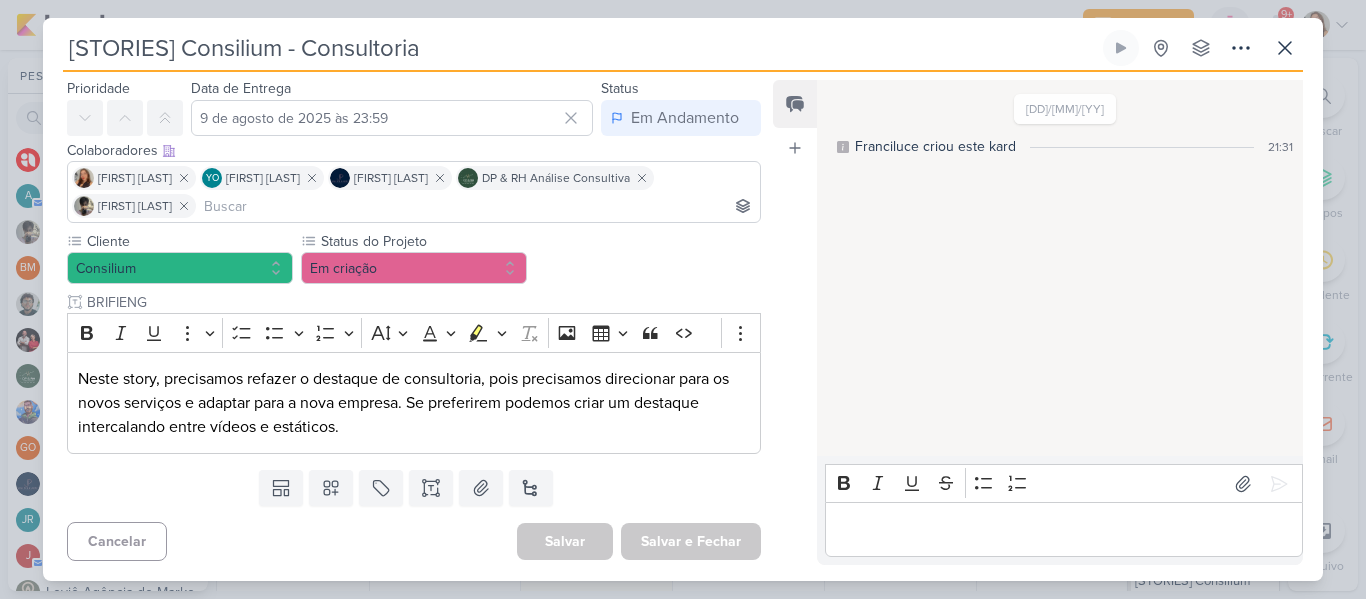 scroll, scrollTop: 0, scrollLeft: 0, axis: both 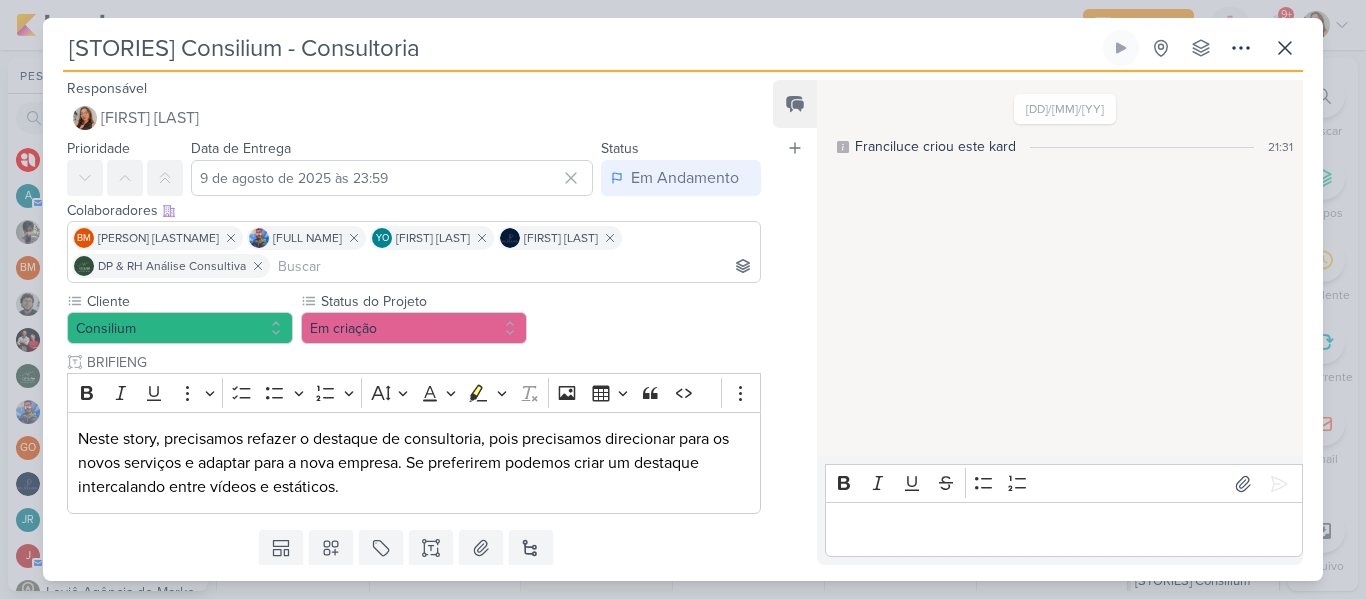 click at bounding box center (1063, 530) 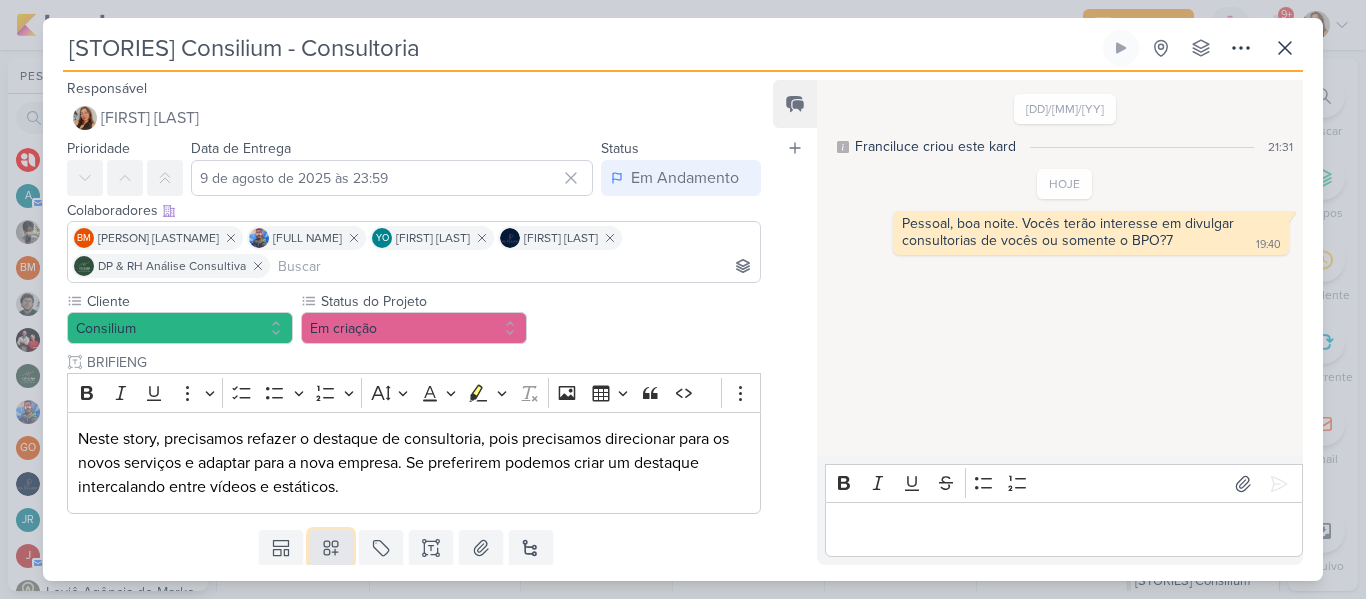 click 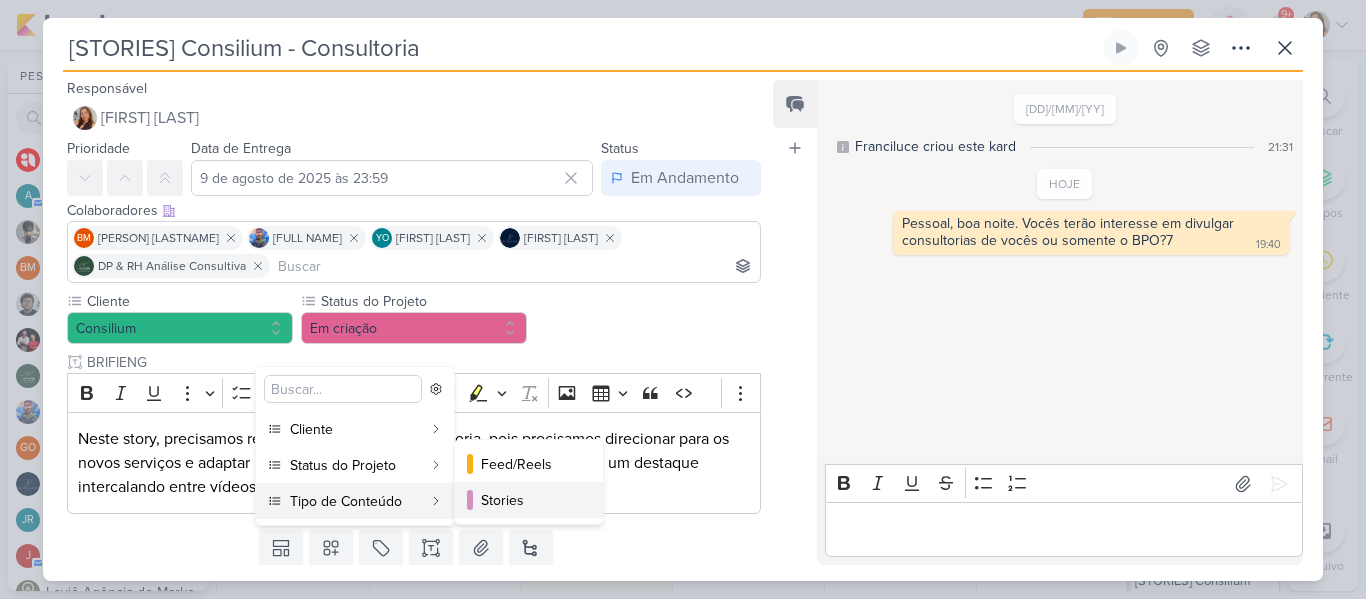 click on "Stories" at bounding box center (530, 500) 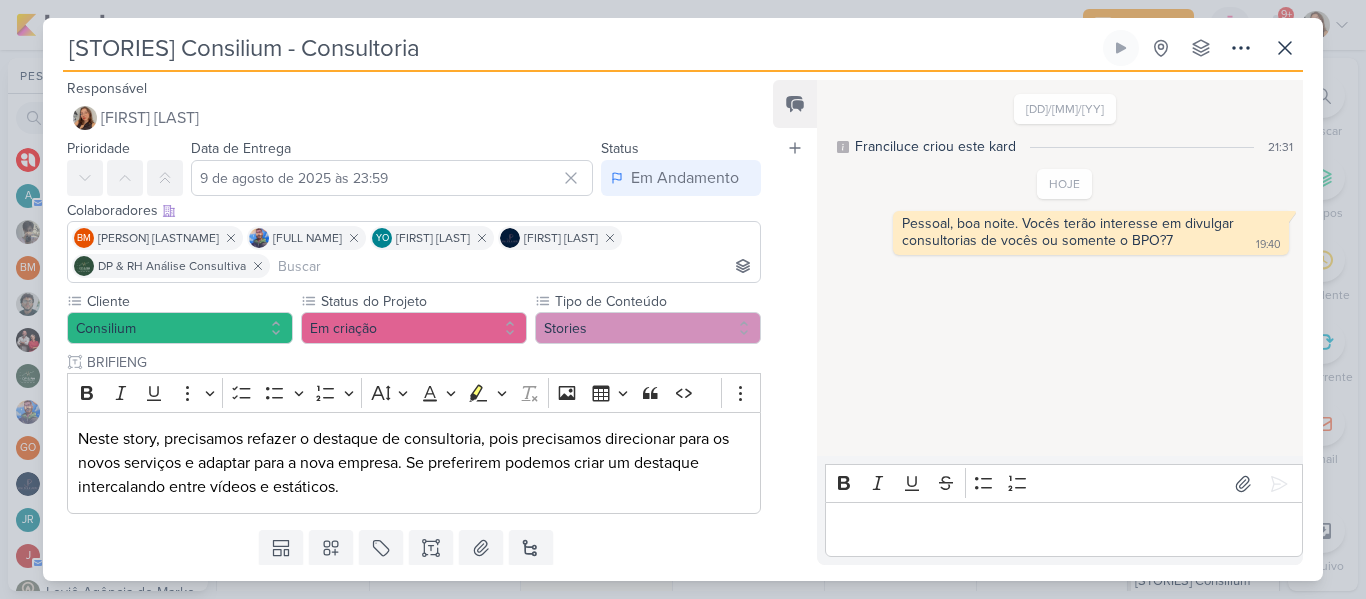 scroll, scrollTop: 60, scrollLeft: 0, axis: vertical 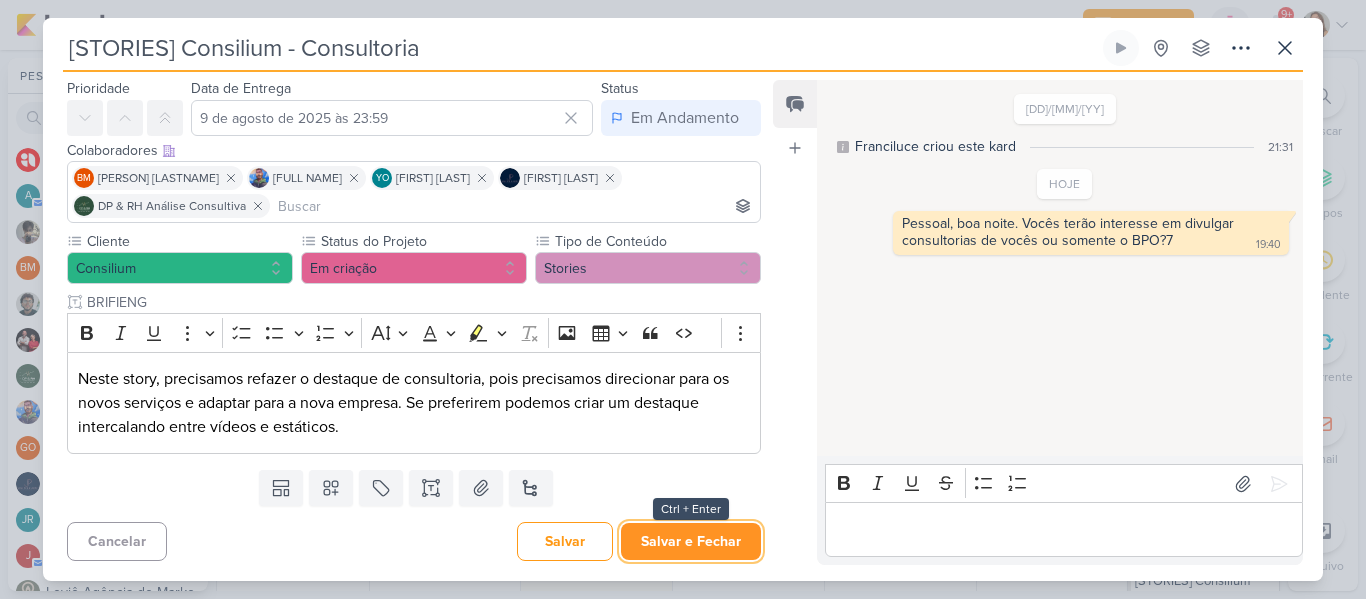 click on "Salvar e Fechar" at bounding box center (691, 541) 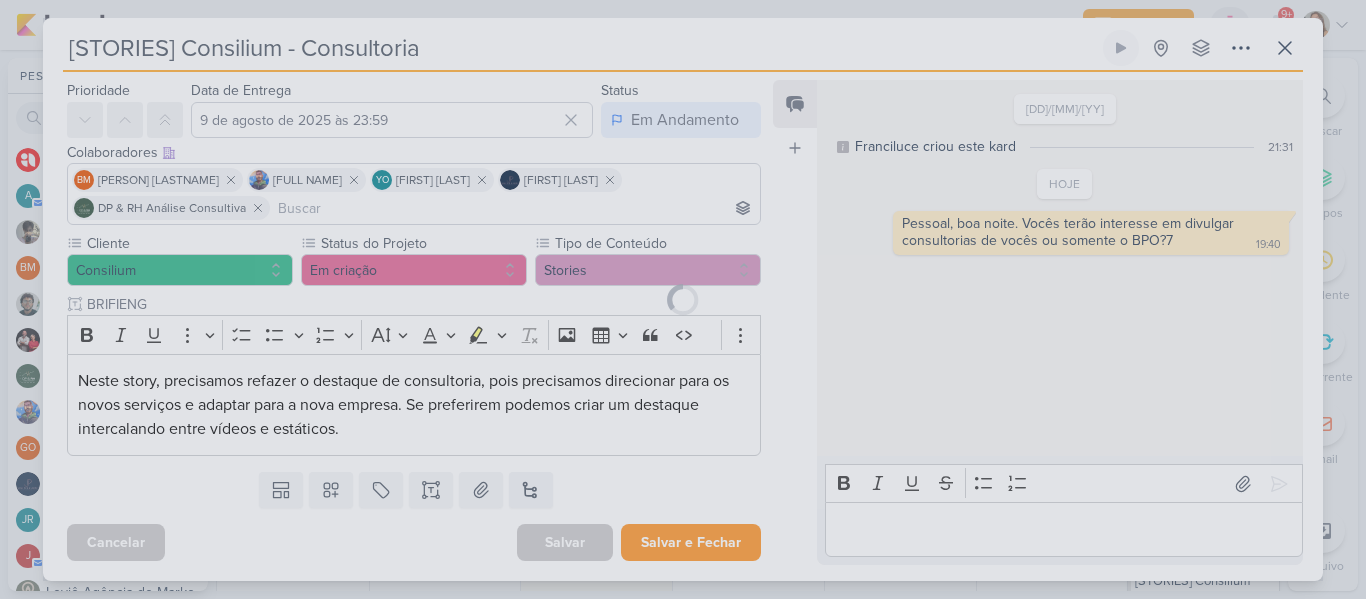 scroll, scrollTop: 58, scrollLeft: 0, axis: vertical 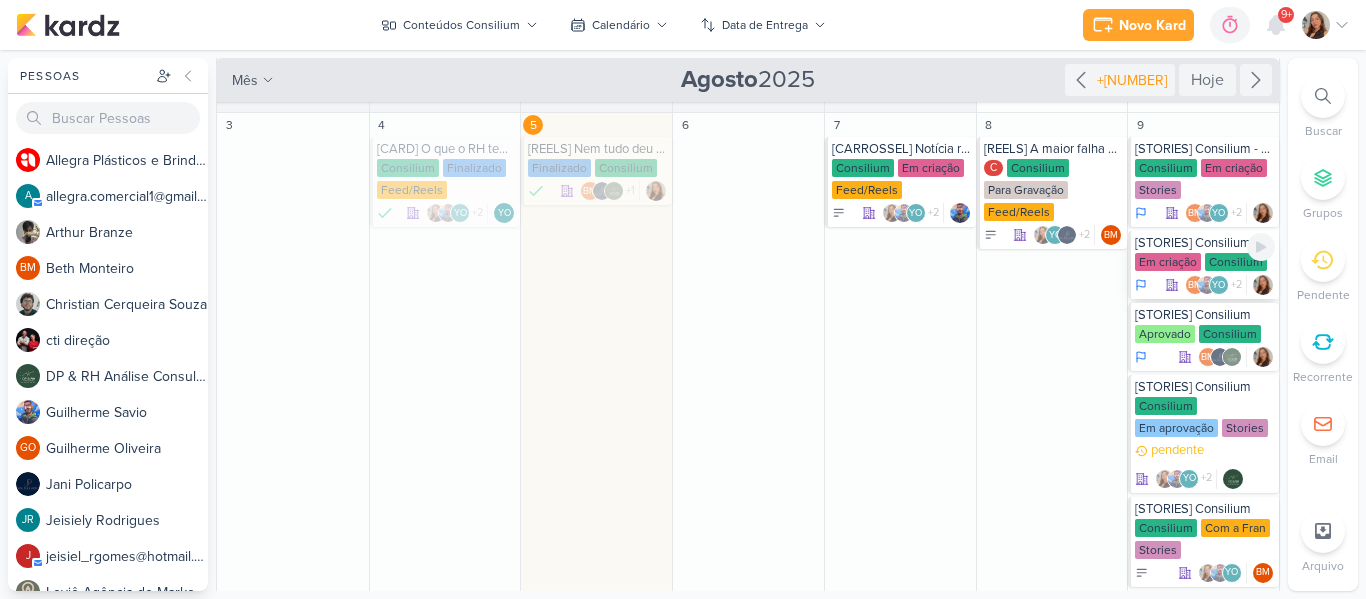 click on "Em criação" at bounding box center [1168, 262] 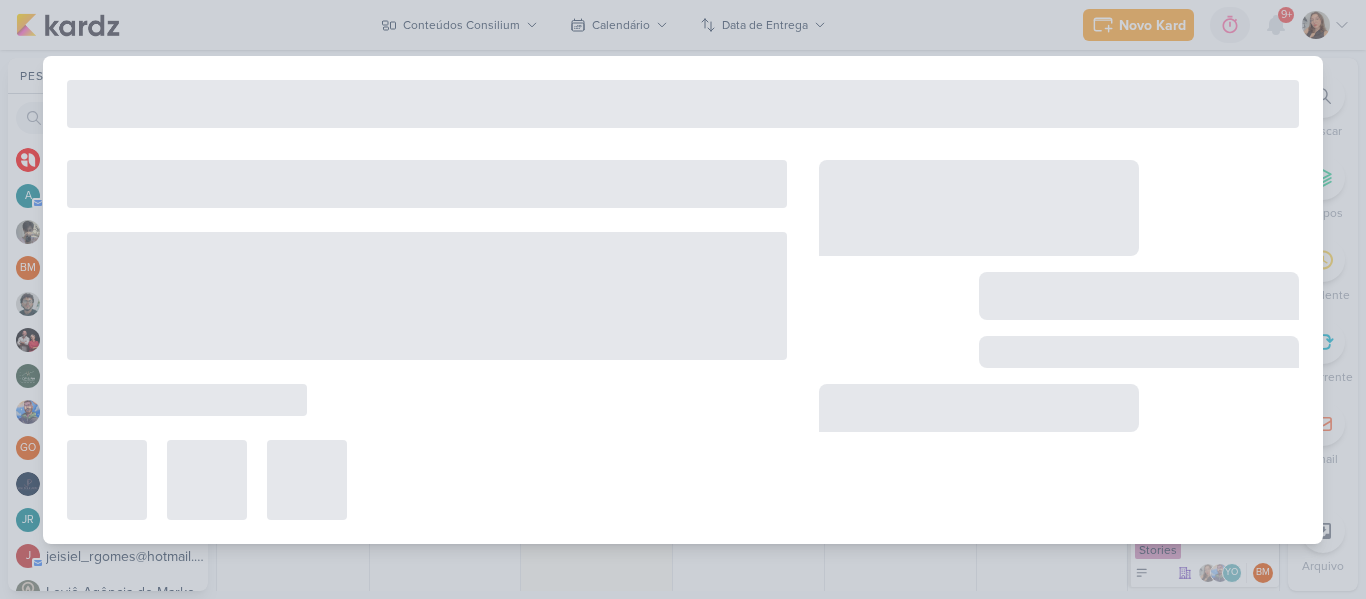 type on "[STORIES] Consilium - BPO" 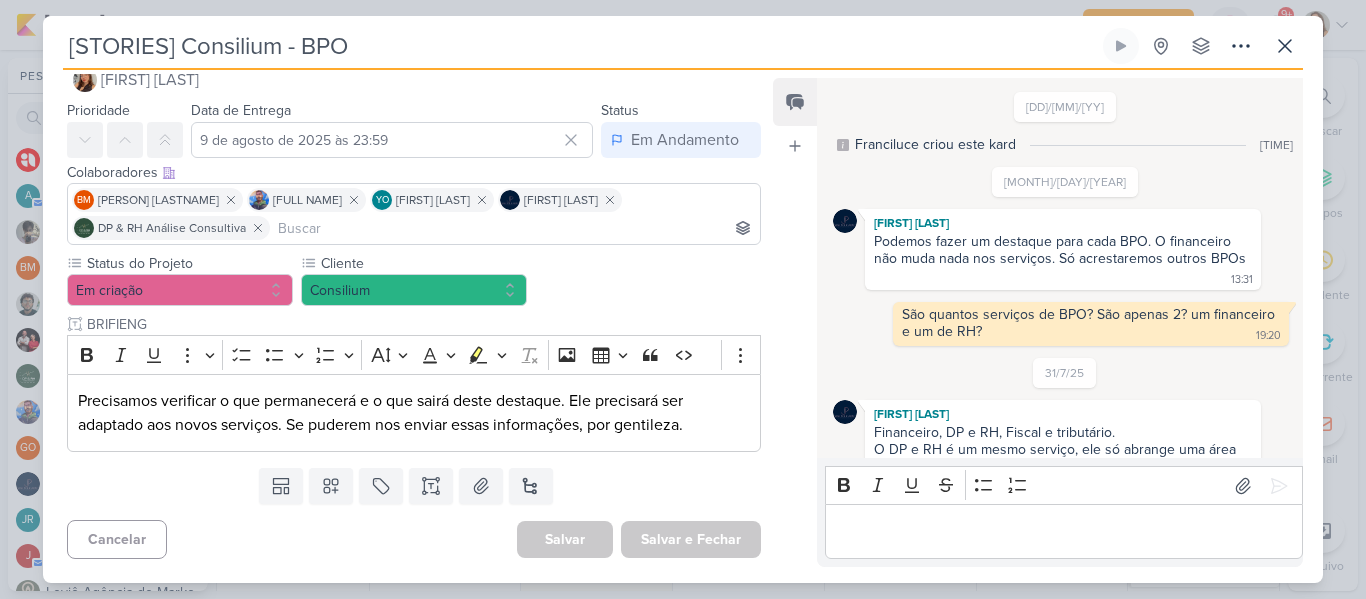 scroll, scrollTop: 0, scrollLeft: 0, axis: both 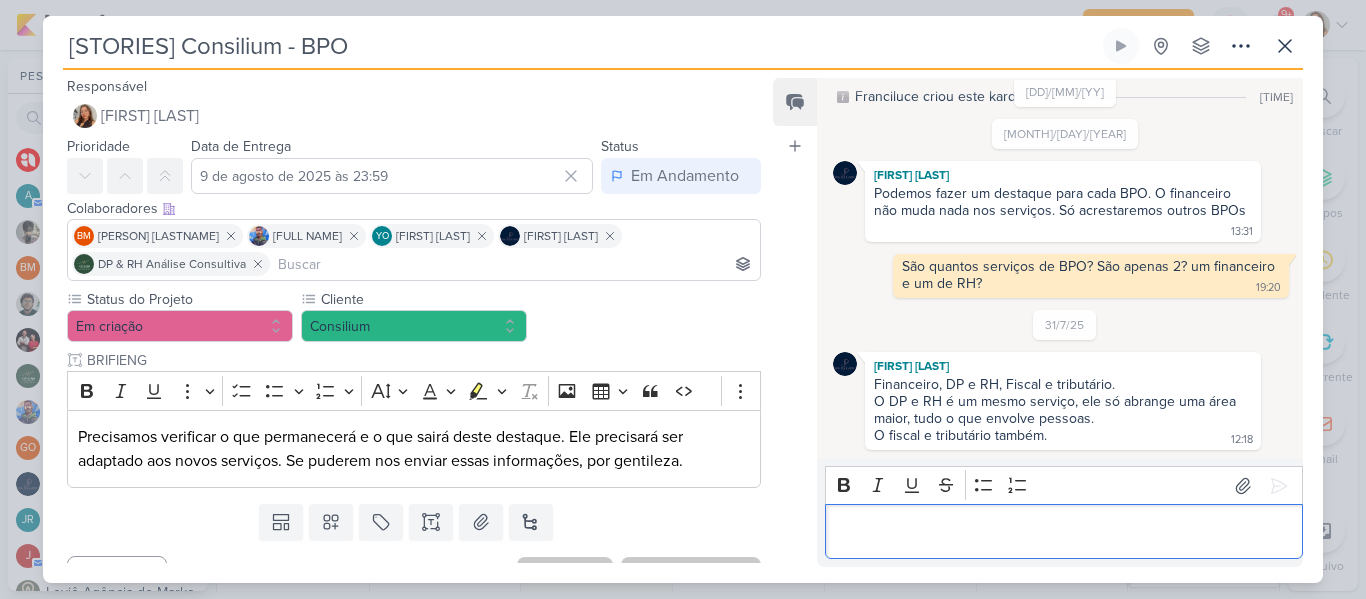 click at bounding box center [1063, 532] 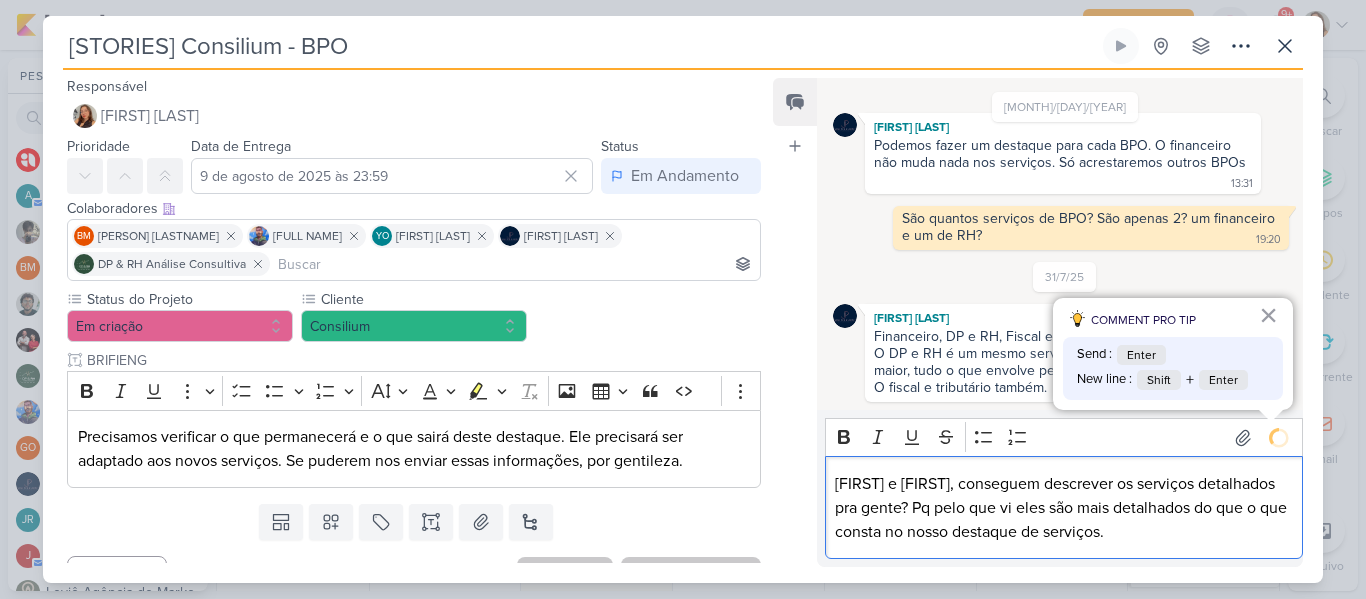 scroll, scrollTop: 163, scrollLeft: 0, axis: vertical 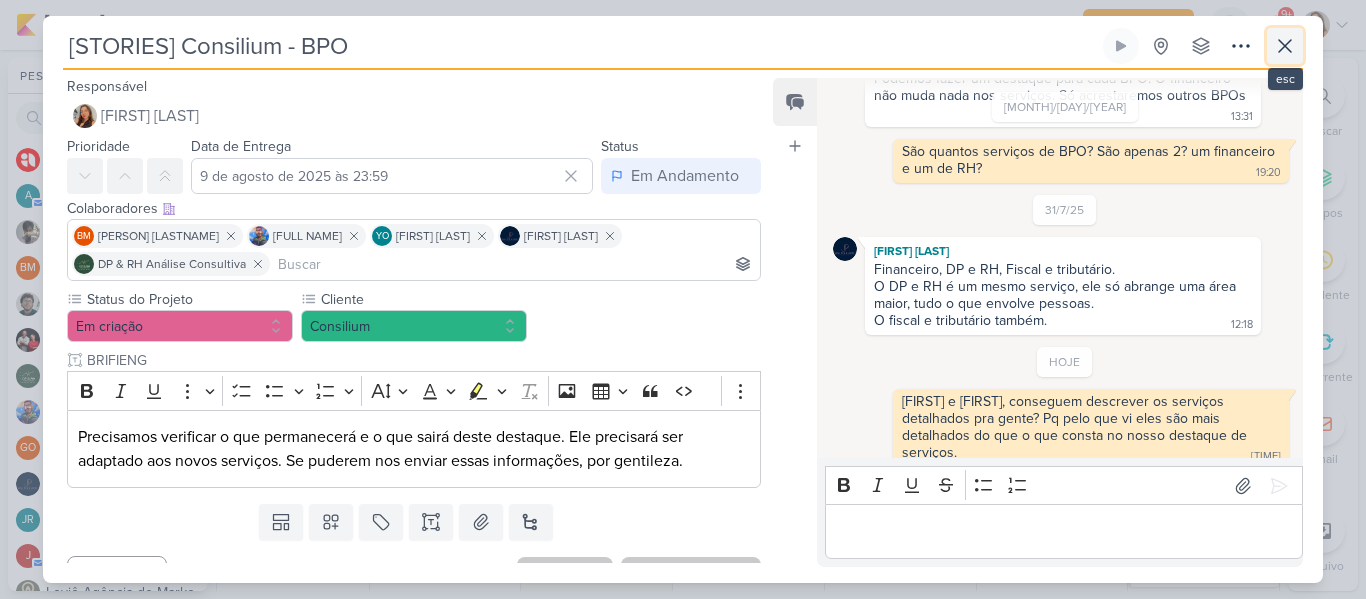 click 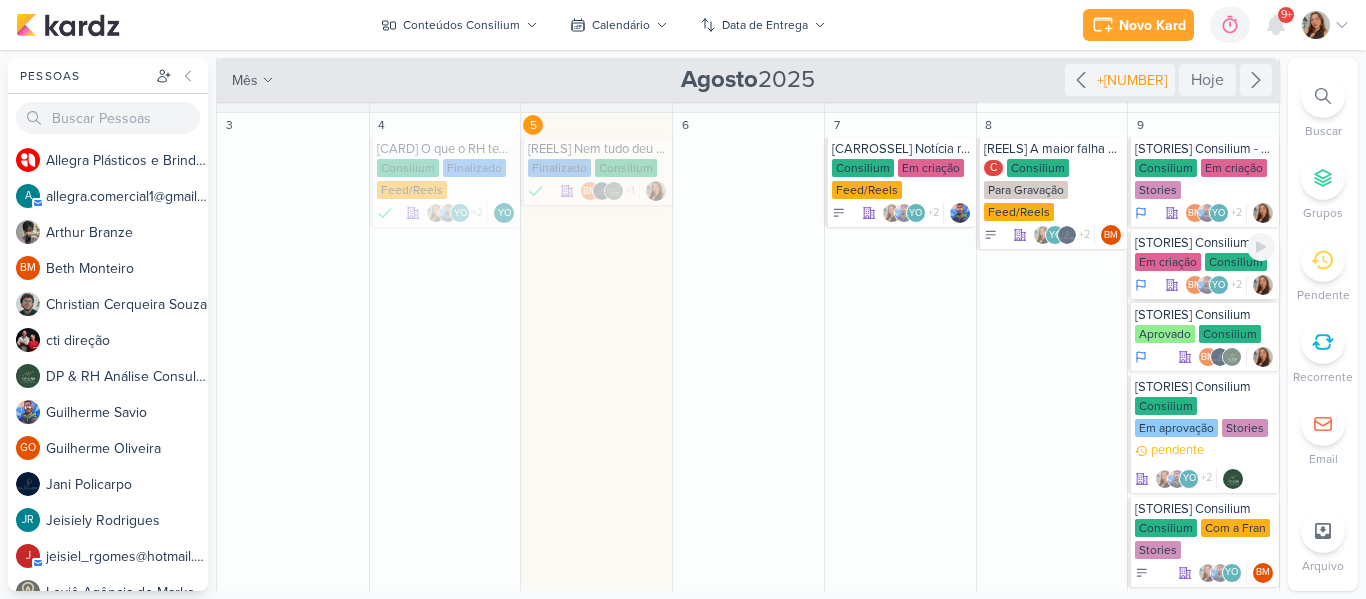 click on "Em criação" at bounding box center [1168, 262] 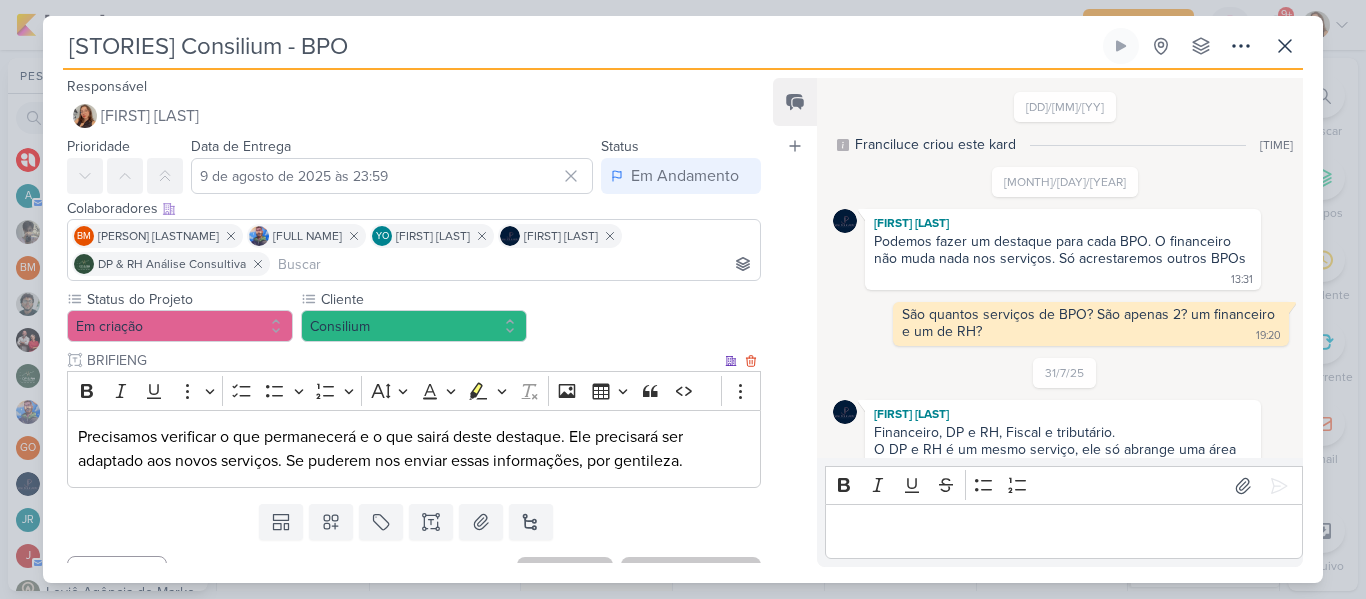 scroll, scrollTop: 163, scrollLeft: 0, axis: vertical 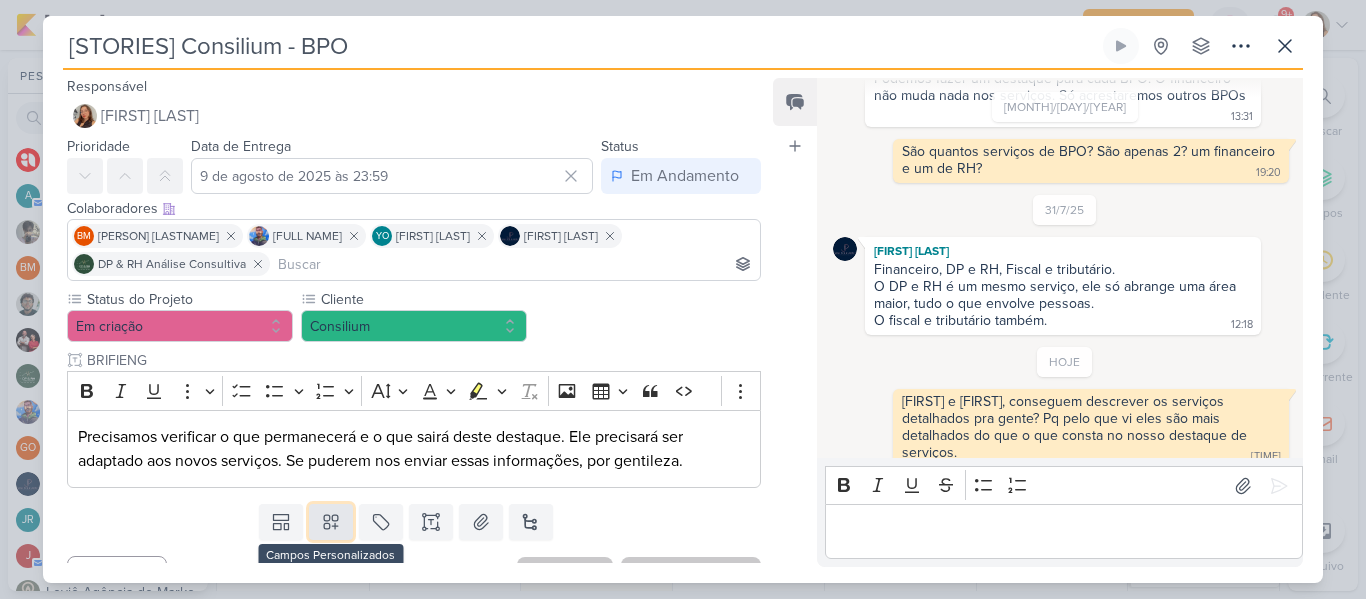 click 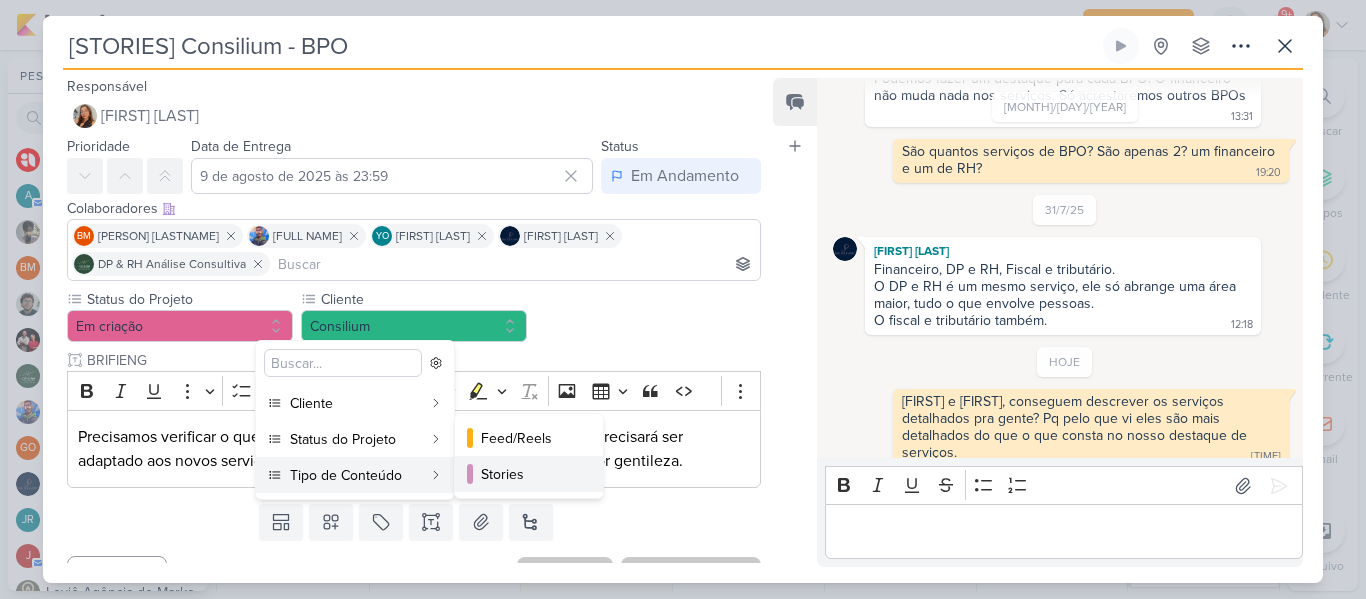 click on "Stories" at bounding box center (530, 474) 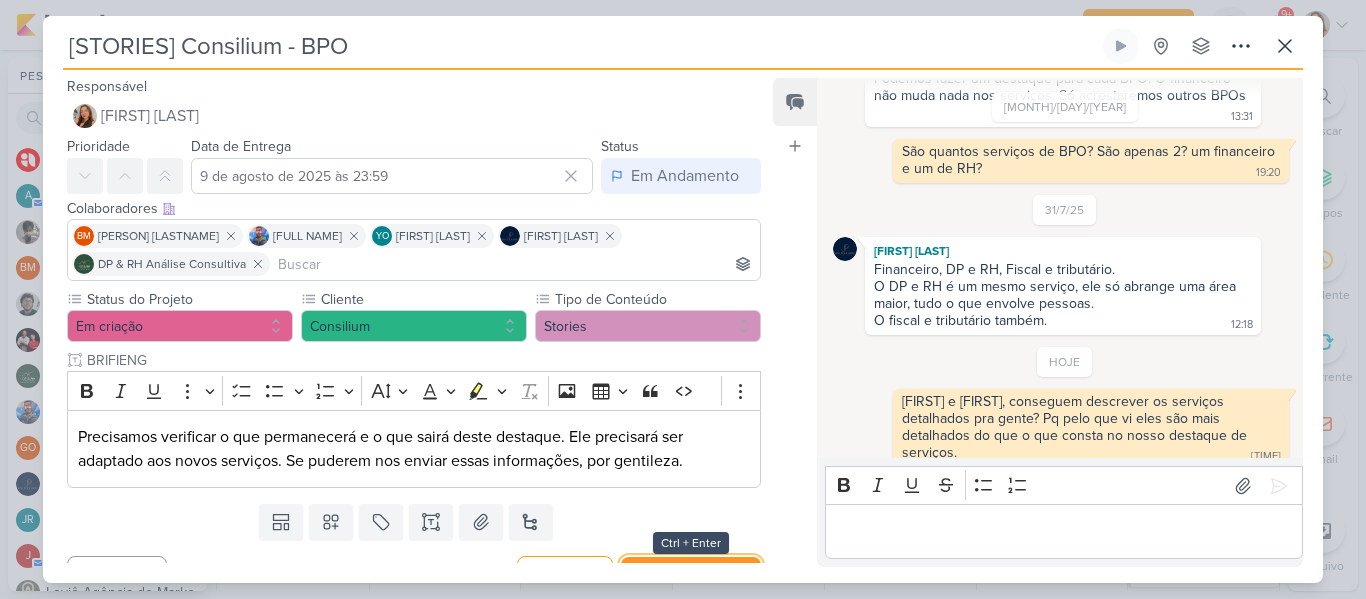 click on "Salvar e Fechar" at bounding box center (691, 575) 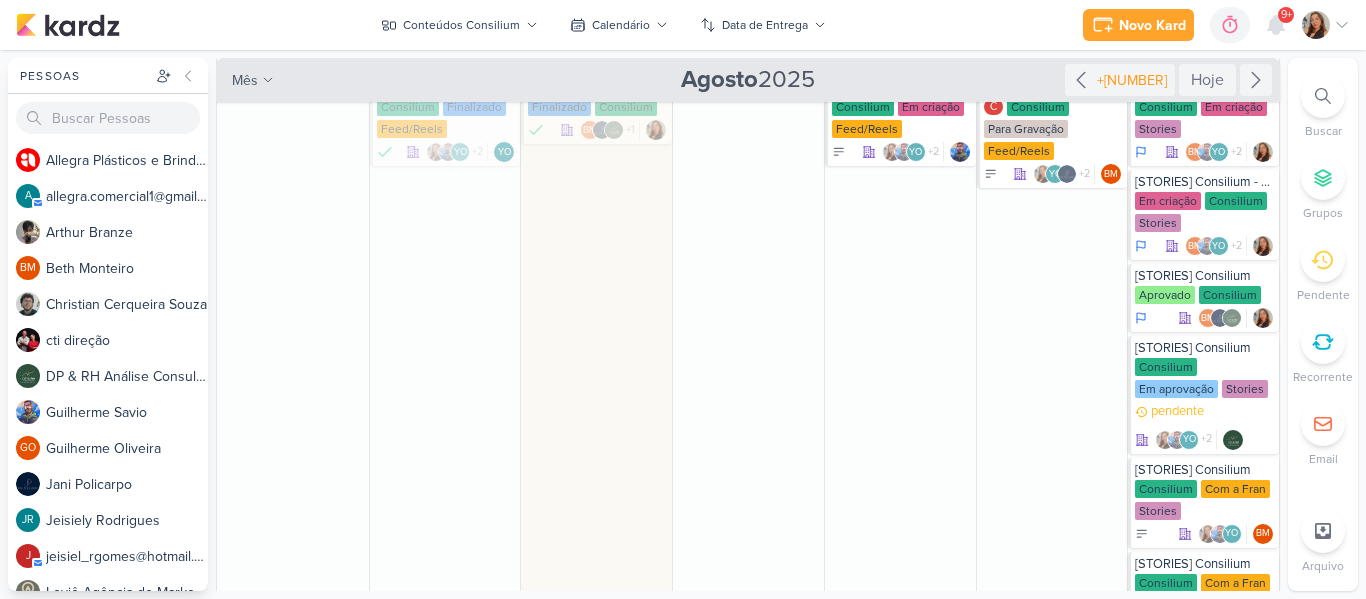 scroll, scrollTop: 263, scrollLeft: 0, axis: vertical 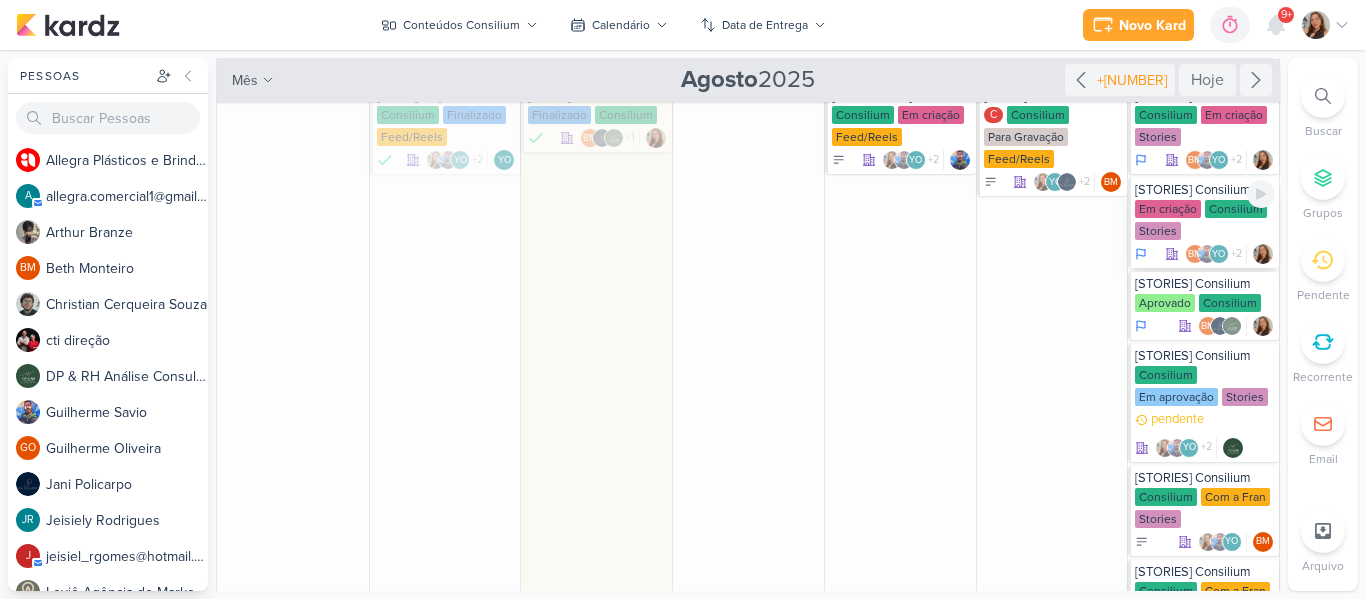 click on "Em criação" at bounding box center (1168, 209) 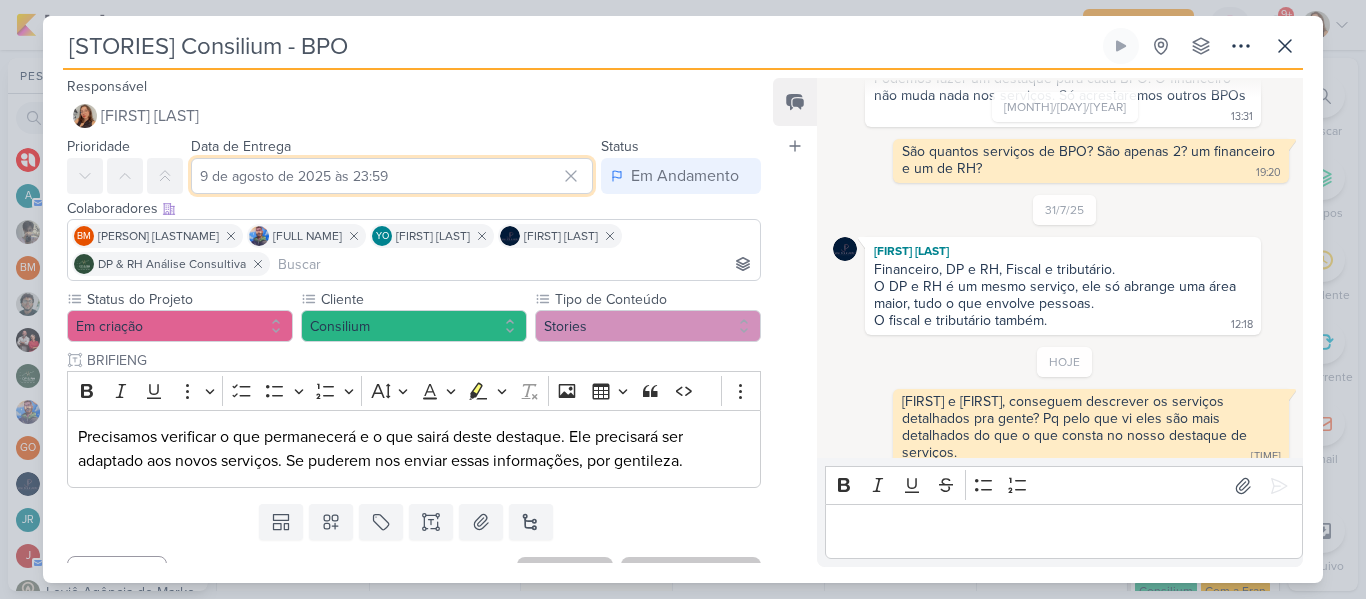 click on "[DATE] às [TIME]" at bounding box center [392, 176] 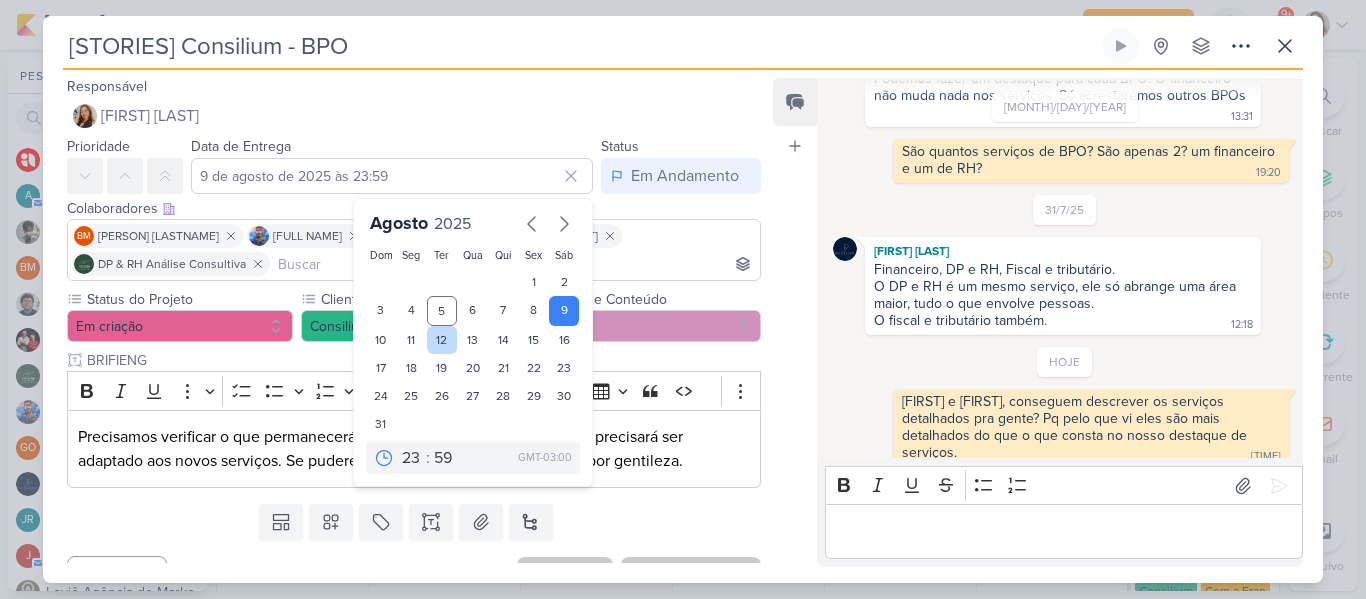 click on "12" at bounding box center [442, 340] 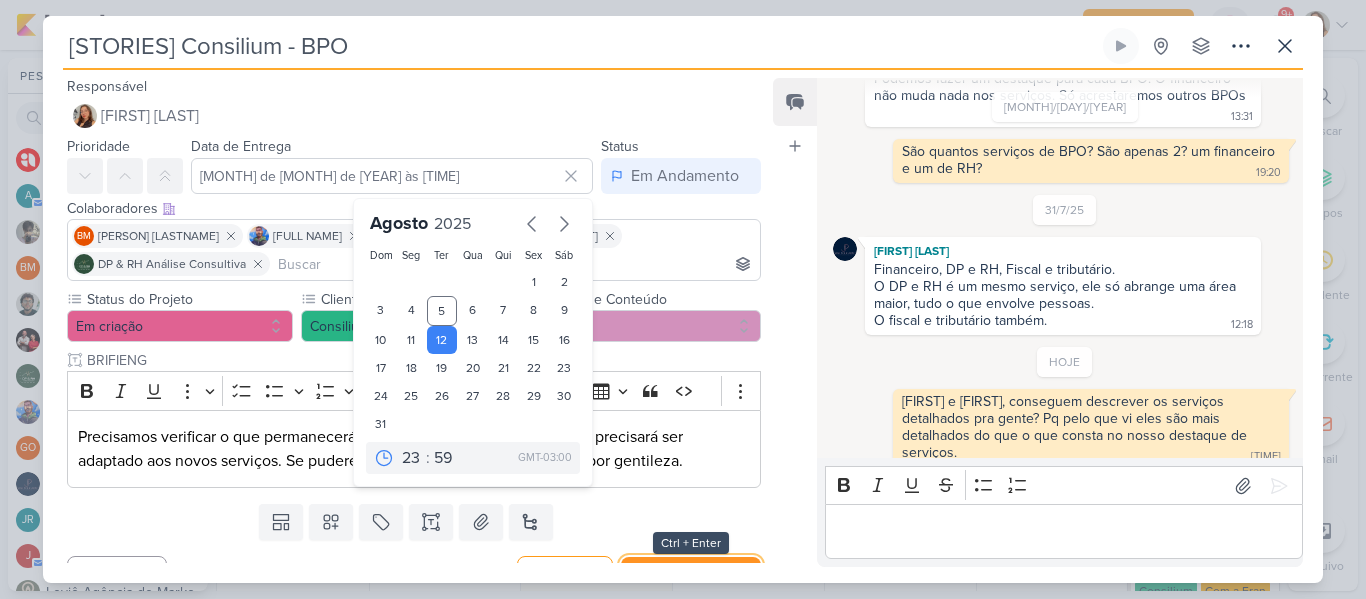 click on "Salvar e Fechar" at bounding box center (691, 575) 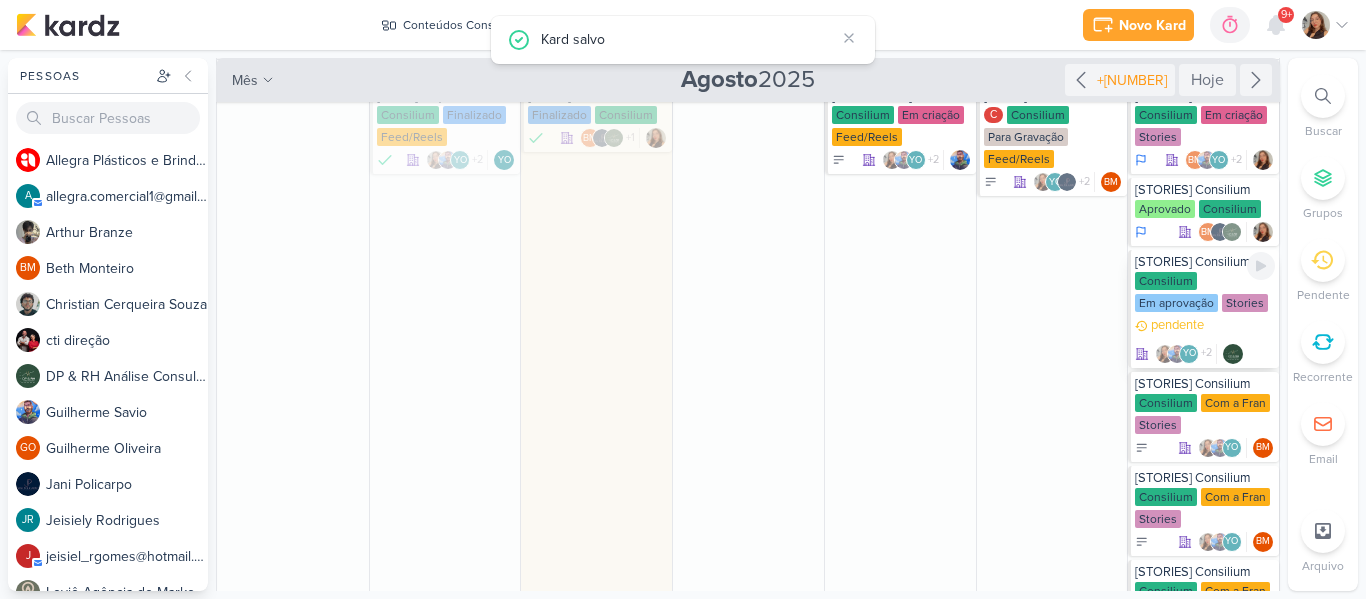 click on "Consilium
Em aprovação
Stories" at bounding box center [1205, 293] 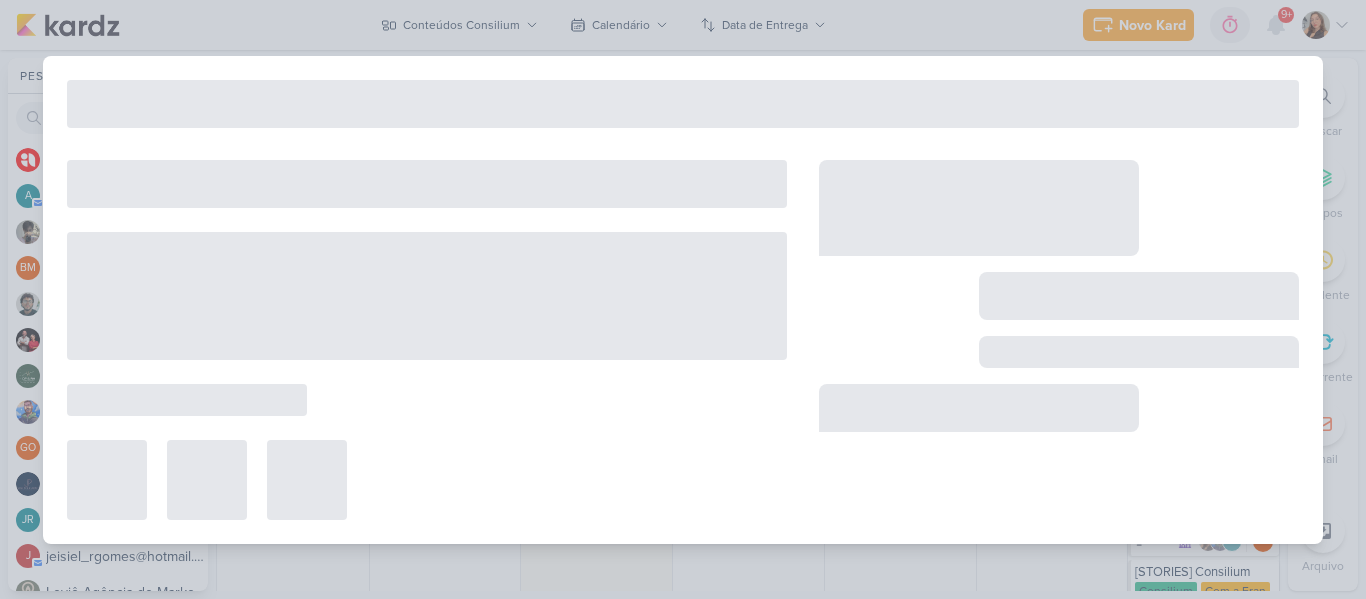 type on "[STORIES] Consilium" 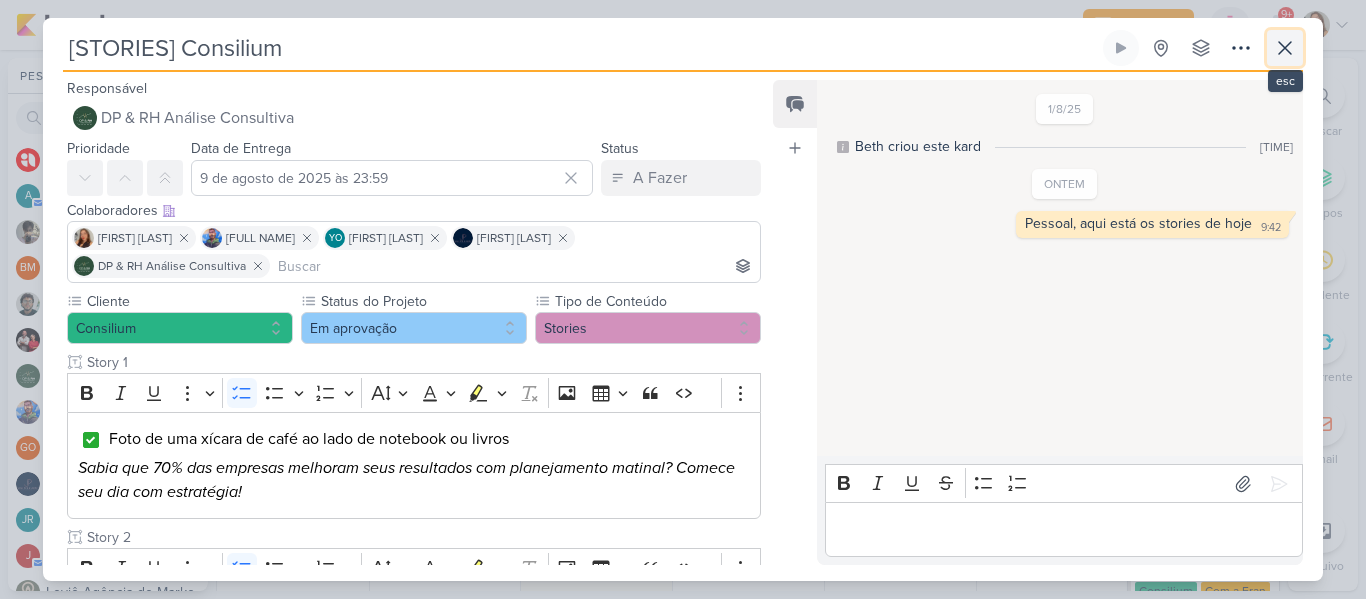 click 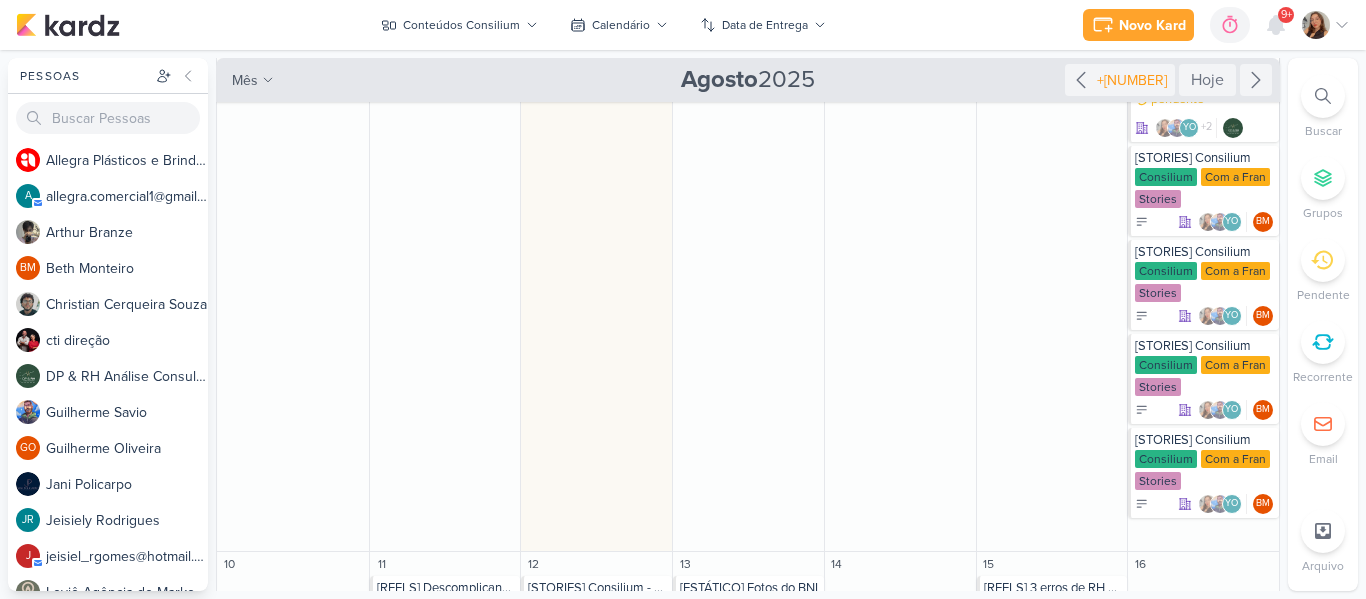 scroll, scrollTop: 501, scrollLeft: 0, axis: vertical 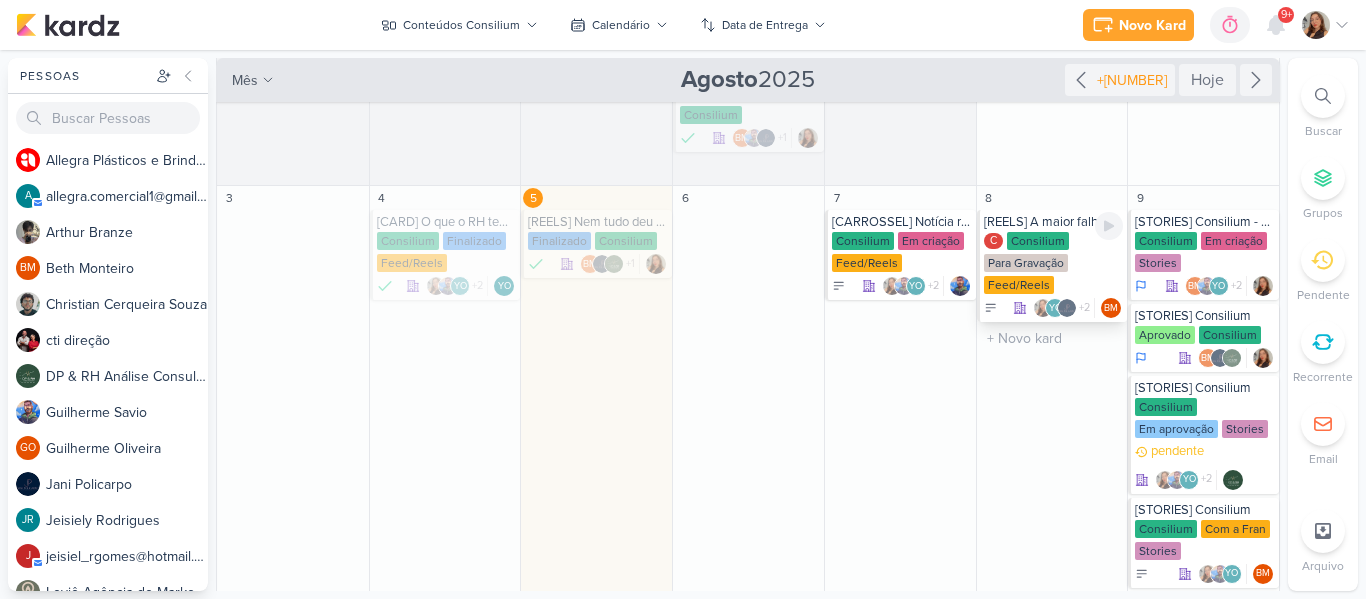 click on "[REELS] A maior falha das empresas ao lidar com pessoas e finanças." at bounding box center [1054, 222] 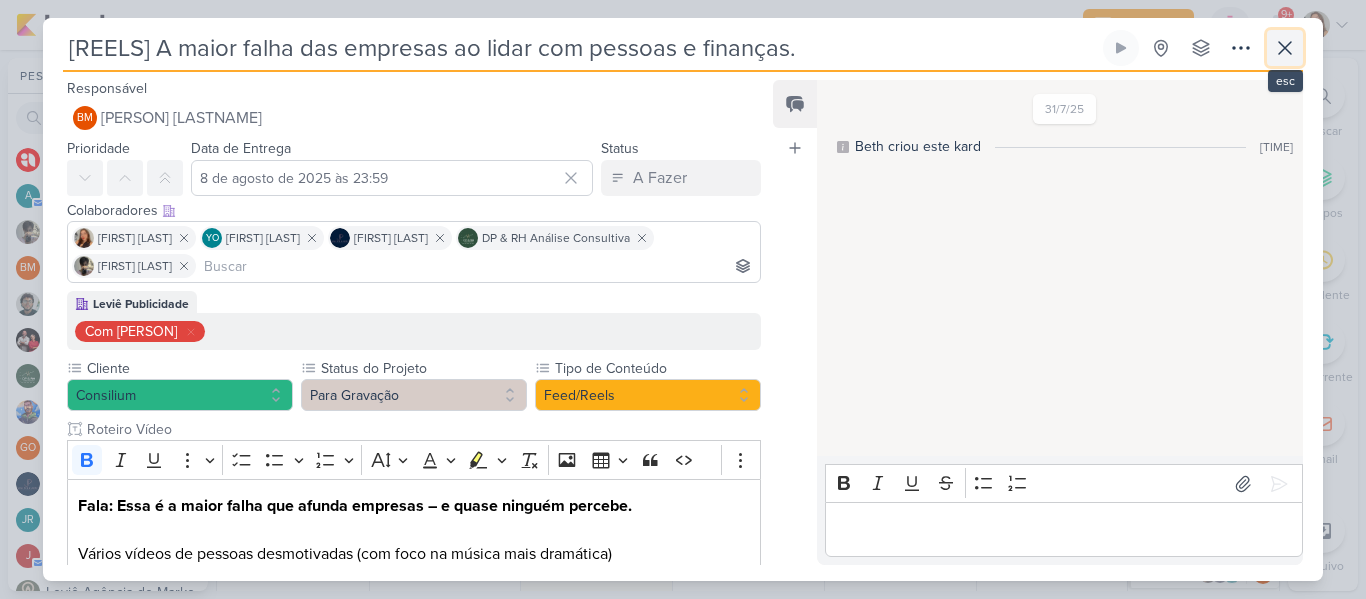 click 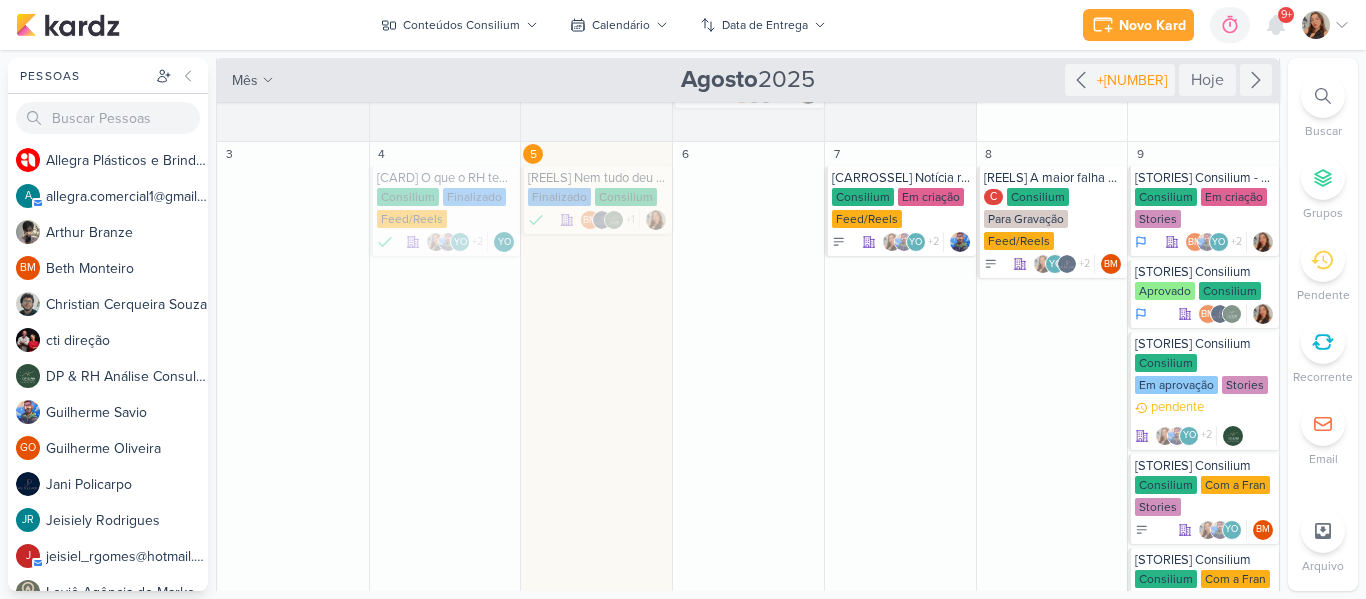 scroll, scrollTop: 204, scrollLeft: 0, axis: vertical 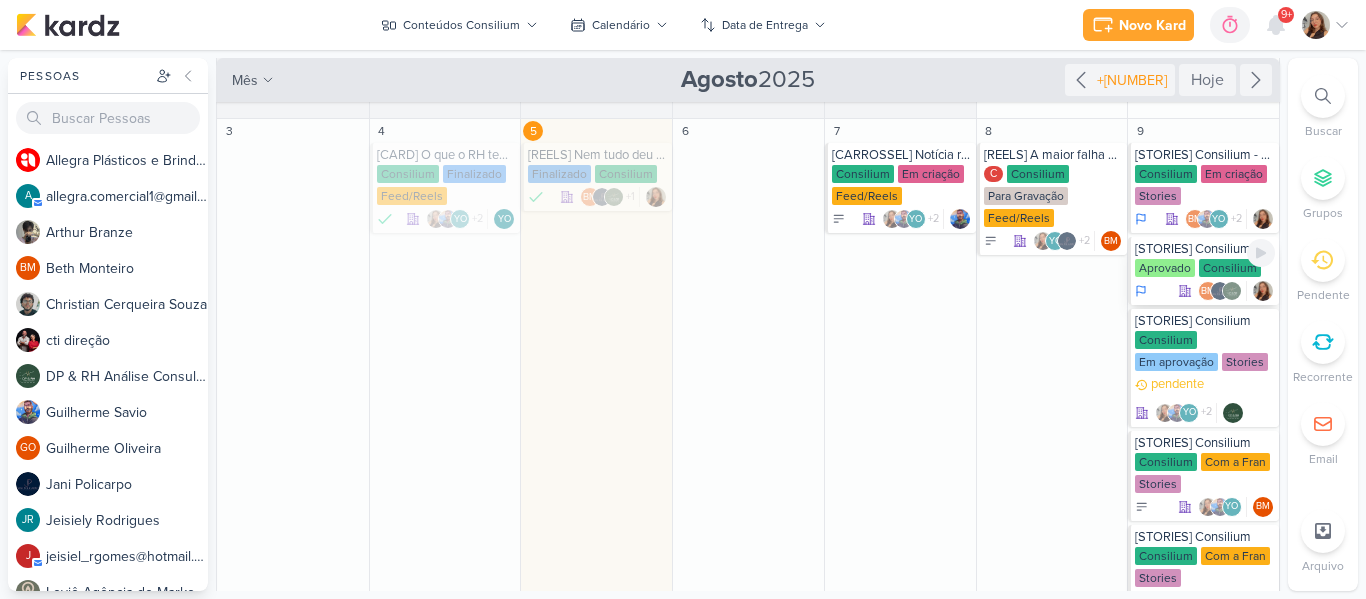click on "[STORIES] Consilium
Aprovado
Consilium
BM" at bounding box center (1203, 271) 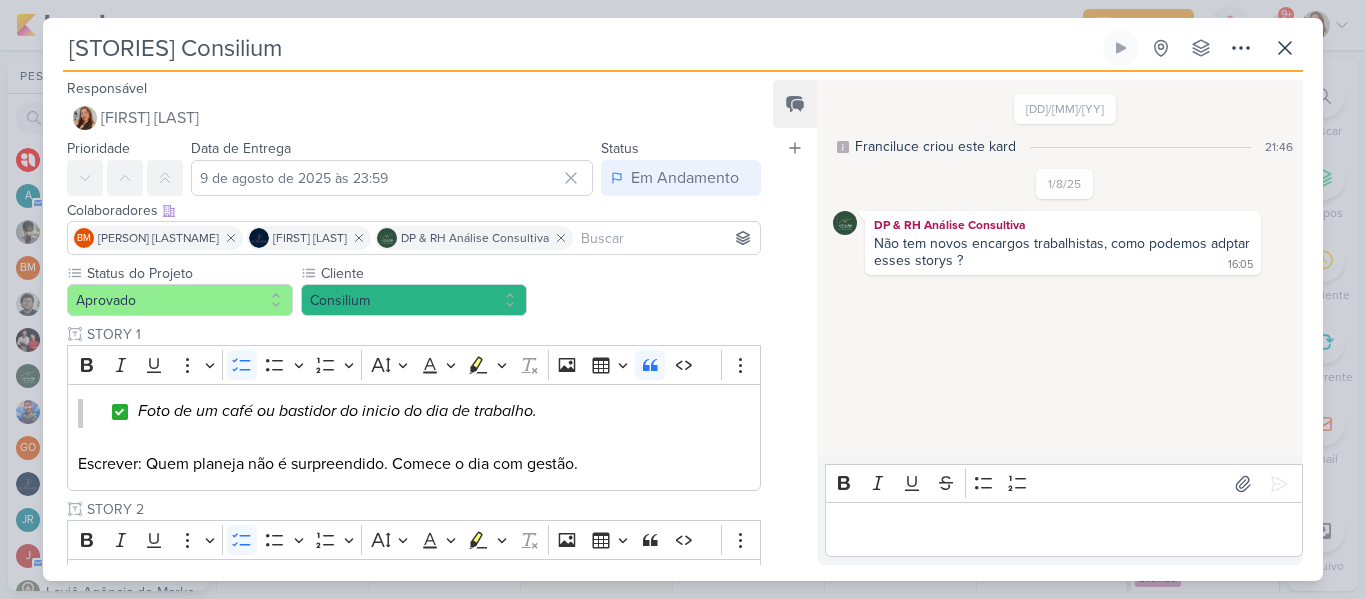 drag, startPoint x: 771, startPoint y: 177, endPoint x: 773, endPoint y: 222, distance: 45.044422 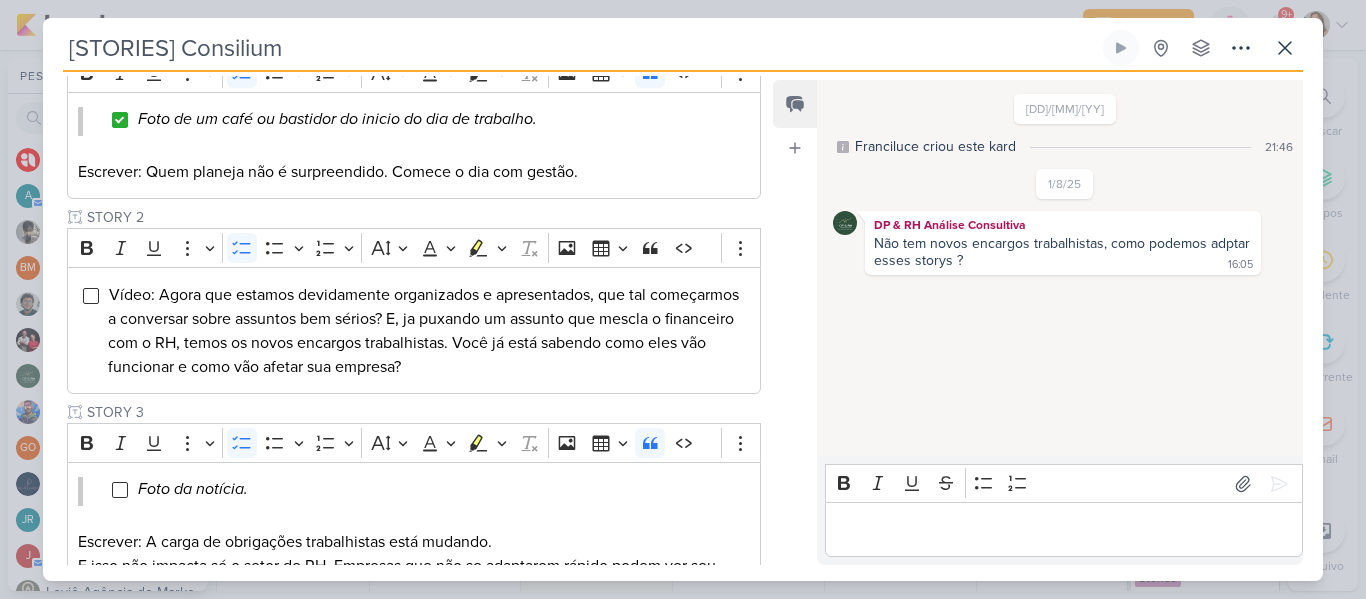 scroll, scrollTop: 279, scrollLeft: 0, axis: vertical 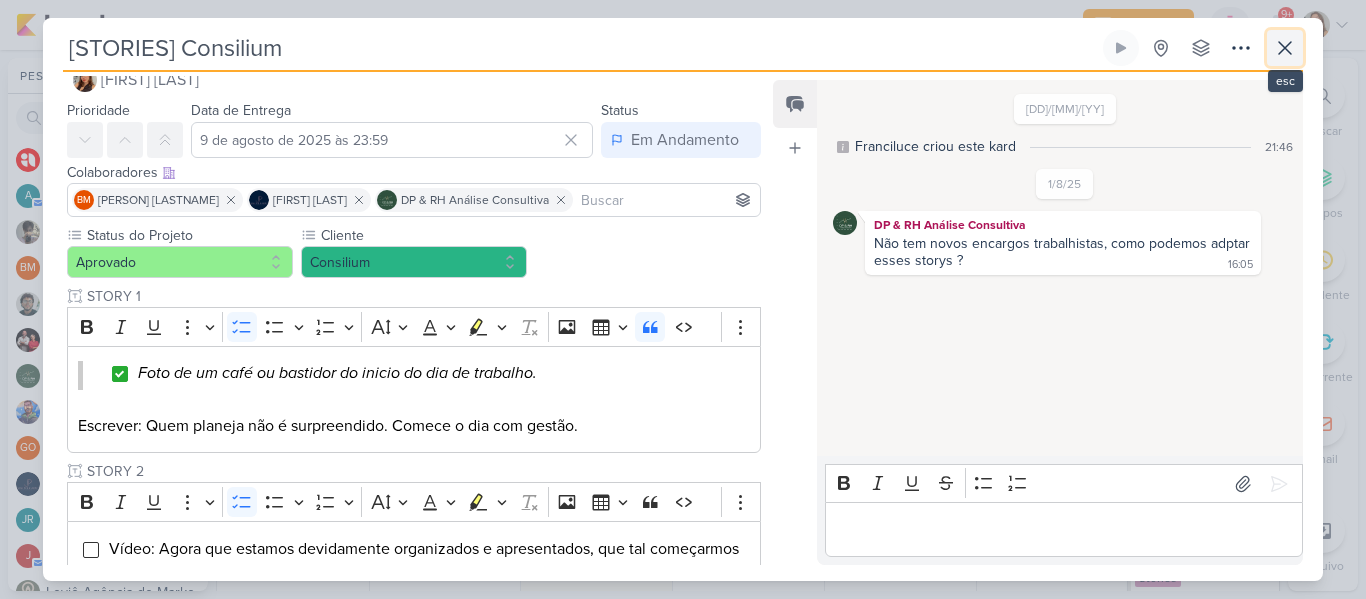 click at bounding box center [1285, 48] 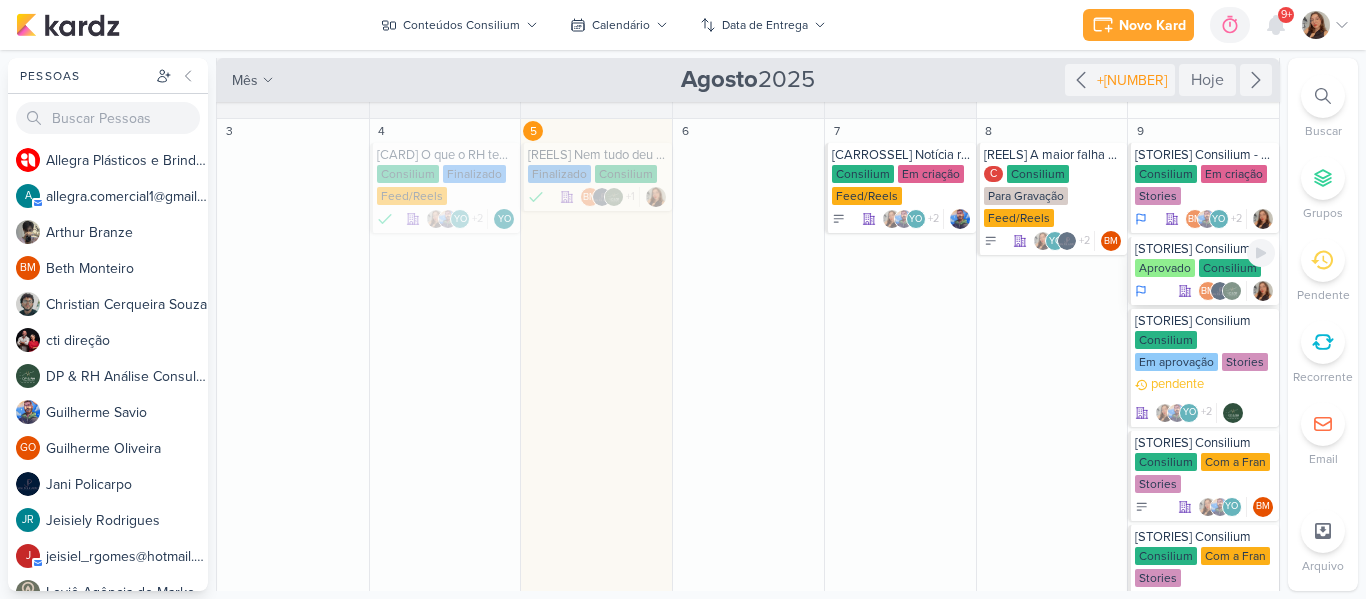 click on "Consilium" at bounding box center [1230, 268] 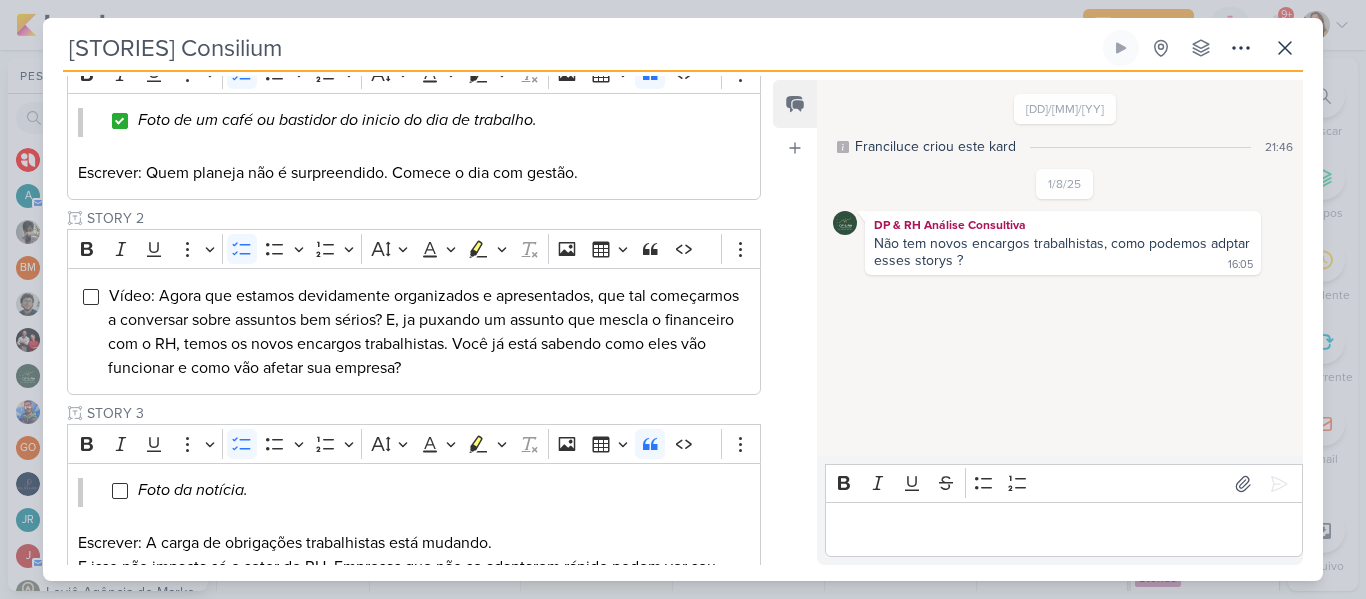 scroll, scrollTop: 252, scrollLeft: 0, axis: vertical 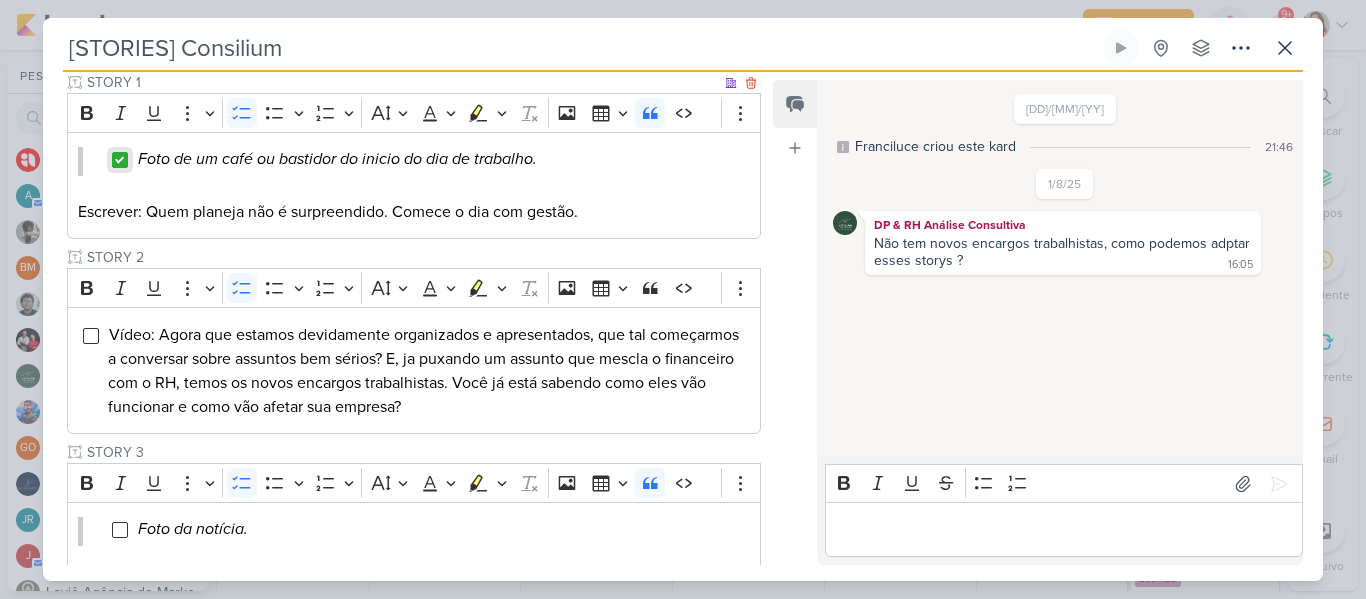 click at bounding box center [120, 160] 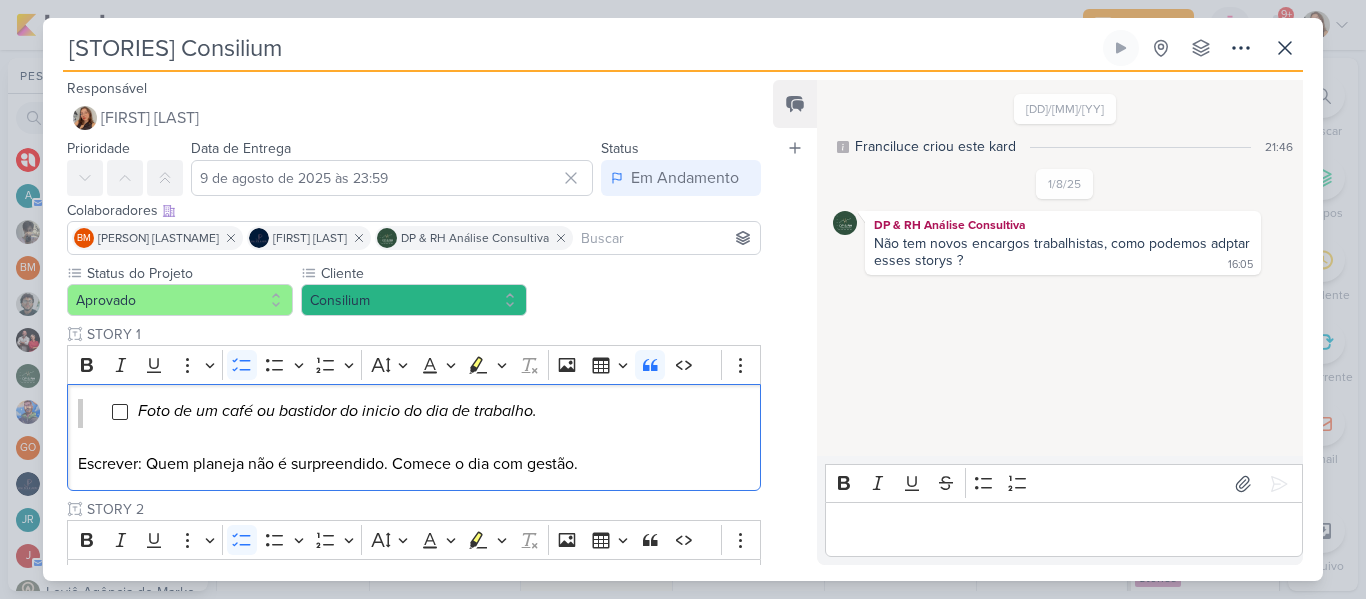 scroll, scrollTop: 8, scrollLeft: 0, axis: vertical 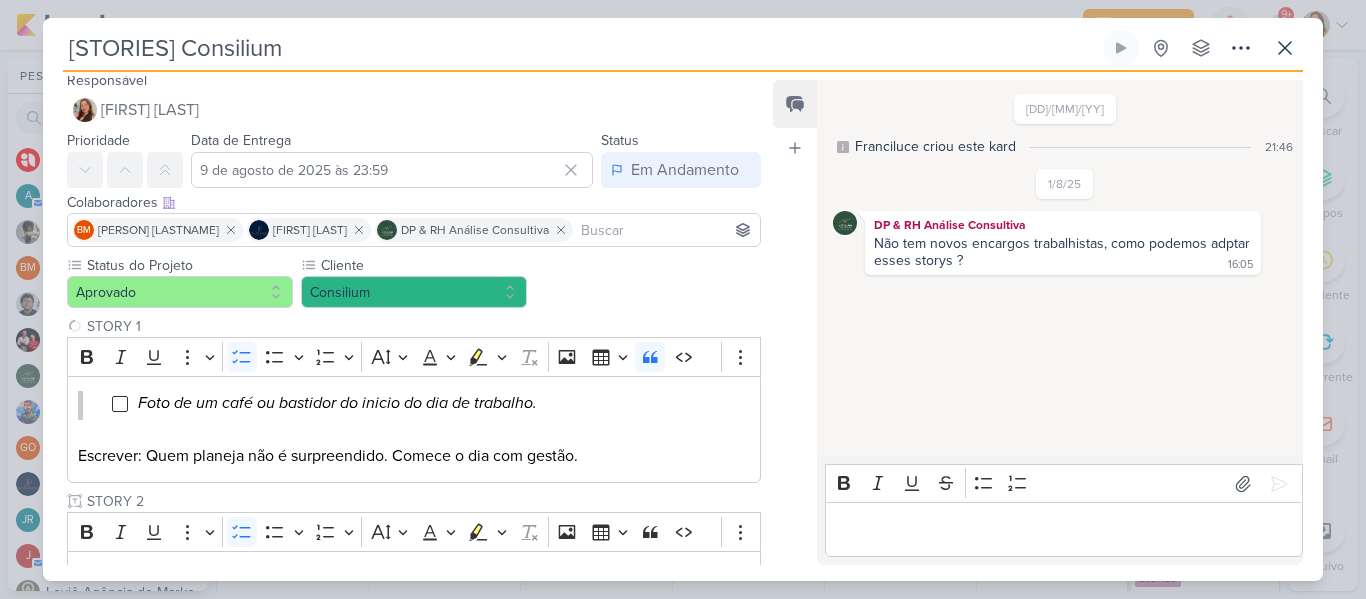 click at bounding box center (666, 230) 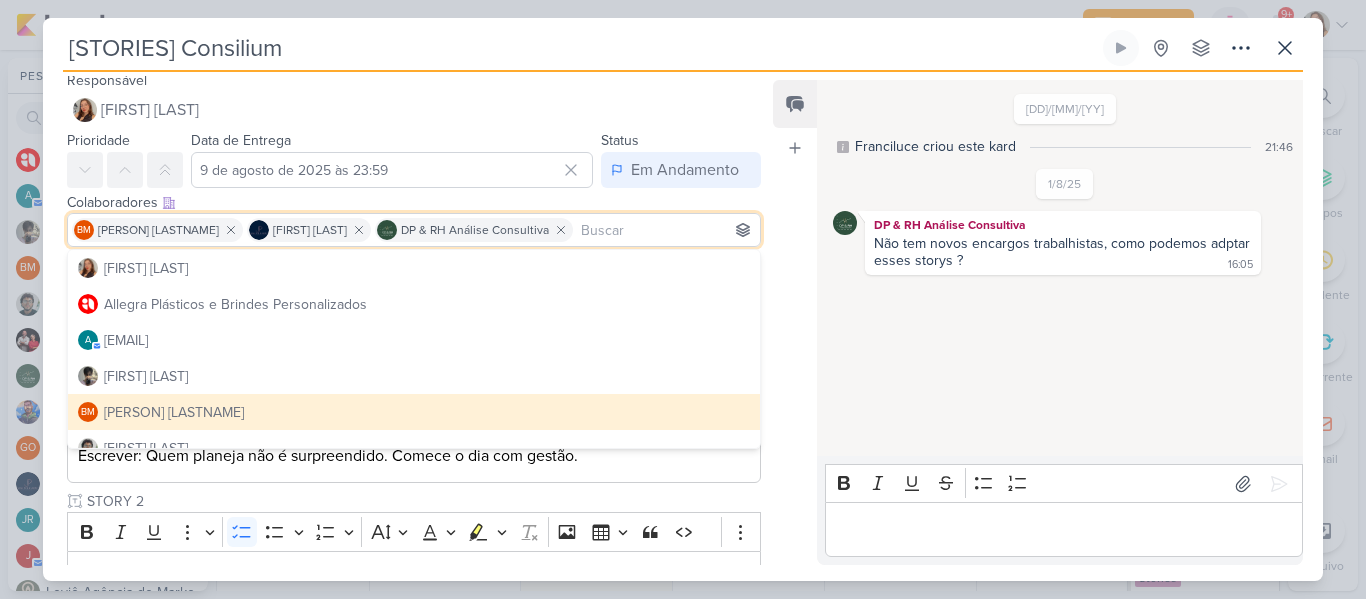 click on "2/7/25
Franciluce criou este kard
21:46
1/8/25
16:05" at bounding box center [1059, 269] 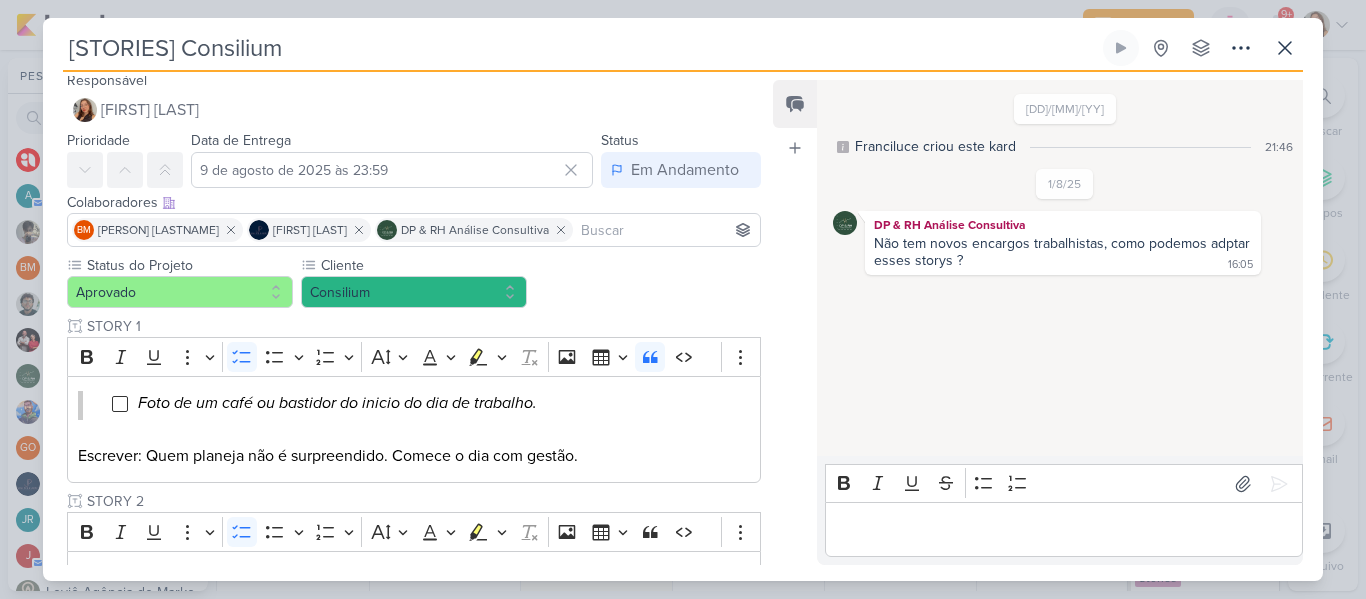 click at bounding box center [1064, 529] 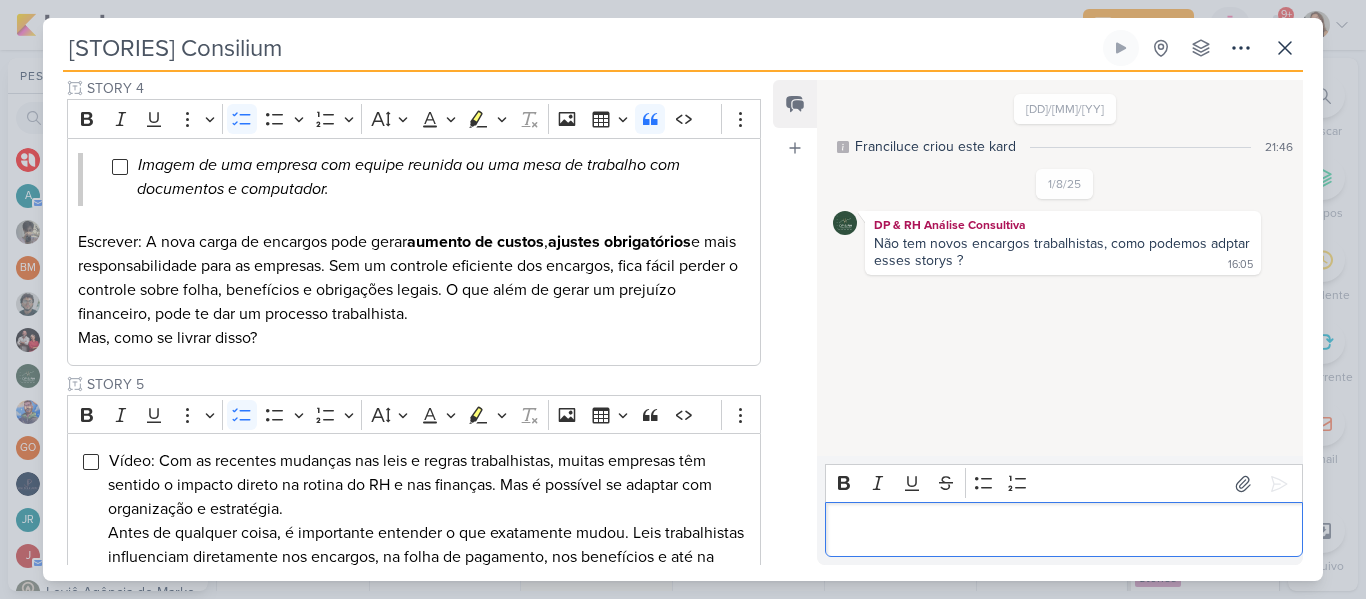 scroll, scrollTop: 1009, scrollLeft: 0, axis: vertical 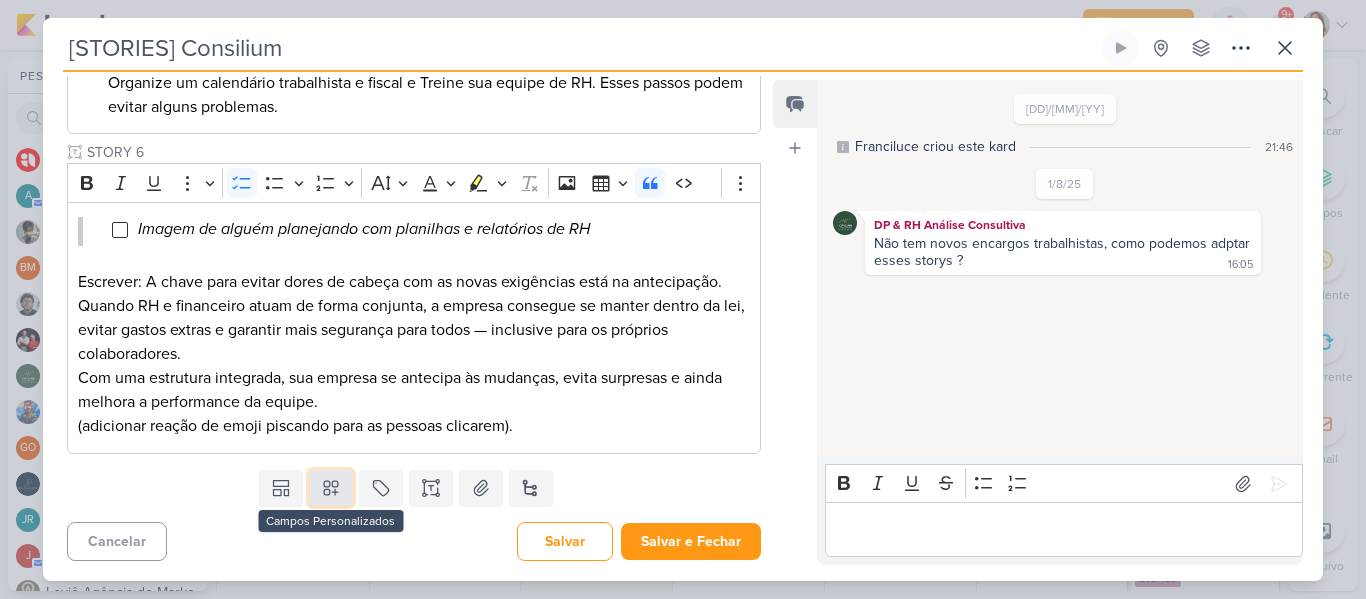 click 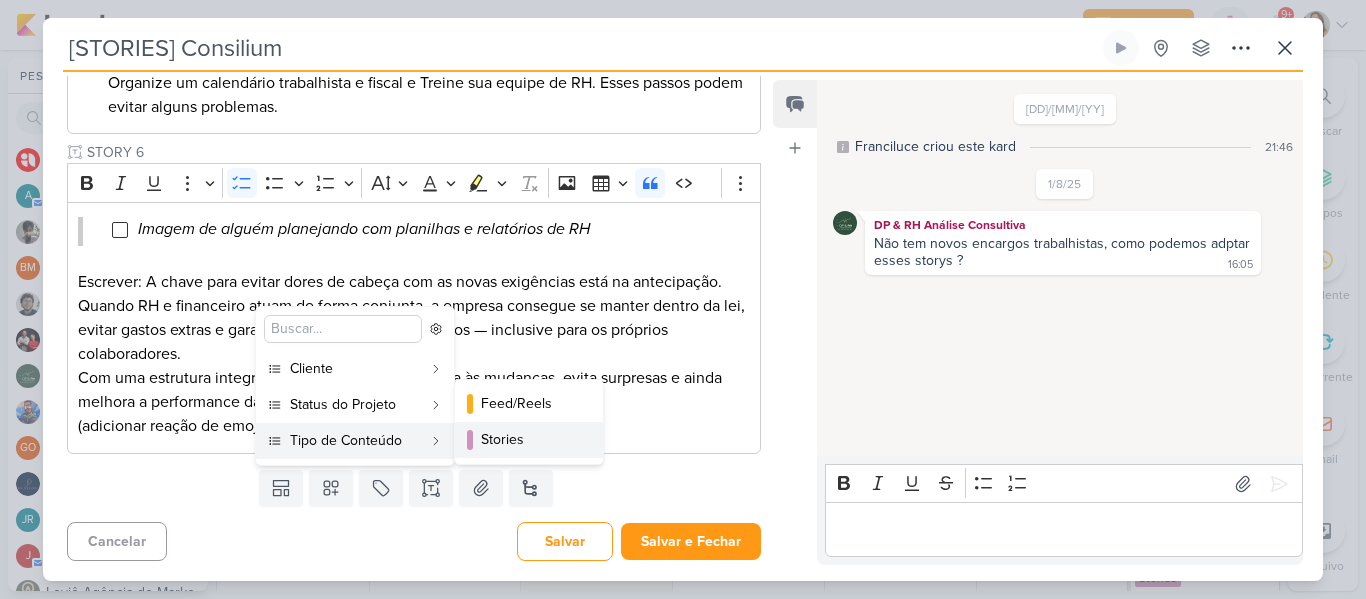 click on "Stories" at bounding box center (530, 439) 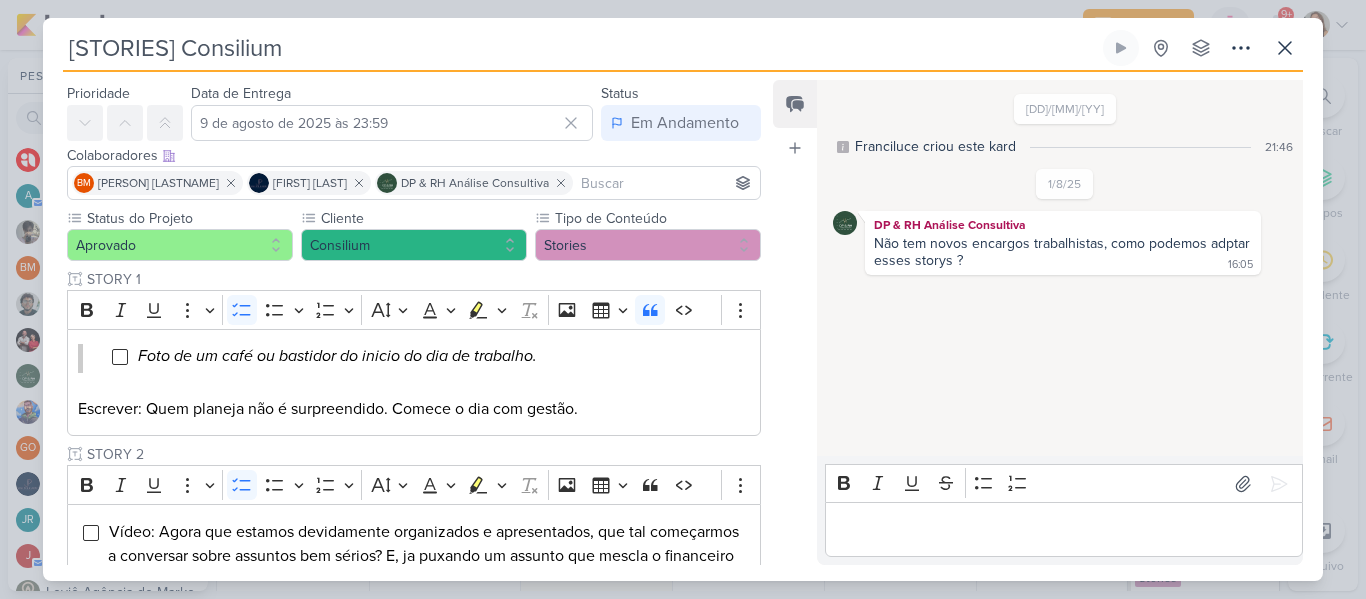 scroll, scrollTop: 23, scrollLeft: 0, axis: vertical 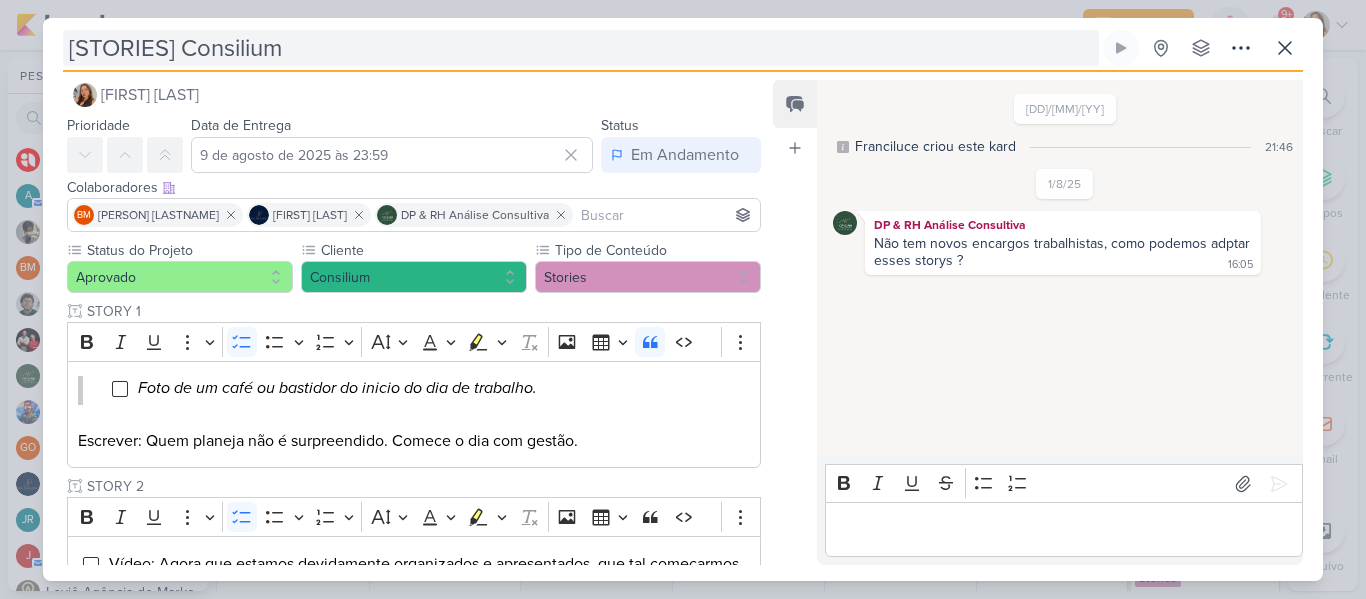 click on "[STORIES] Consilium" at bounding box center [581, 48] 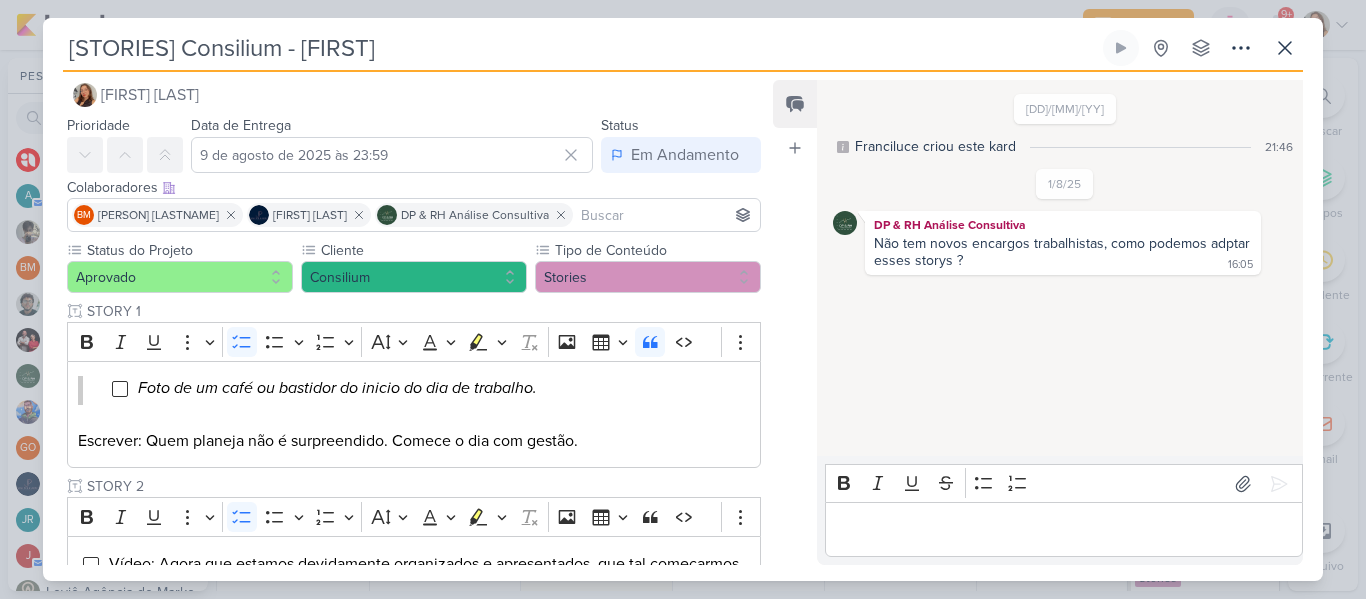 type on "[STORIES] Consilium - [FIRST]" 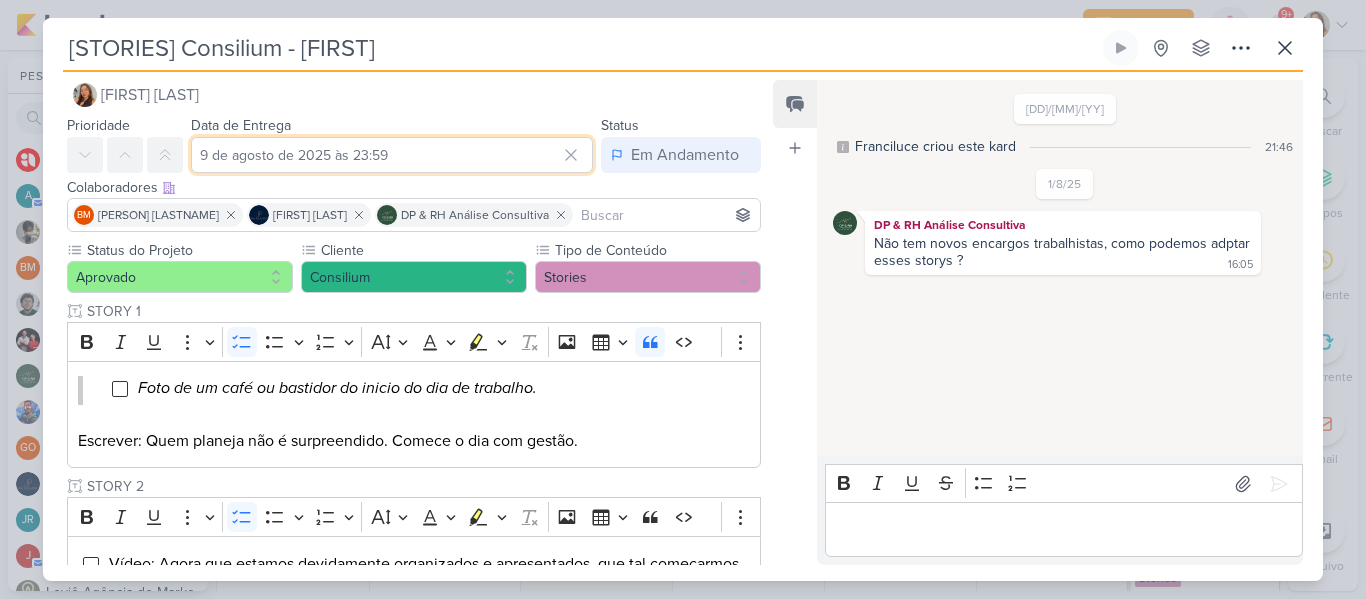 click on "[DATE] às [TIME]" at bounding box center (392, 155) 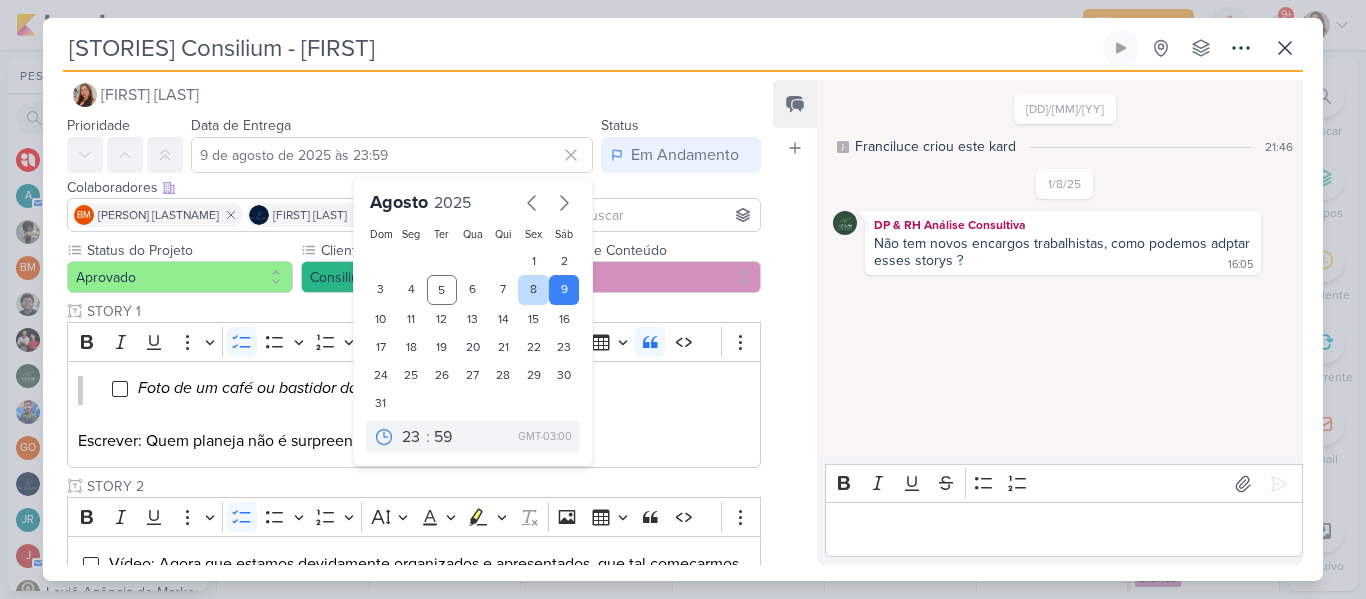 click on "8" at bounding box center [533, 290] 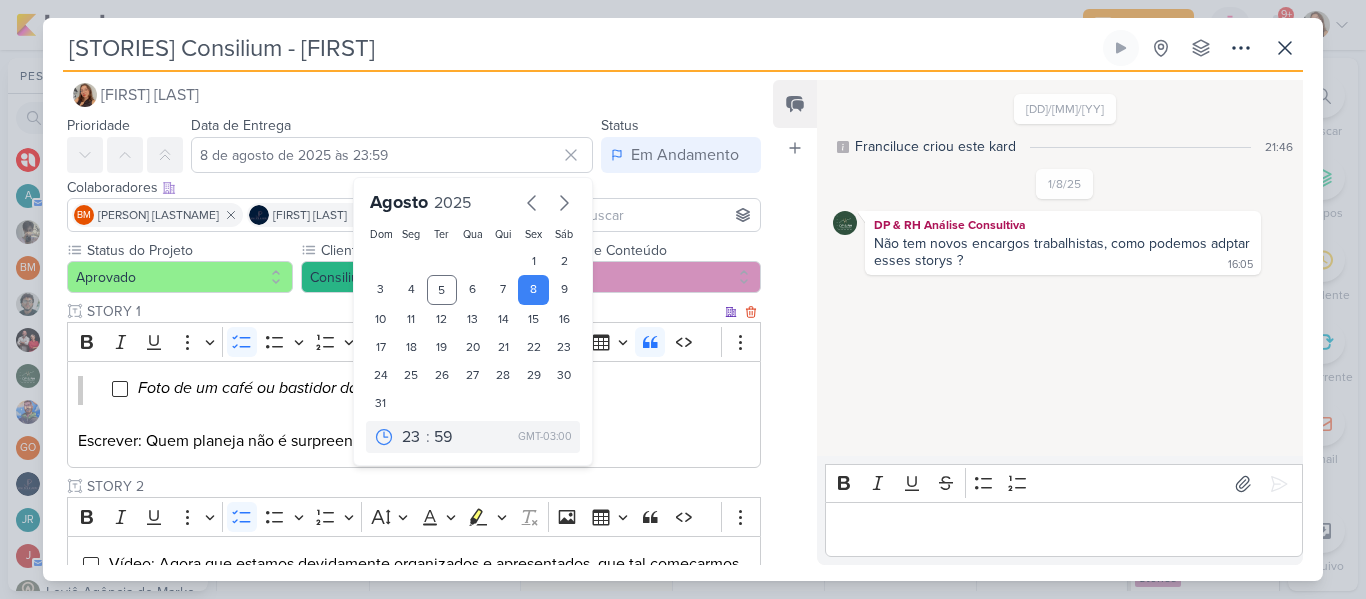 click on "STORY 1" at bounding box center (402, 311) 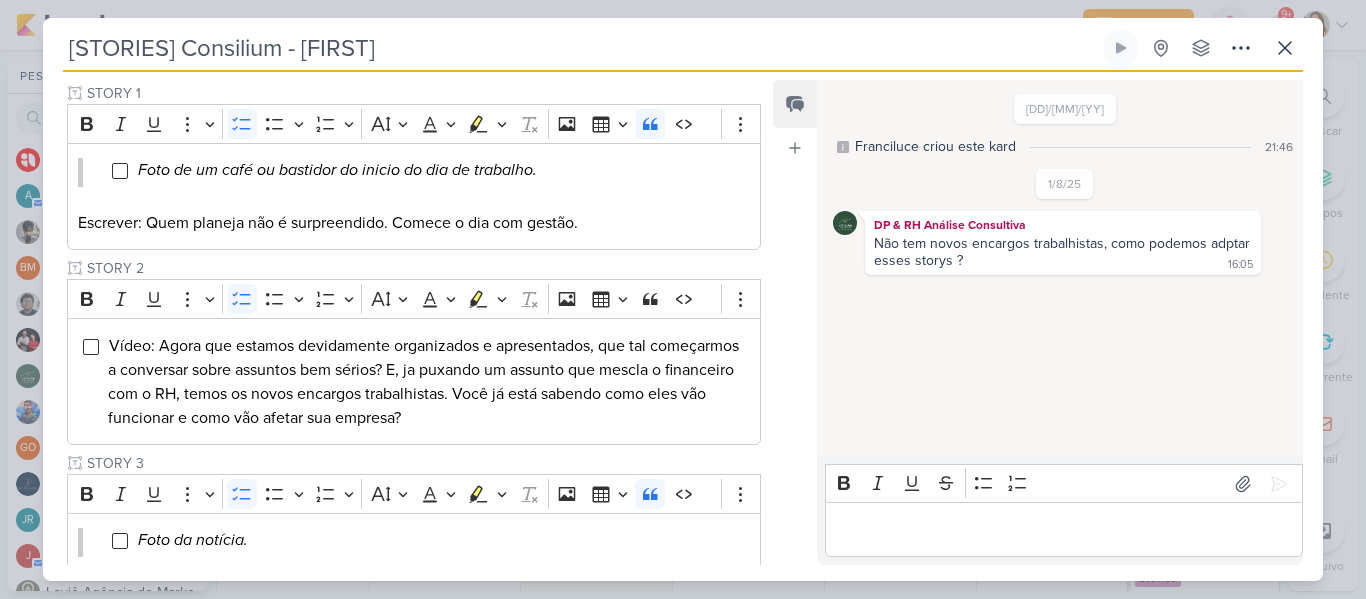 scroll, scrollTop: 233, scrollLeft: 0, axis: vertical 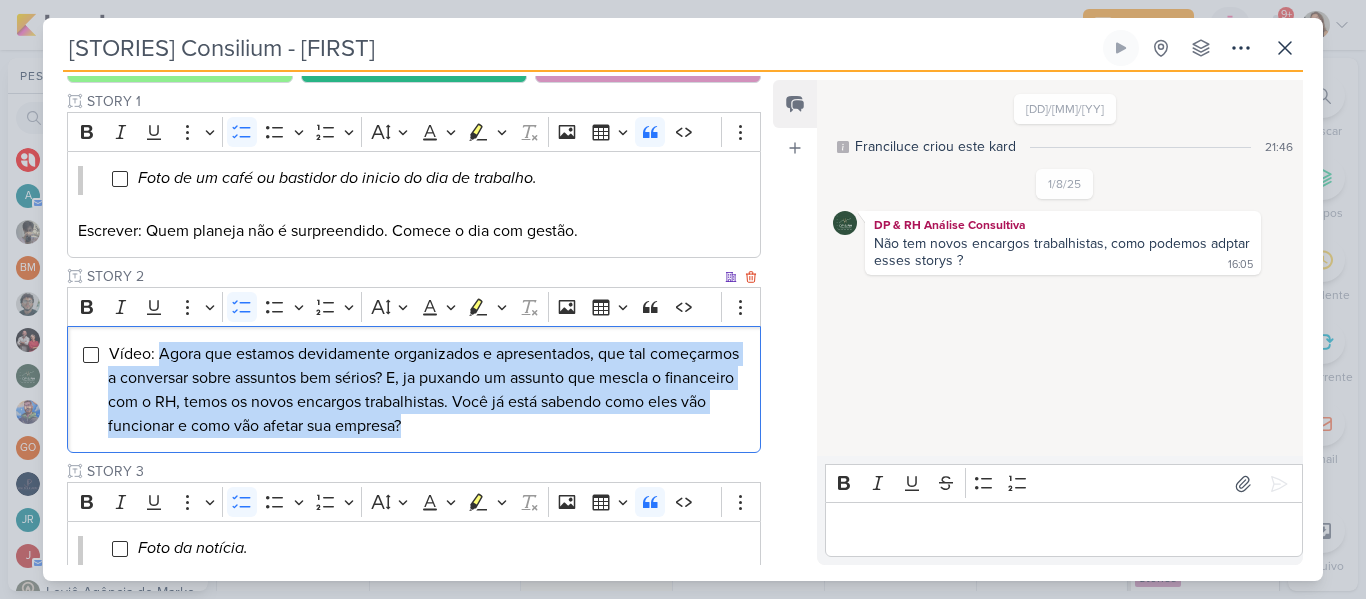 drag, startPoint x: 161, startPoint y: 350, endPoint x: 638, endPoint y: 429, distance: 483.49768 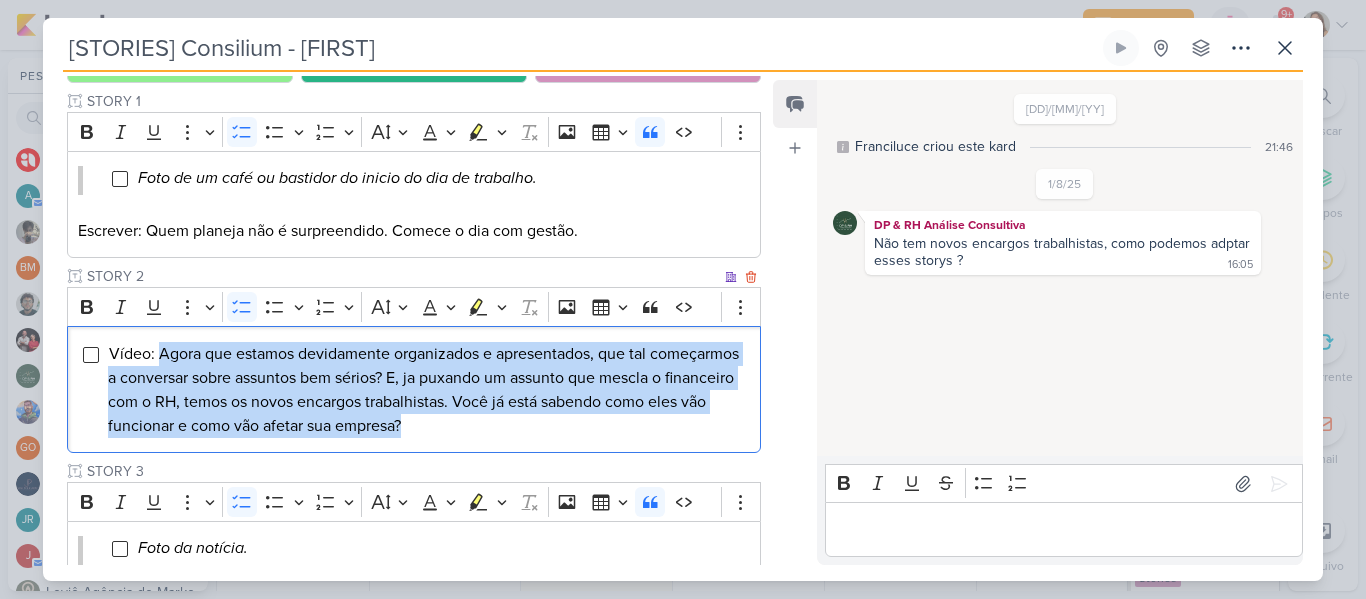 copy on "Agora que estamos devidamente organizados e apresentados, que tal começarmos a conversar sobre assuntos bem sérios? E, ja puxando um assunto que mescla o financeiro com o RH, temos os novos encargos trabalhistas. Você já está sabendo como eles vão funcionar e como vão afetar sua empresa?" 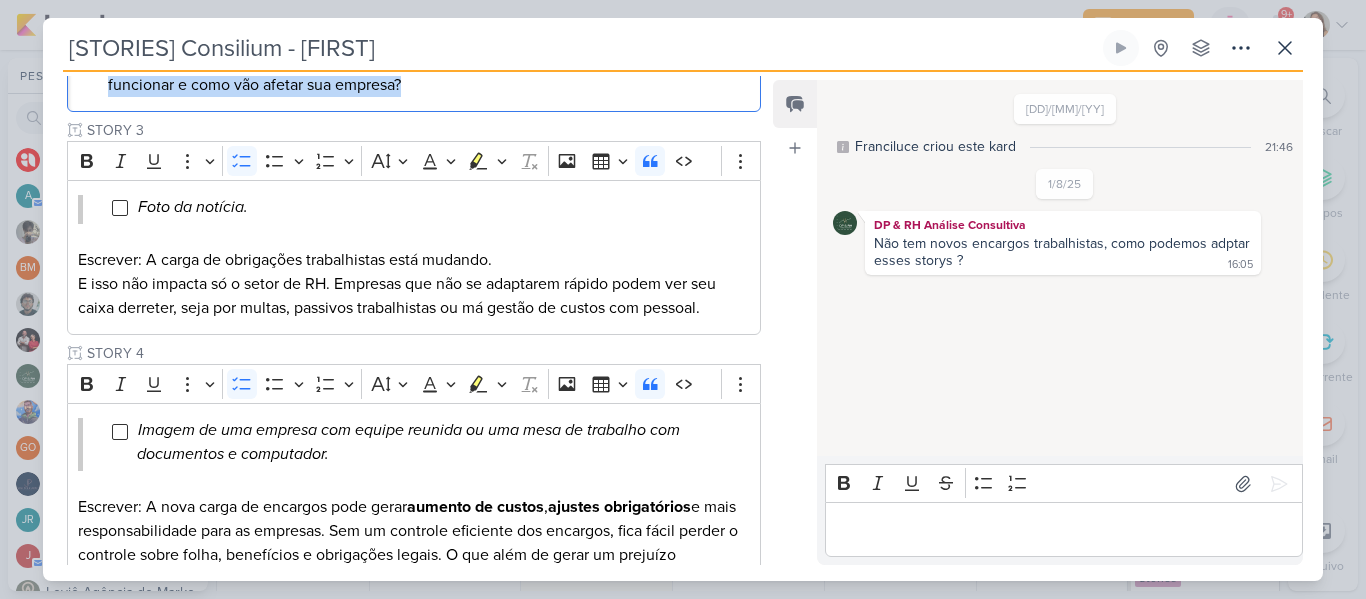 scroll, scrollTop: 583, scrollLeft: 0, axis: vertical 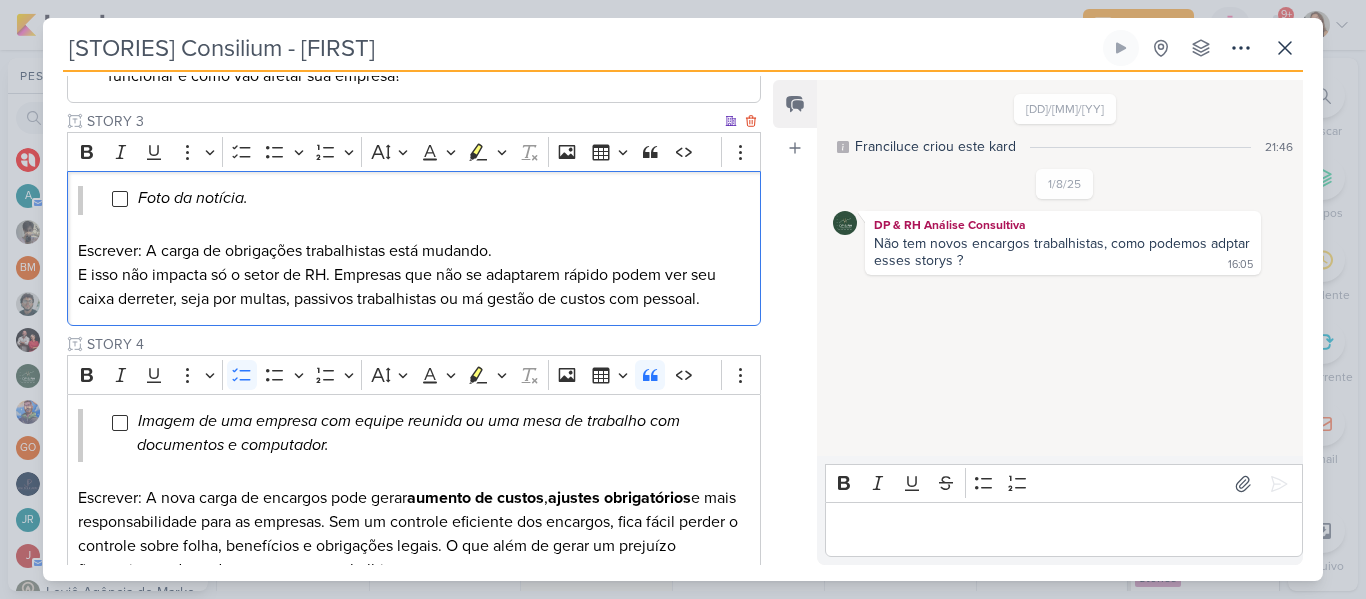 click at bounding box center [414, 227] 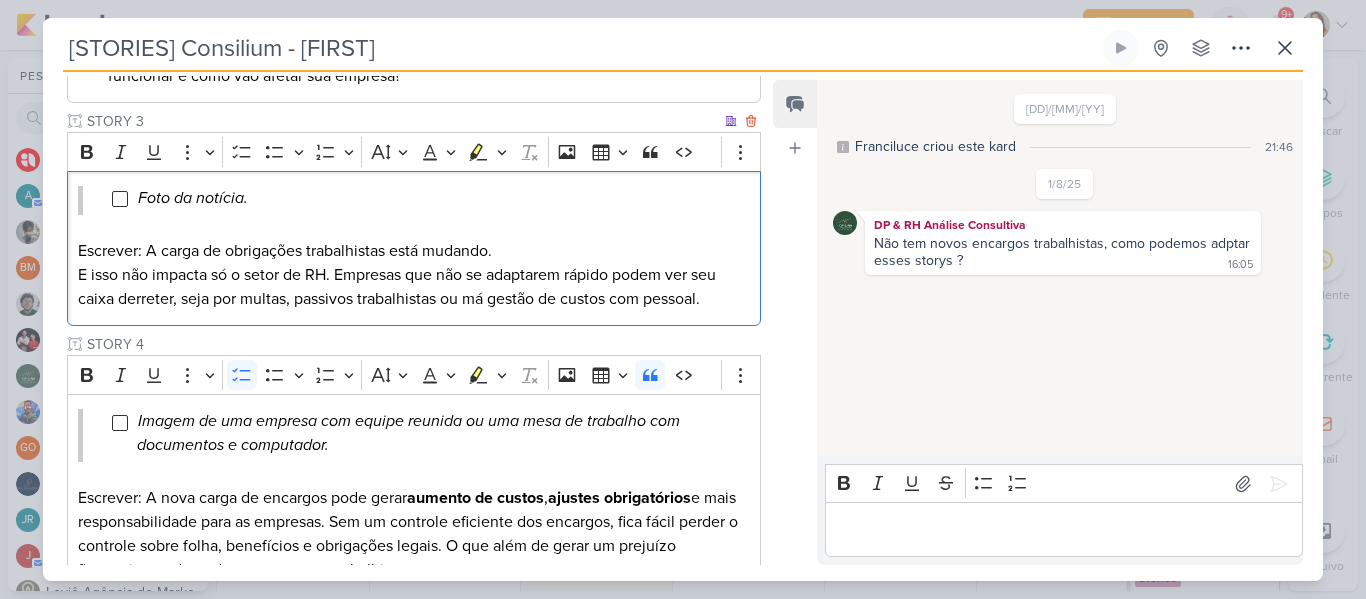 click on "Escrever: A carga de obrigações trabalhistas está mudando. E isso não impacta só o setor de RH. Empresas que não se adaptarem rápido podem ver seu caixa derreter, seja por multas, passivos trabalhistas ou má gestão de custos com pessoal." at bounding box center (414, 275) 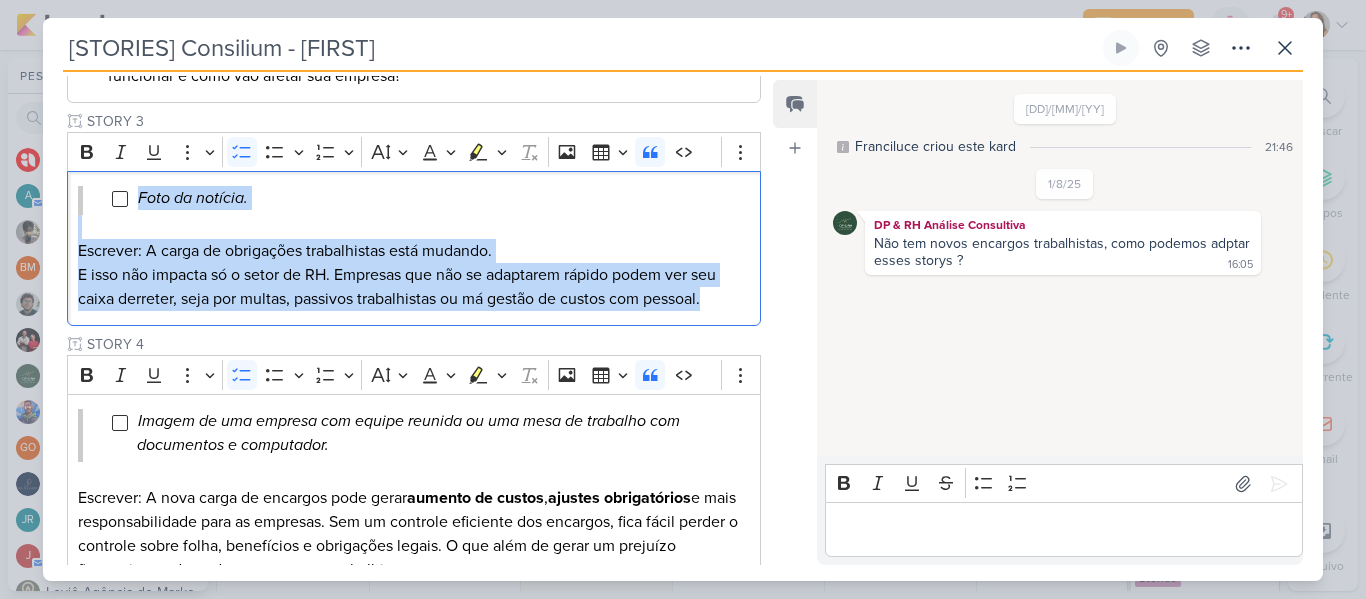drag, startPoint x: 140, startPoint y: 197, endPoint x: 765, endPoint y: 312, distance: 635.49194 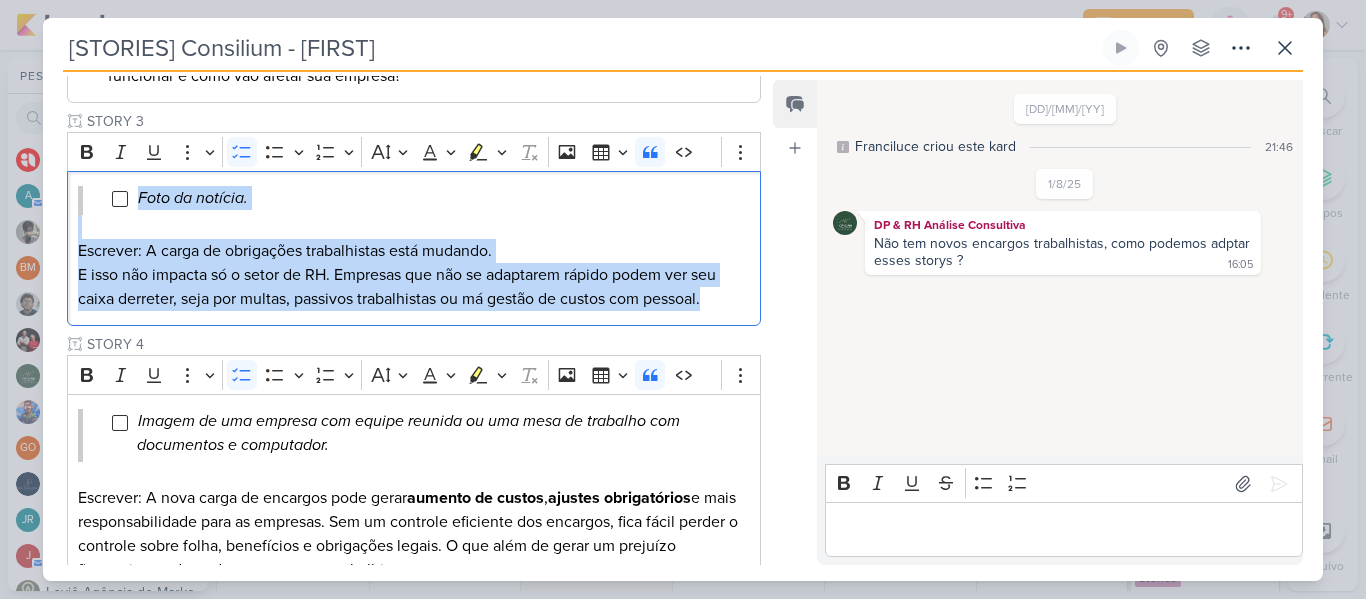 click on "Responsável
Franciluce Carvalho
Nenhum contato encontrado
create new contact
Novo Contato
Digite um endereço de email para criar um contato. Não se preocupe, tomaremos conta de todas as suas interações com esse contato através do email para que você possa colaborar com qualquer pessoa sem sair do Kardz
Email" at bounding box center [406, 320] 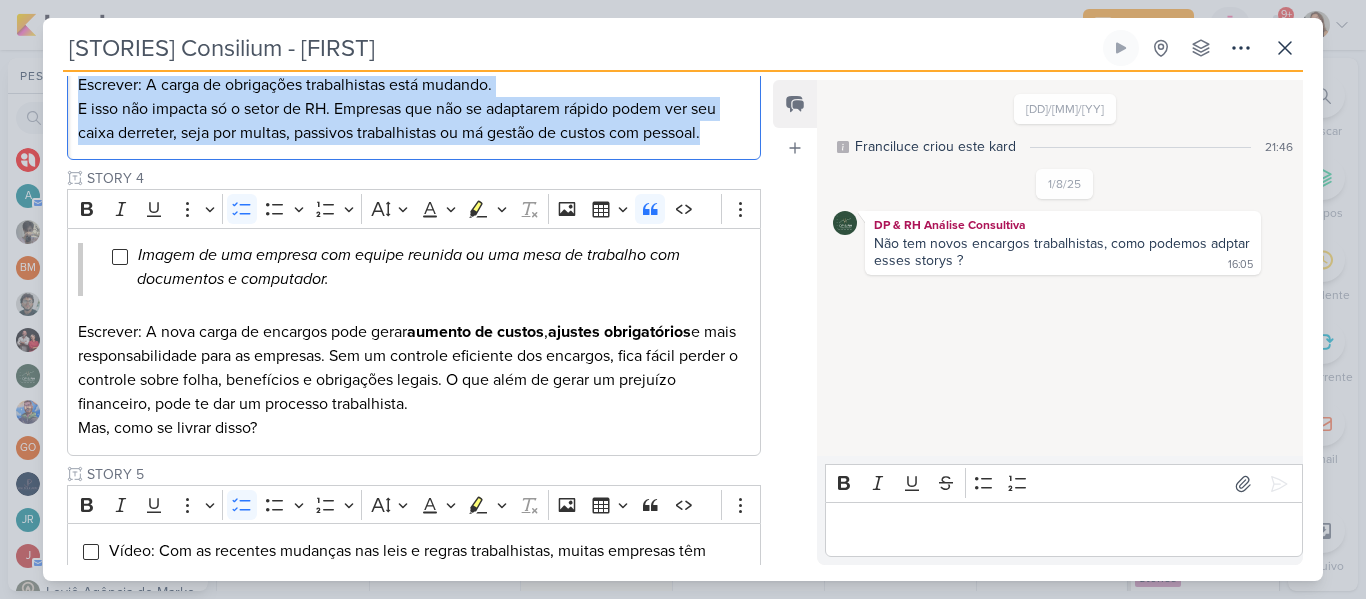 scroll, scrollTop: 765, scrollLeft: 0, axis: vertical 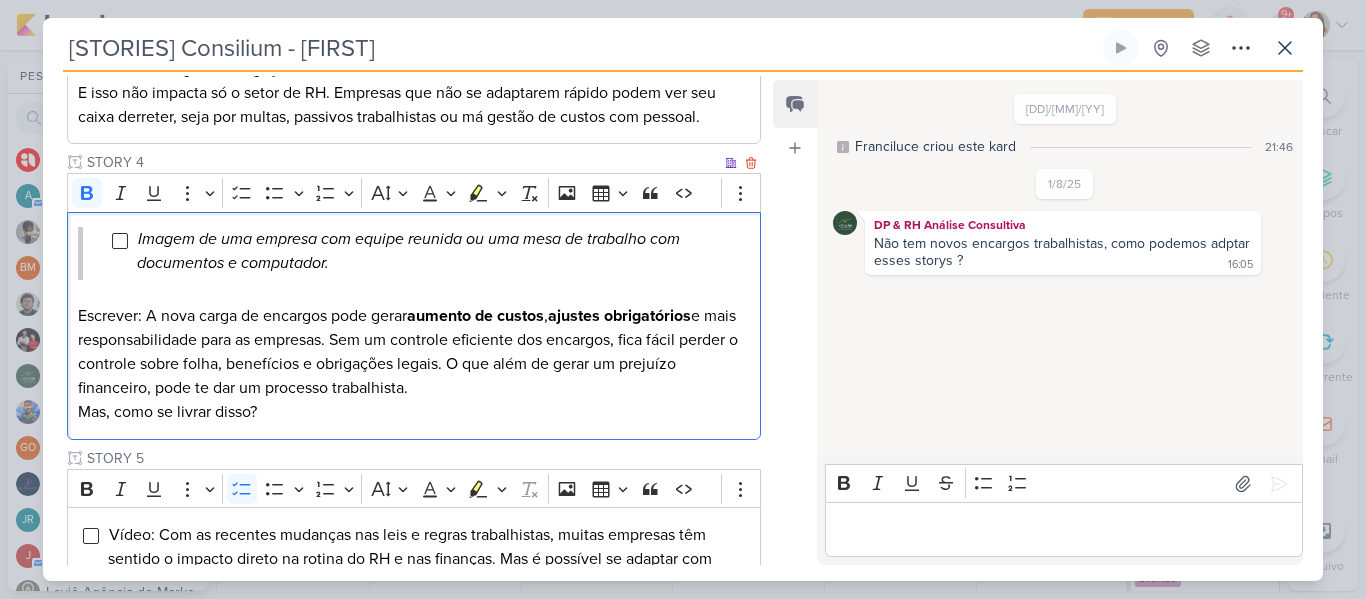 click on "aumento de custos" at bounding box center [475, 316] 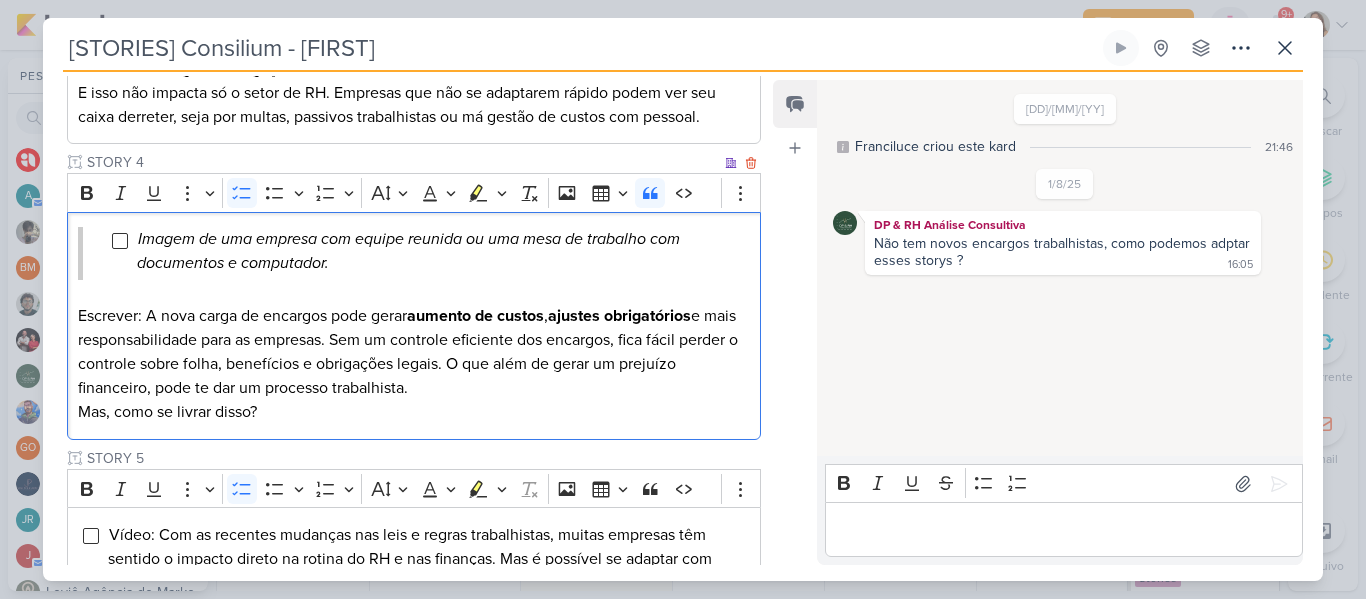 drag, startPoint x: 138, startPoint y: 237, endPoint x: 329, endPoint y: 409, distance: 257.03113 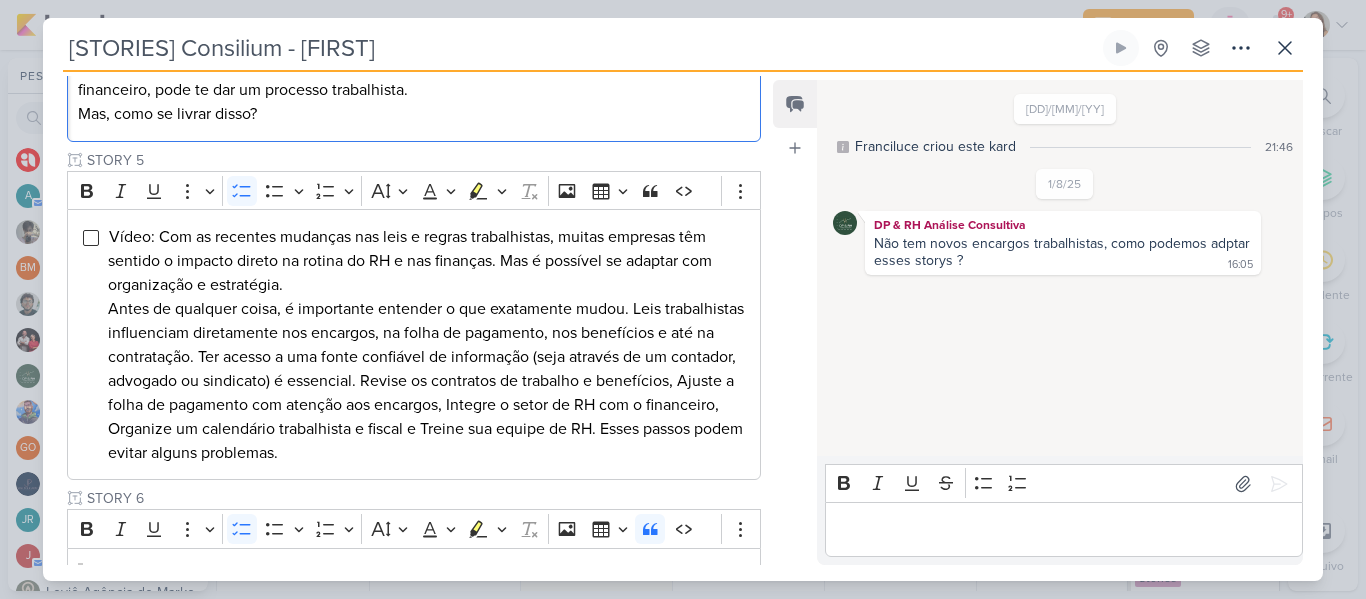 scroll, scrollTop: 1071, scrollLeft: 0, axis: vertical 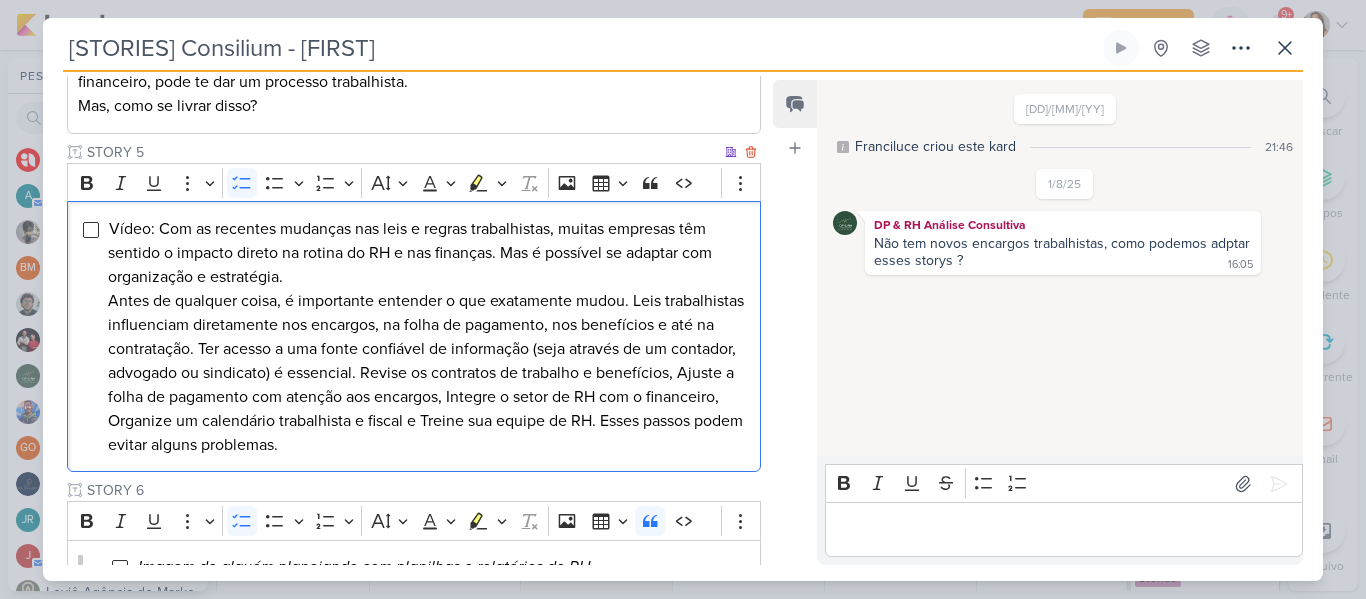 click on "Vídeo: Com as recentes mudanças nas leis e regras trabalhistas, muitas empresas têm sentido o impacto direto na rotina do RH e nas finanças. Mas é possível se adaptar com organização e estratégia. Antes de qualquer coisa, é importante entender o que exatamente mudou. Leis trabalhistas influenciam diretamente nos encargos, na folha de pagamento, nos benefícios e até na contratação. Ter acesso a uma fonte confiável de informação (seja através de um contador, advogado ou sindicato) é essencial. Revise os contratos de trabalho e benefícios, Ajuste a folha de pagamento com atenção aos encargos, Integre o setor de RH com o financeiro, Organize um calendário trabalhista e fiscal e Treine sua equipe de RH. Esses passos podem evitar alguns problemas." at bounding box center (426, 337) 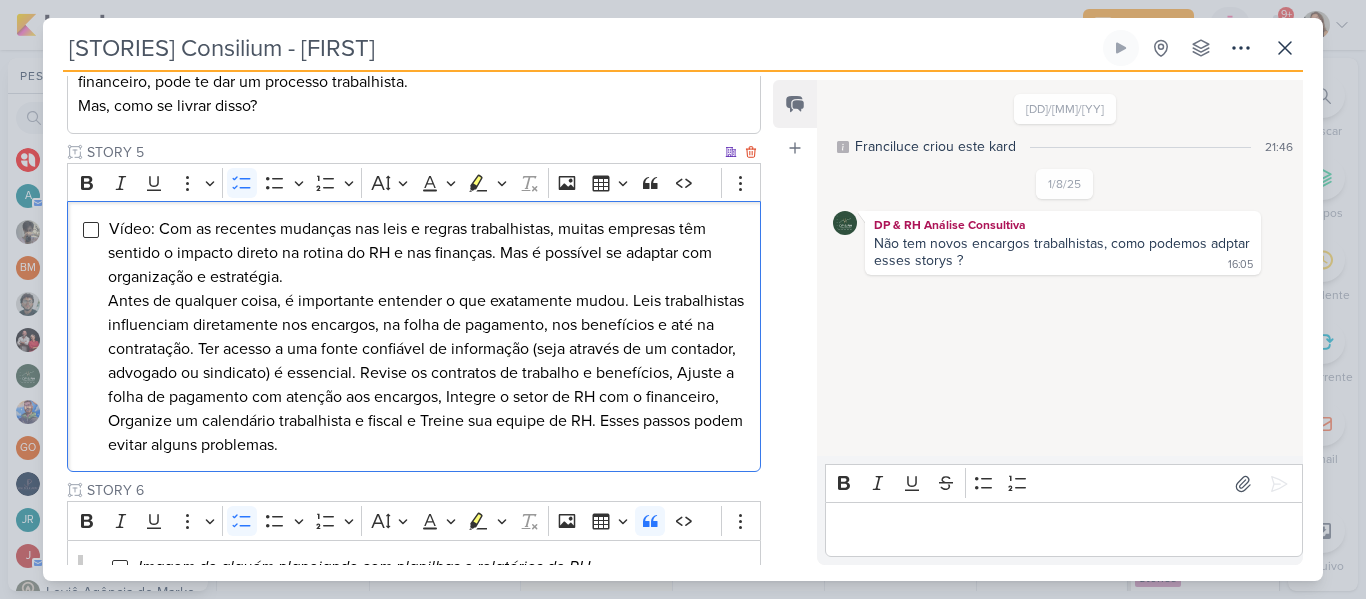click on "Vídeo: Com as recentes mudanças nas leis e regras trabalhistas, muitas empresas têm sentido o impacto direto na rotina do RH e nas finanças. Mas é possível se adaptar com organização e estratégia. Antes de qualquer coisa, é importante entender o que exatamente mudou. Leis trabalhistas influenciam diretamente nos encargos, na folha de pagamento, nos benefícios e até na contratação. Ter acesso a uma fonte confiável de informação (seja através de um contador, advogado ou sindicato) é essencial. Revise os contratos de trabalho e benefícios, Ajuste a folha de pagamento com atenção aos encargos, Integre o setor de RH com o financeiro, Organize um calendário trabalhista e fiscal e Treine sua equipe de RH. Esses passos podem evitar alguns problemas." at bounding box center [426, 337] 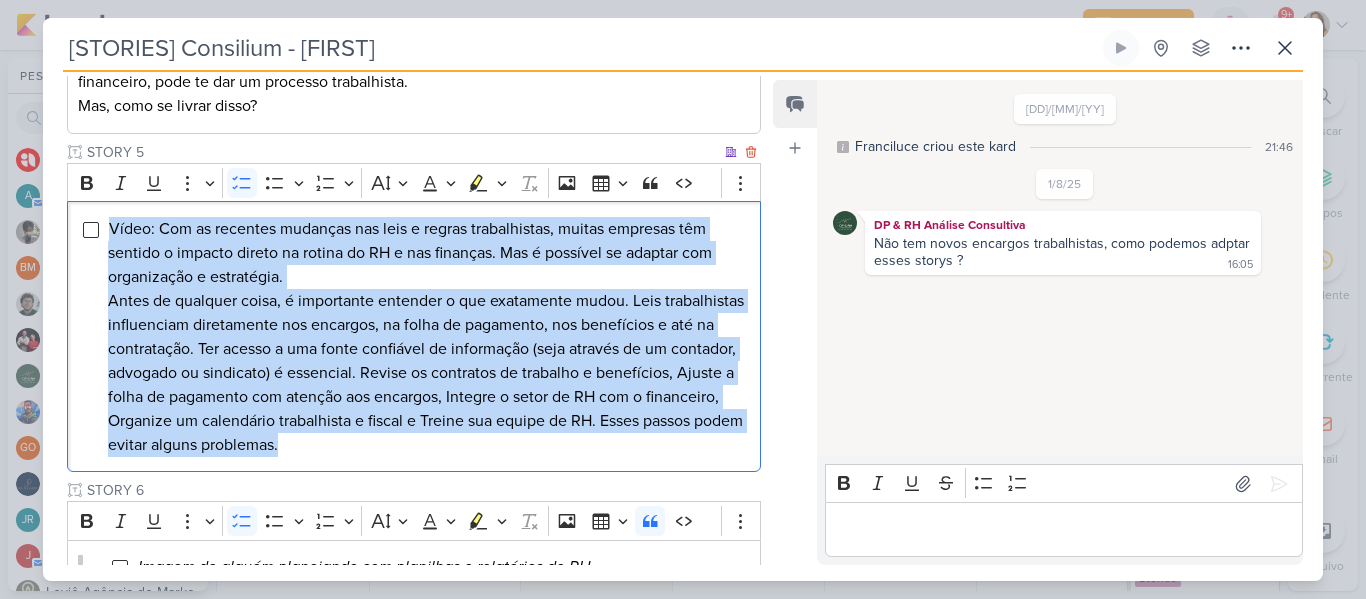 drag, startPoint x: 479, startPoint y: 458, endPoint x: 104, endPoint y: 235, distance: 436.29578 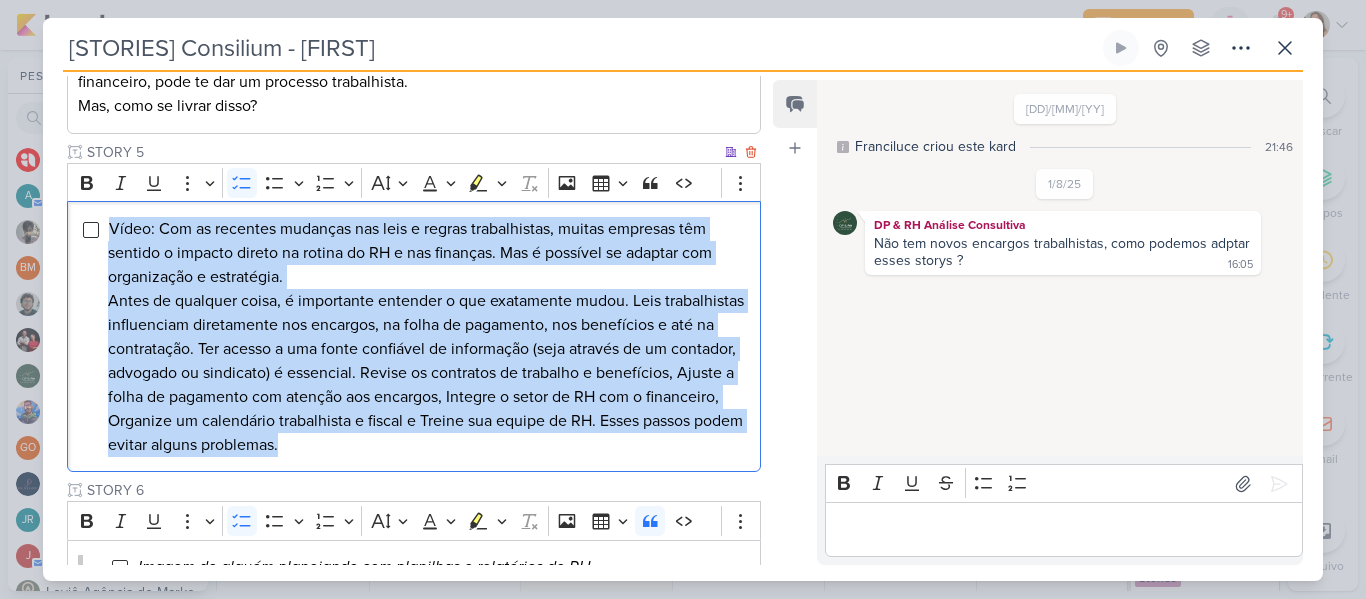 click on "Vídeo: Com as recentes mudanças nas leis e regras trabalhistas, muitas empresas têm sentido o impacto direto na rotina do RH e nas finanças. Mas é possível se adaptar com organização e estratégia. Antes de qualquer coisa, é importante entender o que exatamente mudou. Leis trabalhistas influenciam diretamente nos encargos, na folha de pagamento, nos benefícios e até na contratação. Ter acesso a uma fonte confiável de informação (seja através de um contador, advogado ou sindicato) é essencial. Revise os contratos de trabalho e benefícios, Ajuste a folha de pagamento com atenção aos encargos, Integre o setor de RH com o financeiro, Organize um calendário trabalhista e fiscal e Treine sua equipe de RH. Esses passos podem evitar alguns problemas." at bounding box center [414, 336] 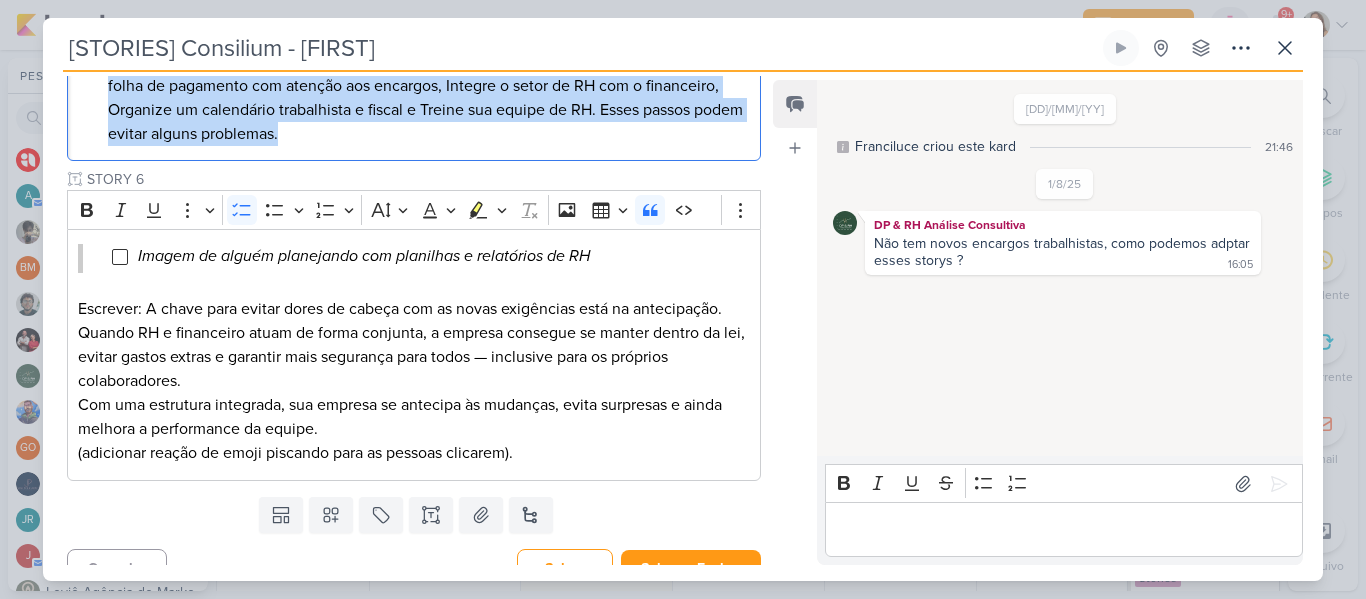 scroll, scrollTop: 1409, scrollLeft: 0, axis: vertical 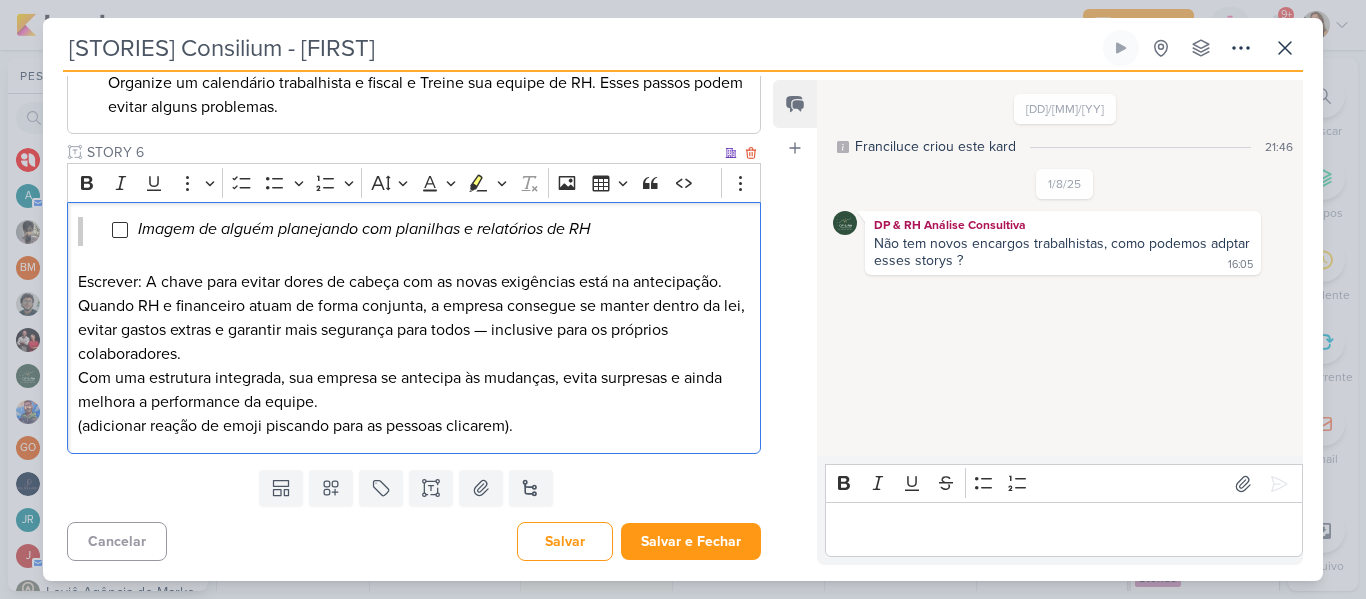 click on "Escrever: A chave para evitar dores de cabeça com as novas exigências está na antecipação. Quando RH e financeiro atuam de forma conjunta, a empresa consegue se manter dentro da lei, evitar gastos extras e garantir mais segurança para todos — inclusive para os próprios colaboradores." at bounding box center [414, 318] 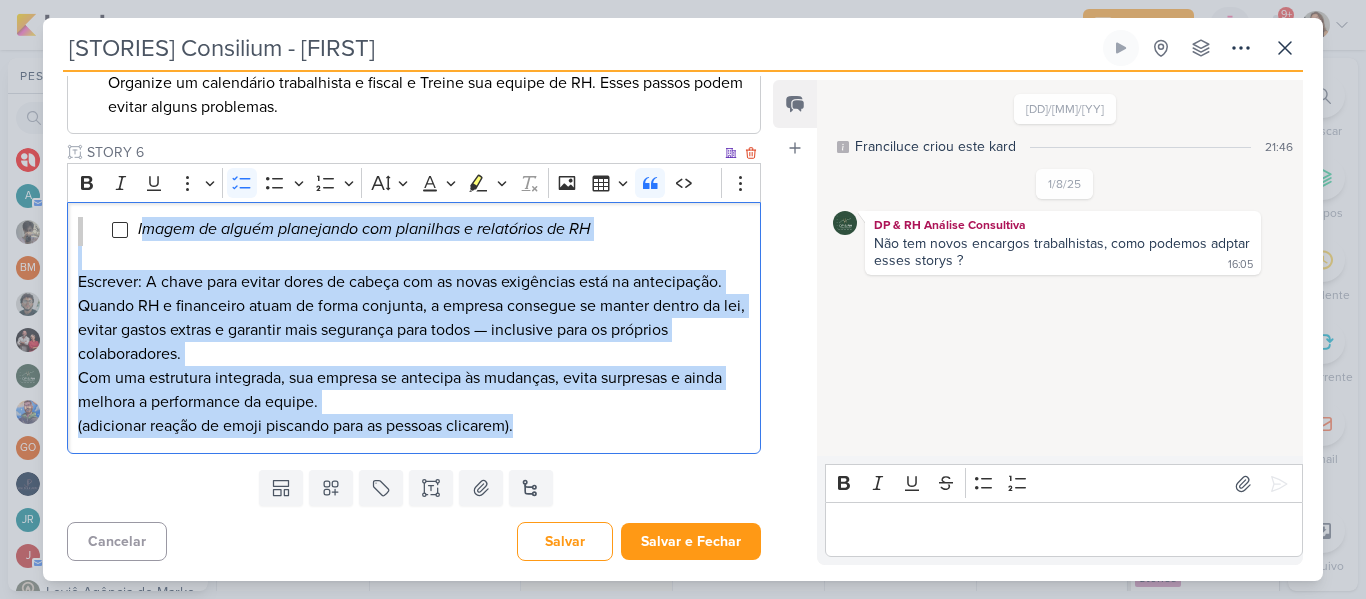 drag, startPoint x: 140, startPoint y: 225, endPoint x: 593, endPoint y: 431, distance: 497.63943 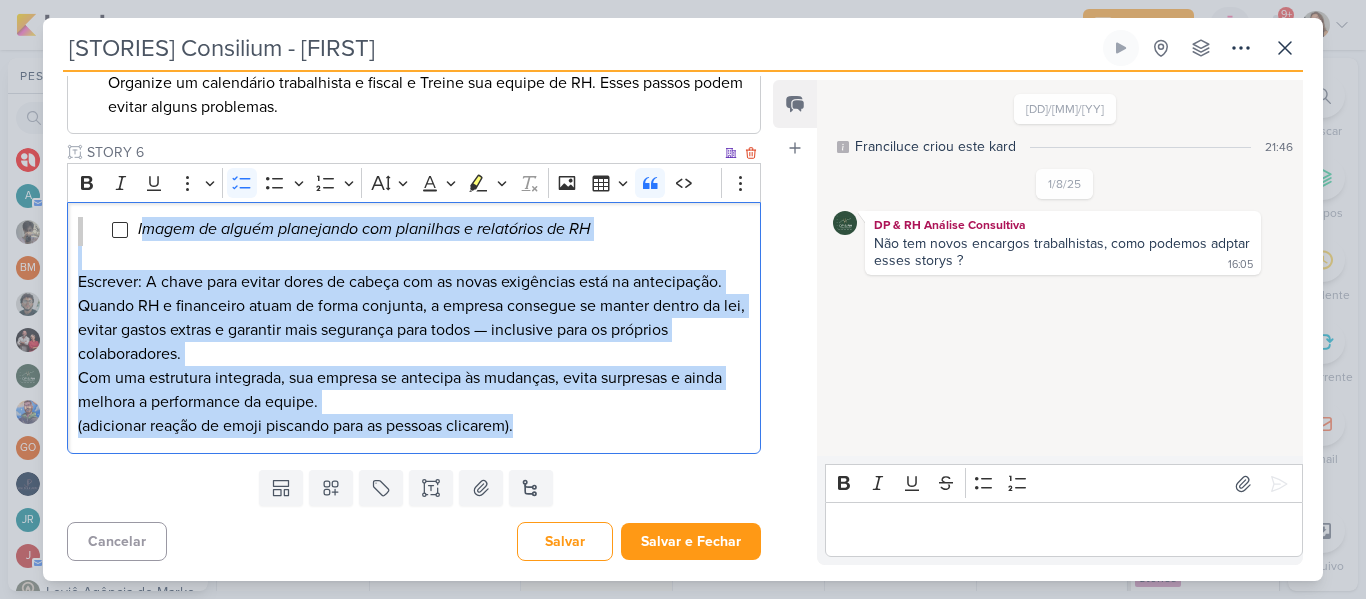 click on "Imagem de alguém planejando com planilhas e relatórios de RH Escrever: A chave para evitar dores de cabeça com as novas exigências está na antecipação. Quando RH e financeiro atuam de forma conjunta, a empresa consegue se manter dentro da lei, evitar gastos extras e garantir mais segurança para todos — inclusive para os próprios colaboradores. Com uma estrutura integrada, sua empresa se antecipa às mudanças, evita surpresas e ainda melhora a performance da equipe. (adicionar reação de emoji piscando para as pessoas clicarem)." at bounding box center (414, 328) 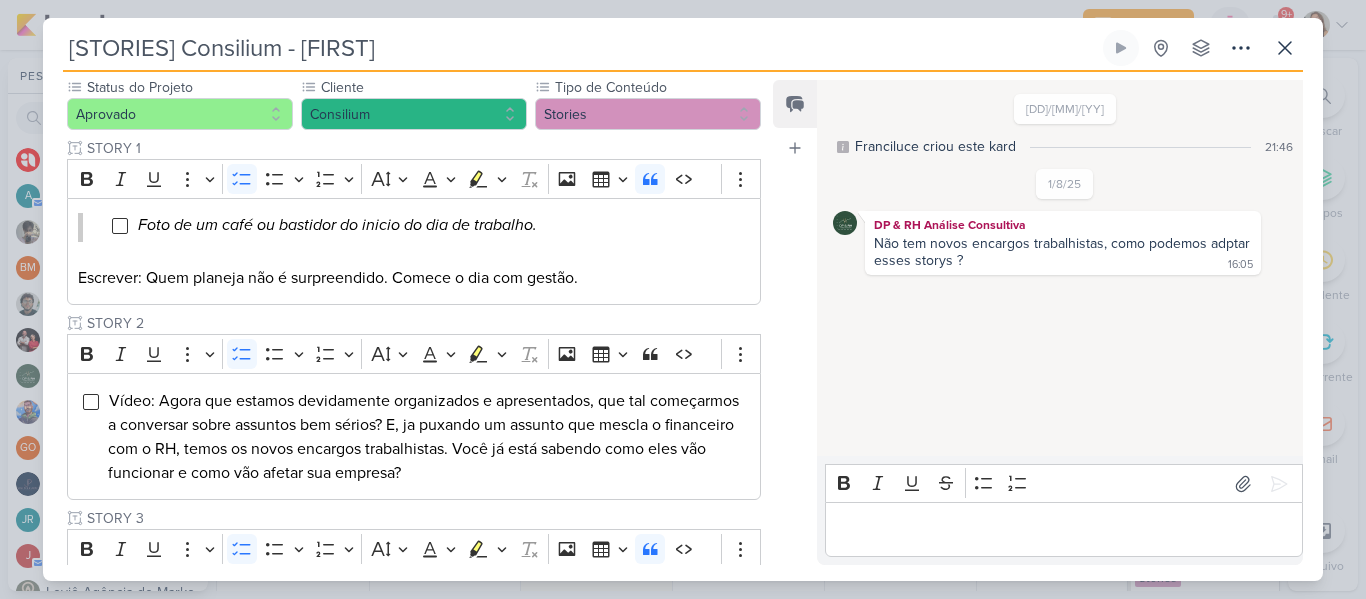 scroll, scrollTop: 252, scrollLeft: 0, axis: vertical 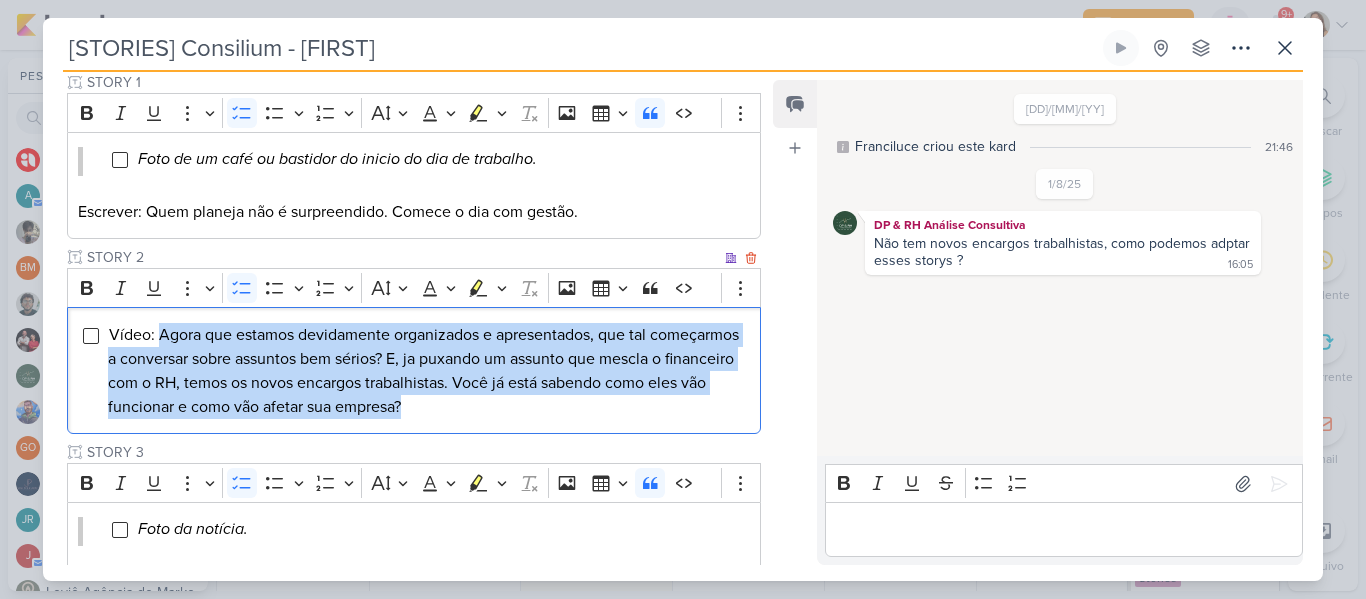 drag, startPoint x: 159, startPoint y: 330, endPoint x: 636, endPoint y: 418, distance: 485.04947 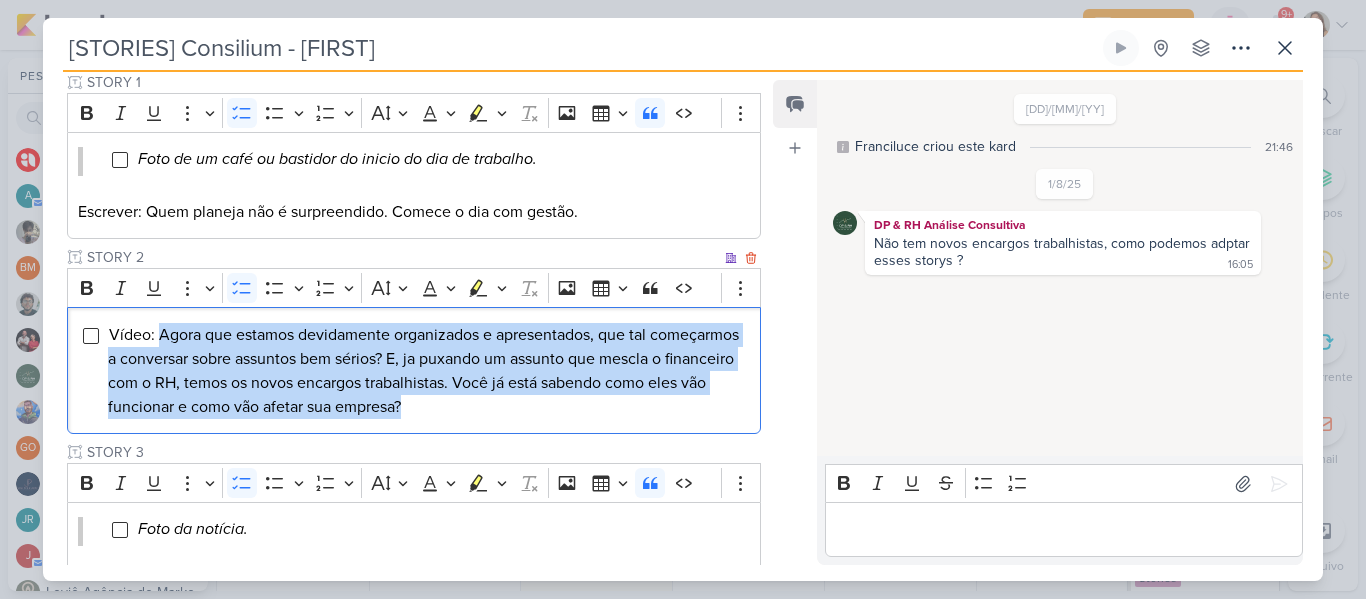 click on "Vídeo: Agora que estamos devidamente organizados e apresentados, que tal começarmos a conversar sobre assuntos bem sérios? E, ja puxando um assunto que mescla o financeiro com o RH, temos os novos encargos trabalhistas. Você já está sabendo como eles vão funcionar e como vão afetar sua empresa?" at bounding box center [429, 371] 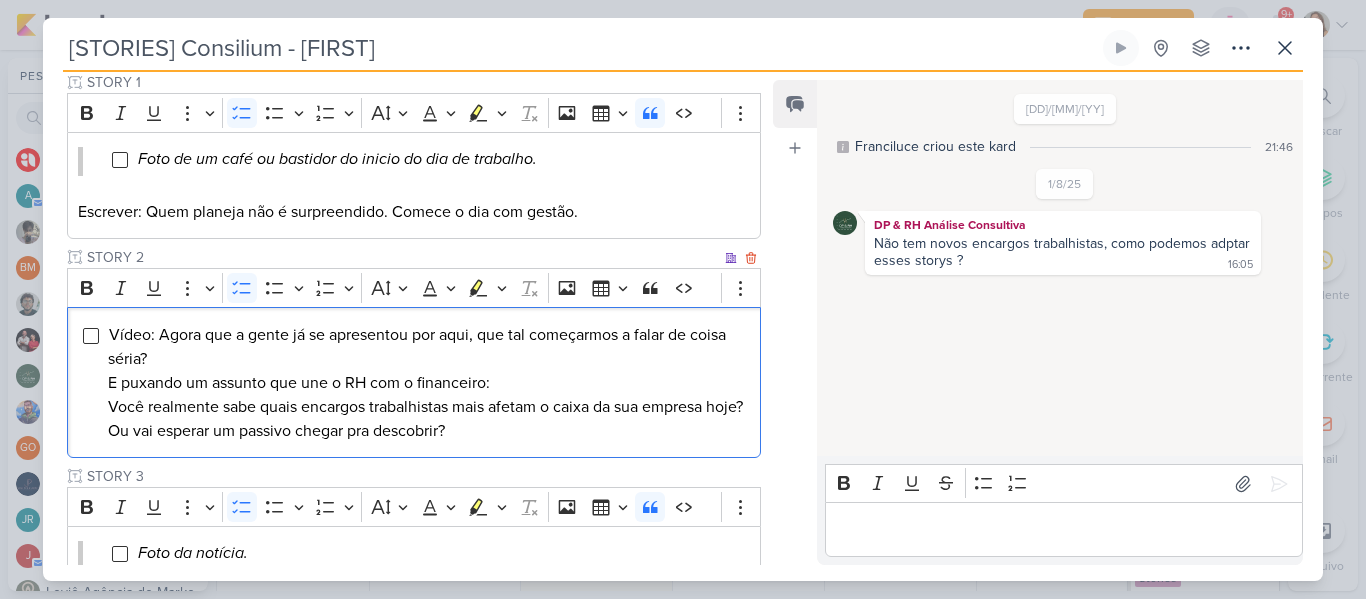 click on "Vídeo: Agora que a gente já se apresentou por aqui, que tal começarmos a falar de coisa séria? E puxando um assunto que une o RH com o financeiro: Você realmente sabe quais encargos trabalhistas mais afetam o caixa da sua empresa hoje? Ou vai esperar um passivo chegar pra descobrir?" at bounding box center (425, 383) 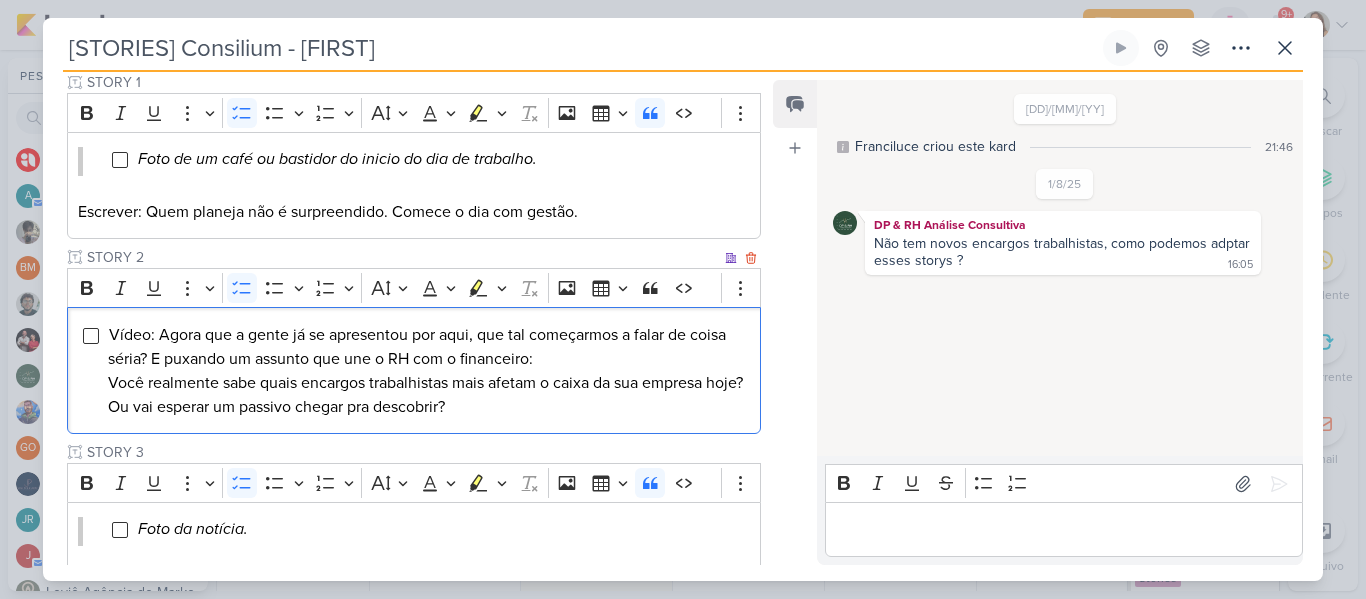 click on "Vídeo: Agora que a gente já se apresentou por aqui, que tal começarmos a falar de coisa séria? E puxando um assunto que une o RH com o financeiro: Você realmente sabe quais encargos trabalhistas mais afetam o caixa da sua empresa hoje? Ou vai esperar um passivo chegar pra descobrir?" at bounding box center (425, 371) 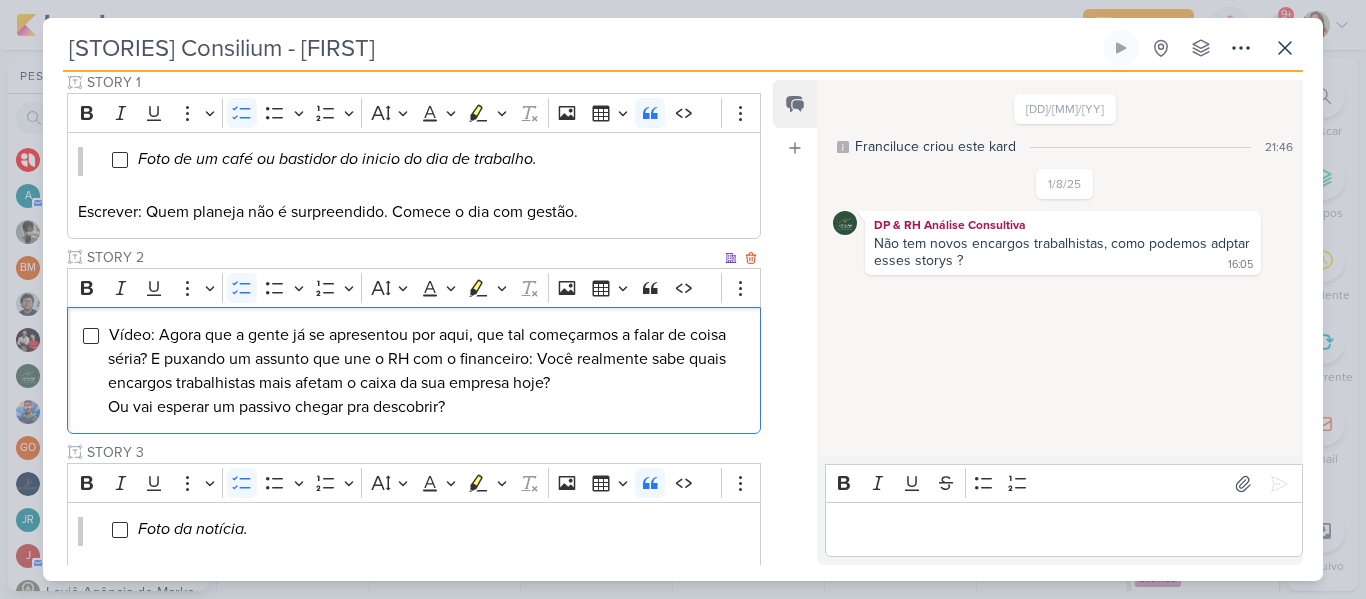 click on "Vídeo: Agora que a gente já se apresentou por aqui, que tal começarmos a falar de coisa séria? E puxando um assunto que une o RH com o financeiro: Você realmente sabe quais encargos trabalhistas mais afetam o caixa da sua empresa hoje? Ou vai esperar um passivo chegar pra descobrir?" at bounding box center (429, 371) 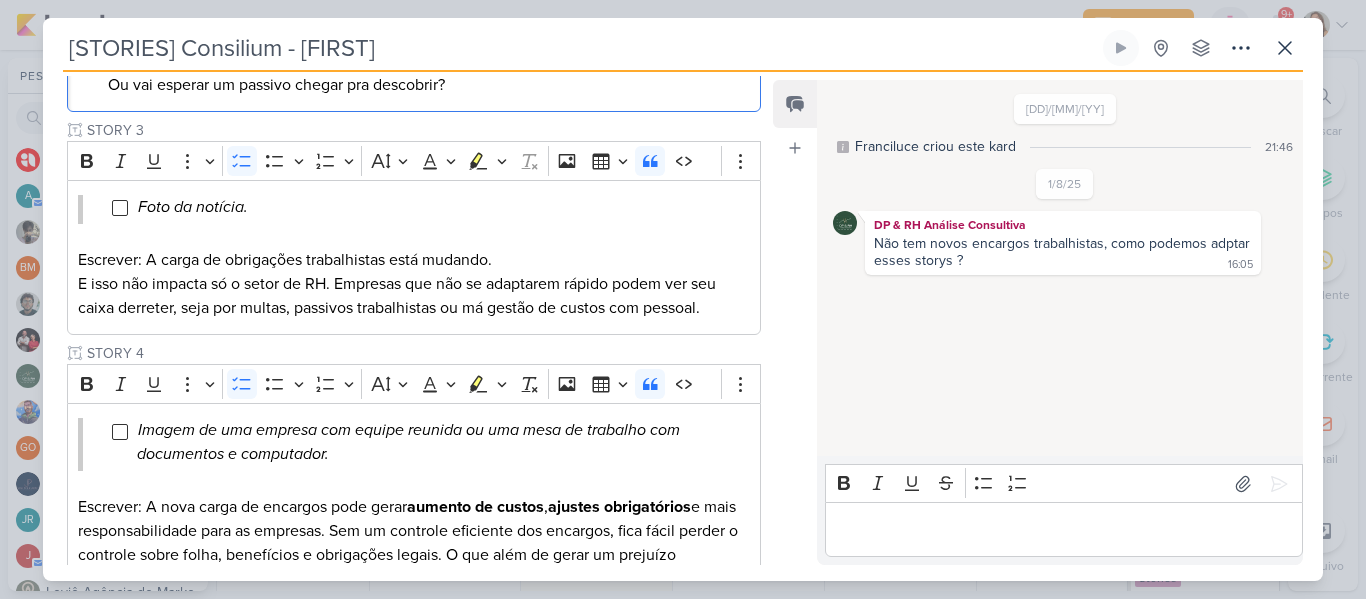 scroll, scrollTop: 583, scrollLeft: 0, axis: vertical 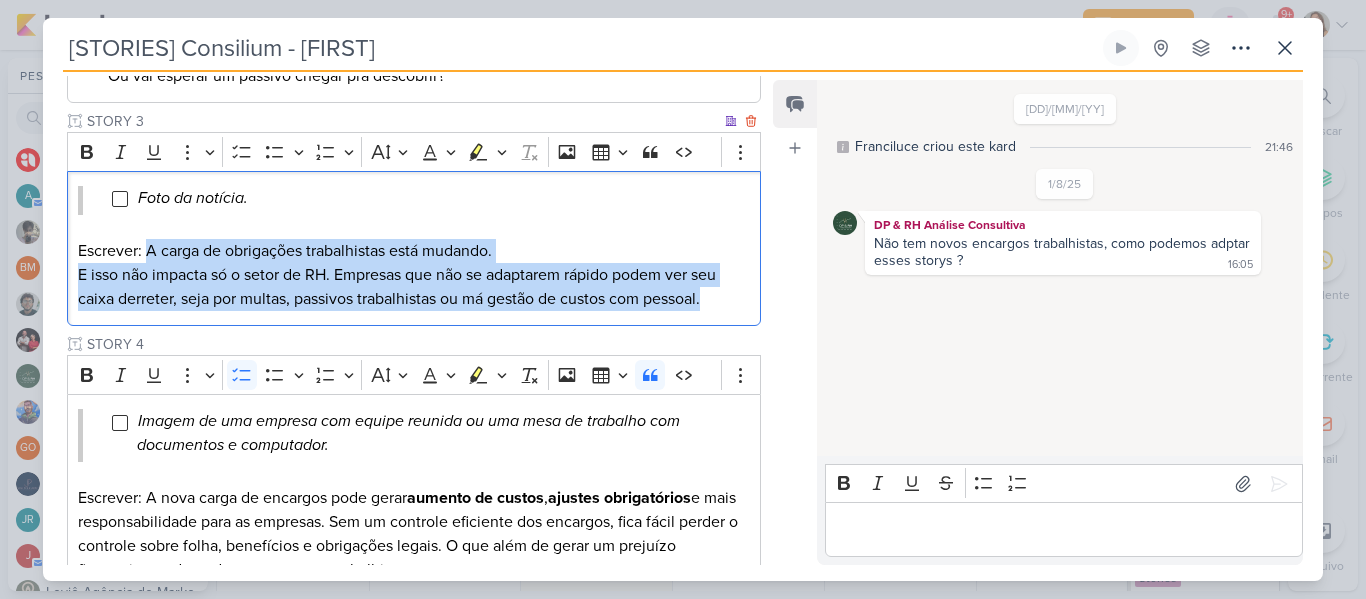 drag, startPoint x: 149, startPoint y: 249, endPoint x: 724, endPoint y: 305, distance: 577.7205 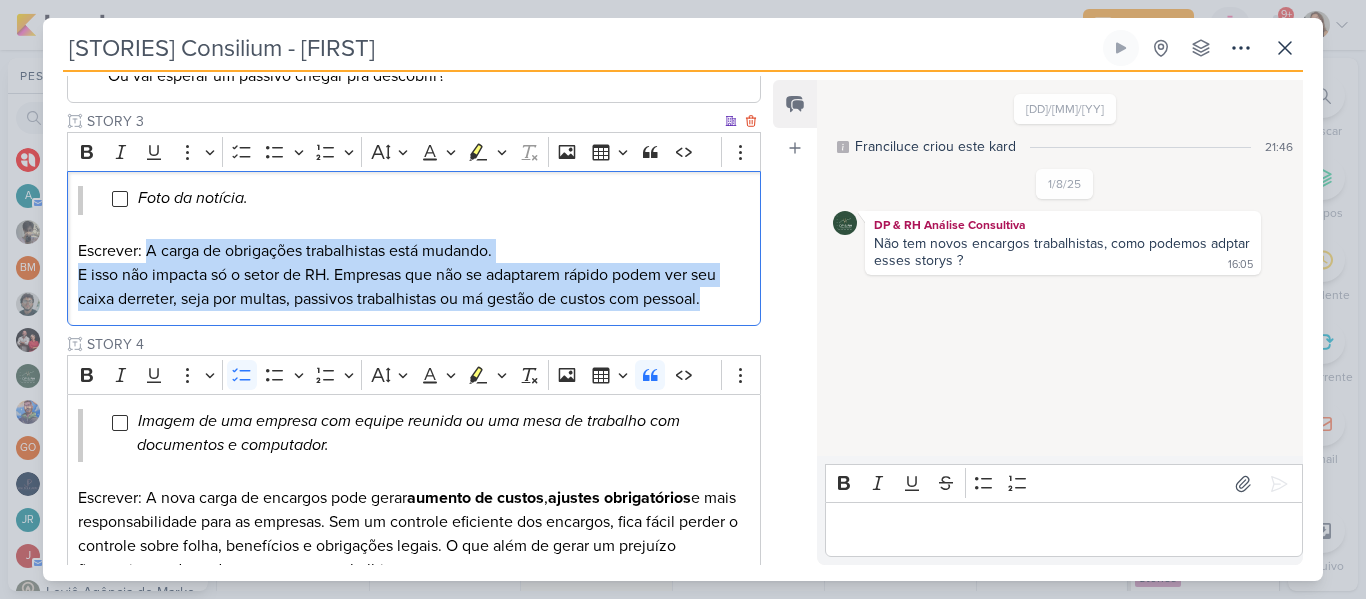 click on "Escrever: A carga de obrigações trabalhistas está mudando. E isso não impacta só o setor de RH. Empresas que não se adaptarem rápido podem ver seu caixa derreter, seja por multas, passivos trabalhistas ou má gestão de custos com pessoal." at bounding box center (414, 275) 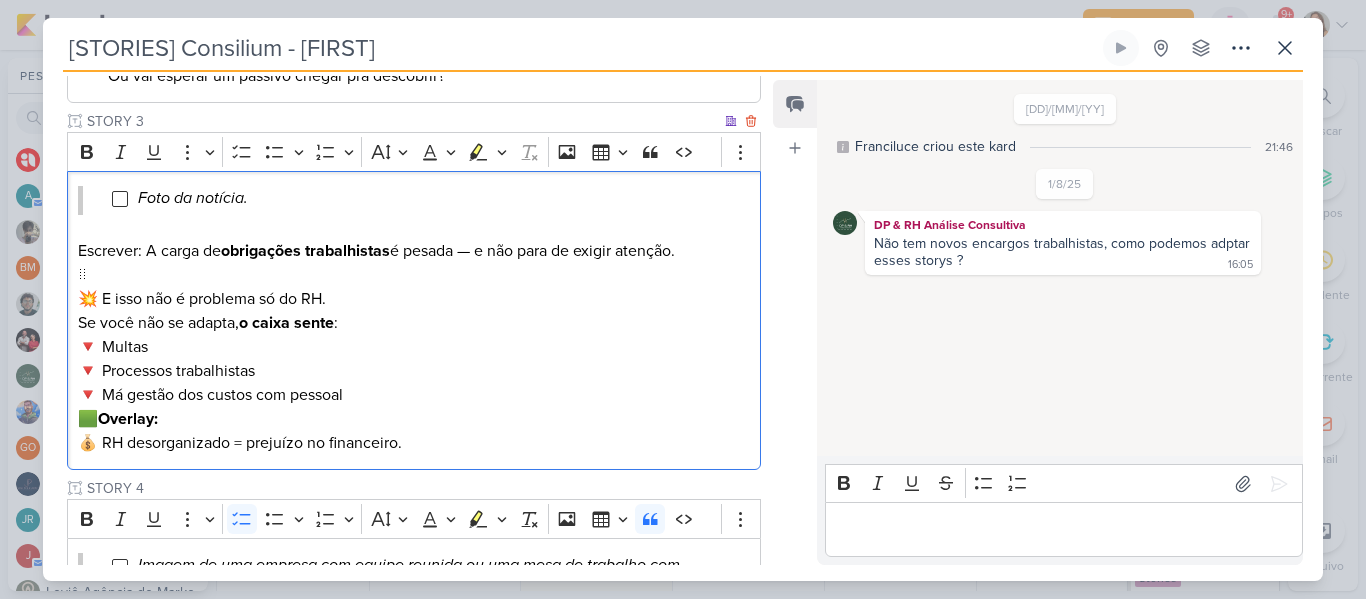 click on "Escrever: A carga de  obrigações trabalhistas  é pesada — e não para de exigir atenção. ⠀ 💥 E isso não é problema só do RH. Se você não se adapta,  o caixa sente : 🔻 Multas 🔻 Processos trabalhistas 🔻 Má gestão dos custos com pessoal" at bounding box center [414, 323] 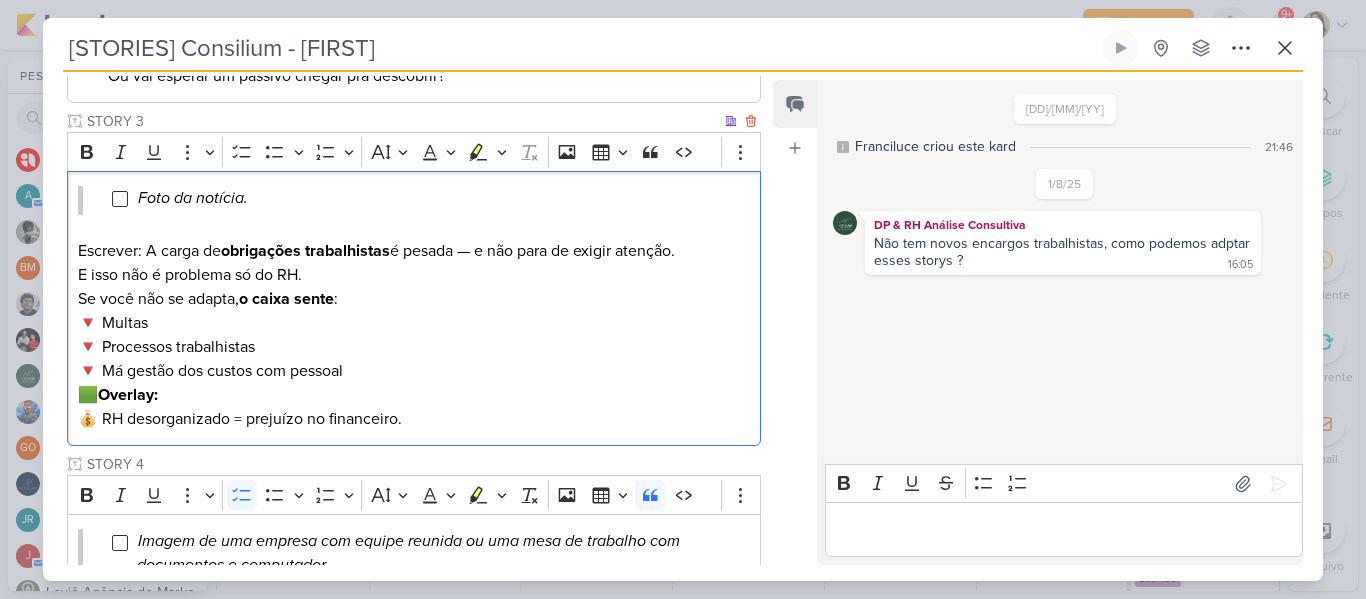 click on "Escrever: A carga de  obrigações trabalhistas  é pesada — e não para de exigir atenção. E isso não é problema só do RH. Se você não se adapta,  o caixa sente : 🔻 Multas 🔻 Processos trabalhistas 🔻 Má gestão dos custos com pessoal" at bounding box center (414, 311) 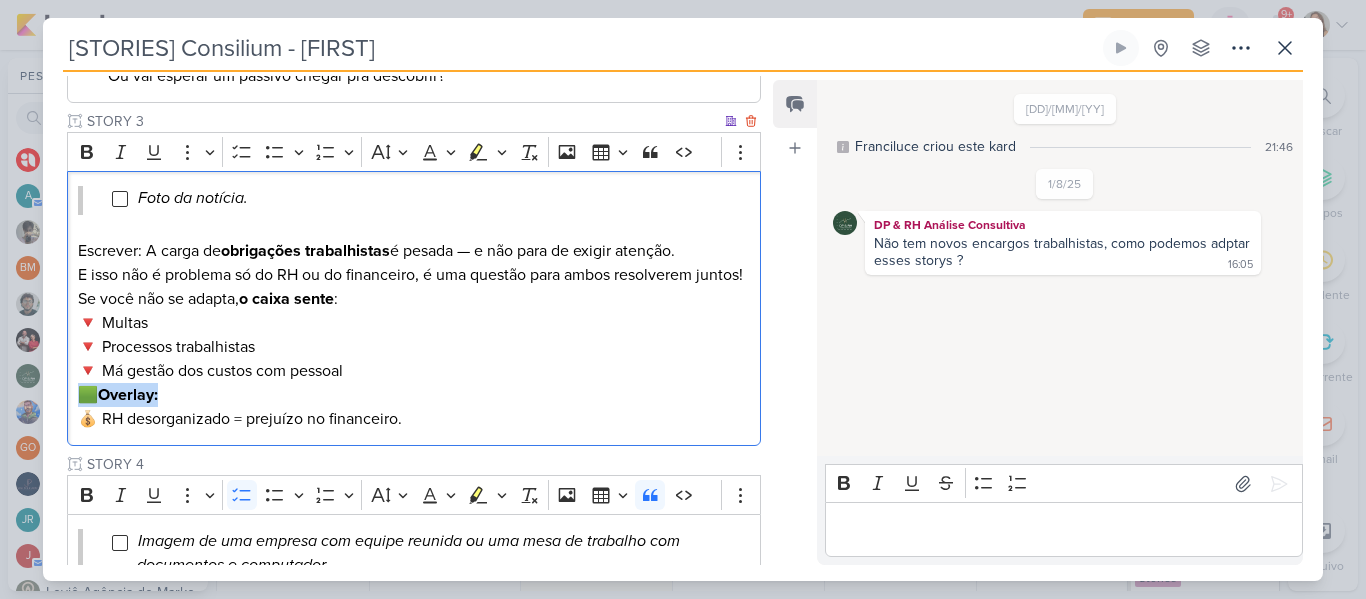 drag, startPoint x: 79, startPoint y: 417, endPoint x: 233, endPoint y: 408, distance: 154.26276 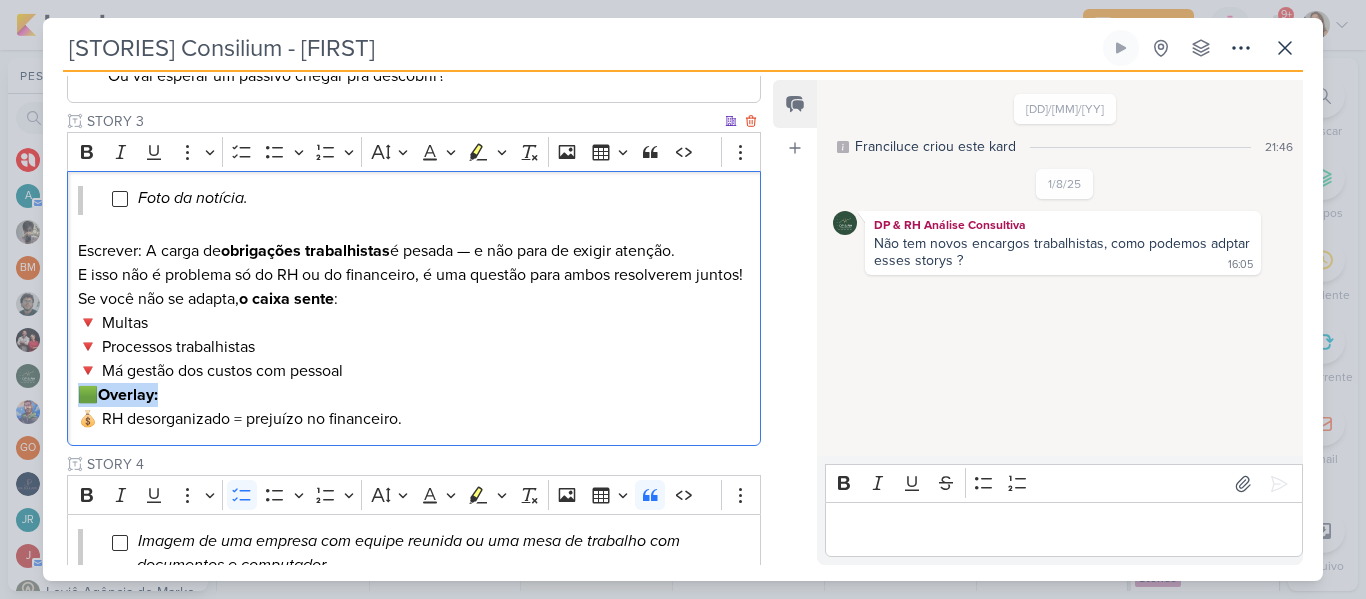 click on "🟩  Overlay: 💰 RH desorganizado = prejuízo no financeiro." at bounding box center (414, 407) 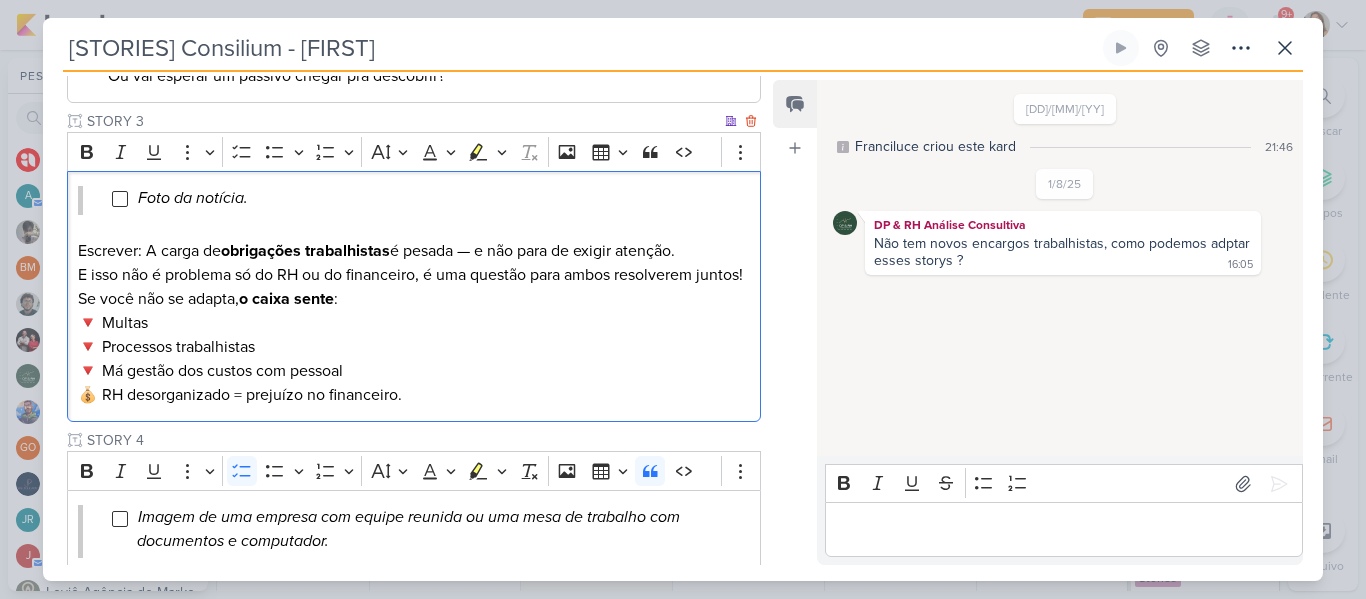 click on "Escrever: A carga de  obrigações trabalhistas  é pesada — e não para de exigir atenção. E isso não é problema só do RH ou do financeiro, é uma questão para ambos resolverem juntos! Se você não se adapta,  o caixa sente : 🔻 Multas 🔻 Processos trabalhistas 🔻 Má gestão dos custos com pessoal 💰 RH desorganizado = prejuízo no financeiro." at bounding box center (414, 323) 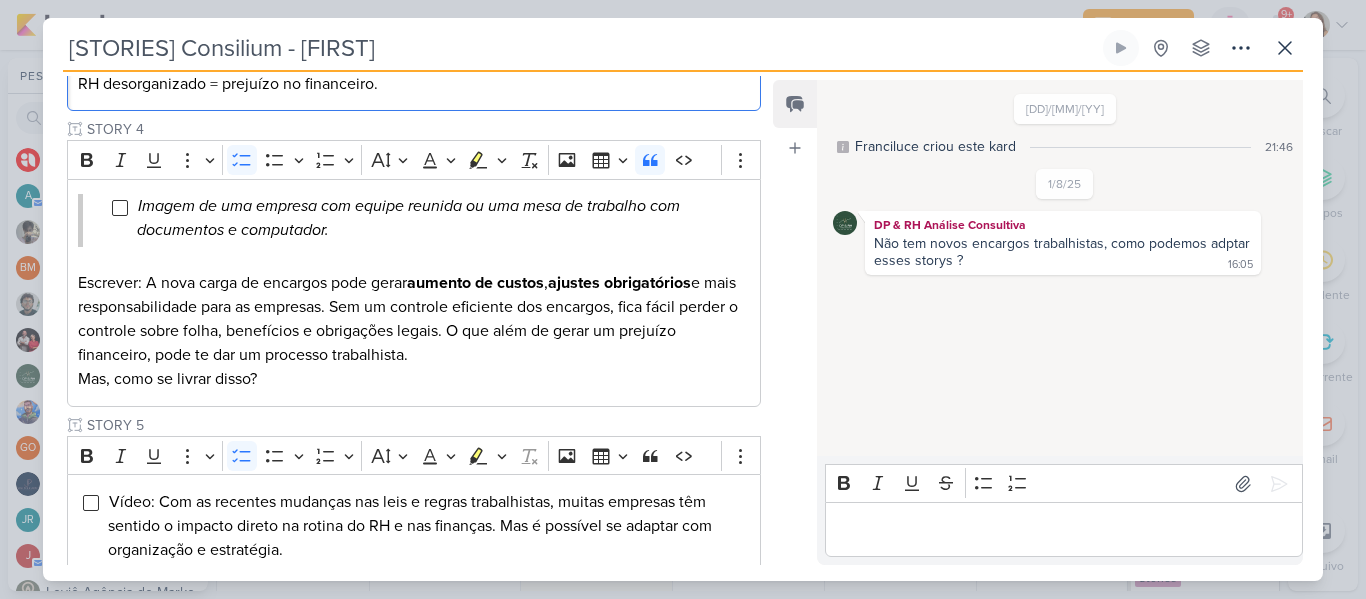 scroll, scrollTop: 903, scrollLeft: 0, axis: vertical 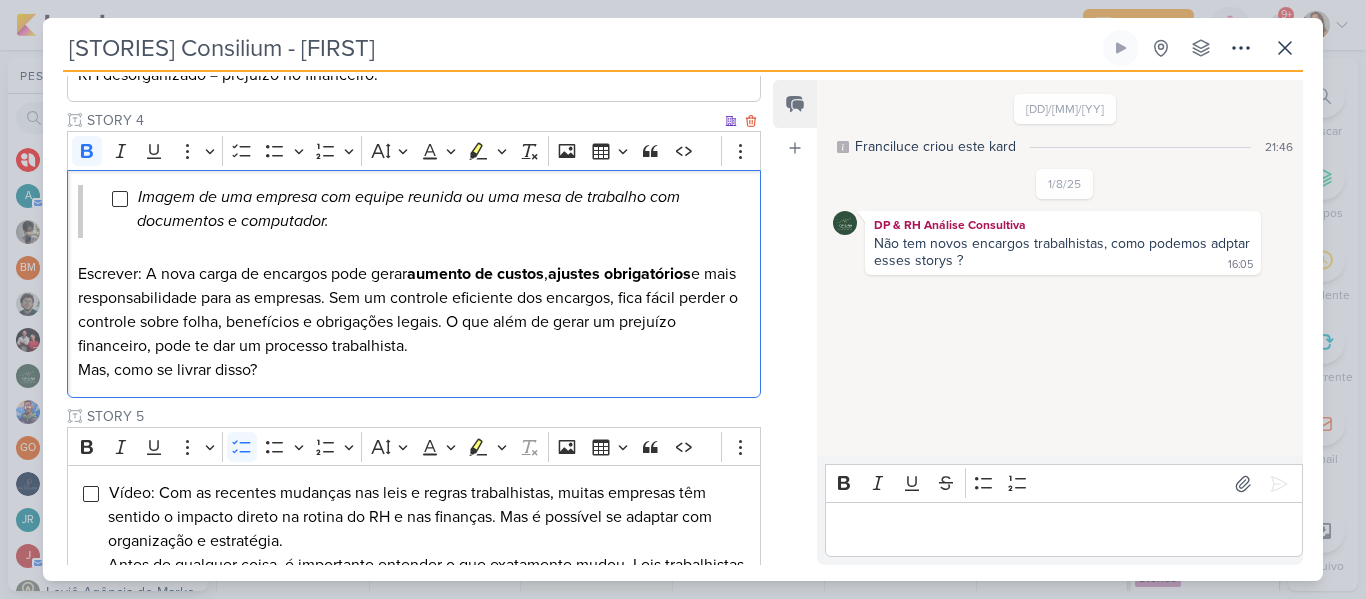 click on "aumento de custos" at bounding box center (475, 274) 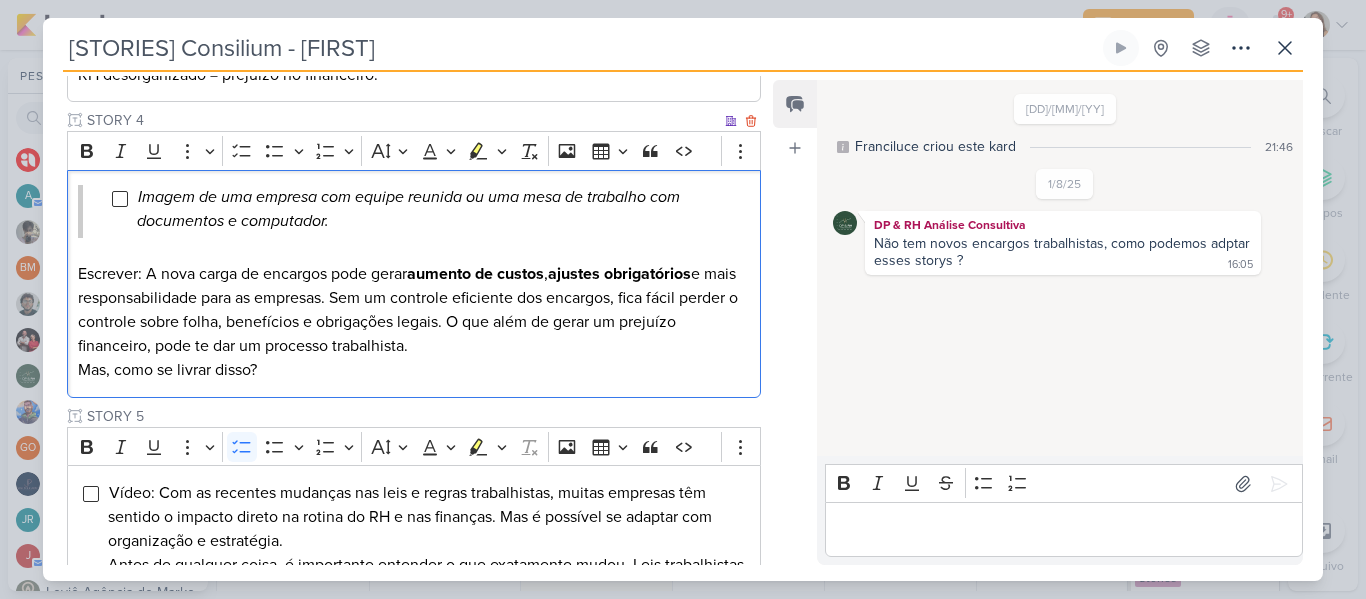 drag, startPoint x: 147, startPoint y: 298, endPoint x: 299, endPoint y: 403, distance: 184.74036 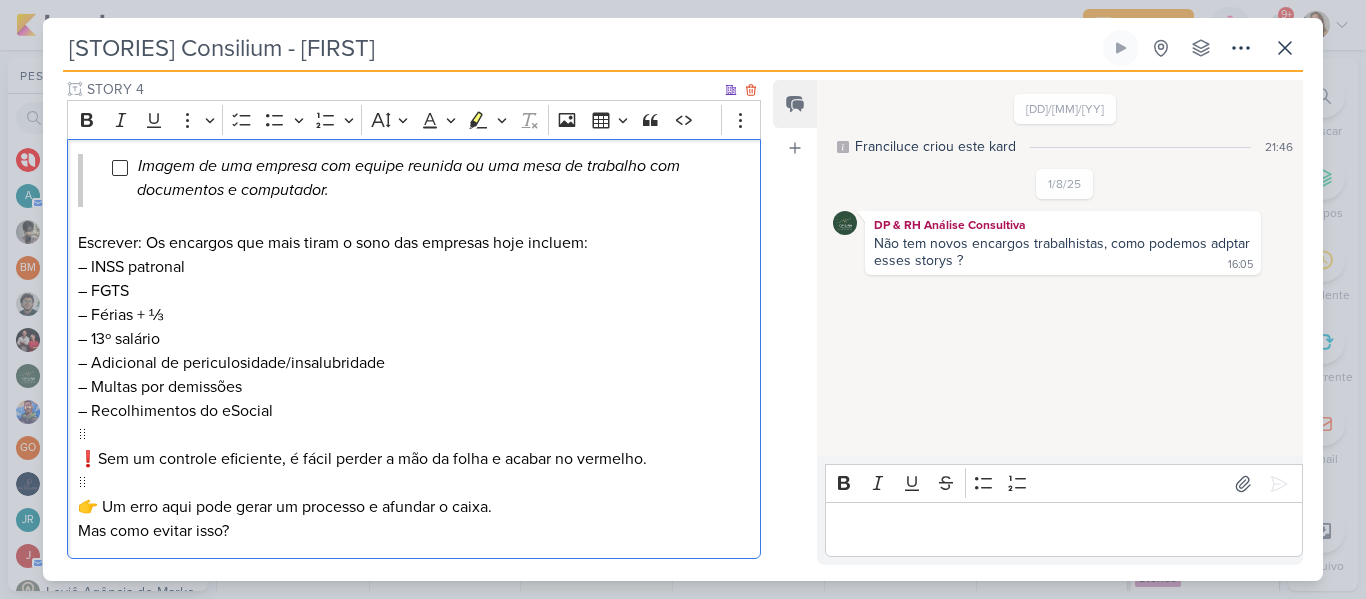 click on "Escrever: Os encargos que mais tiram o sono das empresas hoje incluem: – INSS patronal – FGTS – Férias + ⅓ – 13º salário – Adicional de periculosidade/insalubridade – Multas por demissões – Recolhimentos do eSocial ⠀ ❗Sem um controle eficiente, é fácil perder a mão da folha e acabar no vermelho. ⠀ 👉 Um erro aqui pode gerar um processo e afundar o caixa. Mas como evitar isso?" at bounding box center [414, 387] 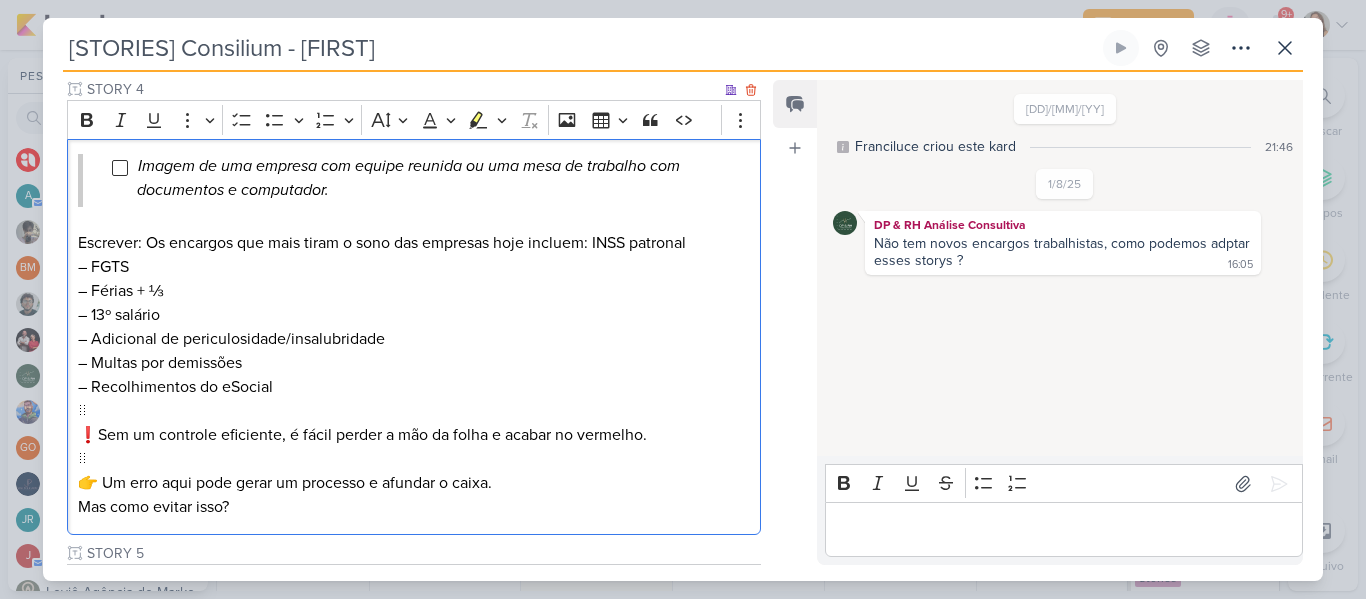 click on "Escrever: Os encargos que mais tiram o sono das empresas hoje incluem: INSS patronal – FGTS – Férias + ⅓ – 13º salário – Adicional de periculosidade/insalubridade – Multas por demissões – Recolhimentos do eSocial ⠀ ❗Sem um controle eficiente, é fácil perder a mão da folha e acabar no vermelho. ⠀ 👉 Um erro aqui pode gerar um processo e afundar o caixa. Mas como evitar isso?" at bounding box center [414, 375] 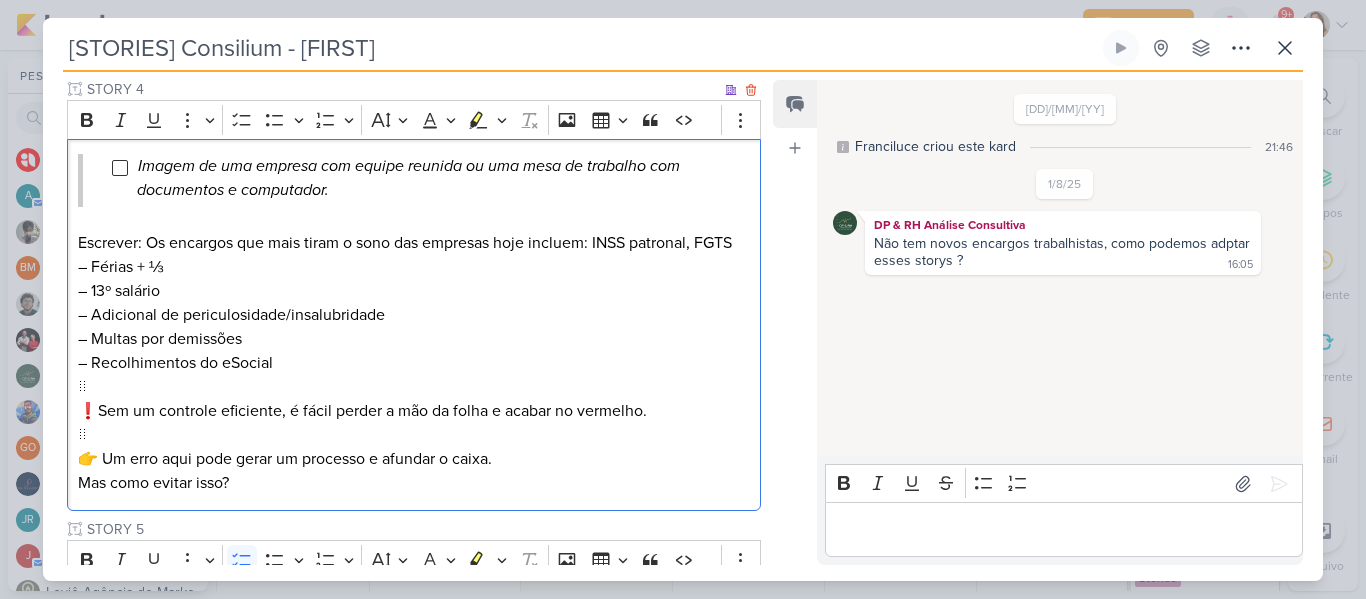click on "Escrever: Os encargos que mais tiram o sono das empresas hoje incluem: INSS patronal, FGTS – Férias + ⅓ – 13º salário – Adicional de periculosidade/insalubridade – Multas por demissões – Recolhimentos do eSocial ⠀ ❗Sem um controle eficiente, é fácil perder a mão da folha e acabar no vermelho. ⠀ 👉 Um erro aqui pode gerar um processo e afundar o caixa. Mas como evitar isso?" at bounding box center [414, 363] 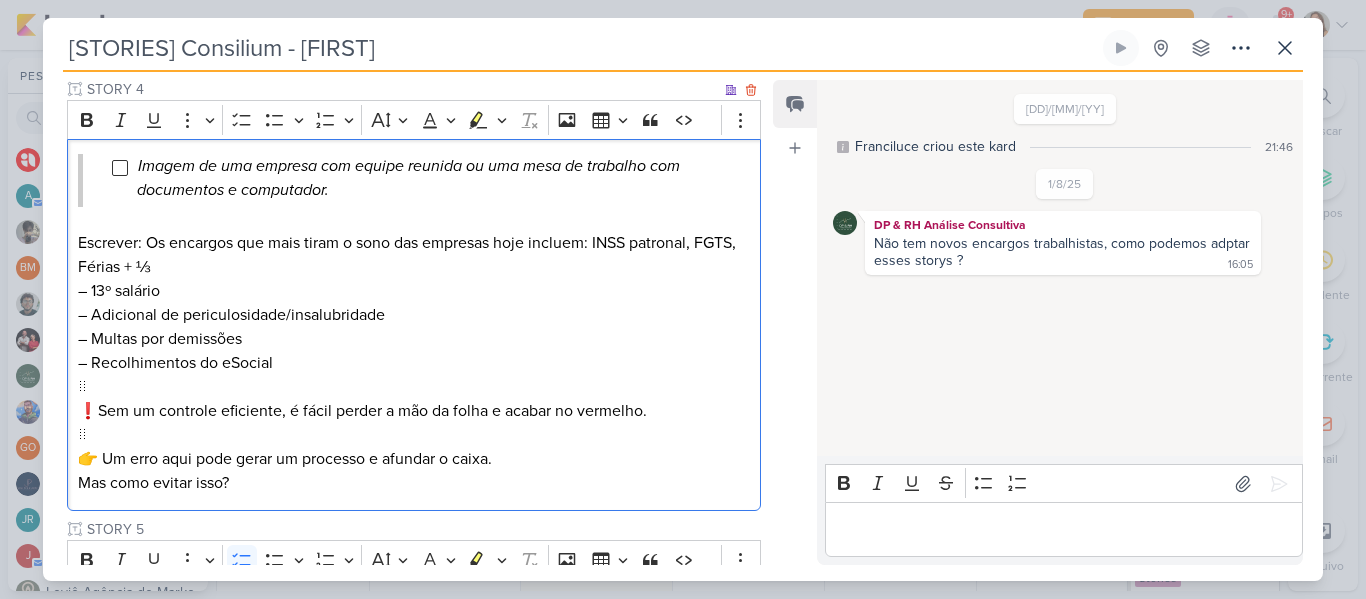 click on "Escrever: Os encargos que mais tiram o sono das empresas hoje incluem: INSS patronal, FGTS, Férias + ⅓ – 13º salário – Adicional de periculosidade/insalubridade – Multas por demissões – Recolhimentos do eSocial ⠀ ❗Sem um controle eficiente, é fácil perder a mão da folha e acabar no vermelho. ⠀ 👉 Um erro aqui pode gerar um processo e afundar o caixa. Mas como evitar isso?" at bounding box center (414, 363) 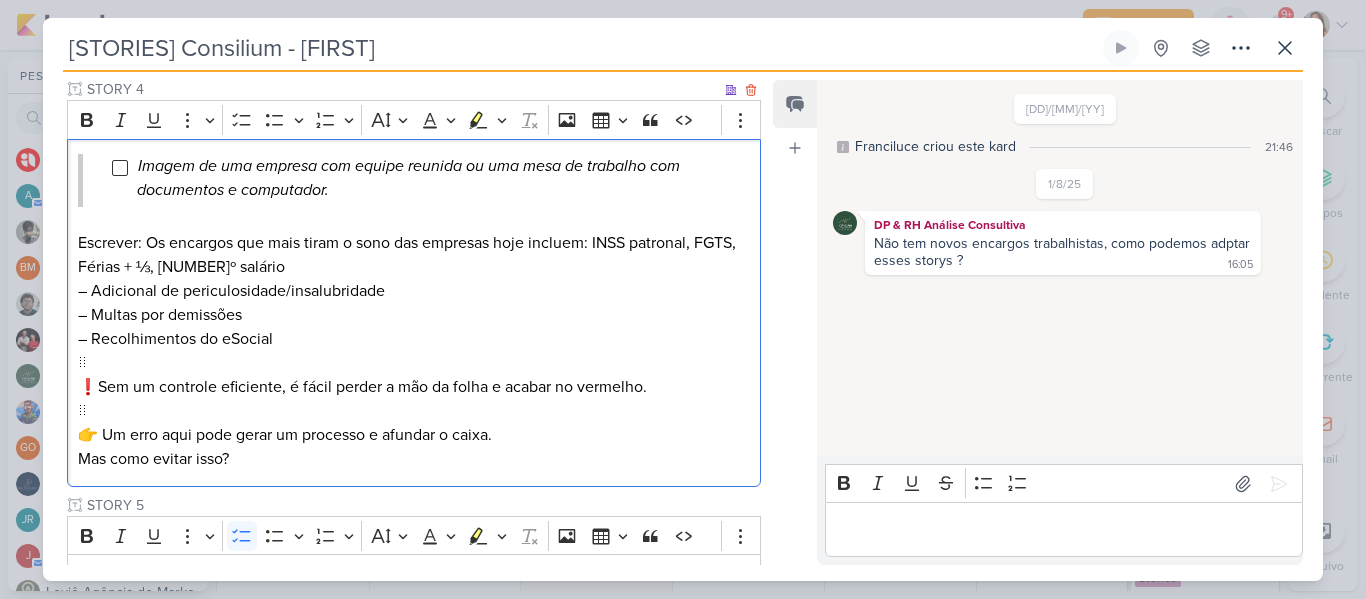 click on "Escrever: Os encargos que mais tiram o sono das empresas hoje incluem: INSS patronal, FGTS, Férias + ⅓, 13º salário – Adicional de periculosidade/insalubridade – Multas por demissões – Recolhimentos do eSocial ⠀ ❗Sem um controle eficiente, é fácil perder a mão da folha e acabar no vermelho. ⠀ 👉 Um erro aqui pode gerar um processo e afundar o caixa. Mas como evitar isso?" at bounding box center (414, 351) 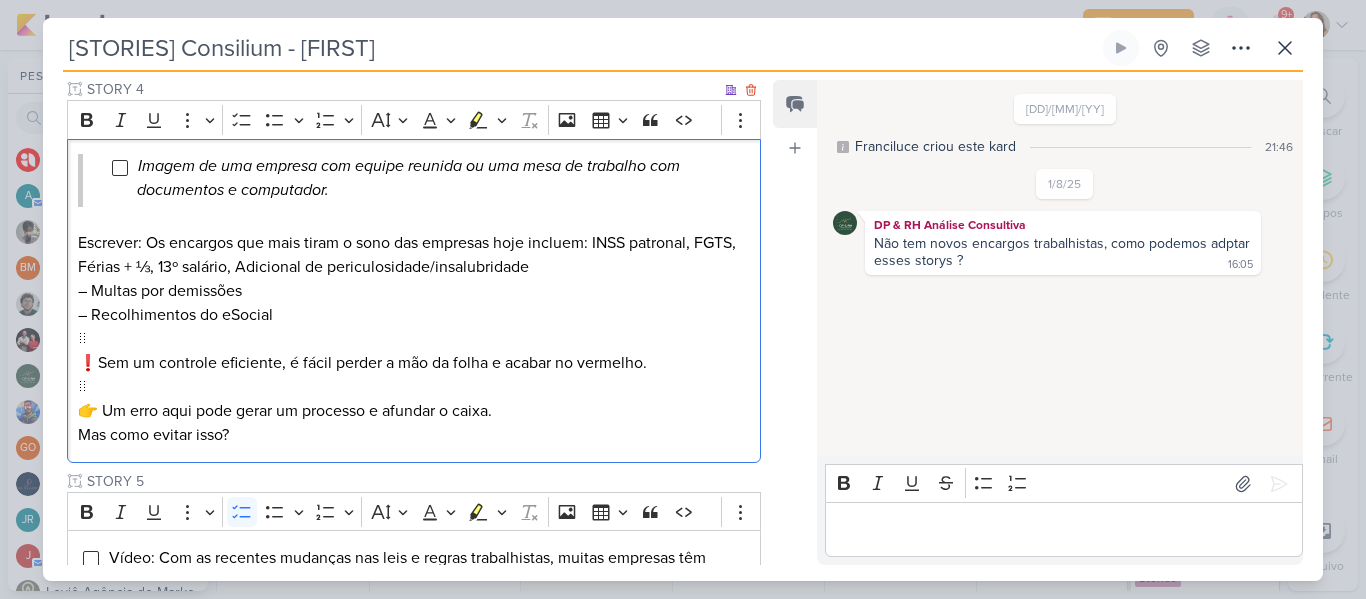 click on "Escrever: Os encargos que mais tiram o sono das empresas hoje incluem: INSS patronal, FGTS, Férias + ⅓, 13º salário, Adicional de periculosidade/insalubridade – Multas por demissões – Recolhimentos do eSocial ⠀ ❗Sem um controle eficiente, é fácil perder a mão da folha e acabar no vermelho. ⠀ 👉 Um erro aqui pode gerar um processo e afundar o caixa. Mas como evitar isso?" at bounding box center (414, 339) 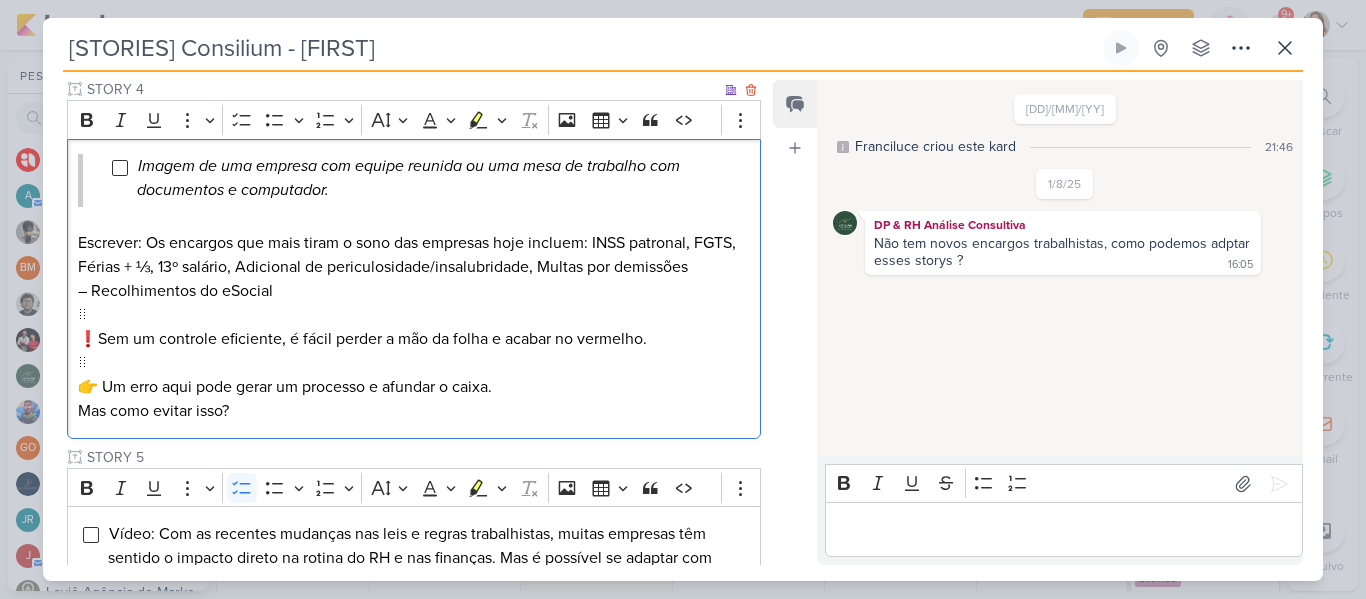 click on "Escrever: Os encargos que mais tiram o sono das empresas hoje incluem: INSS patronal, FGTS, Férias + ⅓, 13º salário, Adicional de periculosidade/insalubridade, Multas por demissões – Recolhimentos do eSocial ⠀ ❗Sem um controle eficiente, é fácil perder a mão da folha e acabar no vermelho. ⠀ 👉 Um erro aqui pode gerar um processo e afundar o caixa. Mas como evitar isso?" at bounding box center (414, 327) 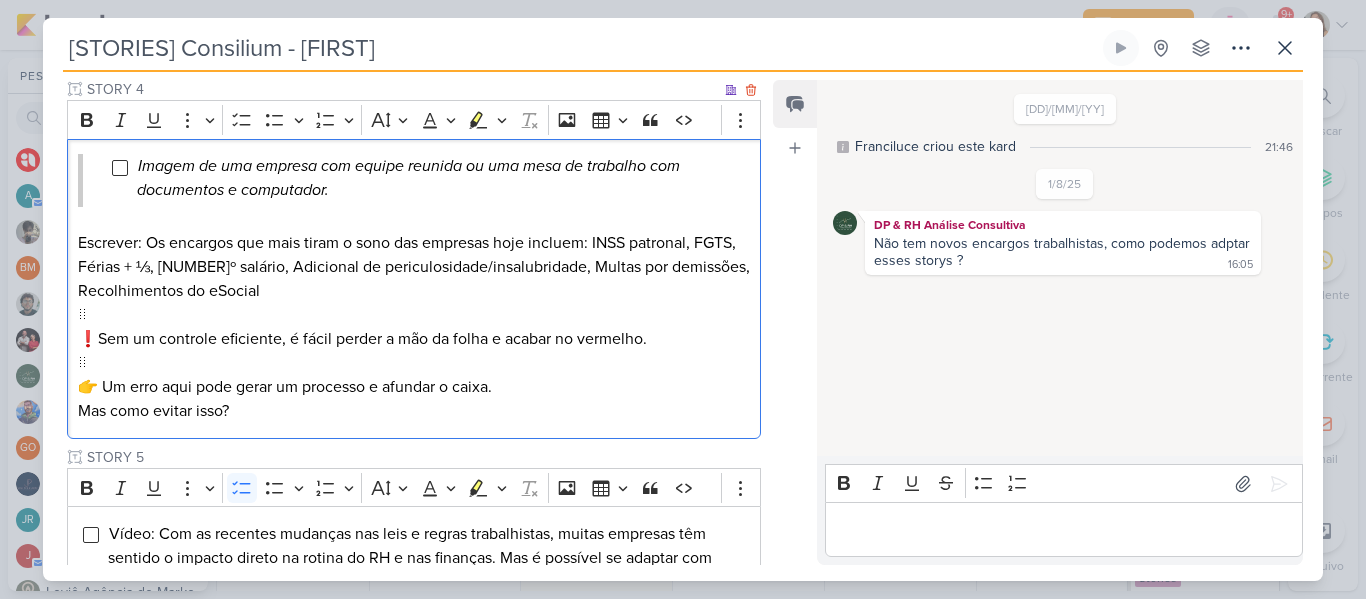 click on "Escrever: Os encargos que mais tiram o sono das empresas hoje incluem: INSS patronal, FGTS, Férias + ⅓, 13º salário, Adicional de periculosidade/insalubridade, Multas por demissões, Recolhimentos do eSocial ⠀ ❗Sem um controle eficiente, é fácil perder a mão da folha e acabar no vermelho. ⠀ 👉 Um erro aqui pode gerar um processo e afundar o caixa. Mas como evitar isso?" at bounding box center (414, 327) 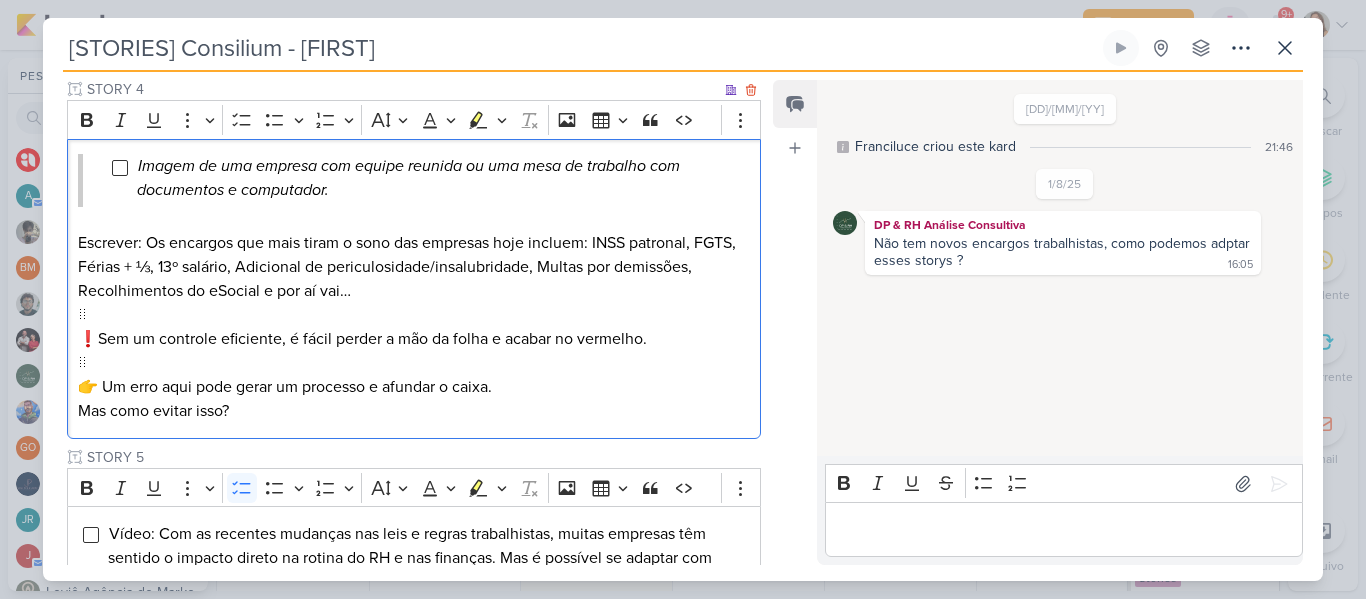 click on "Escrever: Os encargos que mais tiram o sono das empresas hoje incluem: INSS patronal, FGTS, Férias + ⅓, 13º salário, Adicional de periculosidade/insalubridade, Multas por demissões, Recolhimentos do eSocial e por aí vai… ⠀ ❗Sem um controle eficiente, é fácil perder a mão da folha e acabar no vermelho. ⠀ 👉 Um erro aqui pode gerar um processo e afundar o caixa. Mas como evitar isso?" at bounding box center [414, 327] 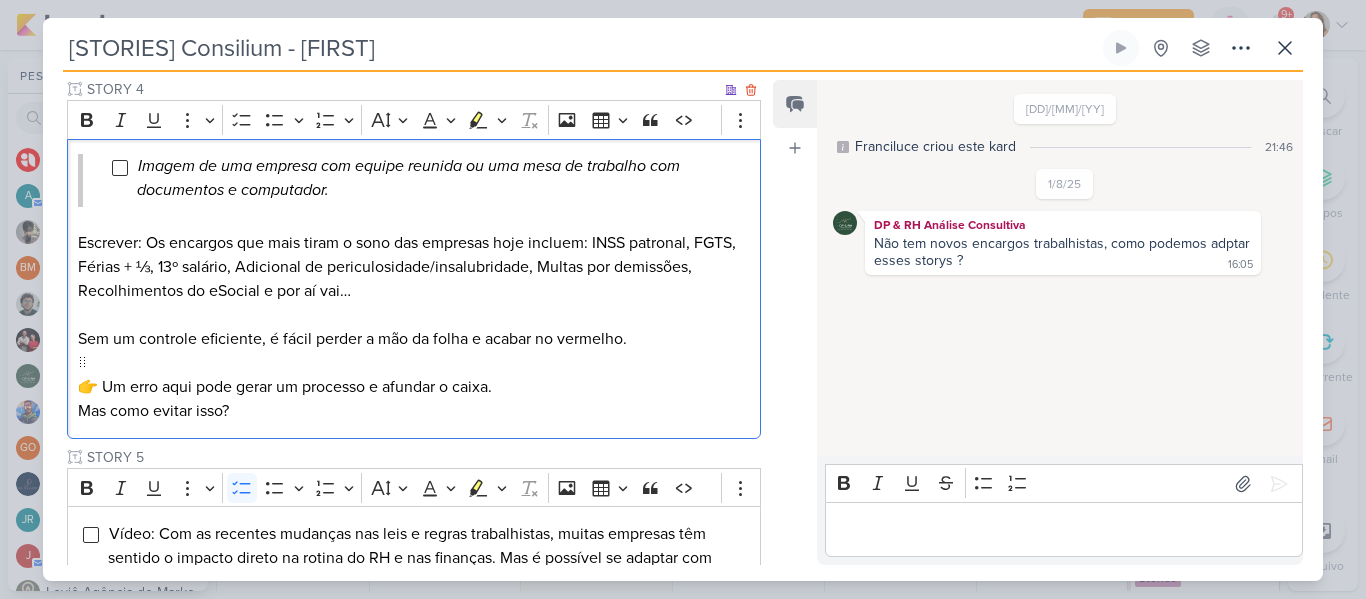 click on "Sem um controle eficiente, é fácil perder a mão da folha e acabar no vermelho. ⠀ 👉 Um erro aqui pode gerar um processo e afundar o caixa. Mas como evitar isso?" at bounding box center (414, 375) 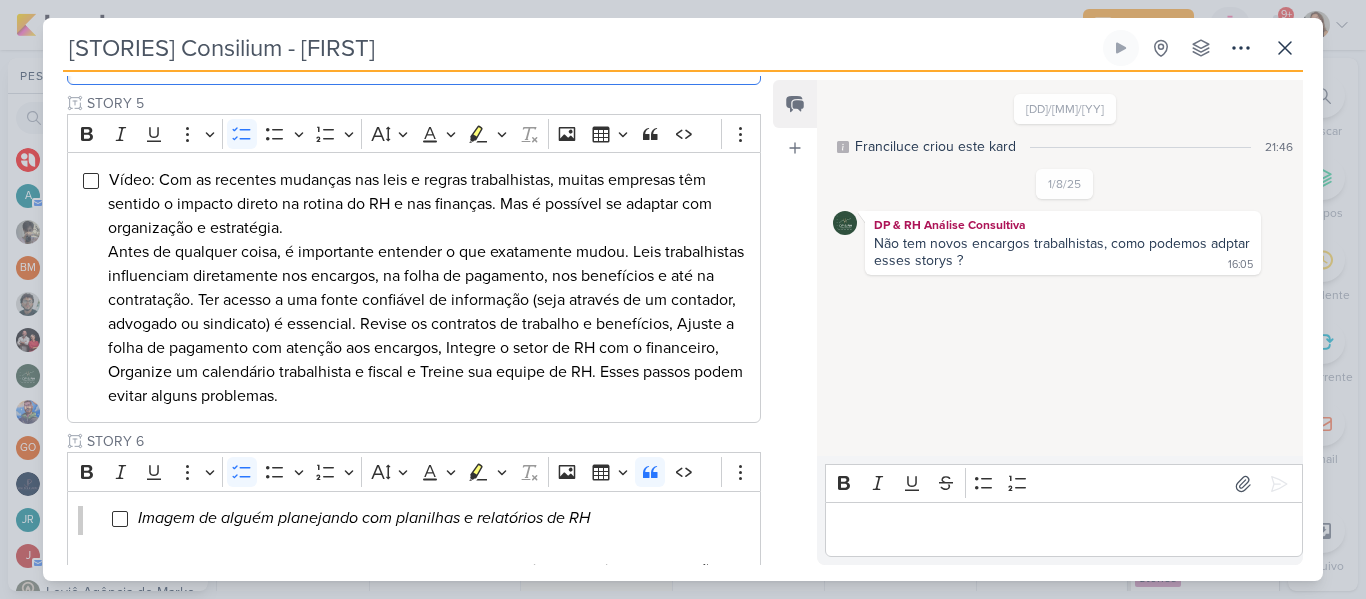scroll, scrollTop: 1310, scrollLeft: 0, axis: vertical 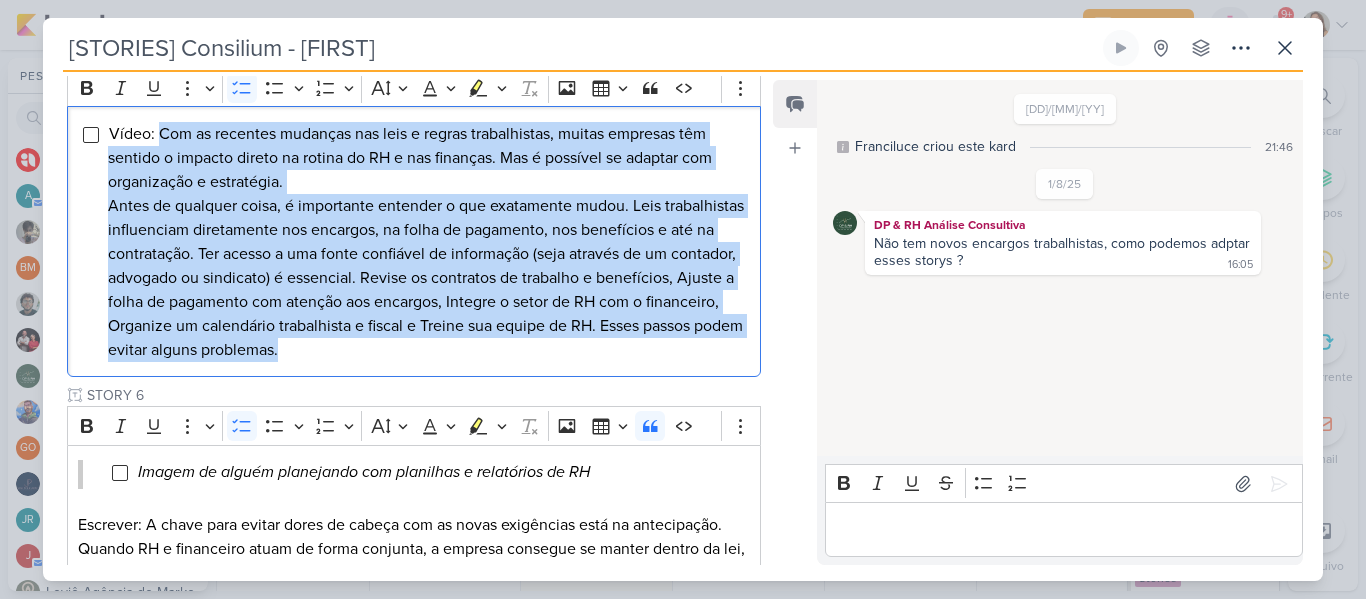 drag, startPoint x: 157, startPoint y: 156, endPoint x: 541, endPoint y: 375, distance: 442.05994 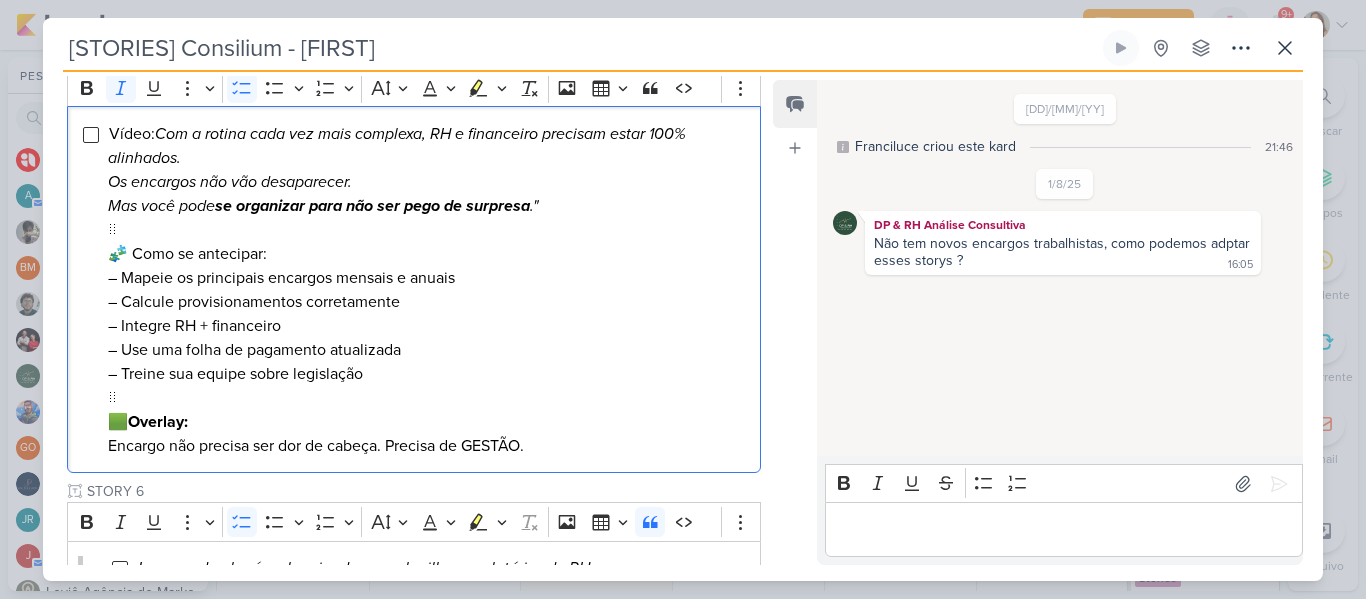 click on "Os encargos não vão desaparecer." at bounding box center (230, 182) 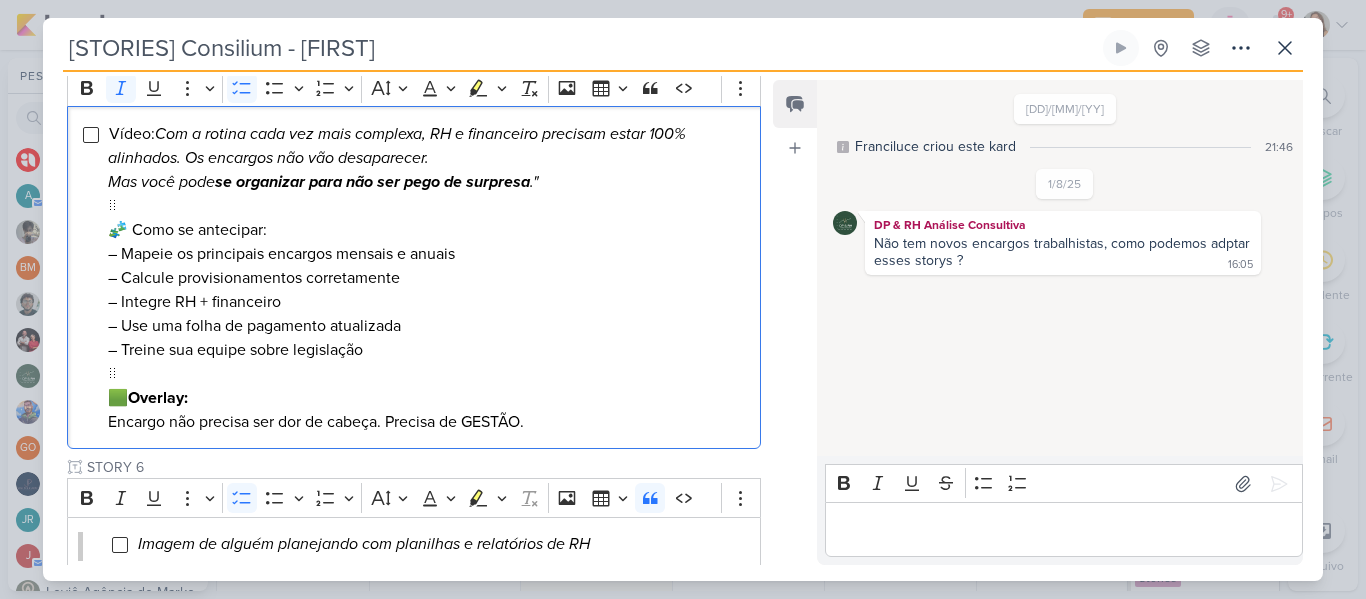 click on "Mas você pode  se organizar para não ser pego de surpresa ."" at bounding box center (323, 182) 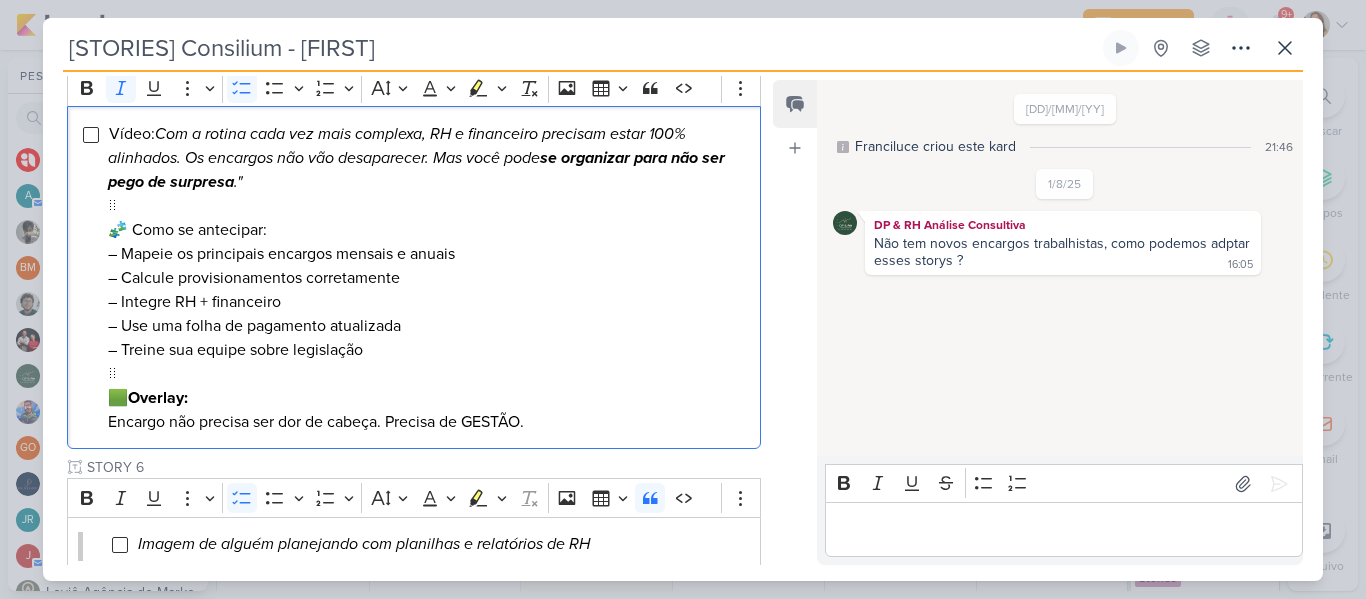 click on "Vídeo:  Com a rotina cada vez mais complexa, RH e financeiro precisam estar 100% alinhados. Os encargos não vão desaparecer. Mas você pode  se organizar para não ser pego de surpresa ." ⠀ 🧩 Como se antecipar: – Mapeie os principais encargos mensais e anuais – Calcule provisionamentos corretamente – Integre RH + financeiro – Use uma folha de pagamento atualizada – Treine sua equipe sobre legislação ⠀ 🟩  Overlay: Encargo não precisa ser dor de cabeça. Precisa de GESTÃO." at bounding box center [429, 278] 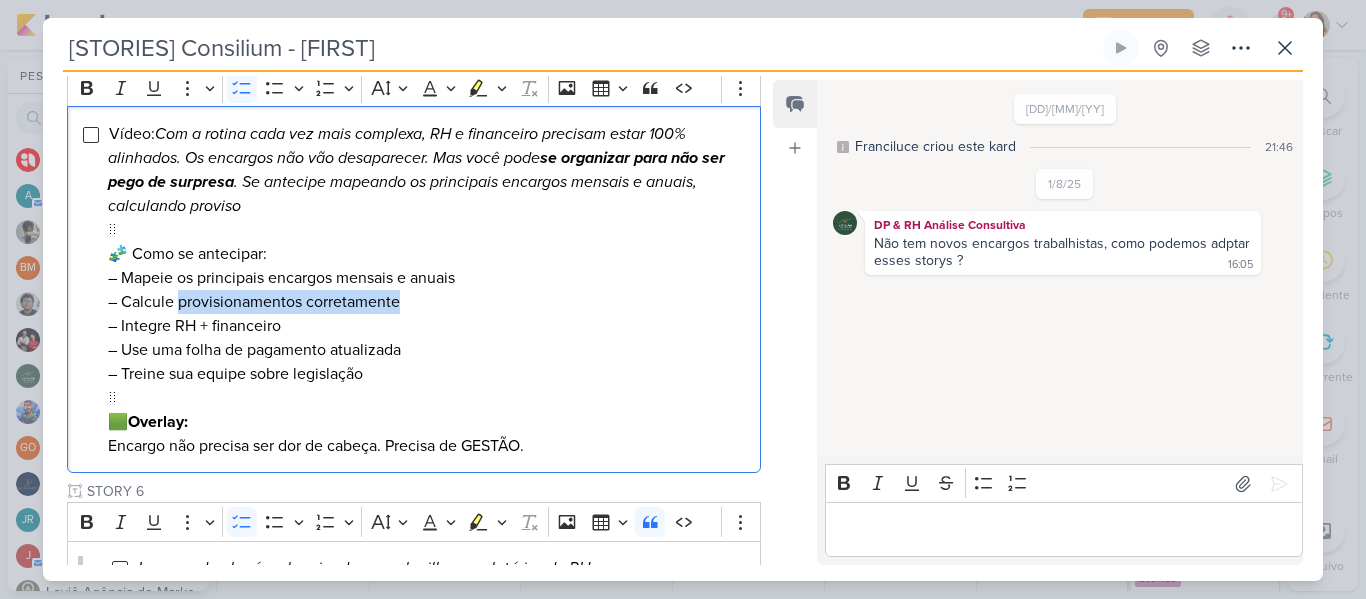 drag, startPoint x: 179, startPoint y: 324, endPoint x: 431, endPoint y: 333, distance: 252.16066 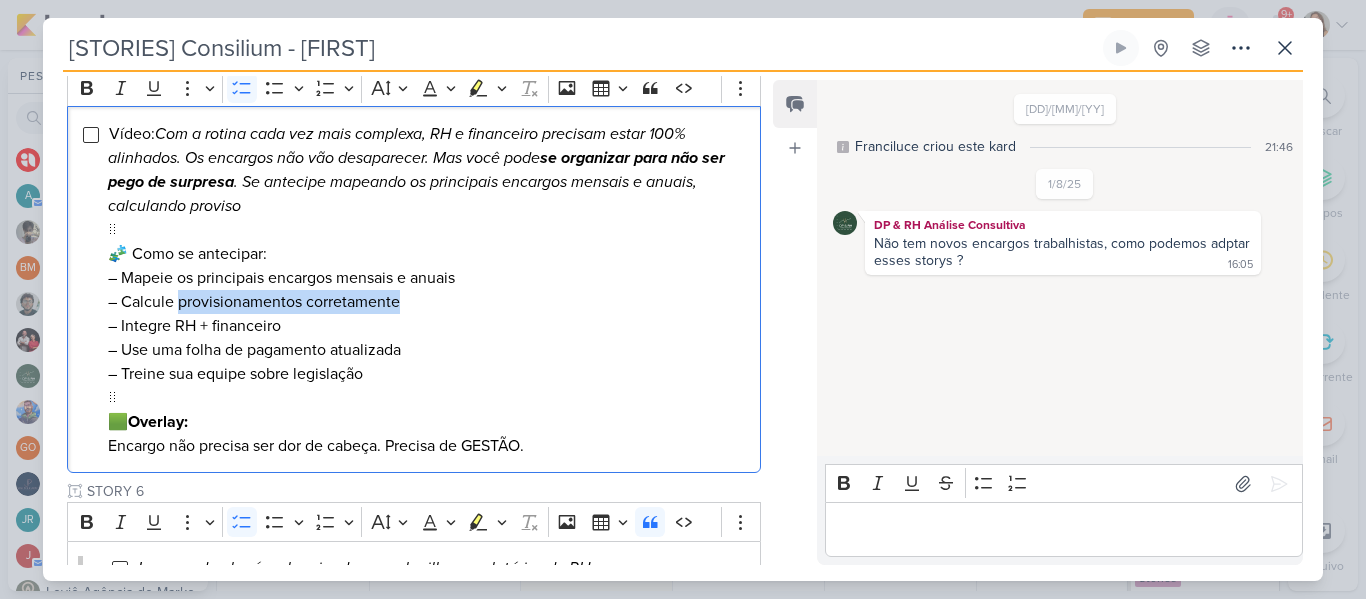 click on "Vídeo:  Com a rotina cada vez mais complexa, RH e financeiro precisam estar 100% alinhados. Os encargos não vão desaparecer. Mas você pode  se organizar para não ser pego de surpresa . Se antecipe mapeando os principais encargos mensais e anuais, calculando proviso ⠀ 🧩 Como se antecipar: – Mapeie os principais encargos mensais e anuais – Calcule provisionamentos corretamente – Integre RH + financeiro – Use uma folha de pagamento atualizada – Treine sua equipe sobre legislação ⠀ 🟩  Overlay: Encargo não precisa ser dor de cabeça. Precisa de GESTÃO." at bounding box center (429, 290) 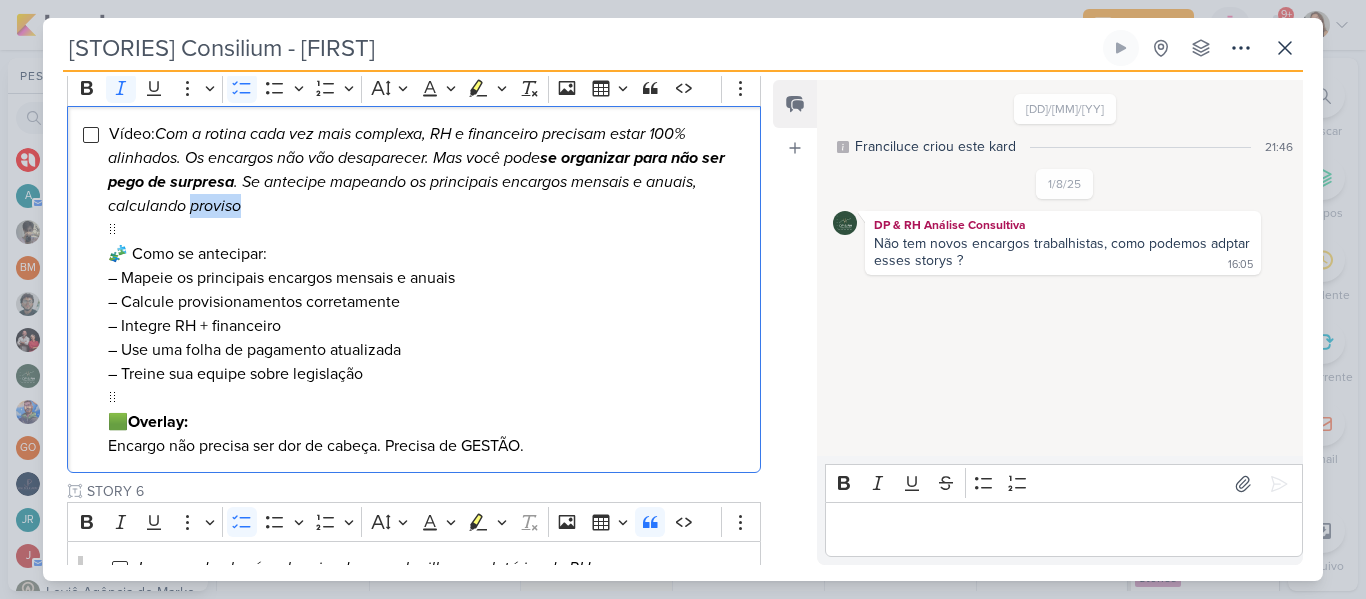 drag, startPoint x: 191, startPoint y: 230, endPoint x: 285, endPoint y: 238, distance: 94.33981 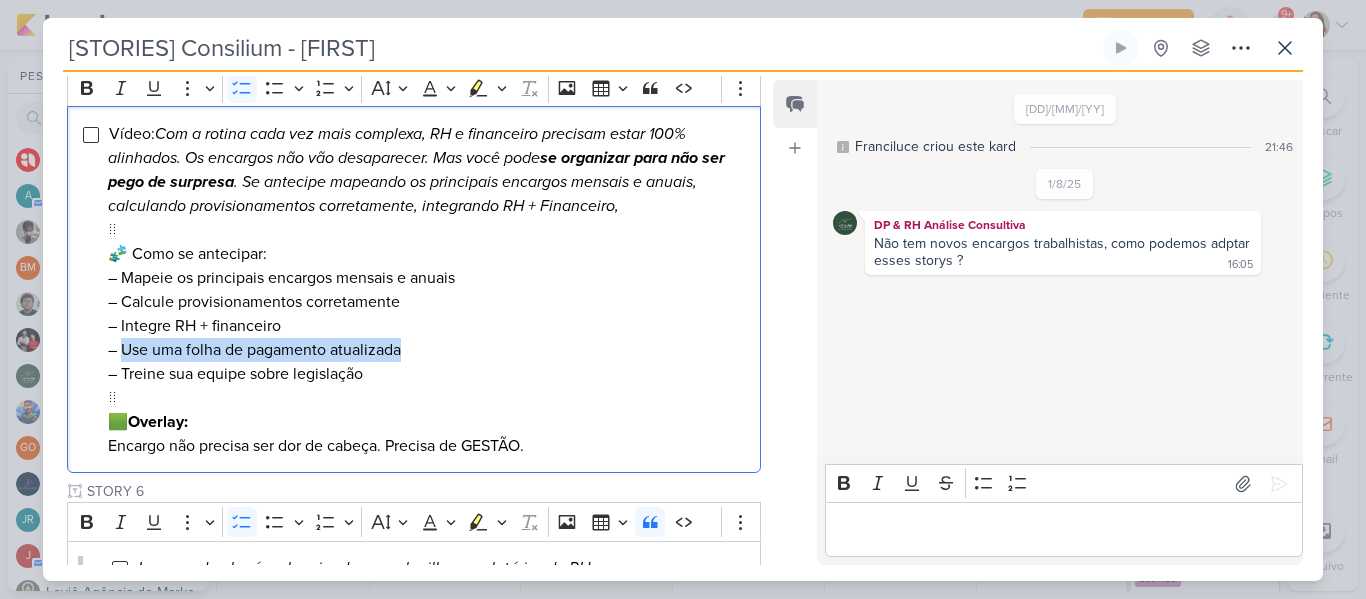 drag, startPoint x: 122, startPoint y: 371, endPoint x: 432, endPoint y: 373, distance: 310.00644 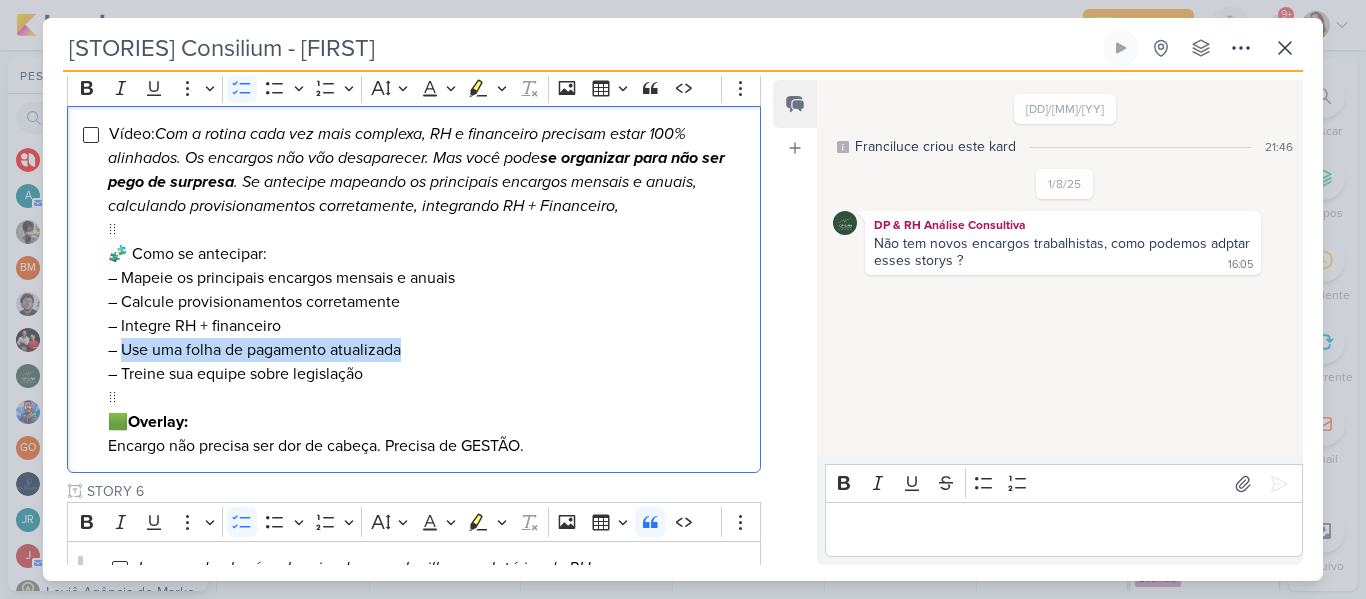 click on "Vídeo:  Com a rotina cada vez mais complexa, RH e financeiro precisam estar 100% alinhados. Os encargos não vão desaparecer. Mas você pode  se organizar para não ser pego de surpresa . Se antecipe mapeando os principais encargos mensais e anuais, calculando provisionamentos corretamente, integrando RH + Financeiro,  ⠀ 🧩 Como se antecipar: – Mapeie os principais encargos mensais e anuais – Calcule provisionamentos corretamente – Integre RH + financeiro – Use uma folha de pagamento atualizada – Treine sua equipe sobre legislação ⠀ 🟩  Overlay: Encargo não precisa ser dor de cabeça. Precisa de GESTÃO." at bounding box center (429, 290) 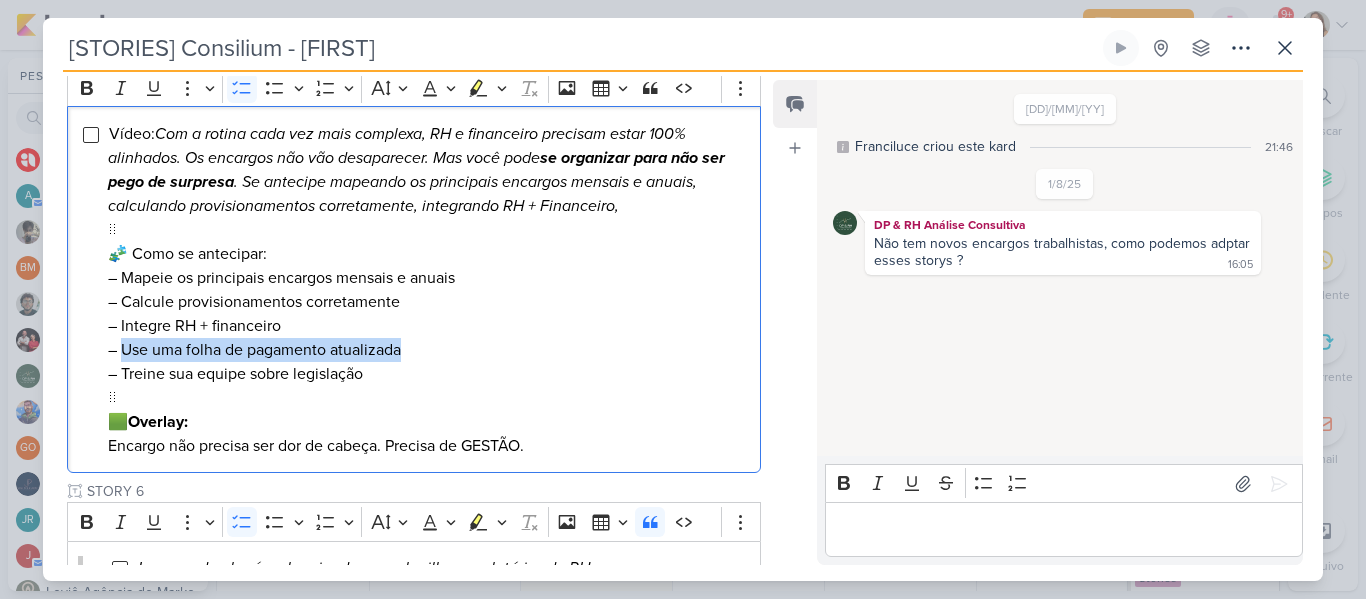 copy on "Use uma folha de pagamento atualizada" 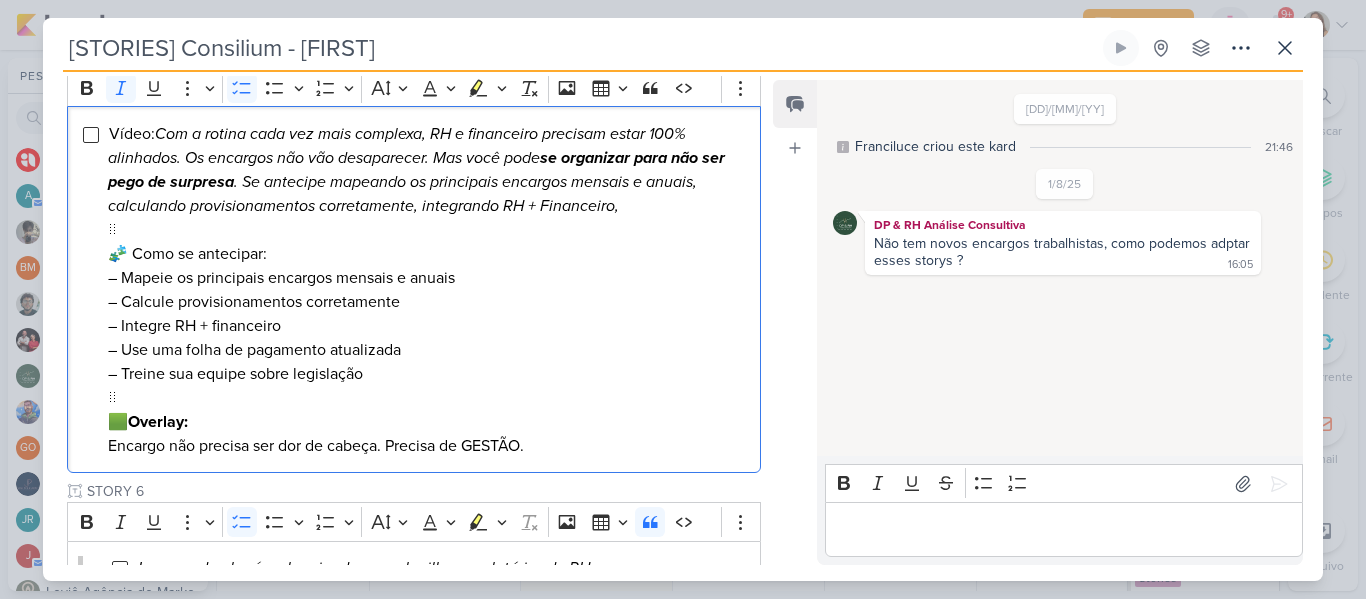 click on "Vídeo:  Com a rotina cada vez mais complexa, RH e financeiro precisam estar 100% alinhados. Os encargos não vão desaparecer. Mas você pode  se organizar para não ser pego de surpresa . Se antecipe mapeando os principais encargos mensais e anuais, calculando provisionamentos corretamente, integrando RH + Financeiro,  ⠀ 🧩 Como se antecipar: – Mapeie os principais encargos mensais e anuais – Calcule provisionamentos corretamente – Integre RH + financeiro – Use uma folha de pagamento atualizada – Treine sua equipe sobre legislação ⠀ 🟩  Overlay: Encargo não precisa ser dor de cabeça. Precisa de GESTÃO." at bounding box center (429, 290) 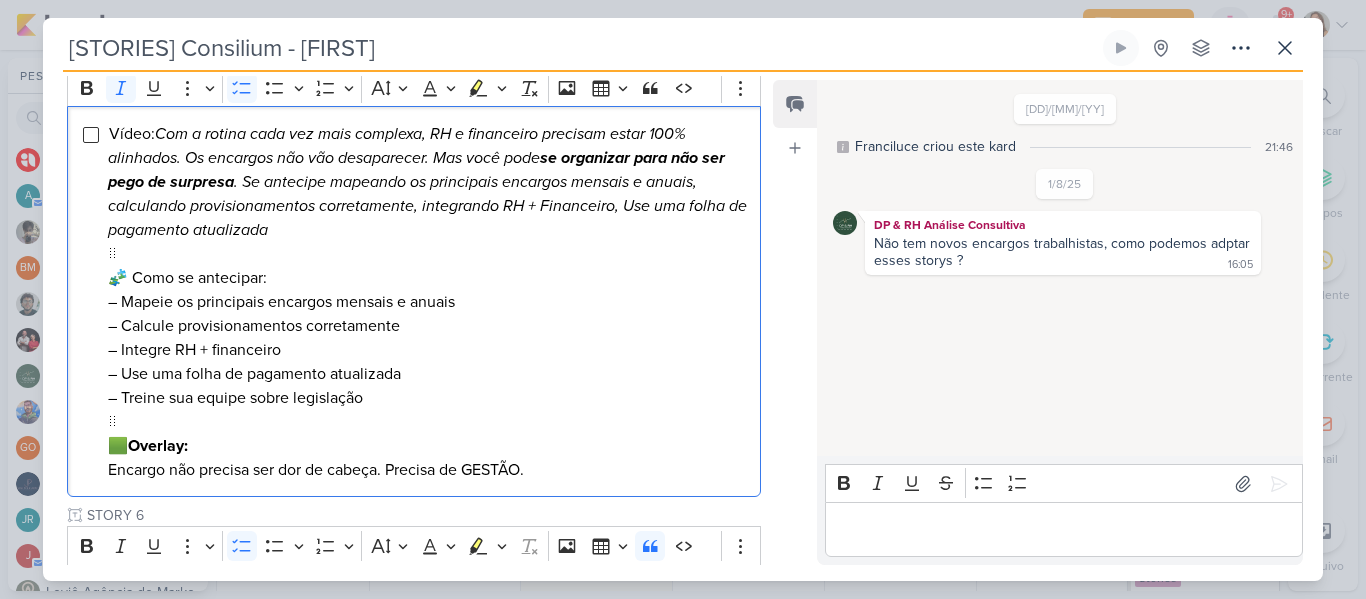 click on "Com a rotina cada vez mais complexa, RH e financeiro precisam estar 100% alinhados. Os encargos não vão desaparecer. Mas você pode  se organizar para não ser pego de surpresa . Se antecipe mapeando os principais encargos mensais e anuais, calculando provisionamentos corretamente, integrando RH + Financeiro, Use uma folha de pagamento atualizada" at bounding box center [427, 182] 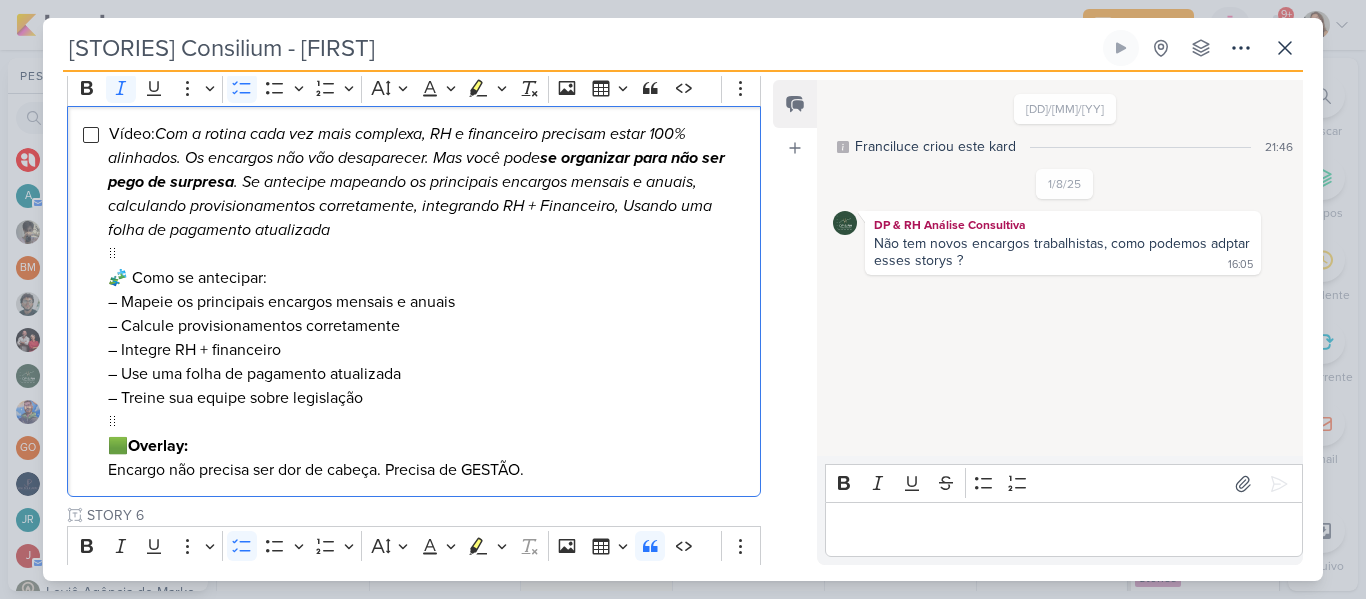 click on "Vídeo:  Com a rotina cada vez mais complexa, RH e financeiro precisam estar 100% alinhados. Os encargos não vão desaparecer. Mas você pode  se organizar para não ser pego de surpresa . Se antecipe mapeando os principais encargos mensais e anuais, calculando provisionamentos corretamente, integrando RH + Financeiro, Usando uma folha de pagamento atualizada ⠀ 🧩 Como se antecipar: – Mapeie os principais encargos mensais e anuais – Calcule provisionamentos corretamente – Integre RH + financeiro – Use uma folha de pagamento atualizada – Treine sua equipe sobre legislação ⠀ 🟩  Overlay: Encargo não precisa ser dor de cabeça. Precisa de GESTÃO." at bounding box center [429, 302] 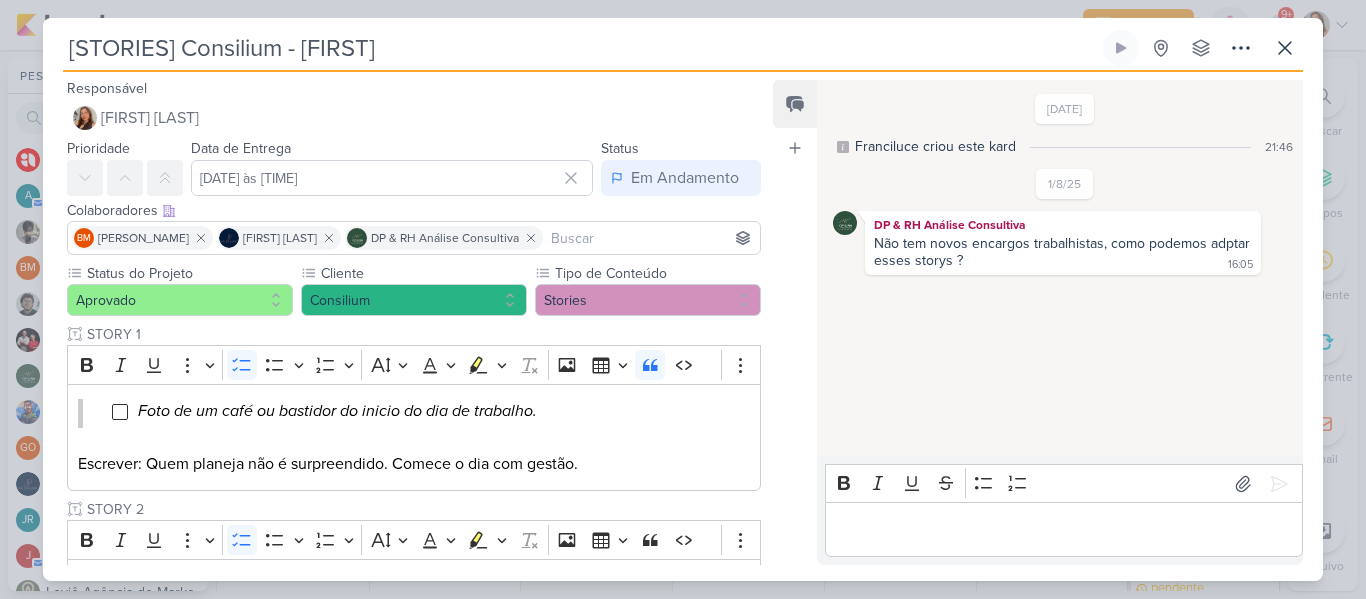 scroll, scrollTop: 0, scrollLeft: 0, axis: both 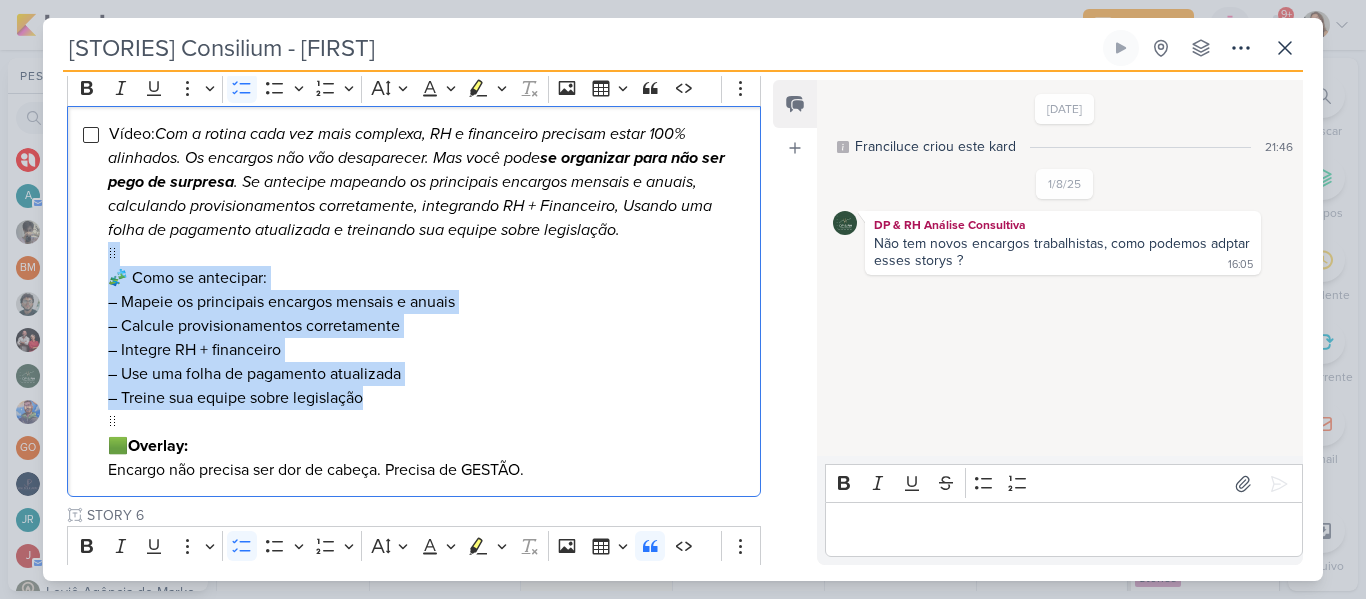 drag, startPoint x: 382, startPoint y: 425, endPoint x: 84, endPoint y: 284, distance: 329.67407 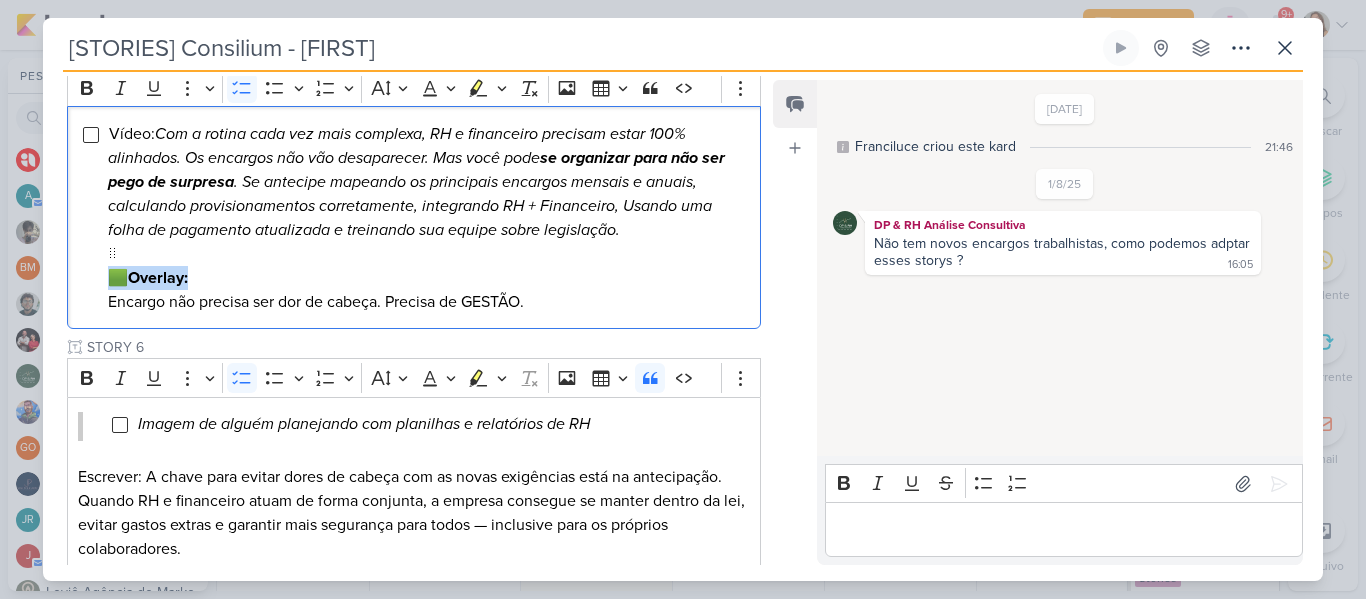 drag, startPoint x: 103, startPoint y: 296, endPoint x: 230, endPoint y: 305, distance: 127.3185 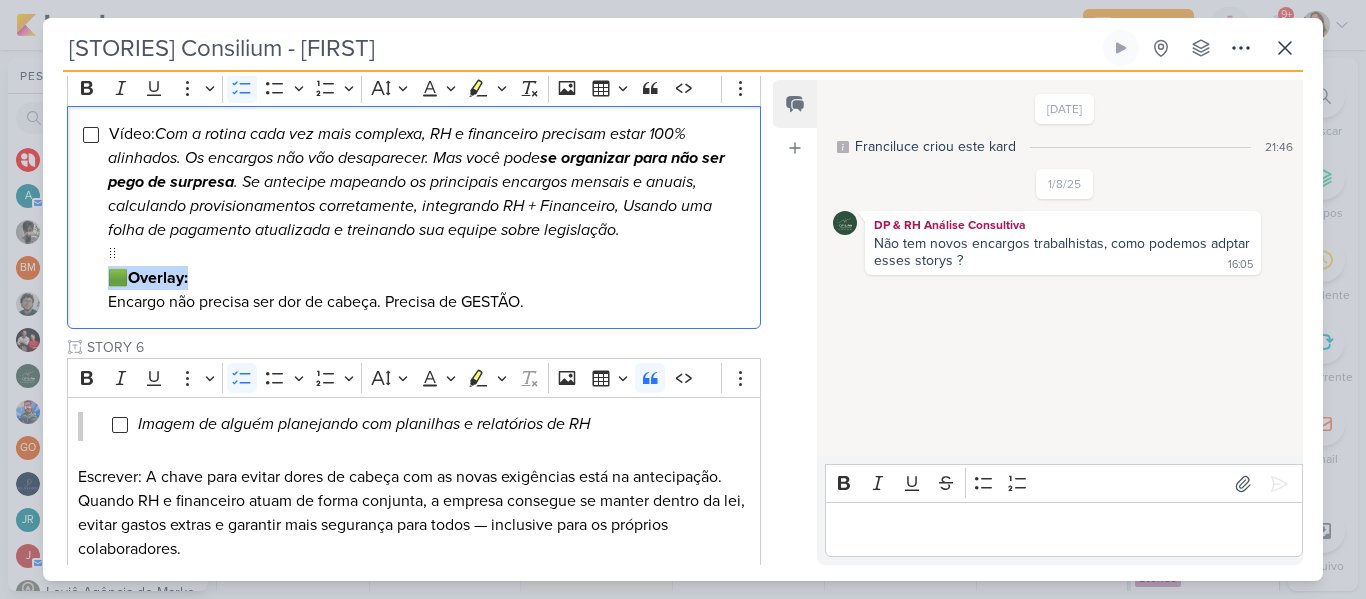 click on "Vídeo:  Com a rotina cada vez mais complexa, RH e financeiro precisam estar 100% alinhados. Os encargos não vão desaparecer. Mas você pode  se organizar para não ser pego de surpresa . Se antecipe mapeando os principais encargos mensais e anuais, calculando provisionamentos corretamente, integrando RH + Financeiro, Usando uma folha de pagamento atualizada e treinando sua equipe sobre legislação.  ⠀ 🟩  Overlay: Encargo não precisa ser dor de cabeça. Precisa de GESTÃO." at bounding box center (414, 217) 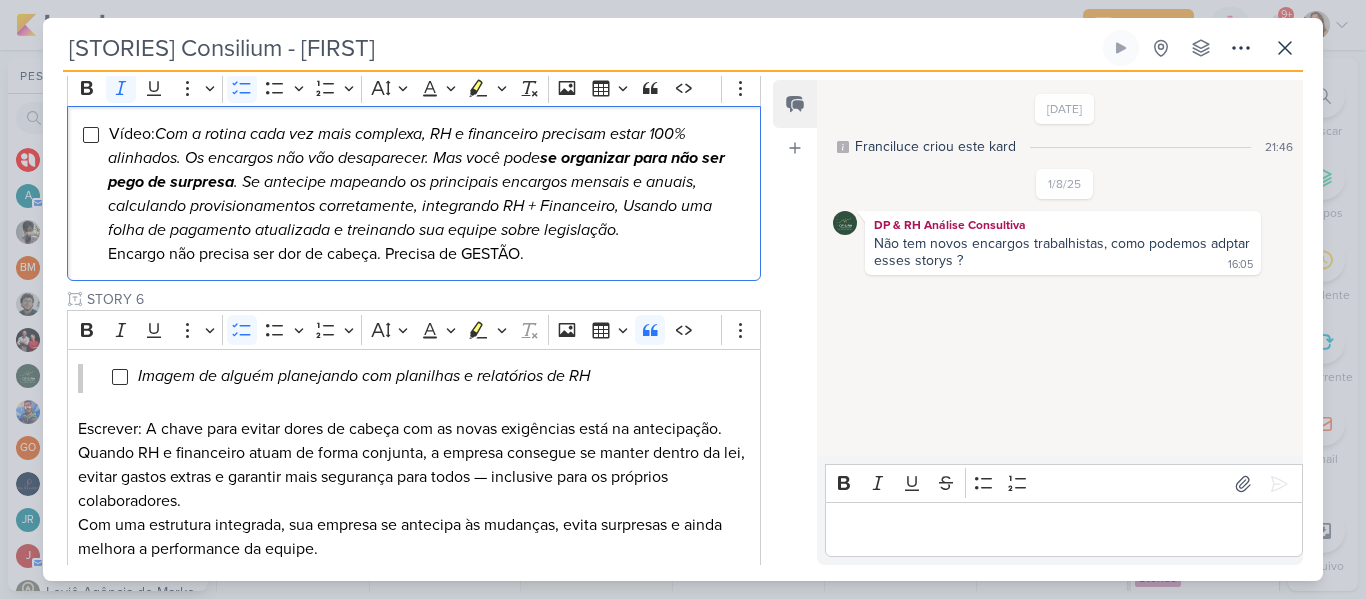 scroll, scrollTop: 1481, scrollLeft: 0, axis: vertical 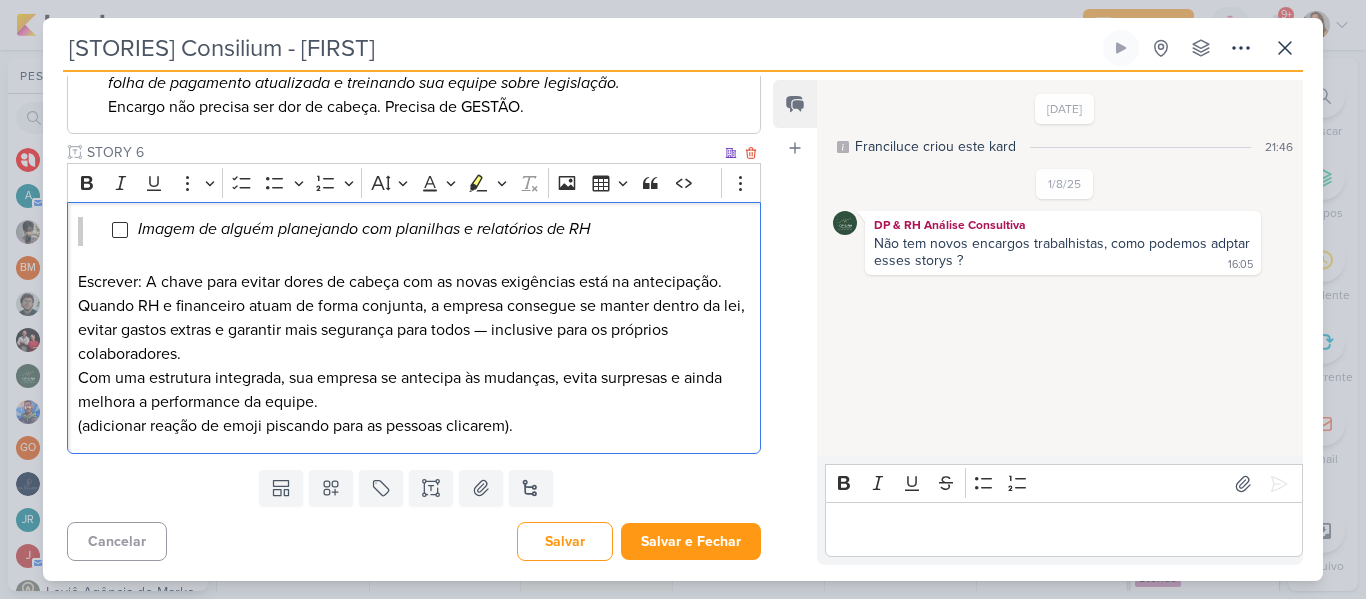 click on "Escrever: A chave para evitar dores de cabeça com as novas exigências está na antecipação. Quando RH e financeiro atuam de forma conjunta, a empresa consegue se manter dentro da lei, evitar gastos extras e garantir mais segurança para todos — inclusive para os próprios colaboradores." at bounding box center (414, 318) 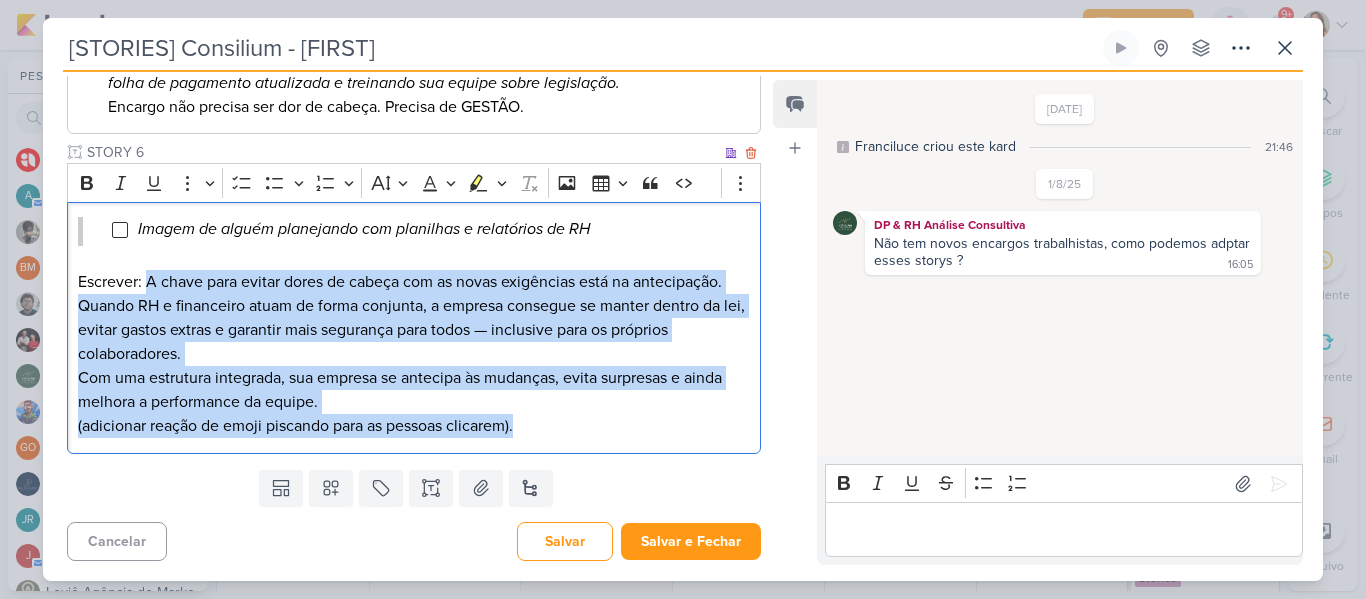 drag, startPoint x: 147, startPoint y: 278, endPoint x: 639, endPoint y: 428, distance: 514.35785 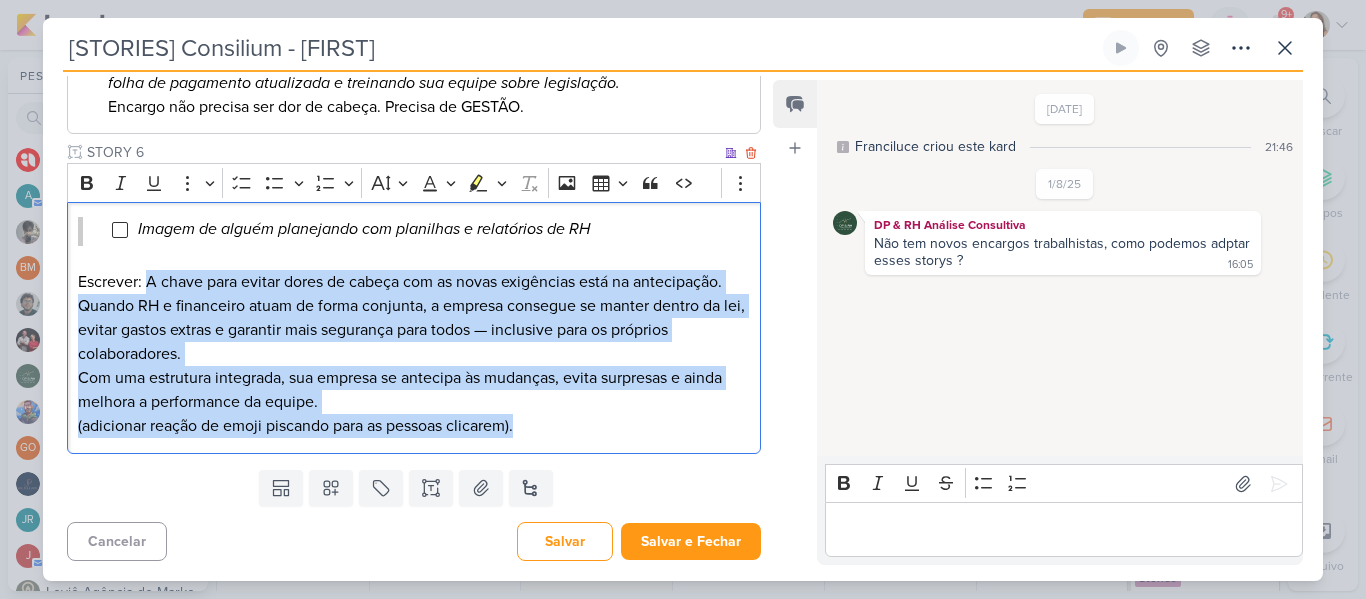 drag, startPoint x: 147, startPoint y: 282, endPoint x: 603, endPoint y: 433, distance: 480.35092 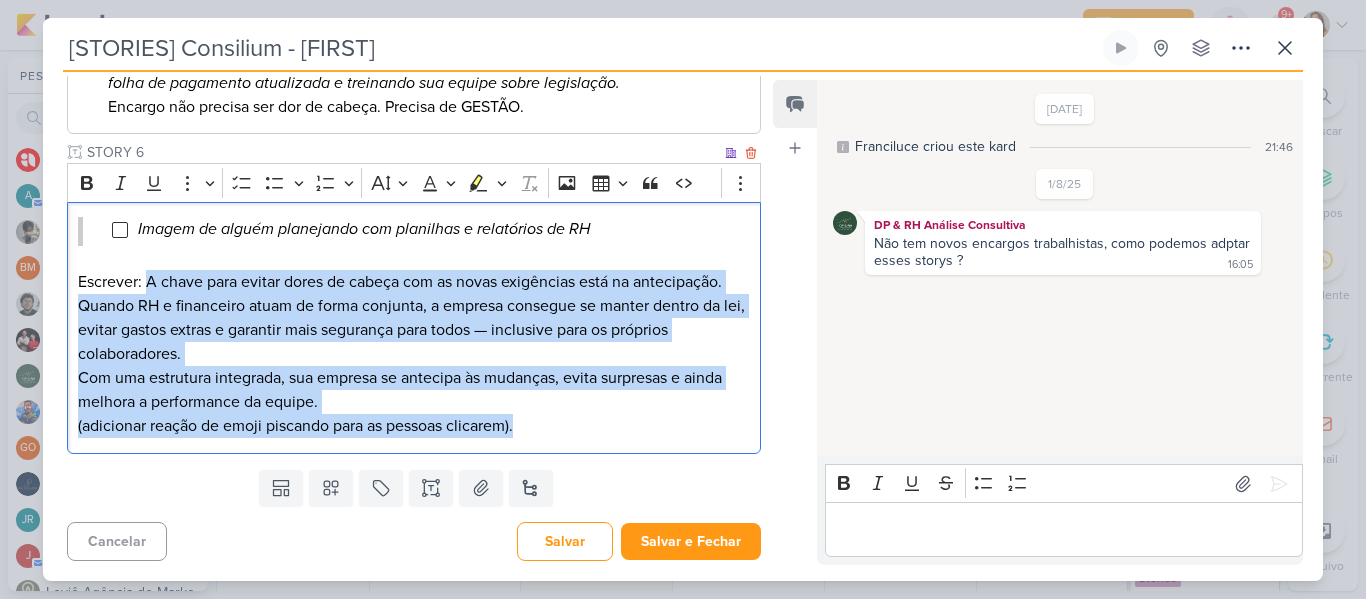 click on "Imagem de alguém planejando com planilhas e relatórios de RH Escrever: A chave para evitar dores de cabeça com as novas exigências está na antecipação. Quando RH e financeiro atuam de forma conjunta, a empresa consegue se manter dentro da lei, evitar gastos extras e garantir mais segurança para todos — inclusive para os próprios colaboradores. Com uma estrutura integrada, sua empresa se antecipa às mudanças, evita surpresas e ainda melhora a performance da equipe. (adicionar reação de emoji piscando para as pessoas clicarem)." at bounding box center (414, 328) 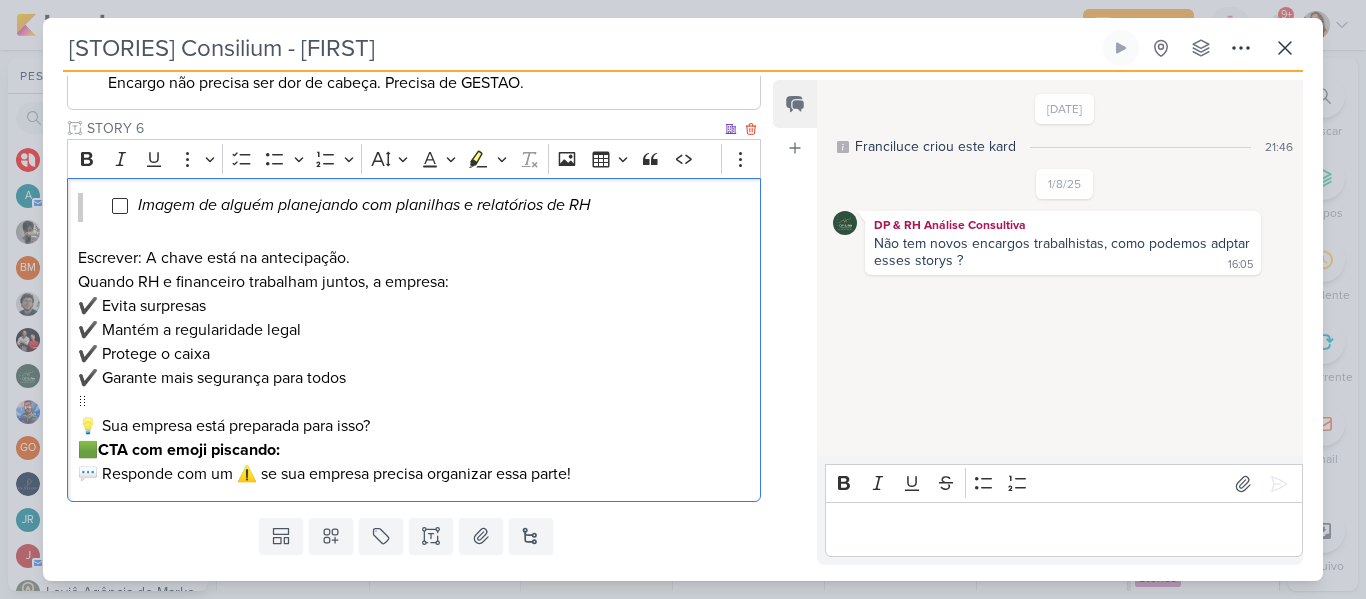 click on "Escrever: A chave está na antecipação. Quando RH e financeiro trabalham juntos, a empresa: ✔️ Evita surpresas ✔️ Mantém a regularidade legal ✔️ Protege o caixa ✔️ Garante mais segurança para todos ⠀ 💡 Sua empresa está preparada para isso?" at bounding box center [414, 342] 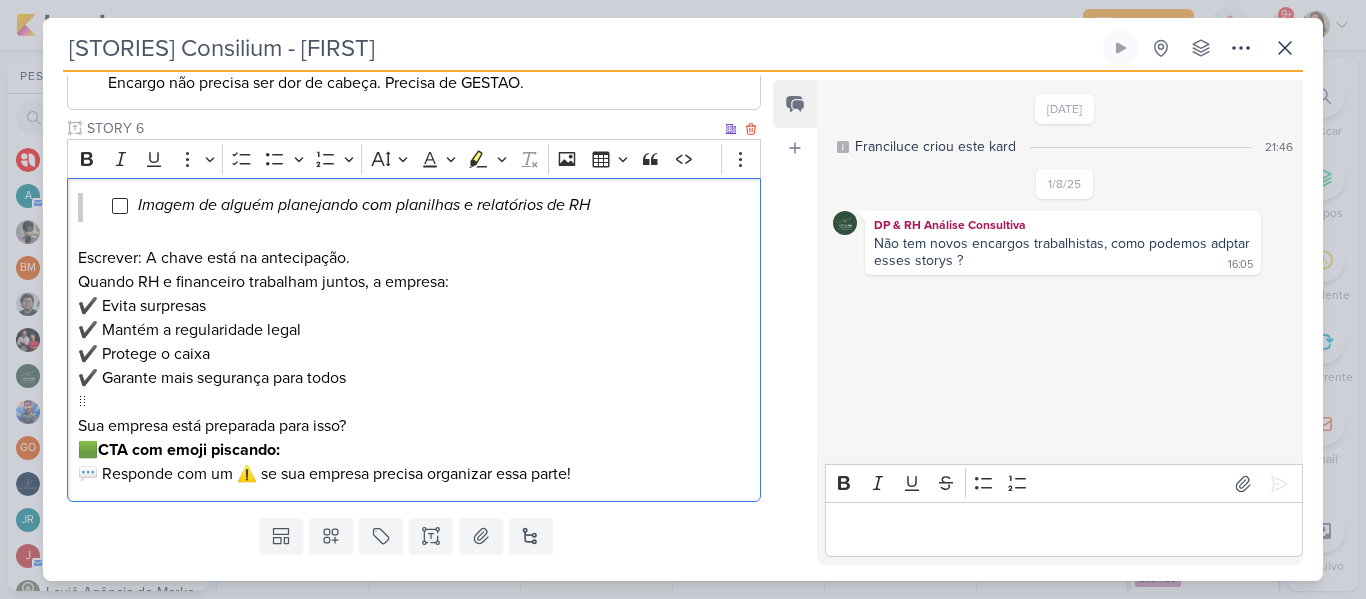 click on "CTA com emoji piscando:" at bounding box center (189, 450) 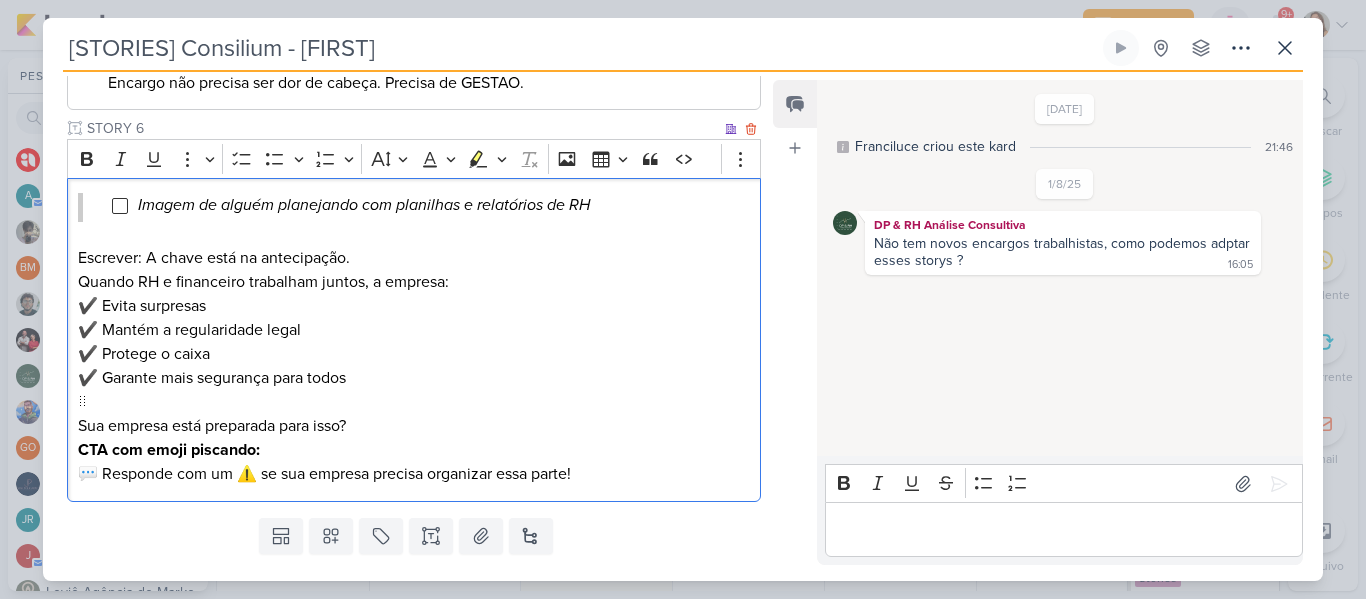 click on "CTA com emoji piscando: 💬 Responde com um ⚠️ se sua empresa precisa organizar essa parte!" at bounding box center [414, 462] 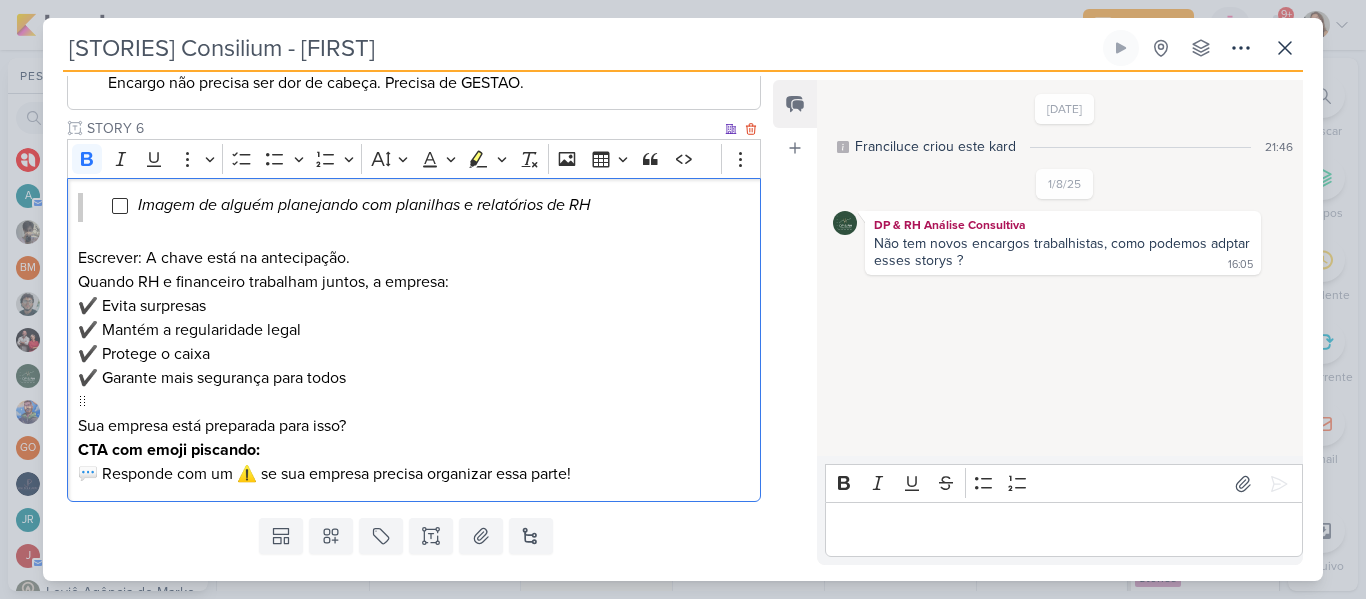 click on "CTA com emoji piscando: 💬 Responde com um ⚠️ se sua empresa precisa organizar essa parte!" at bounding box center (414, 462) 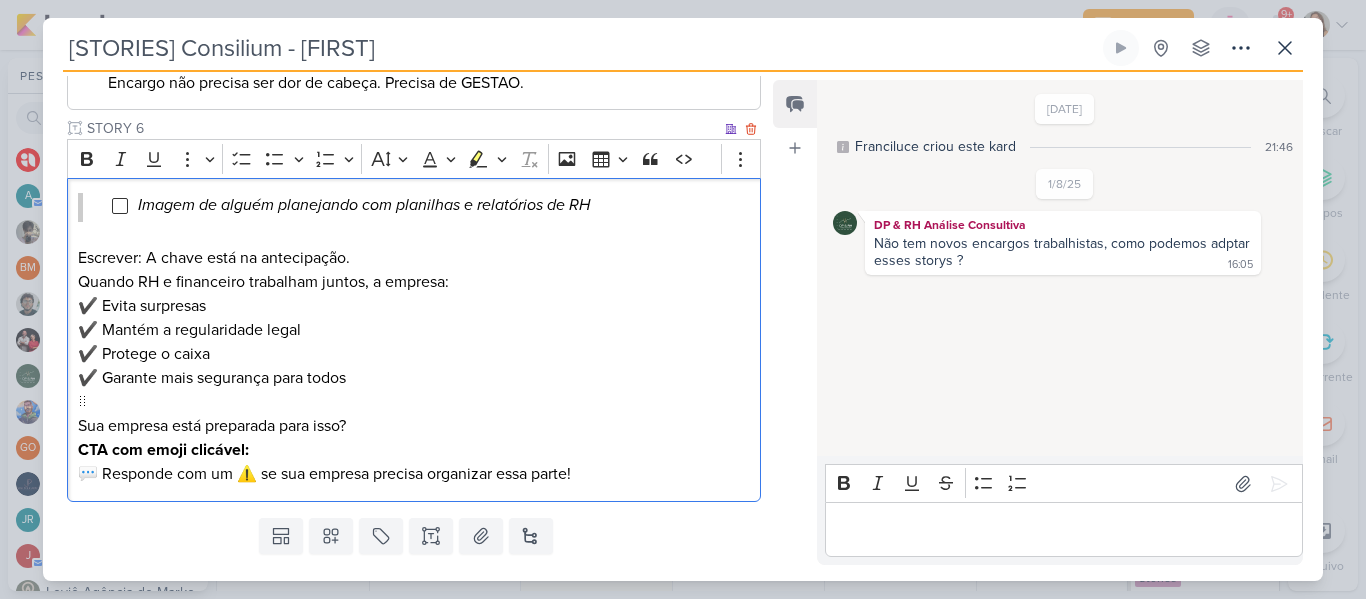 click on "CTA com emoji clicável: 💬 Responde com um ⚠️ se sua empresa precisa organizar essa parte!" at bounding box center [414, 462] 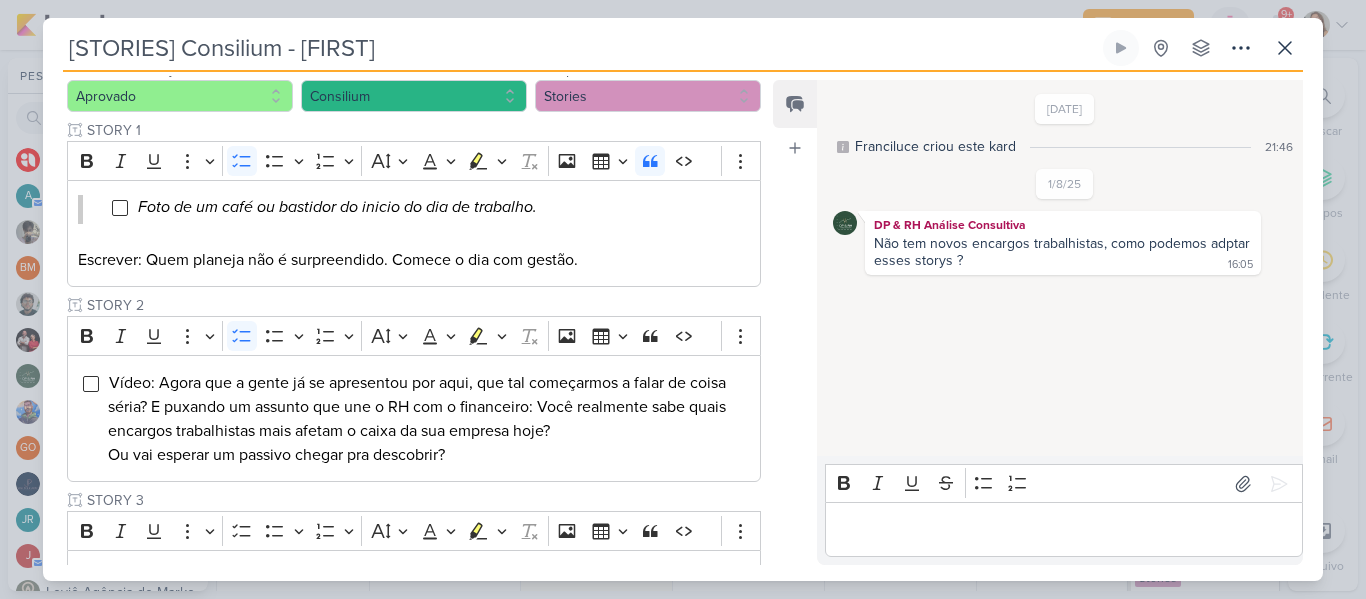 scroll, scrollTop: 205, scrollLeft: 0, axis: vertical 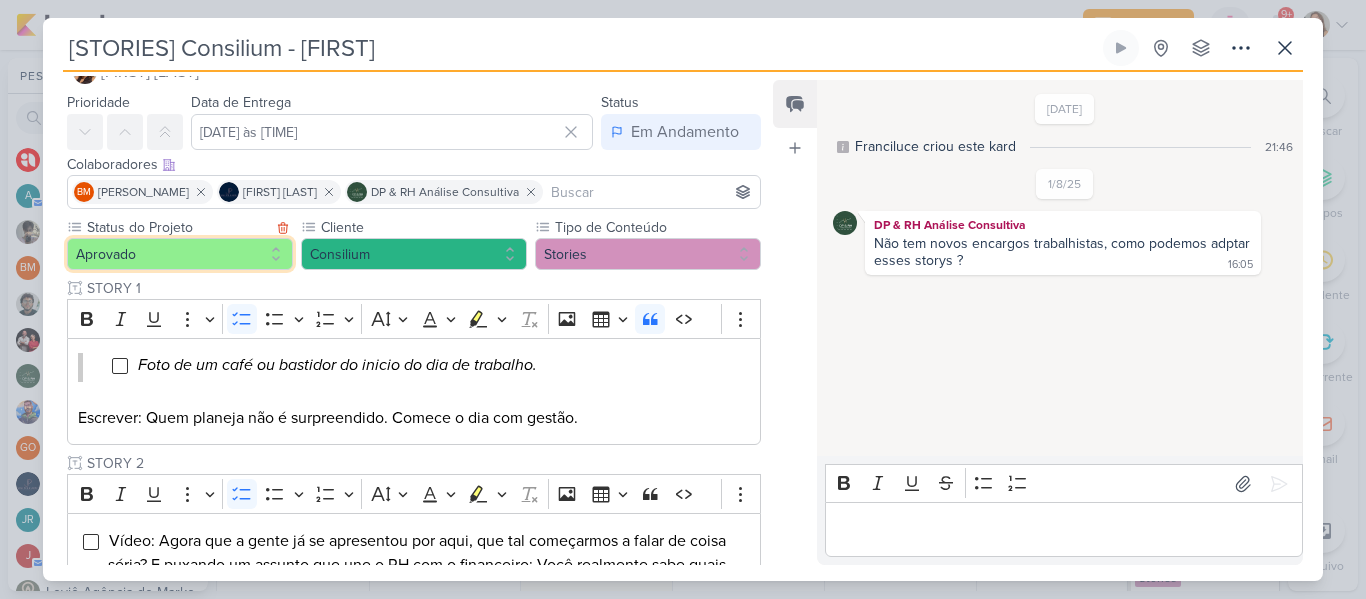 click on "Aprovado" at bounding box center (180, 254) 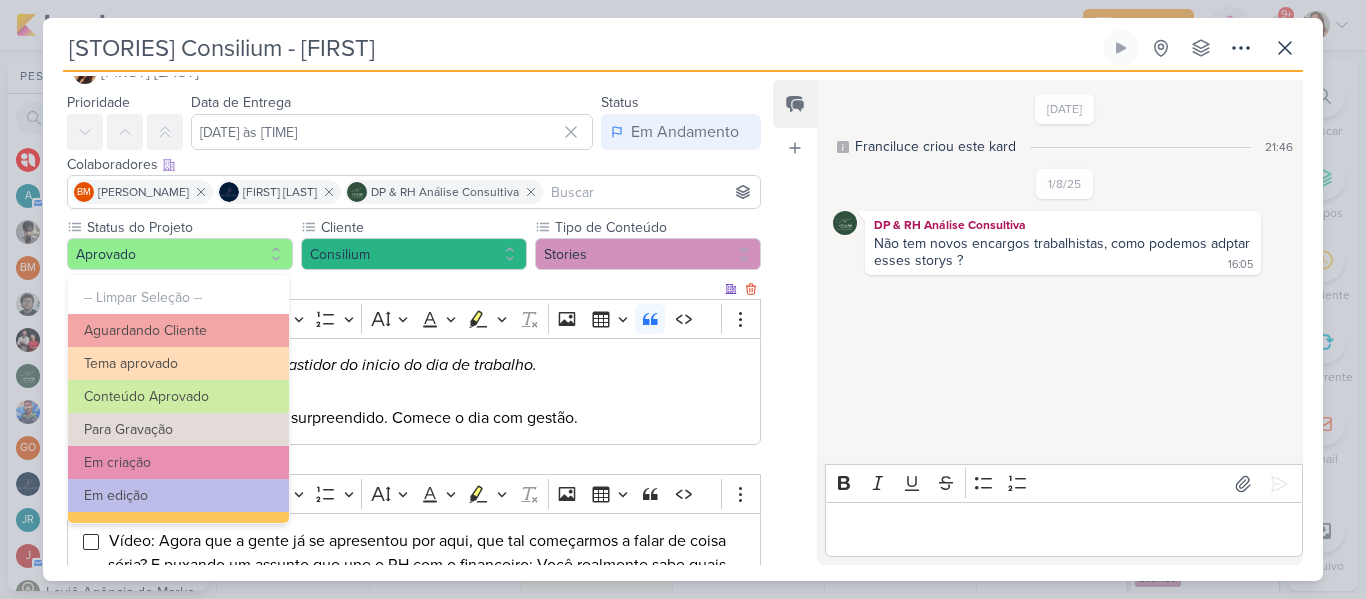 click on "STORY 1" at bounding box center (402, 288) 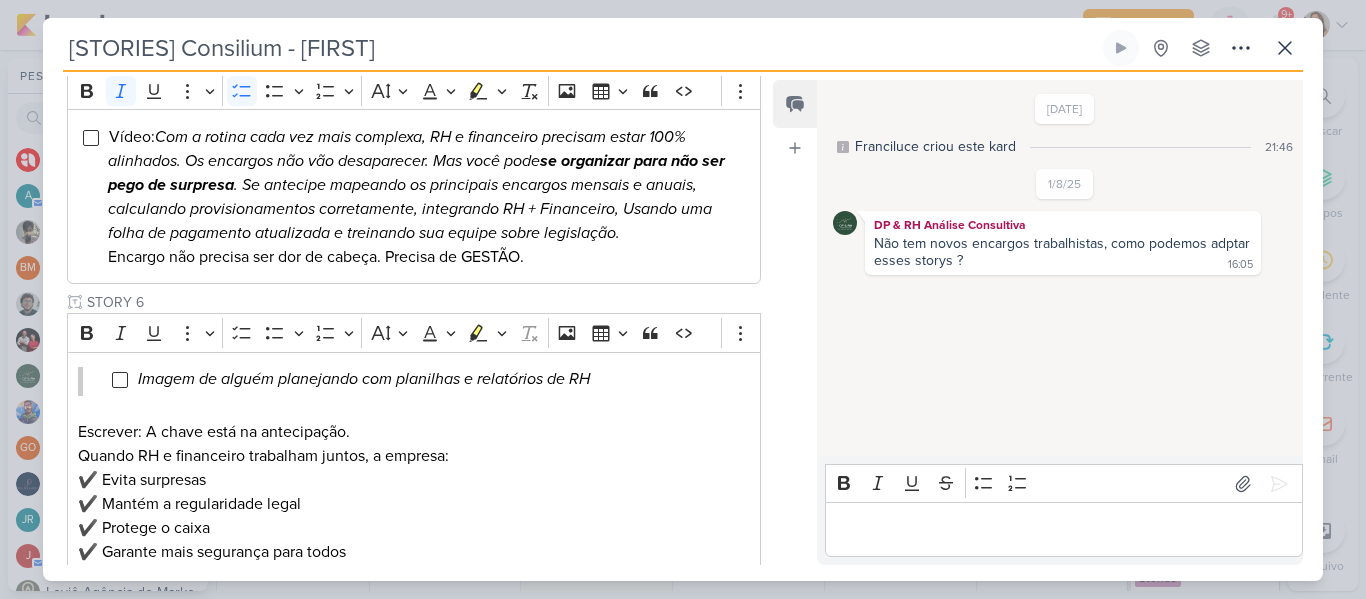 scroll, scrollTop: 1553, scrollLeft: 0, axis: vertical 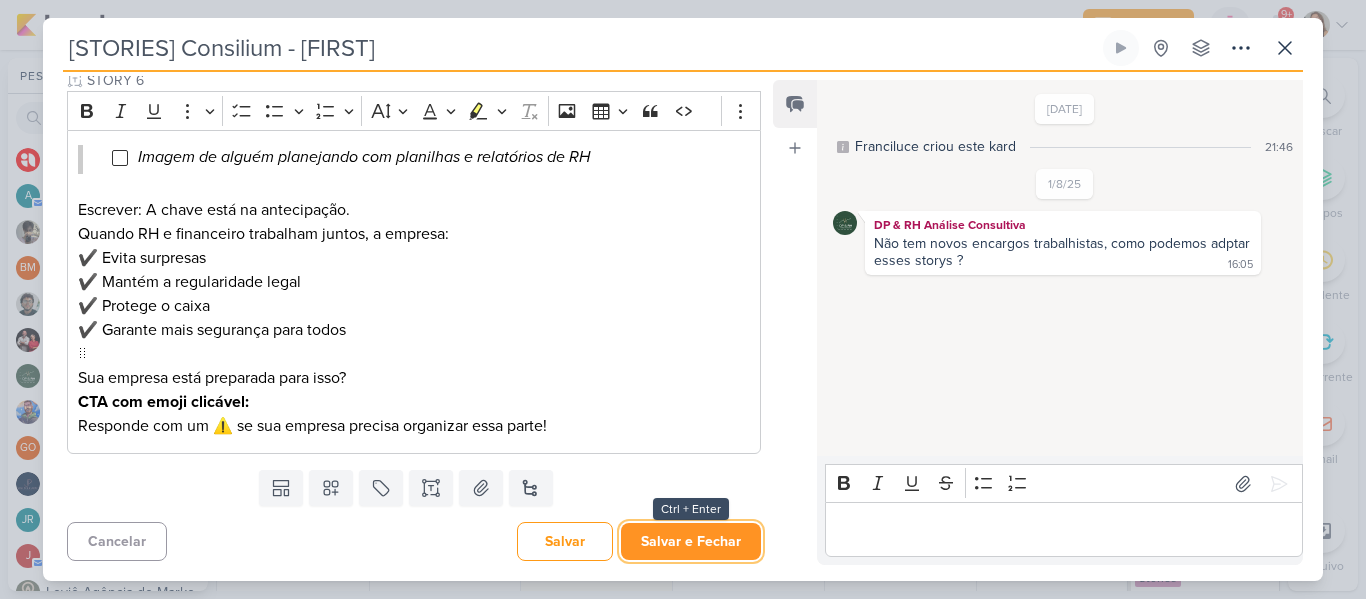 click on "Salvar e Fechar" at bounding box center (691, 541) 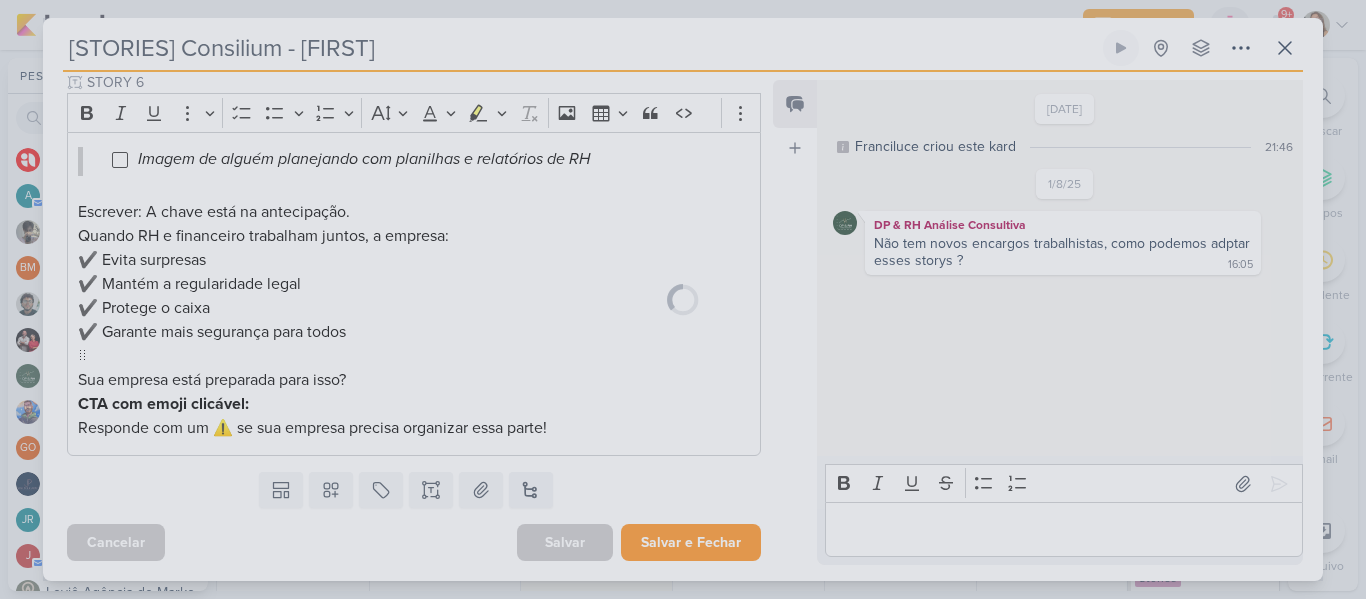 scroll, scrollTop: 1551, scrollLeft: 0, axis: vertical 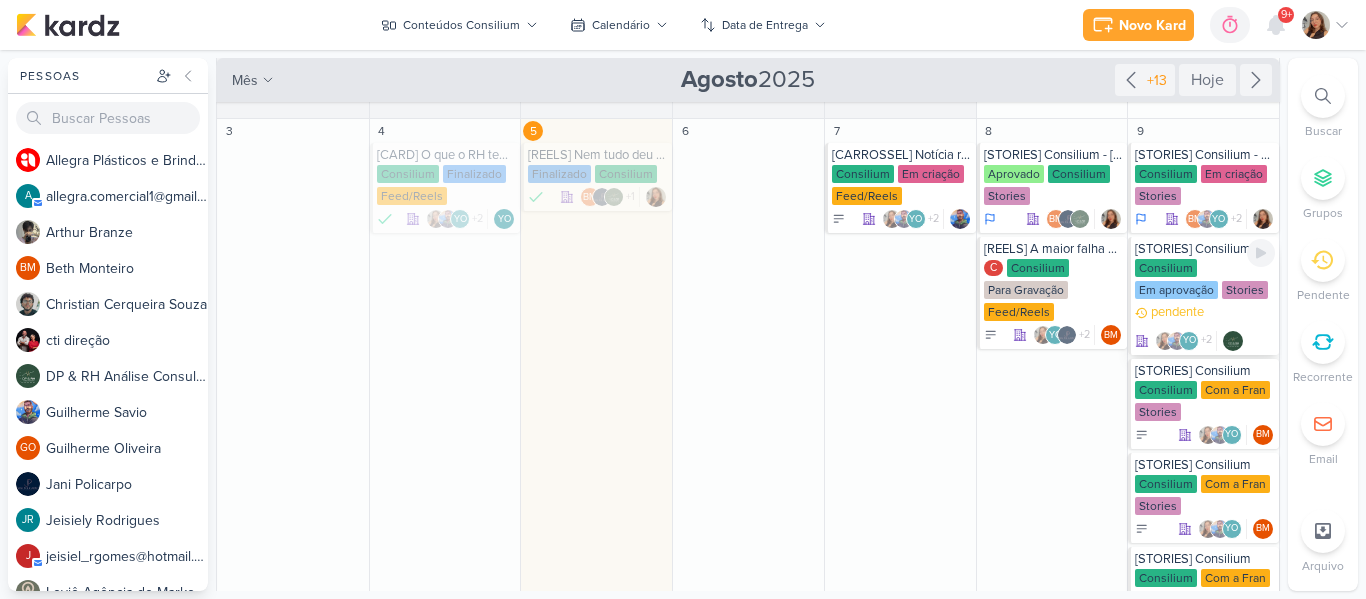 click on "Consilium" at bounding box center (1166, 268) 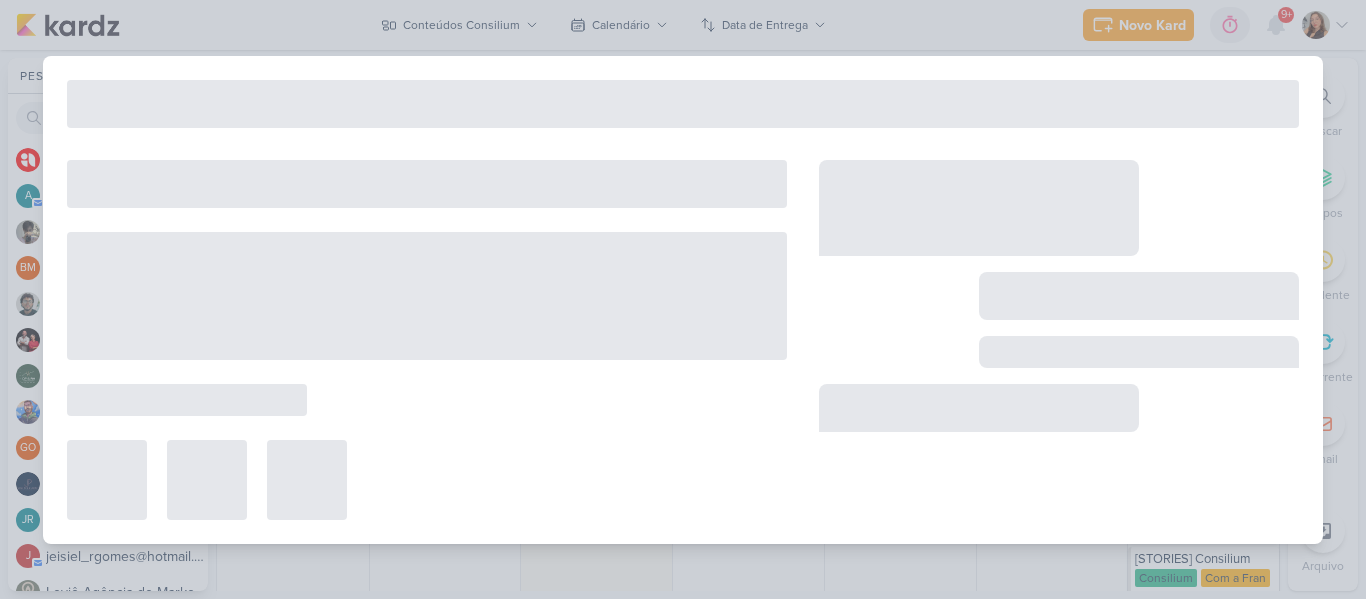 type on "[STORIES] Consilium" 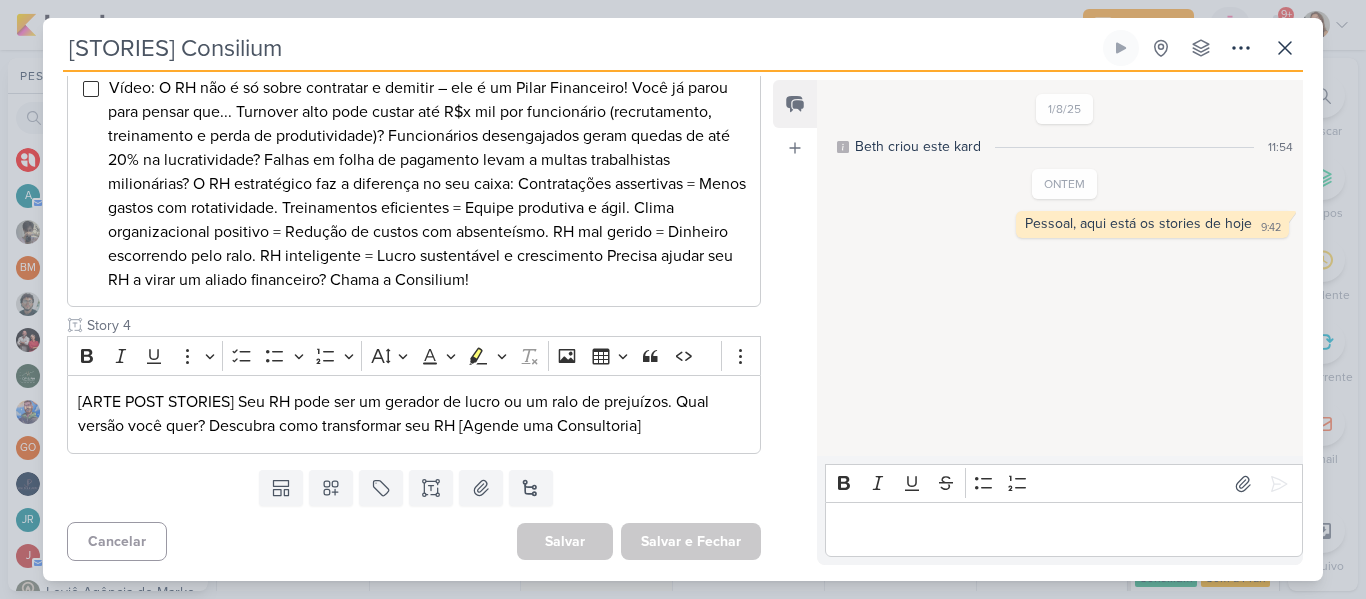 scroll, scrollTop: 0, scrollLeft: 0, axis: both 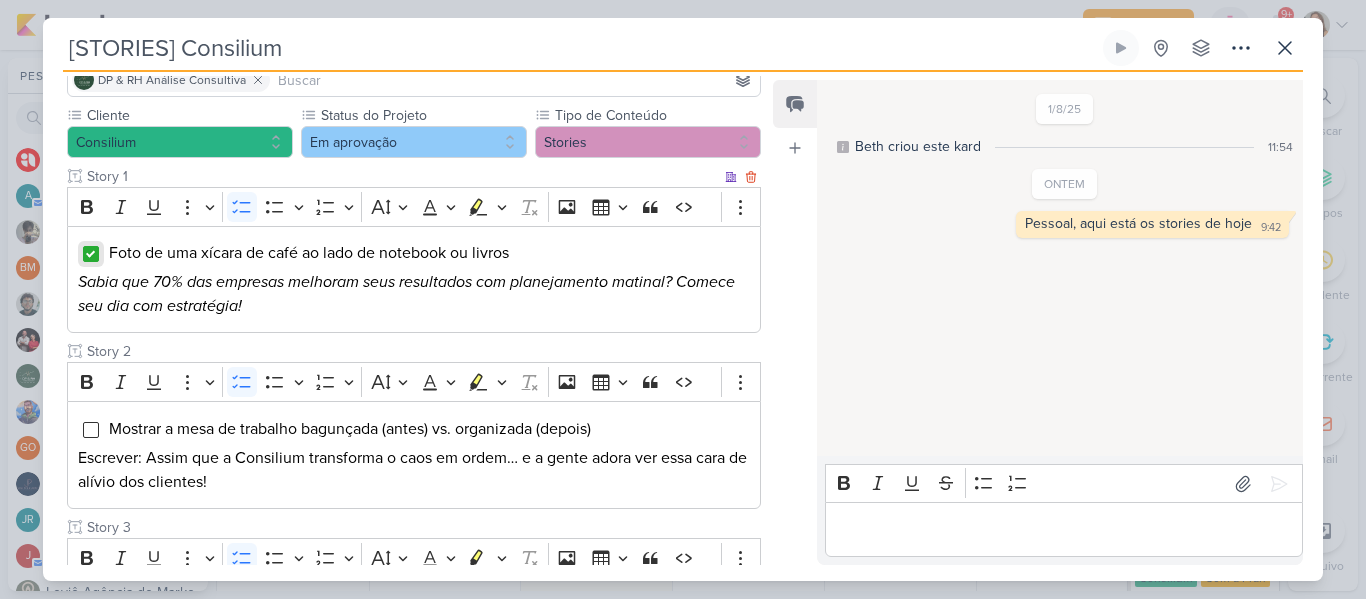 click at bounding box center (91, 254) 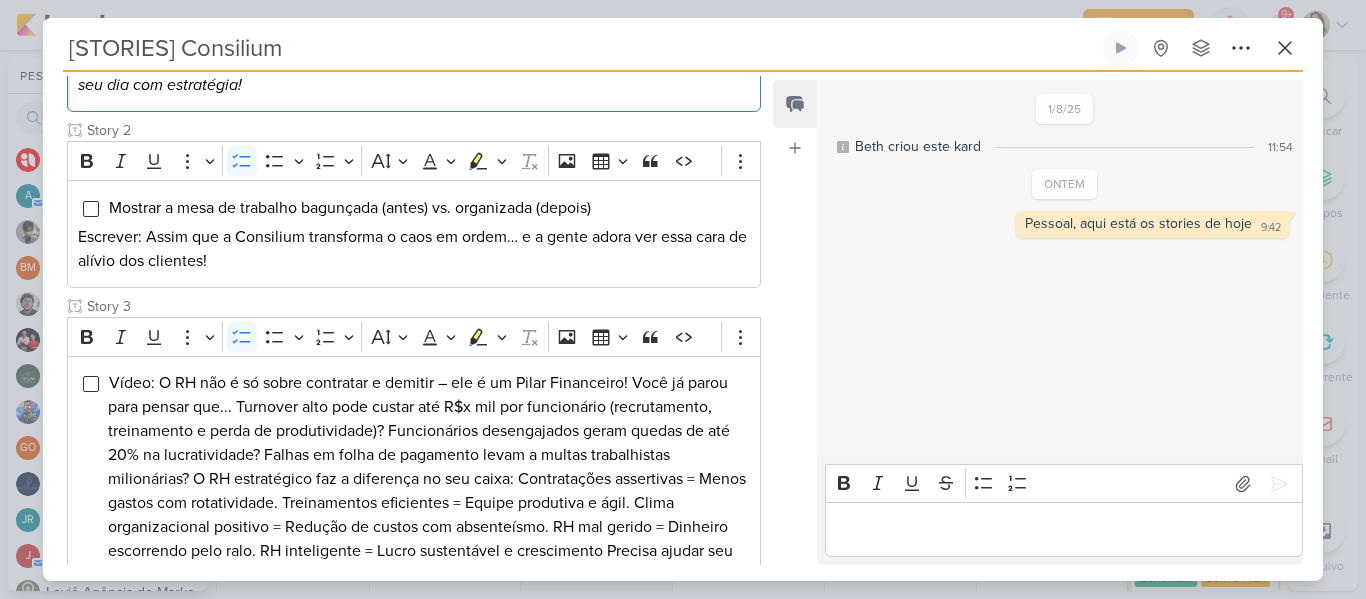 scroll, scrollTop: 417, scrollLeft: 0, axis: vertical 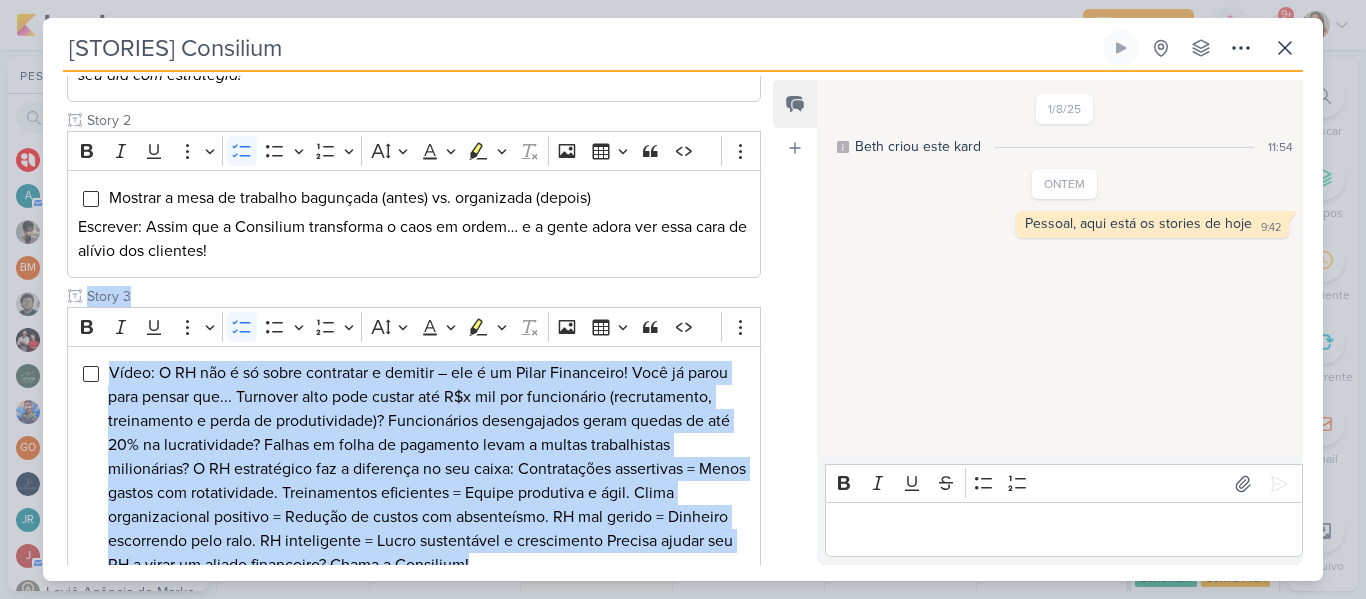 drag, startPoint x: 759, startPoint y: 333, endPoint x: 764, endPoint y: 353, distance: 20.615528 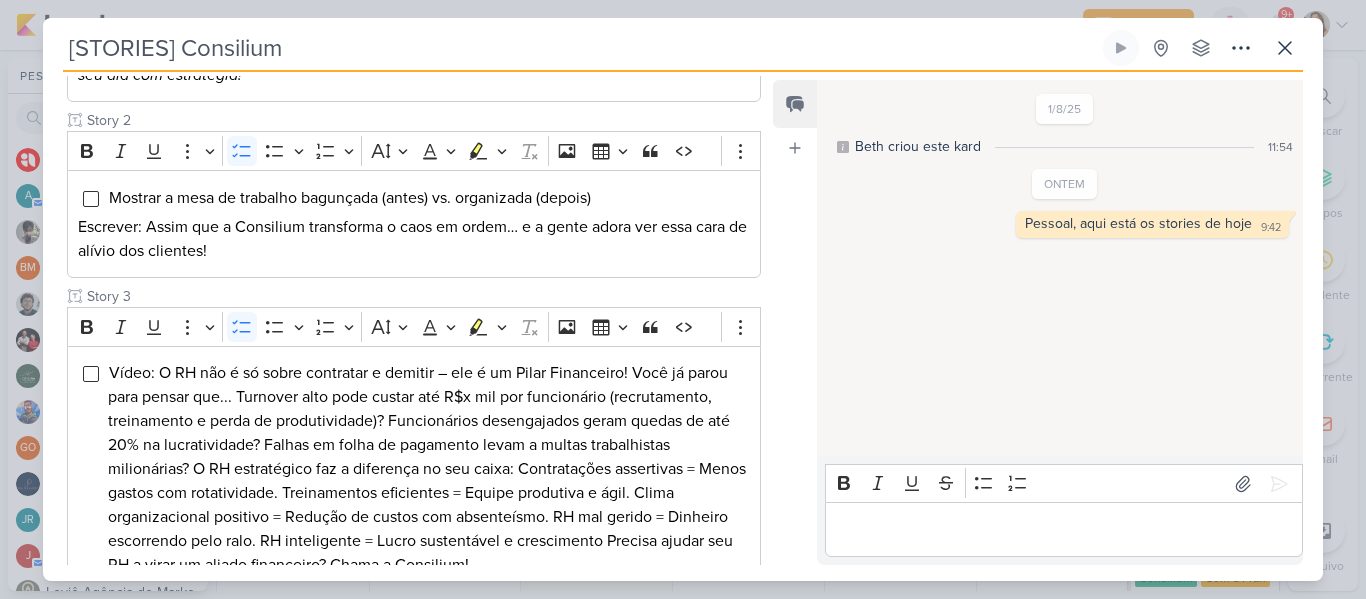 click on "Responsável
DP & RH Análise Consultiva
Nenhum contato encontrado
create new contact
Novo Contato
Digite um endereço de email para criar um contato. Não se preocupe, tomaremos conta de todas as suas interações com esse contato através do email para que você possa colaborar com qualquer pessoa sem sair do Kardz
Email" at bounding box center (683, 326) 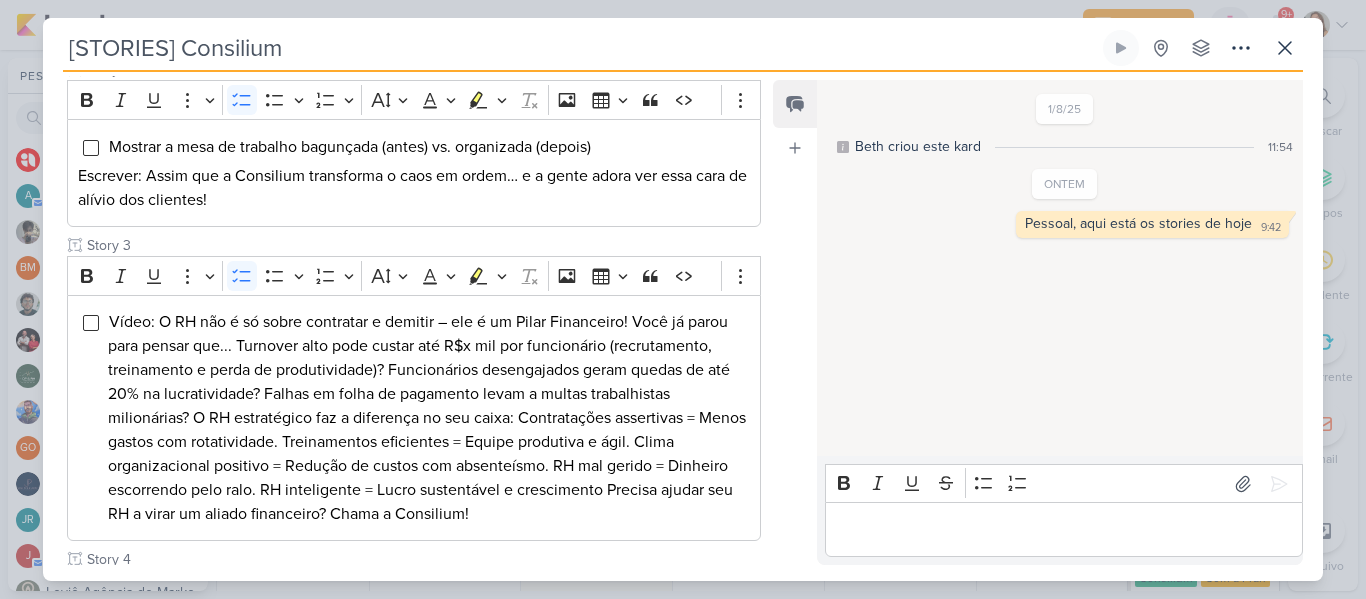 scroll, scrollTop: 470, scrollLeft: 0, axis: vertical 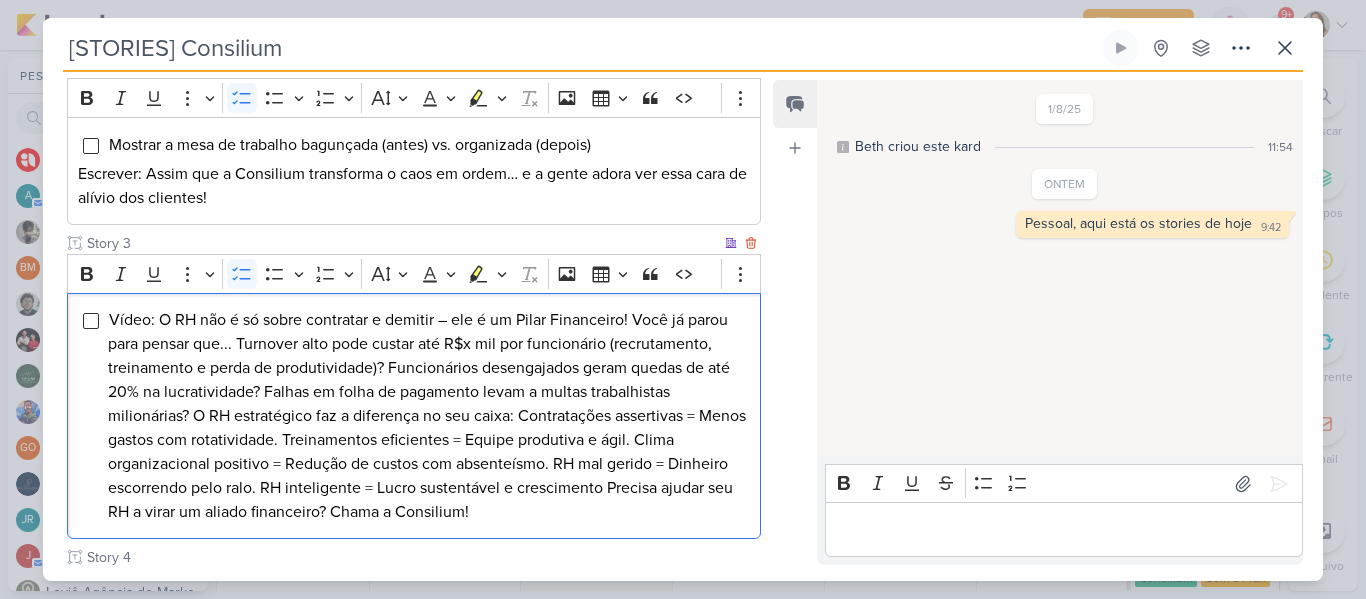 click on "Vídeo: O RH não é só sobre contratar e demitir – ele é um Pilar Financeiro! Você já parou para pensar que... Turnover alto pode custar até R$x mil por funcionário (recrutamento, treinamento e perda de produtividade)? Funcionários desengajados geram quedas de até 20% na lucratividade? Falhas em folha de pagamento levam a multas trabalhistas milionárias? O RH estratégico faz a diferença no seu caixa: Contratações assertivas = Menos gastos com rotatividade. Treinamentos eficientes = Equipe produtiva e ágil. Clima organizacional positivo = Redução de custos com absenteísmo. RH mal gerido = Dinheiro escorrendo pelo ralo. RH inteligente = Lucro sustentável e crescimento Precisa ajudar seu RH a virar um aliado financeiro? Chama a Consilium!" at bounding box center (427, 416) 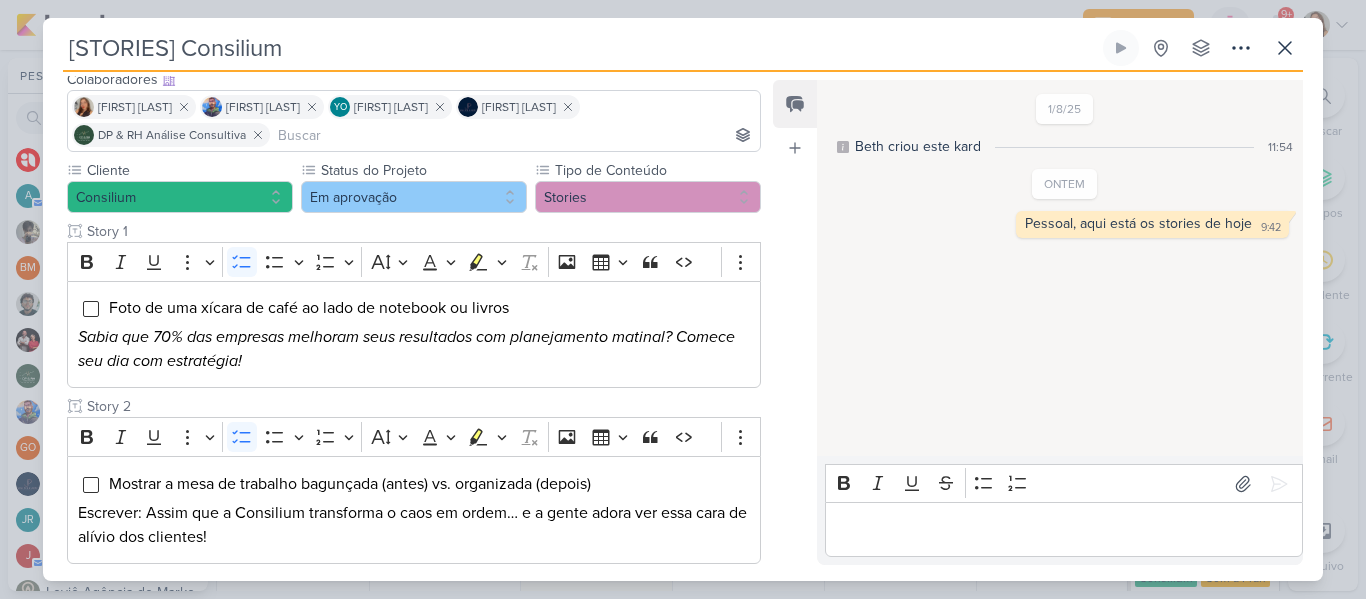 scroll, scrollTop: 124, scrollLeft: 0, axis: vertical 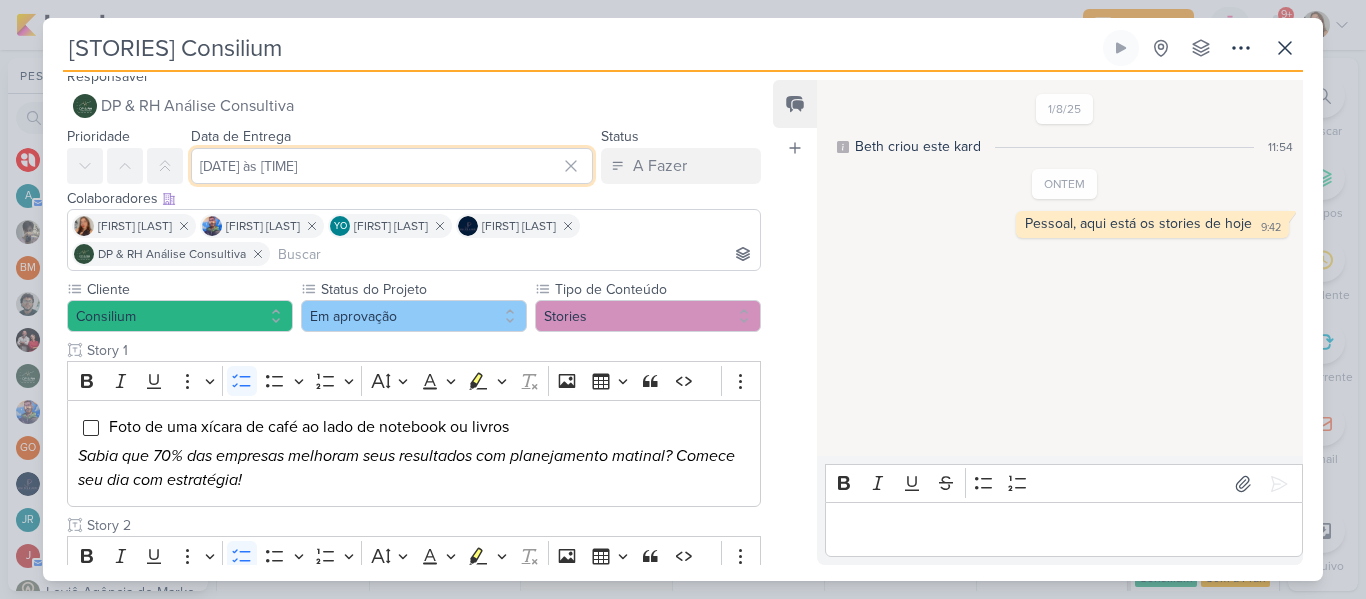 click on "[DATE] às [TIME]" at bounding box center (392, 166) 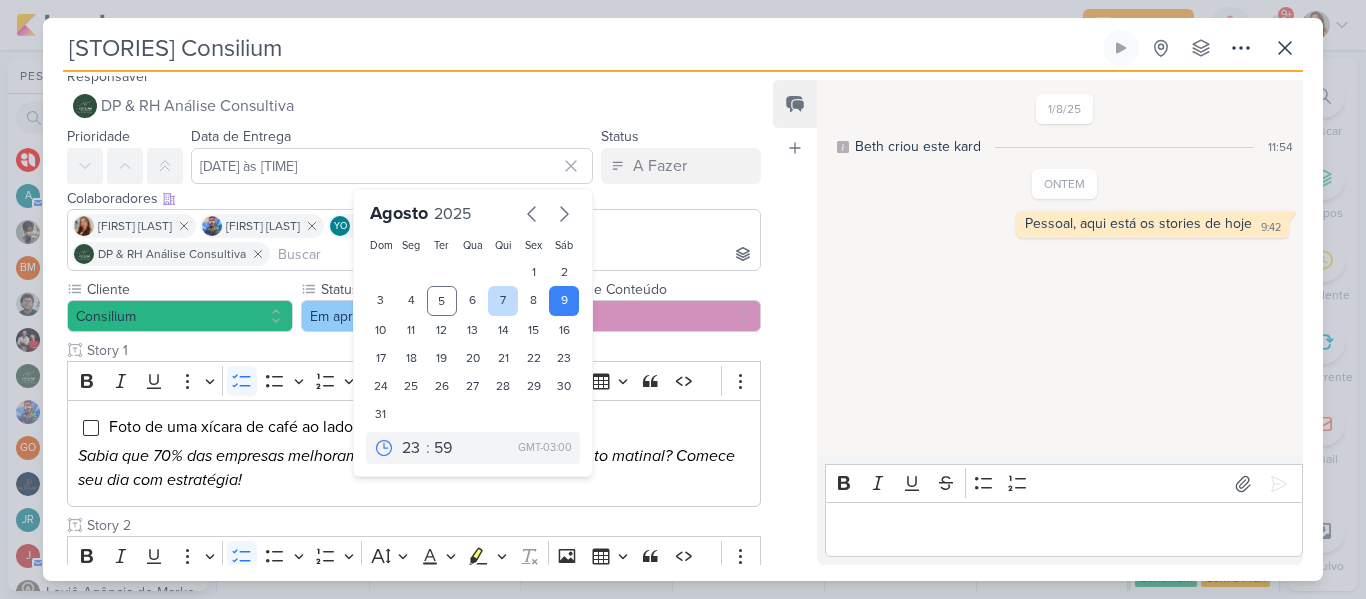 click on "7" at bounding box center (503, 301) 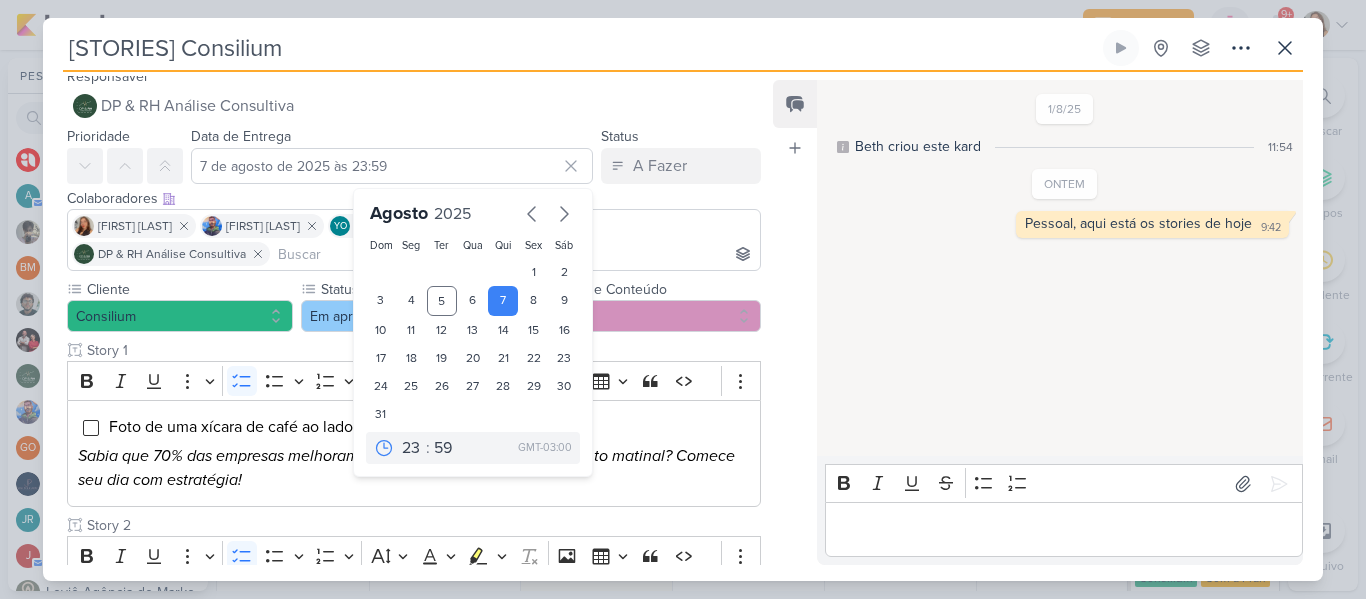 click on "[STORIES] Consilium" at bounding box center [581, 48] 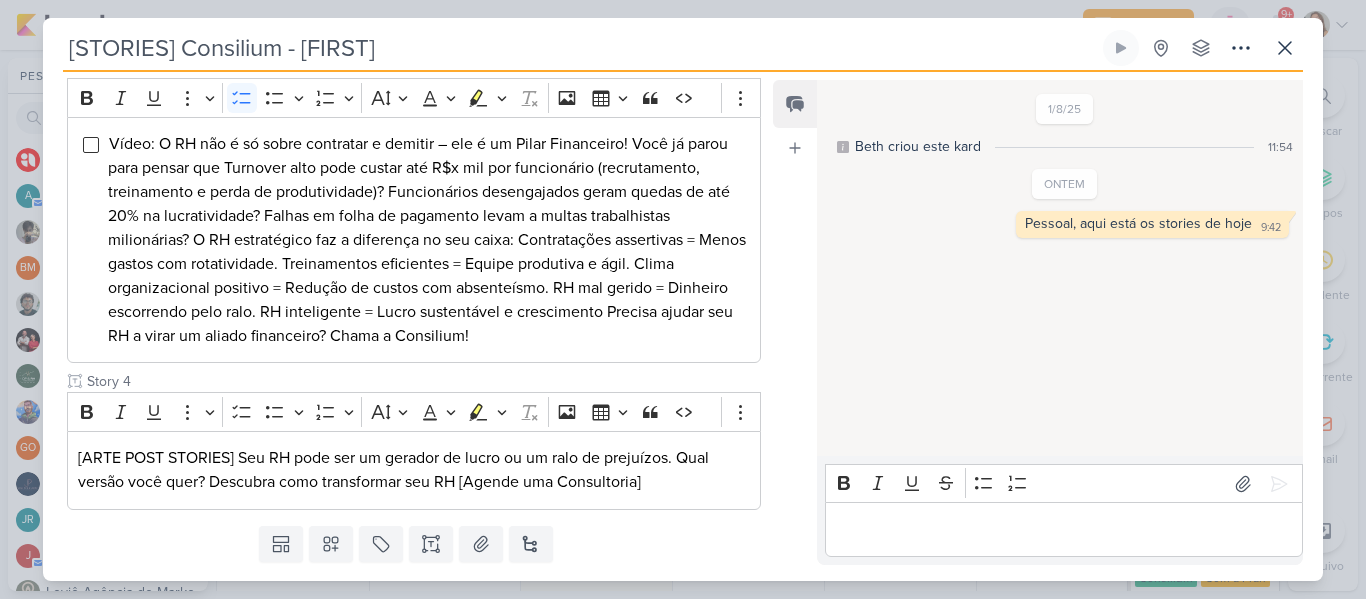 scroll, scrollTop: 678, scrollLeft: 0, axis: vertical 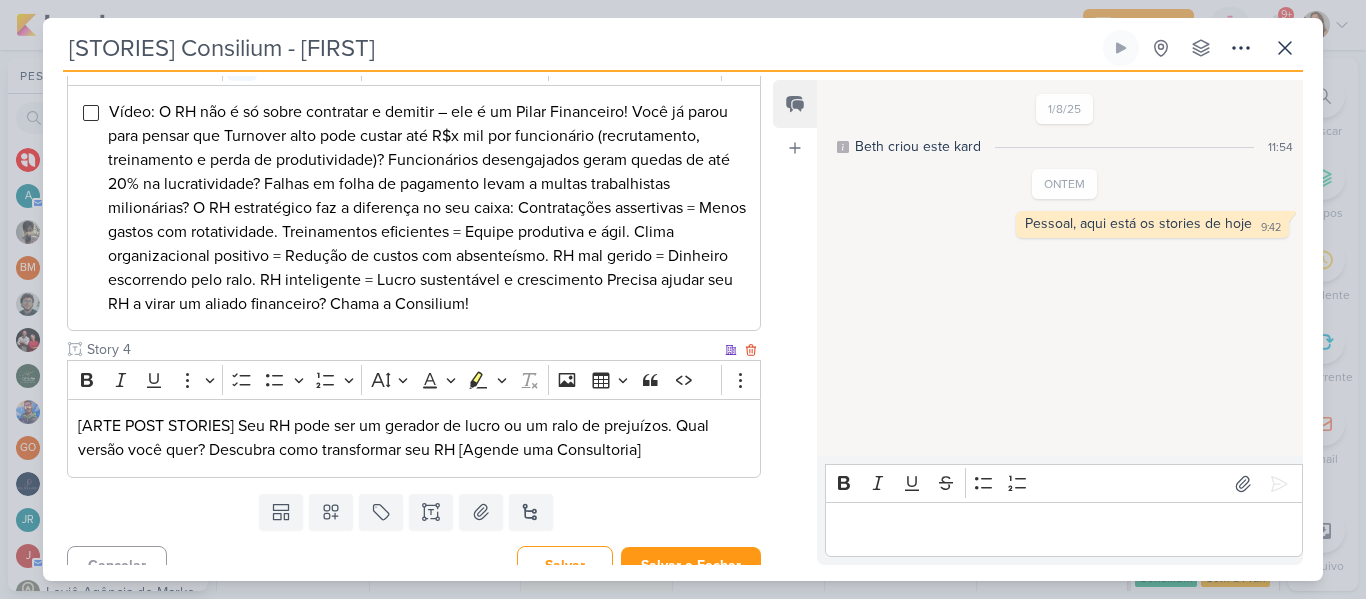 type on "[STORIES] Consilium - [FIRST]" 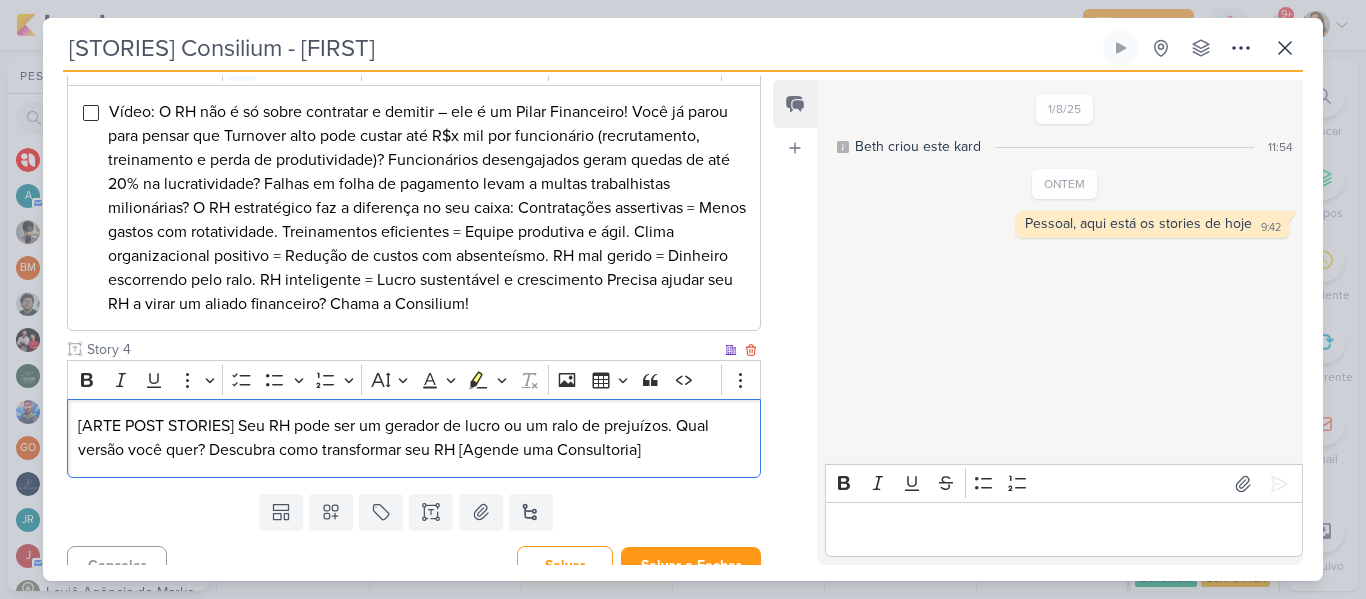 click on "[ARTE POST STORIES] Seu RH pode ser um gerador de lucro ou um ralo de prejuízos. Qual versão você quer? Descubra como transformar seu RH [Agende uma Consultoria]" at bounding box center [414, 438] 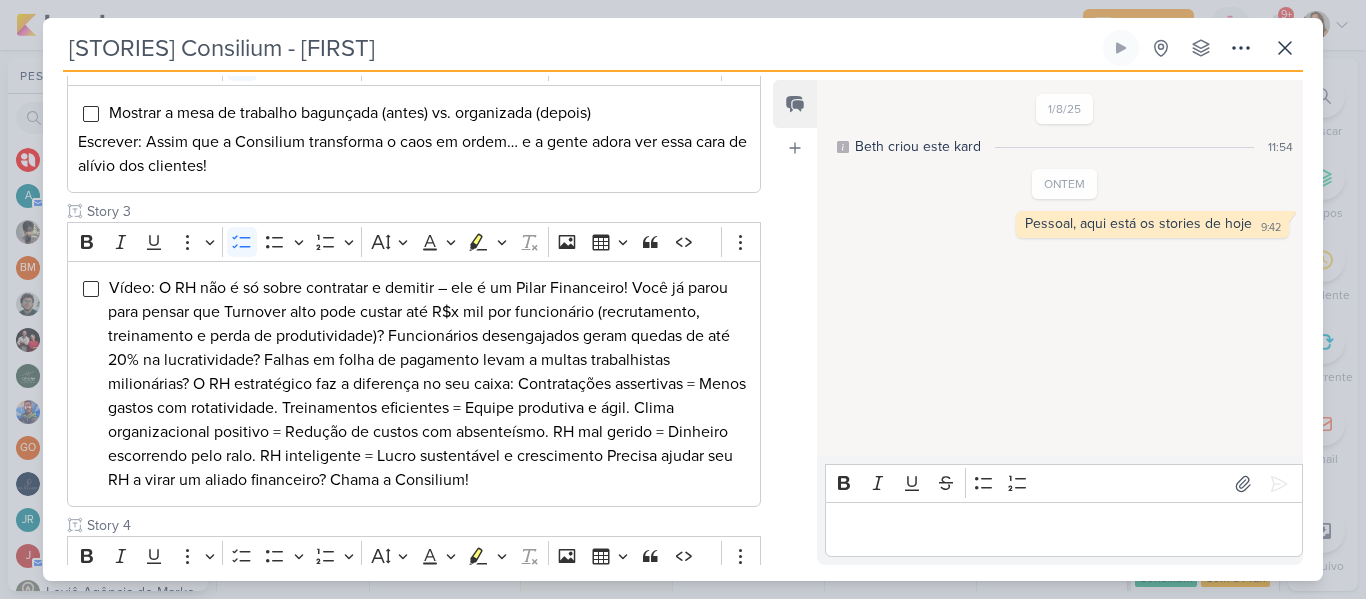 scroll, scrollTop: 702, scrollLeft: 0, axis: vertical 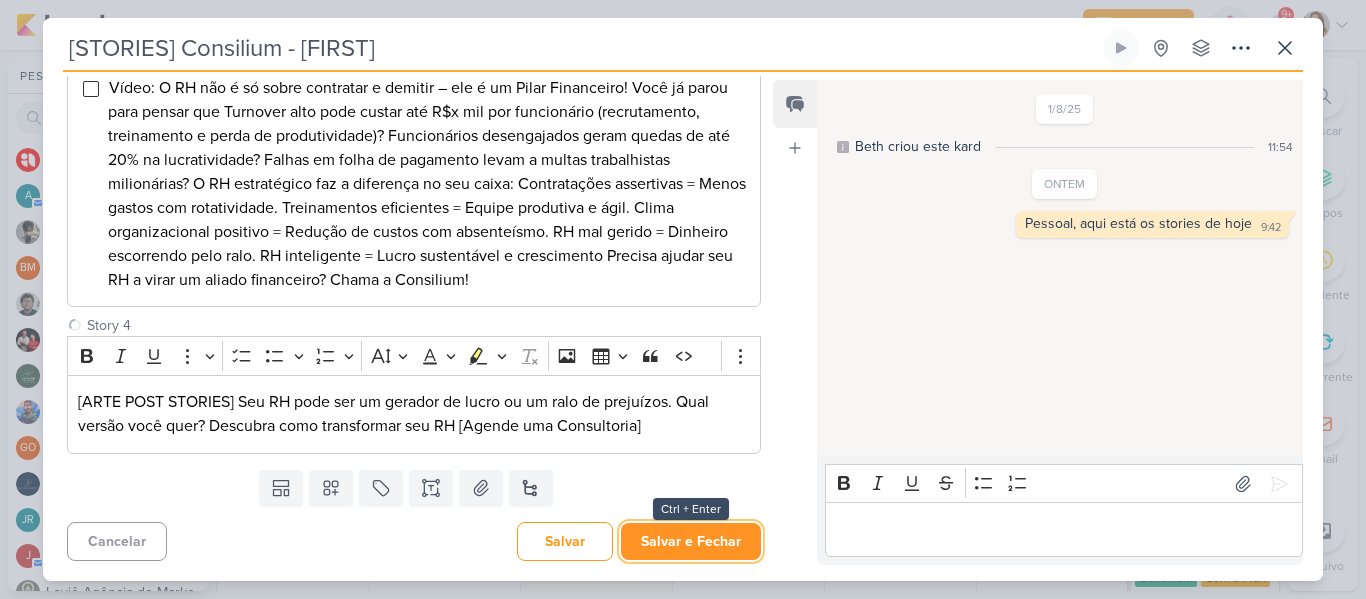 click on "Salvar e Fechar" at bounding box center (691, 541) 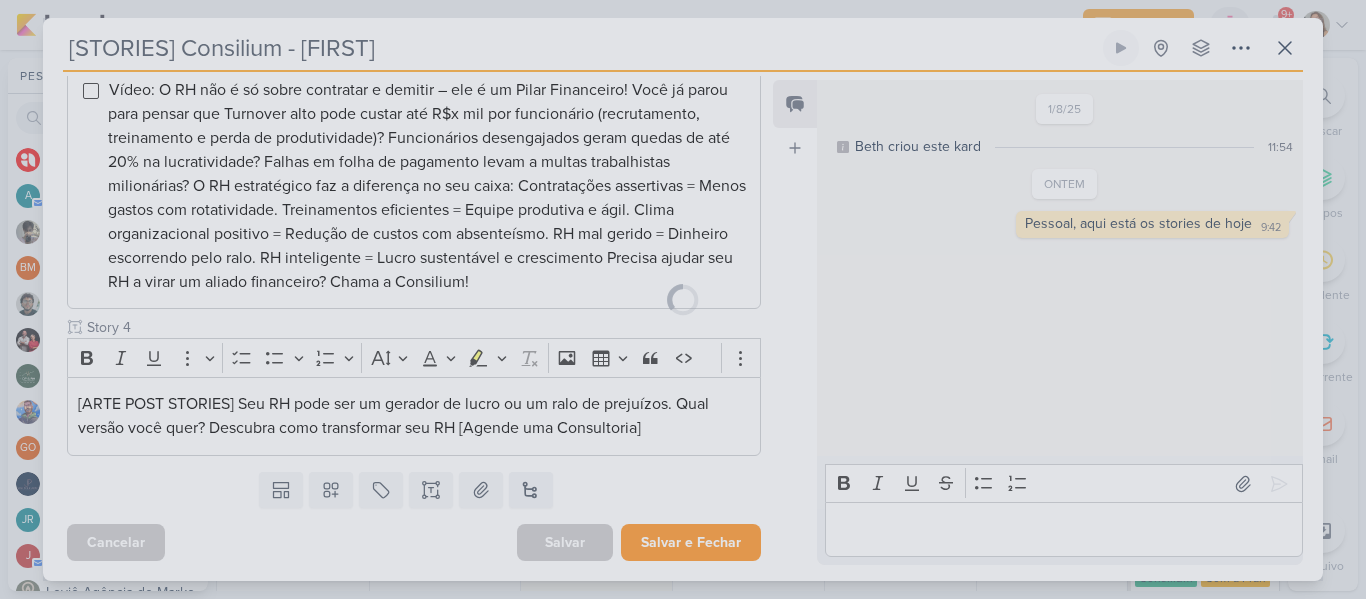 scroll, scrollTop: 700, scrollLeft: 0, axis: vertical 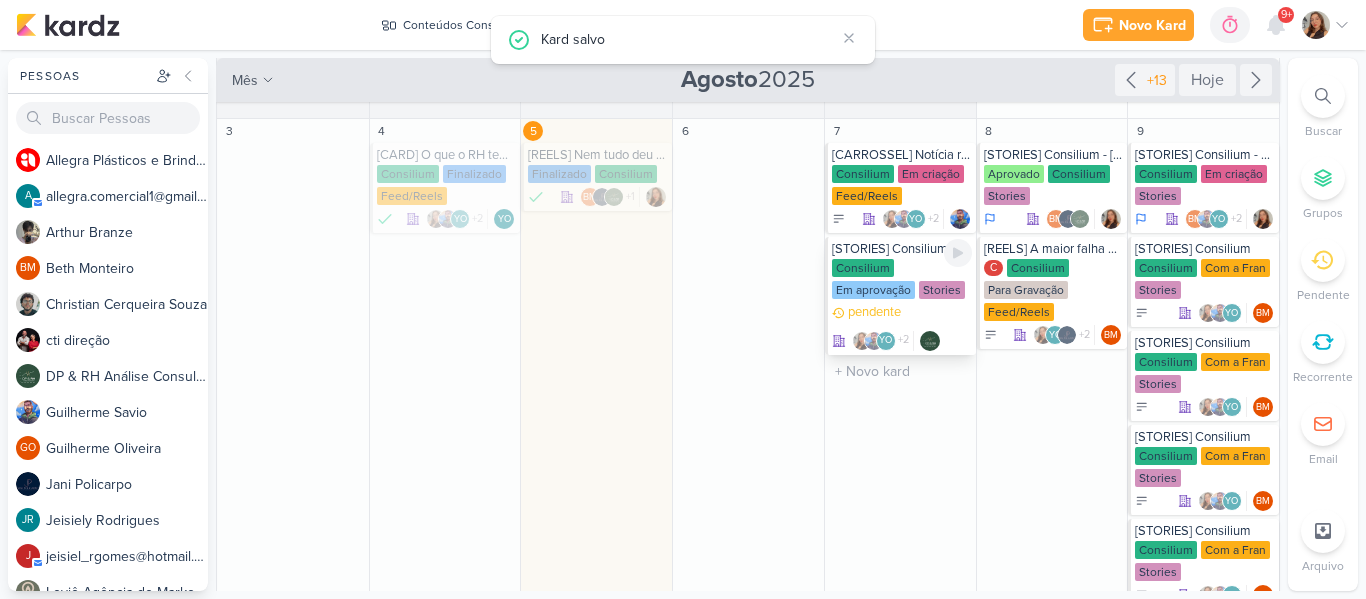 click on "Em aprovação" at bounding box center [873, 290] 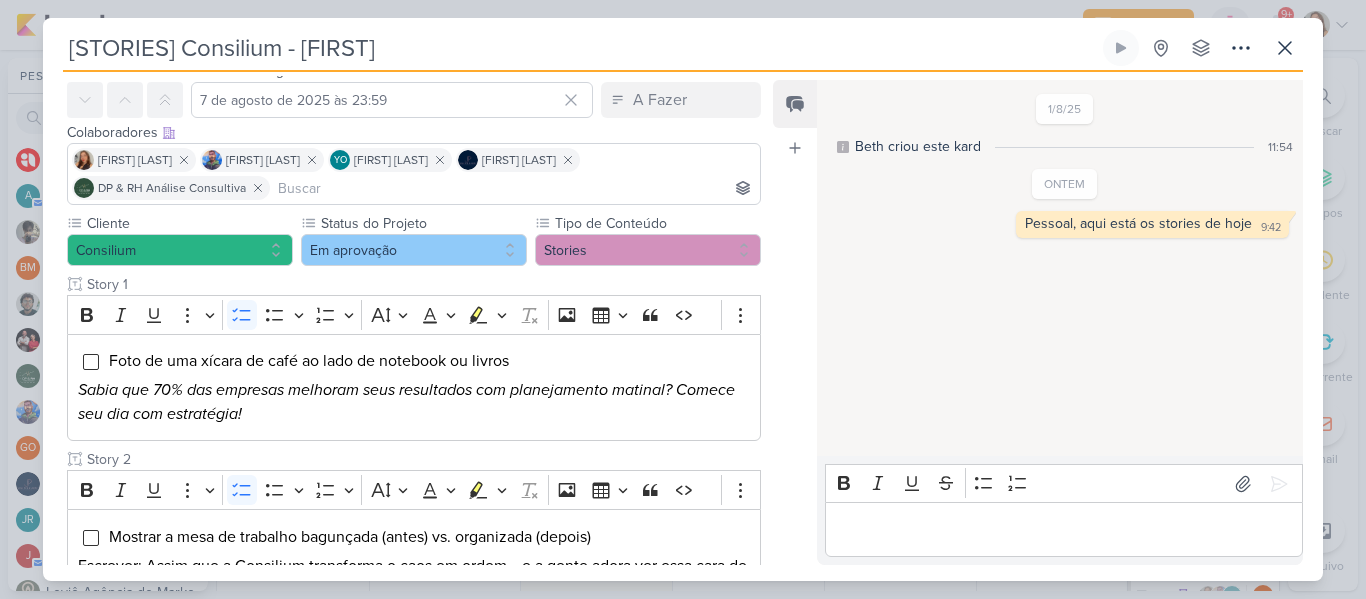 scroll, scrollTop: 76, scrollLeft: 0, axis: vertical 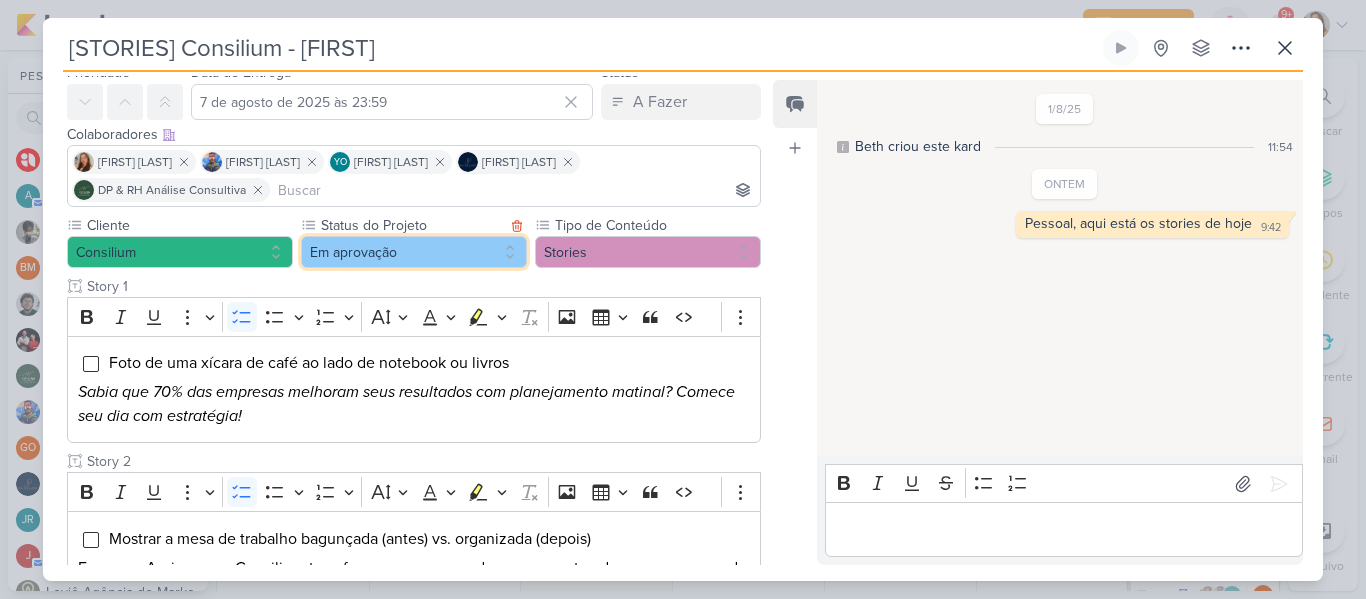 click on "Em aprovação" at bounding box center [414, 252] 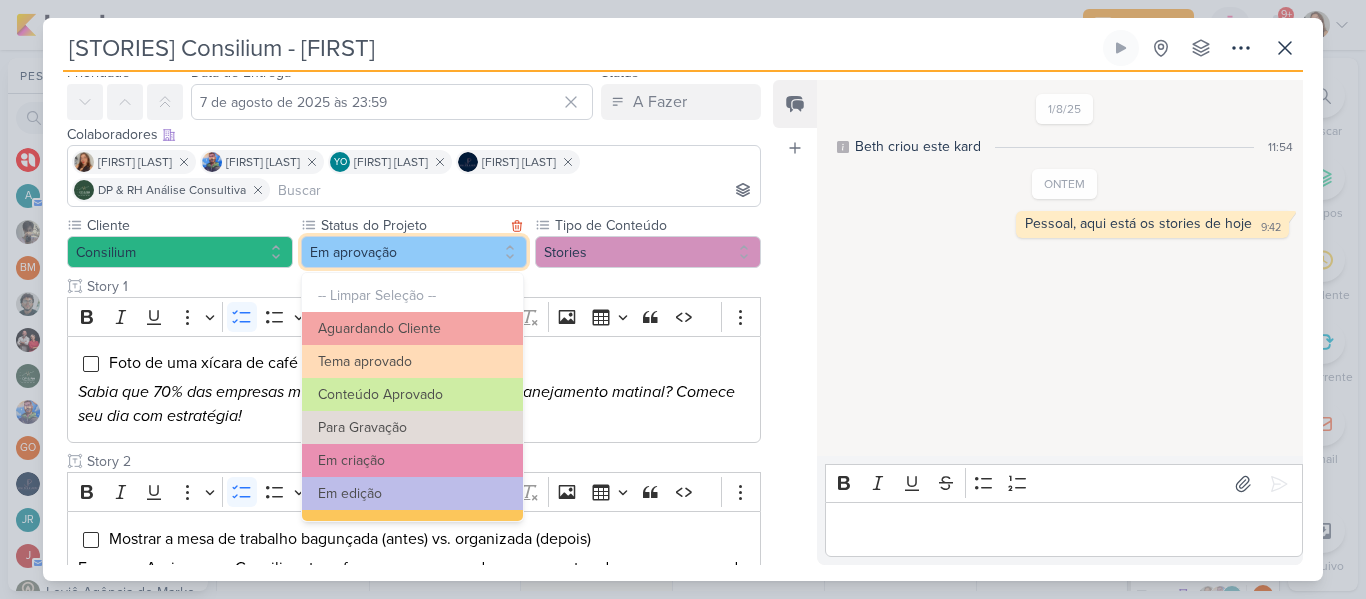 scroll, scrollTop: 226, scrollLeft: 0, axis: vertical 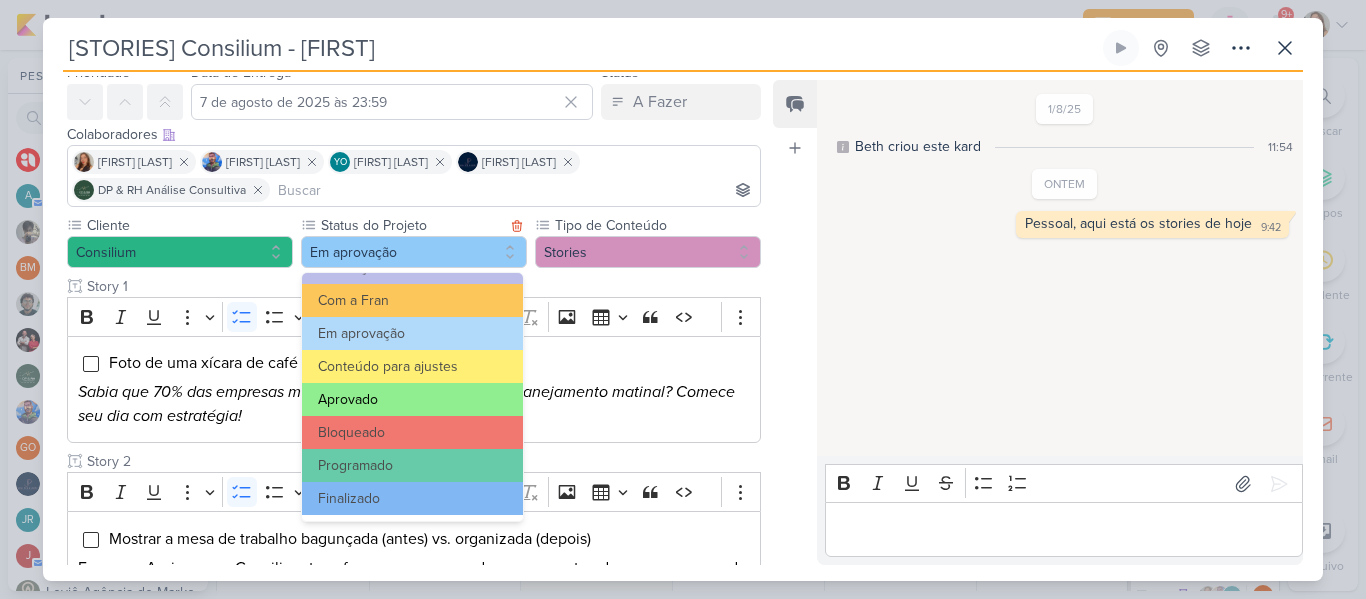 click on "Aprovado" at bounding box center (412, 399) 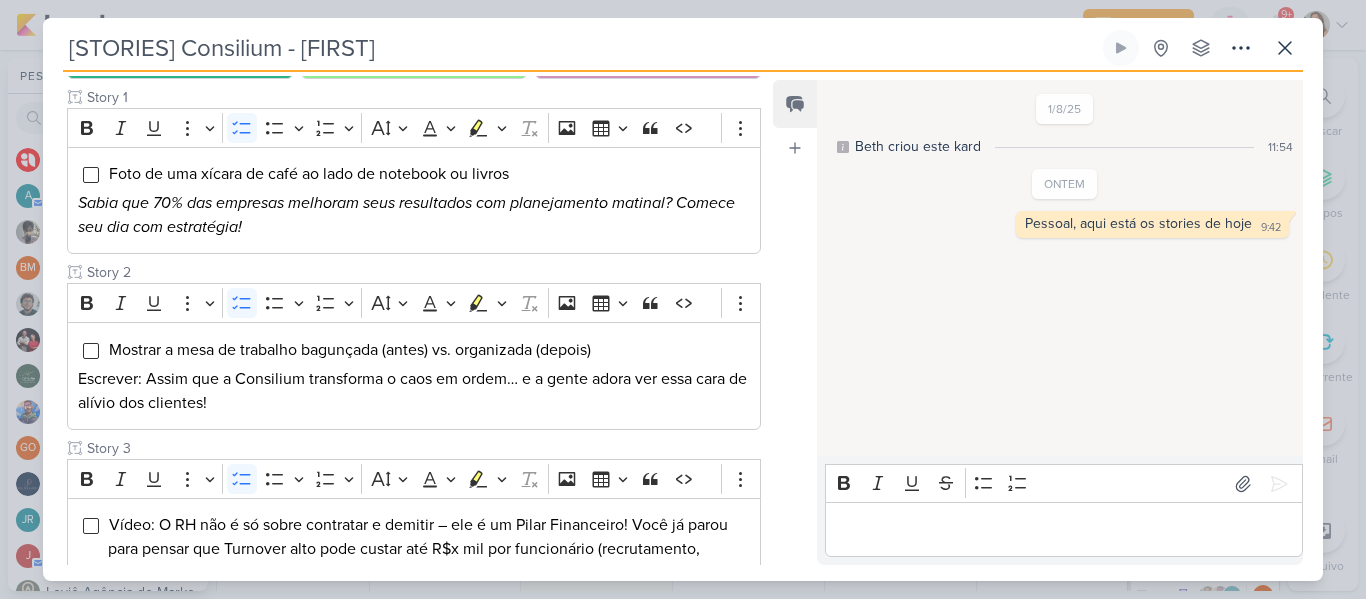 scroll, scrollTop: 277, scrollLeft: 0, axis: vertical 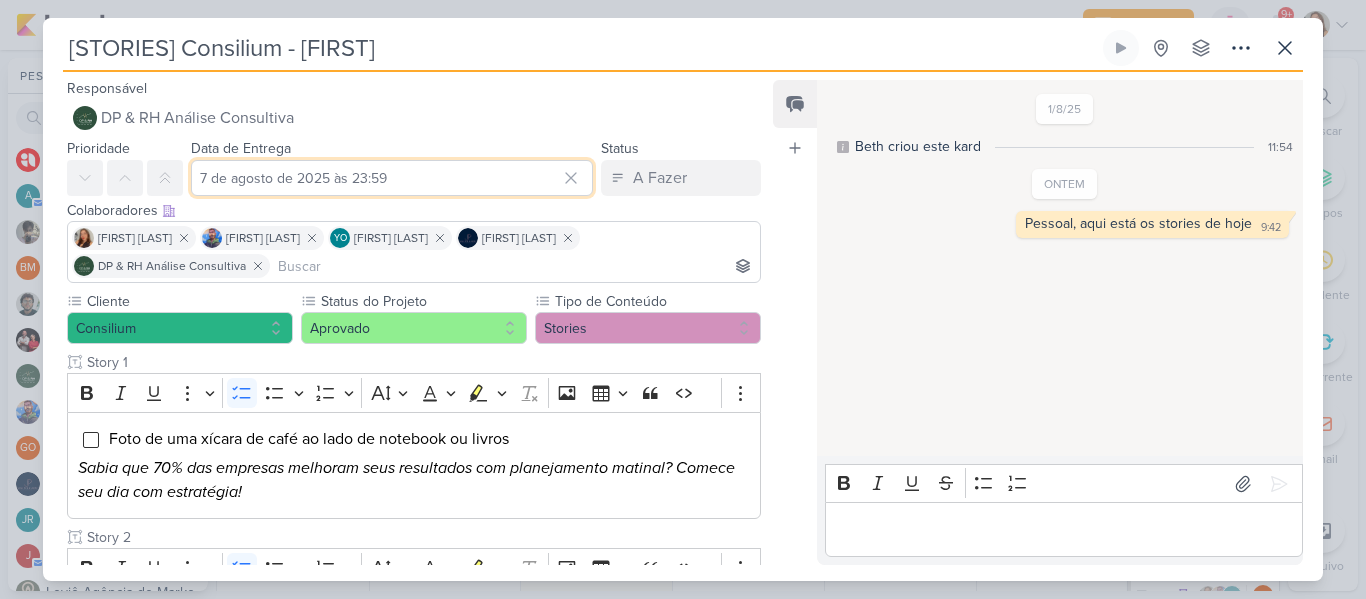 click on "7 de agosto de 2025 às 23:59" at bounding box center [392, 178] 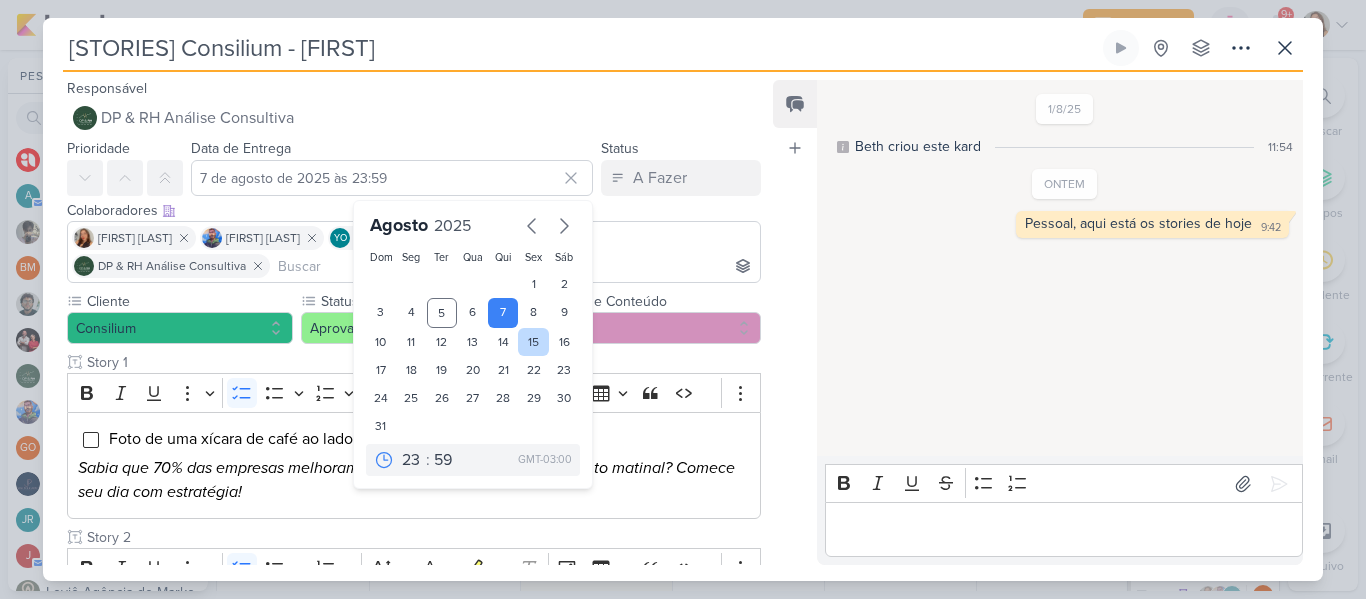 click on "15" at bounding box center (533, 342) 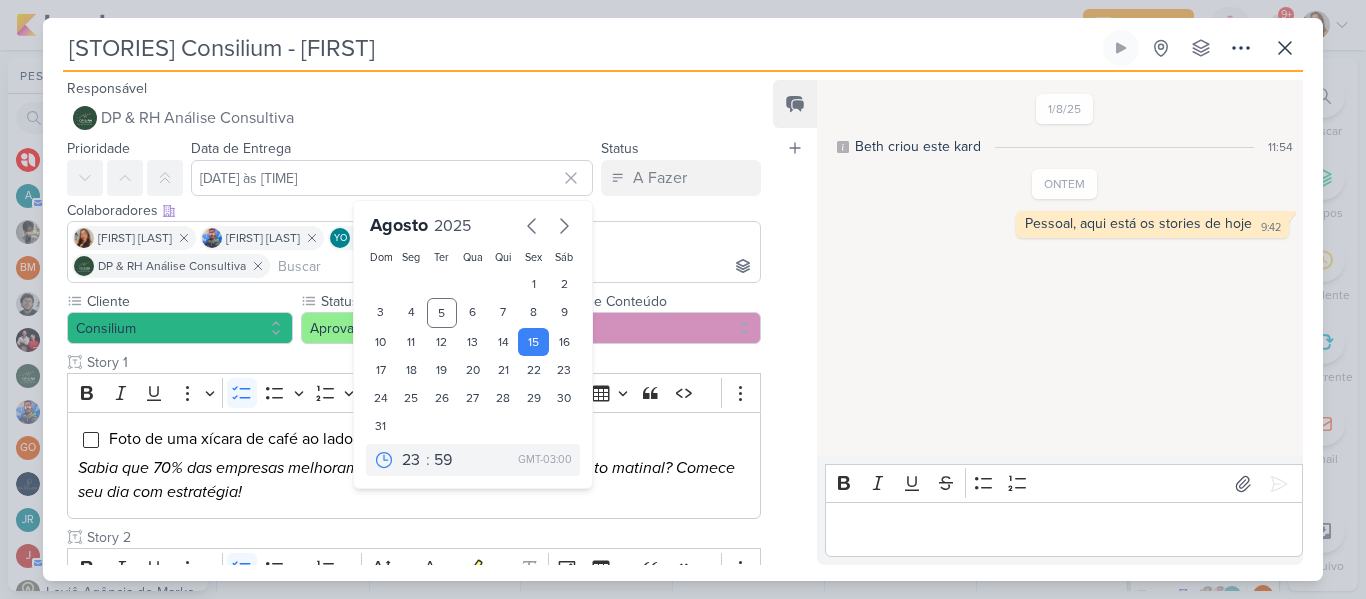 scroll, scrollTop: 702, scrollLeft: 0, axis: vertical 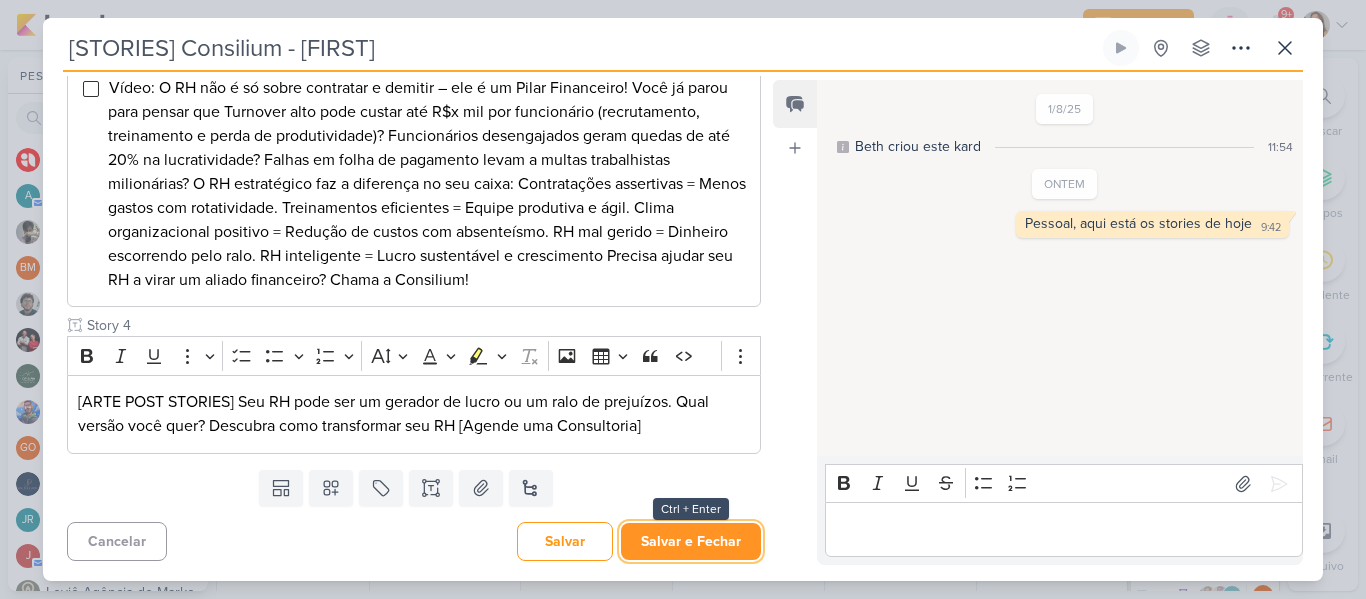 click on "Salvar e Fechar" at bounding box center (691, 541) 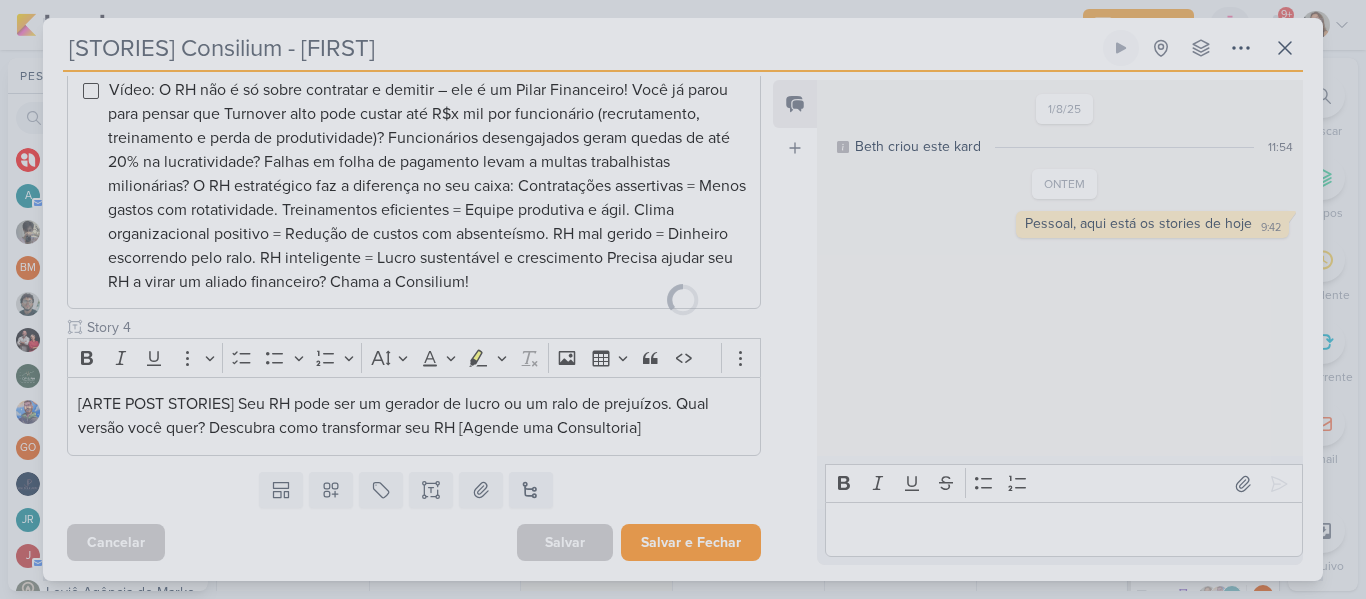 scroll, scrollTop: 700, scrollLeft: 0, axis: vertical 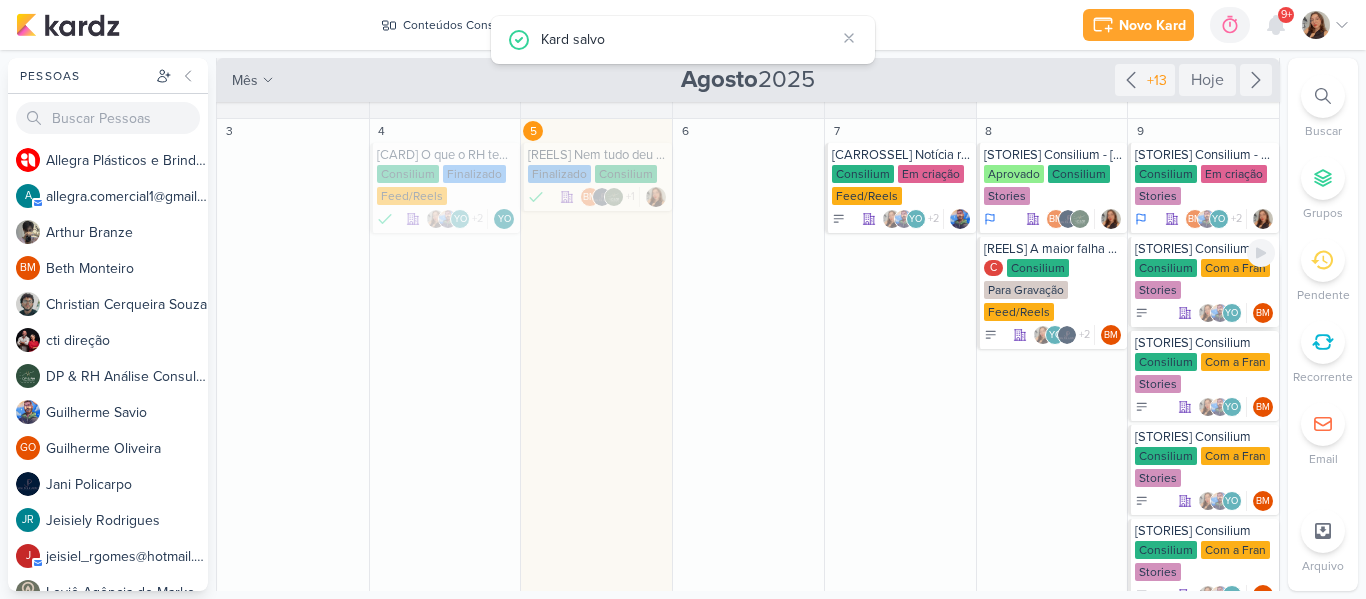 click on "Com a Fran" at bounding box center (1235, 268) 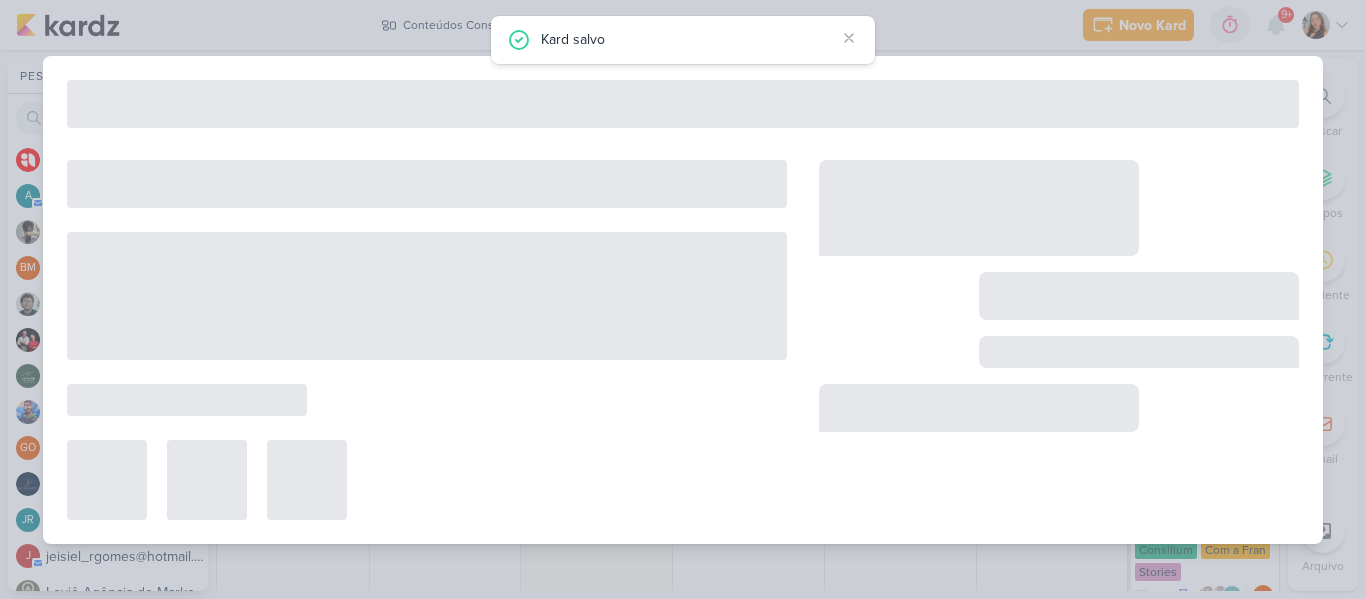 type on "[STORIES] Consilium" 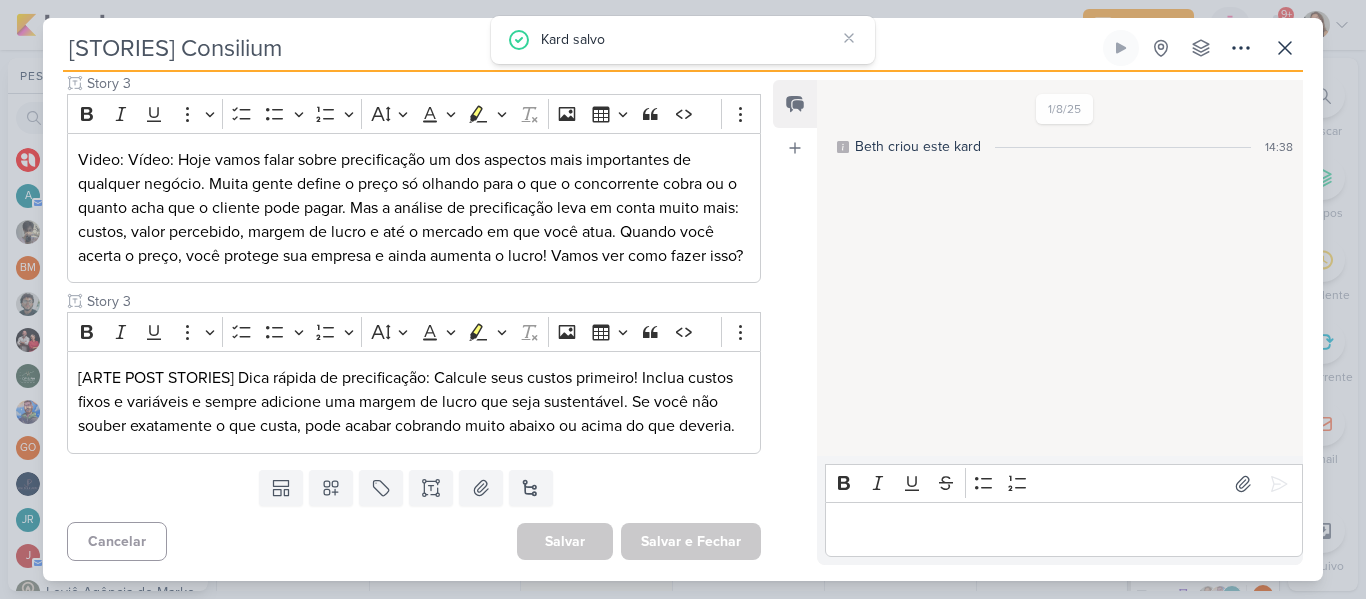 scroll, scrollTop: 6, scrollLeft: 0, axis: vertical 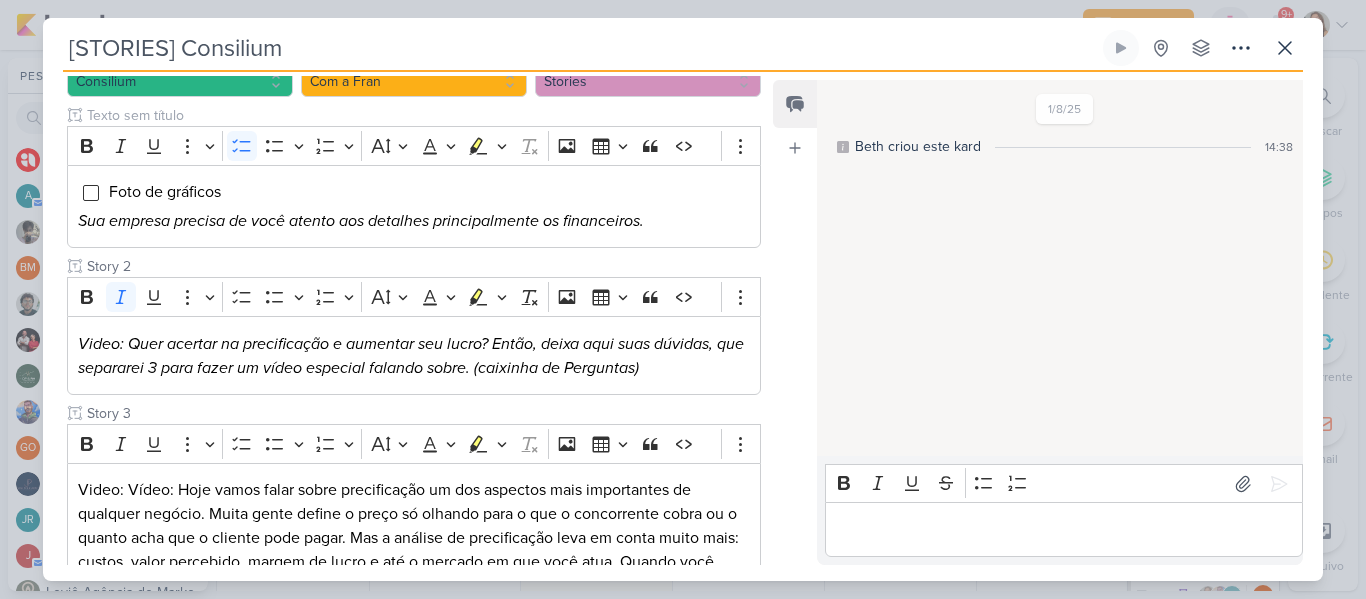 click on "Cliente
Consilium
Status do Projeto" at bounding box center (406, 418) 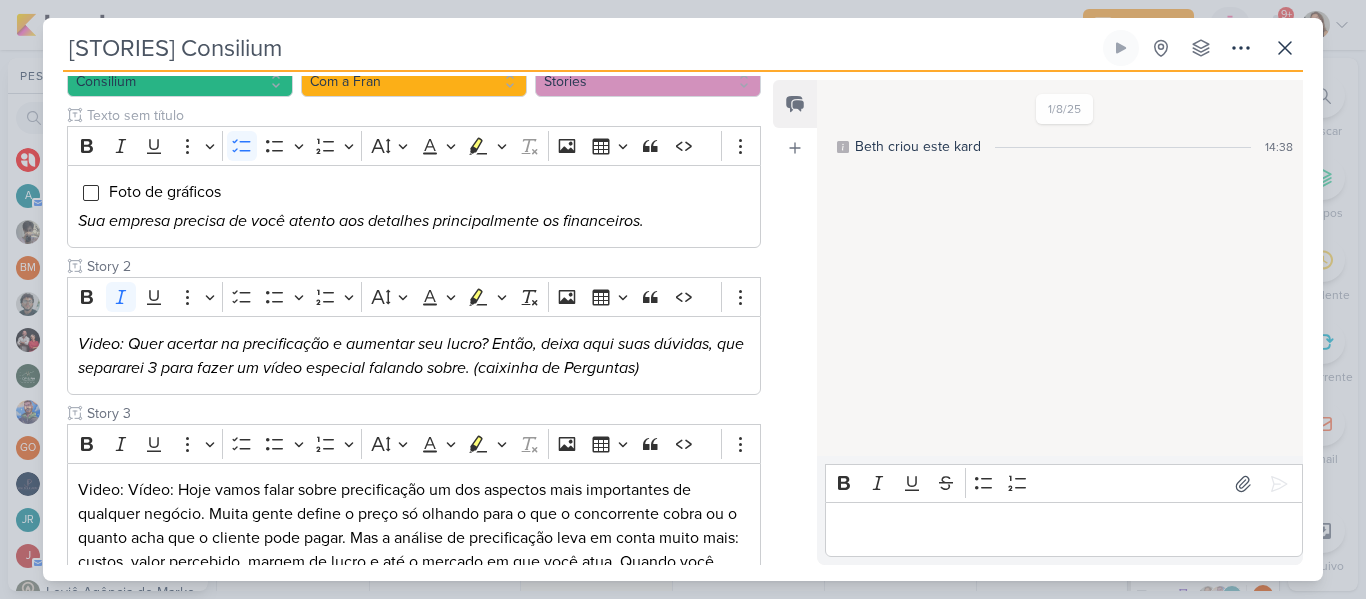 drag, startPoint x: 759, startPoint y: 336, endPoint x: 759, endPoint y: 392, distance: 56 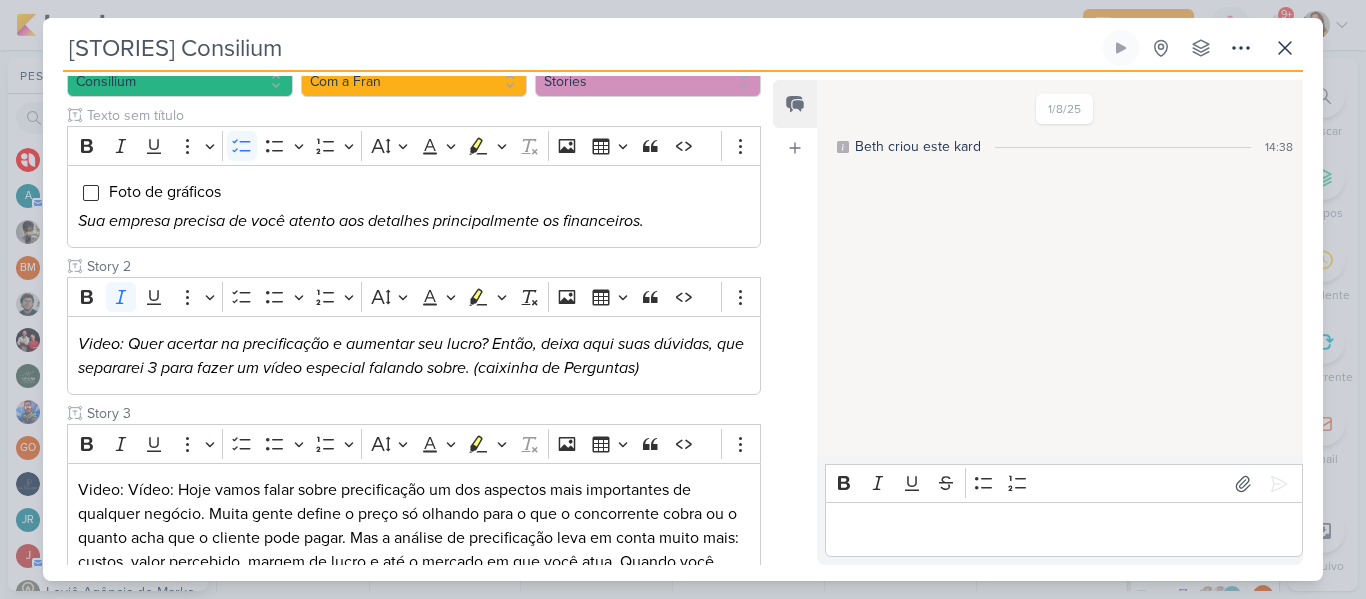 scroll, scrollTop: 352, scrollLeft: 0, axis: vertical 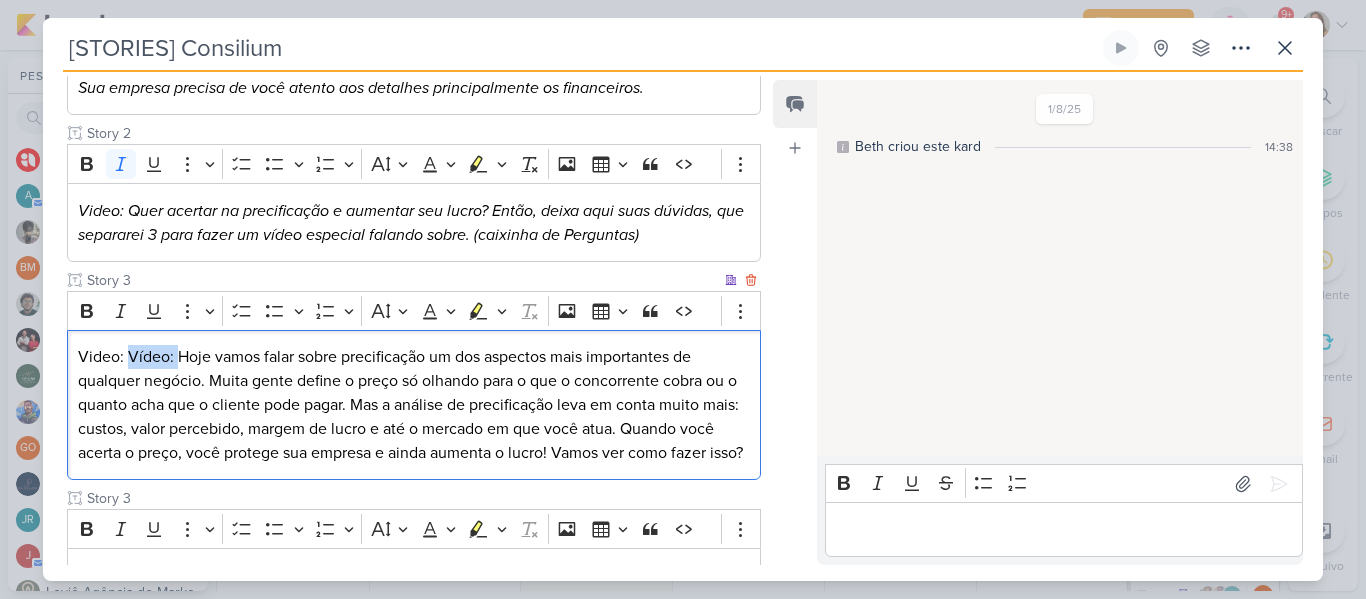 drag, startPoint x: 177, startPoint y: 359, endPoint x: 125, endPoint y: 357, distance: 52.03845 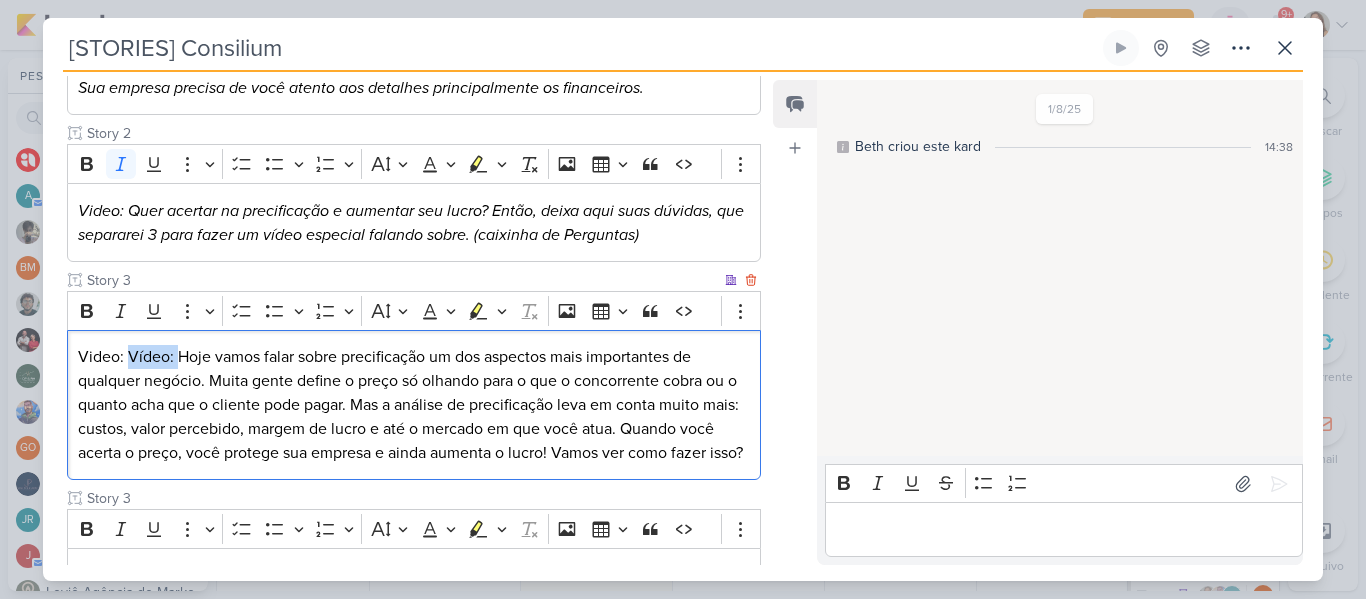click on "Video: Vídeo: Hoje vamos falar sobre precificação um dos aspectos mais importantes de qualquer negócio. Muita gente define o preço só olhando para o que o concorrente cobra ou o quanto acha que o cliente pode pagar. Mas a análise de precificação leva em conta muito mais: custos, valor percebido, margem de lucro e até o mercado em que você atua. Quando você acerta o preço, você protege sua empresa e ainda aumenta o lucro! Vamos ver como fazer isso?" at bounding box center [414, 405] 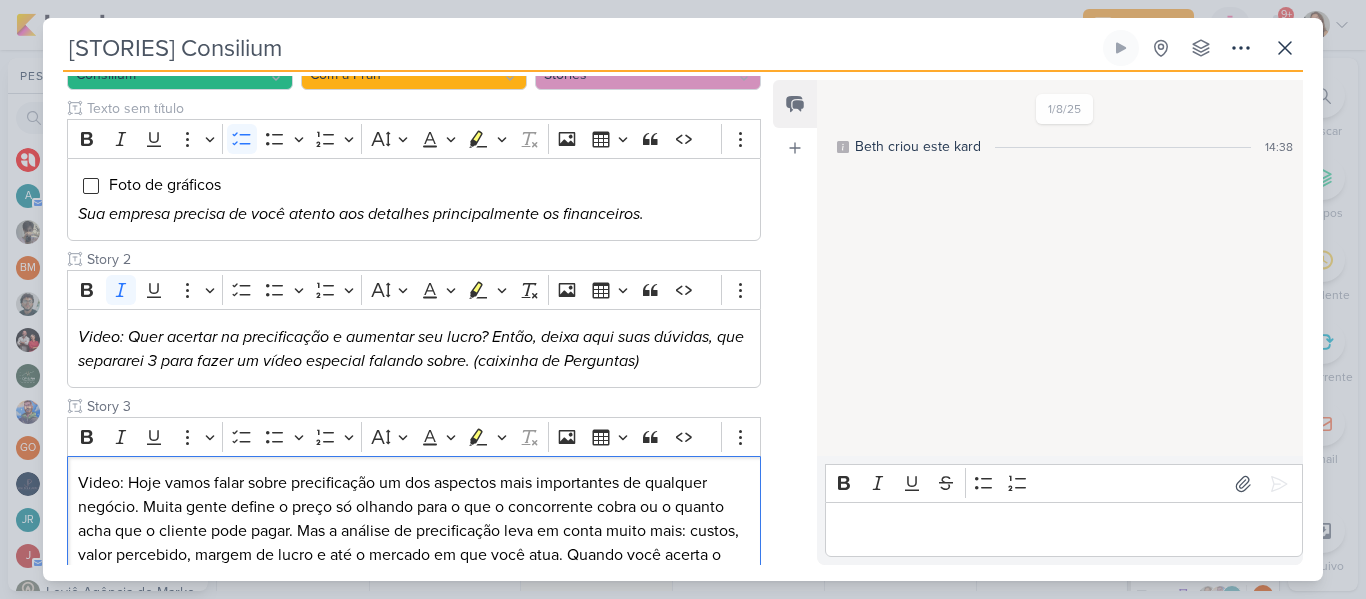 scroll, scrollTop: 219, scrollLeft: 0, axis: vertical 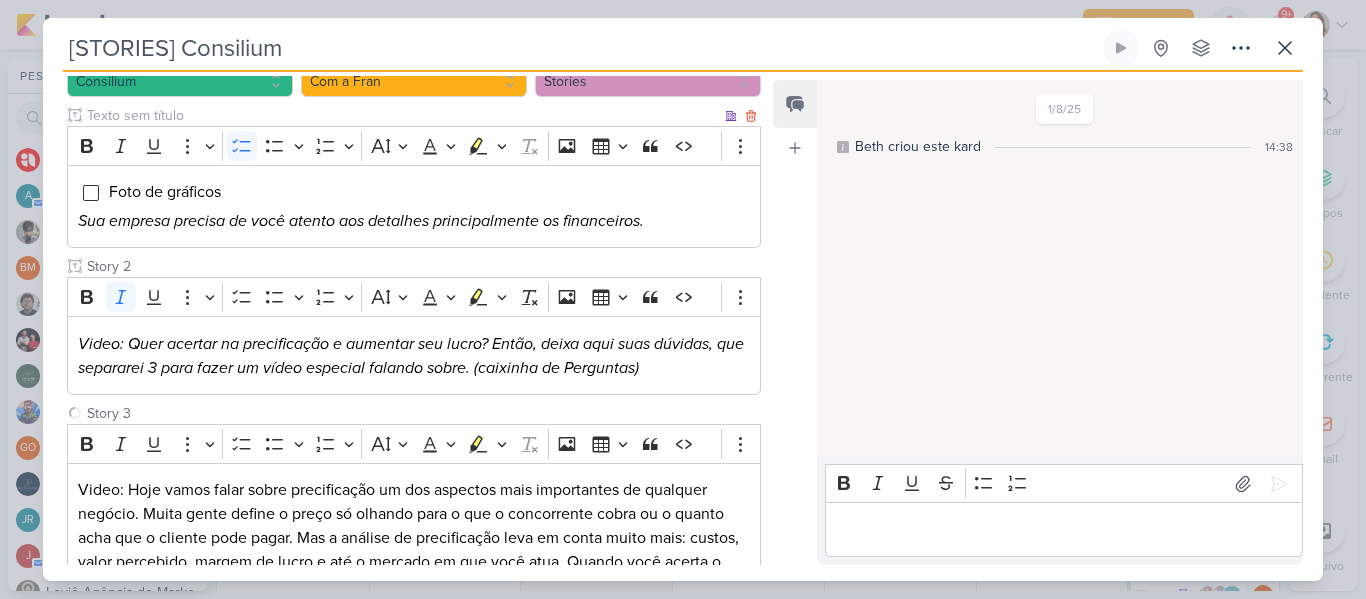click at bounding box center (402, 115) 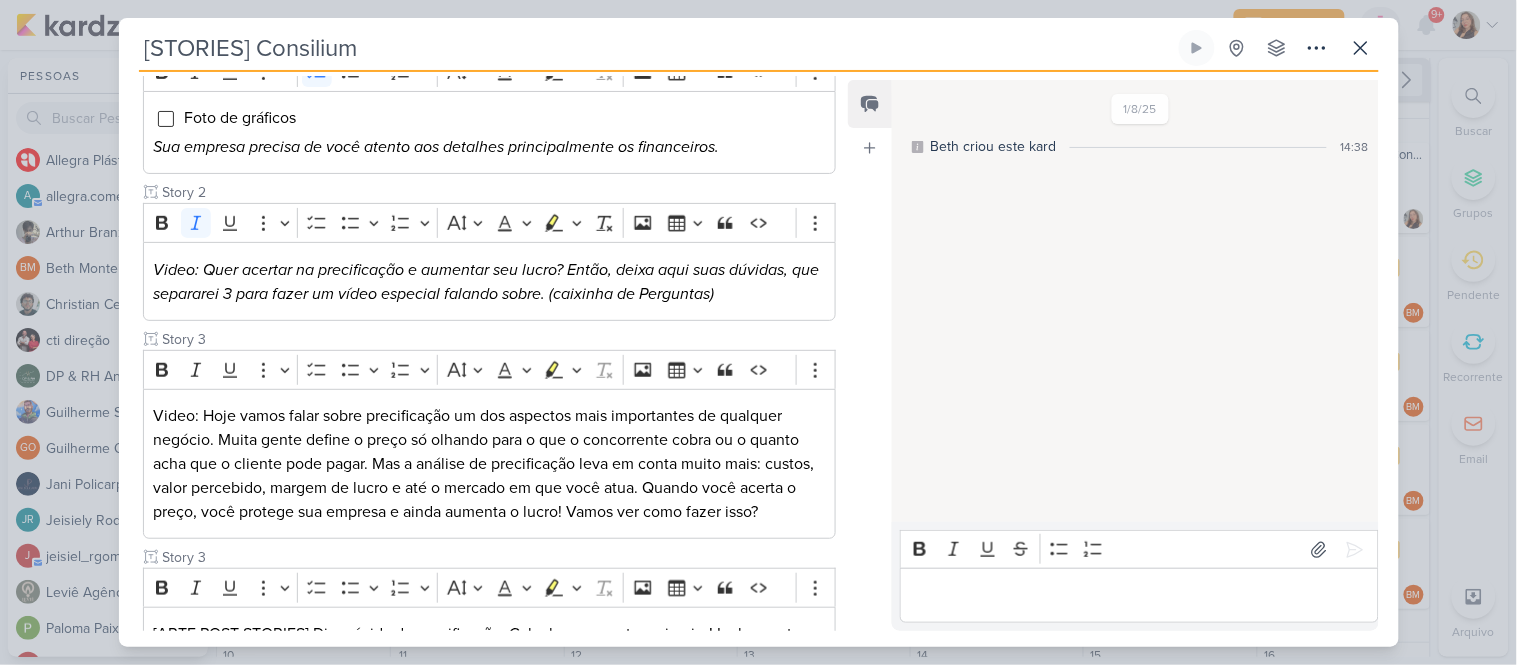 scroll, scrollTop: 293, scrollLeft: 0, axis: vertical 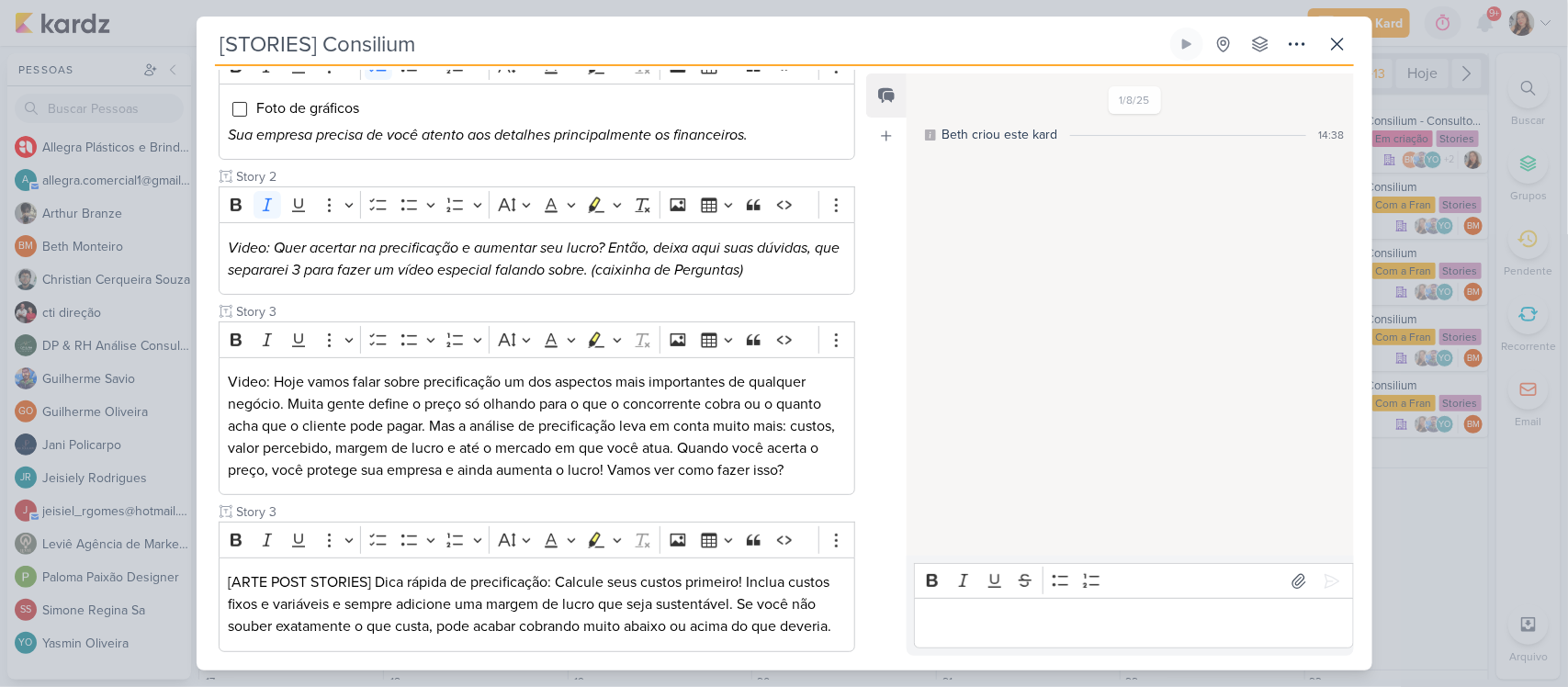 type on "Story 1" 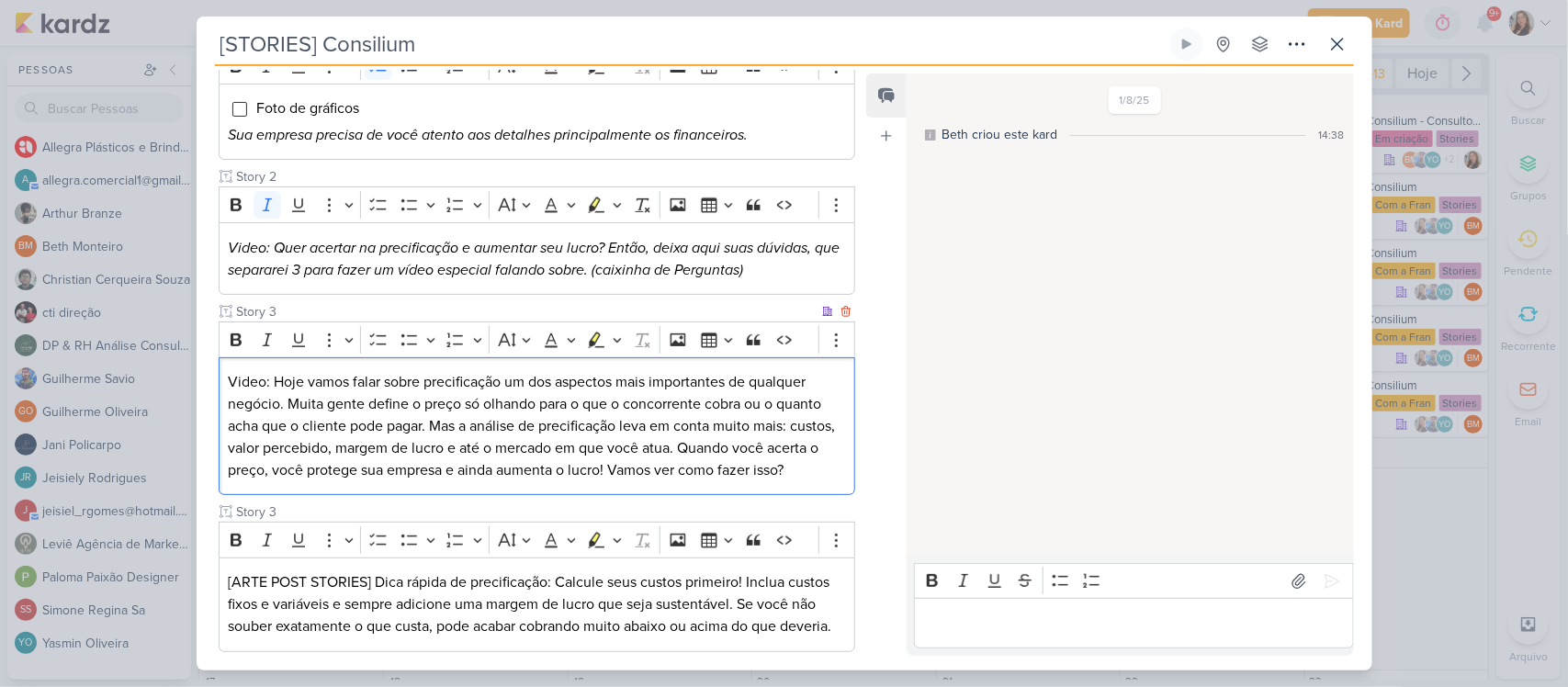 drag, startPoint x: 1029, startPoint y: 10, endPoint x: 837, endPoint y: 369, distance: 407.11792 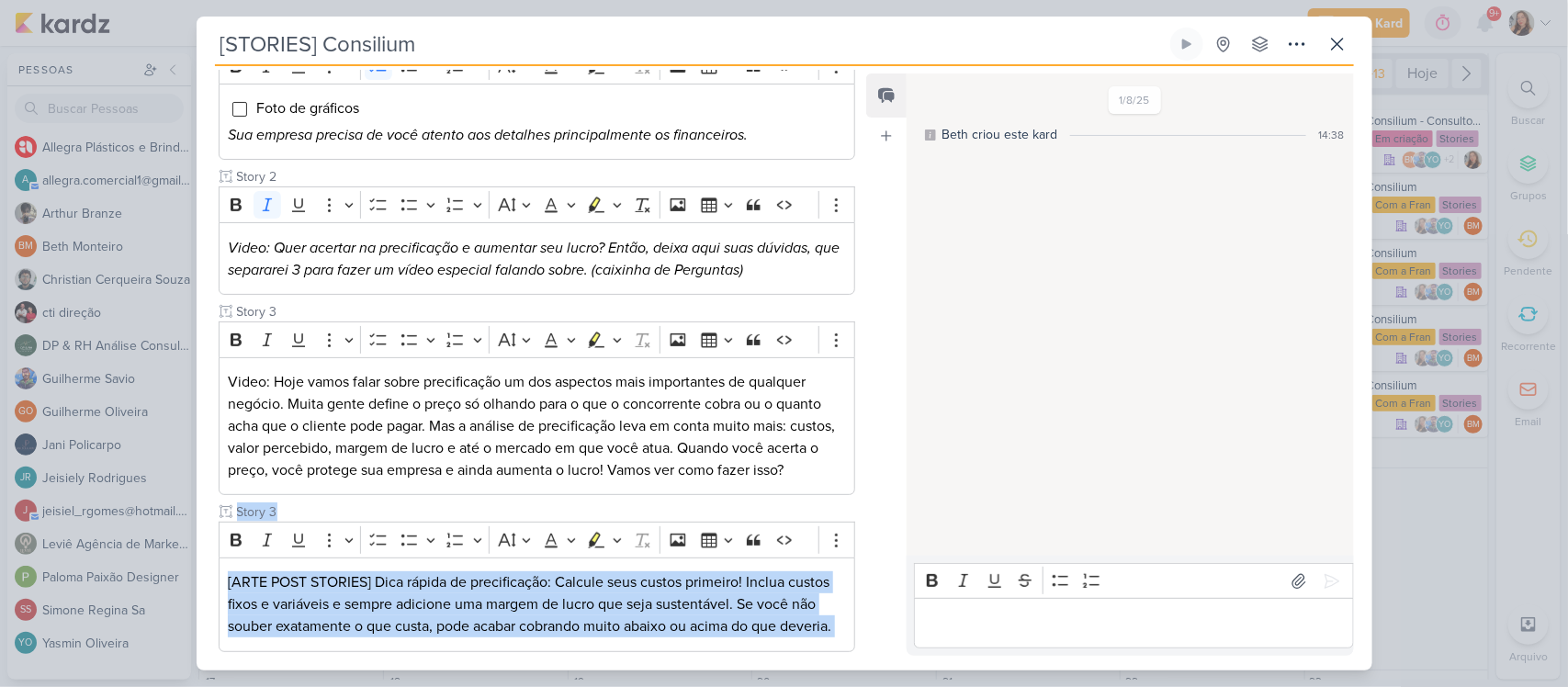 drag, startPoint x: 866, startPoint y: 386, endPoint x: 854, endPoint y: 377, distance: 15 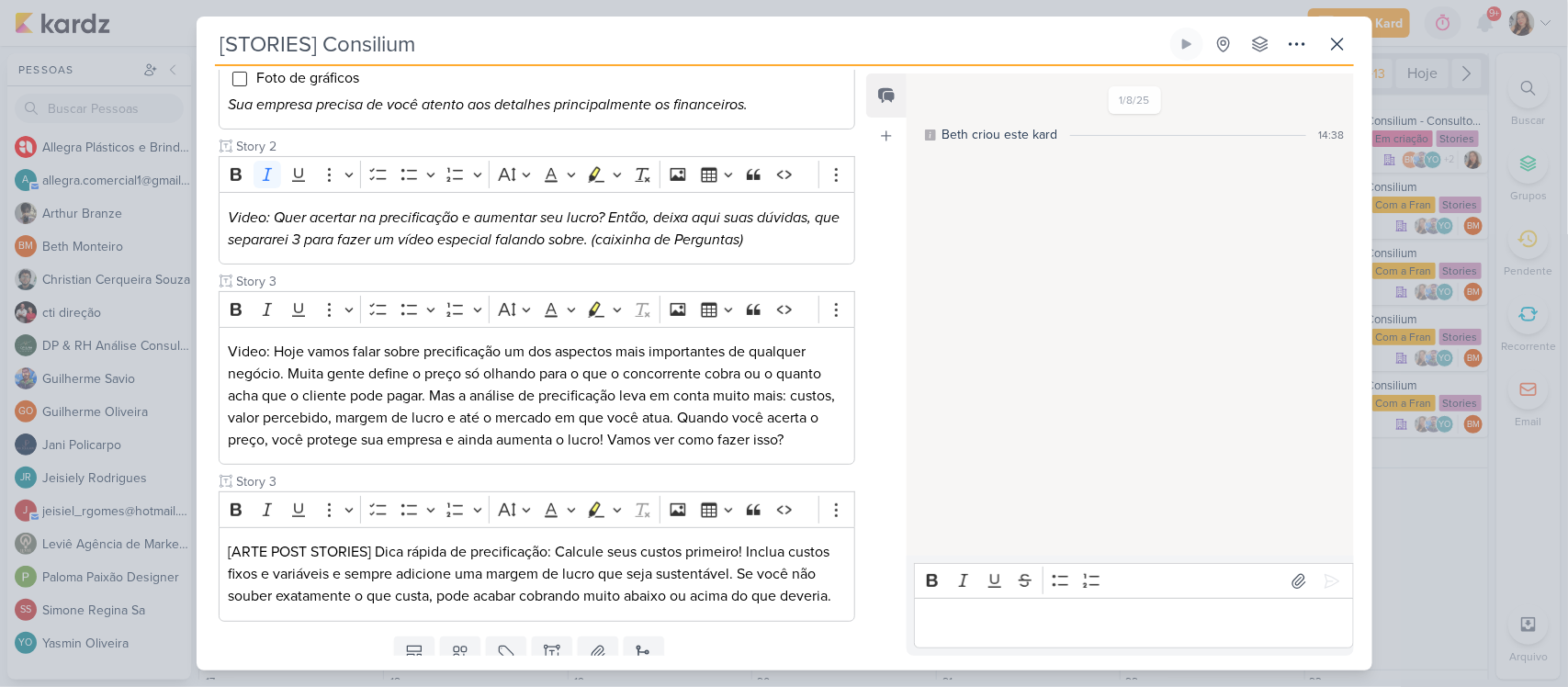 scroll, scrollTop: 294, scrollLeft: 0, axis: vertical 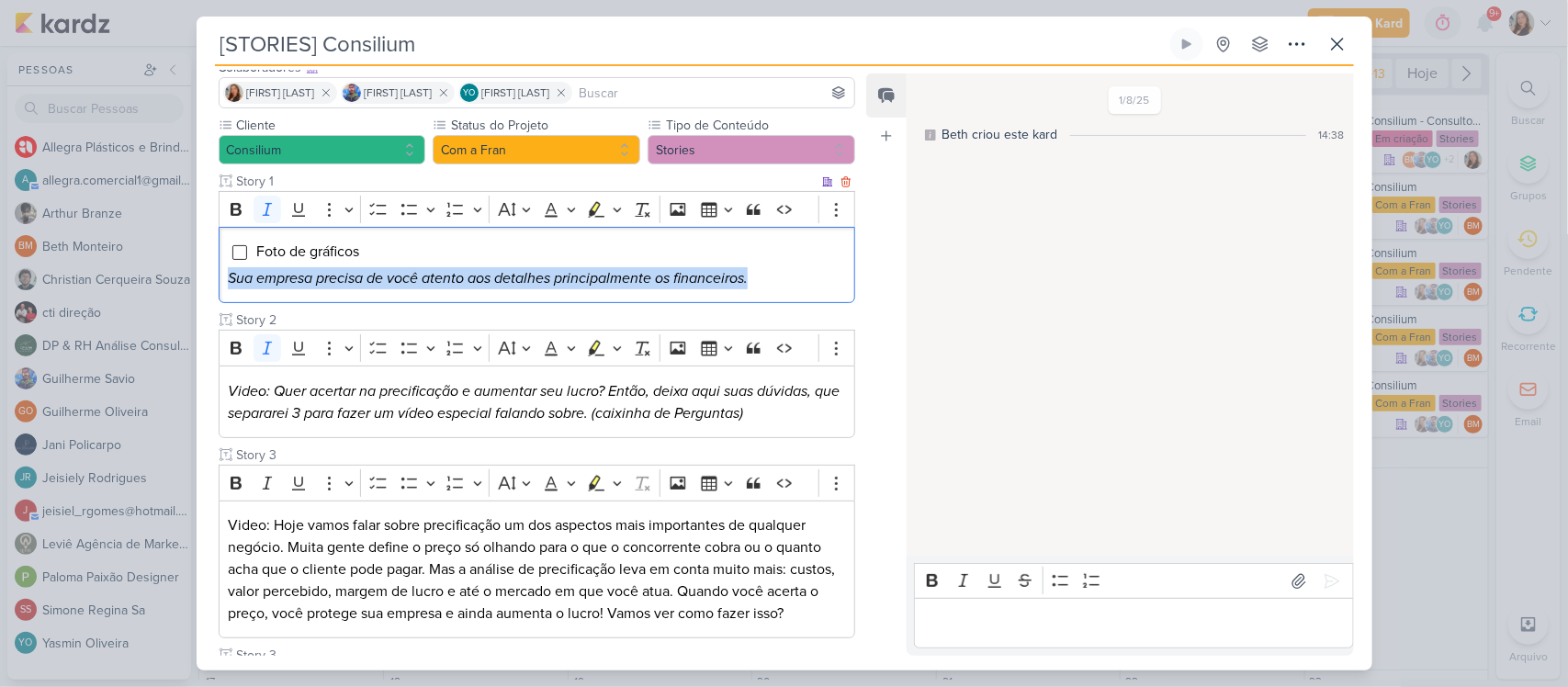 drag, startPoint x: 230, startPoint y: 276, endPoint x: 769, endPoint y: 283, distance: 539.0455 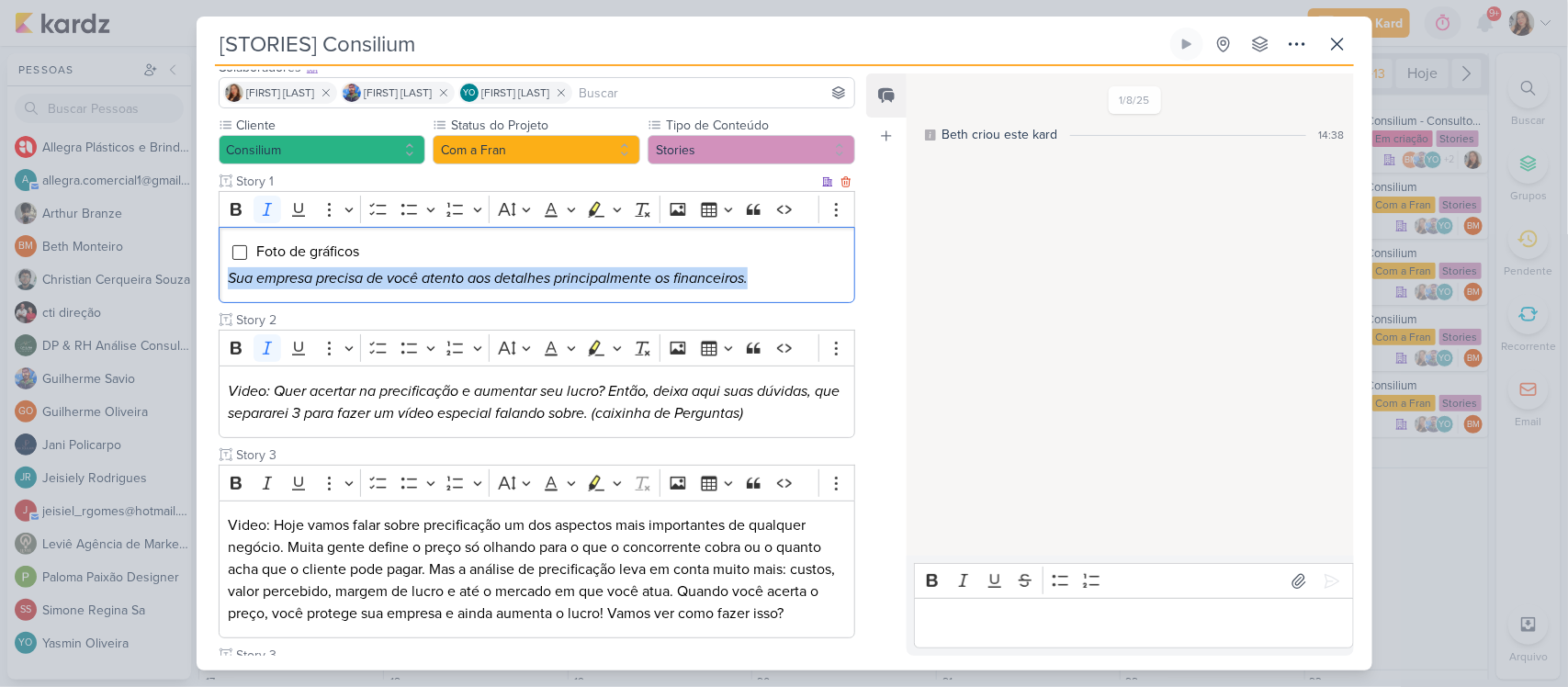 click on "Sua empresa precisa de você atento aos detalhes principalmente os financeiros." at bounding box center [536, 278] 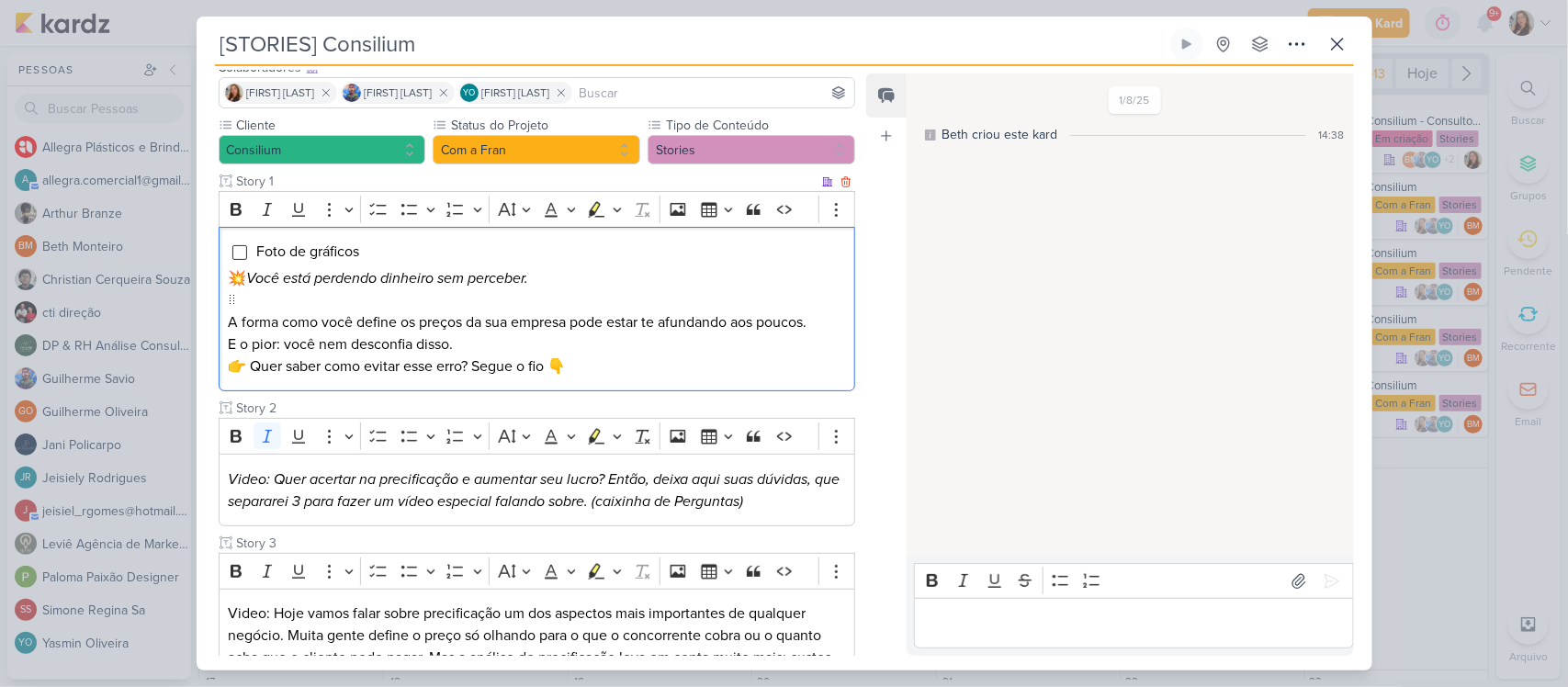 click on "💥  Você está perdendo dinheiro sem perceber. ⠀ A forma como você define os preços da sua empresa pode estar te afundando aos poucos. E o pior: você nem desconfia disso." at bounding box center (536, 311) 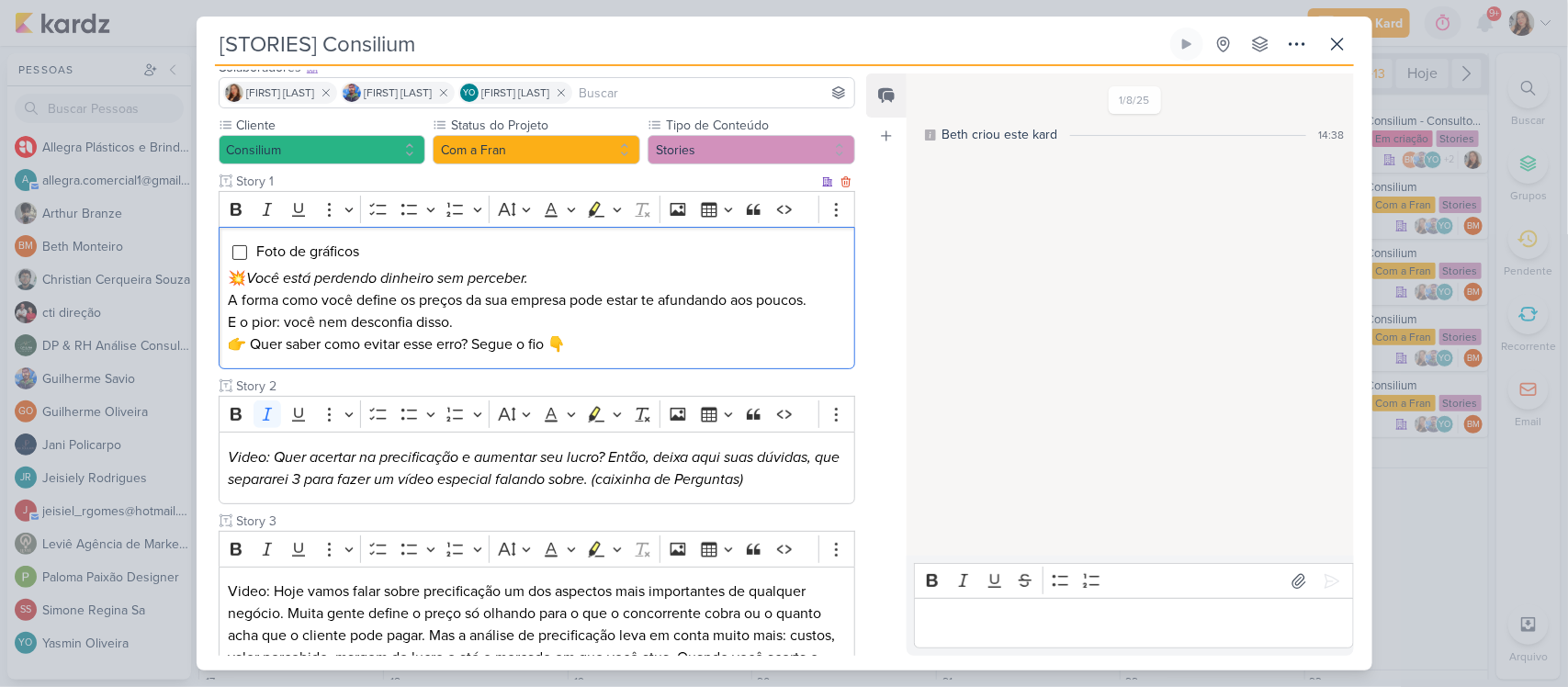 click on "Você está perdendo dinheiro sem perceber." at bounding box center (387, 278) 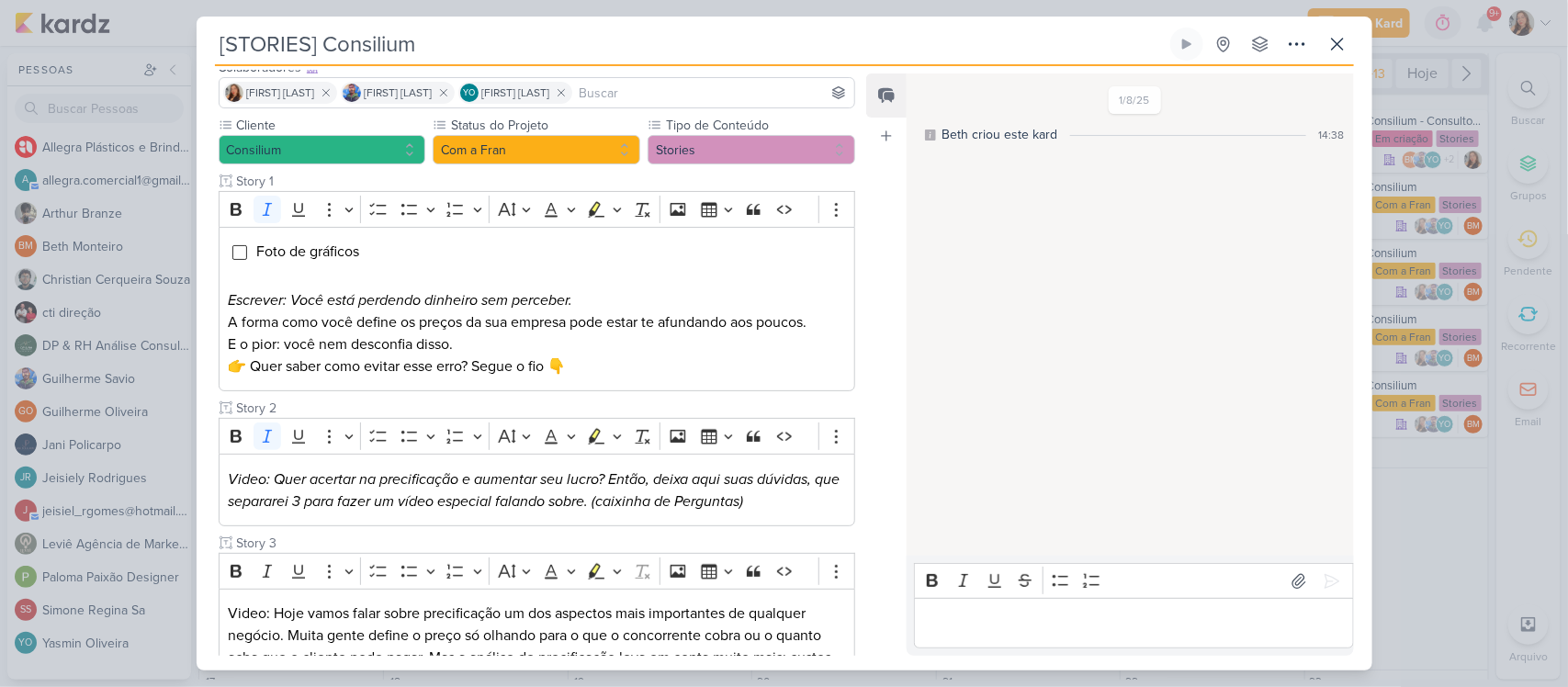 click on "[STORIES] Consilium" at bounding box center (691, 44) 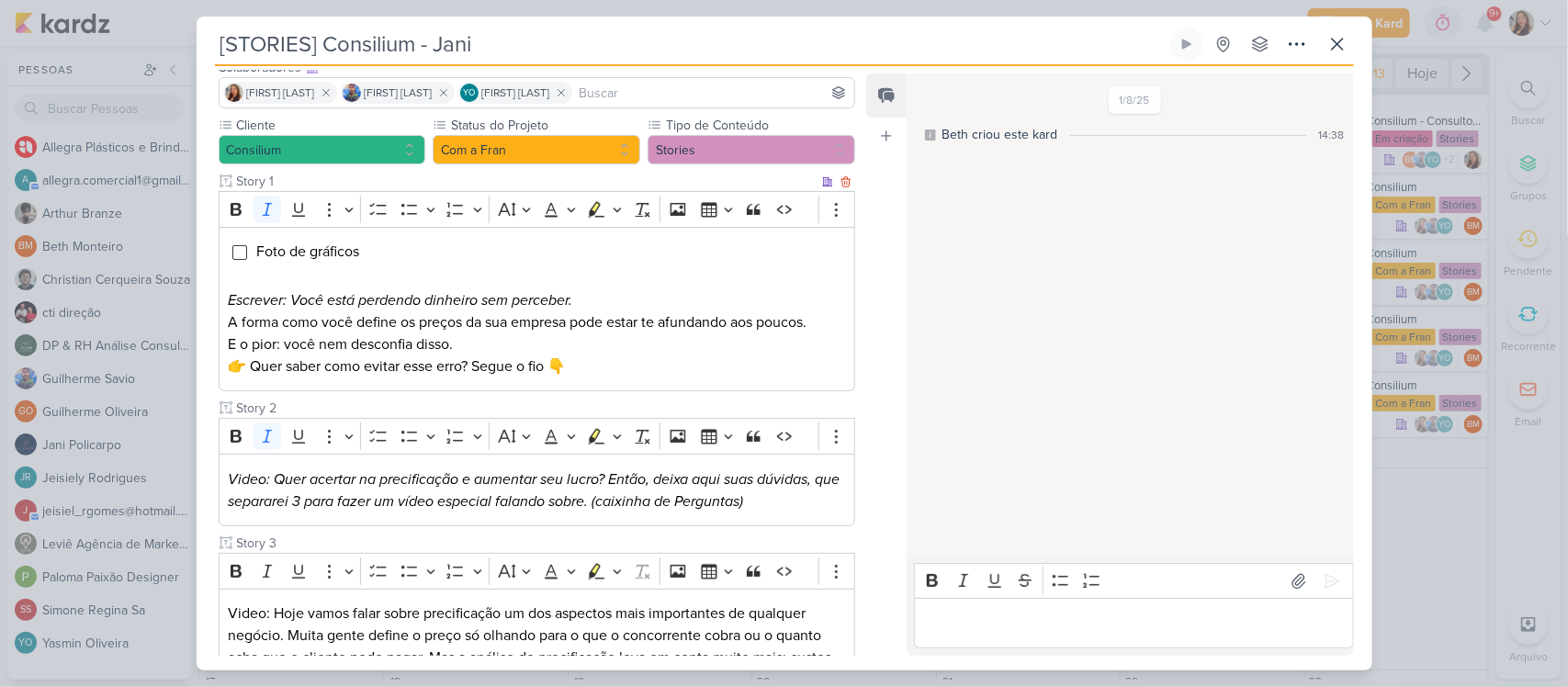type on "[STORIES] Consilium - Jani" 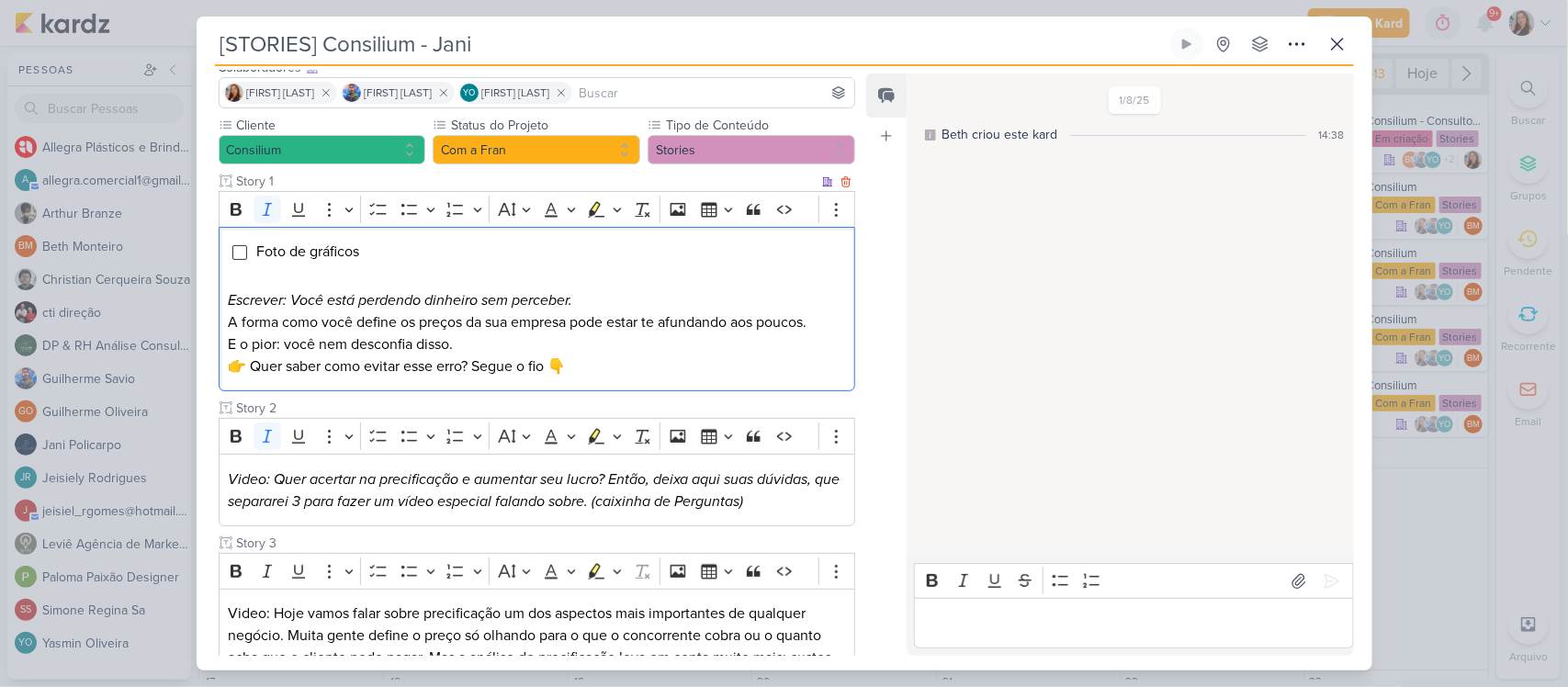 click on "Escrever: Você está perdendo dinheiro sem perceber." at bounding box center [400, 300] 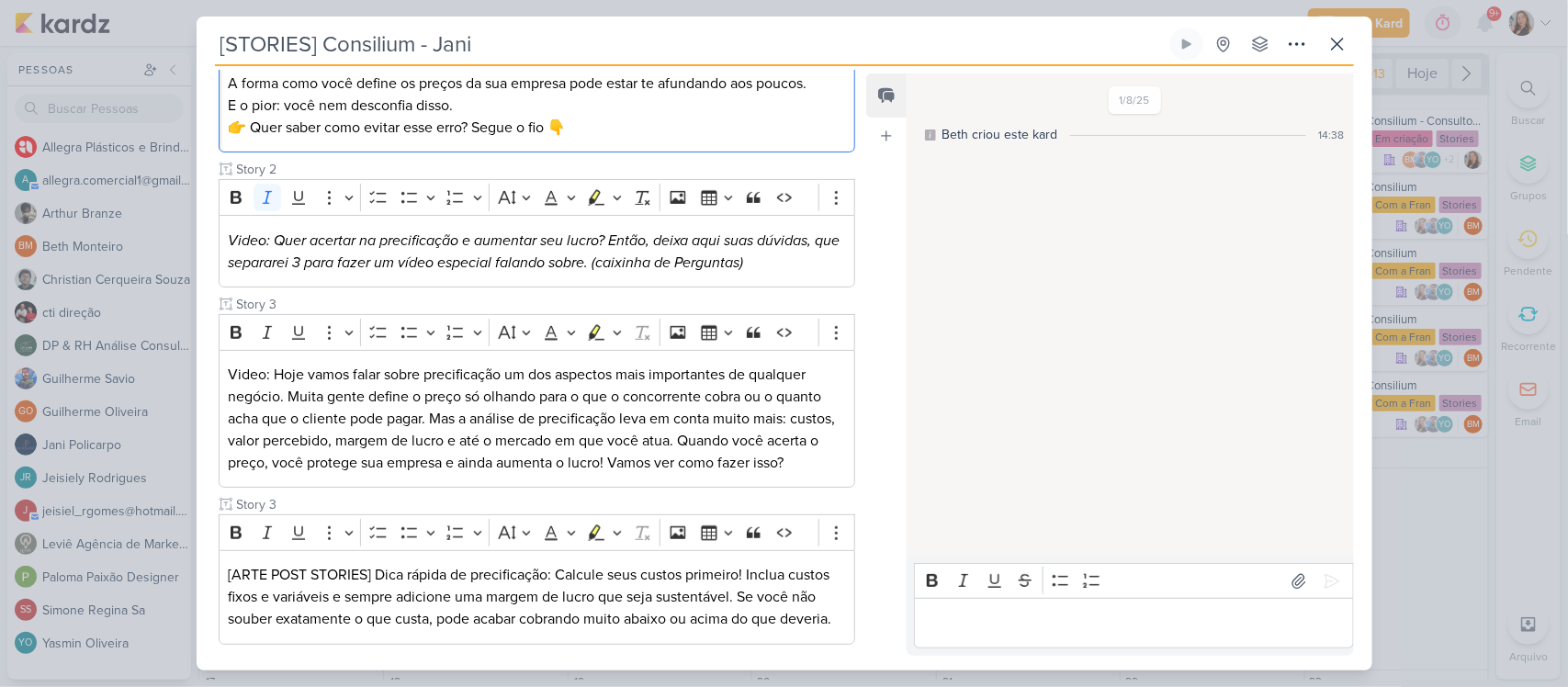 scroll, scrollTop: 388, scrollLeft: 0, axis: vertical 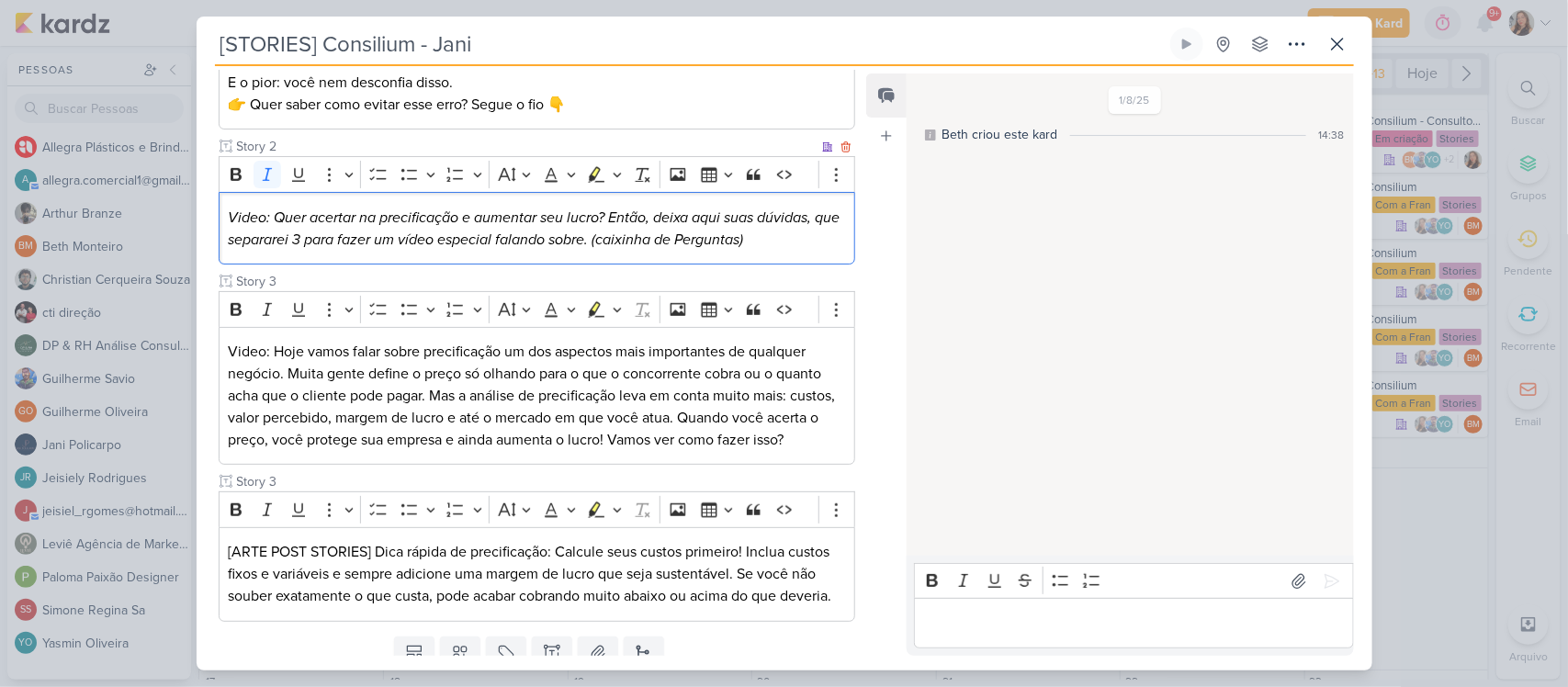drag, startPoint x: 226, startPoint y: 209, endPoint x: 833, endPoint y: 262, distance: 609.30945 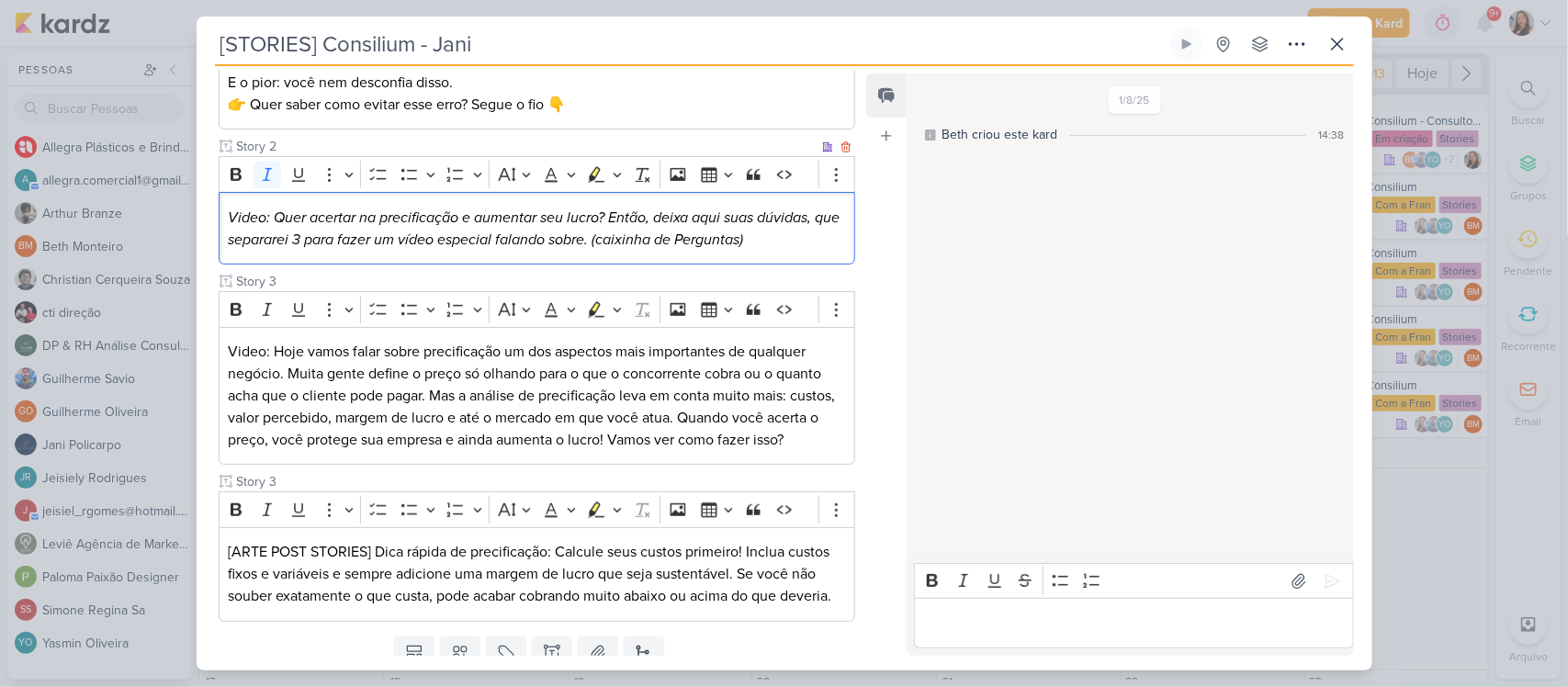 click on "Video: Quer acertar na precificação e aumentar seu lucro? Então, deixa aqui suas dúvidas, que separarei 3 para fazer um vídeo especial falando sobre. (caixinha de Perguntas)" at bounding box center (537, 228) 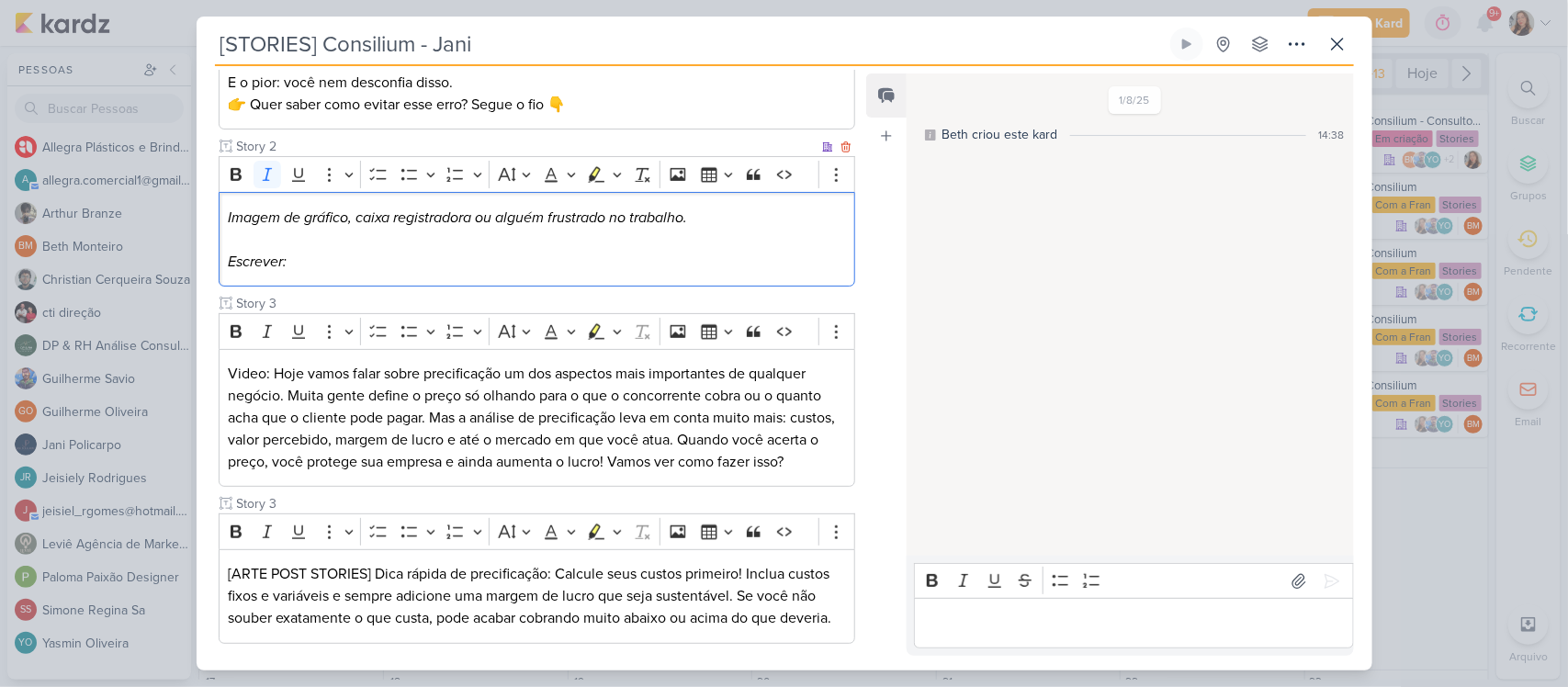 drag, startPoint x: 319, startPoint y: 253, endPoint x: 227, endPoint y: 218, distance: 98.43272 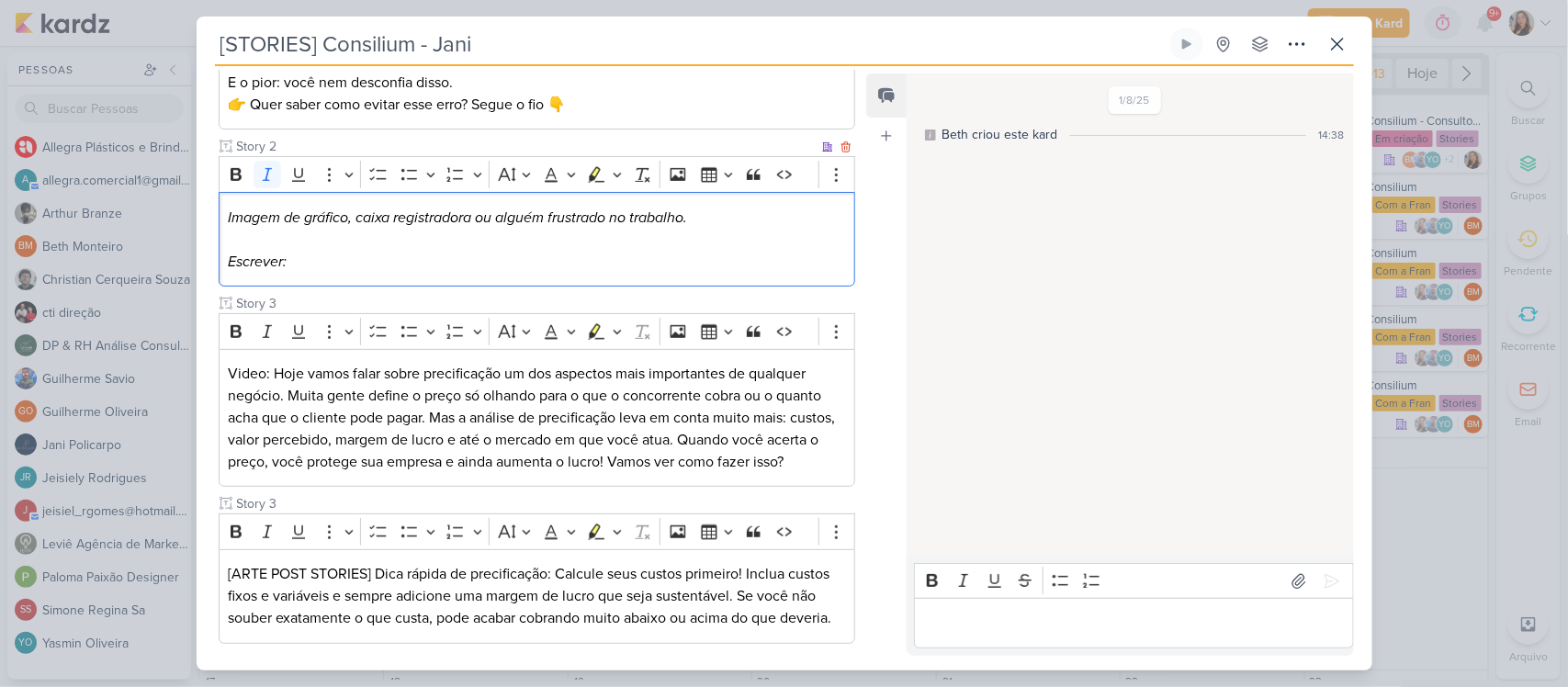 click on "Imagem de gráfico, caixa registradora ou alguém frustrado no trabalho. Escrever:" at bounding box center (537, 239) 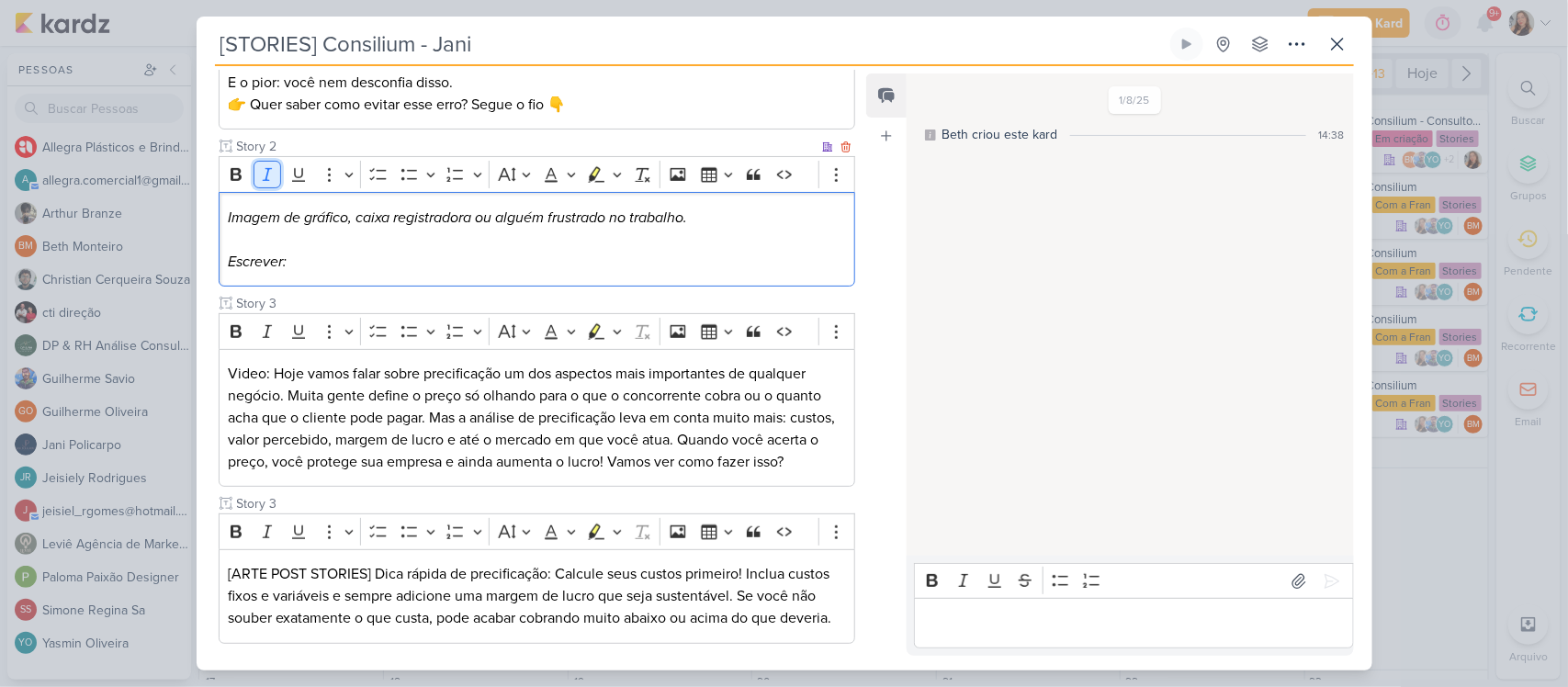 click 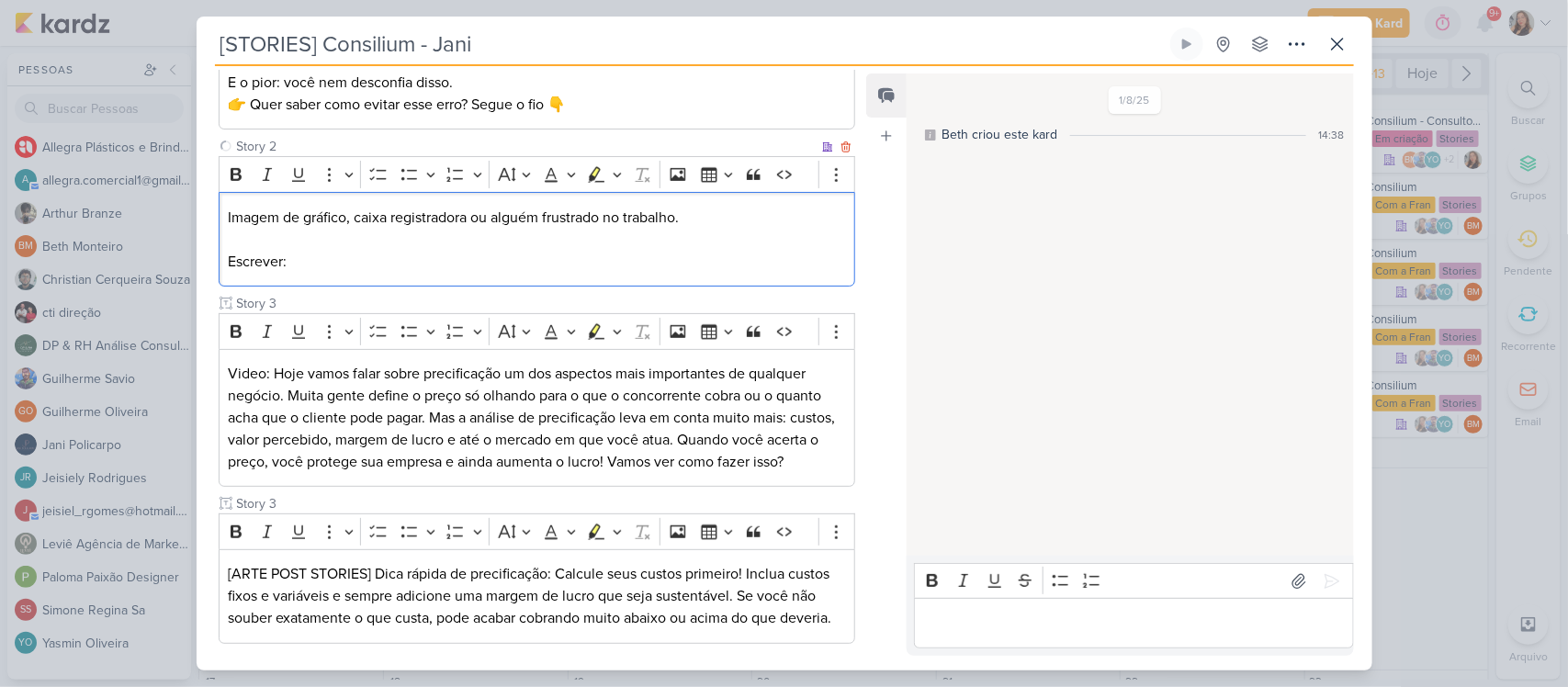 click on "Imagem de gráfico, caixa registradora ou alguém frustrado no trabalho." at bounding box center (536, 218) 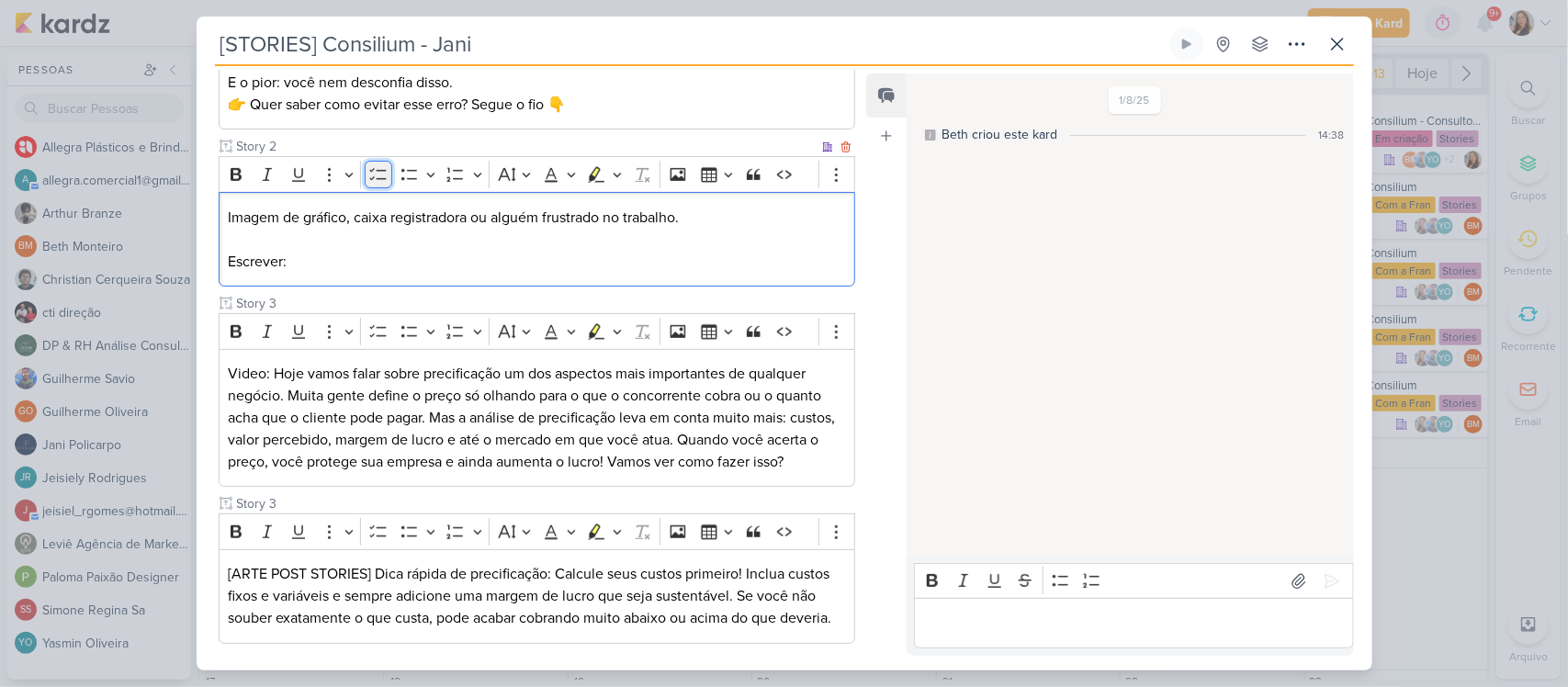 click 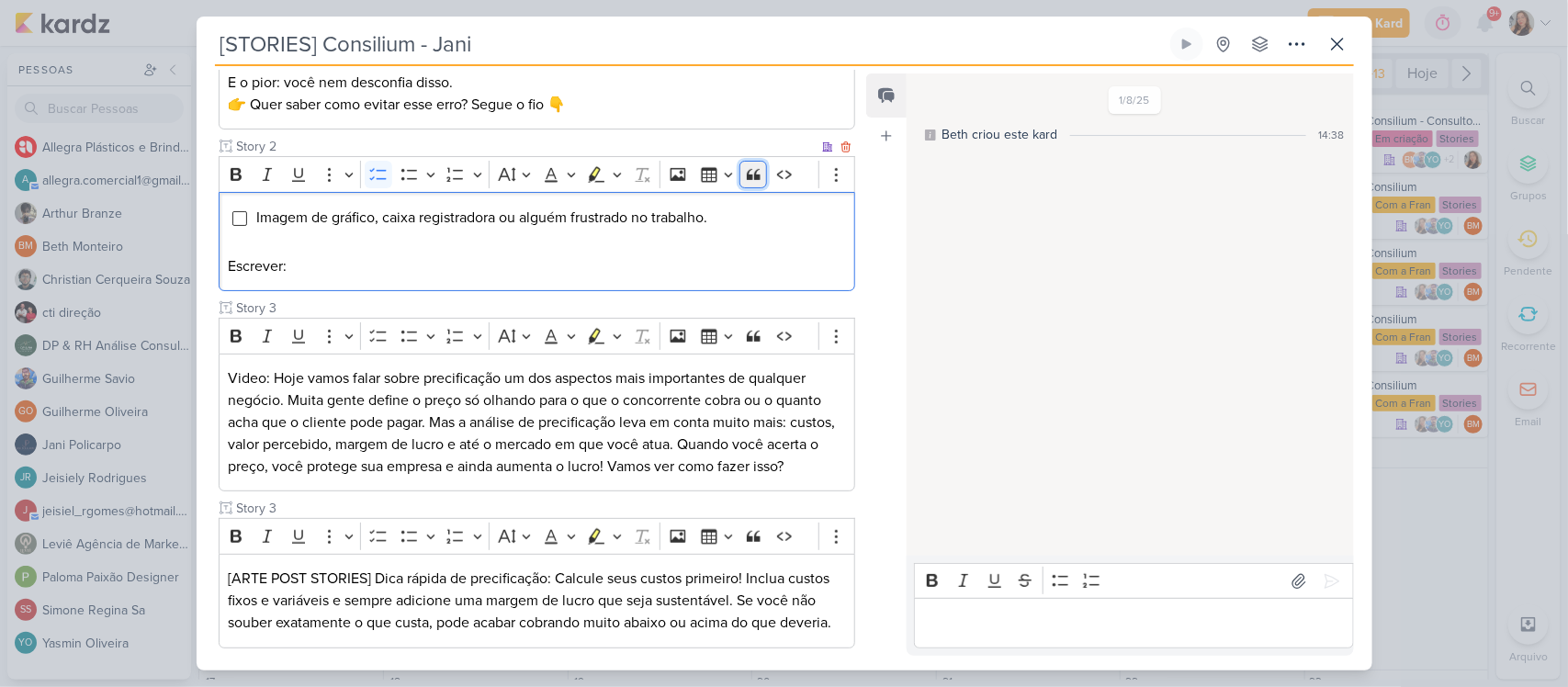 click 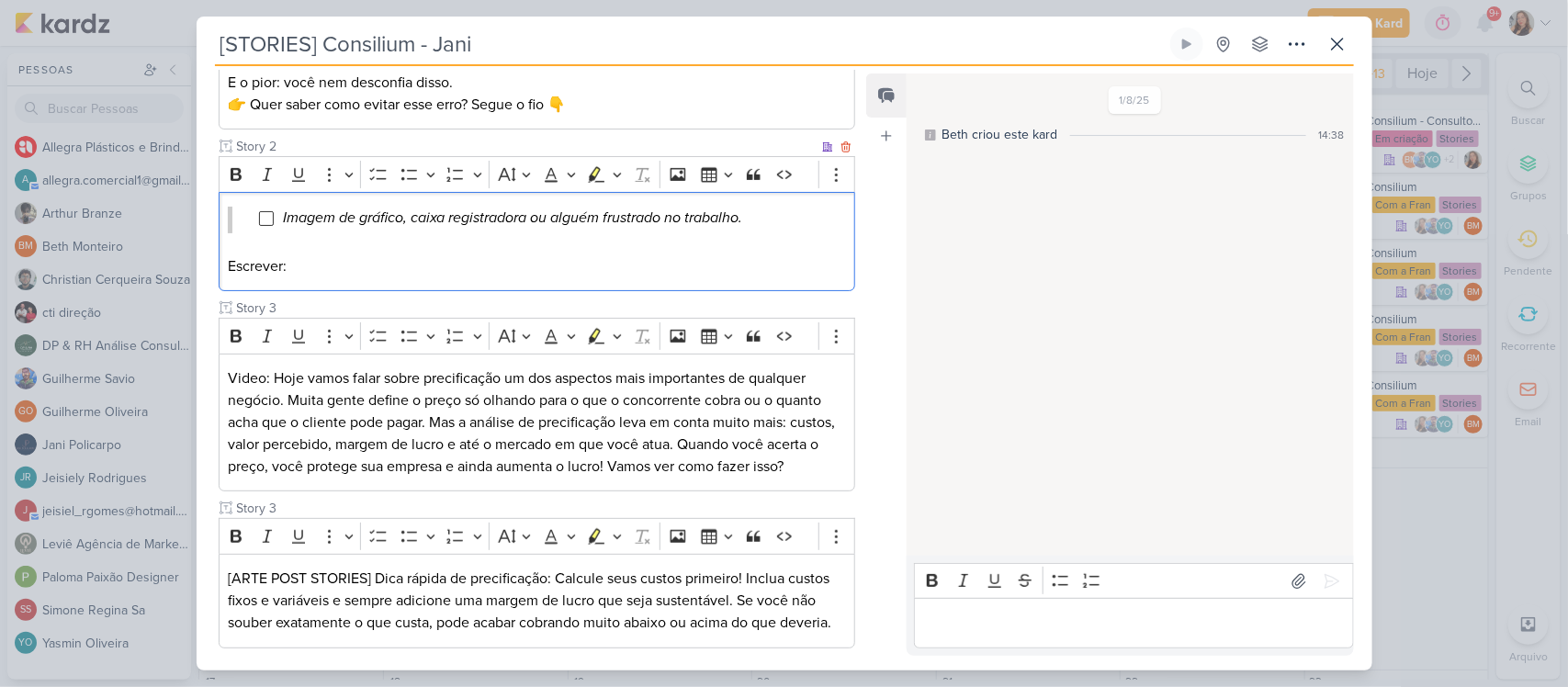 click on "Escrever:" at bounding box center [536, 266] 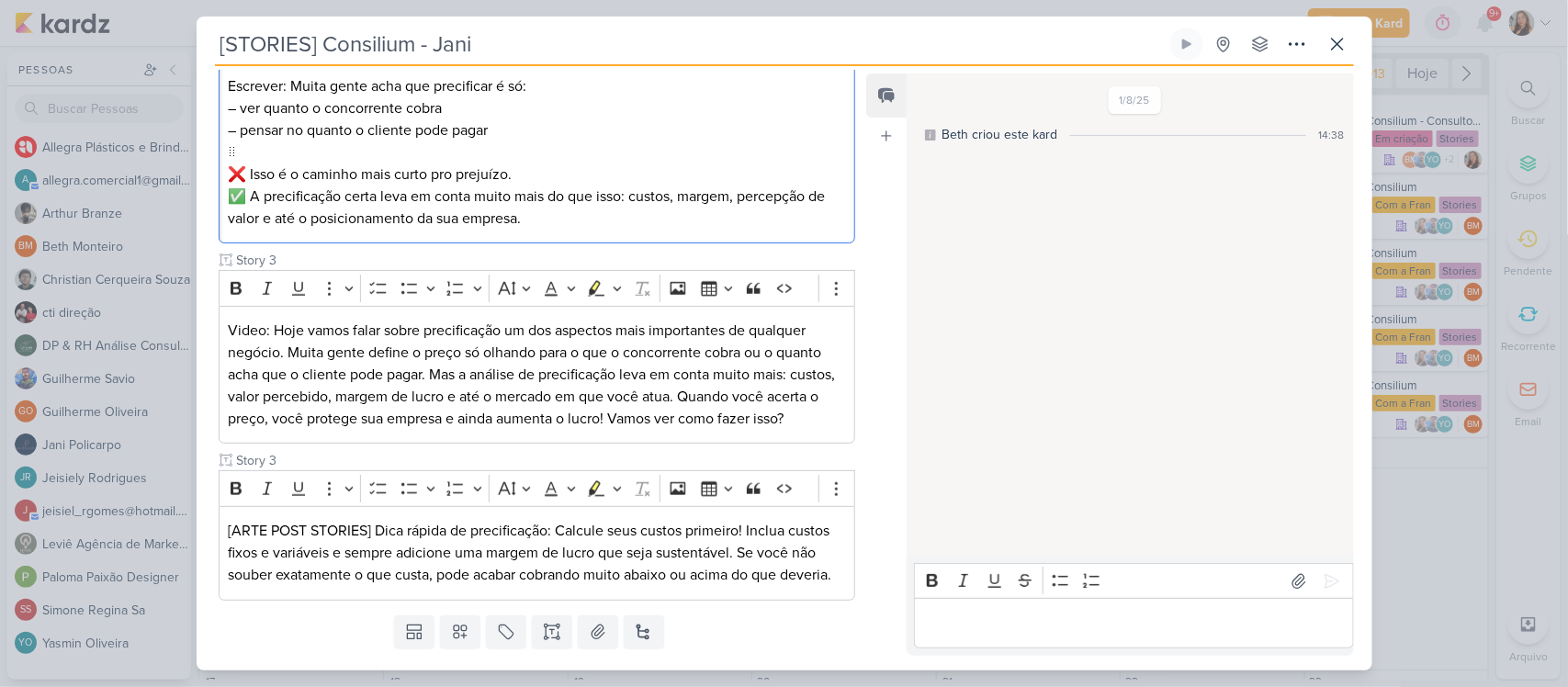scroll, scrollTop: 571, scrollLeft: 0, axis: vertical 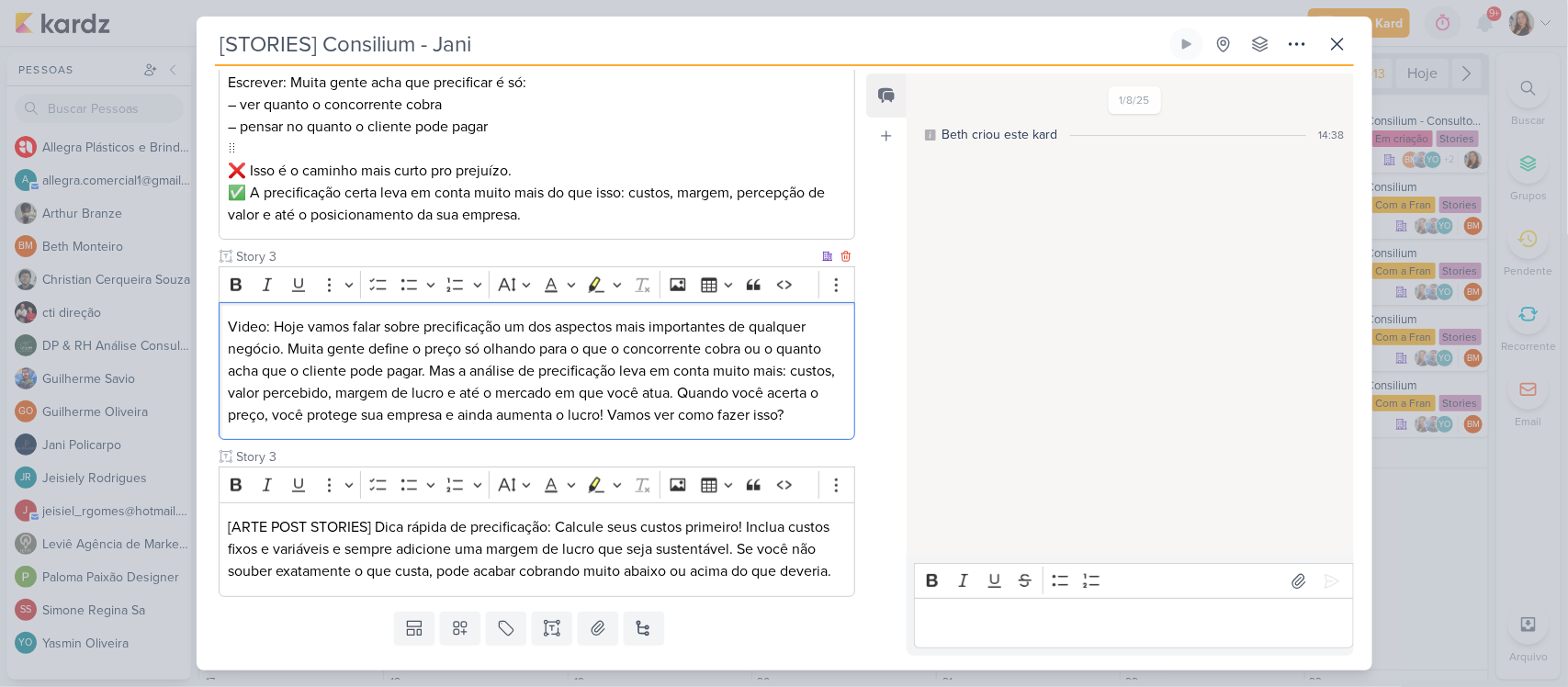 click on "Video: Hoje vamos falar sobre precificação um dos aspectos mais importantes de qualquer negócio. Muita gente define o preço só olhando para o que o concorrente cobra ou o quanto acha que o cliente pode pagar. Mas a análise de precificação leva em conta muito mais: custos, valor percebido, margem de lucro e até o mercado em que você atua. Quando você acerta o preço, você protege sua empresa e ainda aumenta o lucro! Vamos ver como fazer isso?" at bounding box center [536, 371] 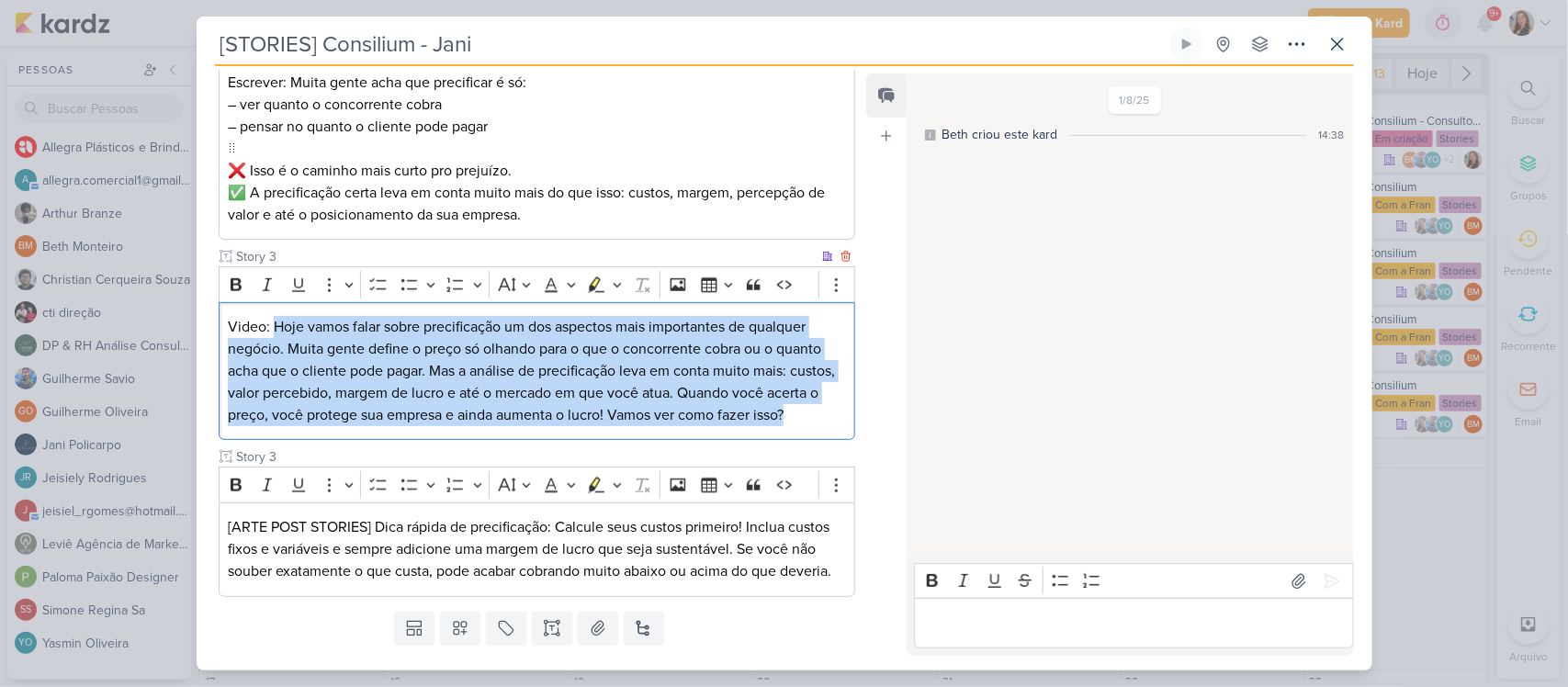 drag, startPoint x: 276, startPoint y: 326, endPoint x: 367, endPoint y: 434, distance: 141.22677 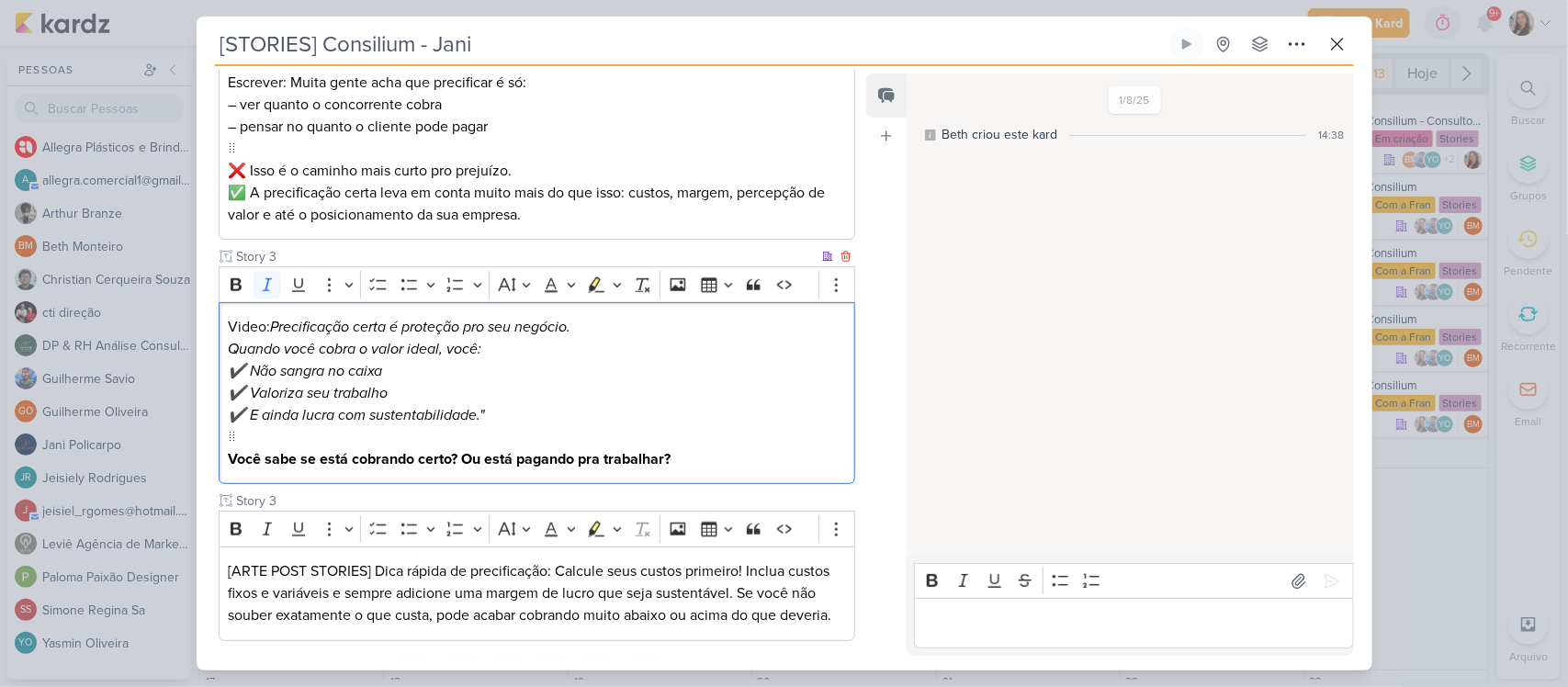 click on "✔️ Não sangra no caixa" at bounding box center [305, 371] 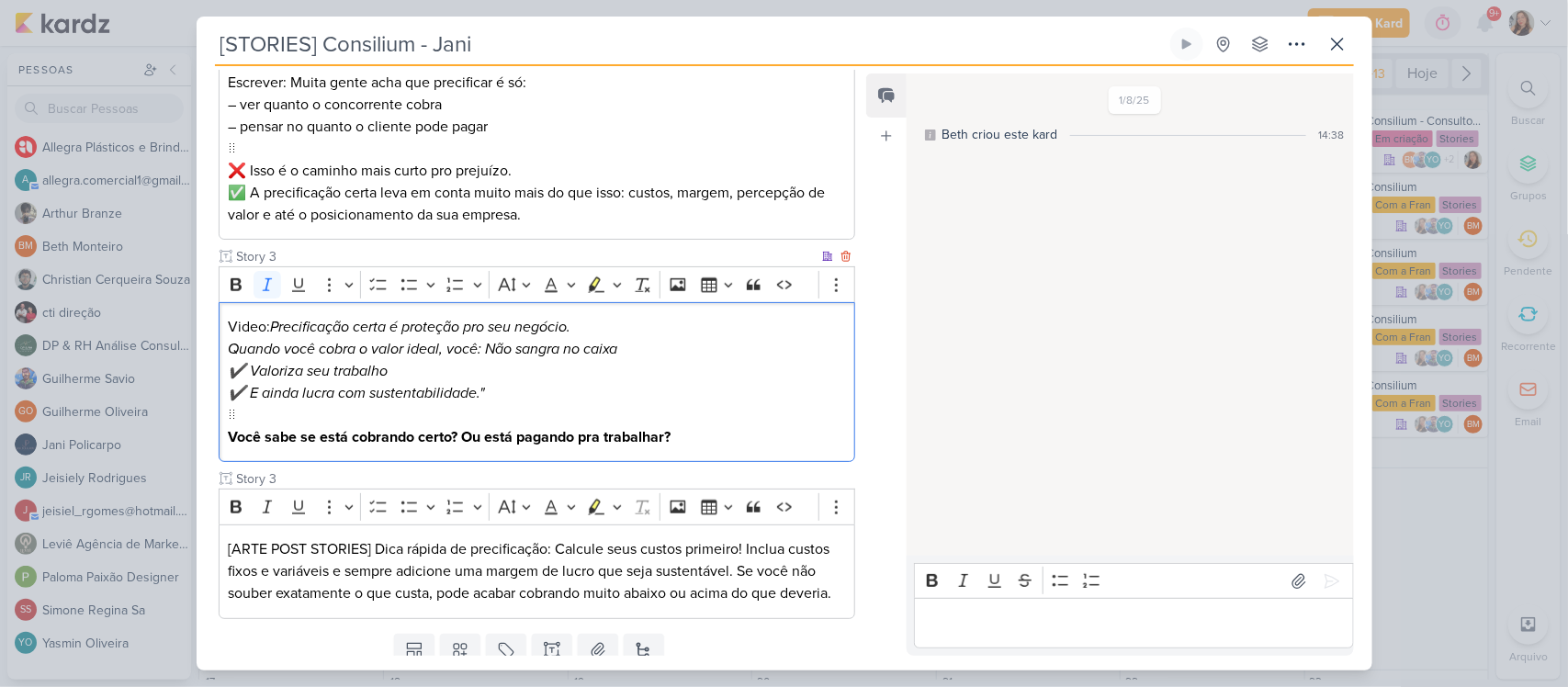 click on "✔️ Valoriza seu trabalho" at bounding box center (308, 371) 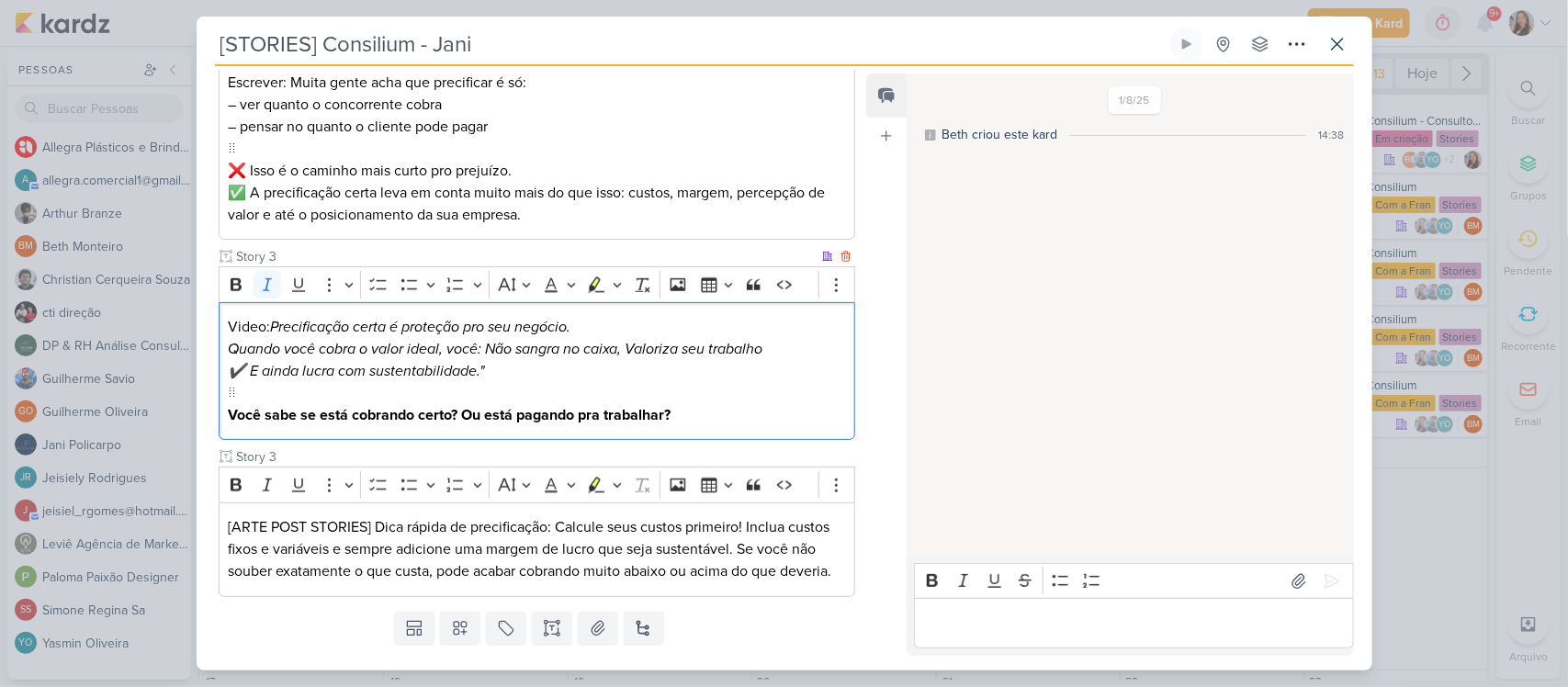 click on "✔️ E ainda lucra com sustentabilidade."" at bounding box center [355, 371] 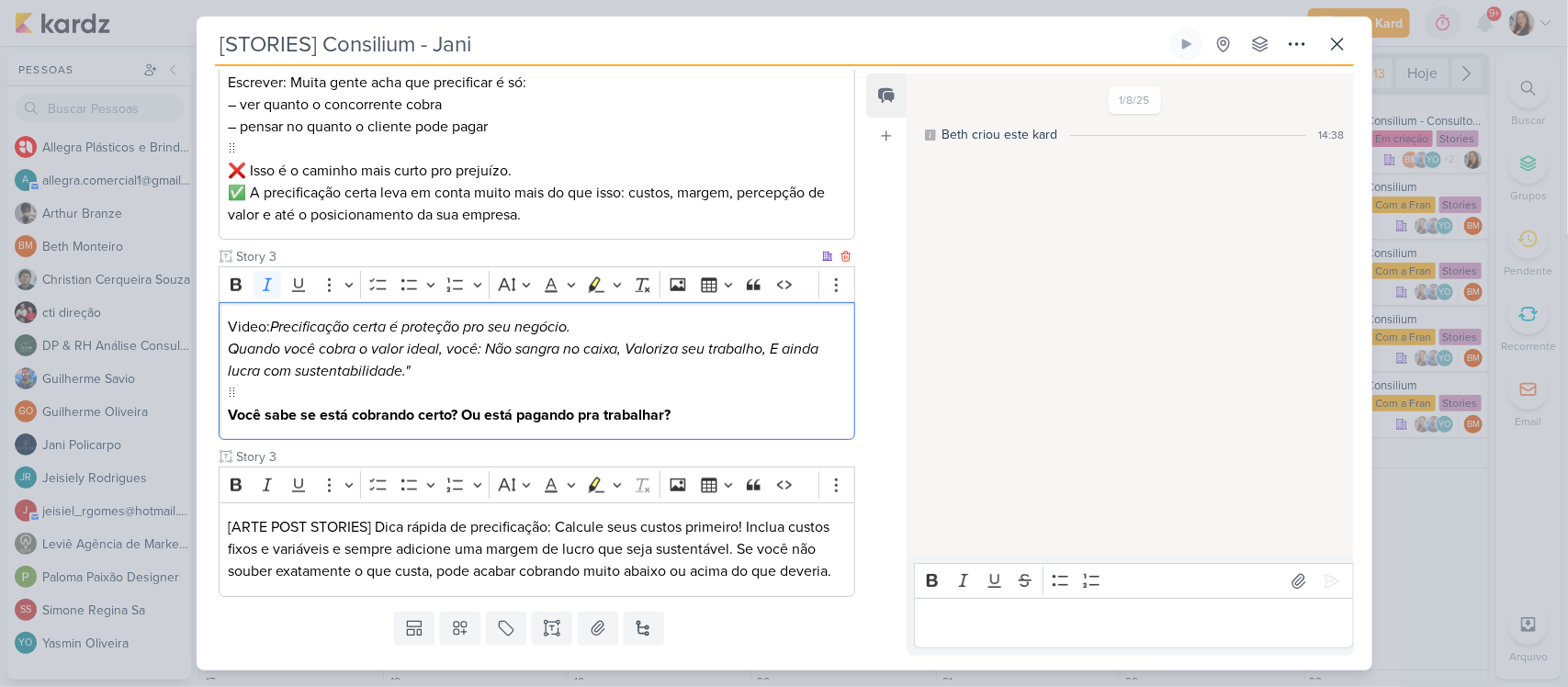 click on "Video:  Precificação certa é proteção pro seu negócio. Quando você cobra o valor ideal, você: Não sangra no caixa, Valoriza seu trabalho, E ainda lucra com sustentabilidade." ⠀ Você sabe se está cobrando certo? Ou está pagando pra trabalhar?" at bounding box center [536, 371] 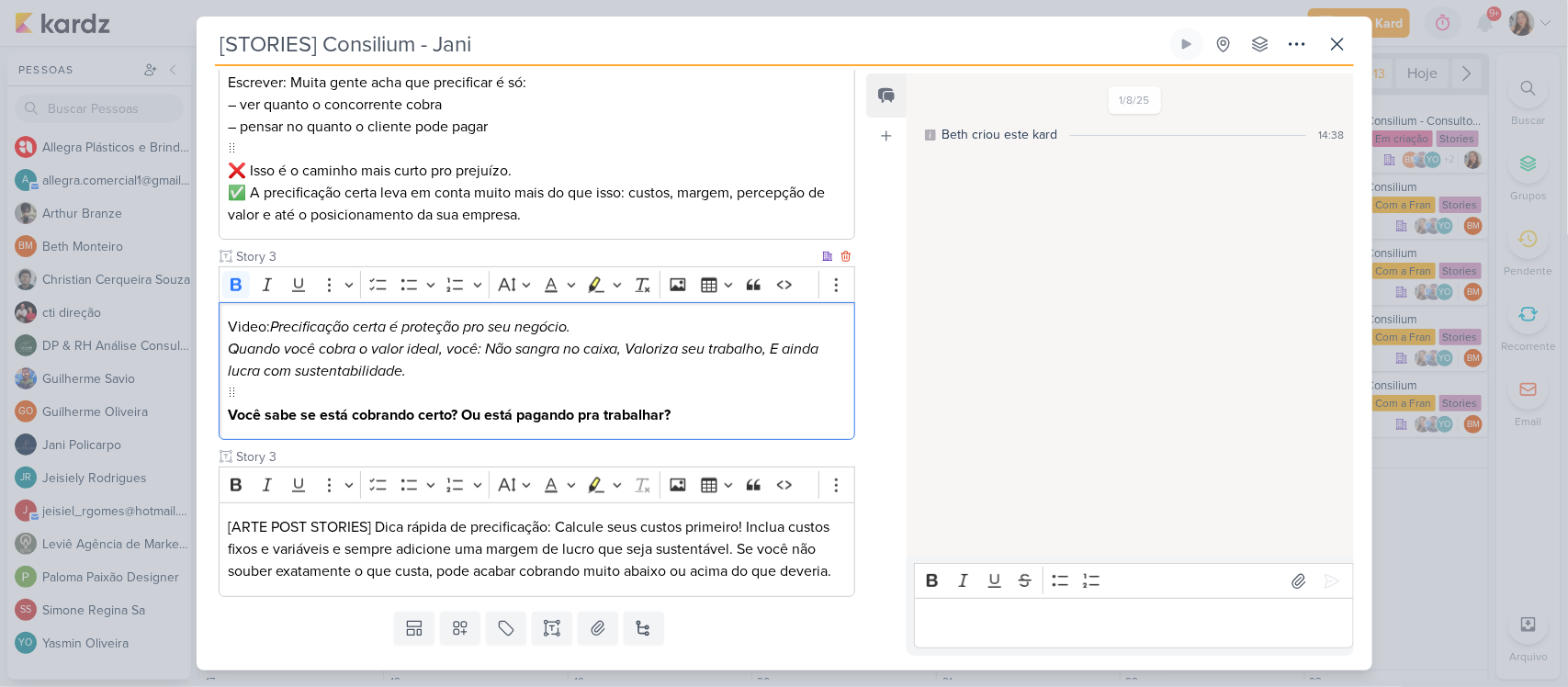 click on "Você sabe se está cobrando certo? Ou está pagando pra trabalhar?" at bounding box center (449, 415) 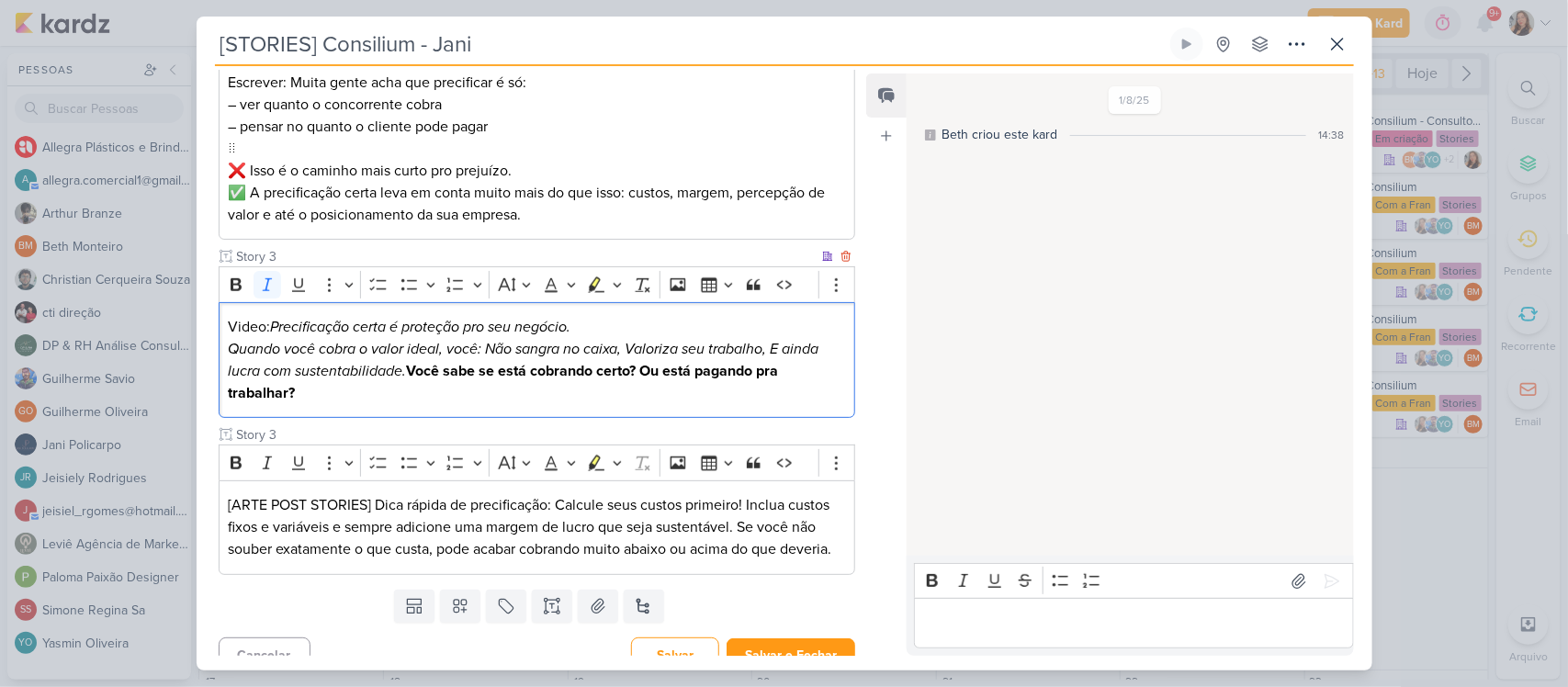 click on "Video:  Precificação certa é proteção pro seu negócio. Quando você cobra o valor ideal, você: Não sangra no caixa, Valoriza seu trabalho, E ainda lucra com sustentabilidade.  Você sabe se está cobrando certo? Ou está pagando pra trabalhar?" at bounding box center [536, 360] 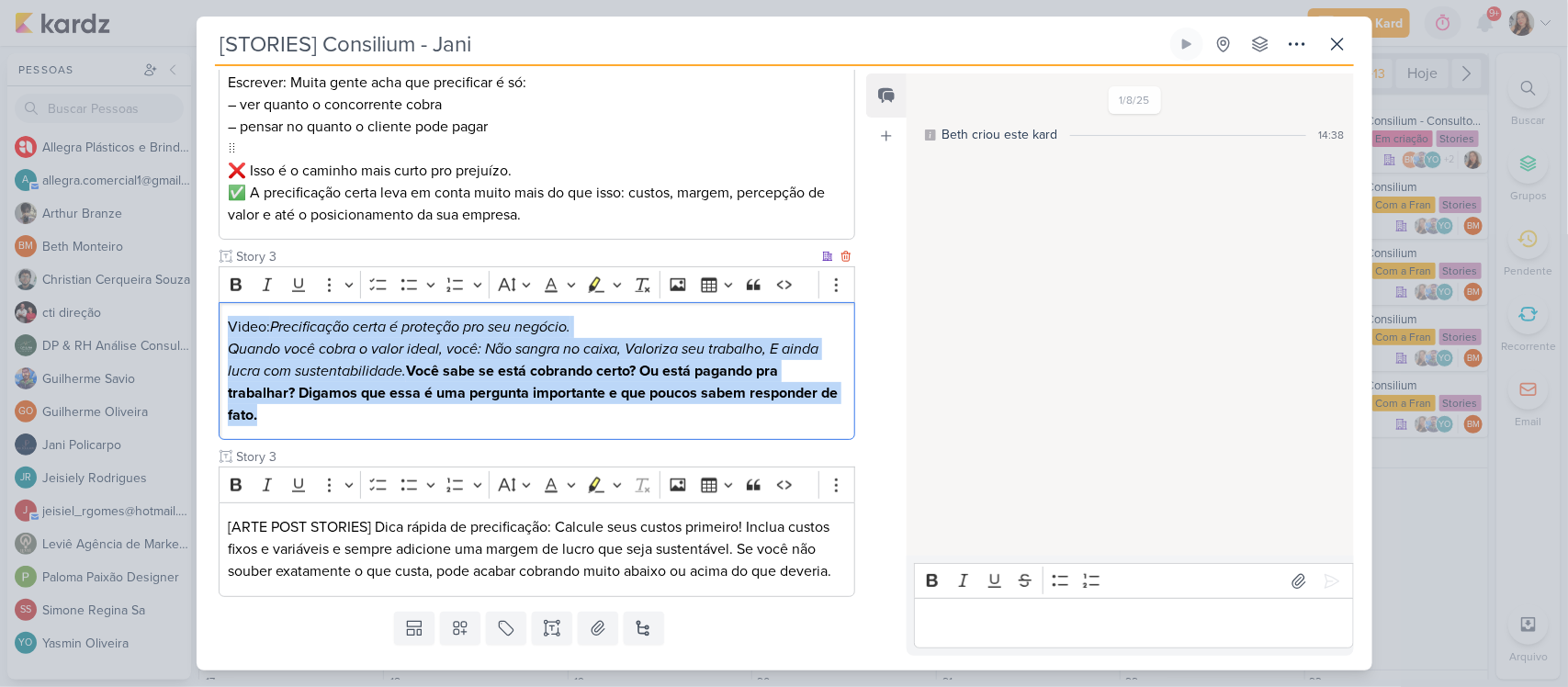 drag, startPoint x: 291, startPoint y: 418, endPoint x: 225, endPoint y: 328, distance: 111.60645 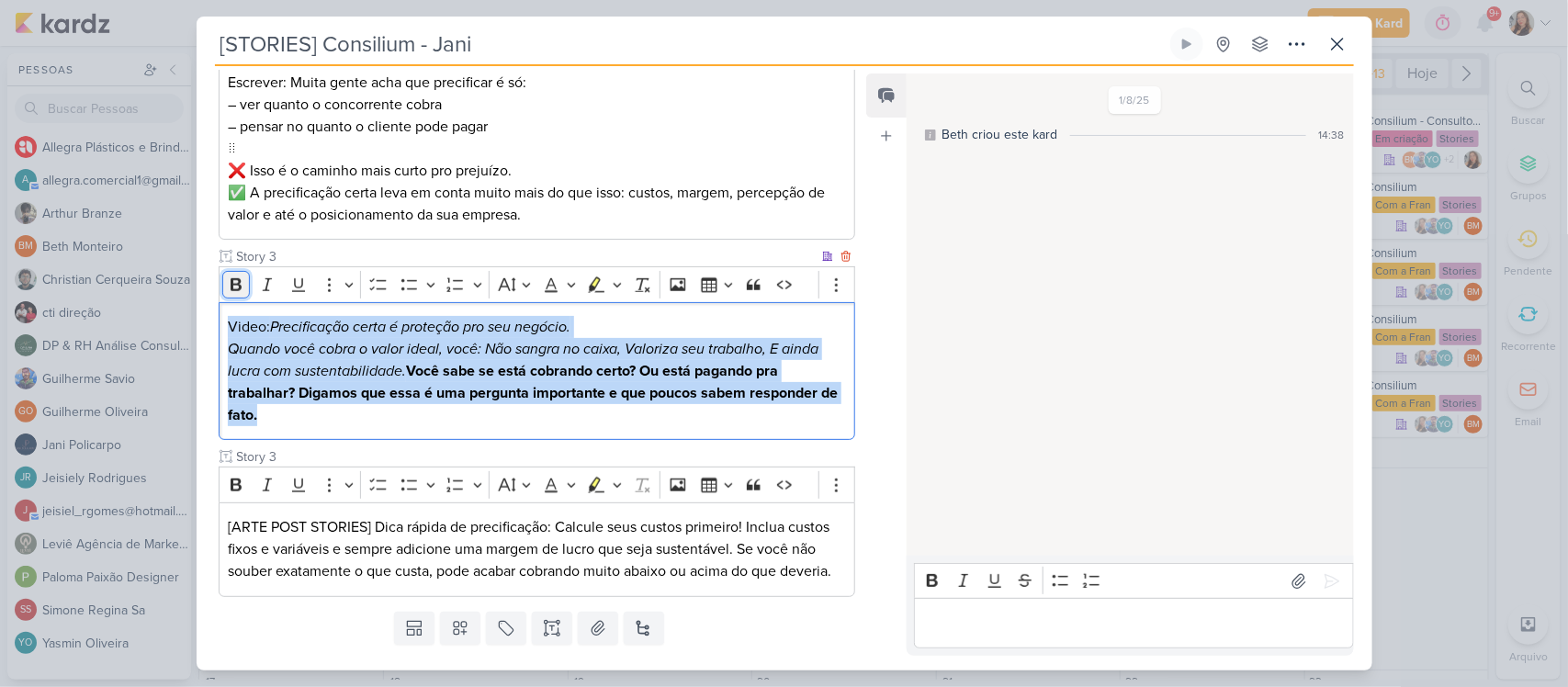 click on "Bold" at bounding box center [236, 285] 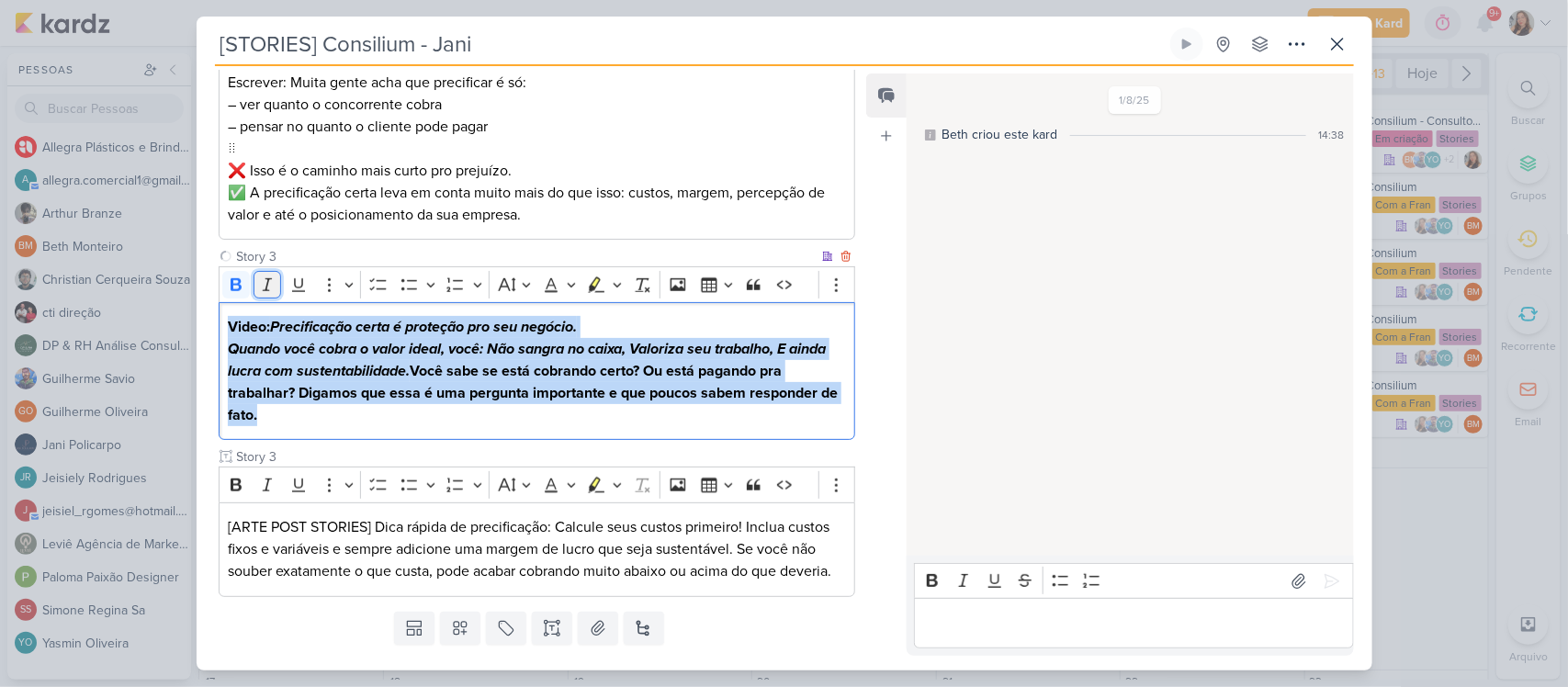 click 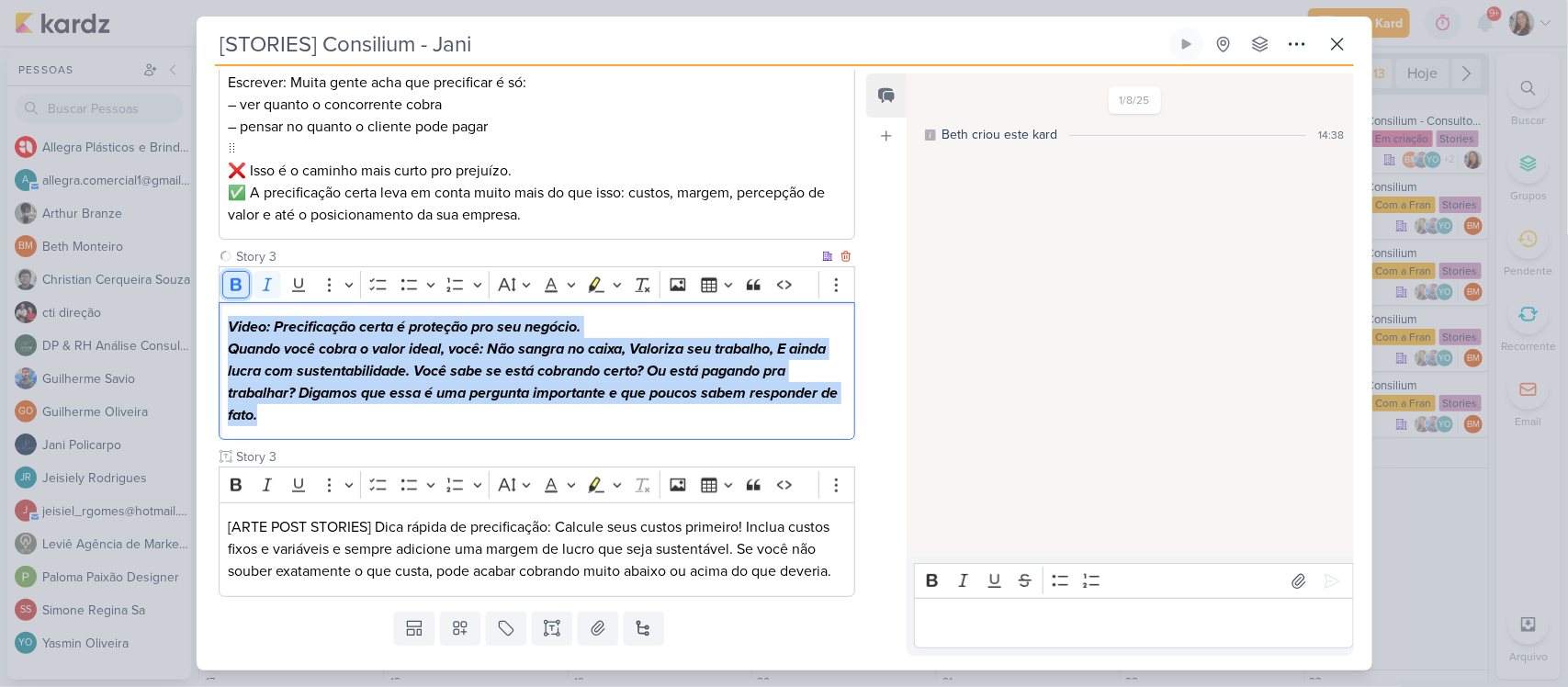 click 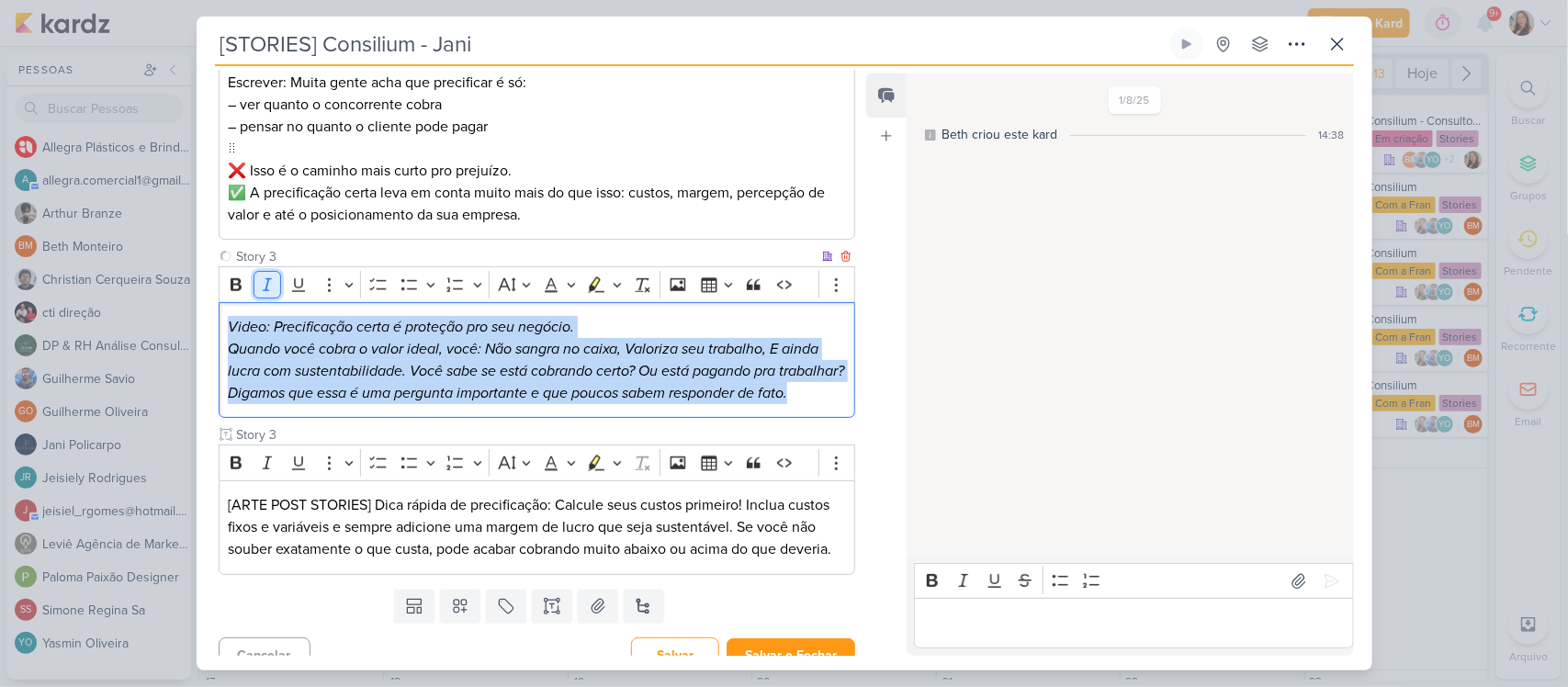 click 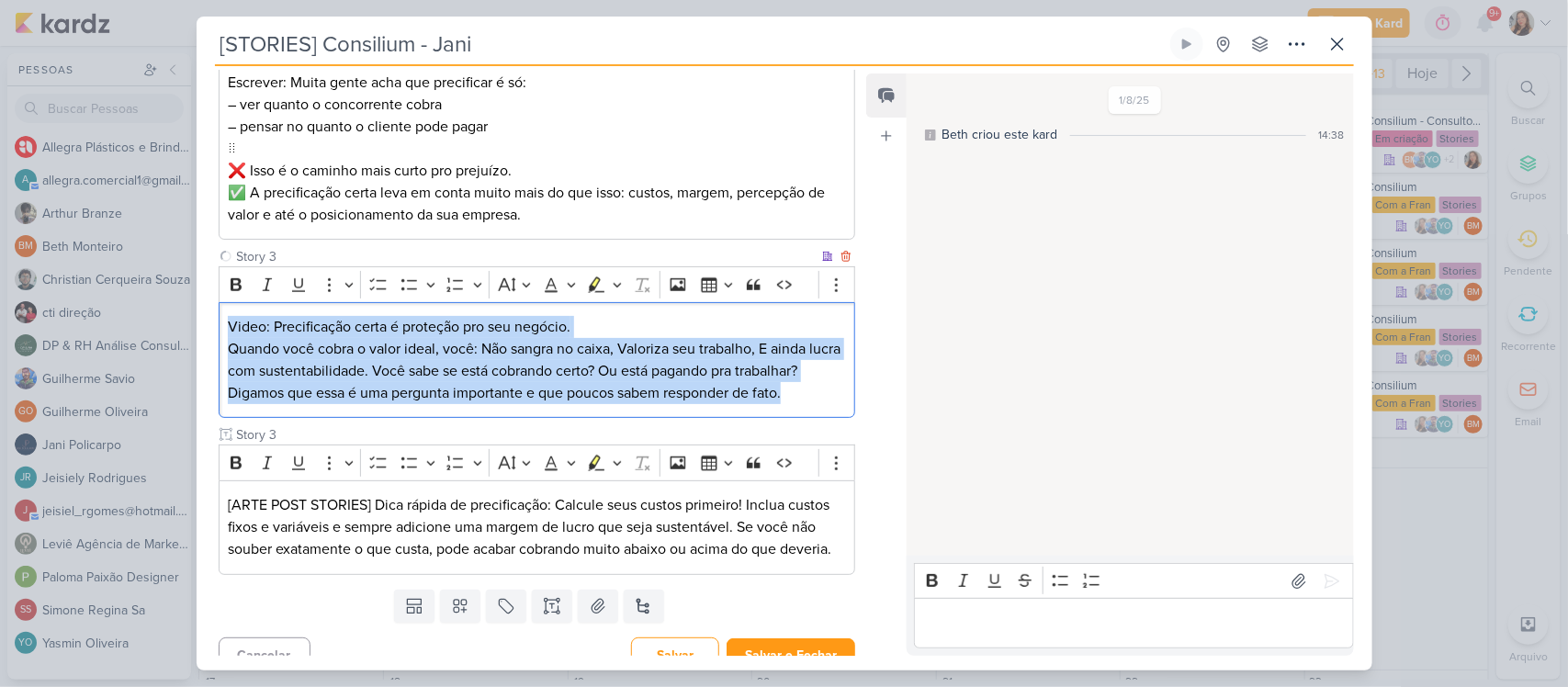 click on "Video: Precificação certa é proteção pro seu negócio. Quando você cobra o valor ideal, você: Não sangra no caixa, Valoriza seu trabalho, E ainda lucra com sustentabilidade. Você sabe se está cobrando certo? Ou está pagando pra trabalhar? Digamos que essa é uma pergunta importante e que poucos sabem responder de fato." at bounding box center [536, 360] 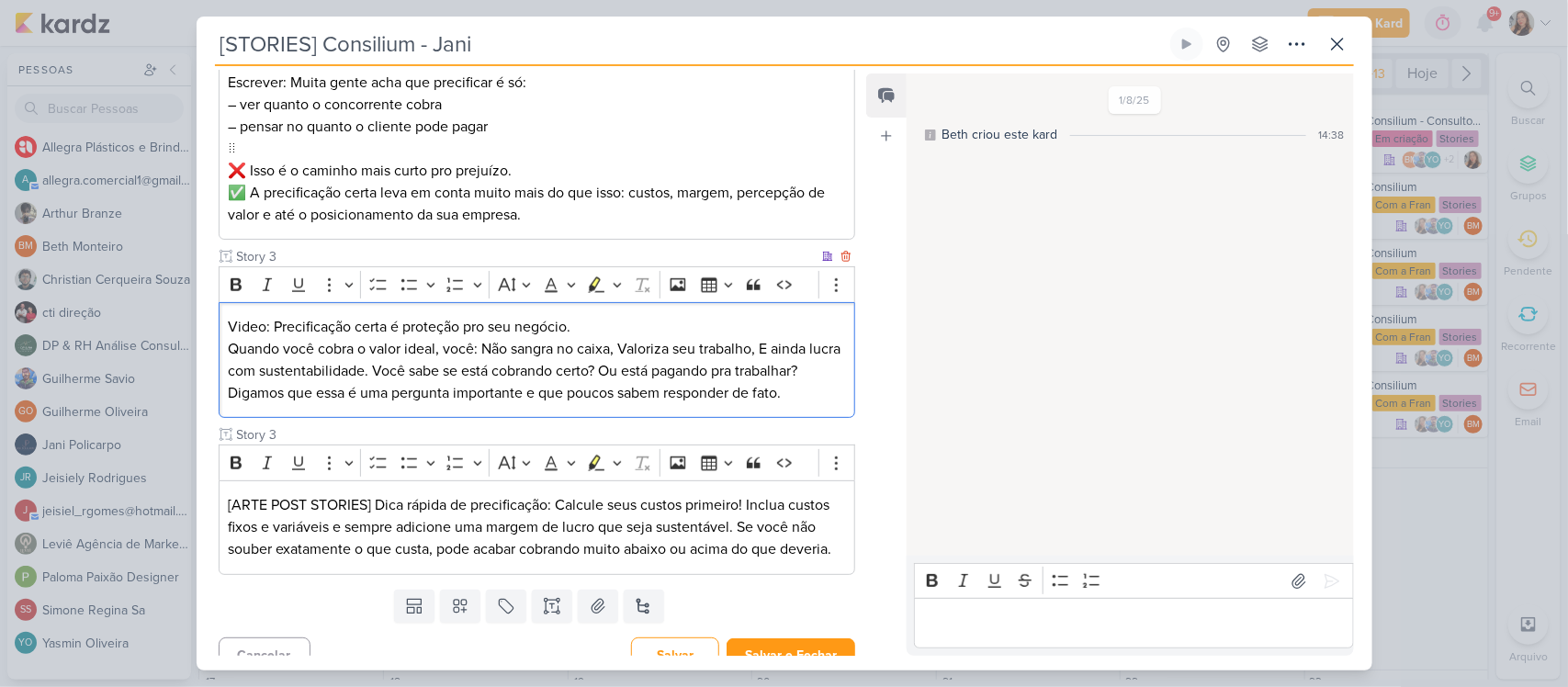 click on "Video: Precificação certa é proteção pro seu negócio. Quando você cobra o valor ideal, você: Não sangra no caixa, Valoriza seu trabalho, E ainda lucra com sustentabilidade. Você sabe se está cobrando certo? Ou está pagando pra trabalhar? Digamos que essa é uma pergunta importante e que poucos sabem responder de fato." at bounding box center [536, 360] 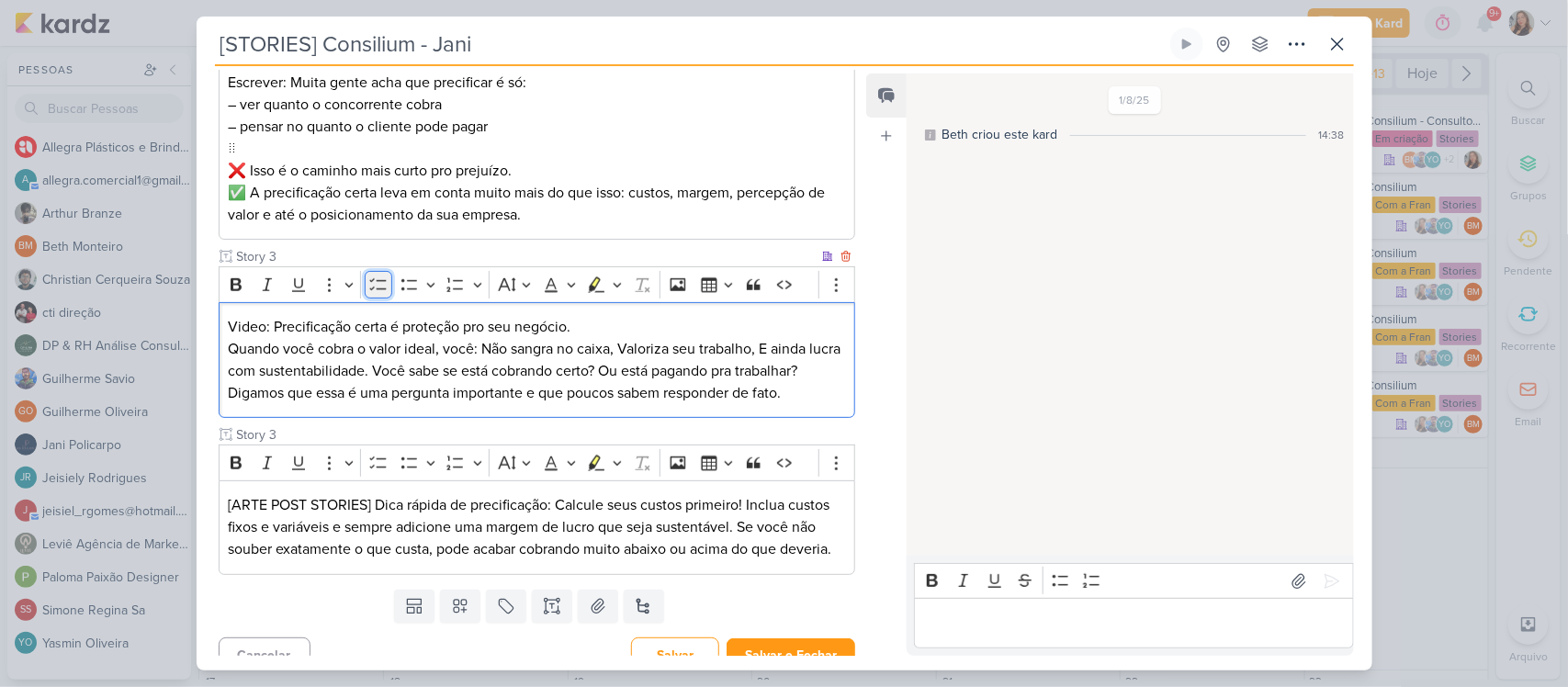 click 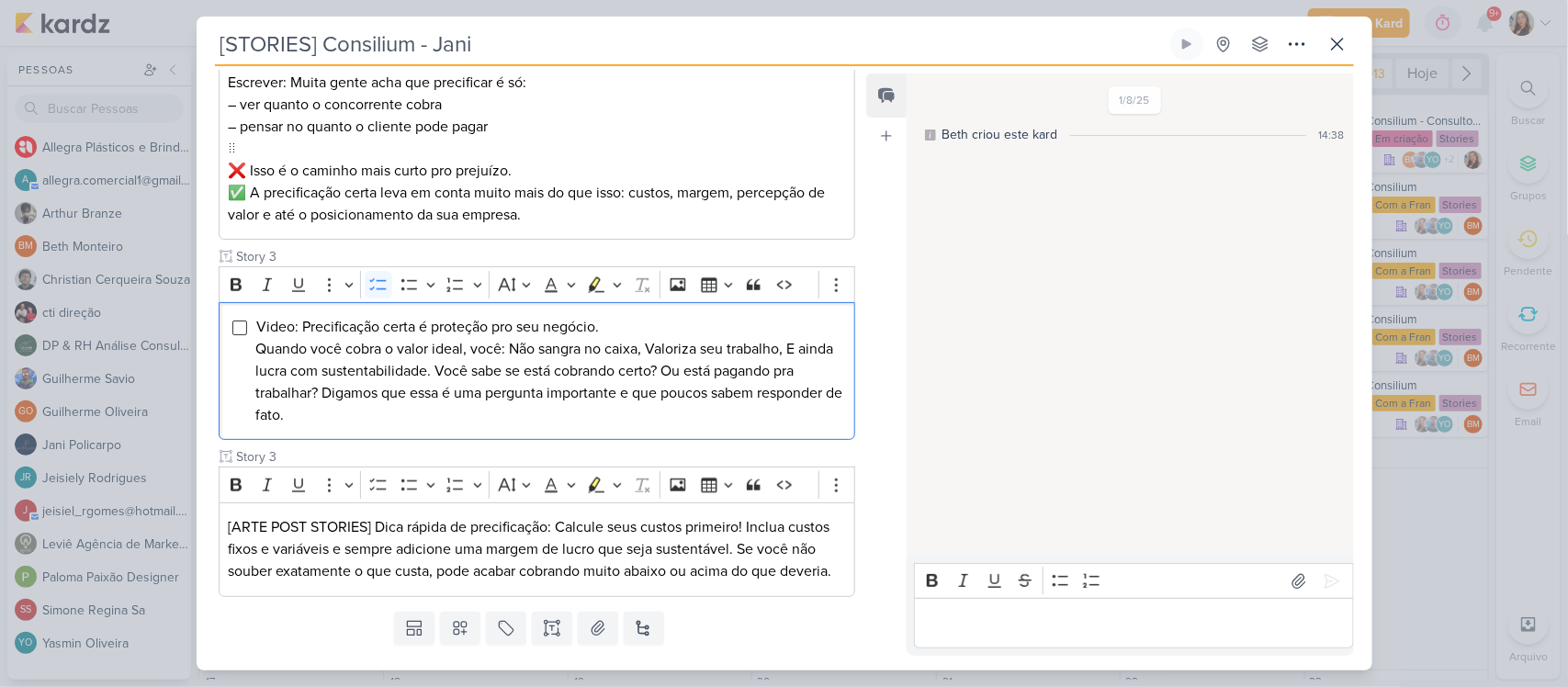 scroll, scrollTop: 616, scrollLeft: 0, axis: vertical 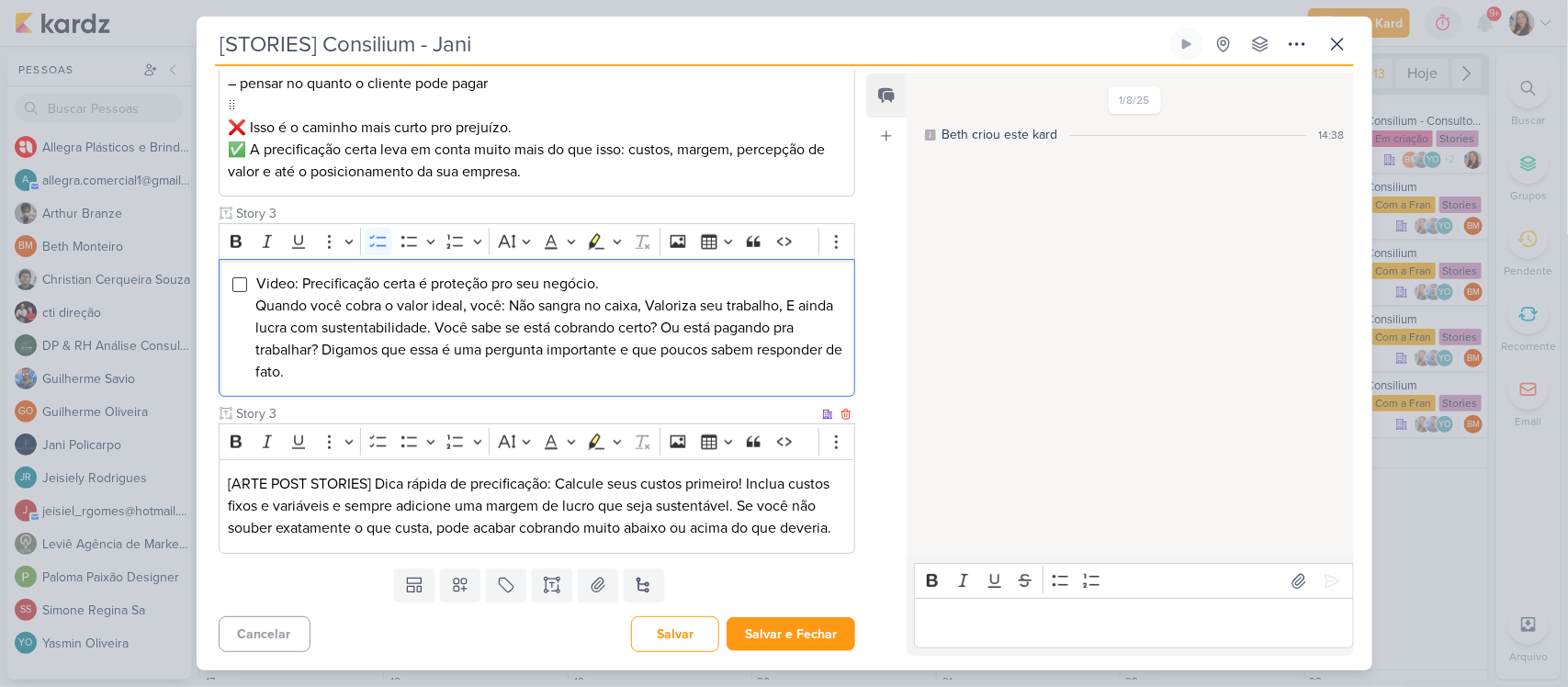 click on "[ARTE POST STORIES] Dica rápida de precificação: Calcule seus custos primeiro! Inclua custos fixos e variáveis e sempre adicione uma margem de lucro que seja sustentável. Se você não souber exatamente o que custa, pode acabar cobrando muito abaixo ou acima do que deveria." at bounding box center [536, 506] 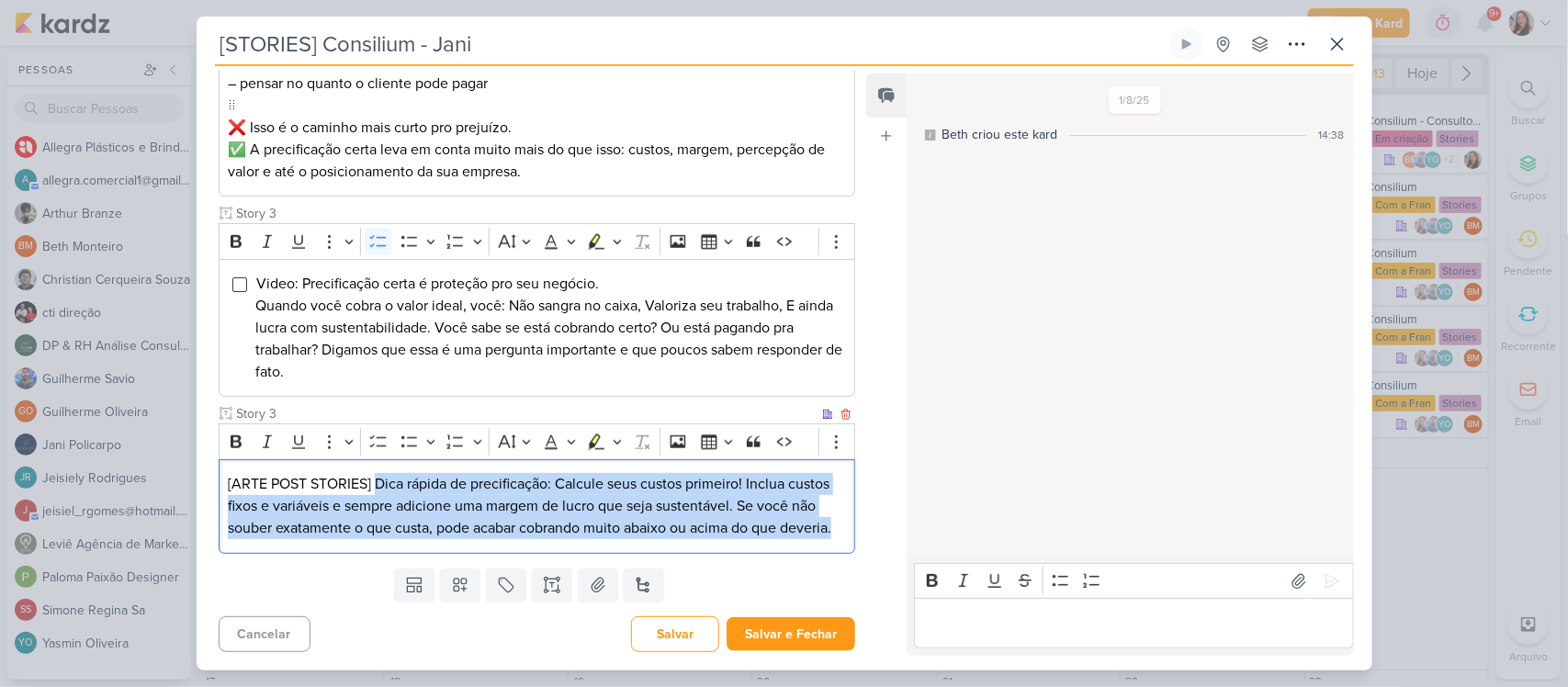 drag, startPoint x: 377, startPoint y: 480, endPoint x: 842, endPoint y: 537, distance: 468.48052 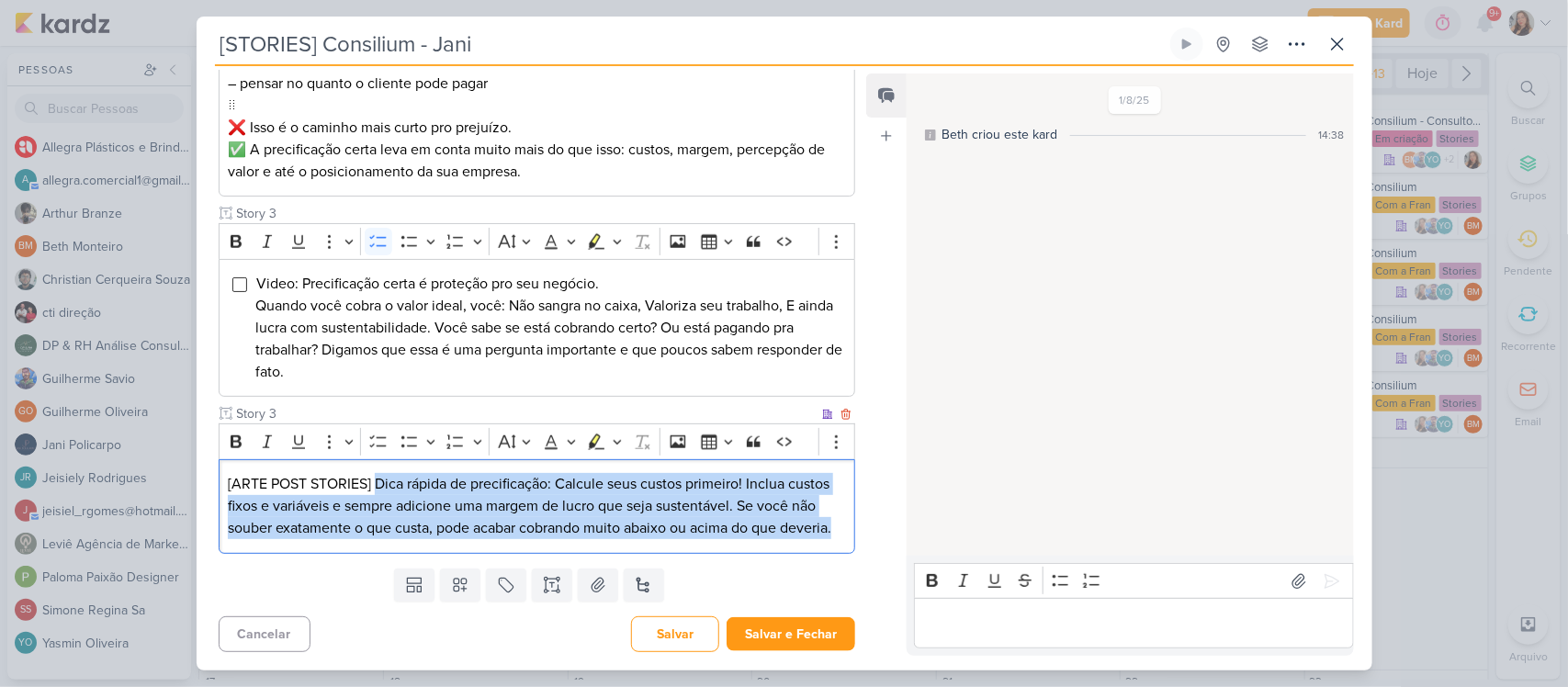 click on "[ARTE POST STORIES] Dica rápida de precificação: Calcule seus custos primeiro! Inclua custos fixos e variáveis e sempre adicione uma margem de lucro que seja sustentável. Se você não souber exatamente o que custa, pode acabar cobrando muito abaixo ou acima do que deveria." at bounding box center (537, 506) 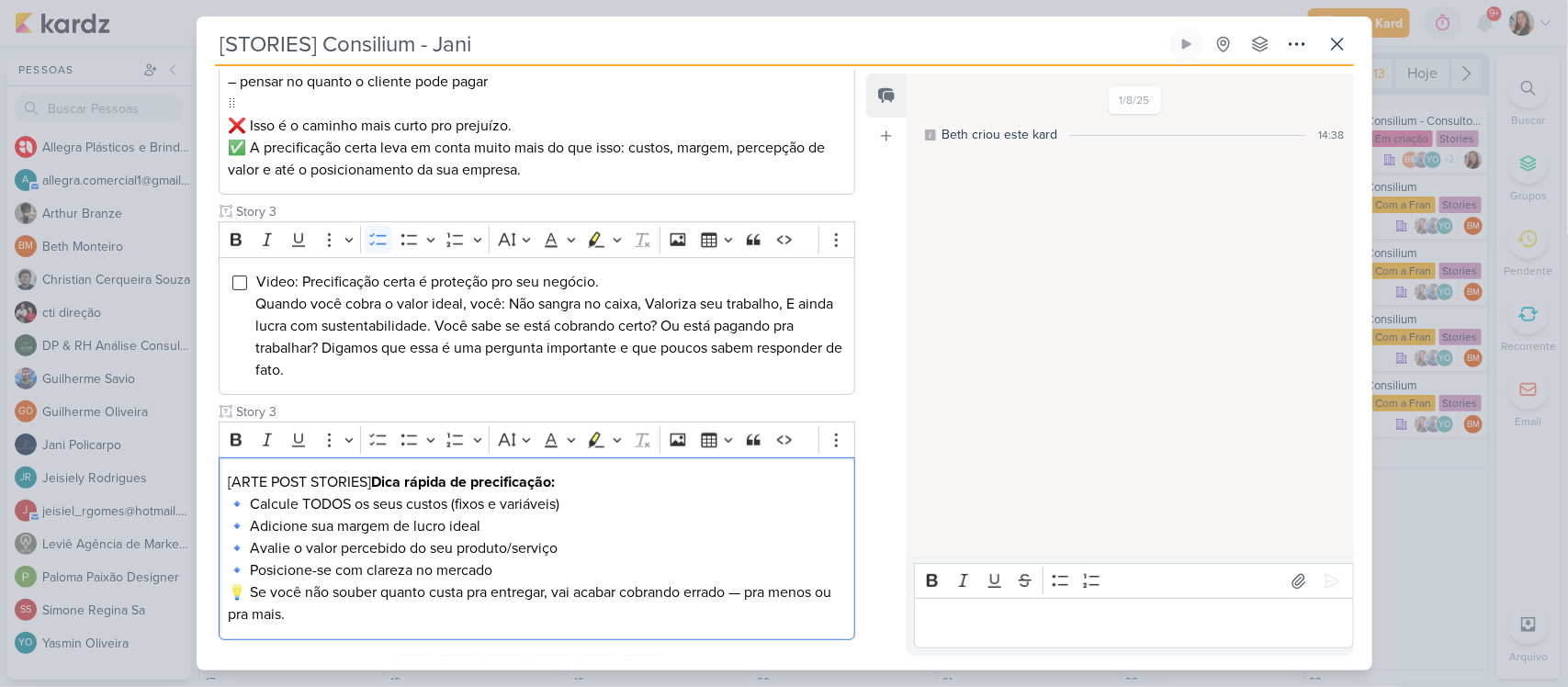 scroll, scrollTop: 704, scrollLeft: 0, axis: vertical 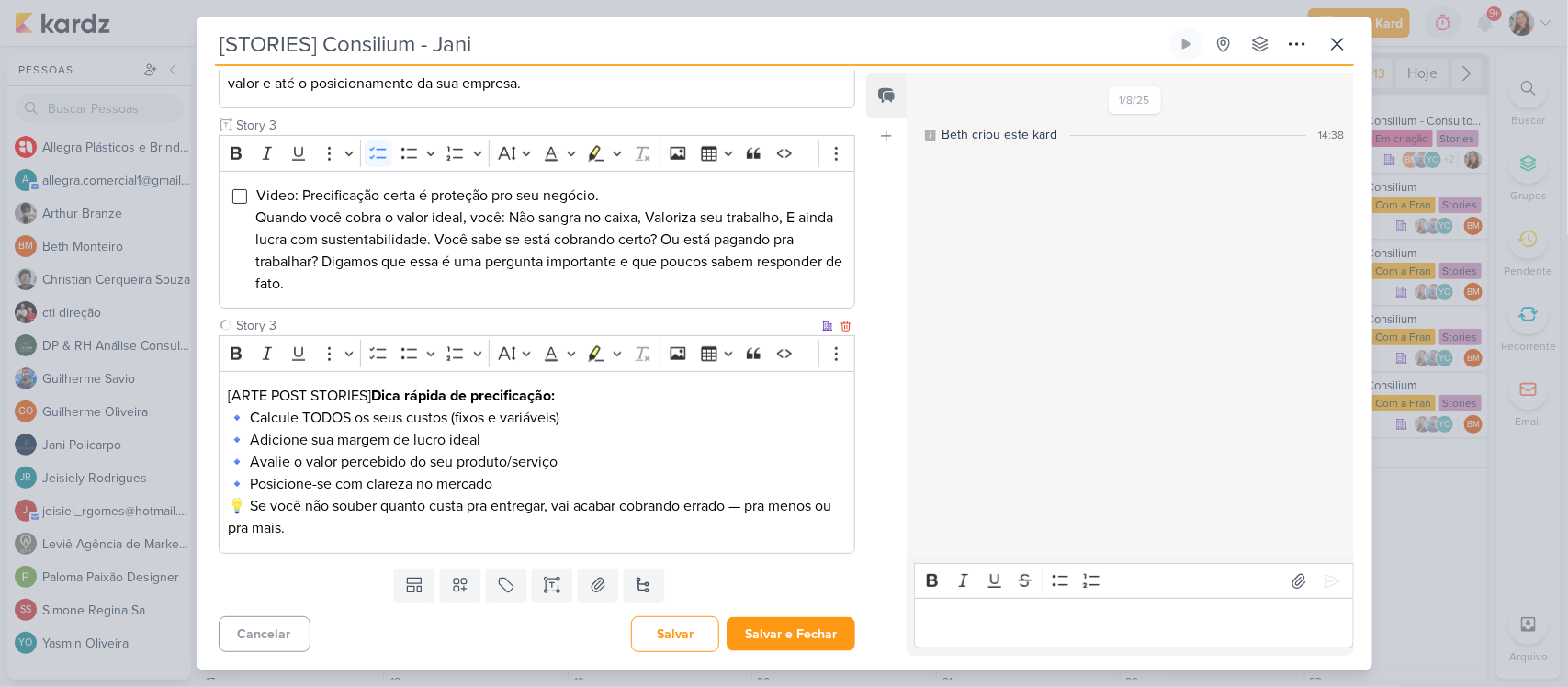 click on "Story 3" at bounding box center [526, 325] 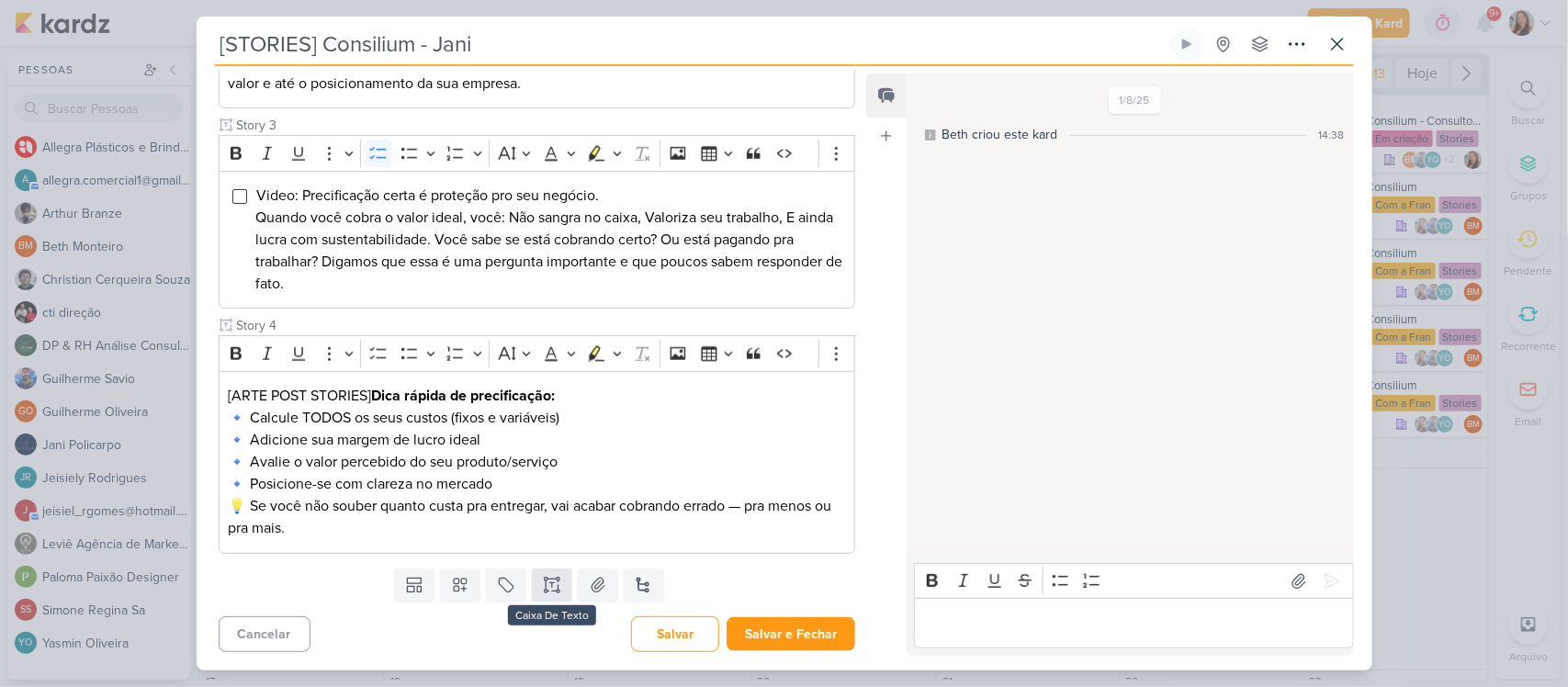 type on "Story 4" 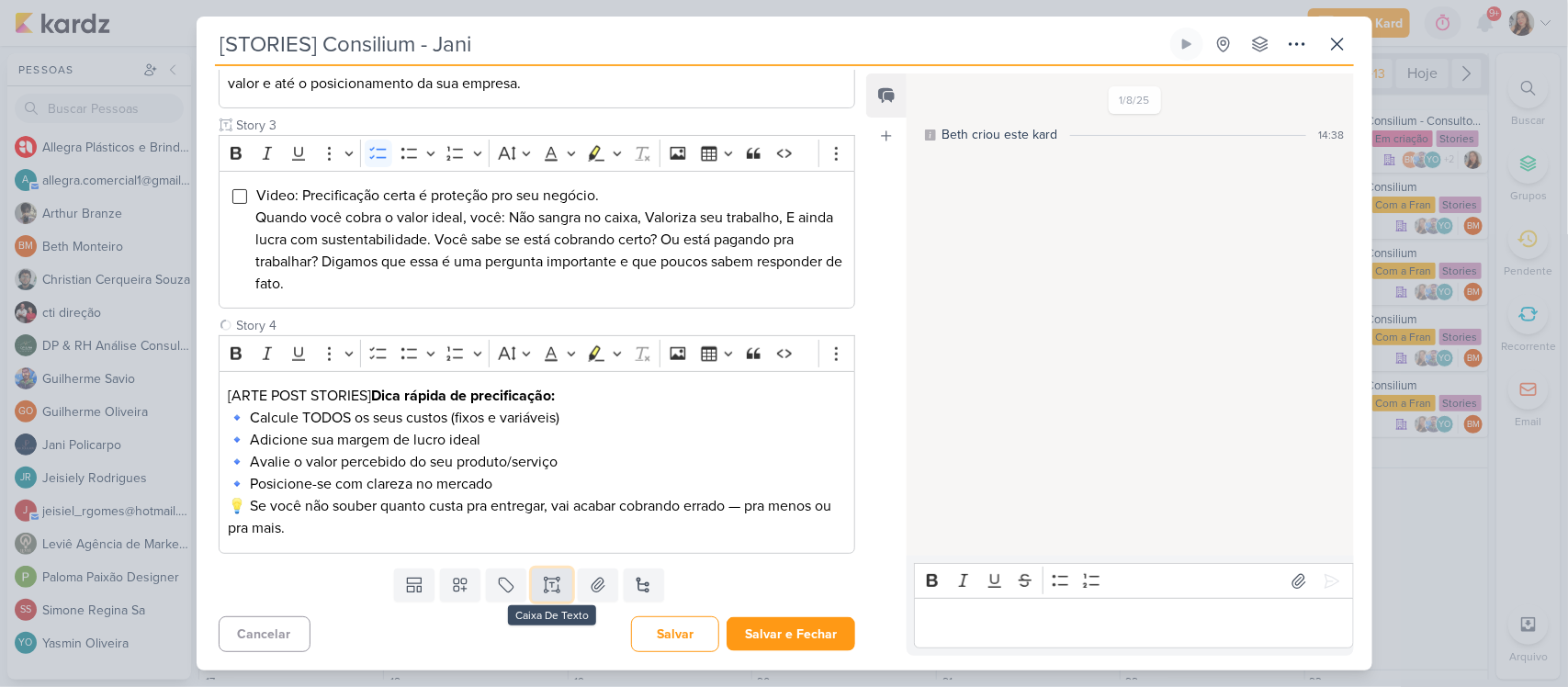 click at bounding box center [552, 585] 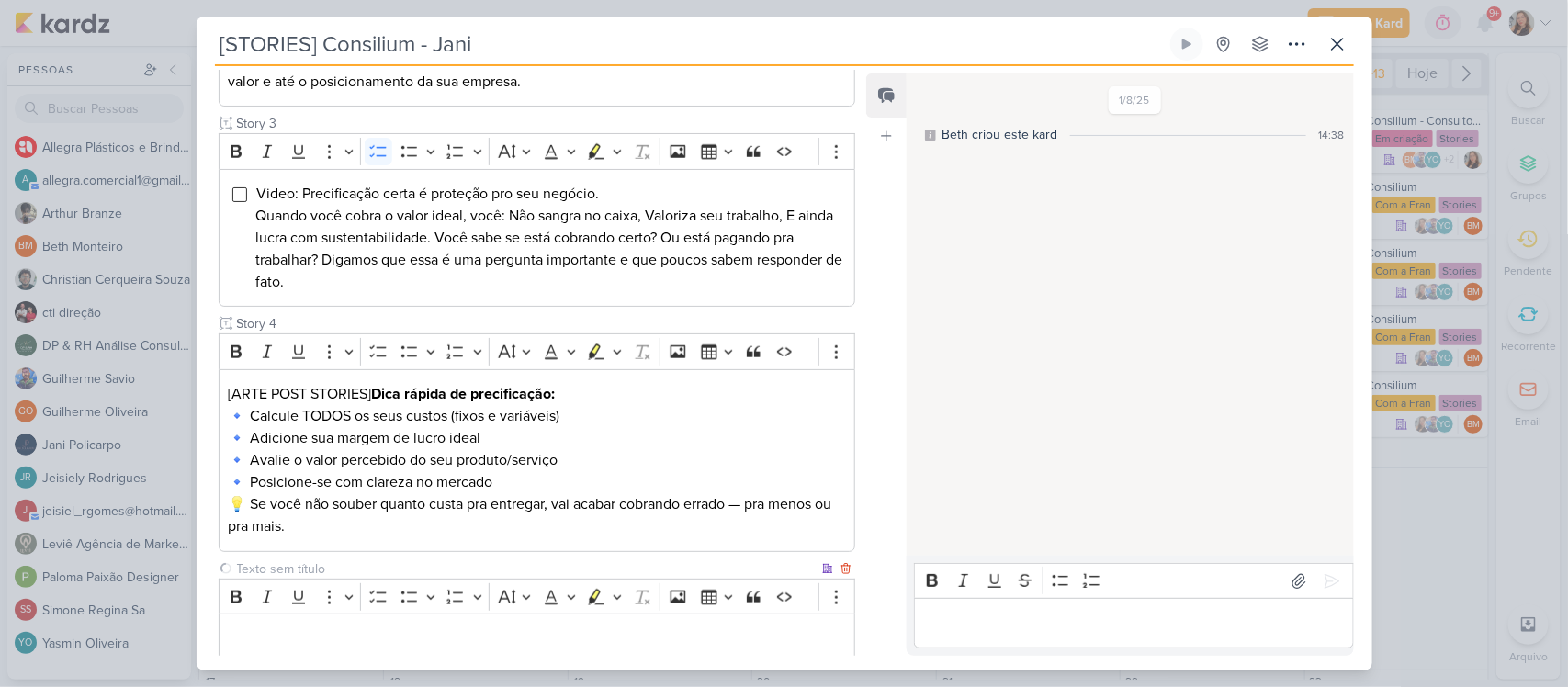 click at bounding box center [526, 569] 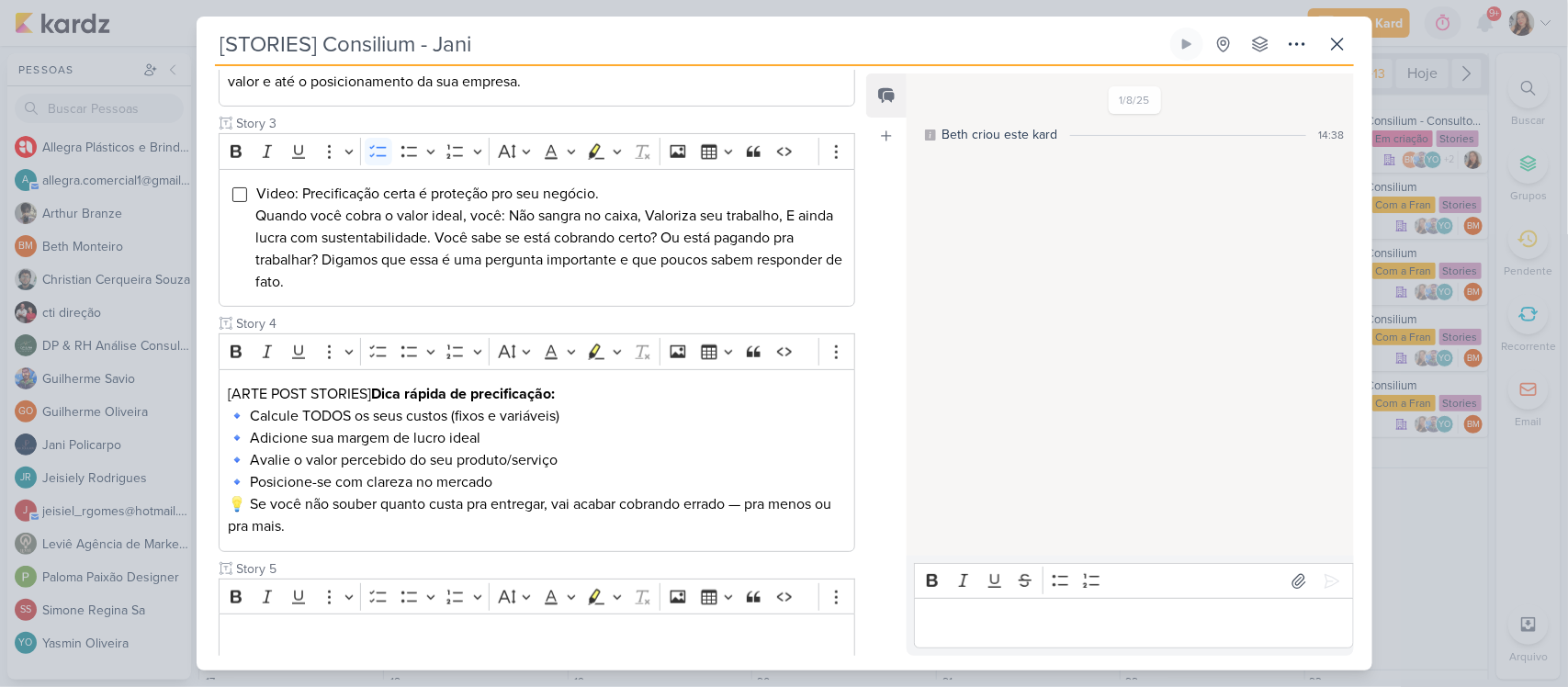 type on "Story 5" 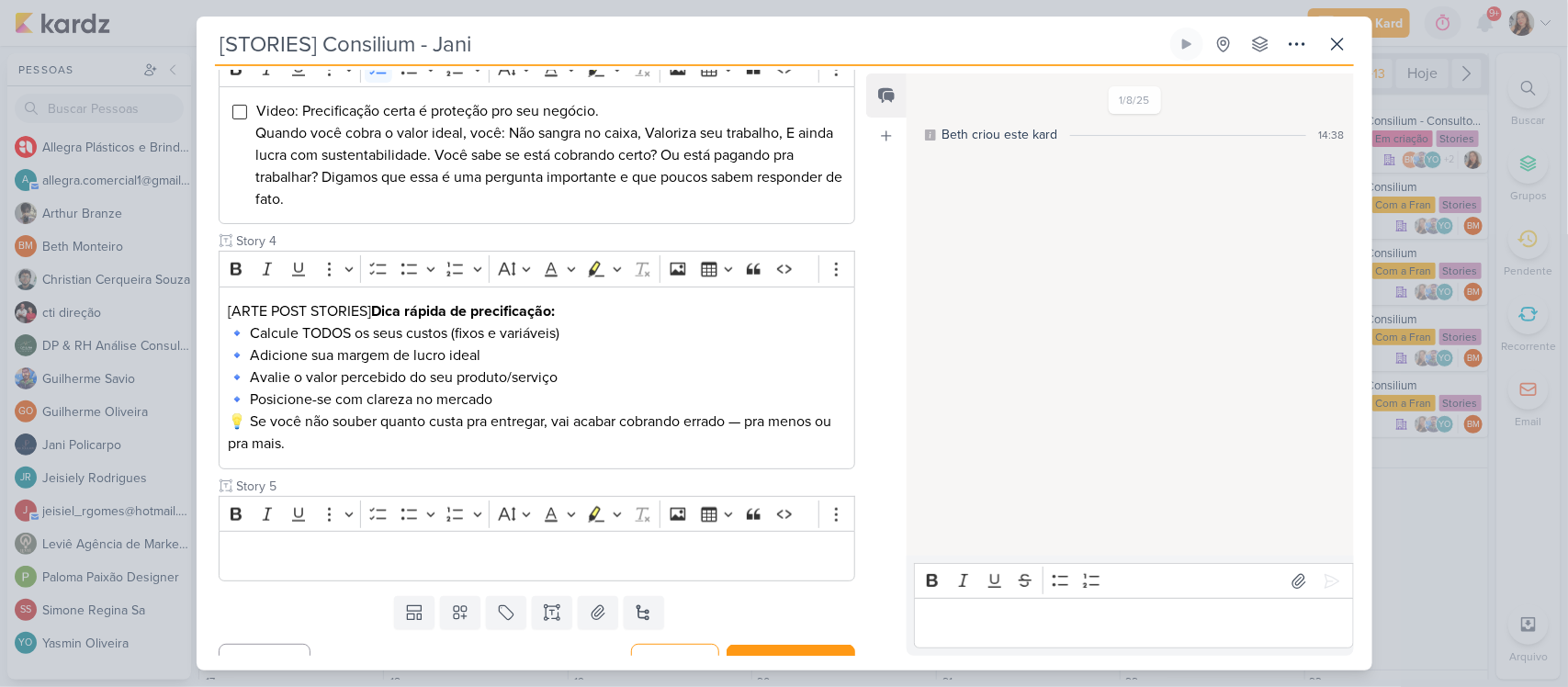 scroll, scrollTop: 817, scrollLeft: 0, axis: vertical 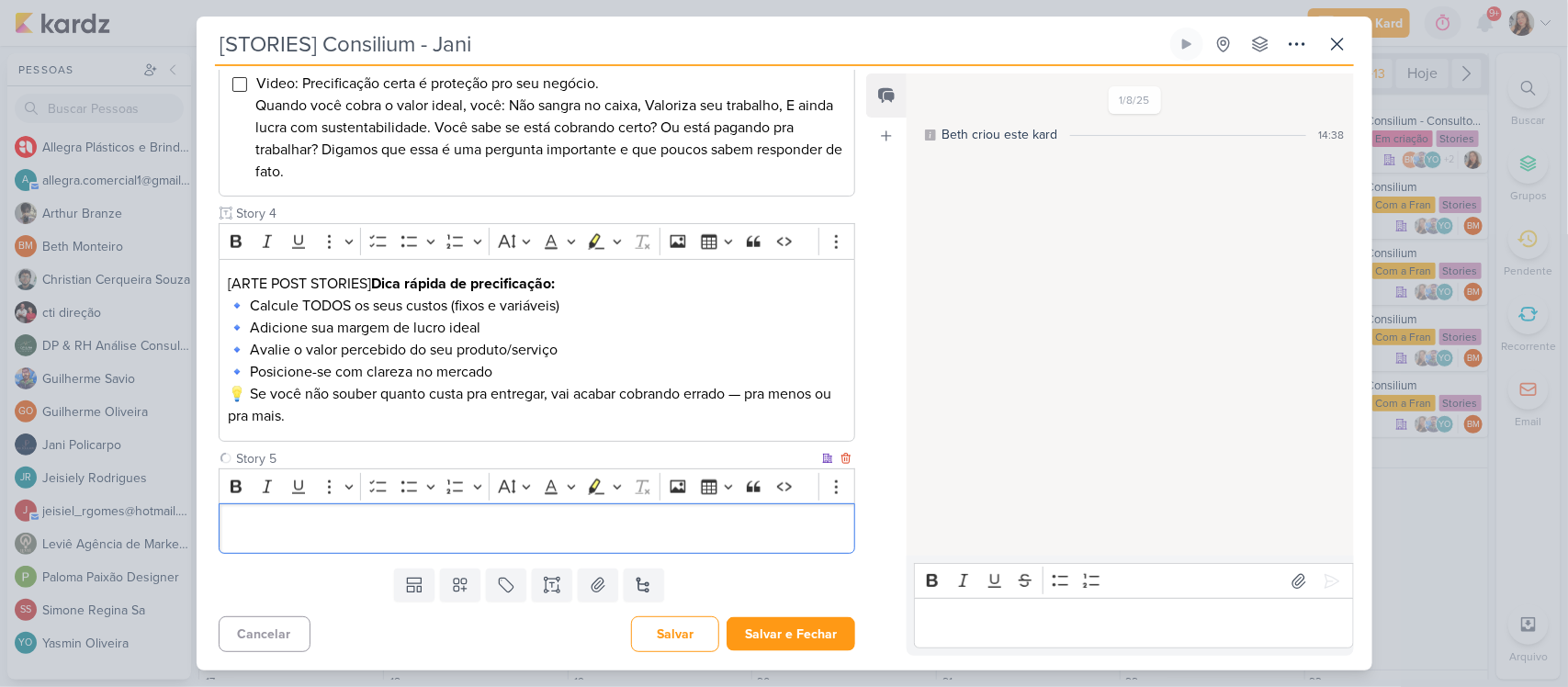 click at bounding box center [536, 529] 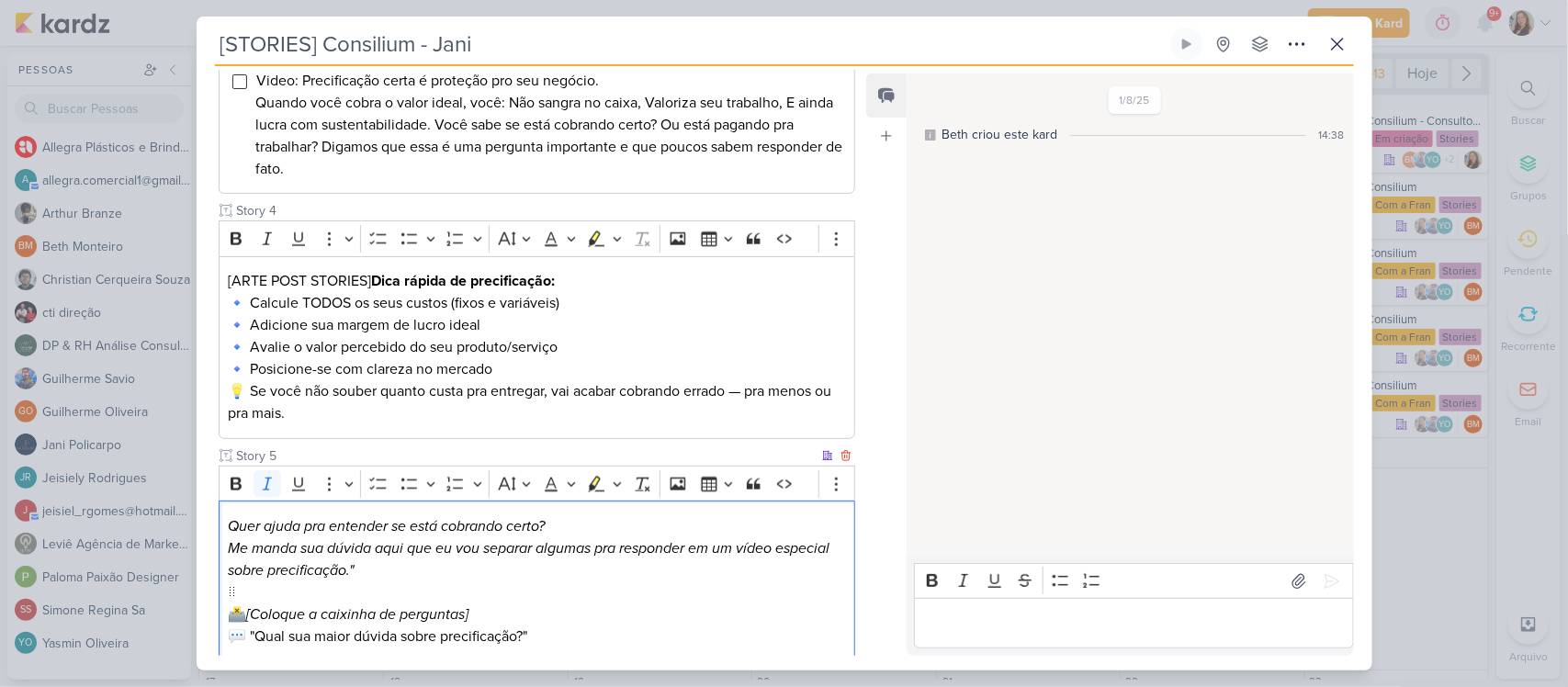 click on "Quer ajuda pra entender se está cobrando certo?" at bounding box center (386, 526) 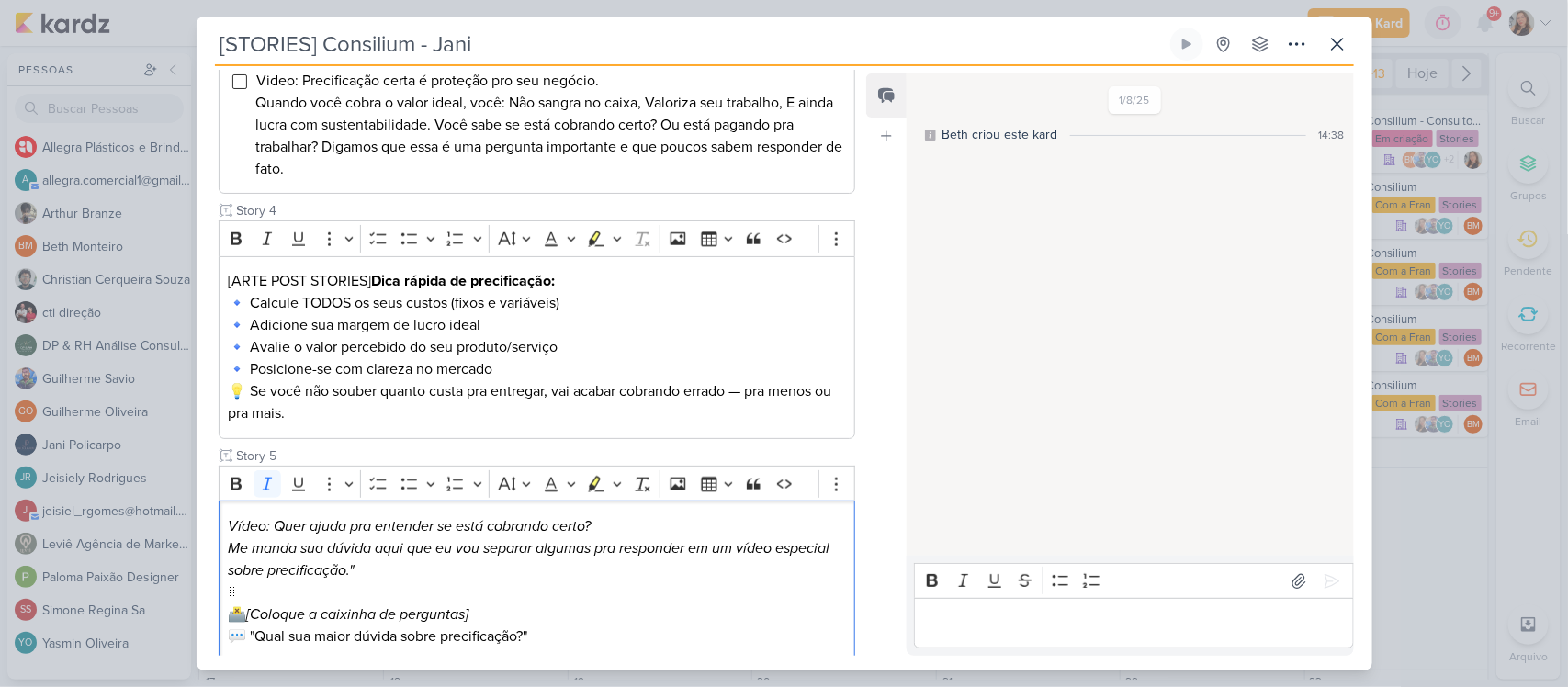 scroll, scrollTop: 928, scrollLeft: 0, axis: vertical 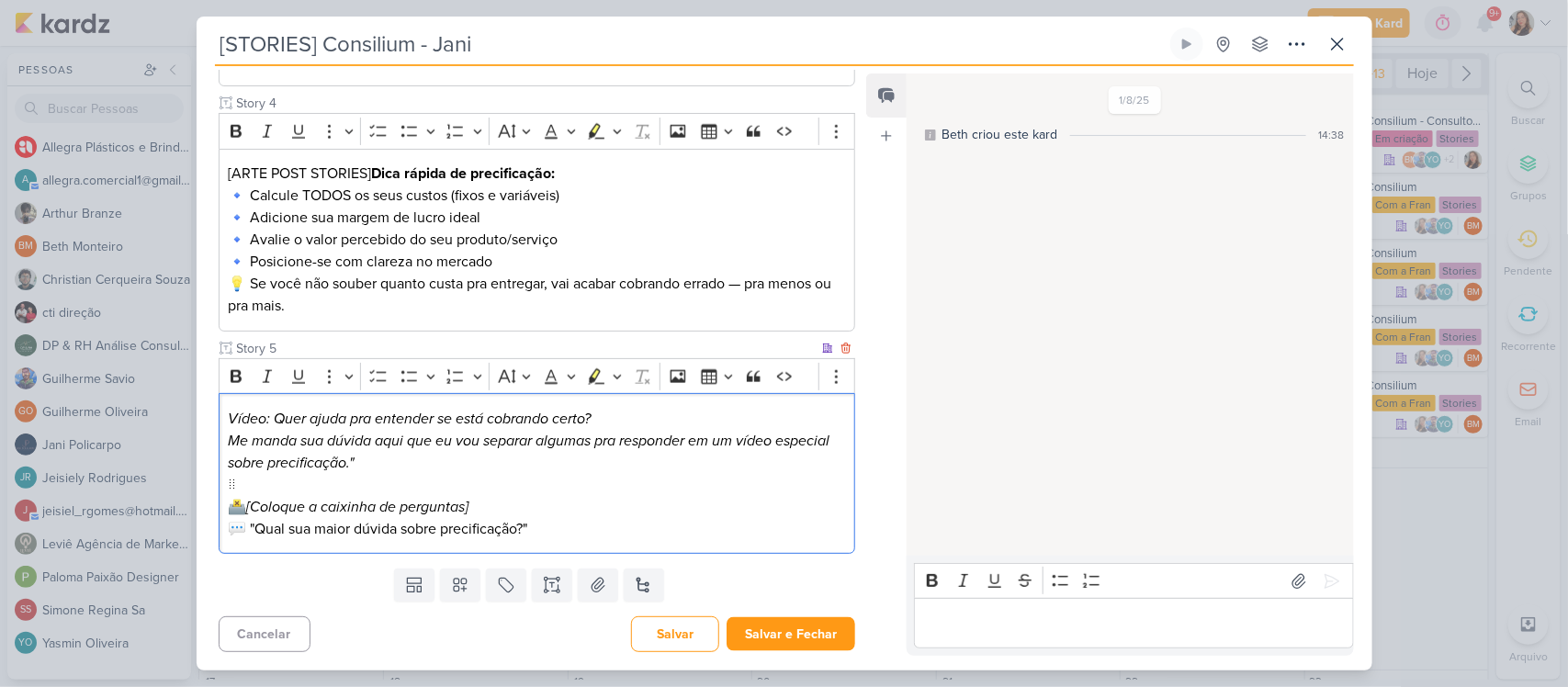 click on "Vídeo: Quer ajuda pra entender se está cobrando certo? Me manda sua dúvida aqui que eu vou separar algumas pra responder em um vídeo especial sobre precificação." ⠀ 🗳️  [Coloque a caixinha de perguntas] 💬 "Qual sua maior dúvida sobre precificação?"" at bounding box center (536, 474) 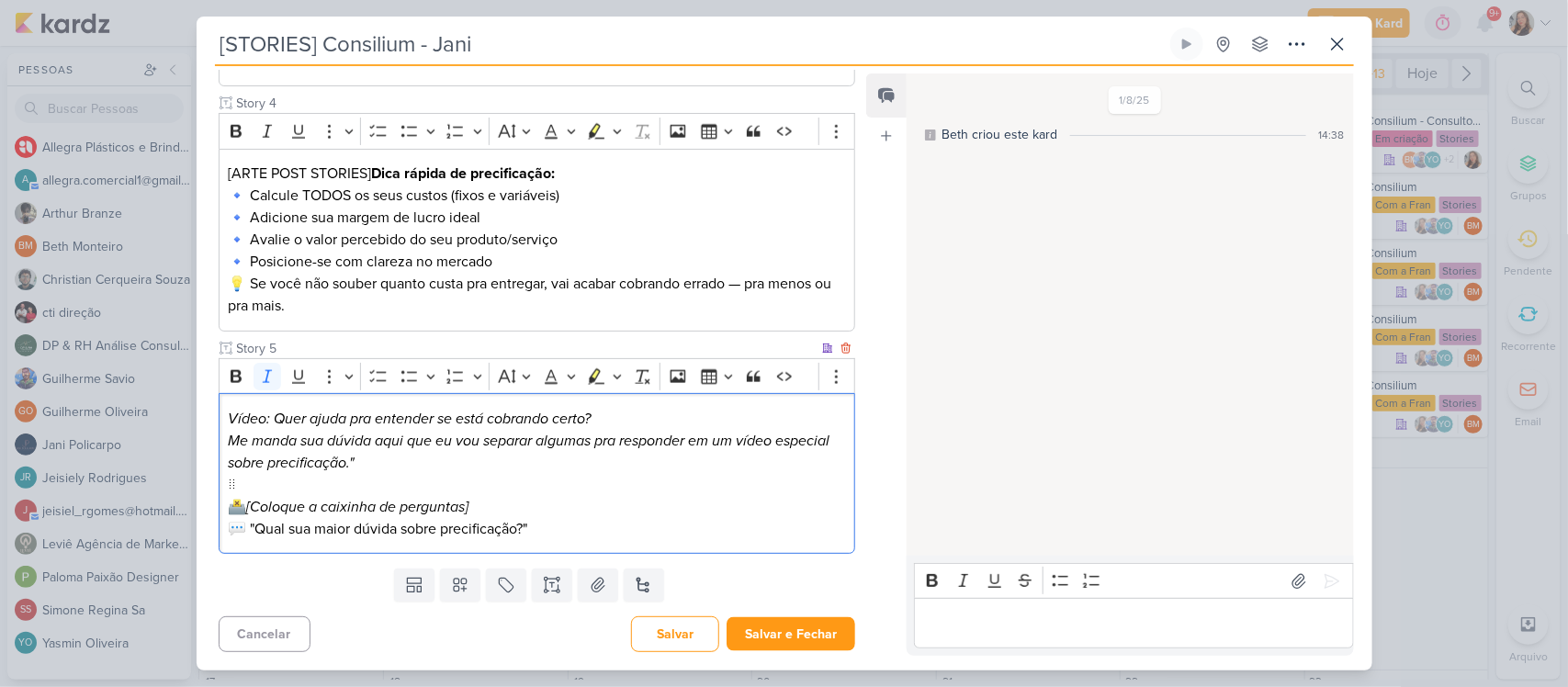 click on "Vídeo: Quer ajuda pra entender se está cobrando certo? Me manda sua dúvida aqui que eu vou separar algumas pra responder em um vídeo especial sobre precificação." ⠀ 🗳️  [Coloque a caixinha de perguntas] 💬 "Qual sua maior dúvida sobre precificação?"" at bounding box center [536, 474] 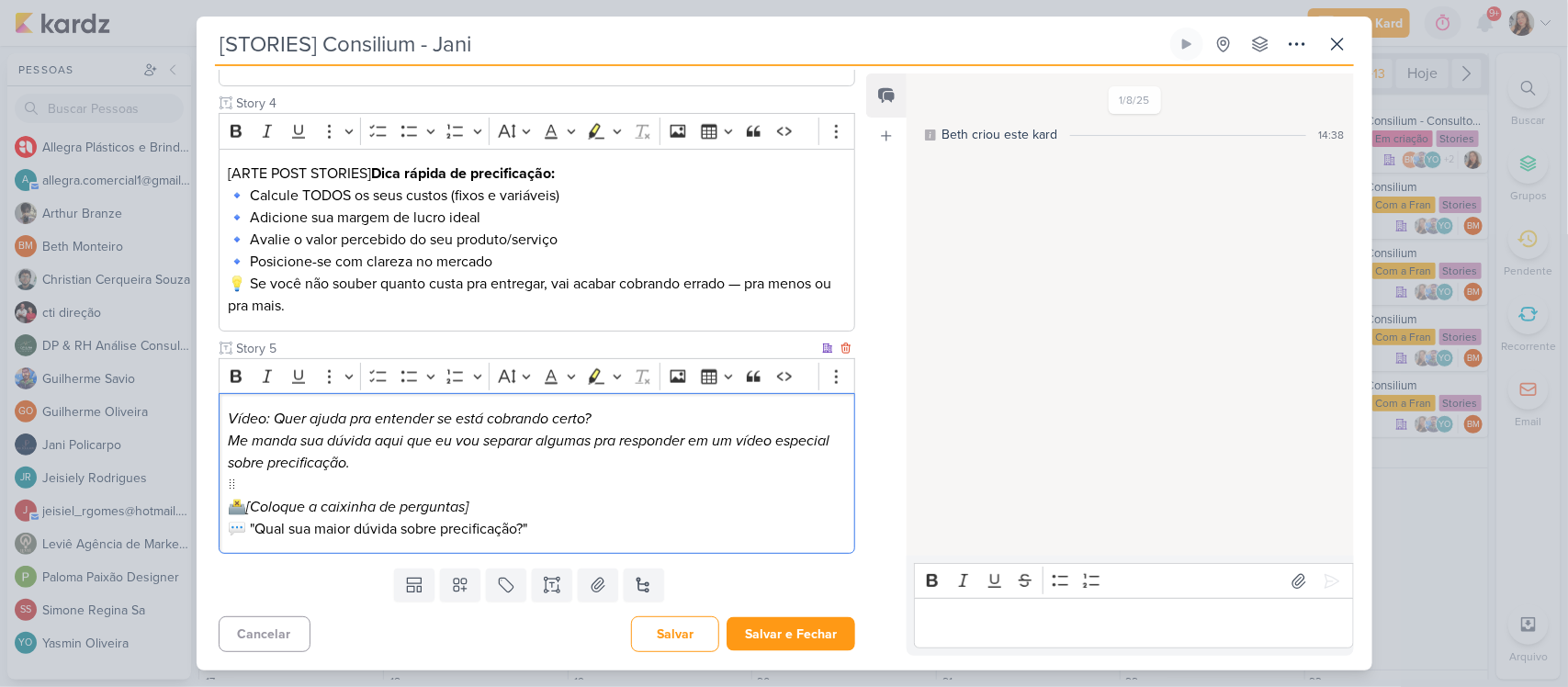click on "Vídeo: Quer ajuda pra entender se está cobrando certo? Qual sua maior dúvida sobre precificação? Me manda sua dúvida aqui que eu vou separar algumas pra responder em um vídeo especial sobre precificação. [Coloque a caixinha de perguntas]" at bounding box center [536, 474] 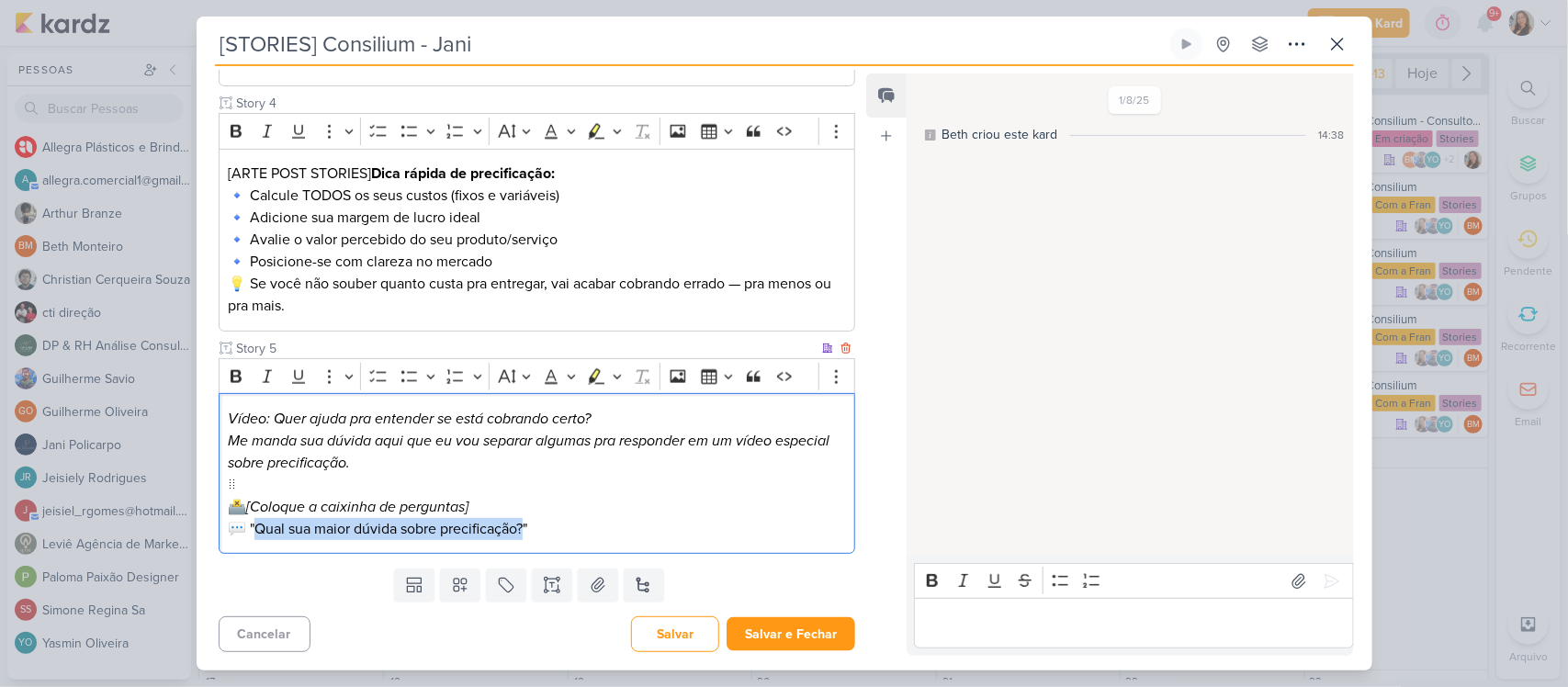 drag, startPoint x: 257, startPoint y: 525, endPoint x: 528, endPoint y: 526, distance: 271.0018 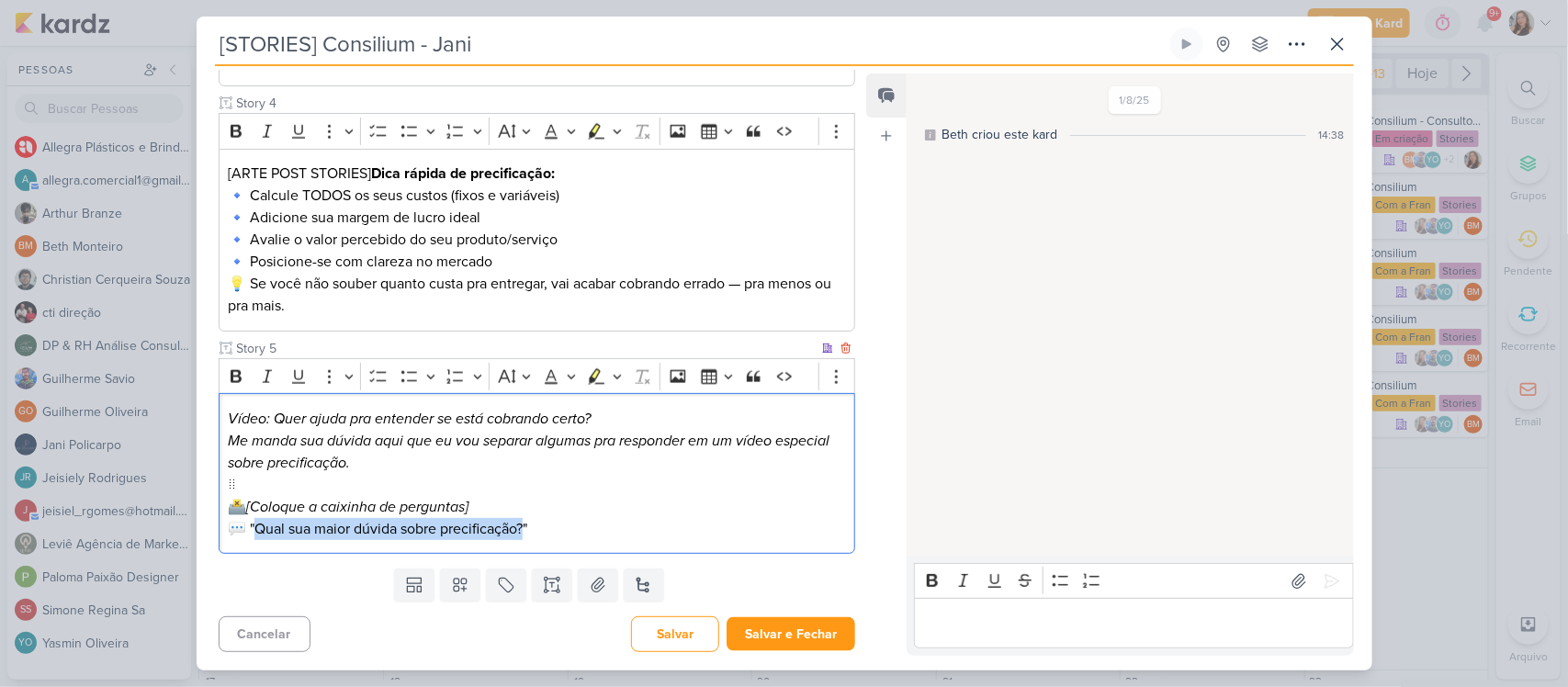 click on "Vídeo: Quer ajuda pra entender se está cobrando certo? Qual sua maior dúvida sobre precificação? Me manda sua dúvida aqui que eu vou separar algumas pra responder em um vídeo especial sobre precificação. [Coloque a caixinha de perguntas]" at bounding box center [536, 474] 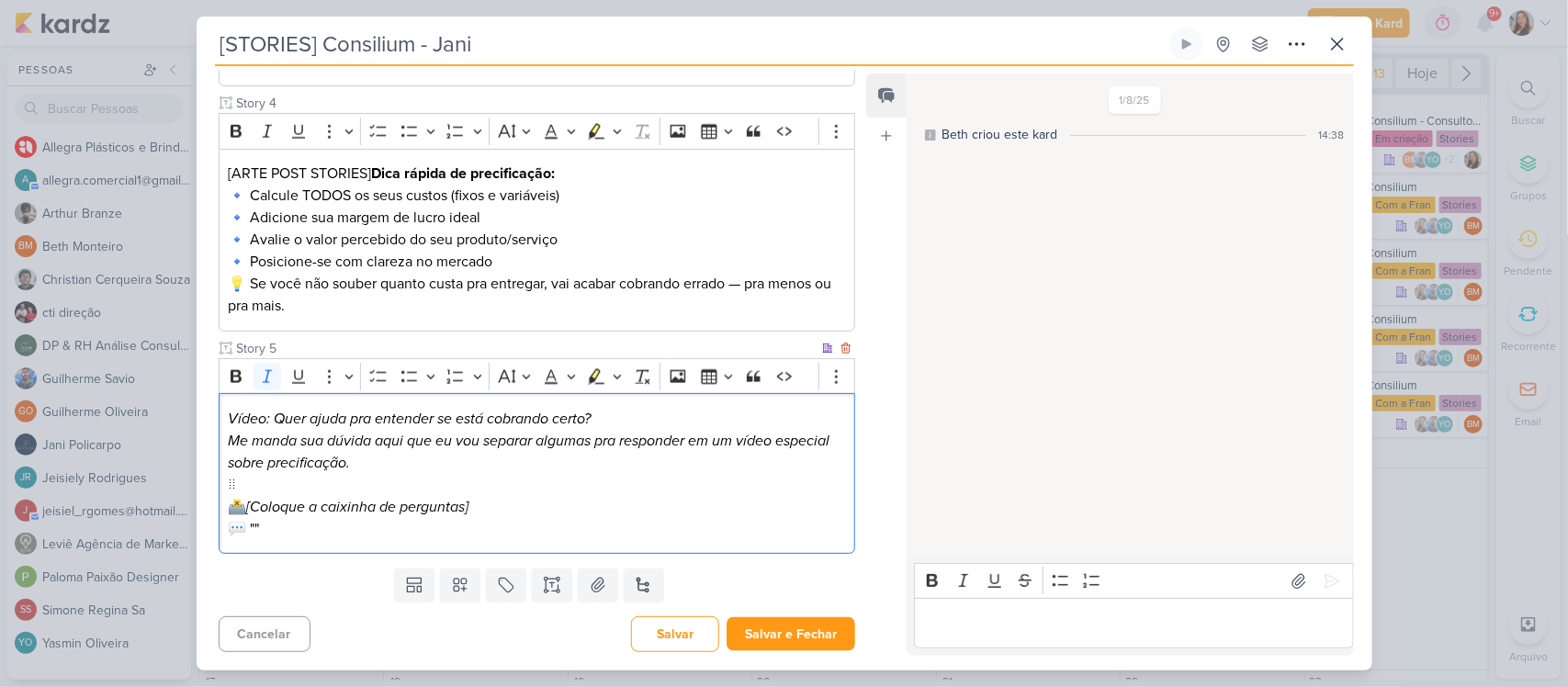 click on "Vídeo: Quer ajuda pra entender se está cobrando certo? Me manda sua dúvida aqui que eu vou separar algumas pra responder em um vídeo especial sobre precificação. ⠀ 🗳️  [Coloque a caixinha de perguntas] 💬 """ at bounding box center (536, 474) 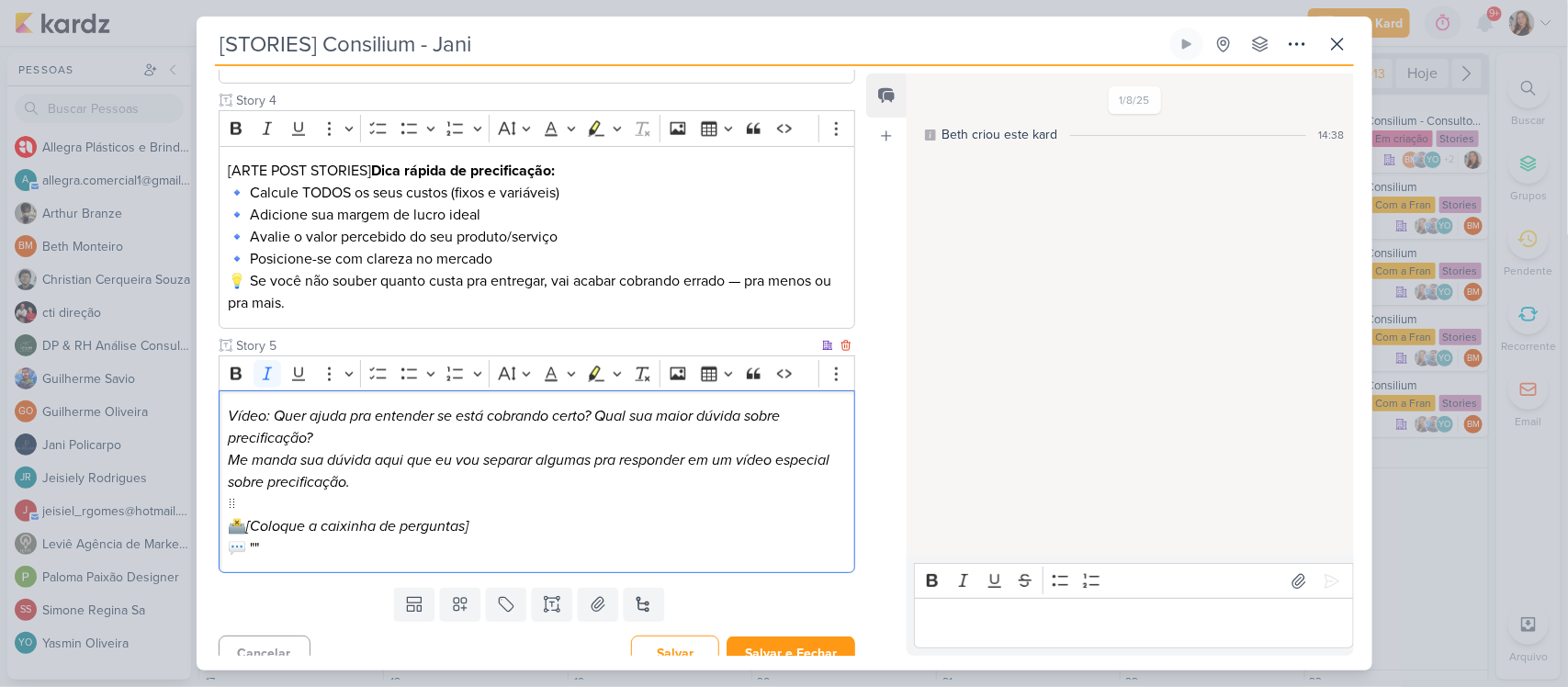 click on "Me manda sua dúvida aqui que eu vou separar algumas pra responder em um vídeo especial sobre precificação." at bounding box center [528, 471] 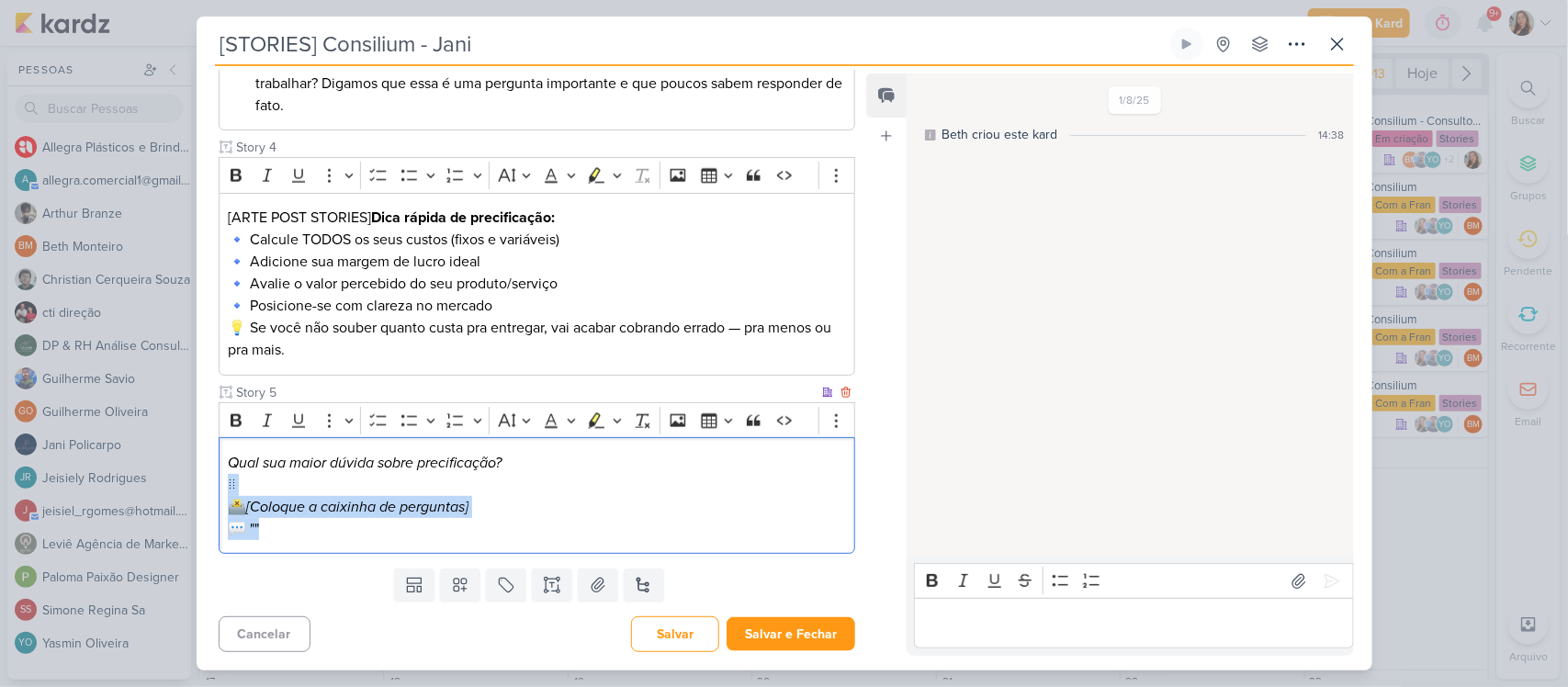 drag, startPoint x: 369, startPoint y: 530, endPoint x: 227, endPoint y: 494, distance: 146.49232 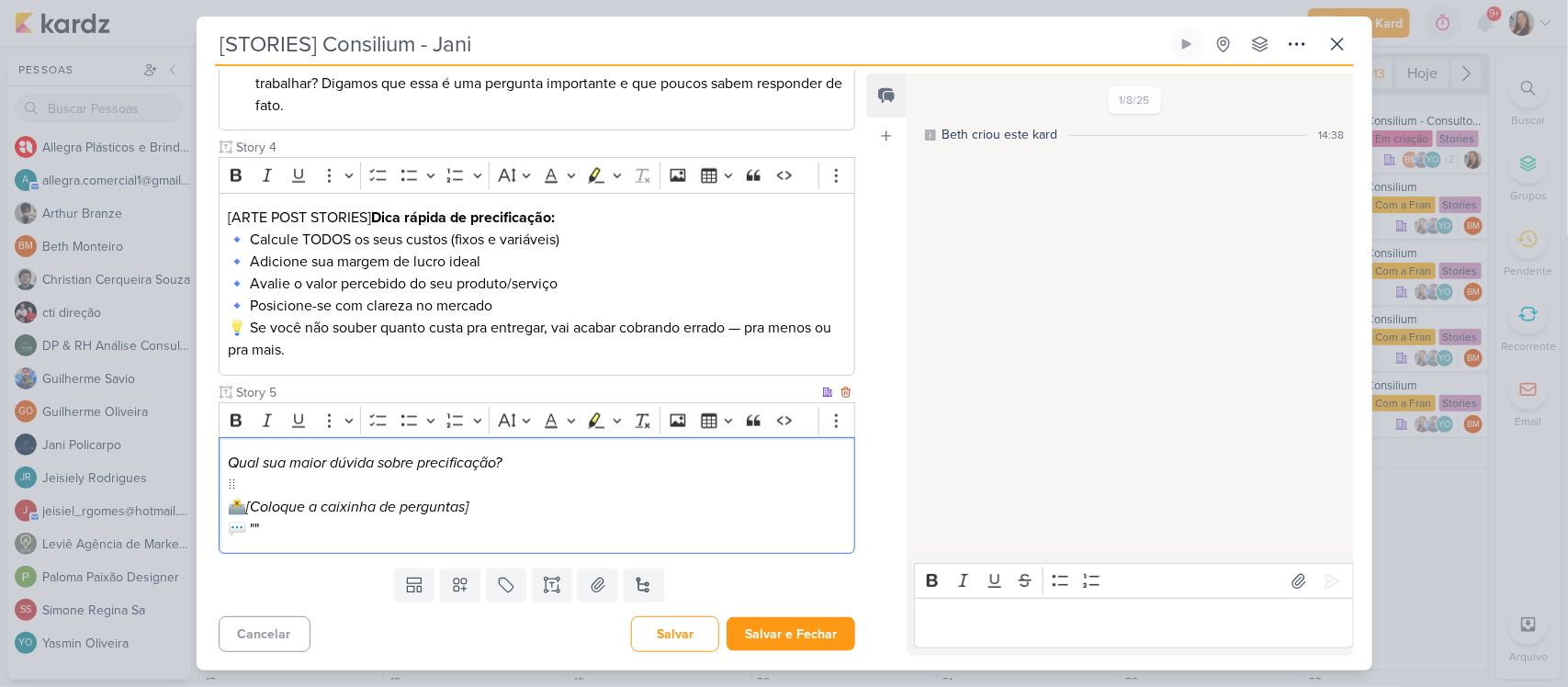scroll, scrollTop: 928, scrollLeft: 0, axis: vertical 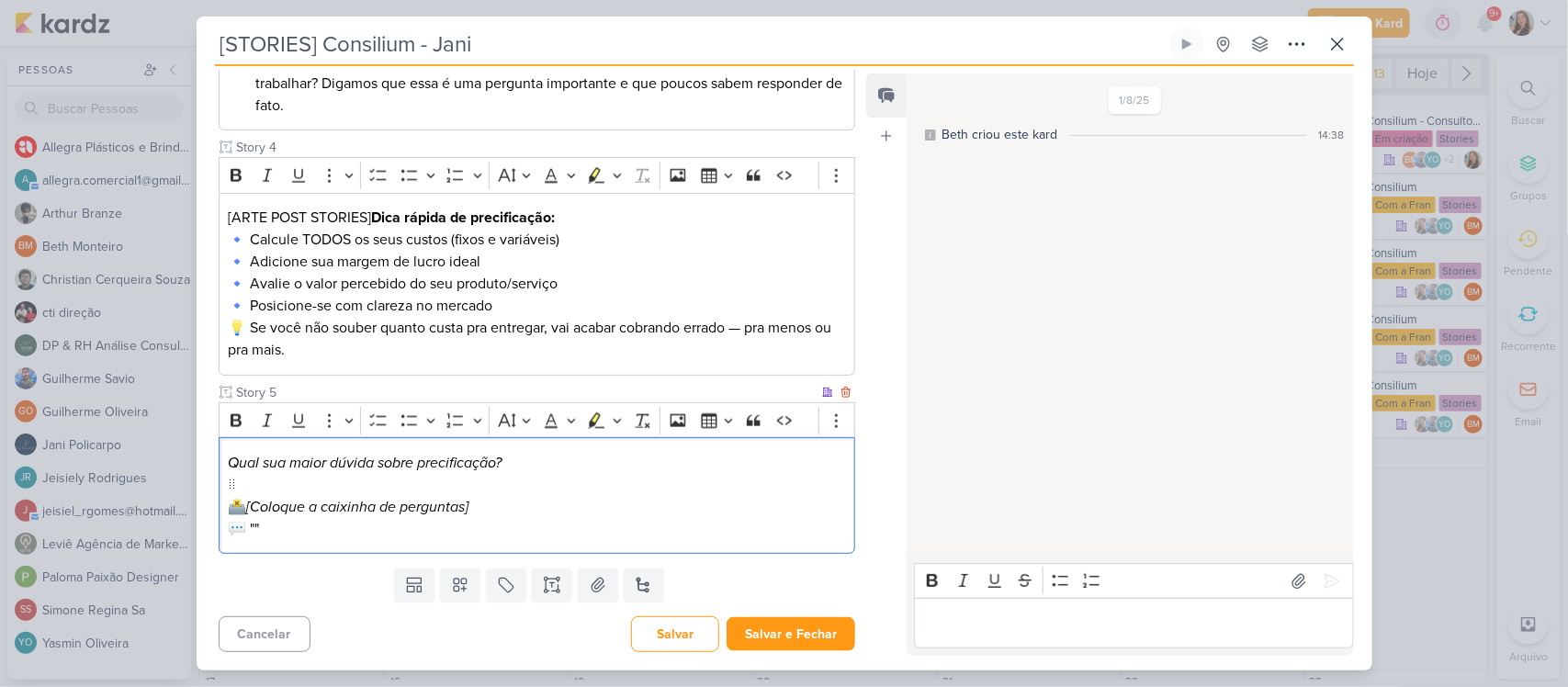 click on "Vídeo: Quer ajuda pra entender se está cobrando certo? Qual sua maior dúvida sobre precificação? Me manda sua dúvida aqui que eu vou separar algumas pra responder em um vídeo especial sobre precificação. ⠀ 🗳️  [Coloque a caixinha de perguntas] 💬 """ at bounding box center (536, 496) 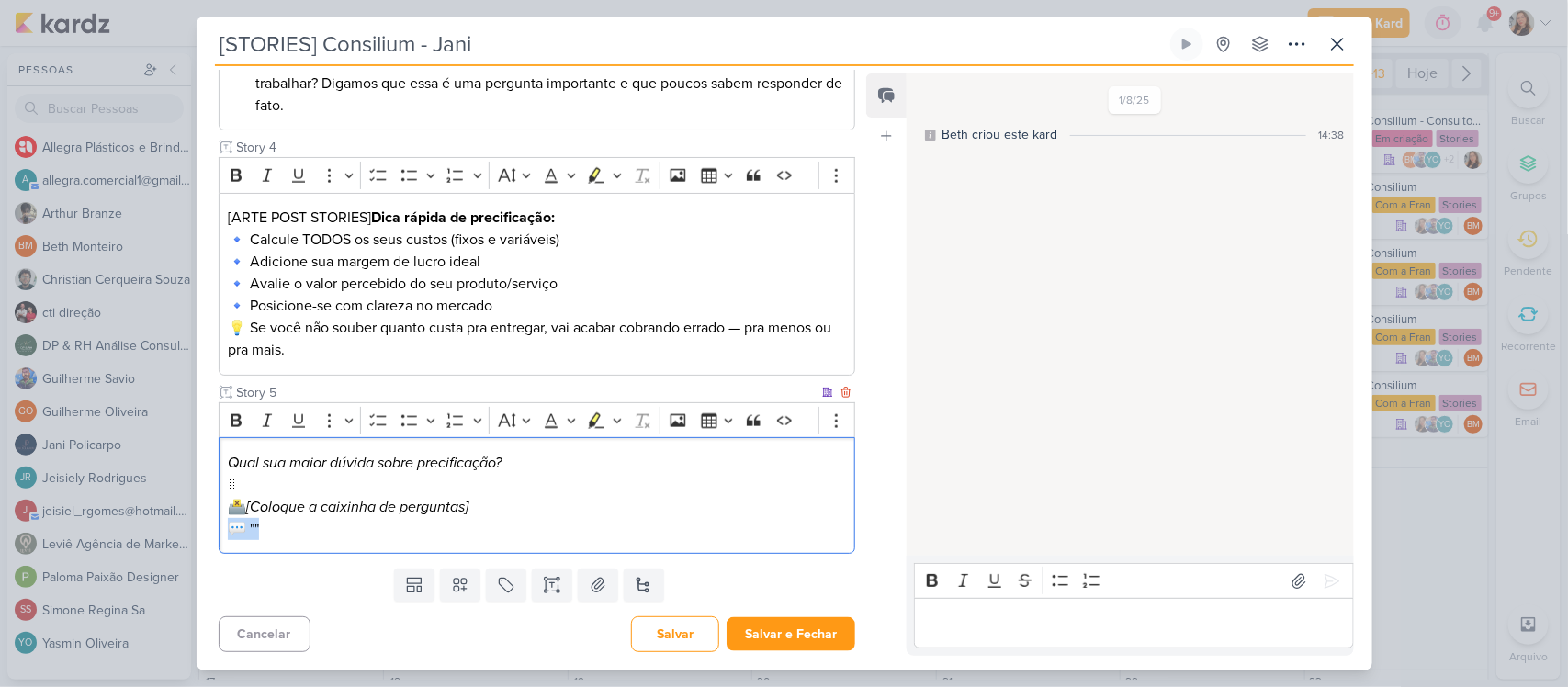 drag, startPoint x: 297, startPoint y: 530, endPoint x: 222, endPoint y: 535, distance: 75.166482 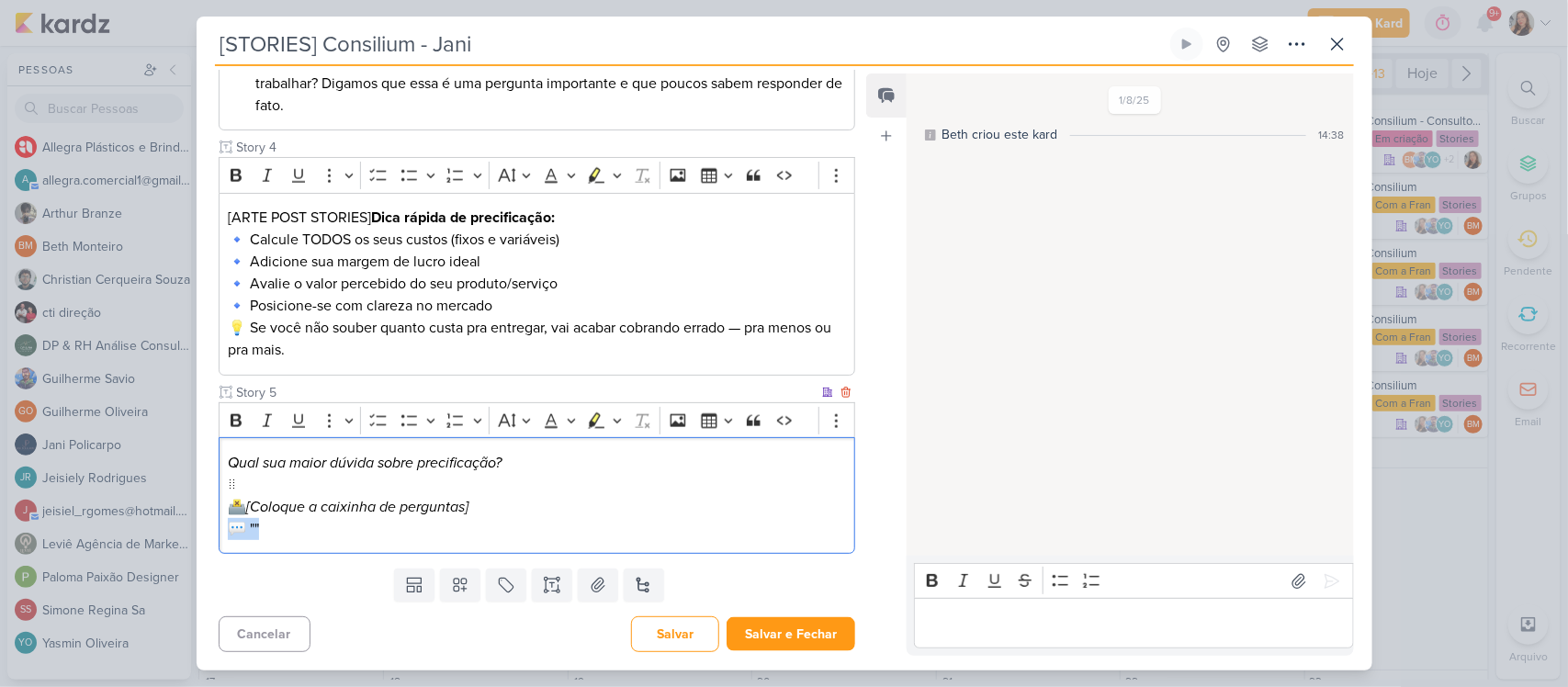 click on "Vídeo: Quer ajuda pra entender se está cobrando certo? Qual sua maior dúvida sobre precificação? Me manda sua dúvida aqui que eu vou separar algumas pra responder em um vídeo especial sobre precificação. ⠀ 🗳️  [Coloque a caixinha de perguntas] 💬 """ at bounding box center (537, 495) 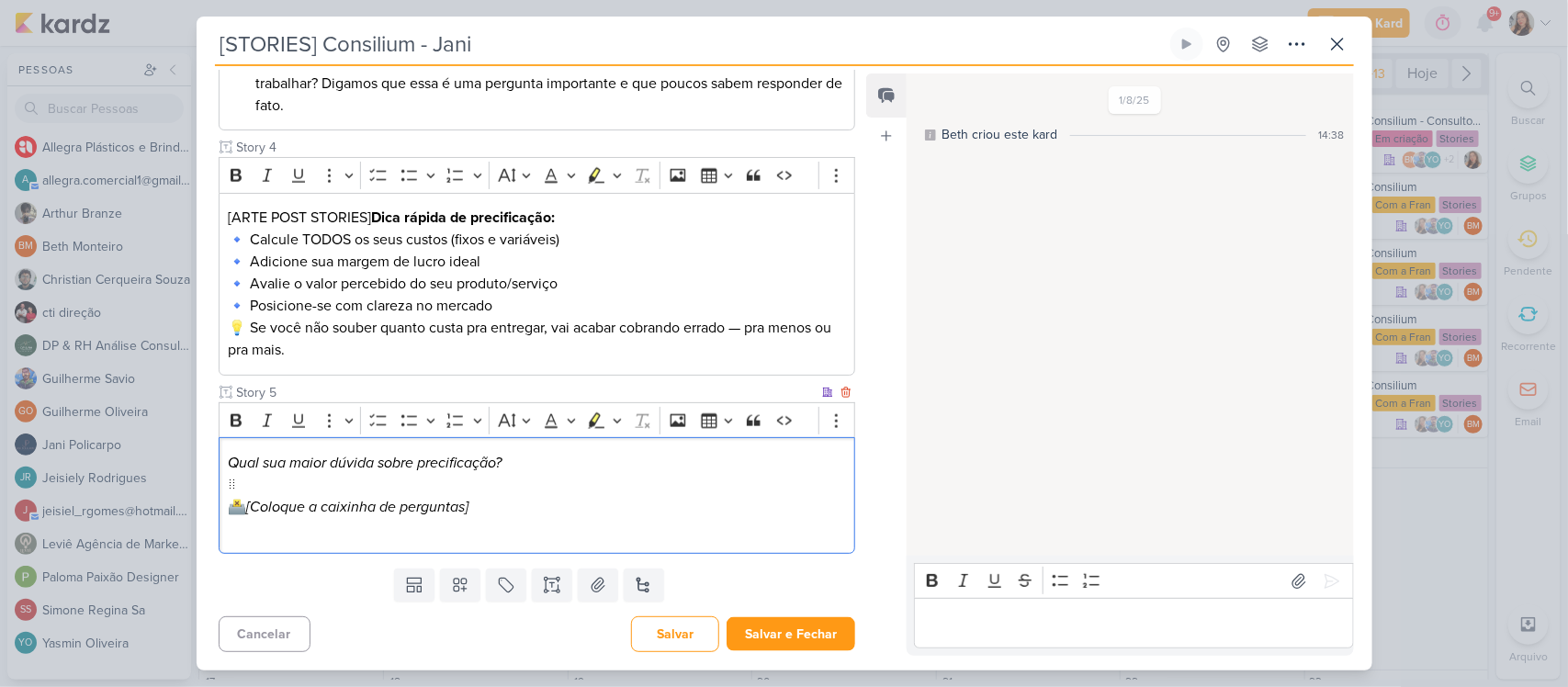 click on "[Coloque a caixinha de perguntas]" at bounding box center [357, 507] 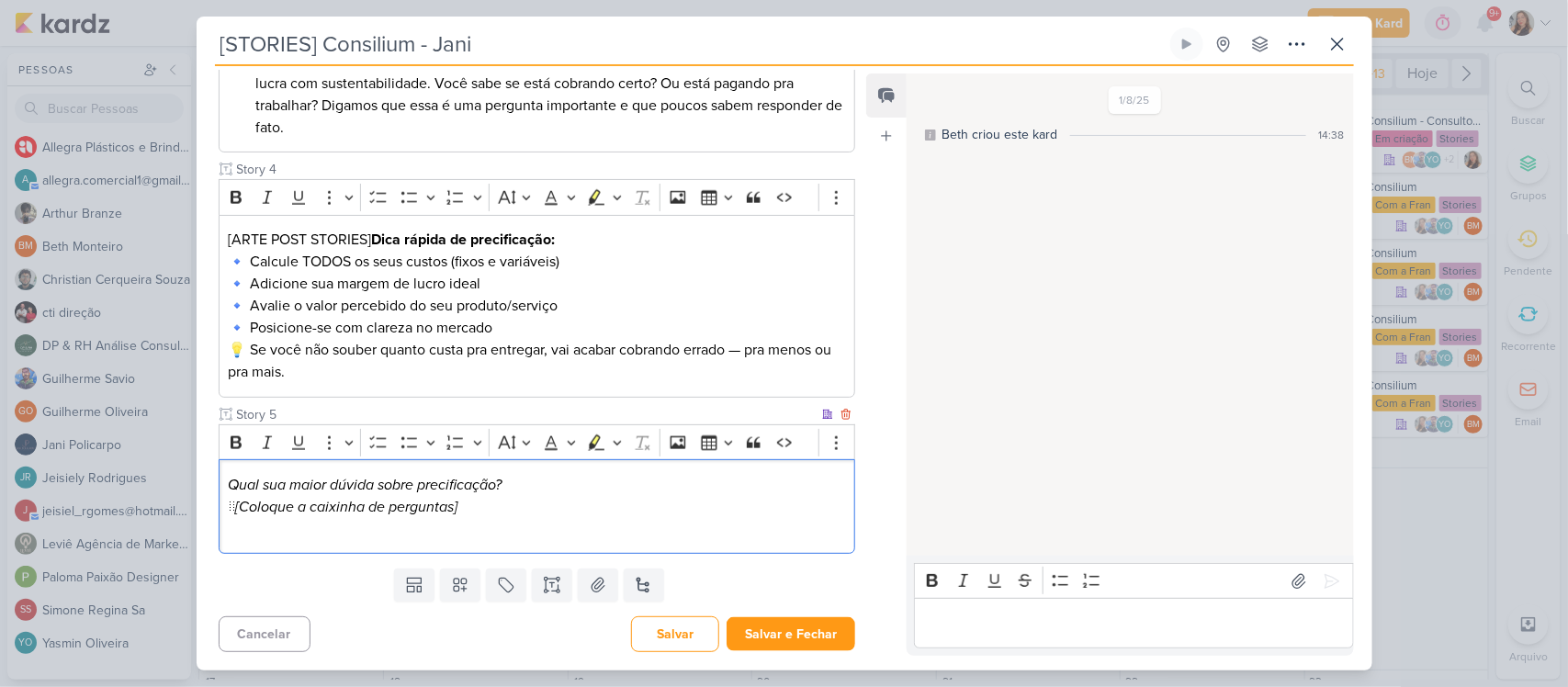 scroll, scrollTop: 906, scrollLeft: 0, axis: vertical 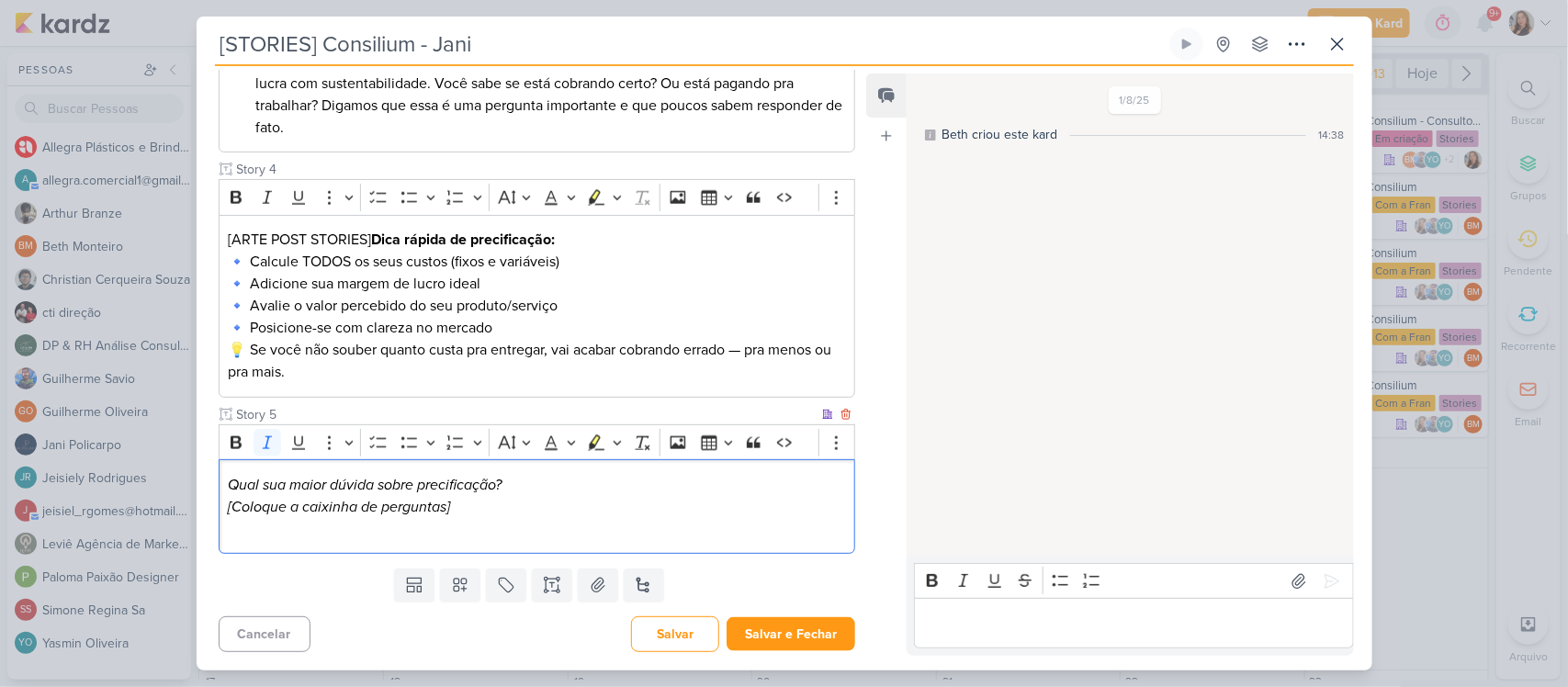 click on "Qual sua maior dúvida sobre precificação?" at bounding box center (365, 485) 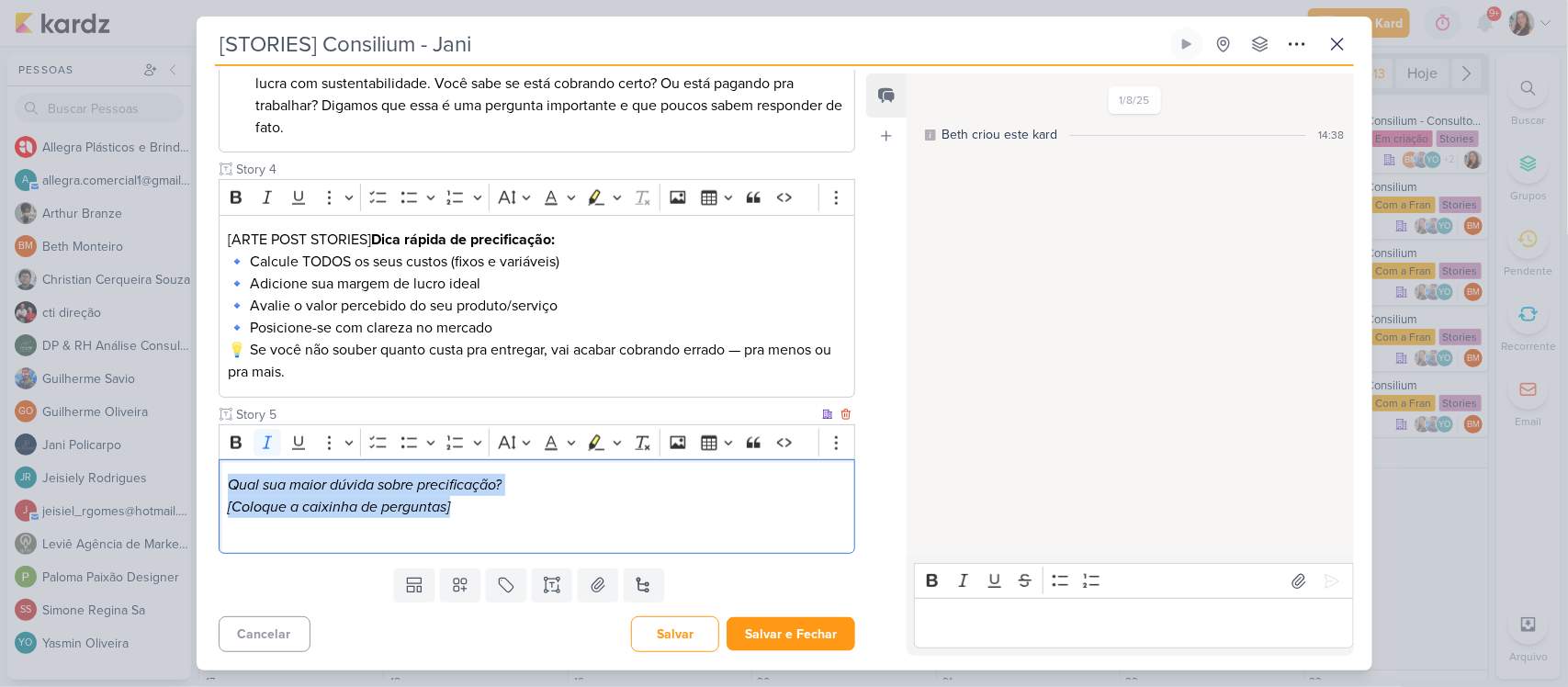 drag, startPoint x: 228, startPoint y: 439, endPoint x: 551, endPoint y: 515, distance: 331.82073 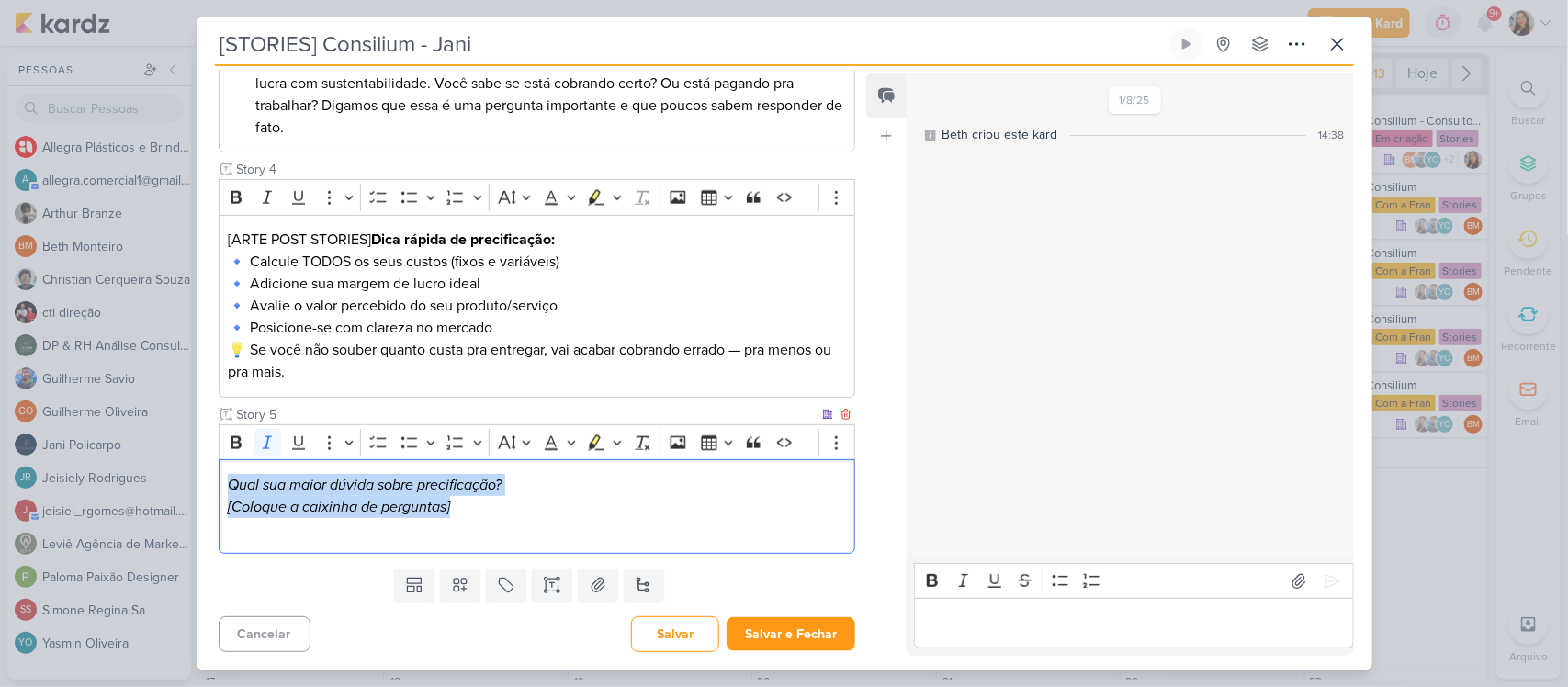 click on "Vídeo: Quer ajuda pra entender se está cobrando certo? Qual sua maior dúvida sobre precificação? Me manda sua dúvida aqui que eu vou separar algumas pra responder em um vídeo especial sobre precificação. [Coloque a caixinha de perguntas]" at bounding box center [536, 507] 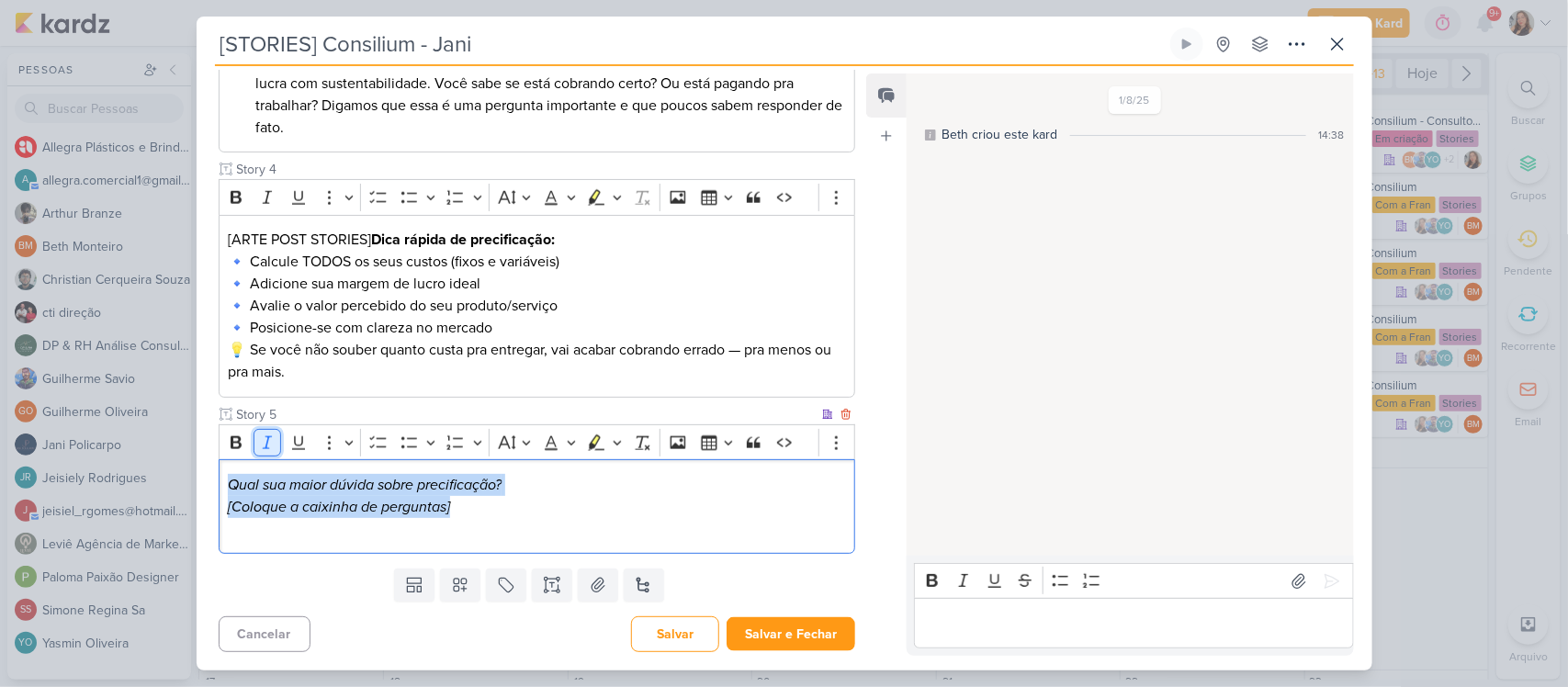 click 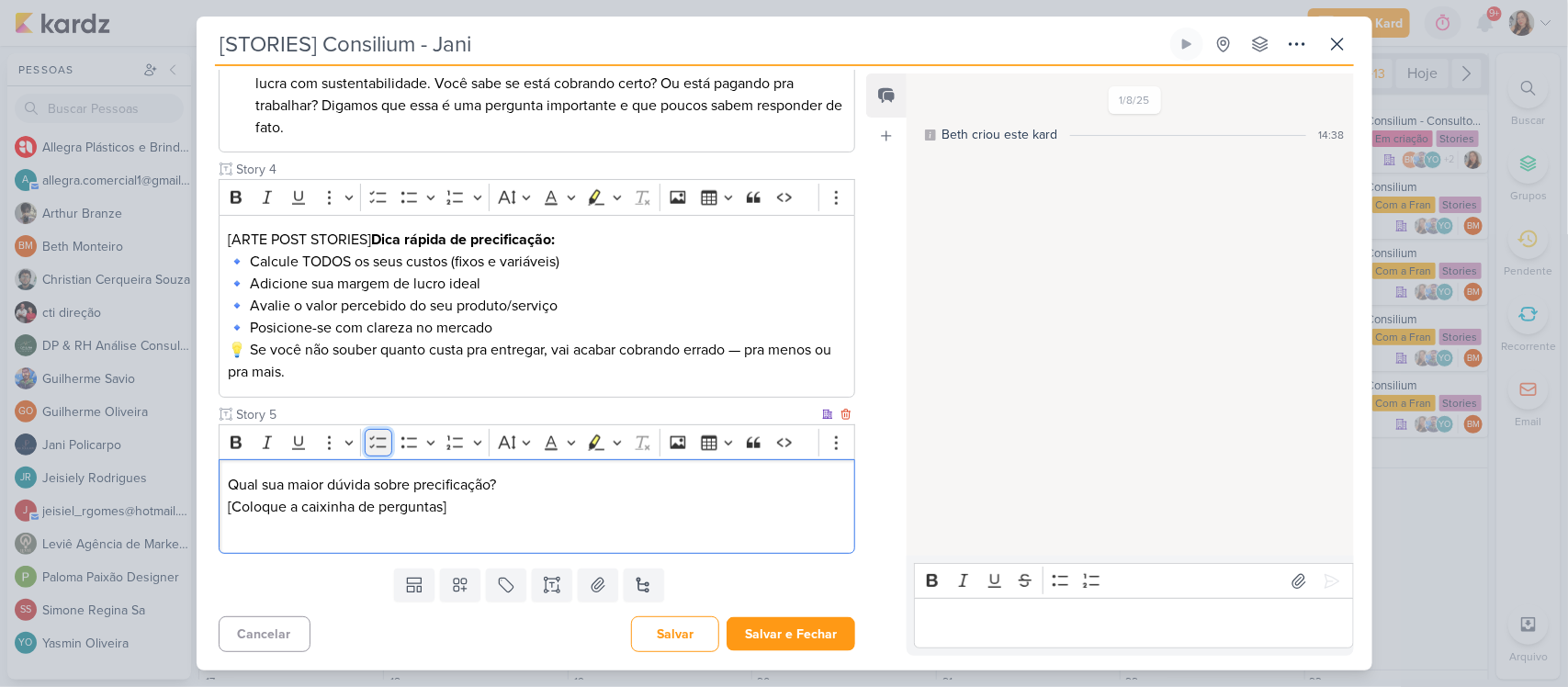 click 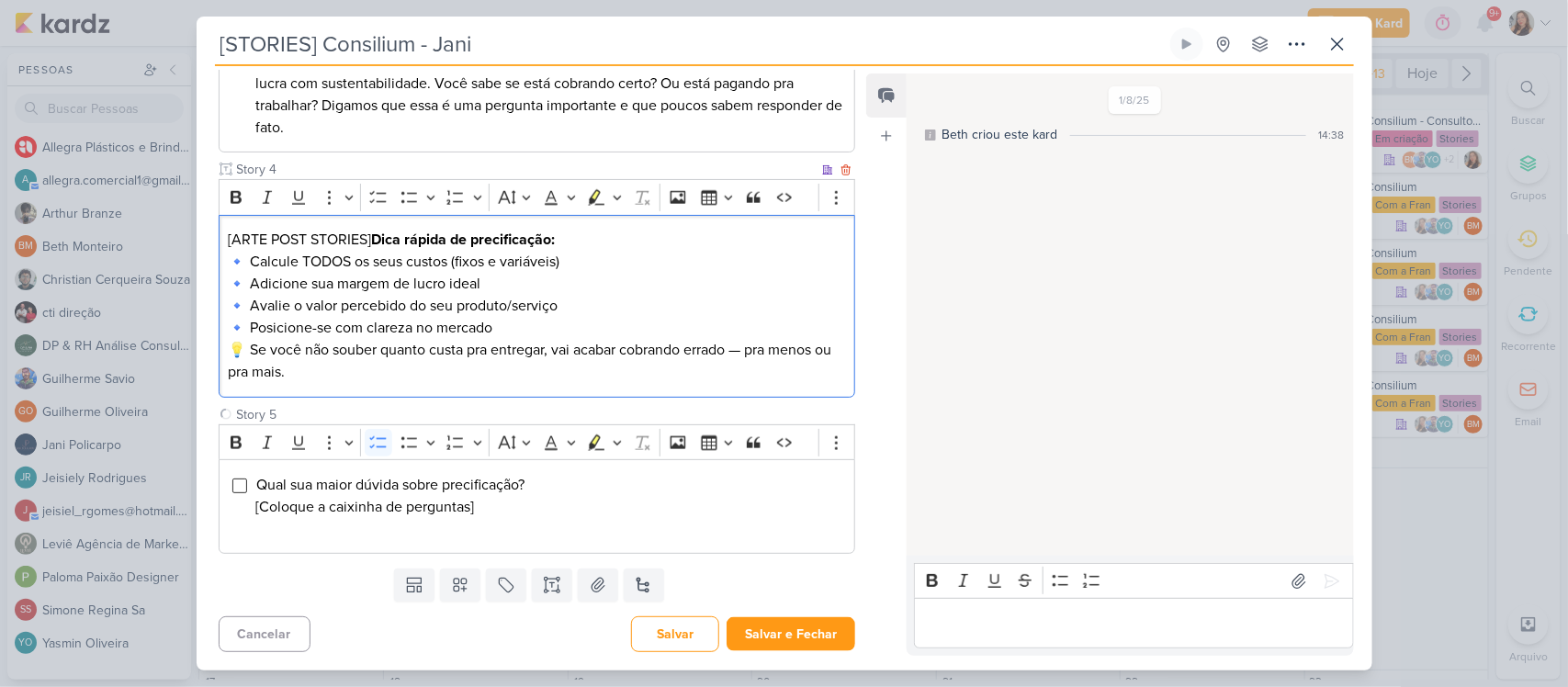 click on "[ARTE POST STORIES]  Dica rápida de precificação: 🔹 Calcule TODOS os seus custos (fixos e variáveis) 🔹 Adicione sua margem de lucro ideal 🔹 Avalie o valor percebido do seu produto/serviço 🔹 Posicione-se com clareza no mercado" at bounding box center (536, 284) 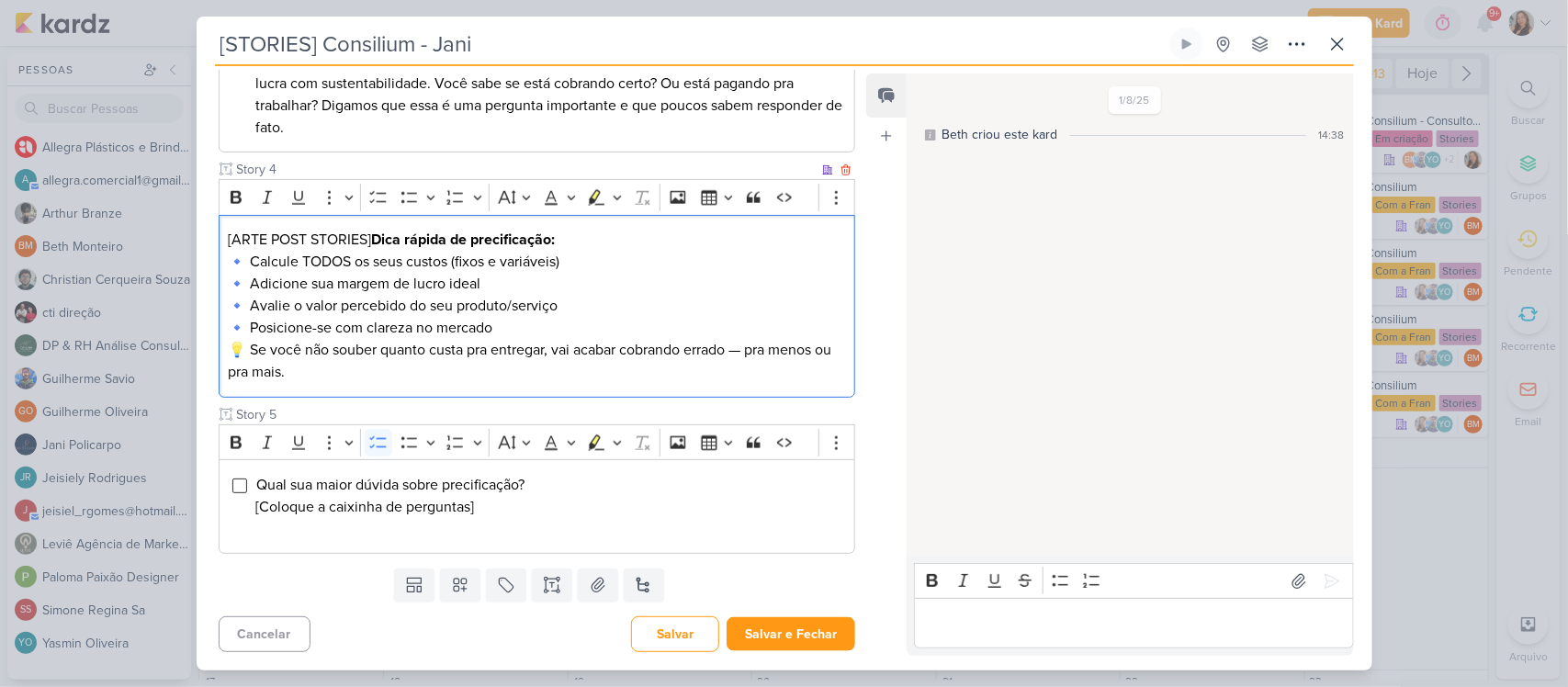 click on "[ARTE POST STORIES]  Dica rápida de precificação: 🔹 Calcule TODOS os seus custos (fixos e variáveis) 🔹 Adicione sua margem de lucro ideal 🔹 Avalie o valor percebido do seu produto/serviço 🔹 Posicione-se com clareza no mercado" at bounding box center (536, 284) 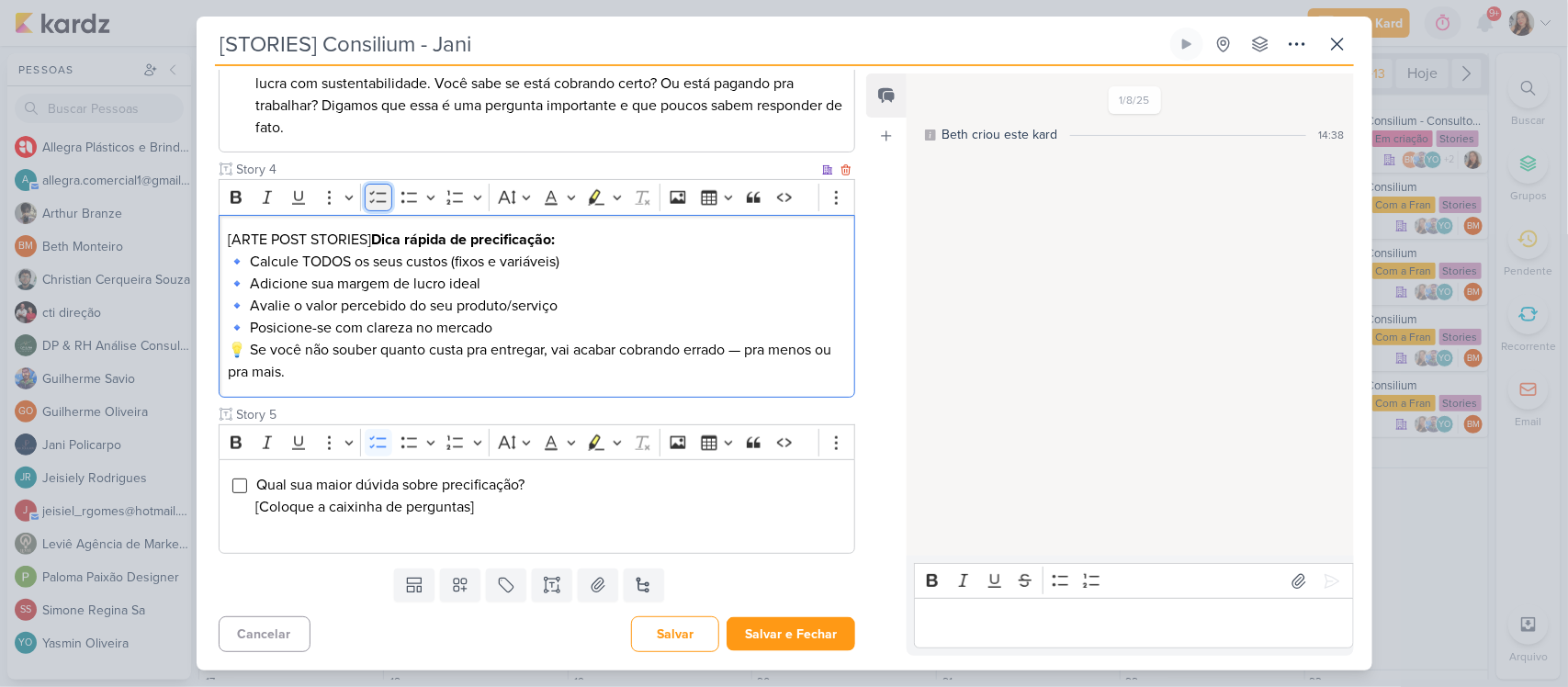 click 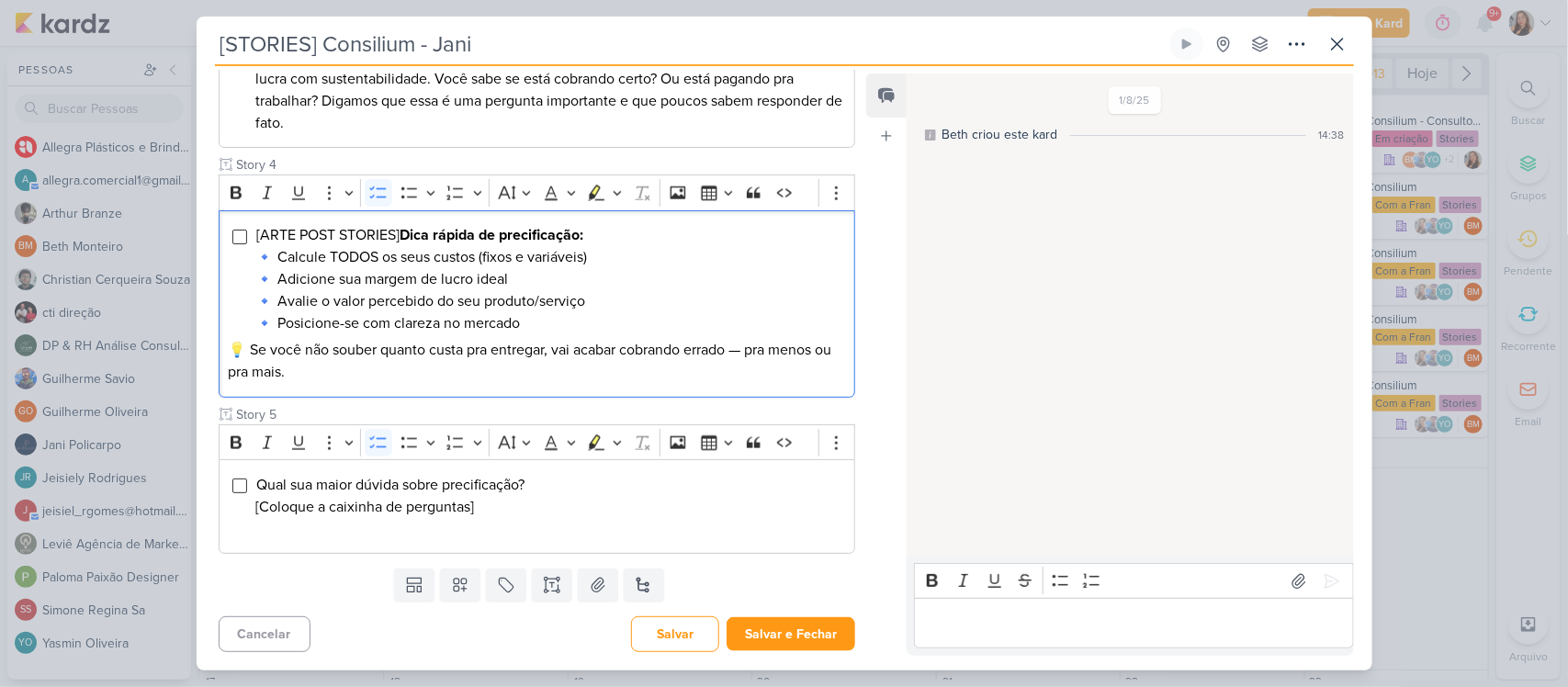 scroll, scrollTop: 910, scrollLeft: 0, axis: vertical 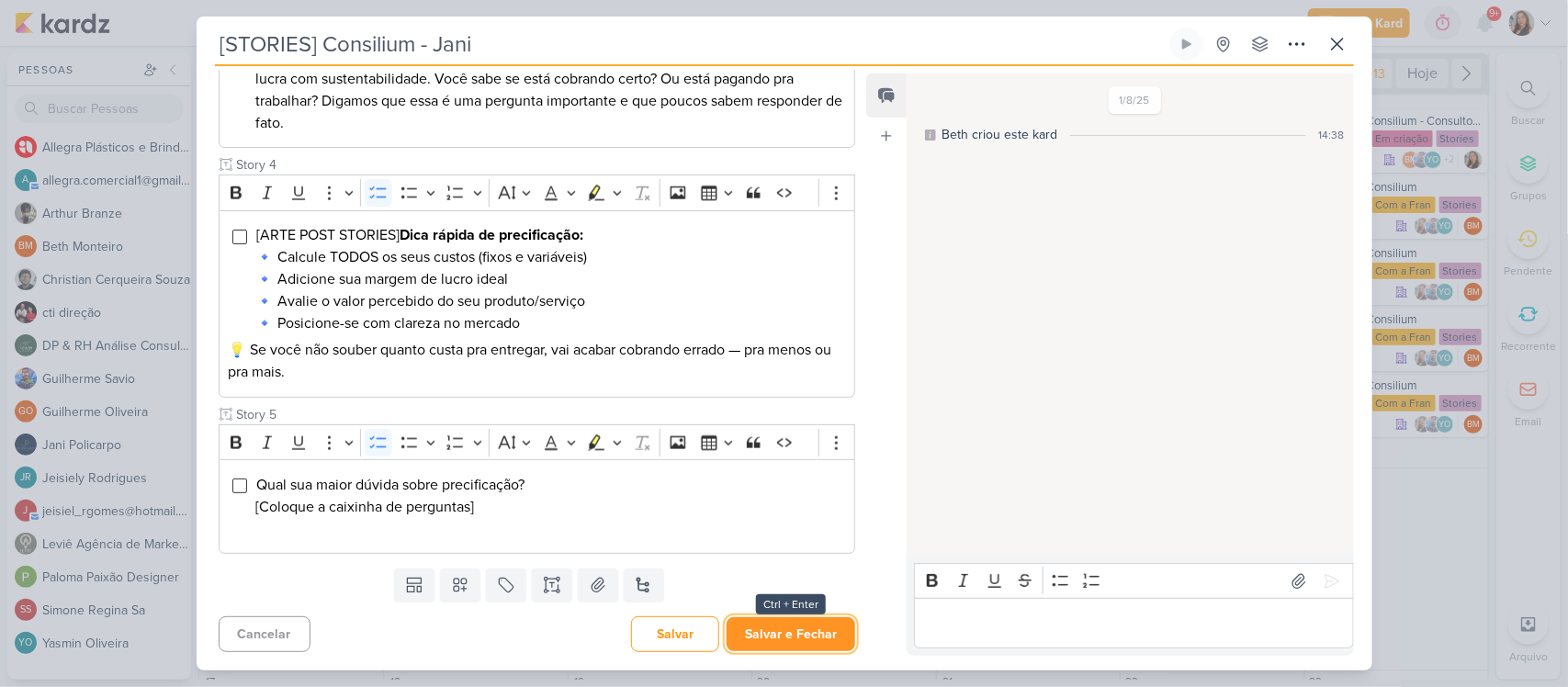 click on "Salvar e Fechar" at bounding box center [791, 634] 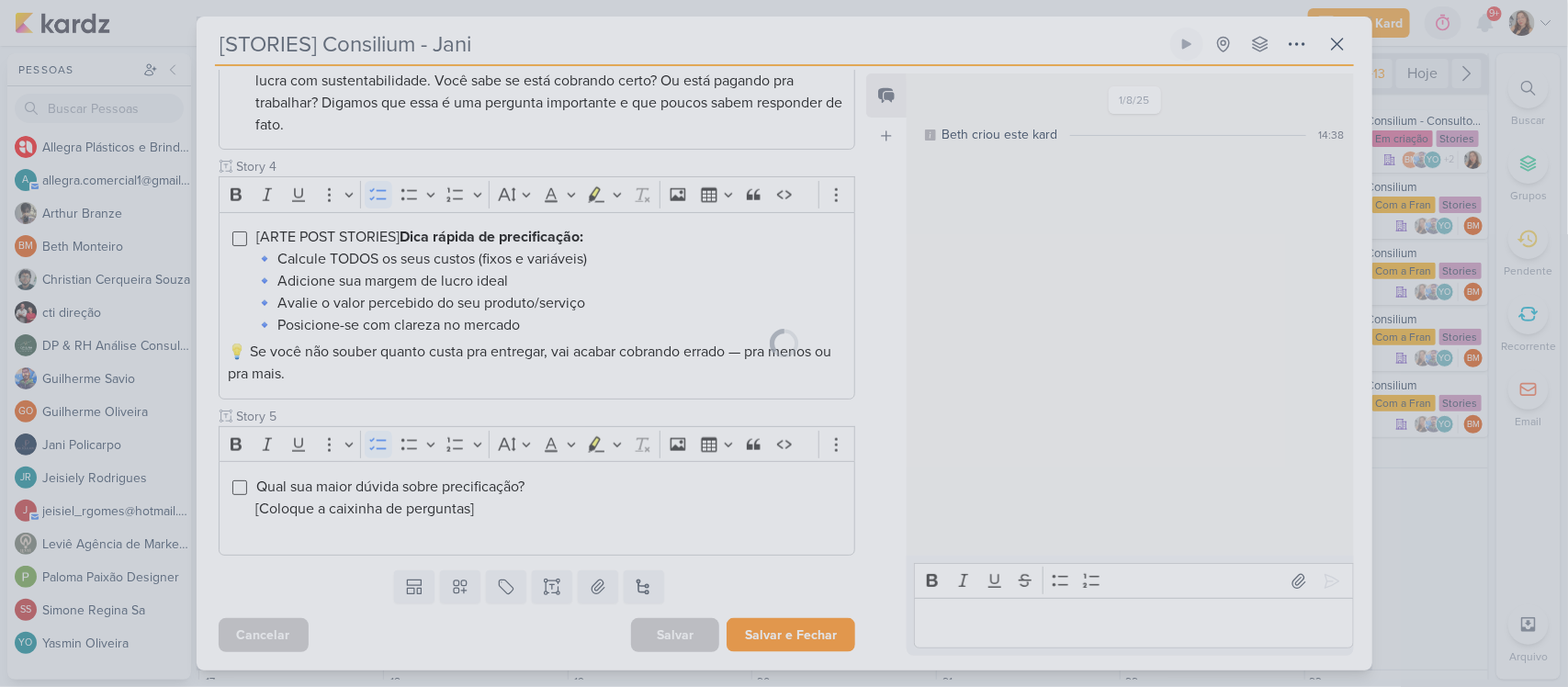 scroll, scrollTop: 907, scrollLeft: 0, axis: vertical 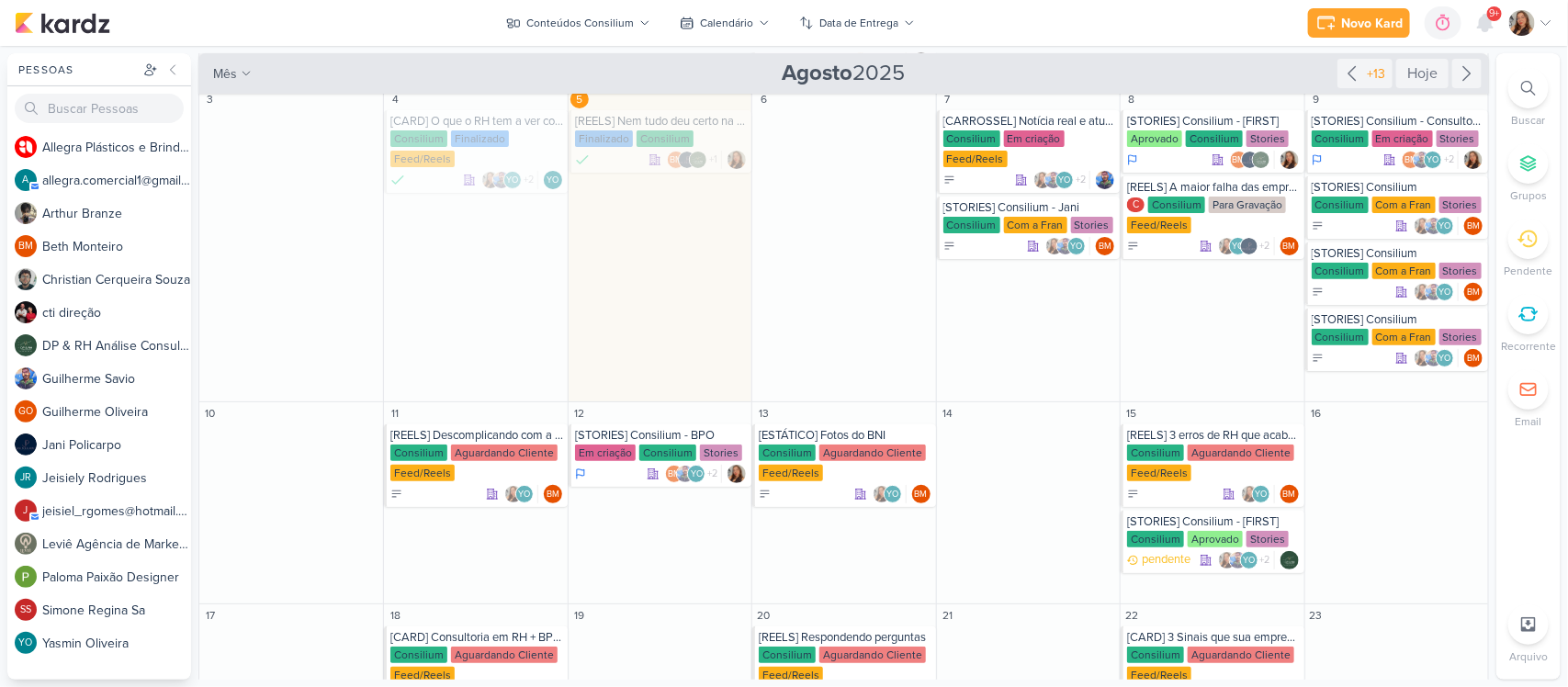 drag, startPoint x: 1491, startPoint y: 331, endPoint x: 1485, endPoint y: 277, distance: 54.33231 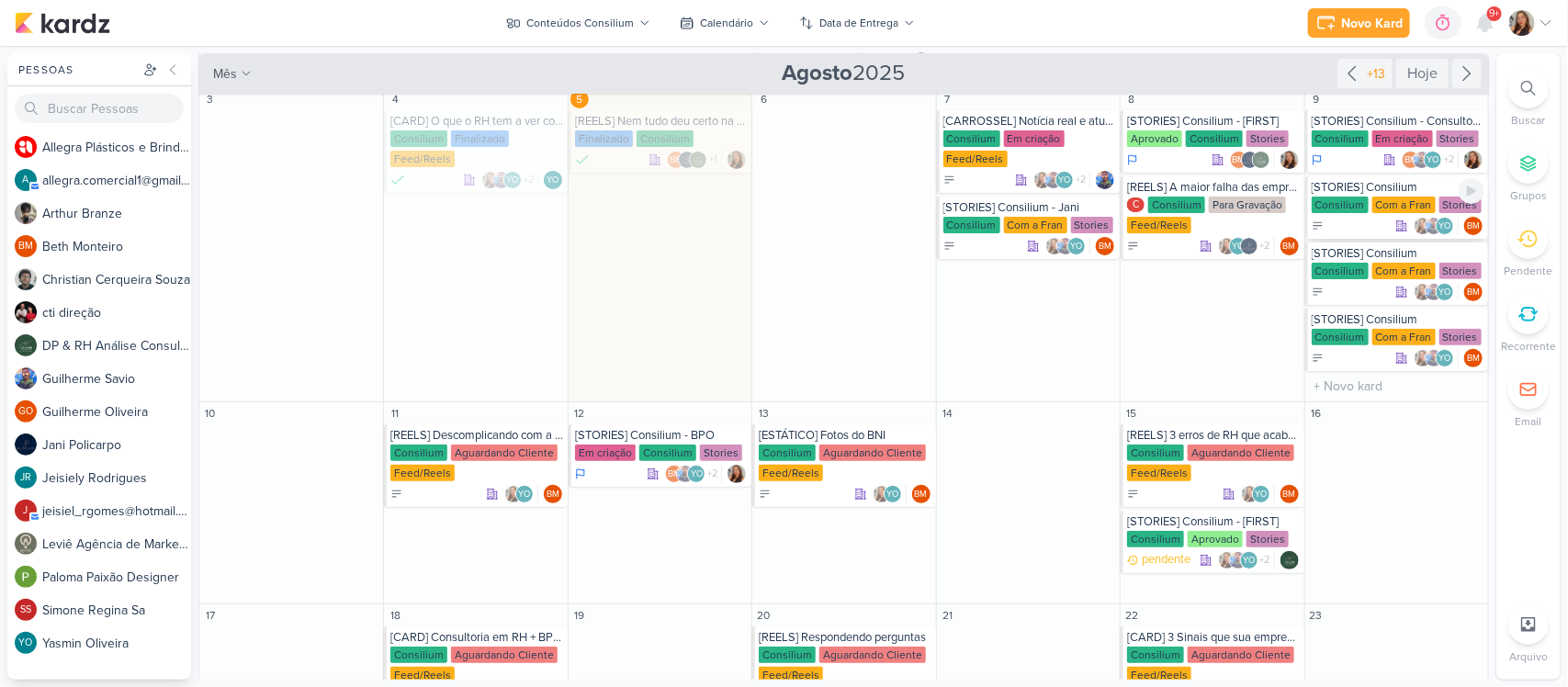 click on "Com a Fran" at bounding box center (1404, 205) 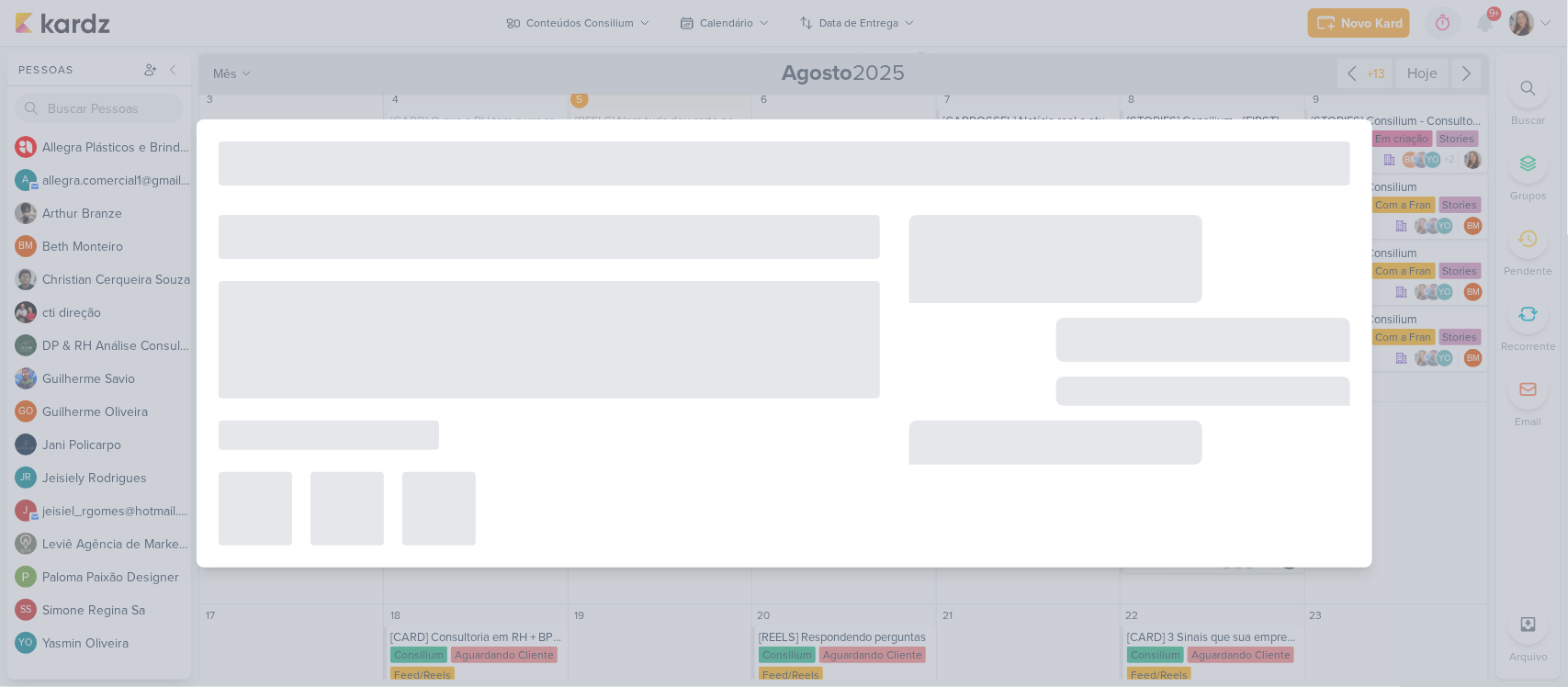 type on "[STORIES] Consilium" 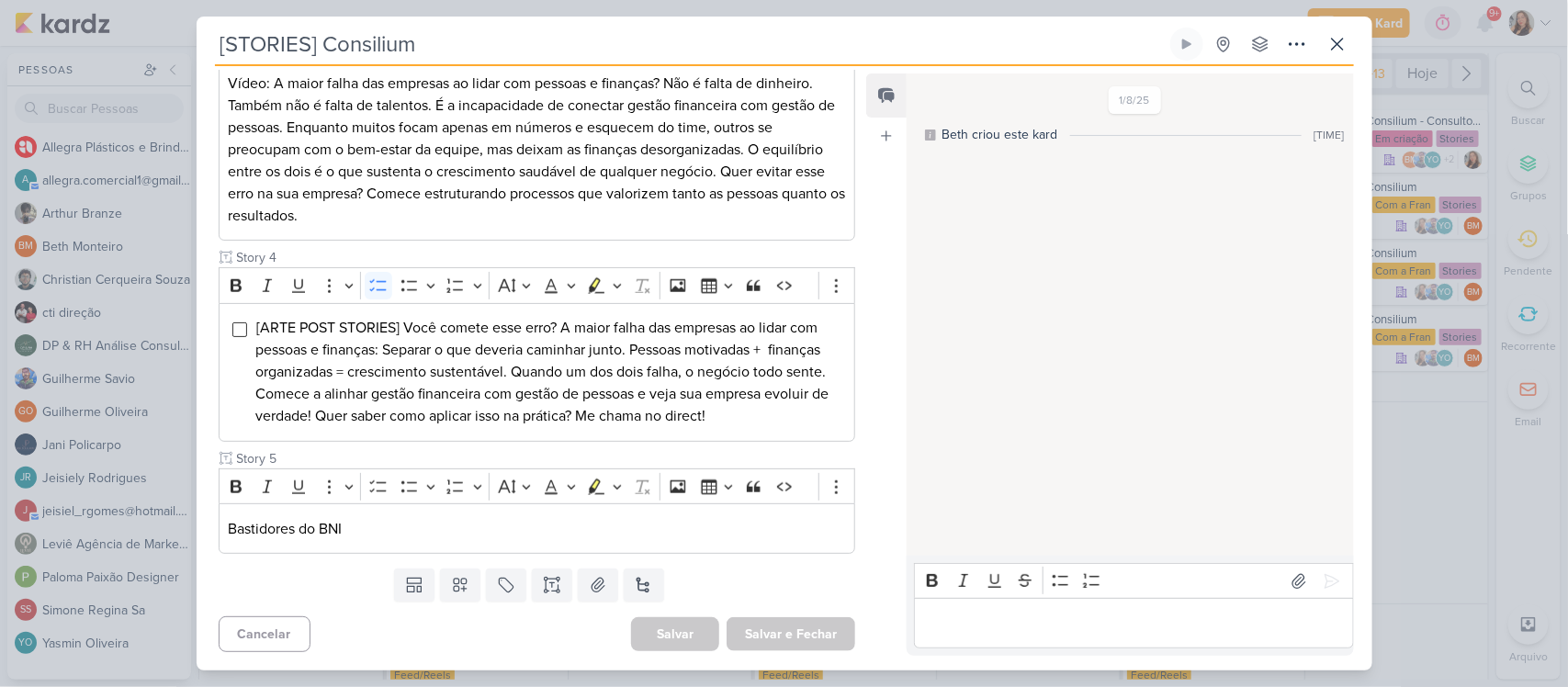 scroll, scrollTop: 0, scrollLeft: 0, axis: both 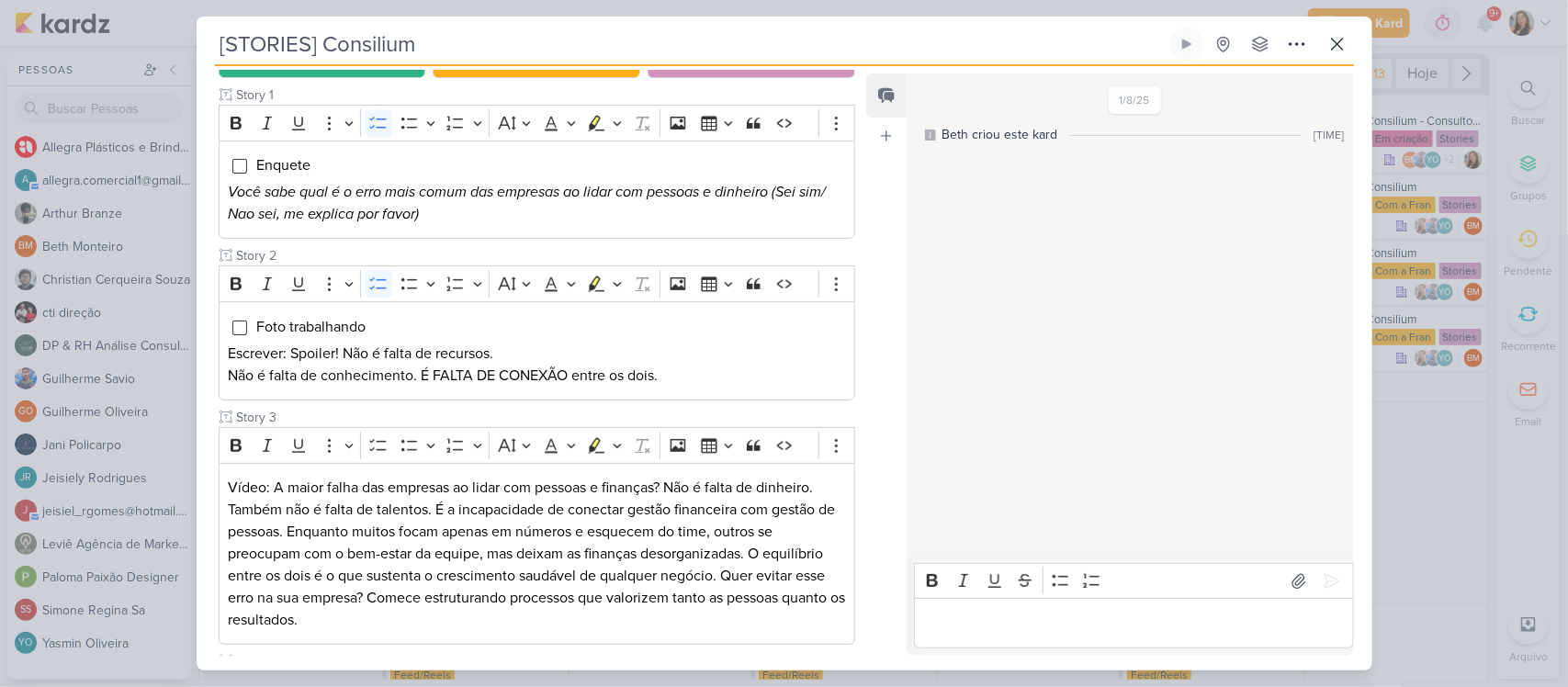 click on "Responsável
BM
[FIRST] [LAST]
Nenhum contato encontrado
criar new contact
Novo Contato
Digite um endereço de email para criar um contato. Não se preocupe, tomaremos conta de todas as suas interações com esse contato através do email para que você possa colaborar com qualquer pessoa sem sair do Kardz
Email" at bounding box center [530, 363] 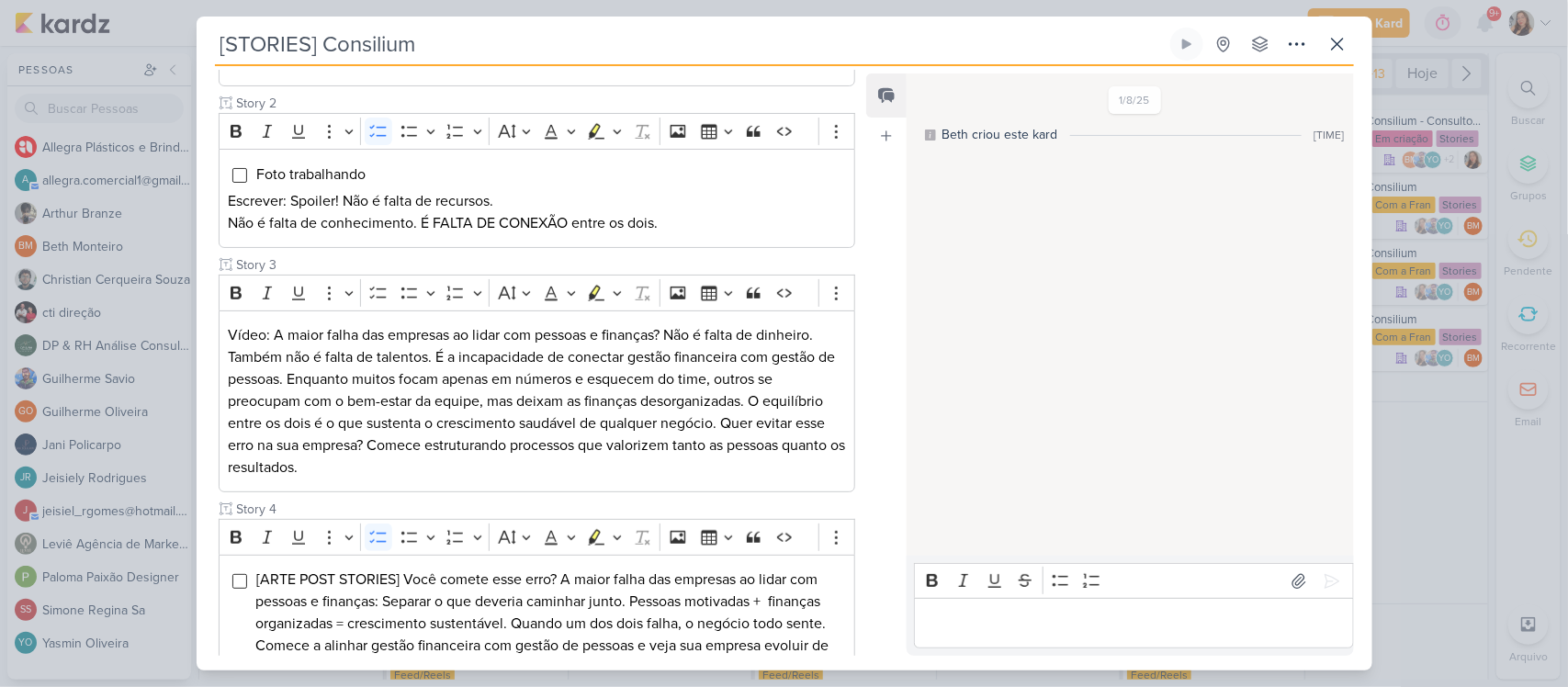 scroll, scrollTop: 368, scrollLeft: 0, axis: vertical 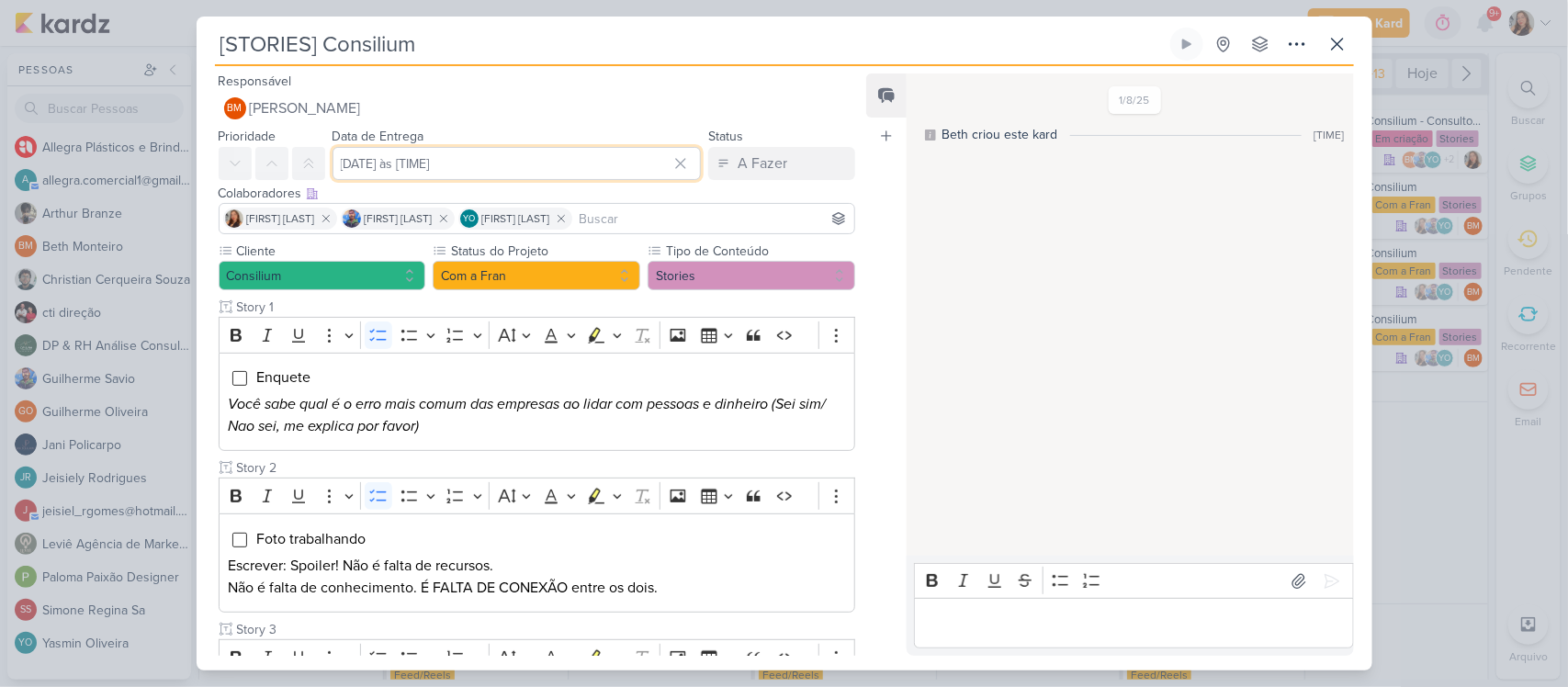 click on "[DATE] às [TIME]" at bounding box center (517, 163) 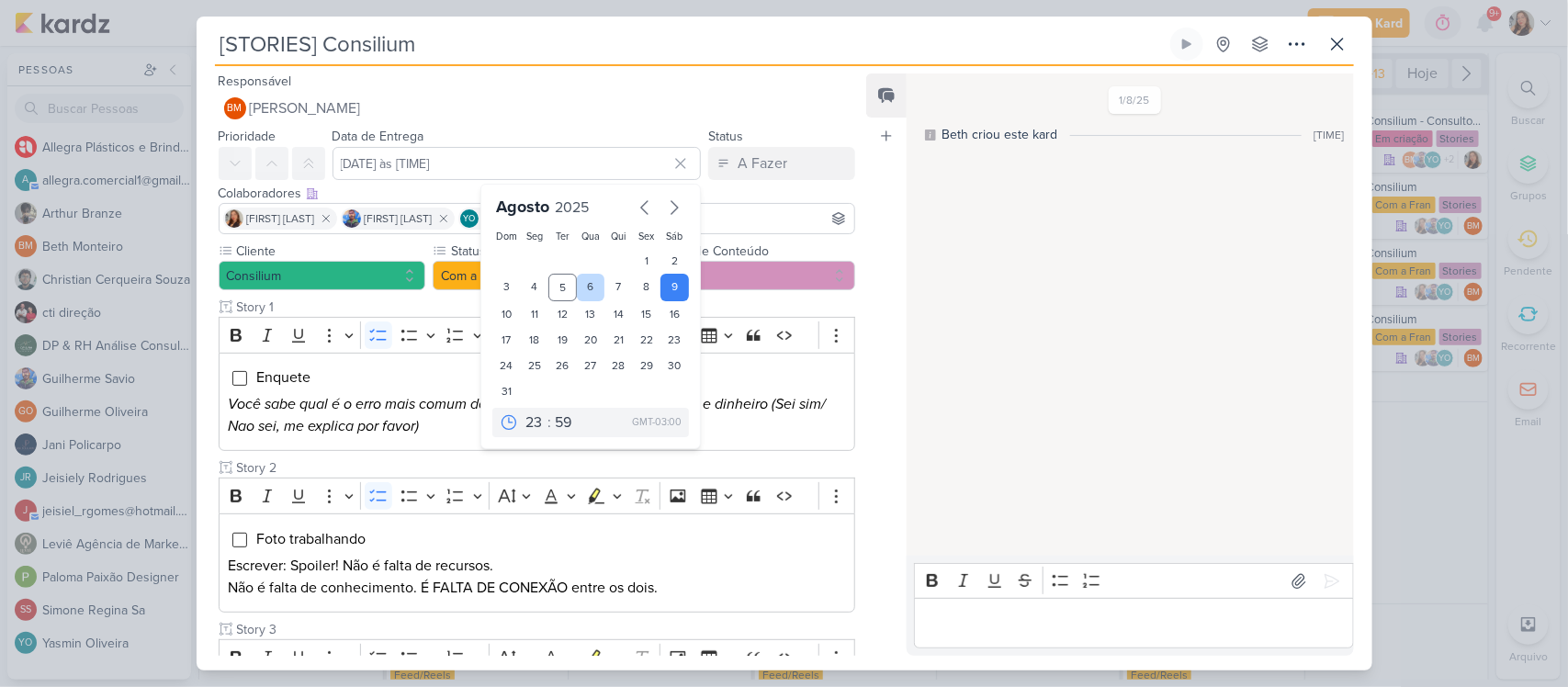 click on "6" at bounding box center (591, 287) 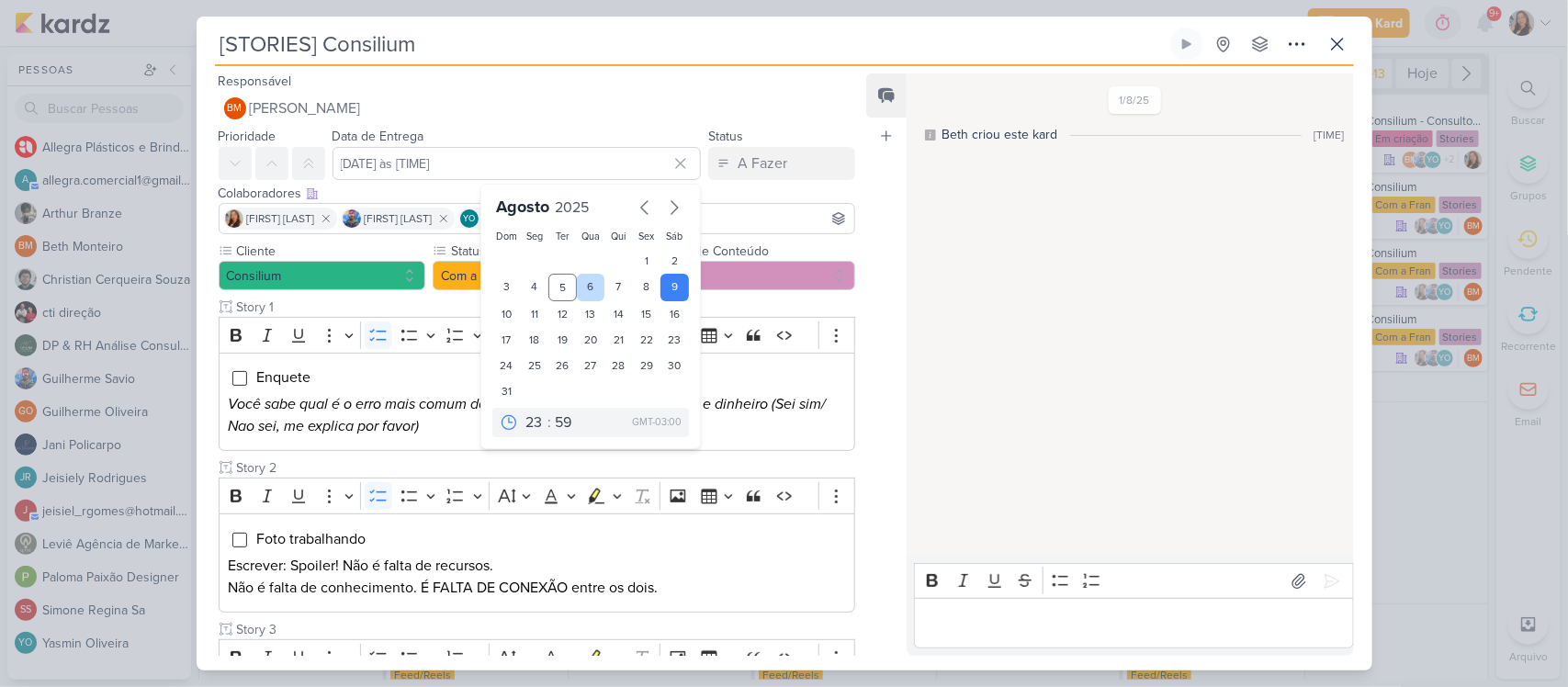 type on "6 de agosto de 2025 às 23:59" 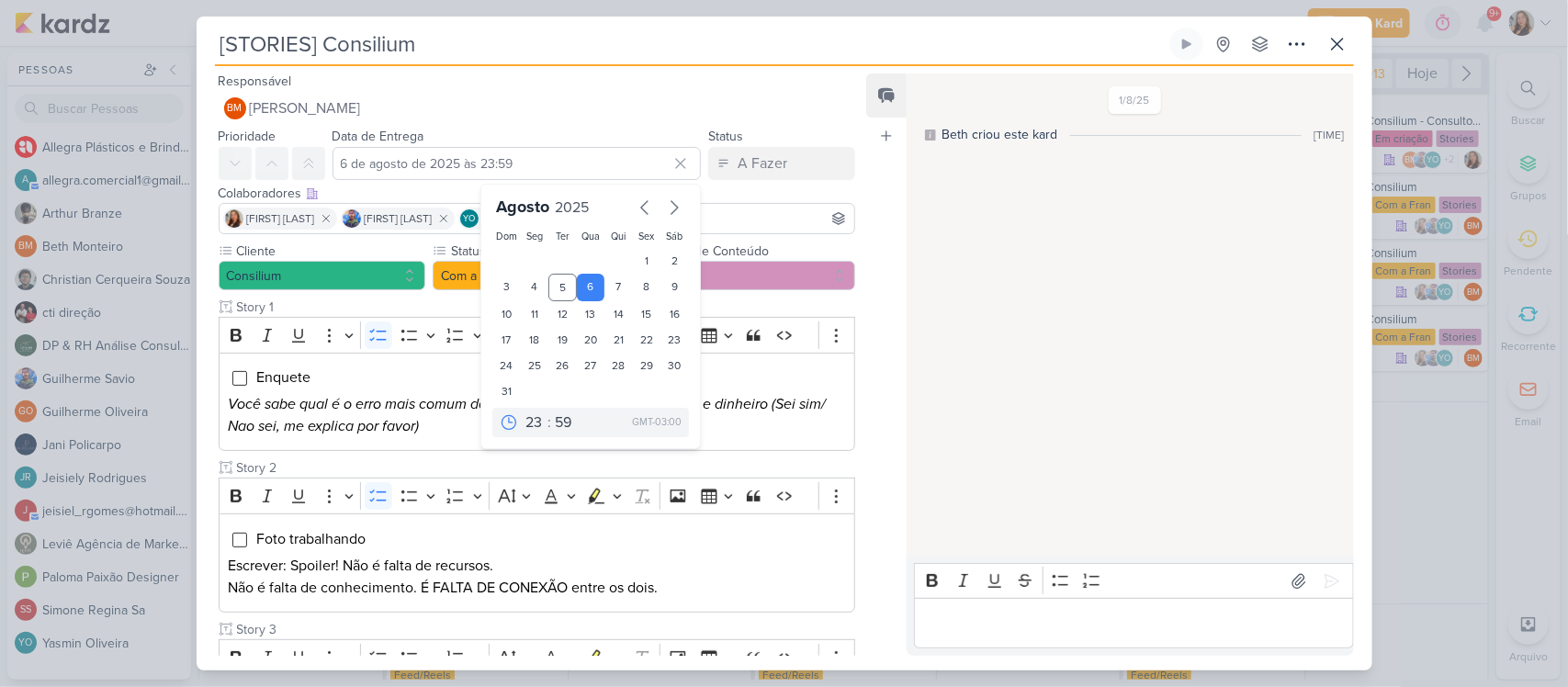click at bounding box center (714, 219) 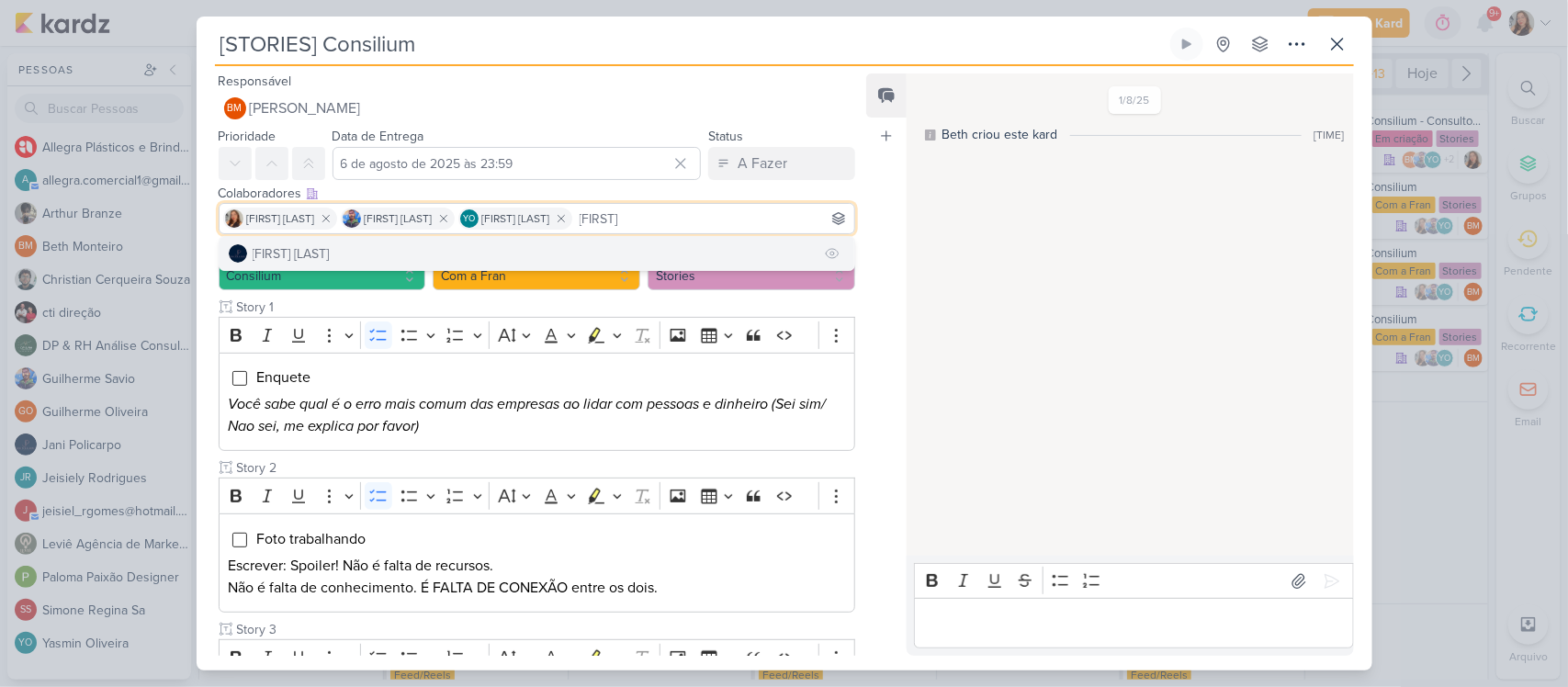 type on "[FIRST]" 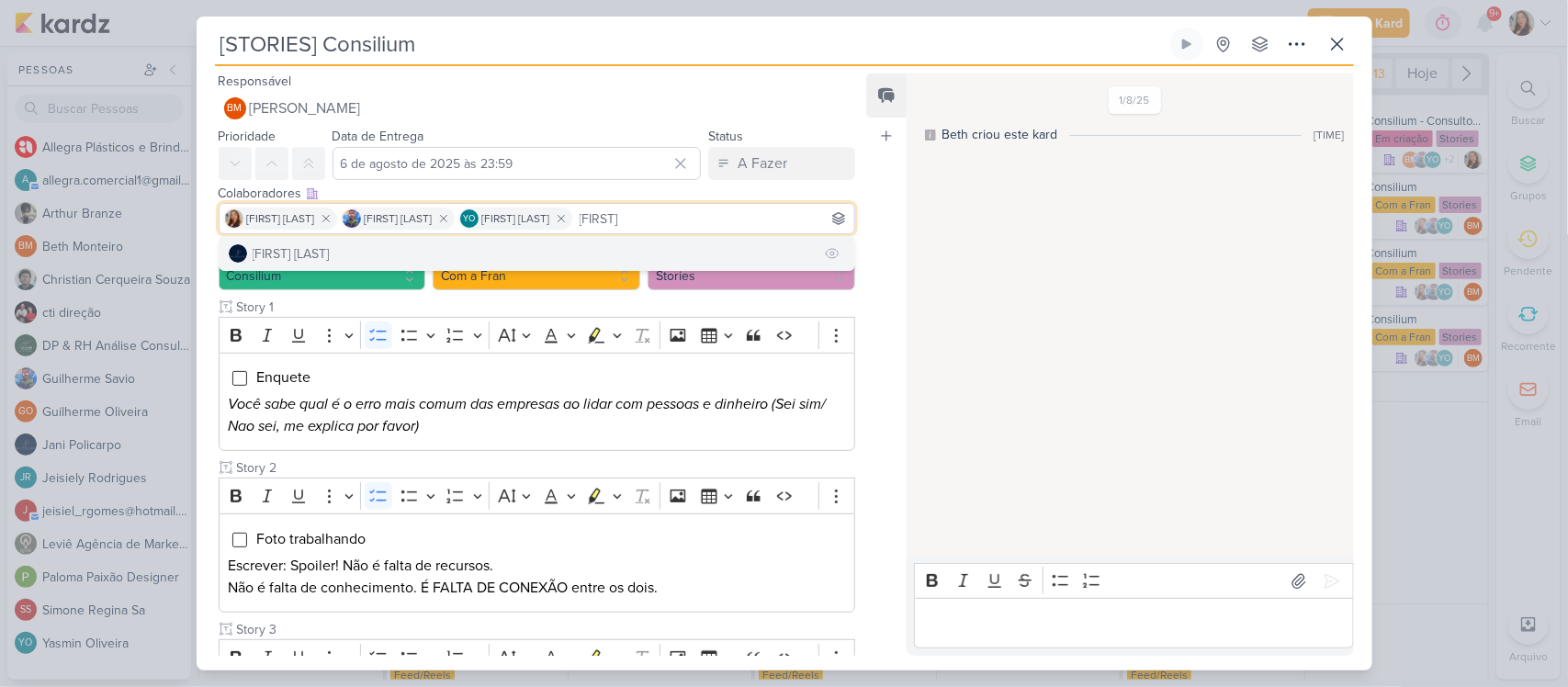 click on "[FIRST] [LAST]" at bounding box center (537, 253) 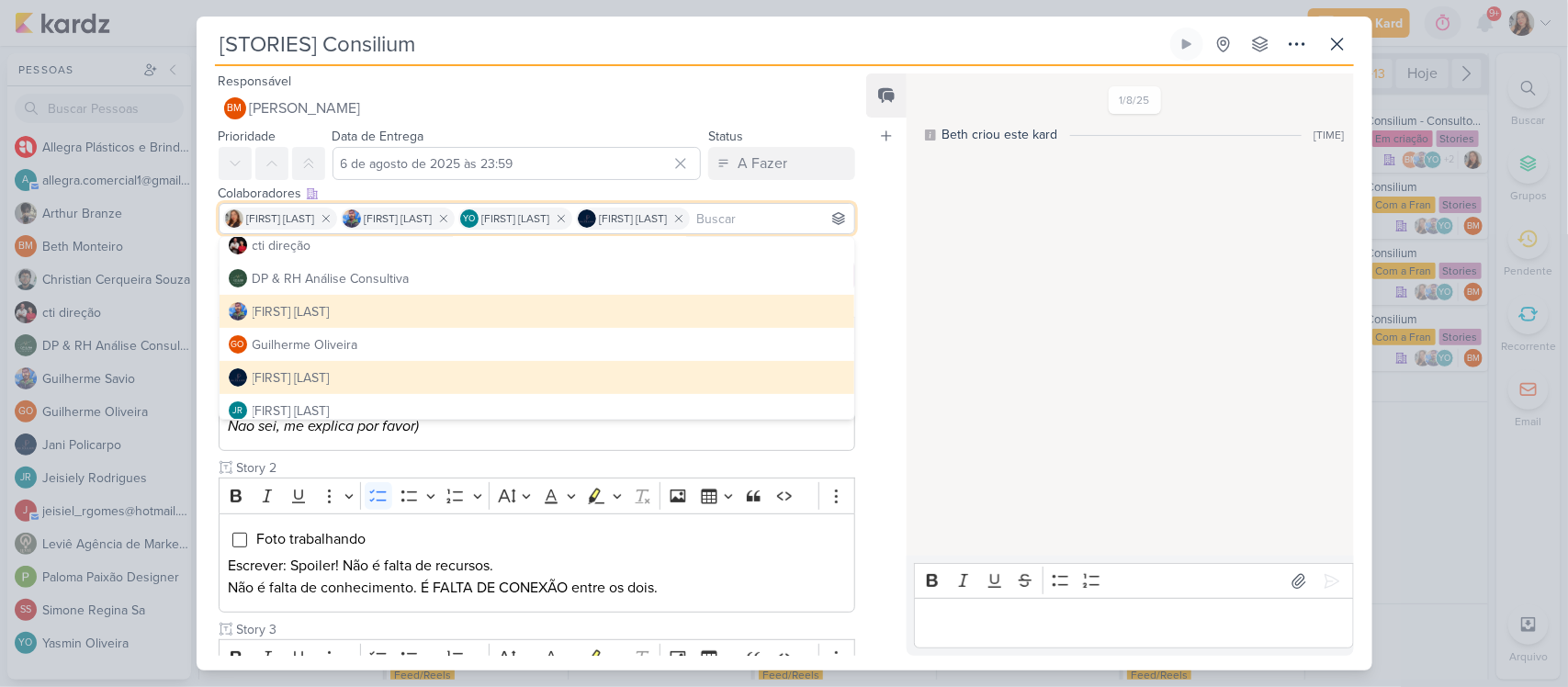 scroll, scrollTop: 209, scrollLeft: 0, axis: vertical 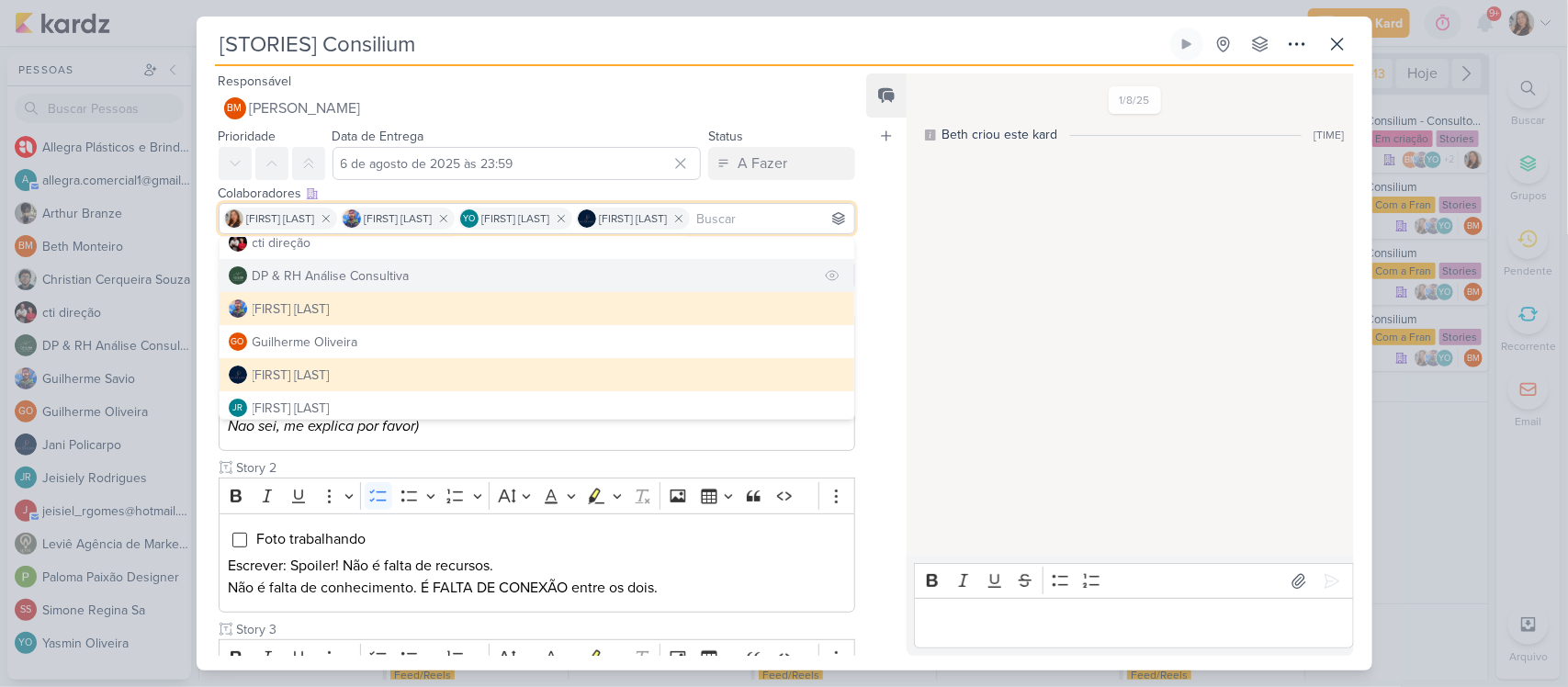 click on "DP & RH Análise Consultiva" at bounding box center (537, 276) 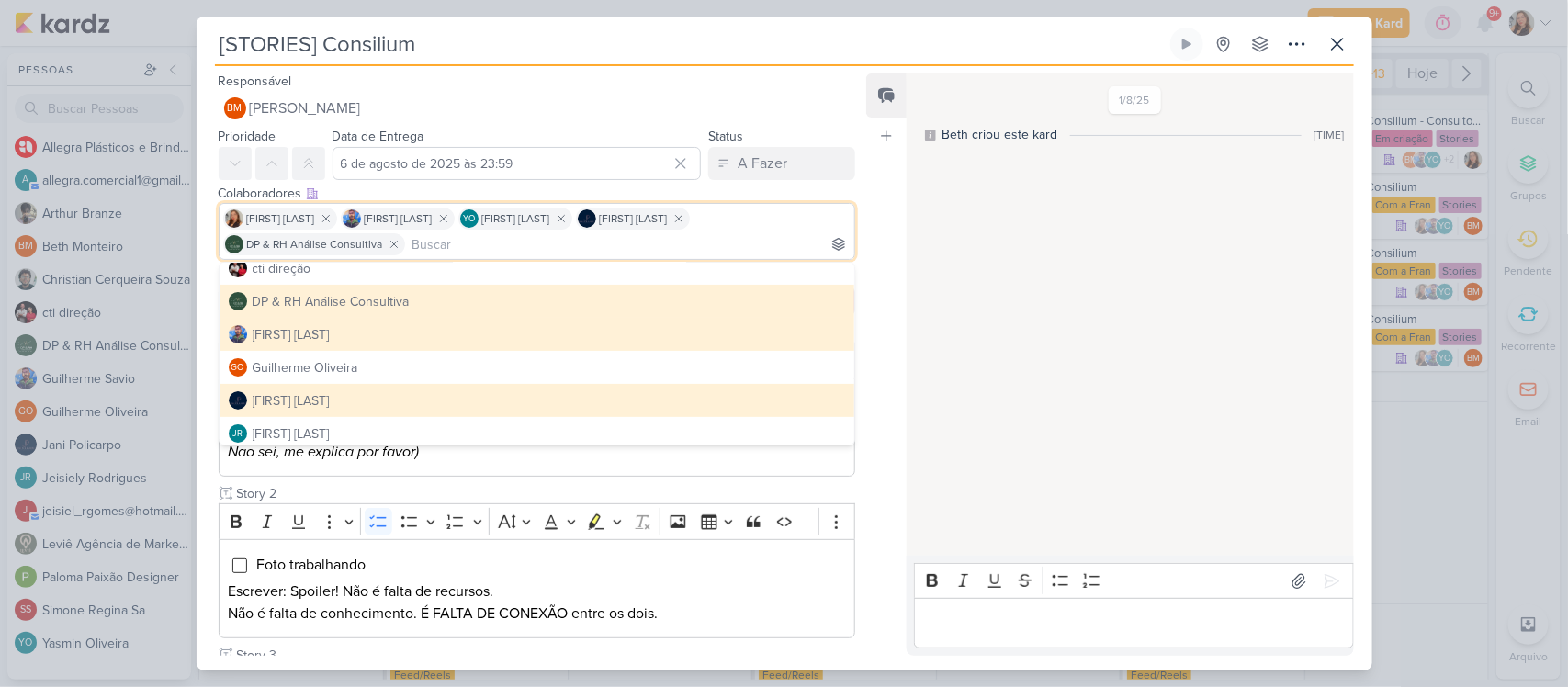 click on "Feed
Atrelar email
Solte o email para atrelar ao kard" at bounding box center (886, 365) 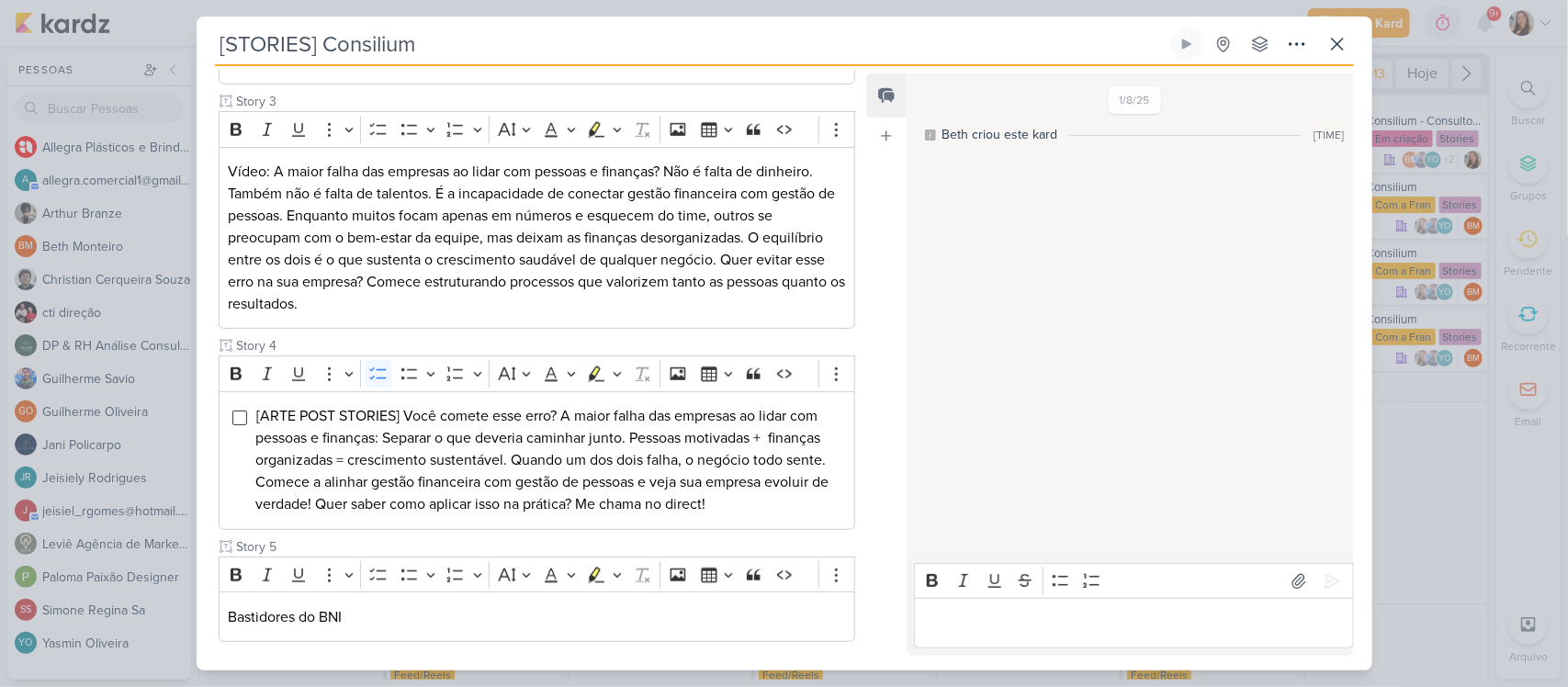 scroll, scrollTop: 645, scrollLeft: 0, axis: vertical 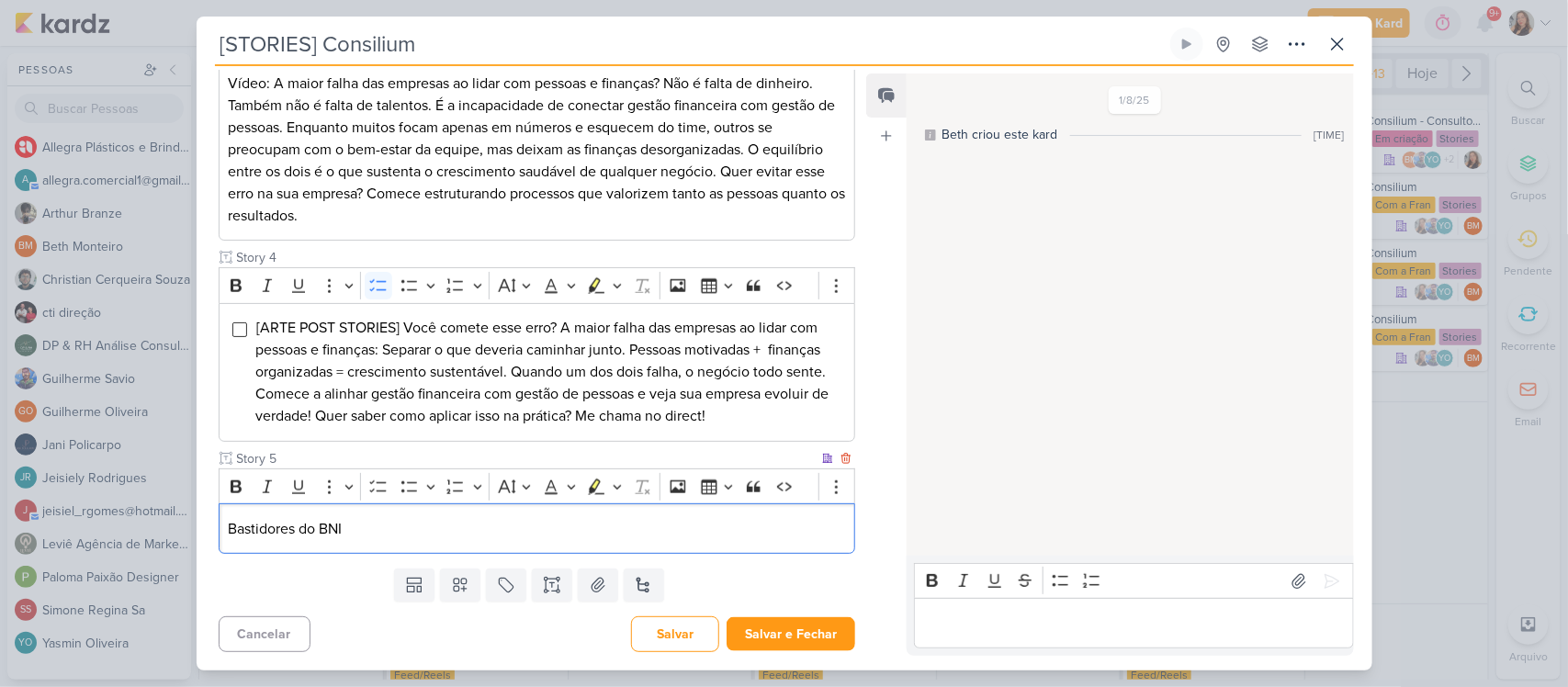 click on "Bastidores do BNI" at bounding box center (536, 529) 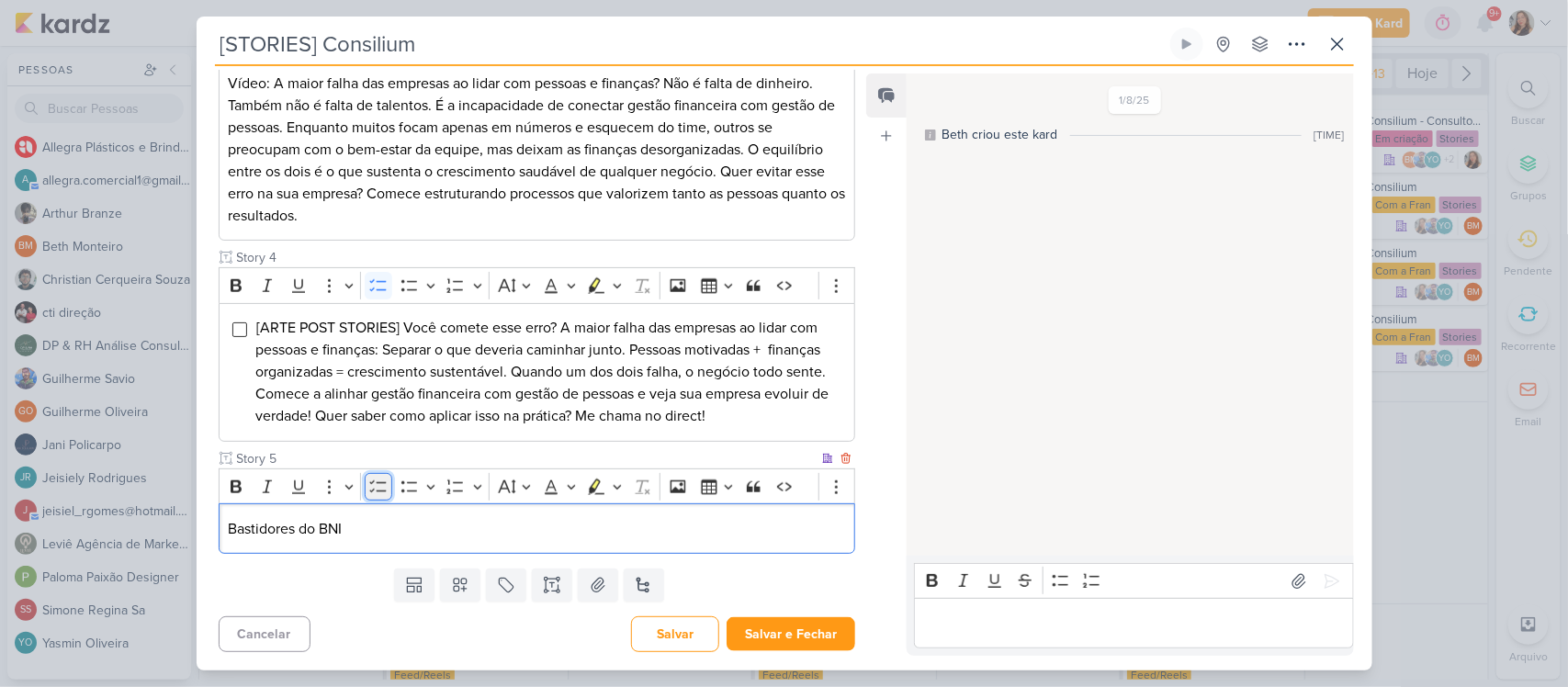click 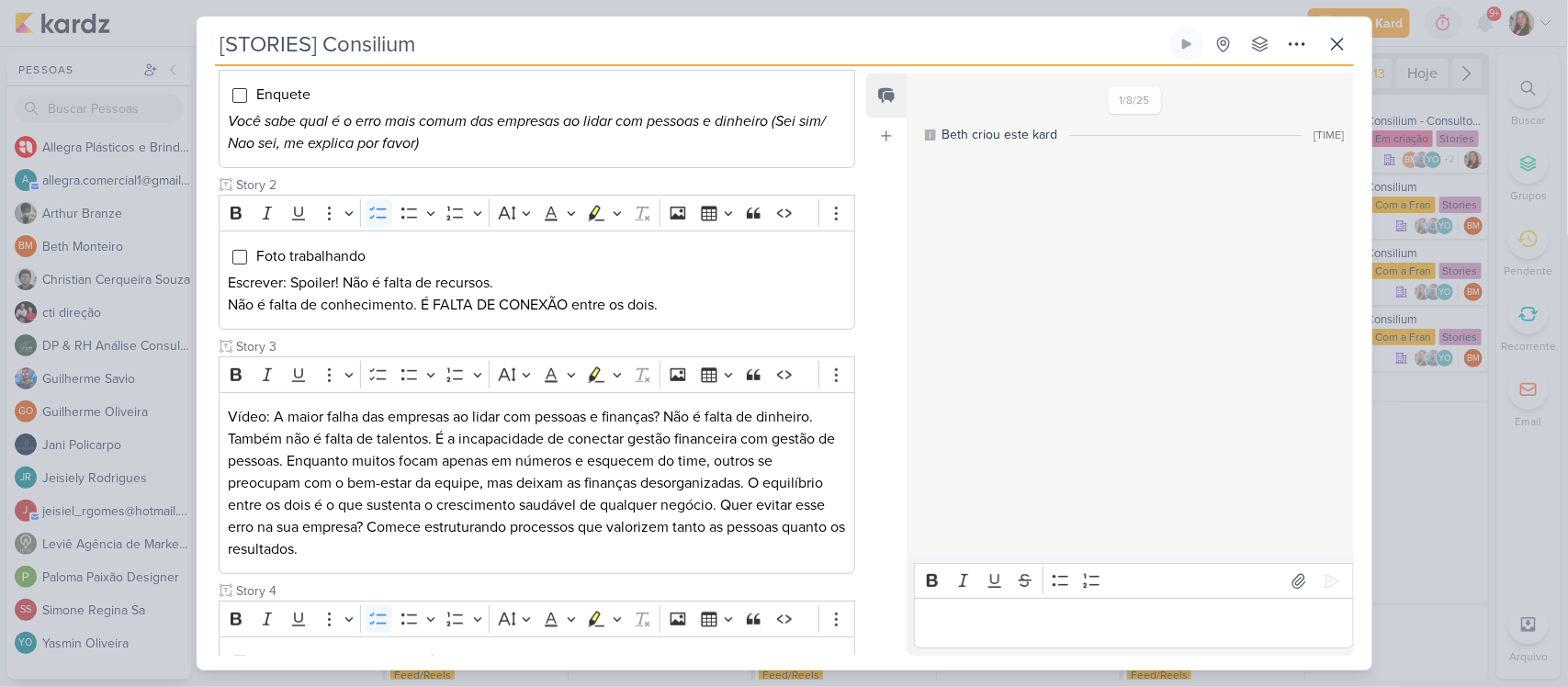 scroll, scrollTop: 645, scrollLeft: 0, axis: vertical 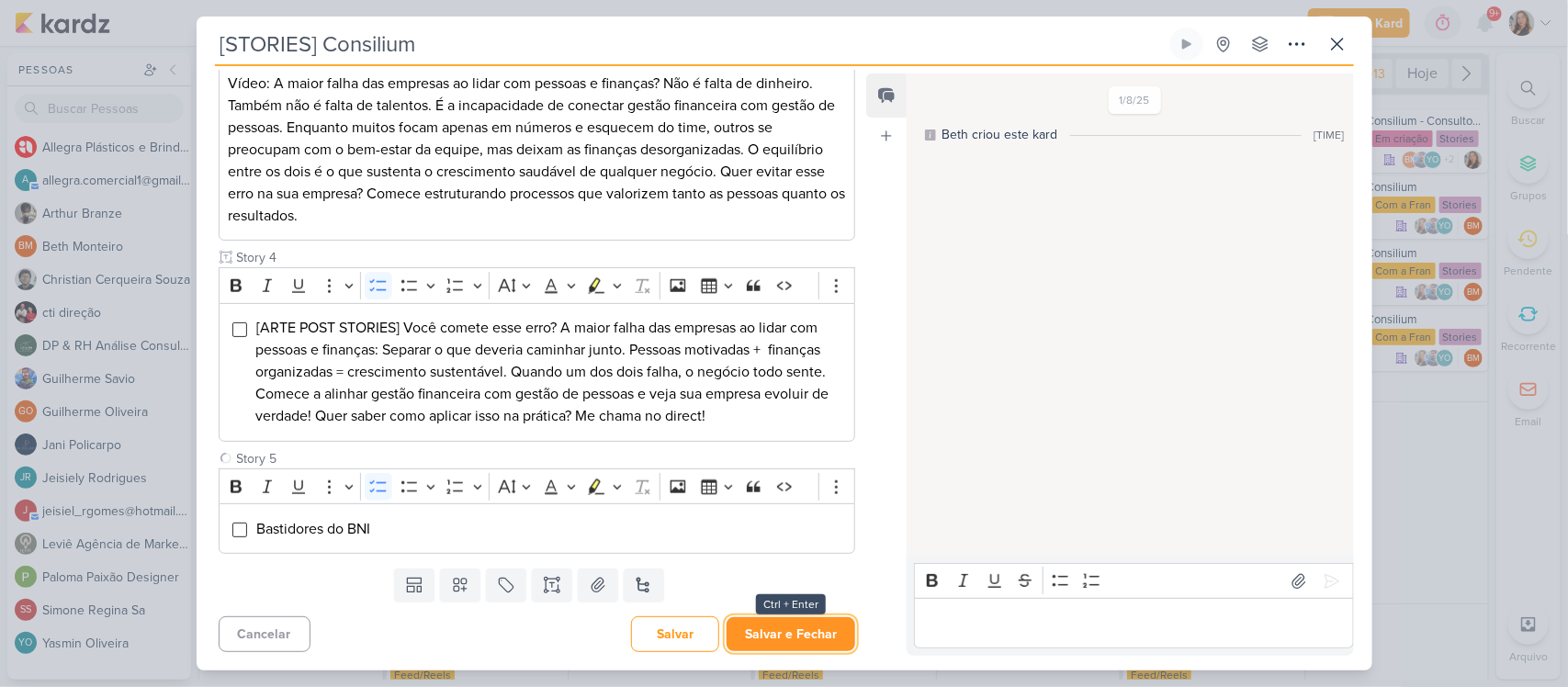 click on "Salvar e Fechar" at bounding box center (791, 634) 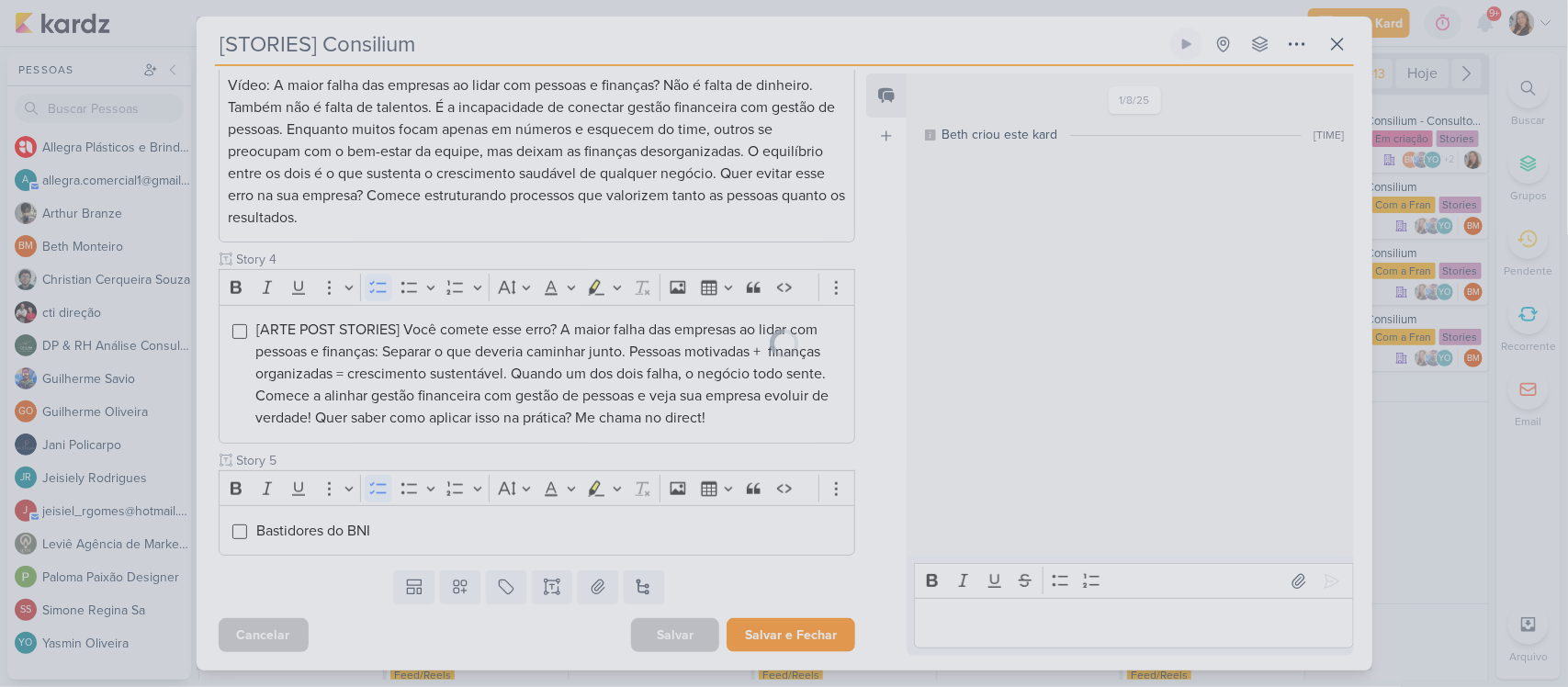 scroll, scrollTop: 643, scrollLeft: 0, axis: vertical 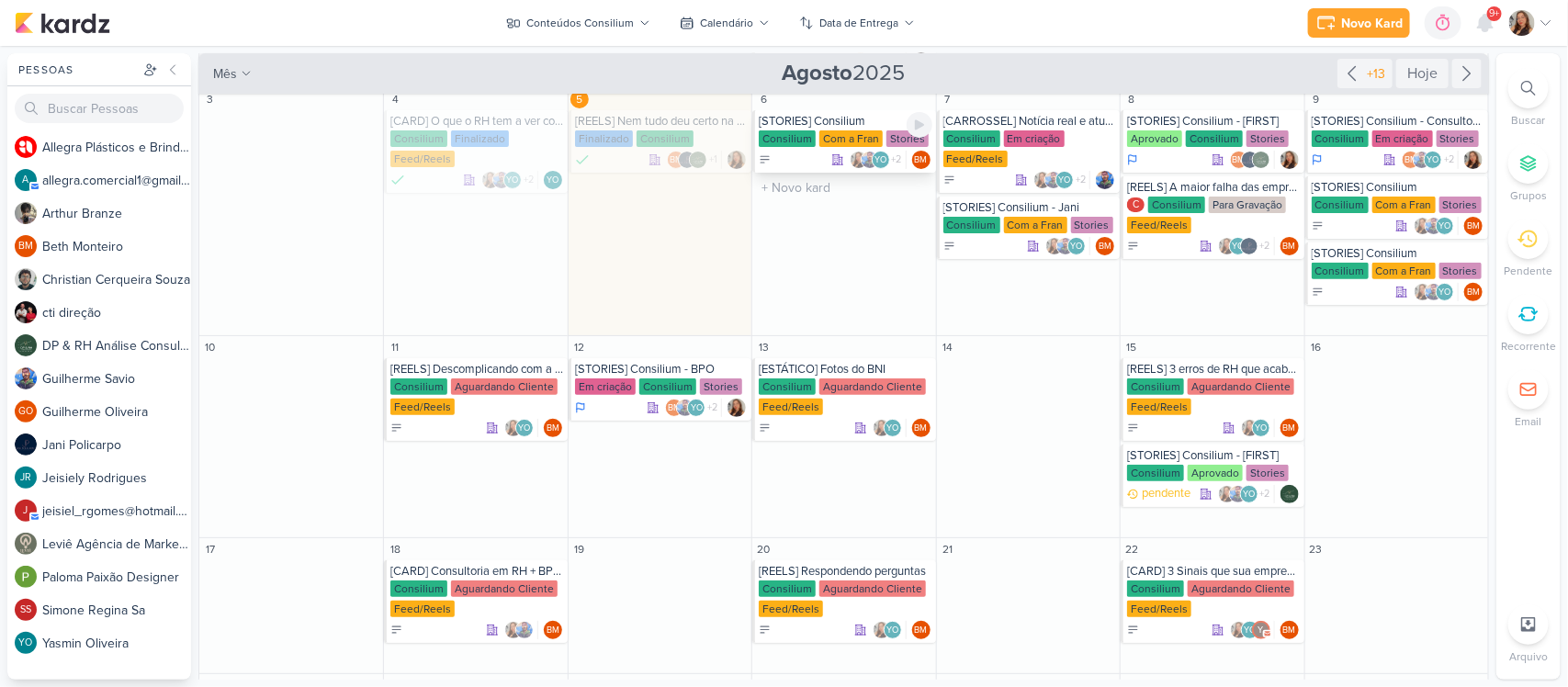 click on "Com a Fran" at bounding box center [851, 139] 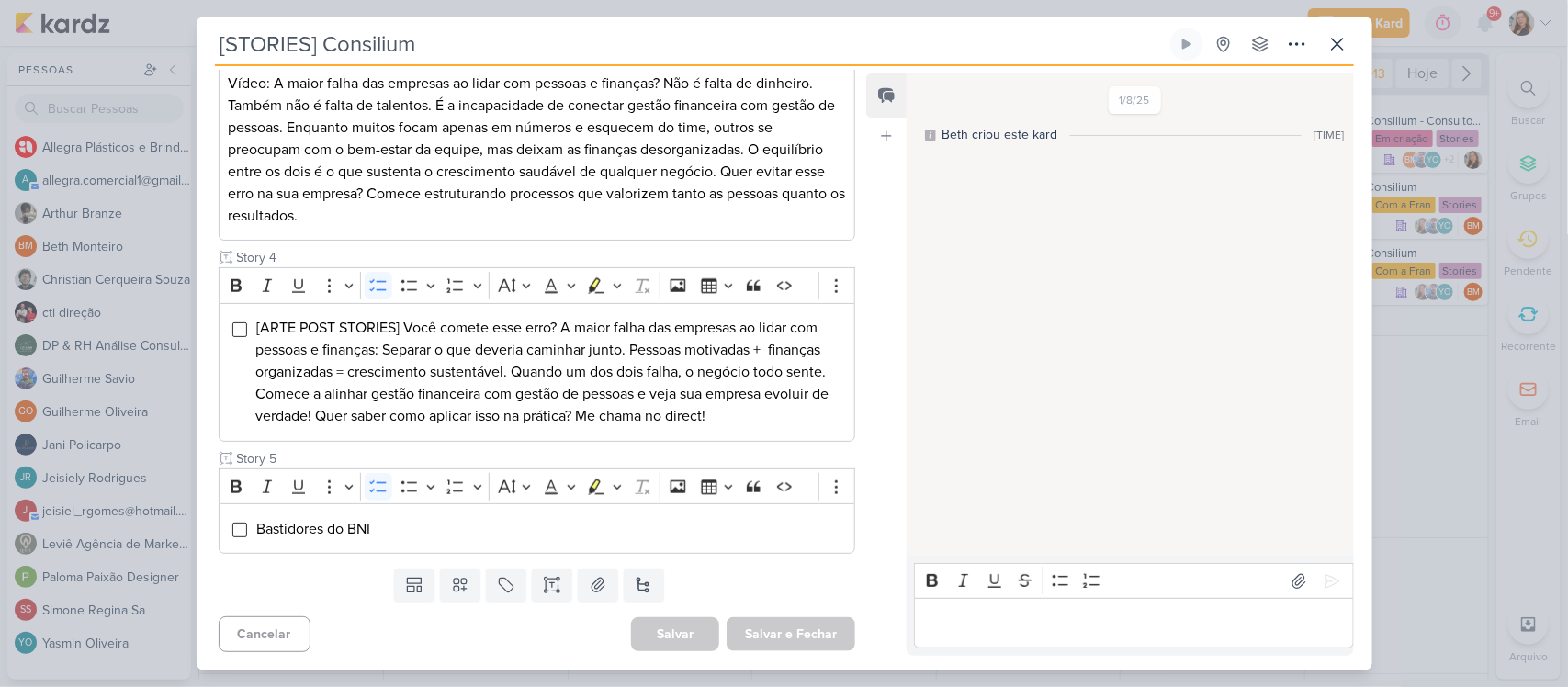 scroll, scrollTop: 0, scrollLeft: 0, axis: both 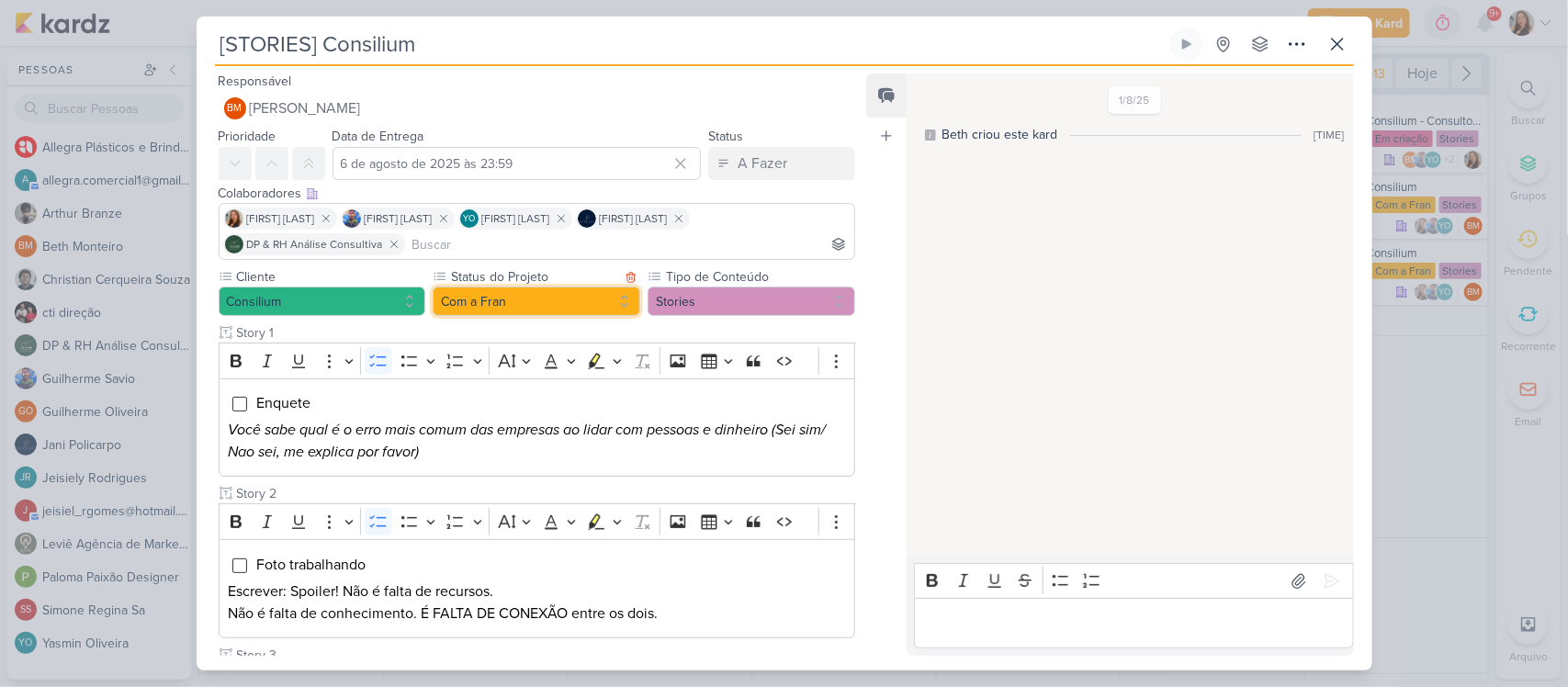 click on "Com a Fran" at bounding box center (536, 301) 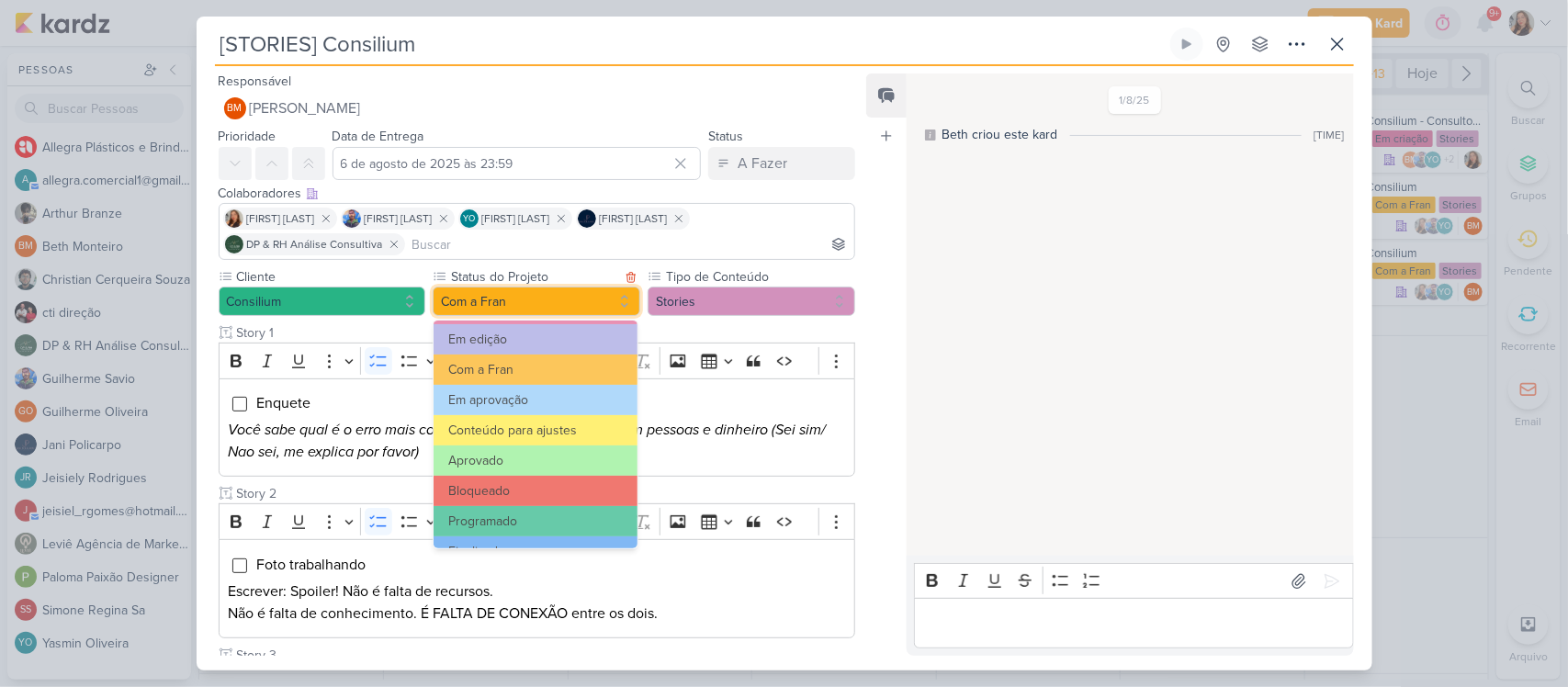 scroll, scrollTop: 186, scrollLeft: 0, axis: vertical 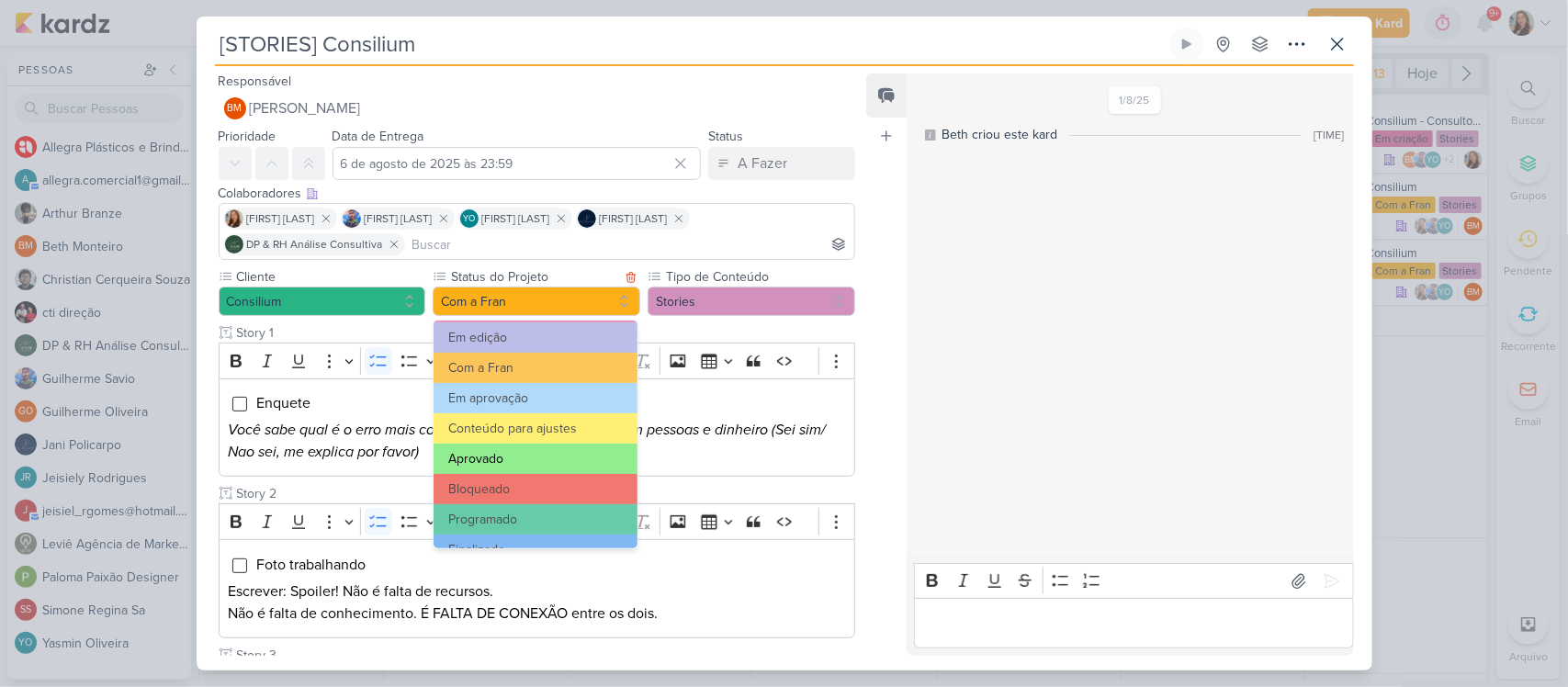 click on "Aprovado" at bounding box center (535, 458) 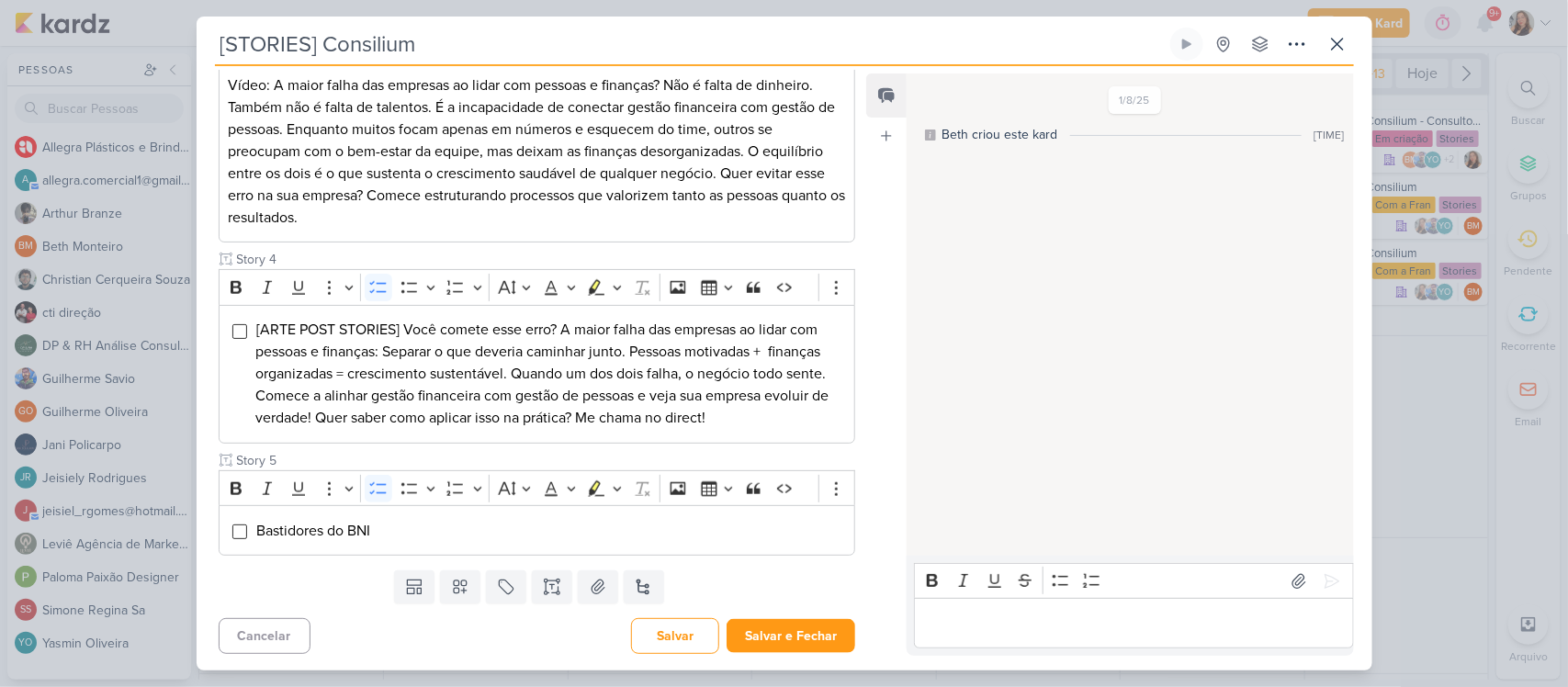 scroll, scrollTop: 645, scrollLeft: 0, axis: vertical 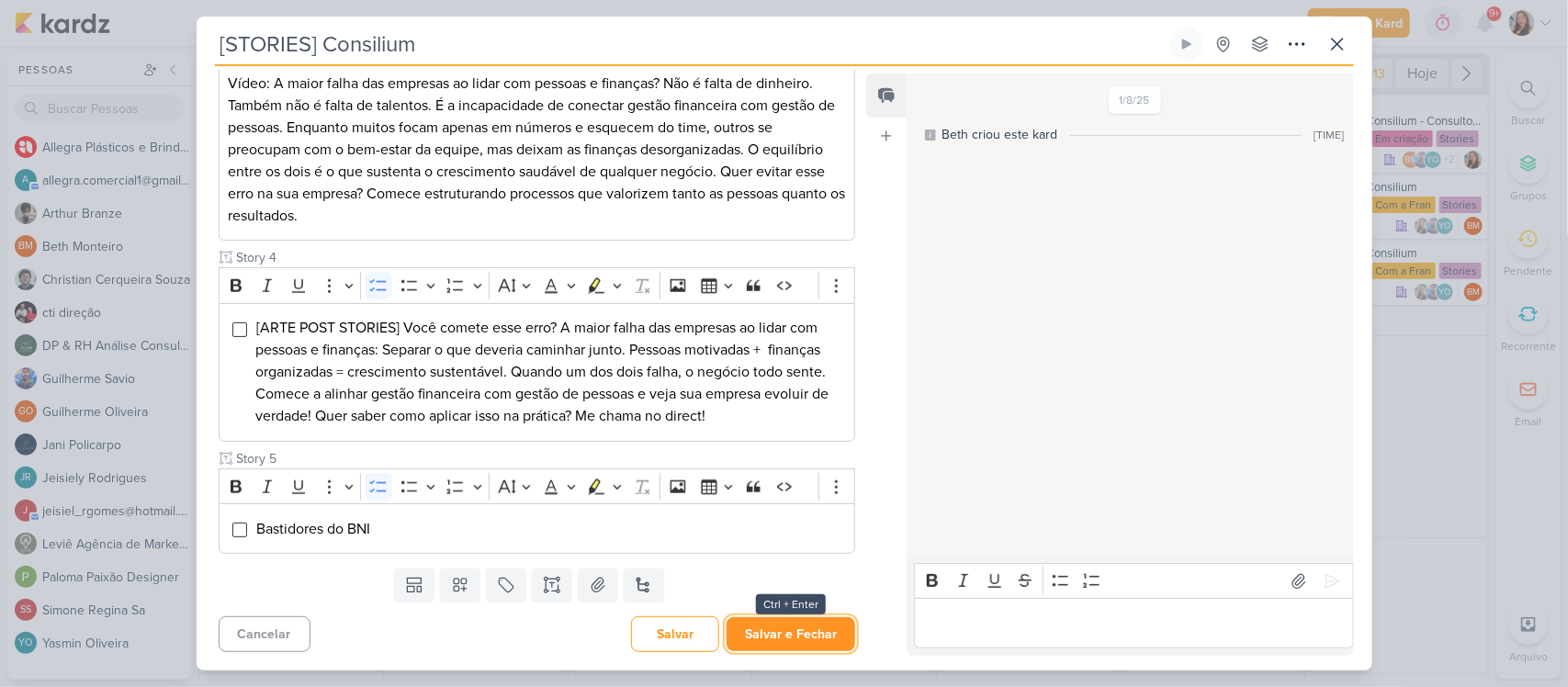 click on "Salvar e Fechar" at bounding box center [791, 634] 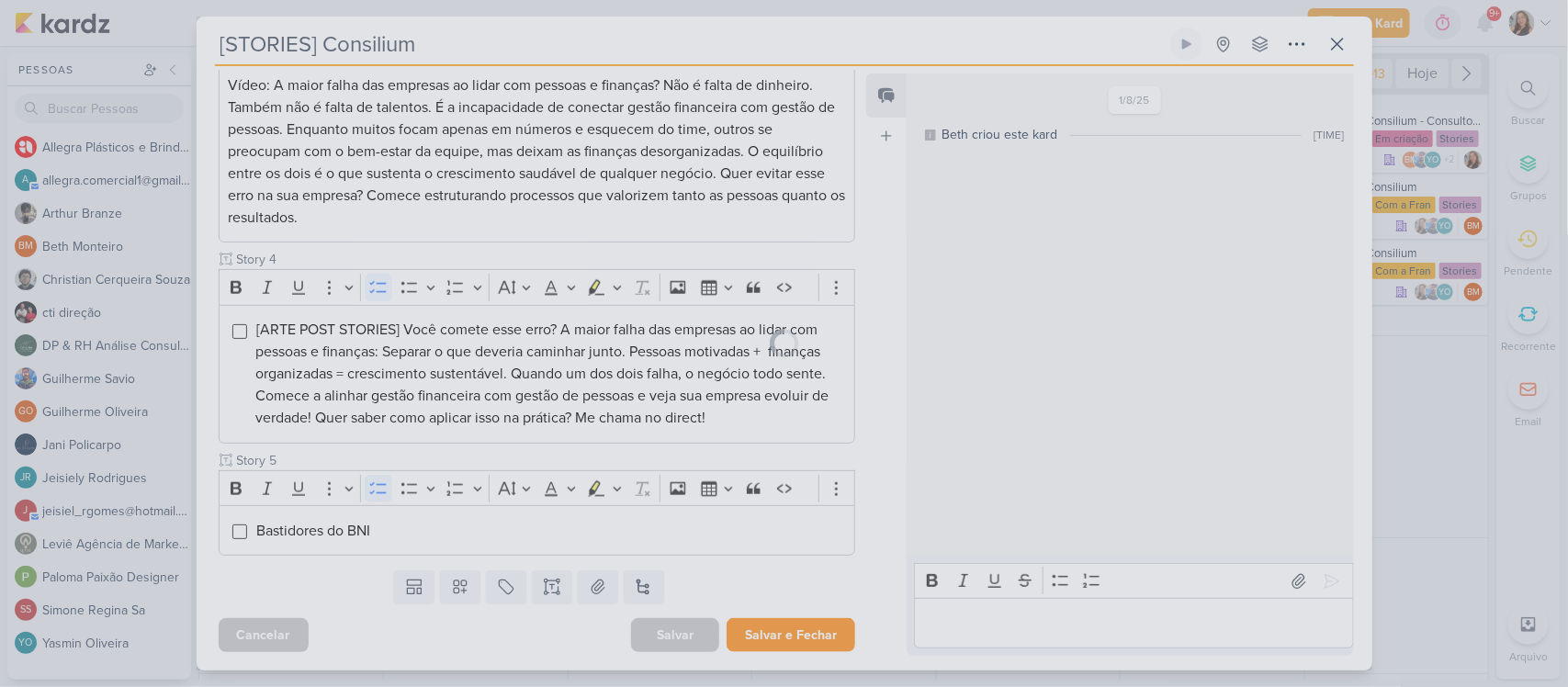 scroll, scrollTop: 643, scrollLeft: 0, axis: vertical 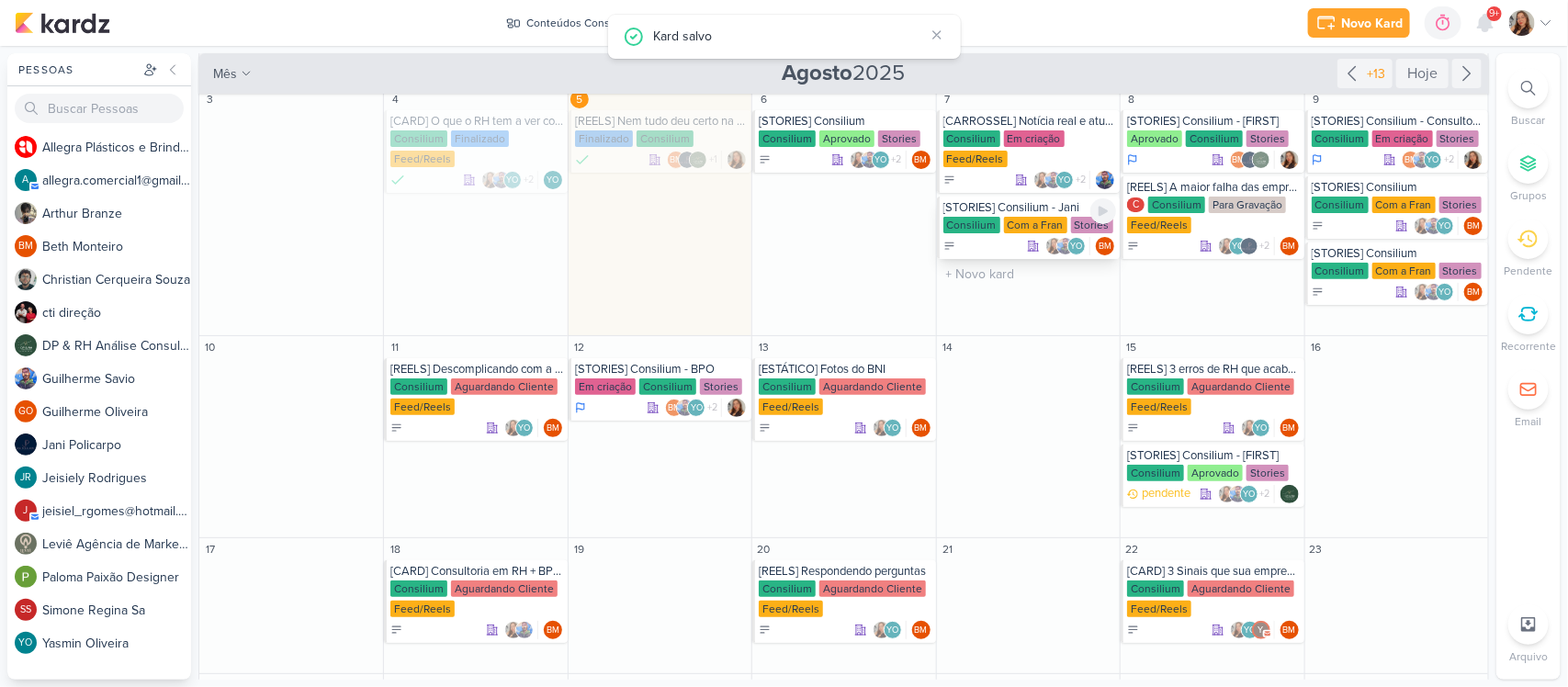 click on "[STORIES] Consilium - Jani" at bounding box center (1030, 208) 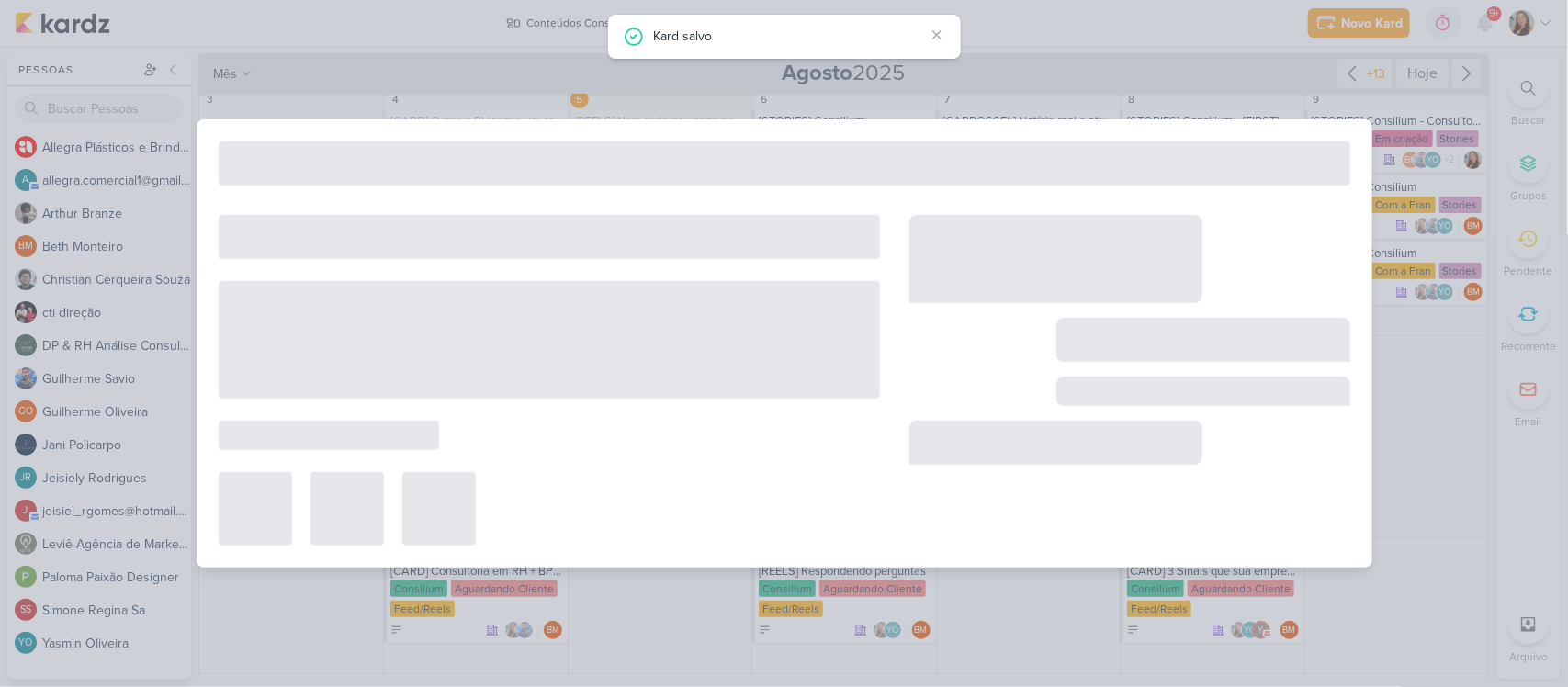 type on "[STORIES] Consilium - Jani" 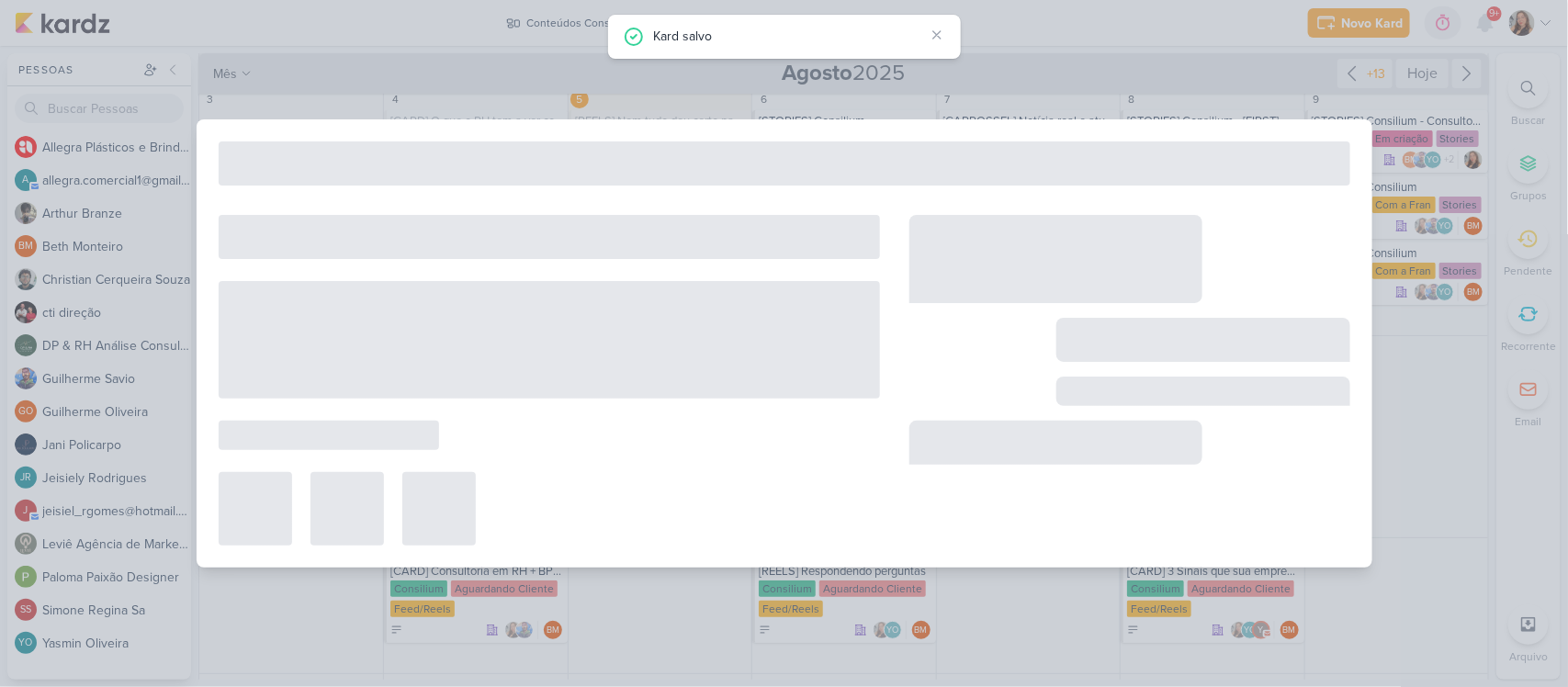 type on "7 de agosto de 2025 às 23:59" 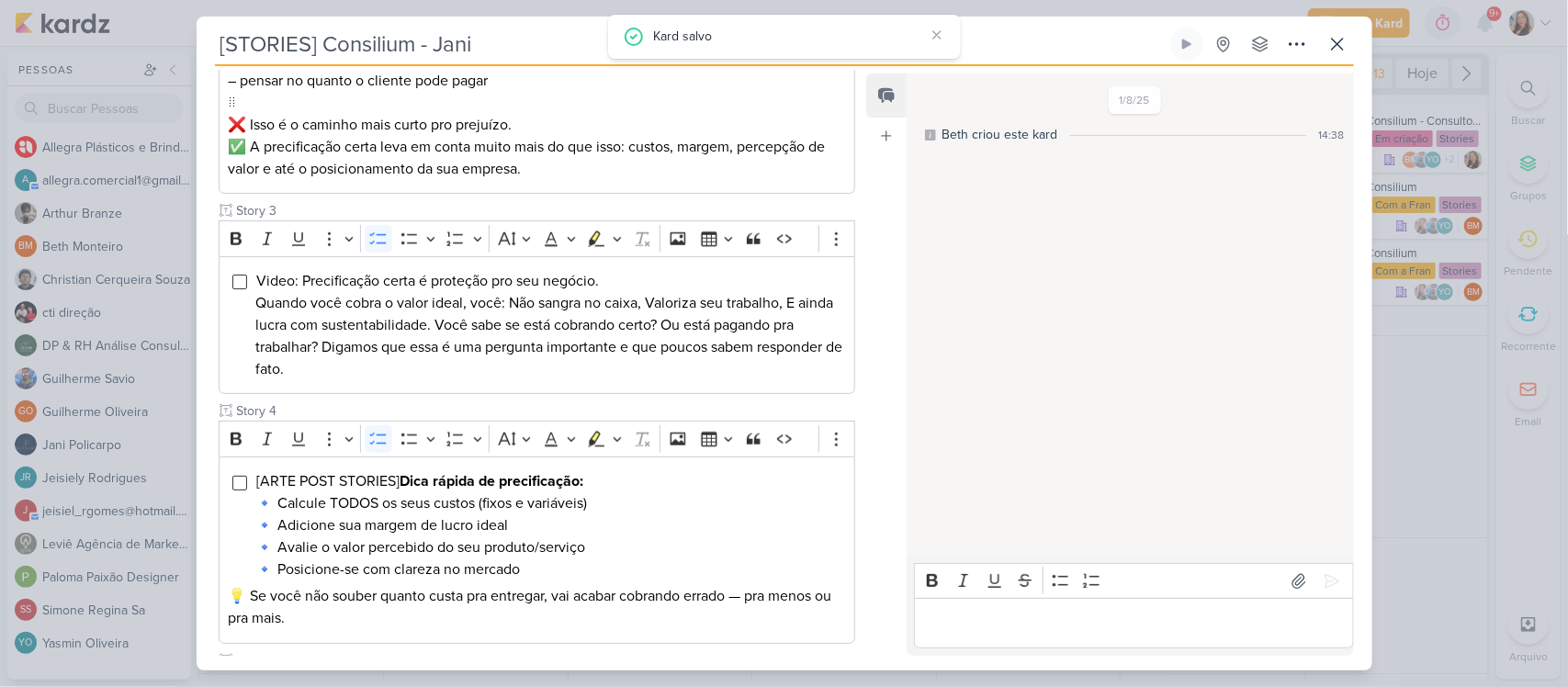scroll, scrollTop: 0, scrollLeft: 0, axis: both 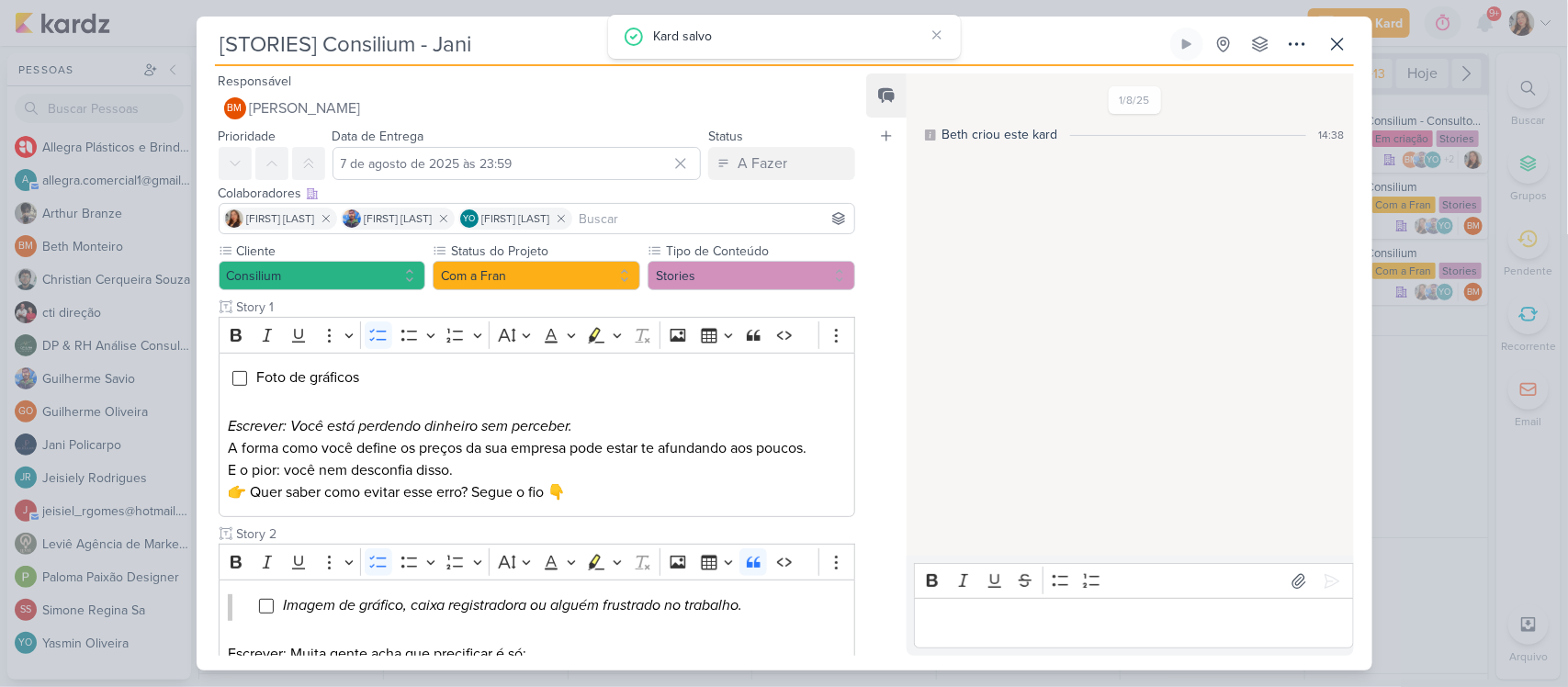 click on "Story 1" at bounding box center (545, 307) 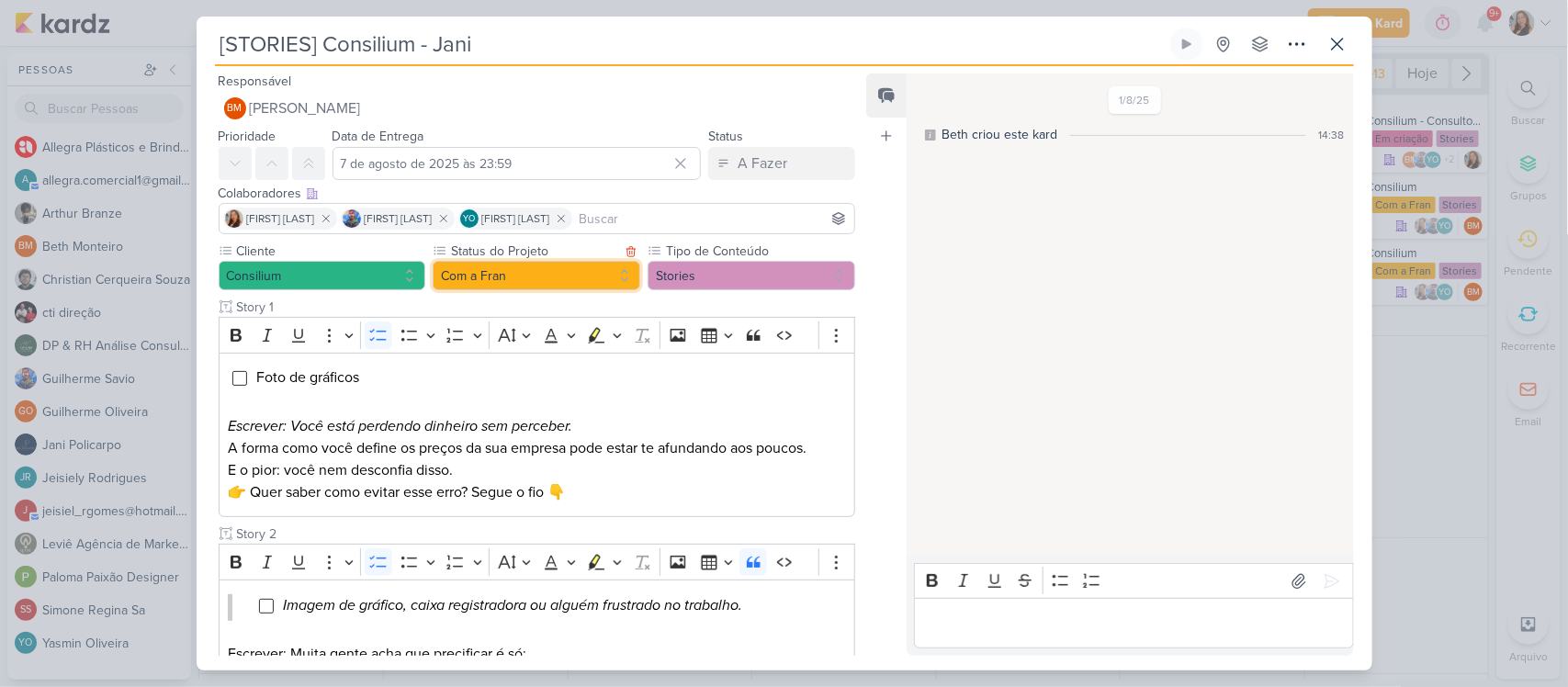 click on "Com a Fran" at bounding box center (536, 276) 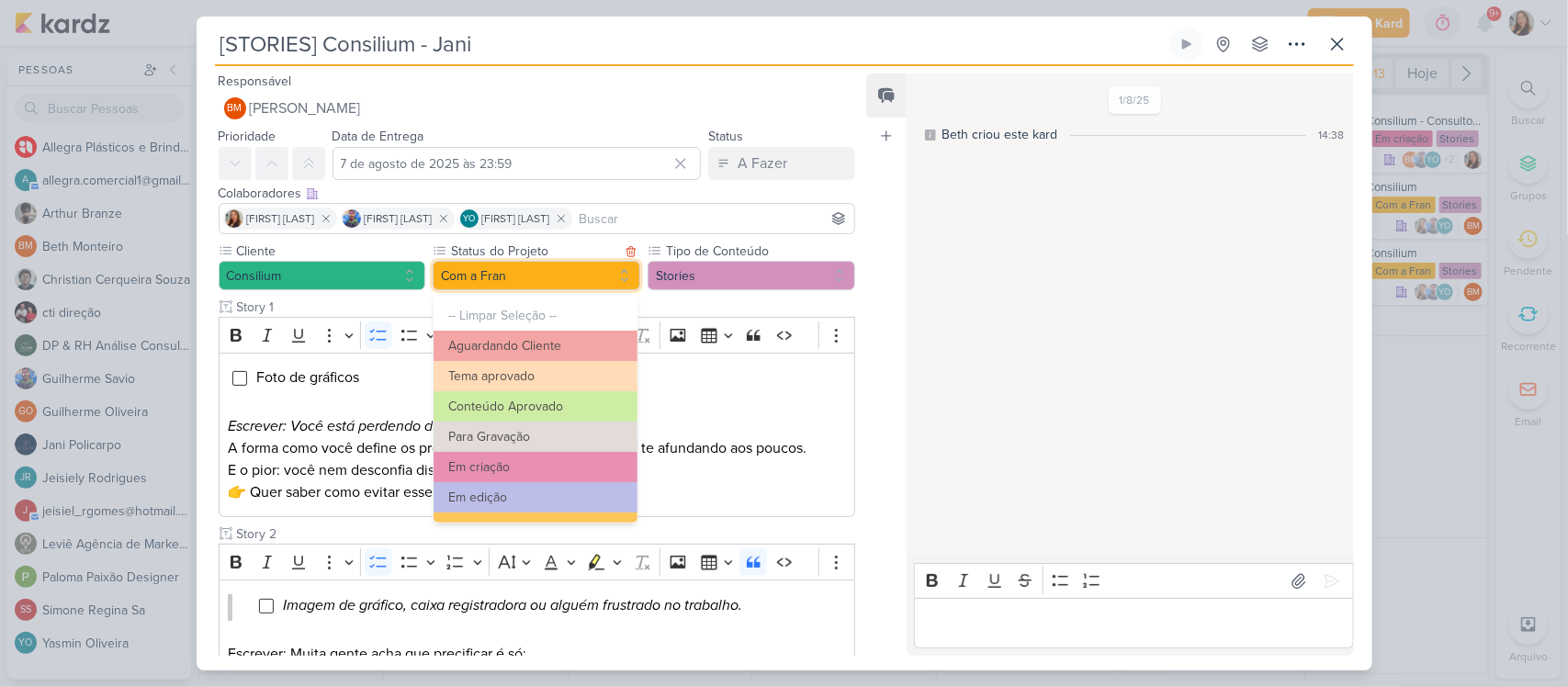 scroll, scrollTop: 208, scrollLeft: 0, axis: vertical 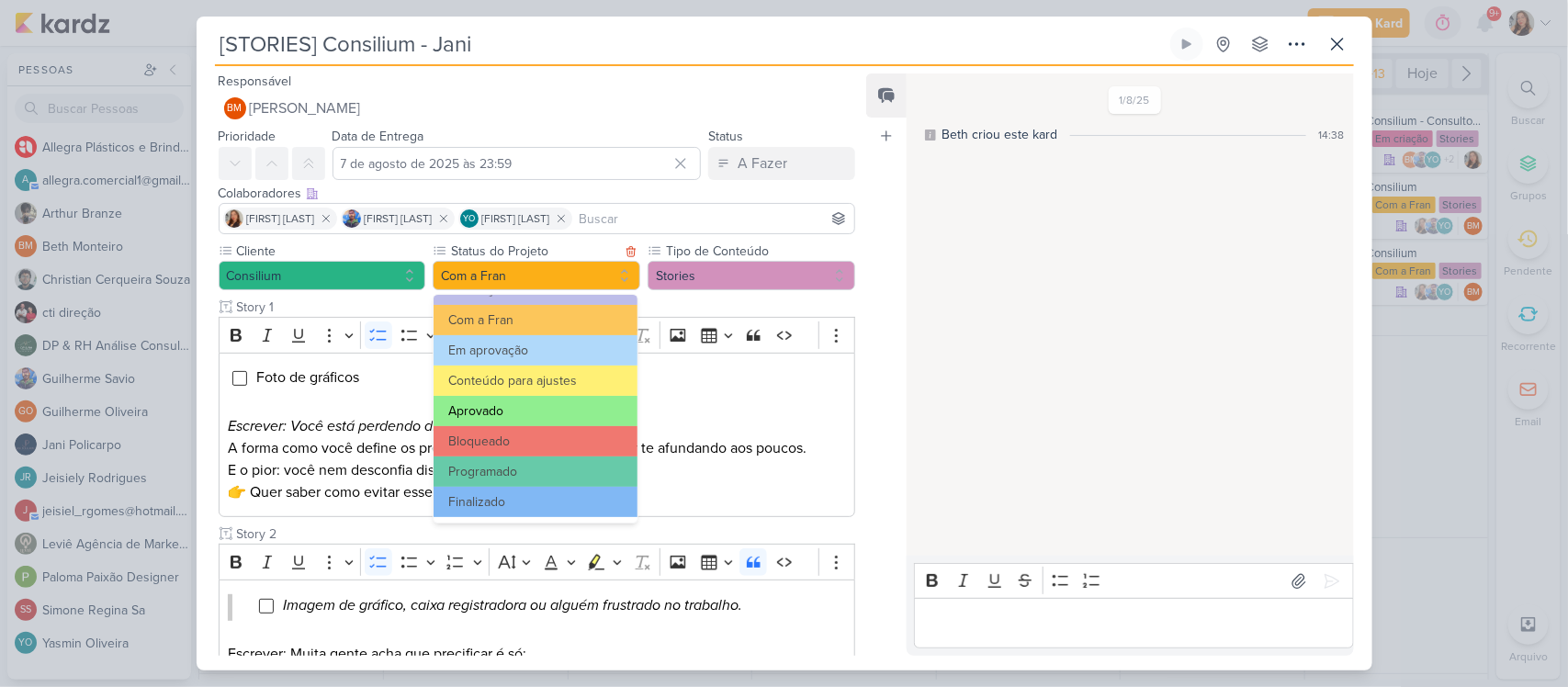 click on "Aprovado" at bounding box center (535, 411) 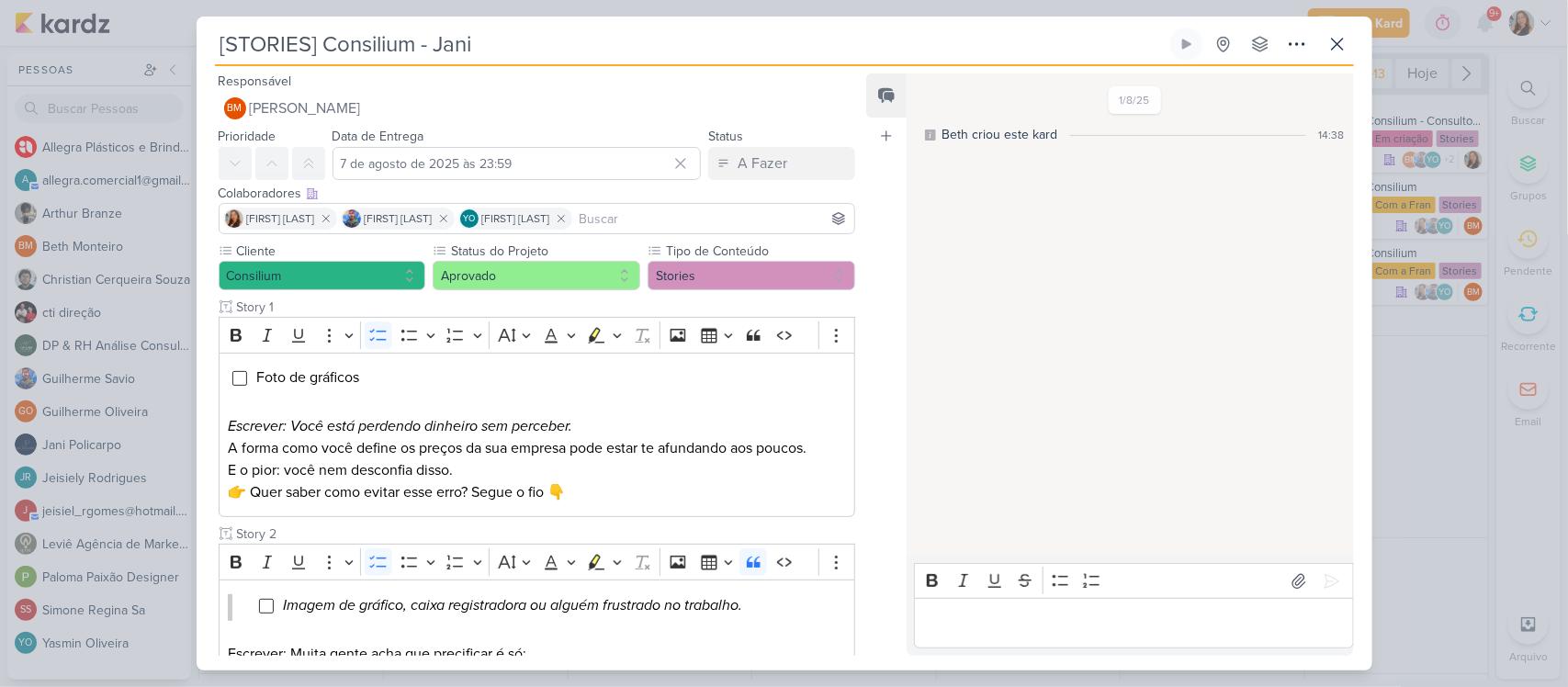 click at bounding box center [714, 219] 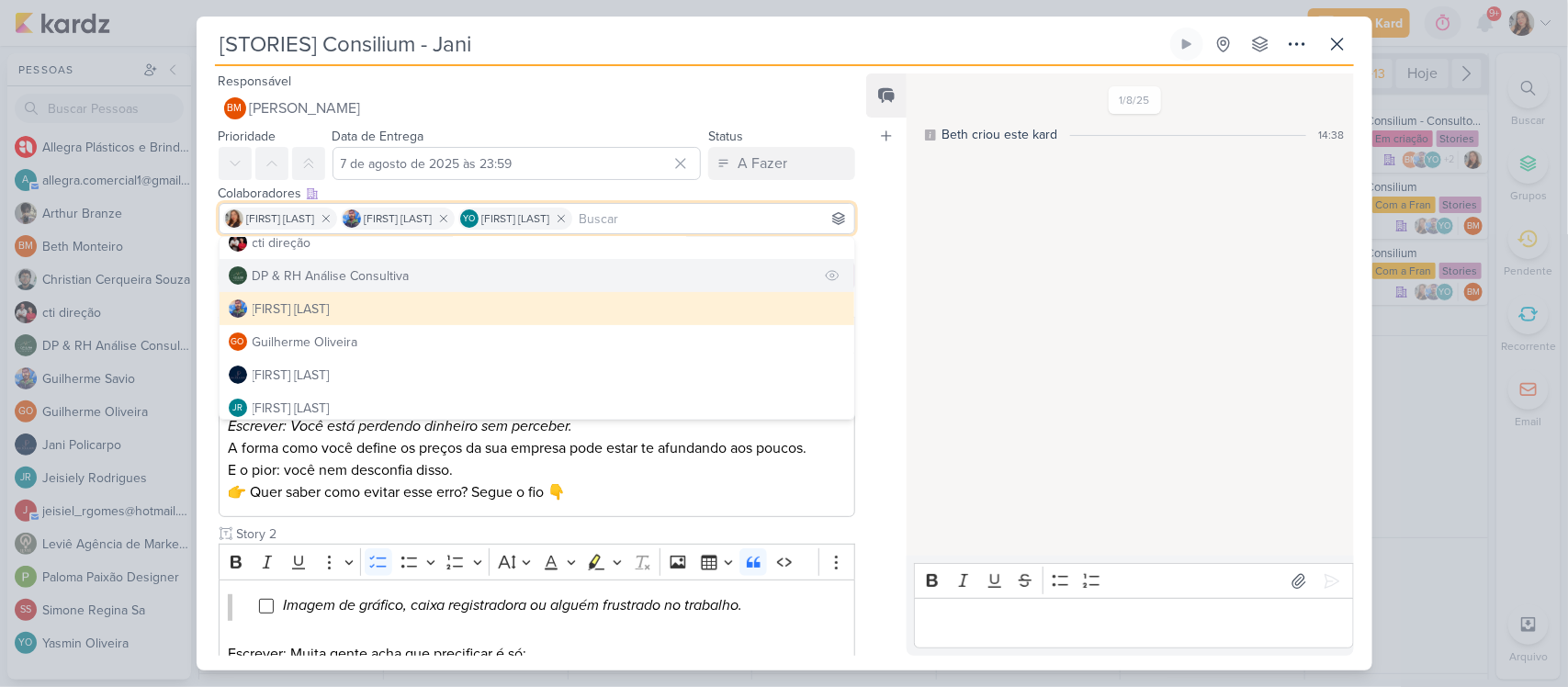 click on "DP & RH Análise Consultiva" at bounding box center (537, 276) 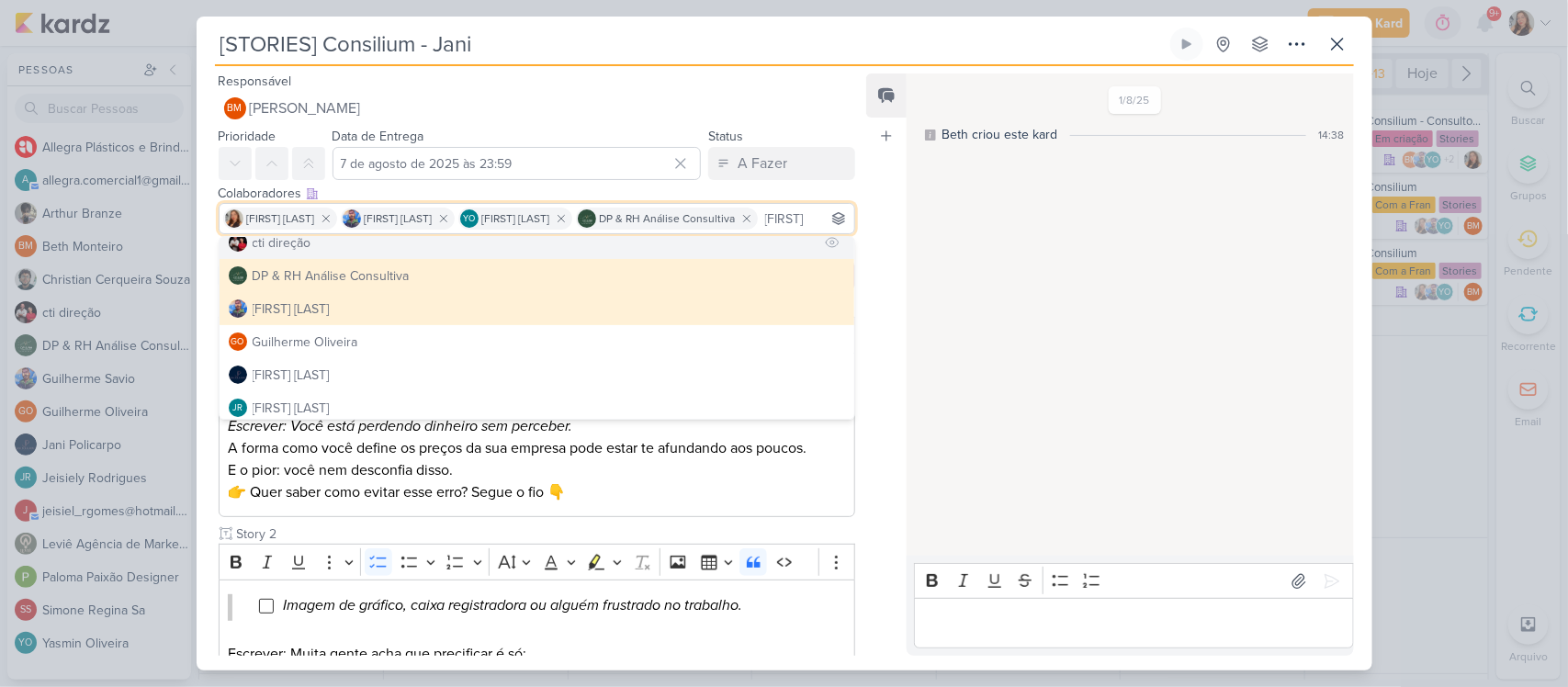 scroll, scrollTop: 0, scrollLeft: 11, axis: horizontal 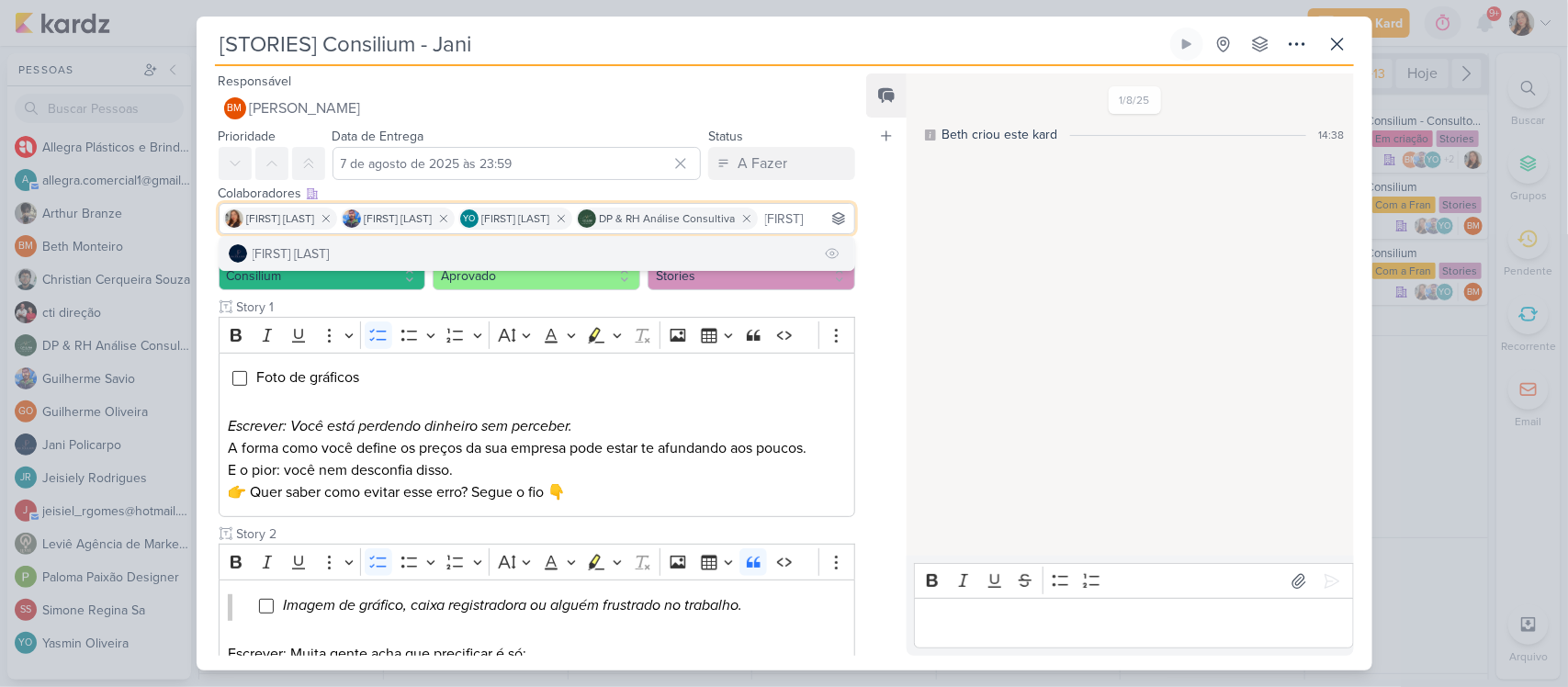 type on "[FIRST]" 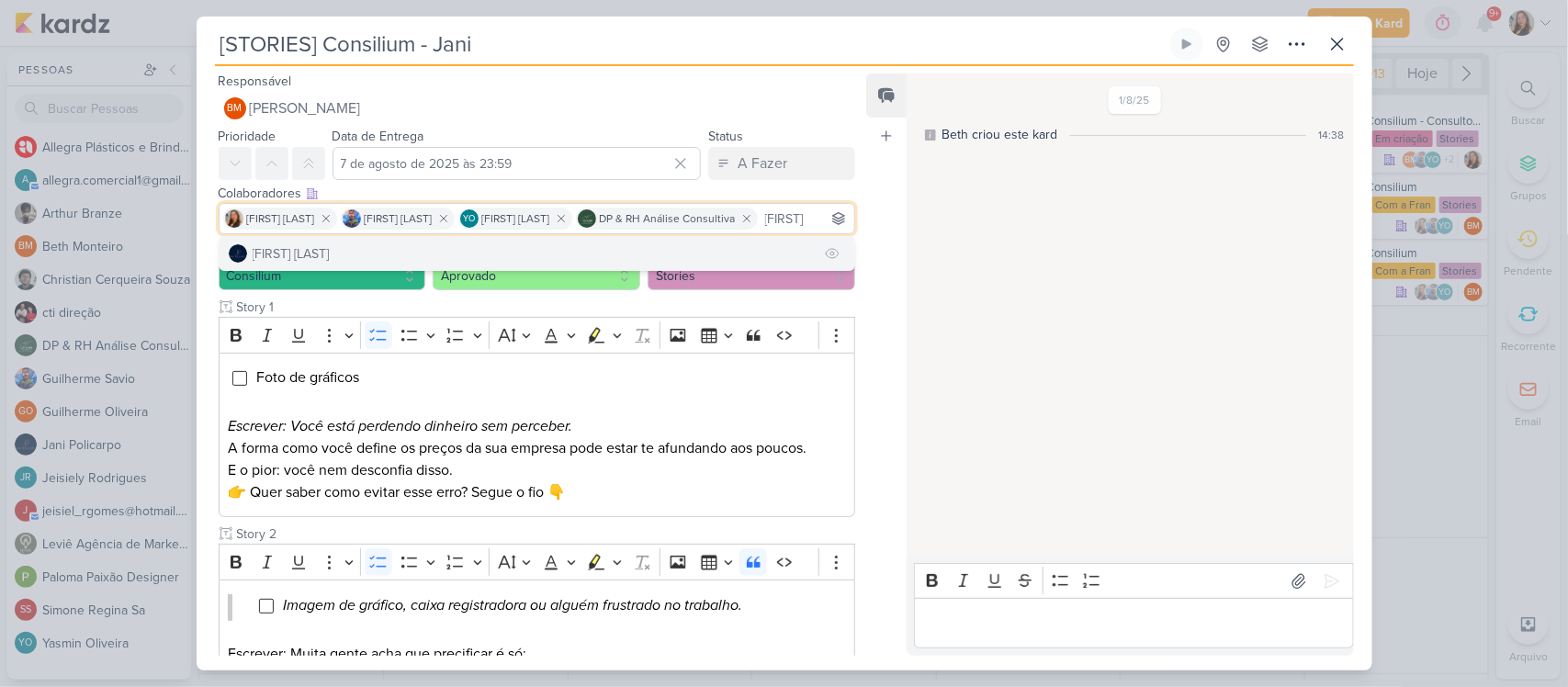 click on "[FIRST] [LAST]" at bounding box center (537, 253) 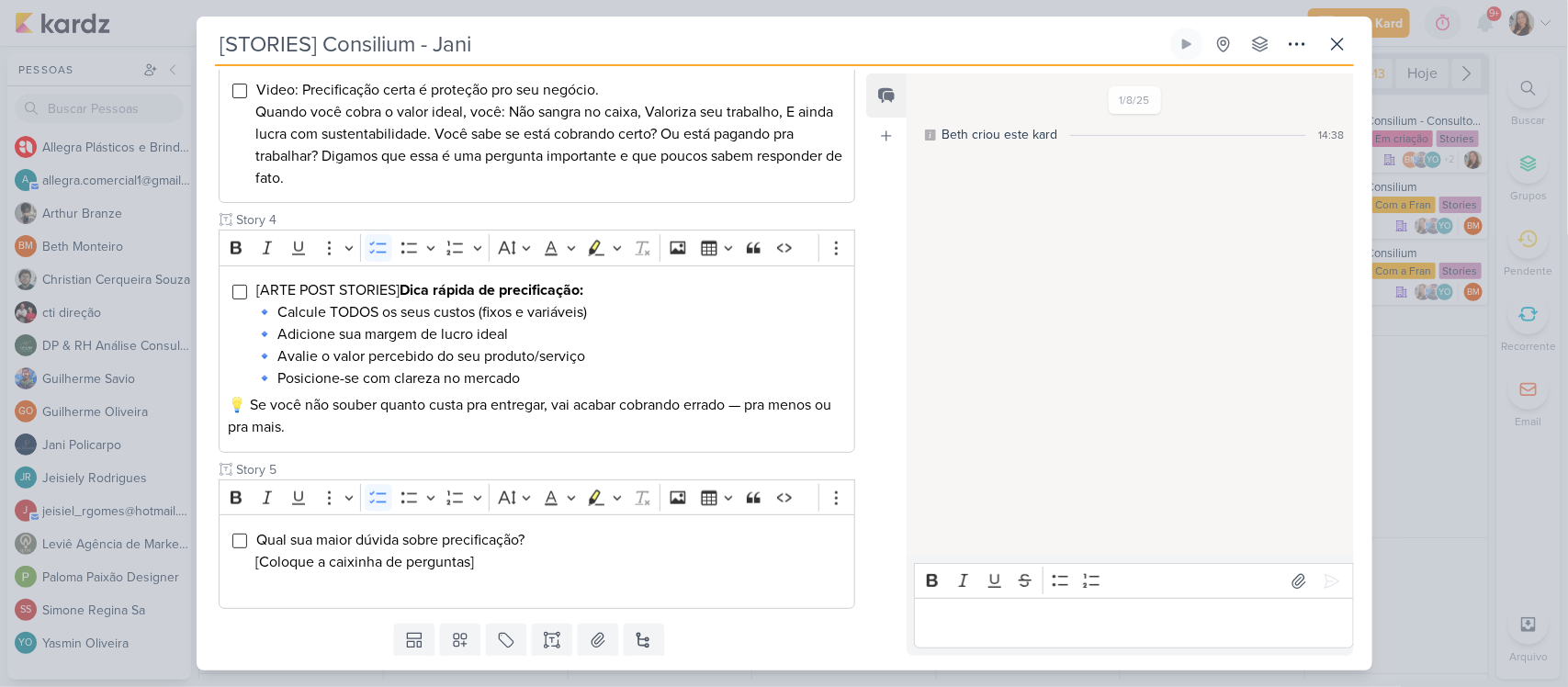 scroll, scrollTop: 855, scrollLeft: 0, axis: vertical 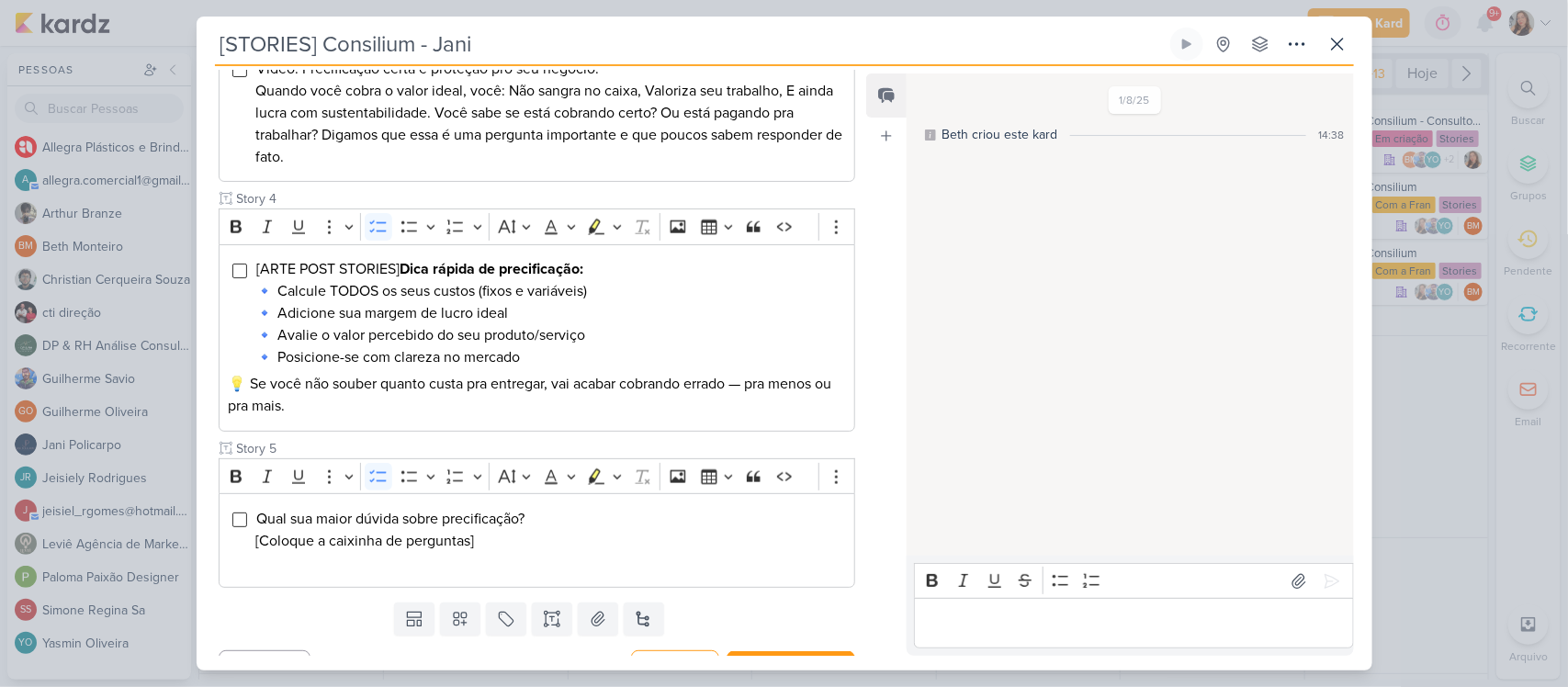 drag, startPoint x: 862, startPoint y: 528, endPoint x: 862, endPoint y: 592, distance: 64 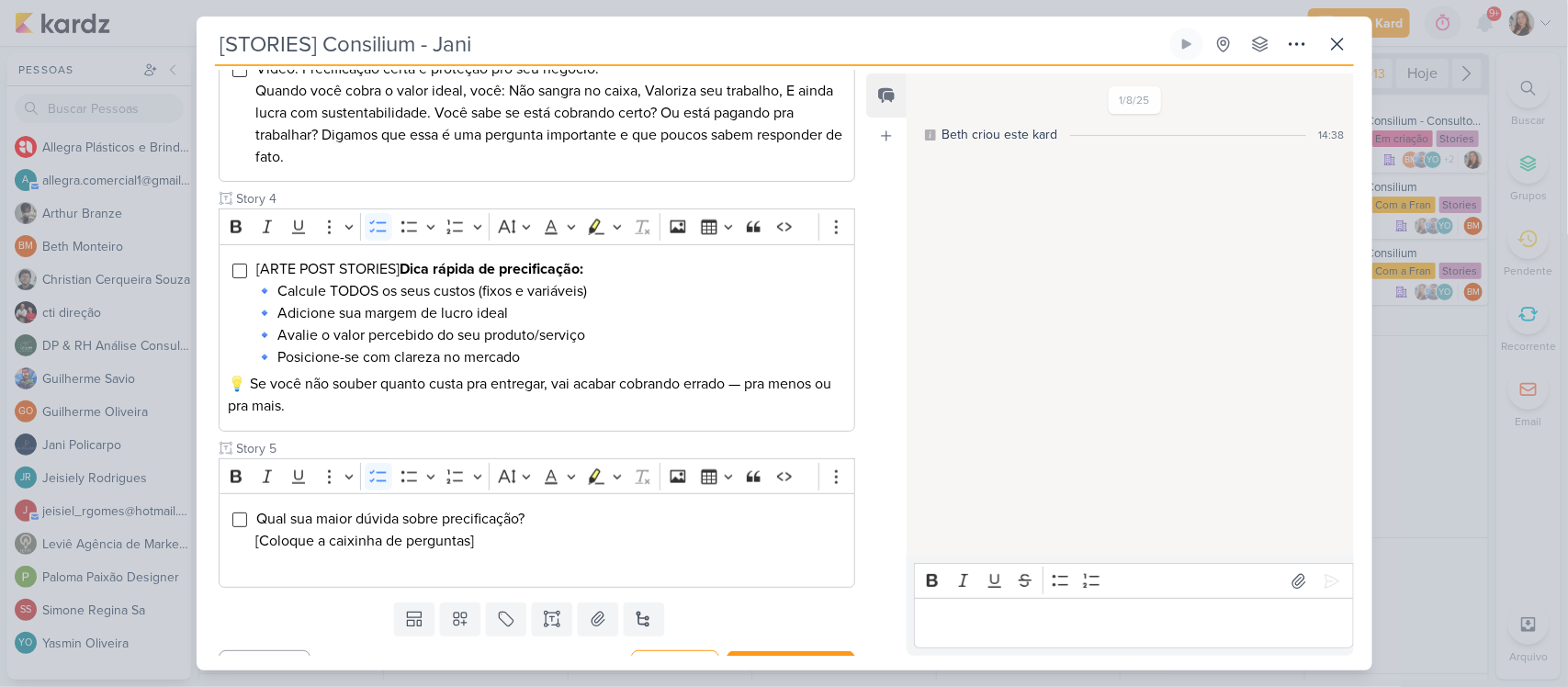 click on "Responsável
BM
[FIRST] [LAST]
Nenhum contato encontrado
criar new contact
Novo Contato
Digite um endereço de email para criar um contato. Não se preocupe, tomaremos conta de todas as suas interações com esse contato através do email para que você possa colaborar com qualquer pessoa sem sair do Kardz
Email" at bounding box center (530, 363) 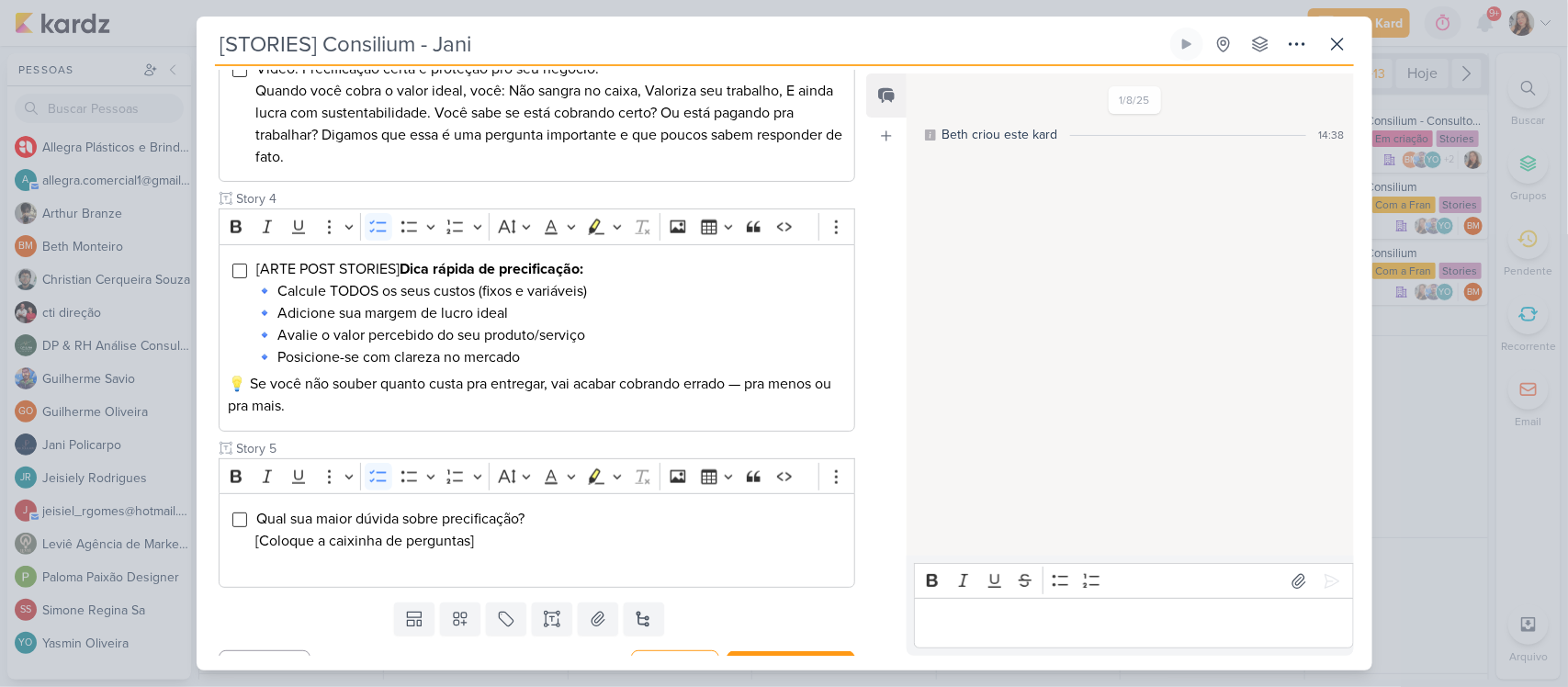 scroll, scrollTop: 935, scrollLeft: 0, axis: vertical 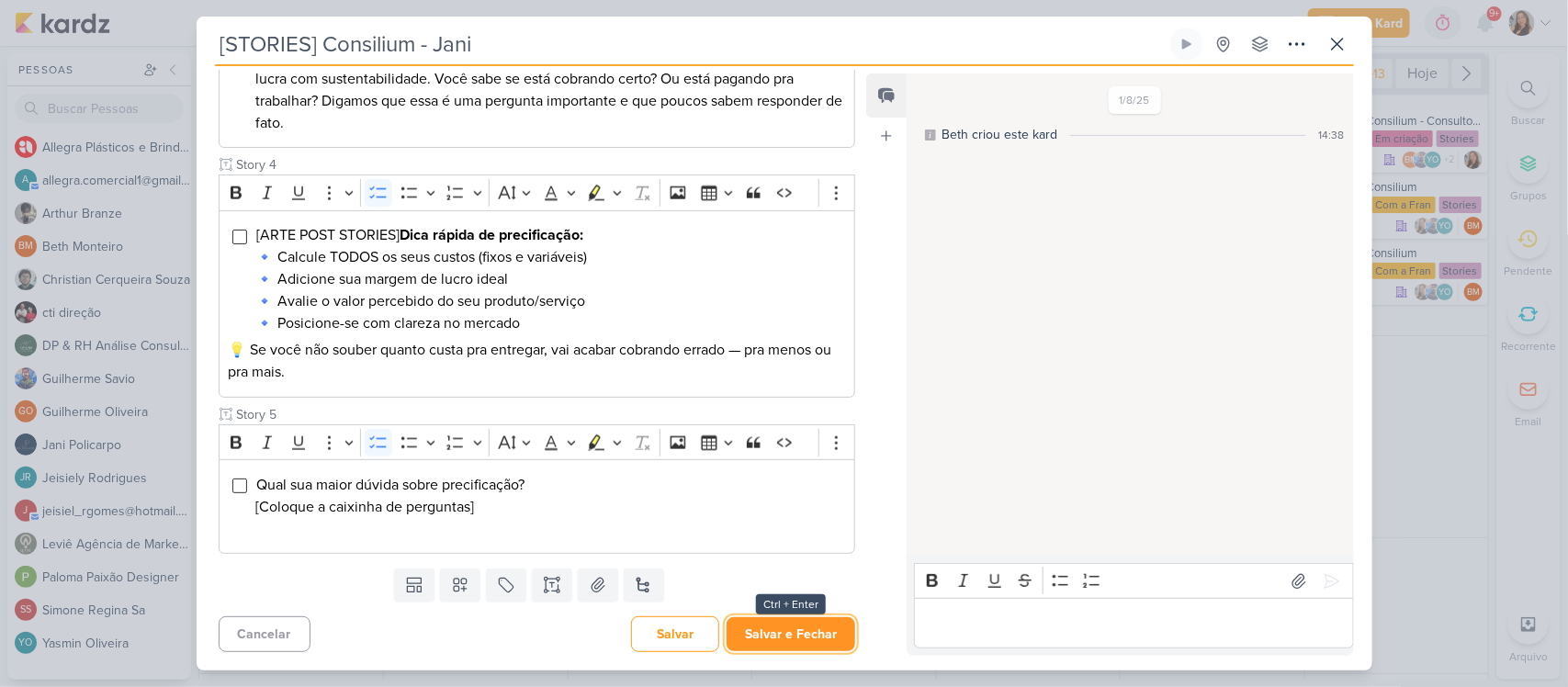click on "Salvar e Fechar" at bounding box center (791, 634) 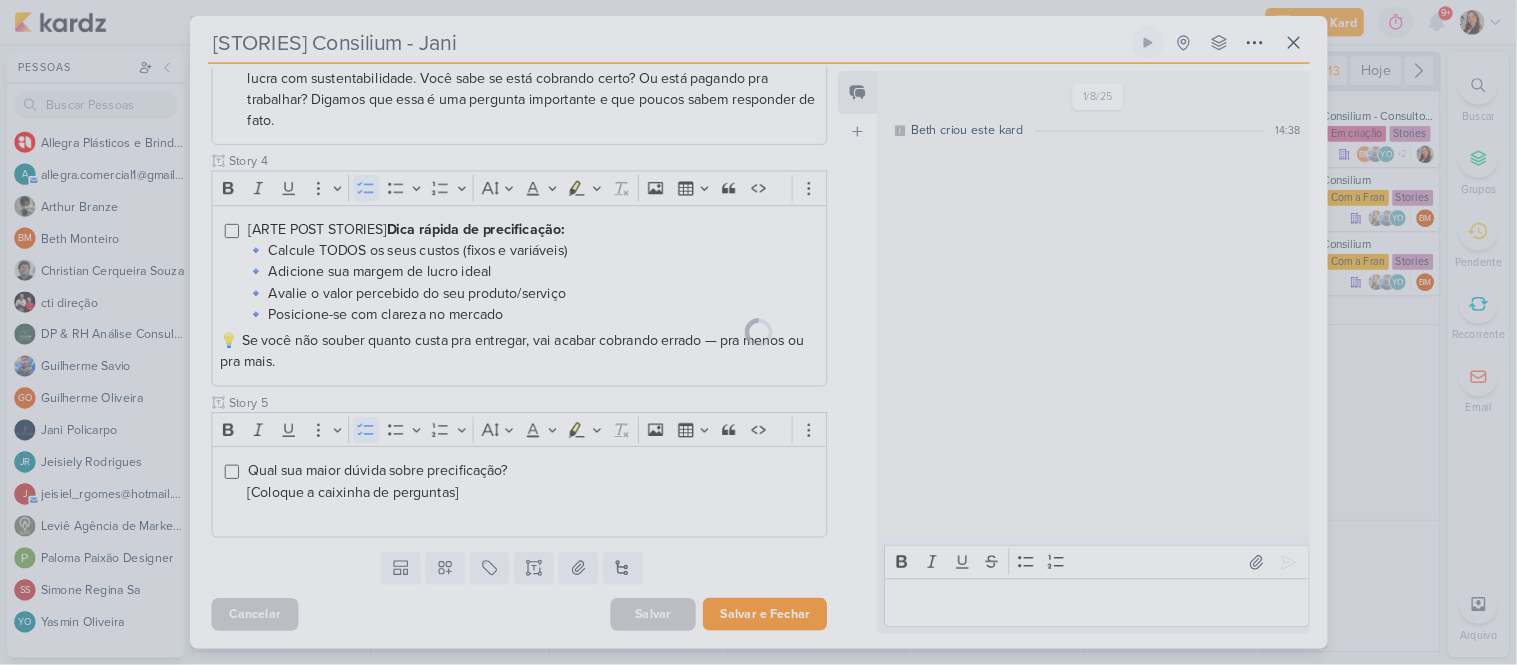 scroll, scrollTop: 1016, scrollLeft: 0, axis: vertical 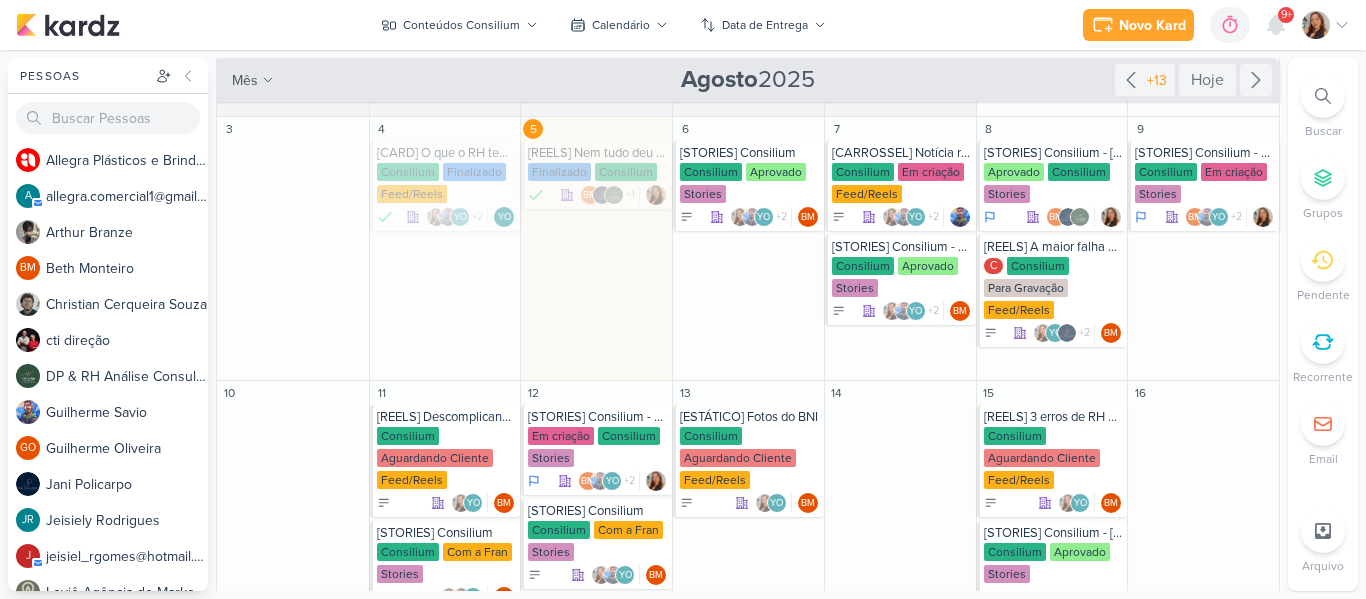 drag, startPoint x: 1605, startPoint y: 1, endPoint x: 910, endPoint y: 27, distance: 695.48615 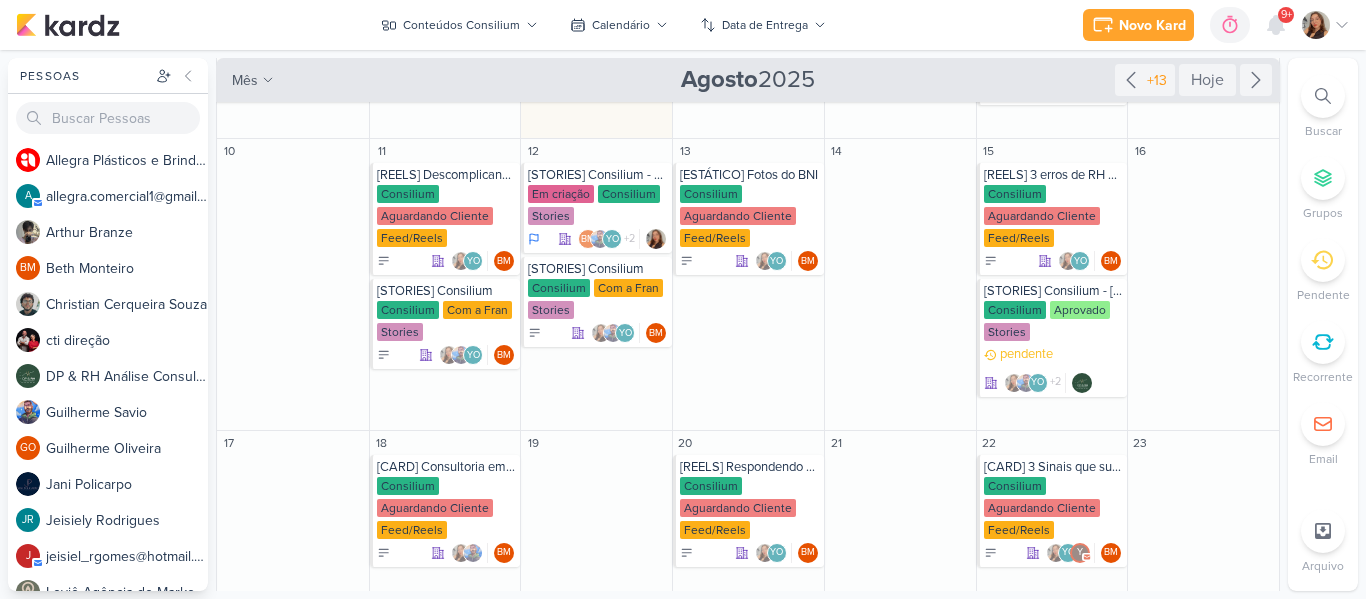 scroll, scrollTop: 443, scrollLeft: 0, axis: vertical 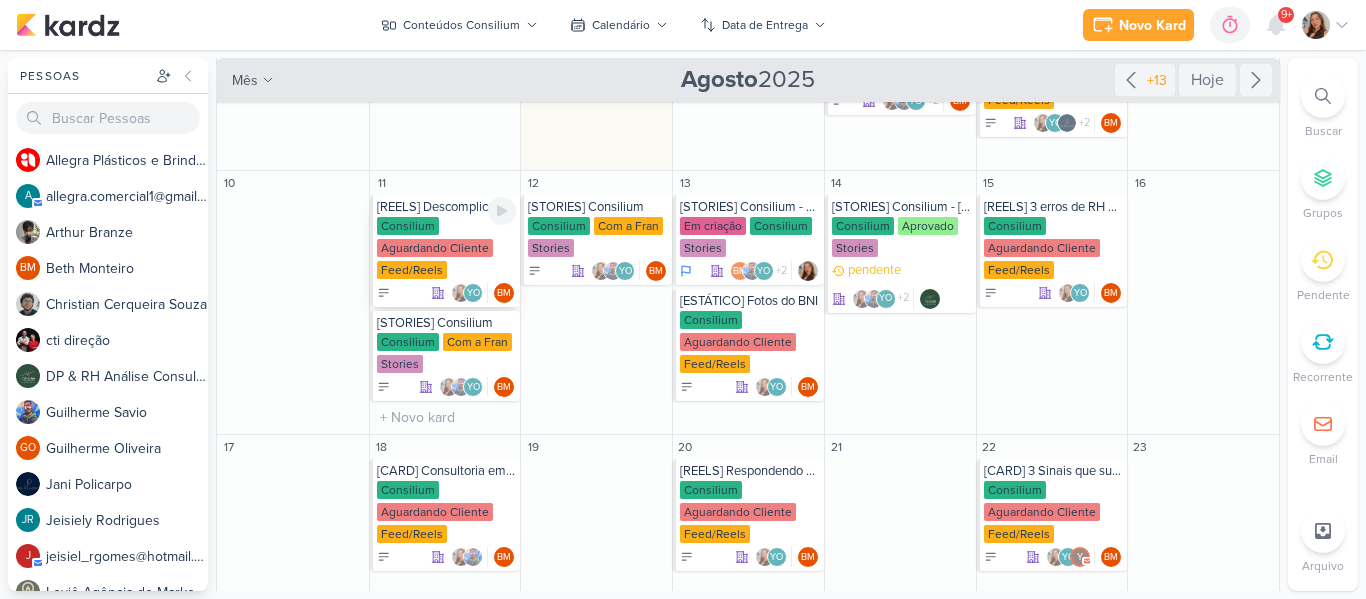 click on "Aguardando Cliente" at bounding box center (435, 248) 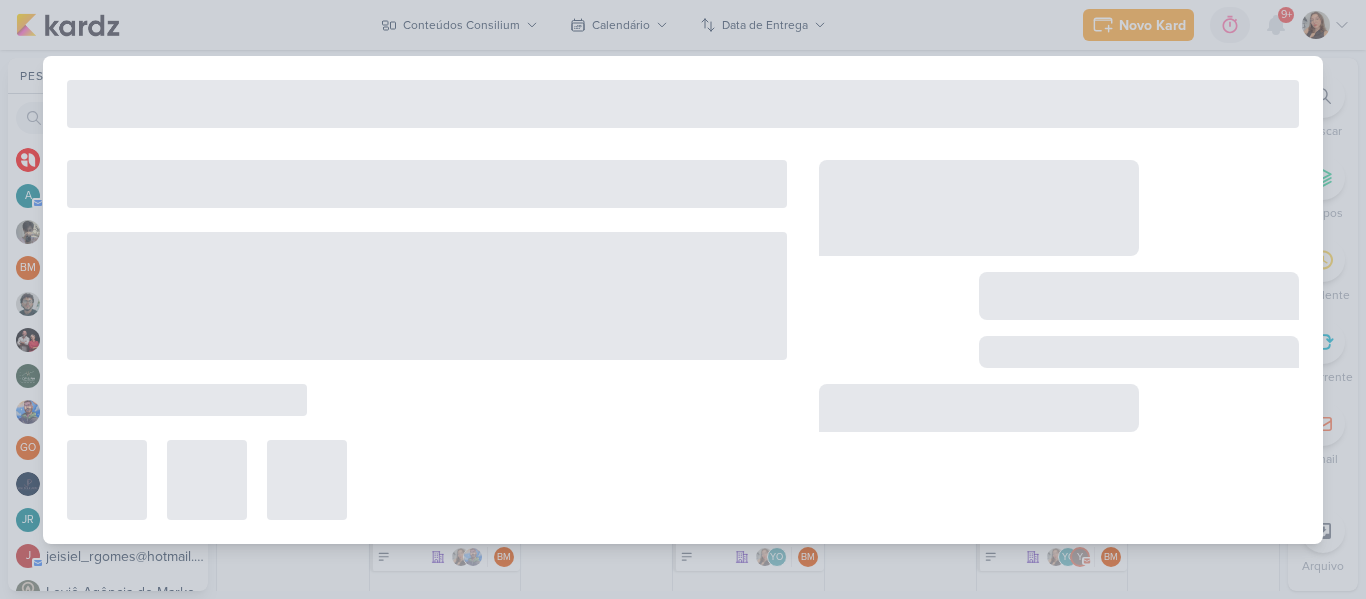 type on "[REELS] Descomplicando com a Consilium" 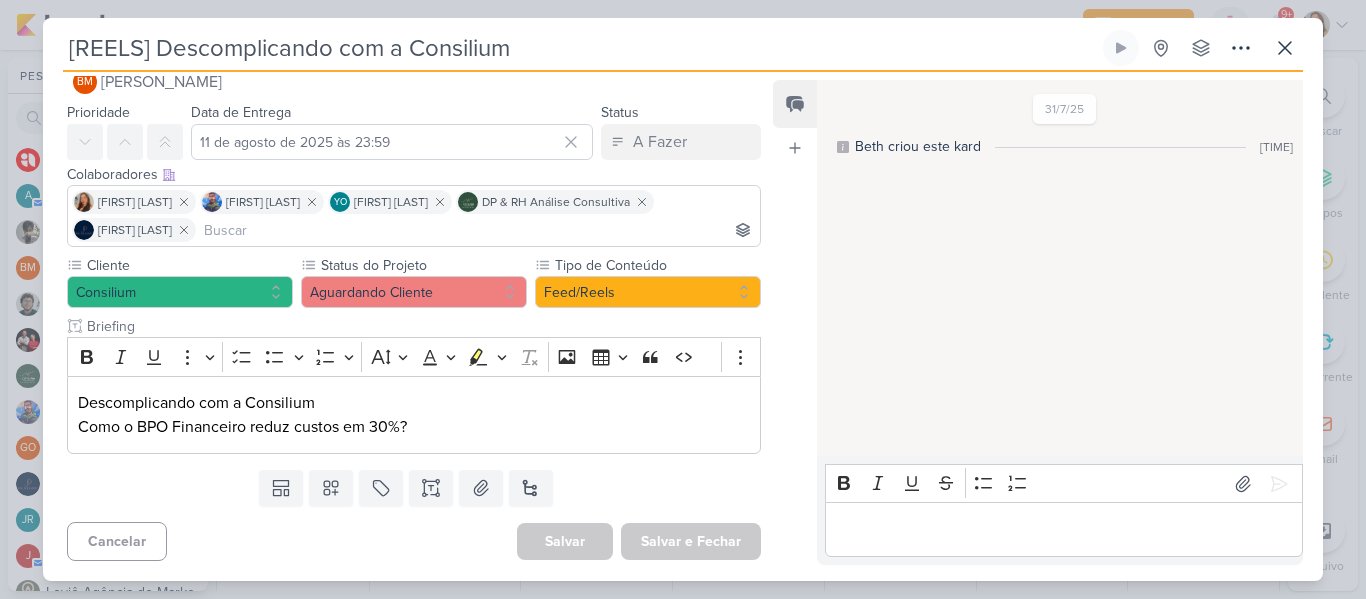 scroll, scrollTop: 0, scrollLeft: 0, axis: both 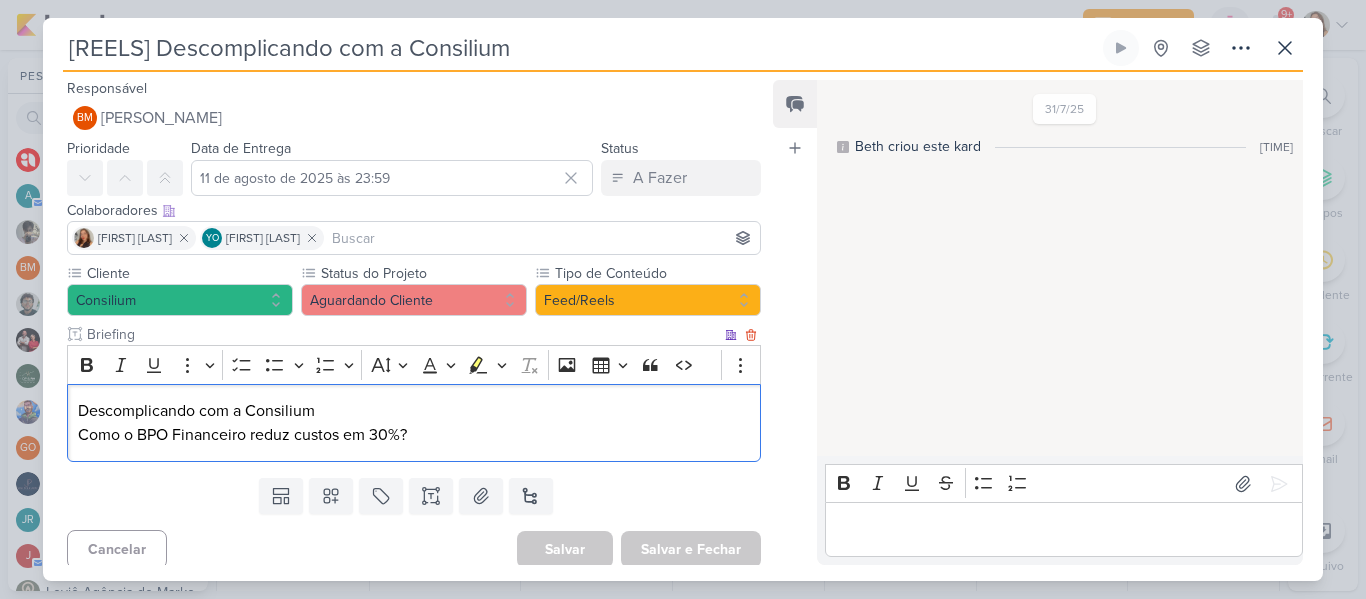 click on "Descomplicando com a Consilium" at bounding box center [414, 411] 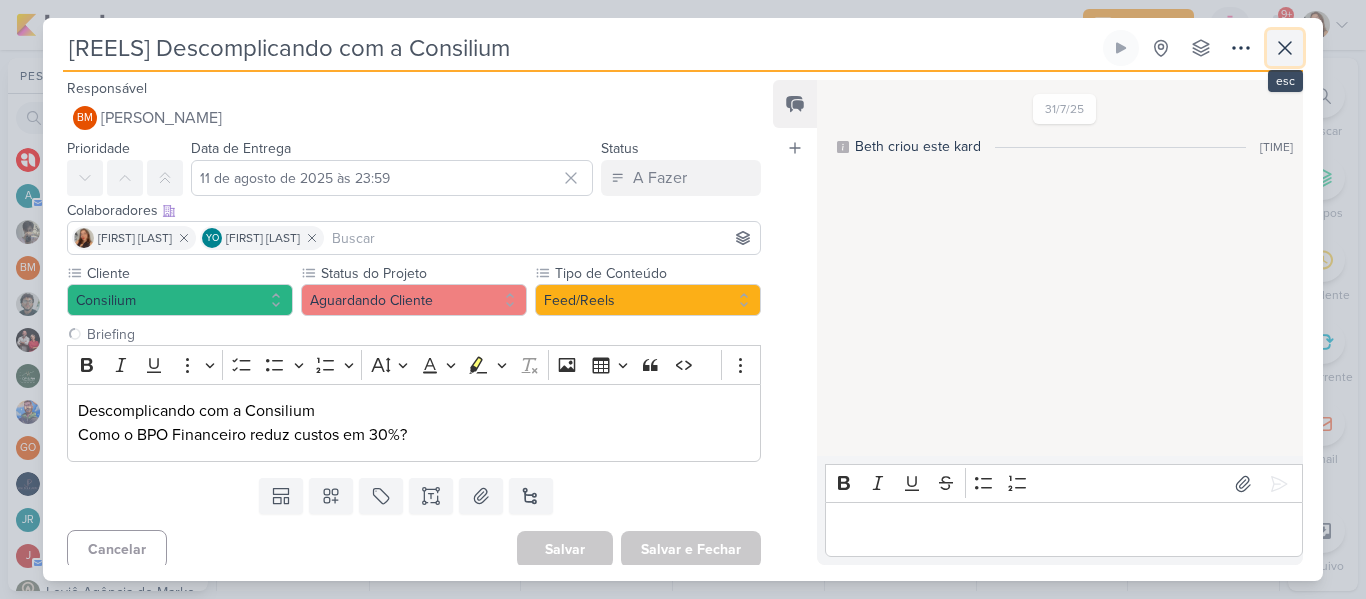 click 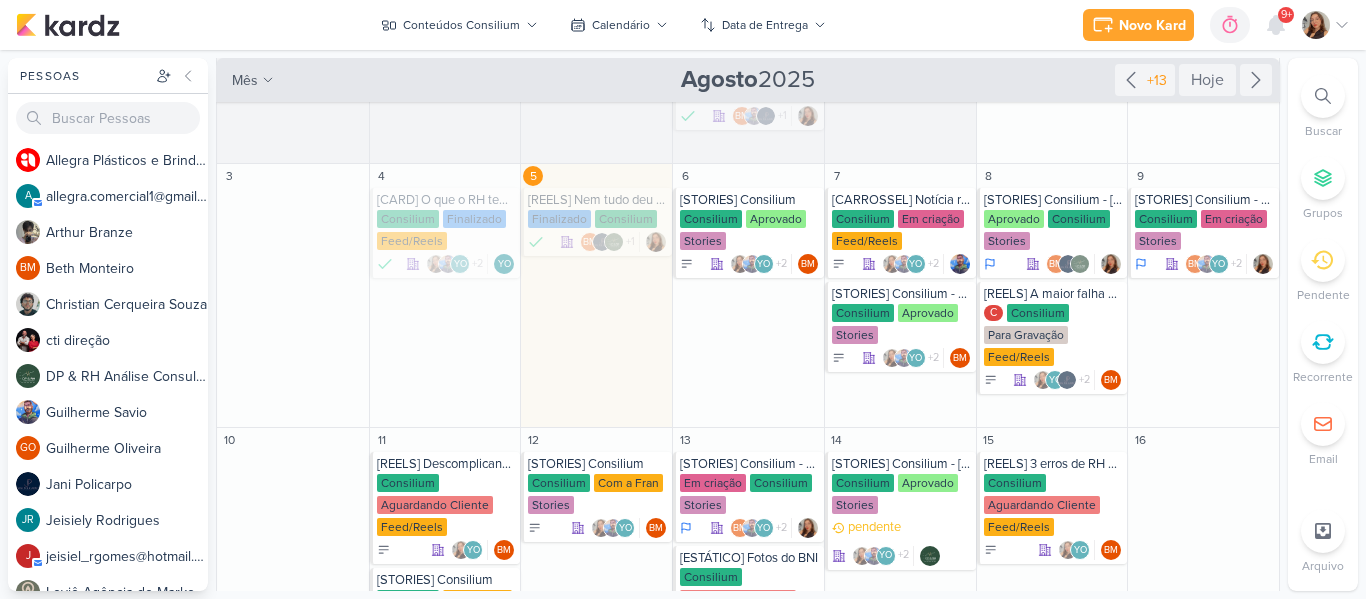 scroll, scrollTop: 157, scrollLeft: 0, axis: vertical 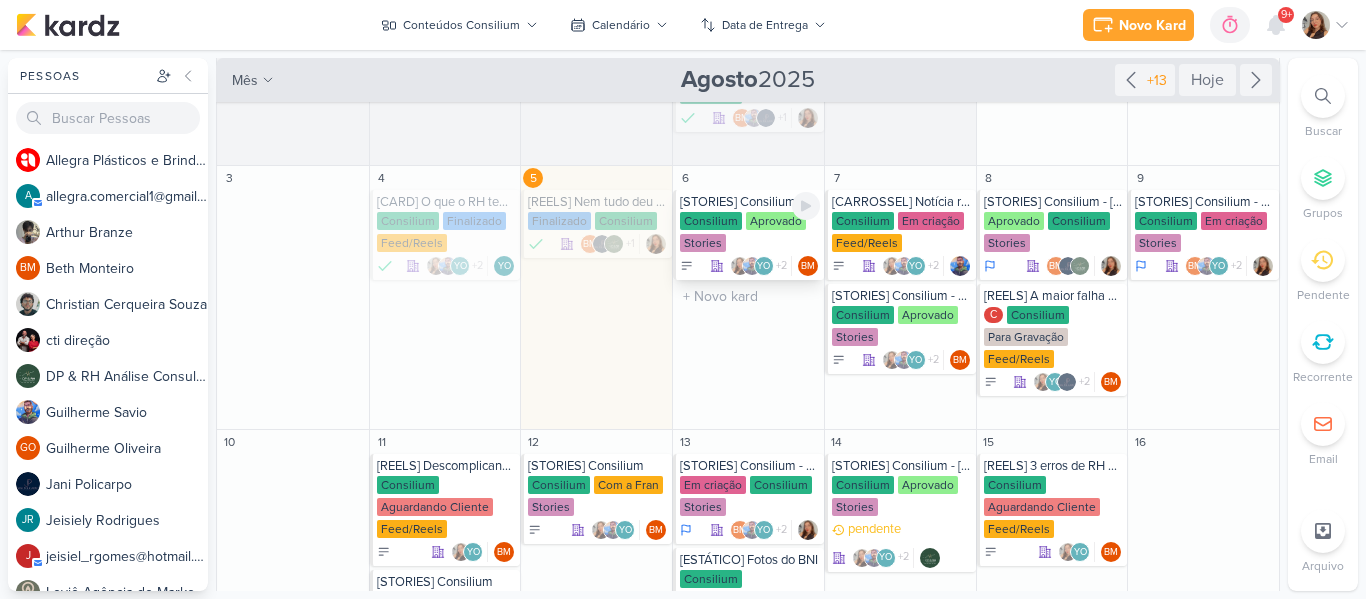 click on "Aprovado" at bounding box center [776, 221] 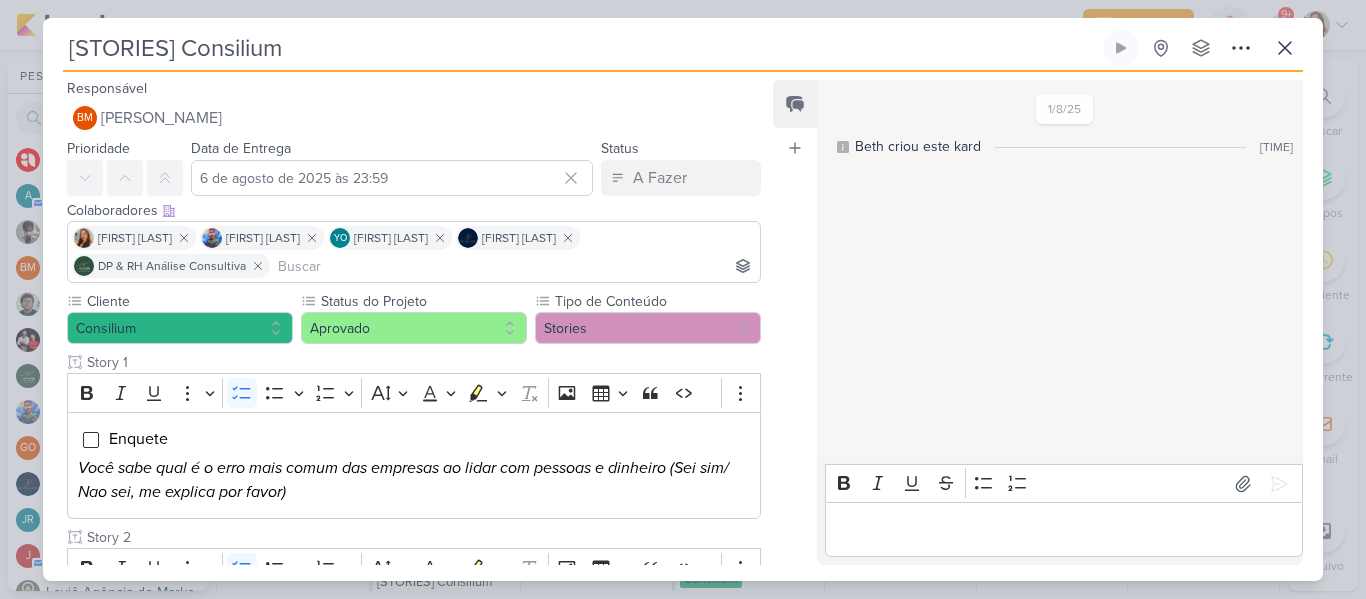 click on "[STORIES] Consilium
Criado por [PERSON]
nenhum grupo disponível" at bounding box center [683, 51] 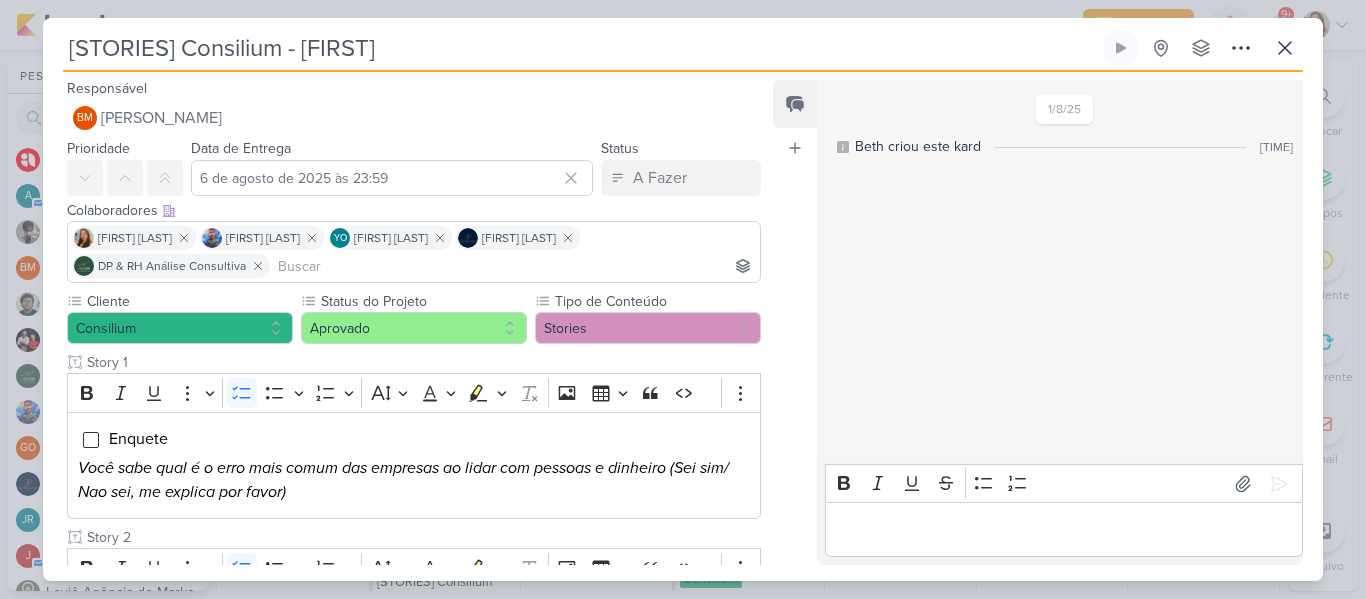 scroll, scrollTop: 848, scrollLeft: 0, axis: vertical 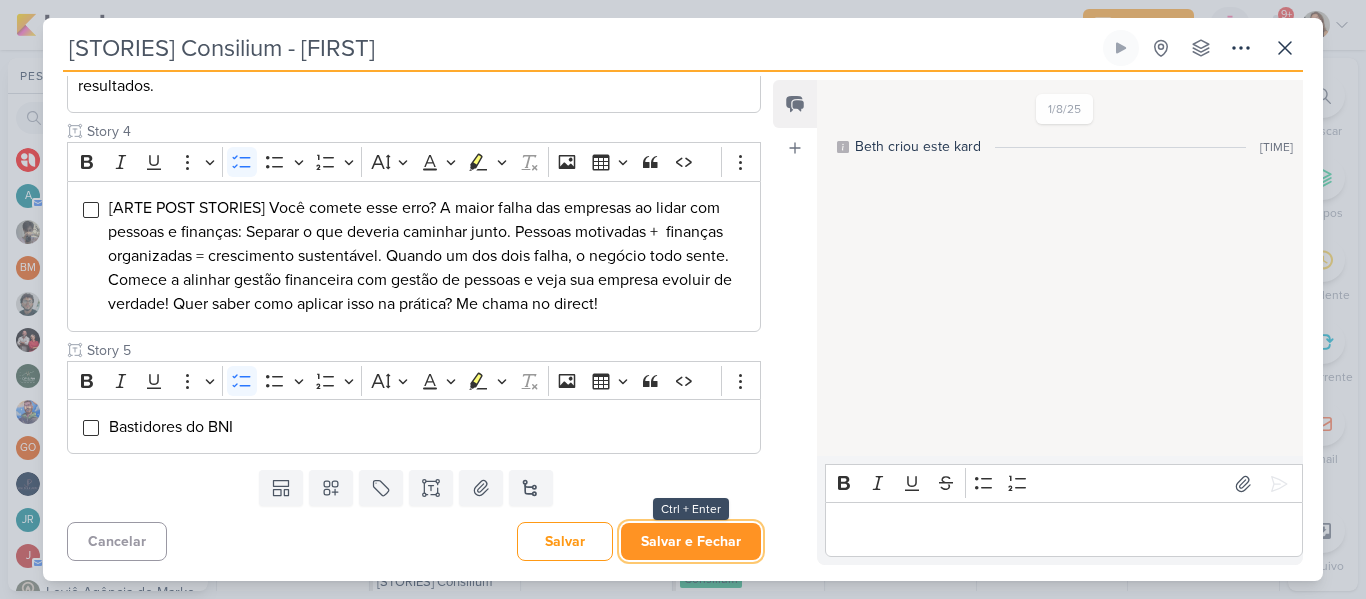 click on "Salvar e Fechar" at bounding box center [691, 541] 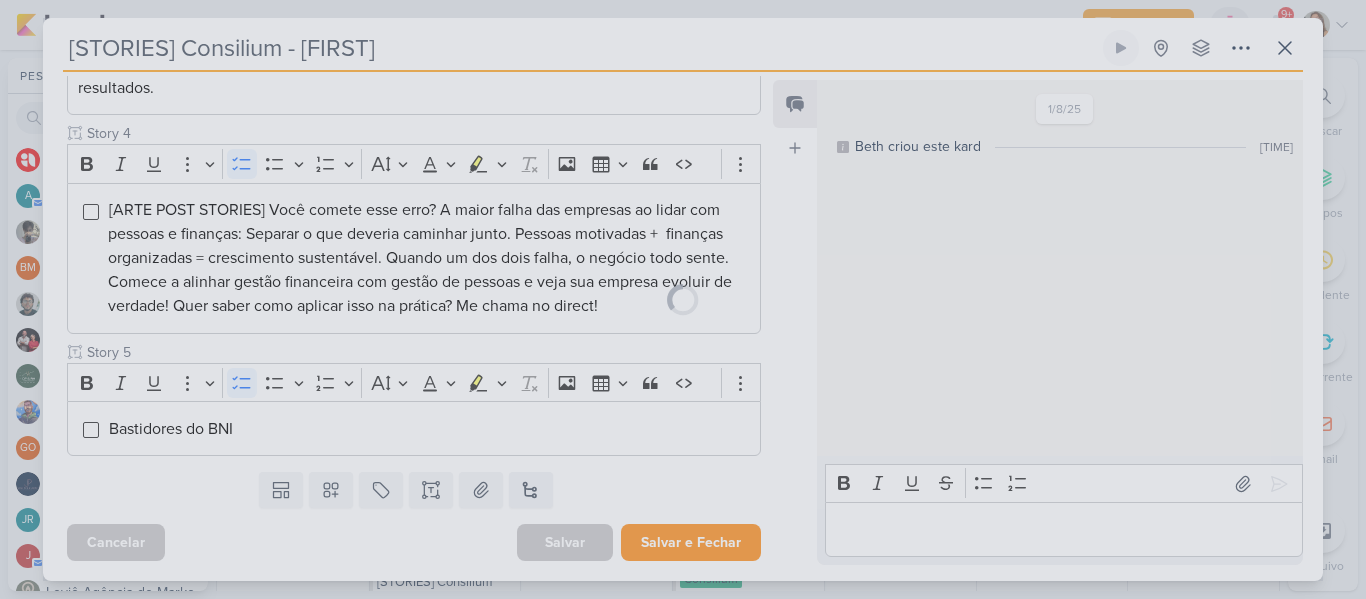 scroll, scrollTop: 846, scrollLeft: 0, axis: vertical 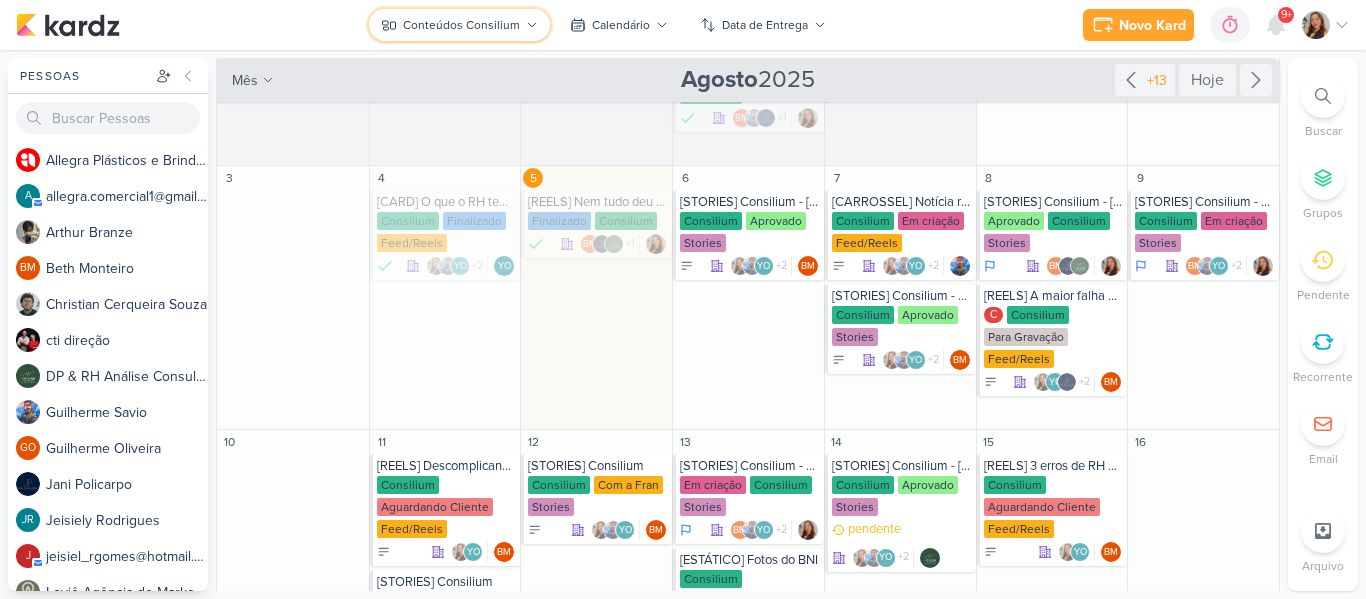 click on "Conteúdos Consilium" at bounding box center (459, 25) 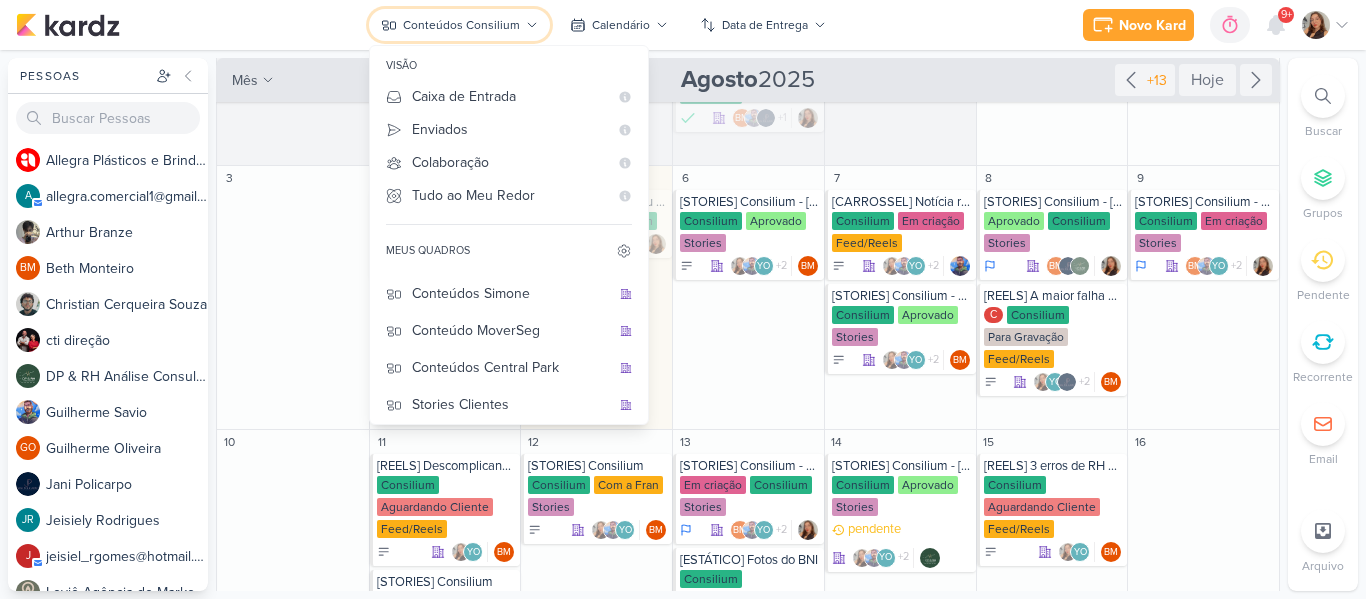scroll, scrollTop: 220, scrollLeft: 0, axis: vertical 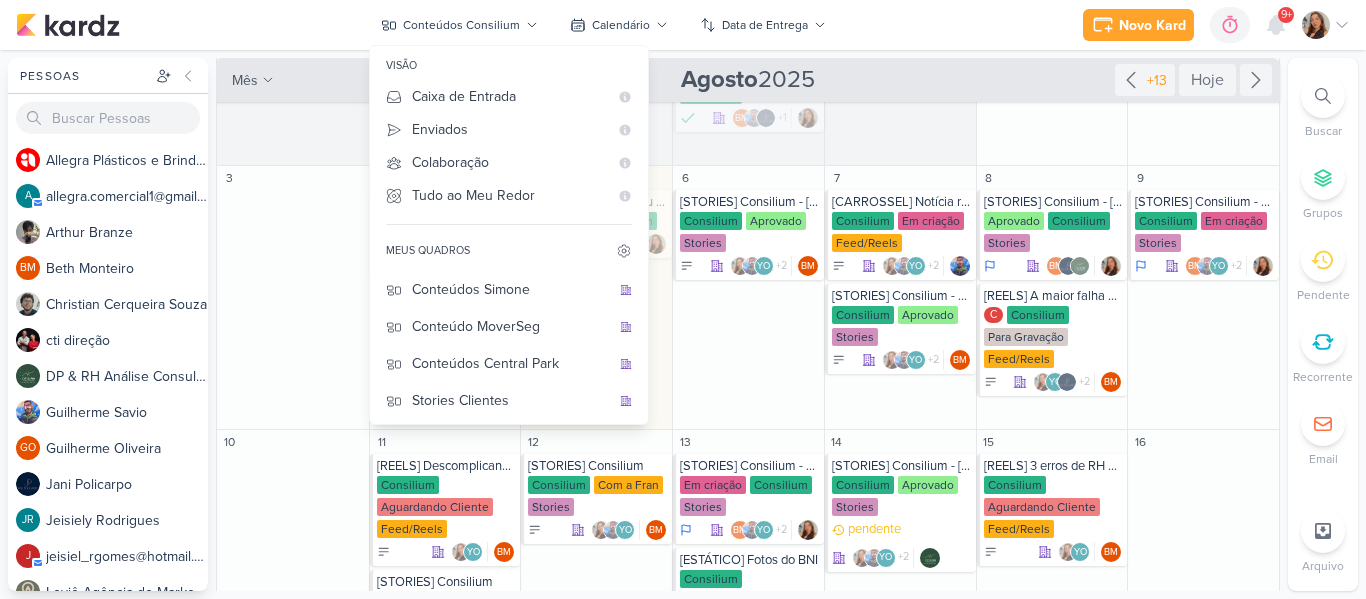 click on "Conteúdos Consilium
visão
Caixa de Entrada
A caixa de entrada mostra todos os kardz que você é o responsável
Enviados
A visão de enviados contém os kardz que você criou e designou à outra pessoa
Colaboração" at bounding box center (603, 25) 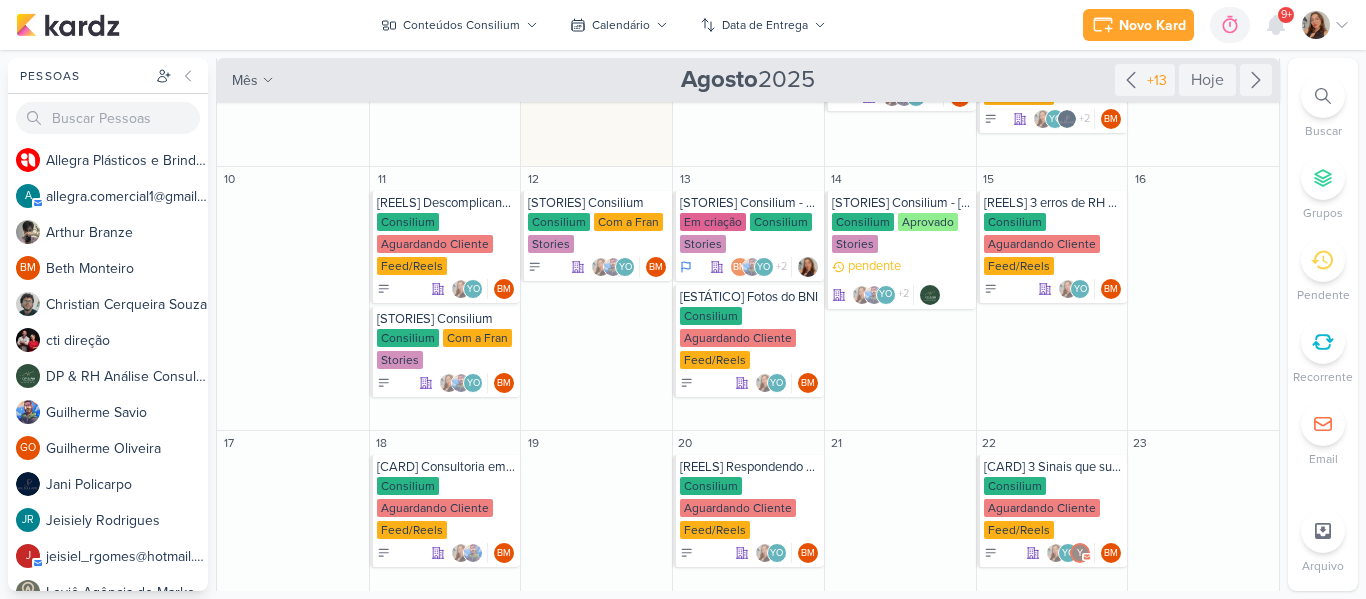 scroll, scrollTop: 432, scrollLeft: 0, axis: vertical 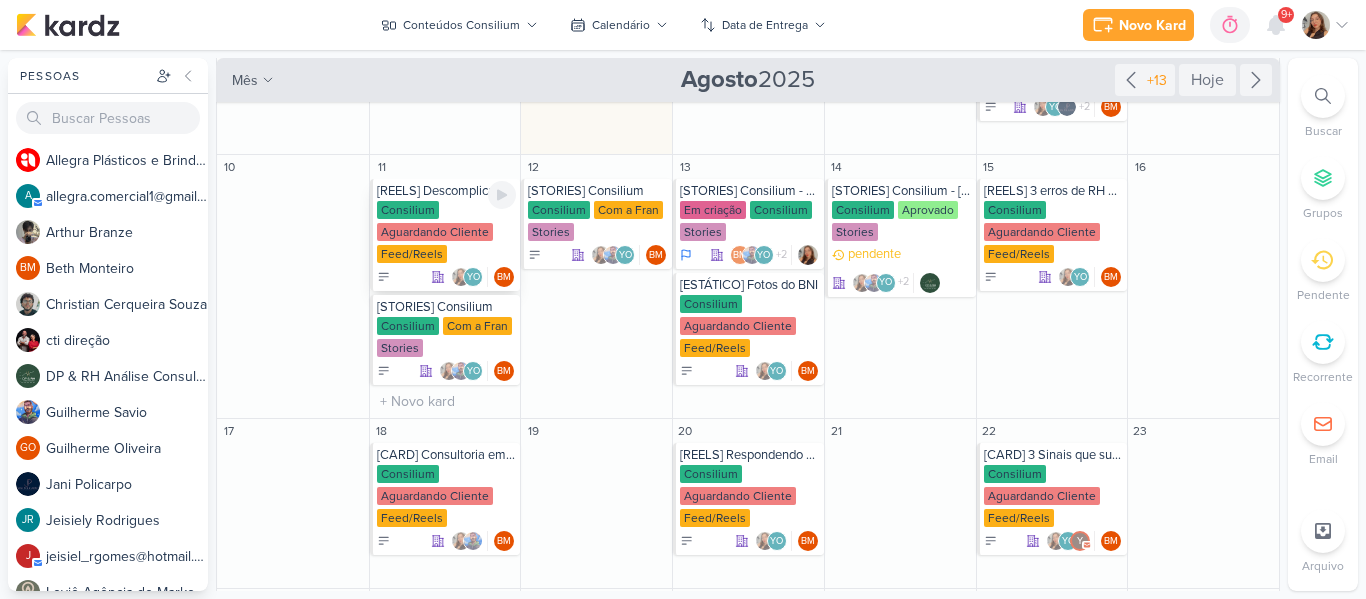 click on "Aguardando Cliente" at bounding box center [435, 232] 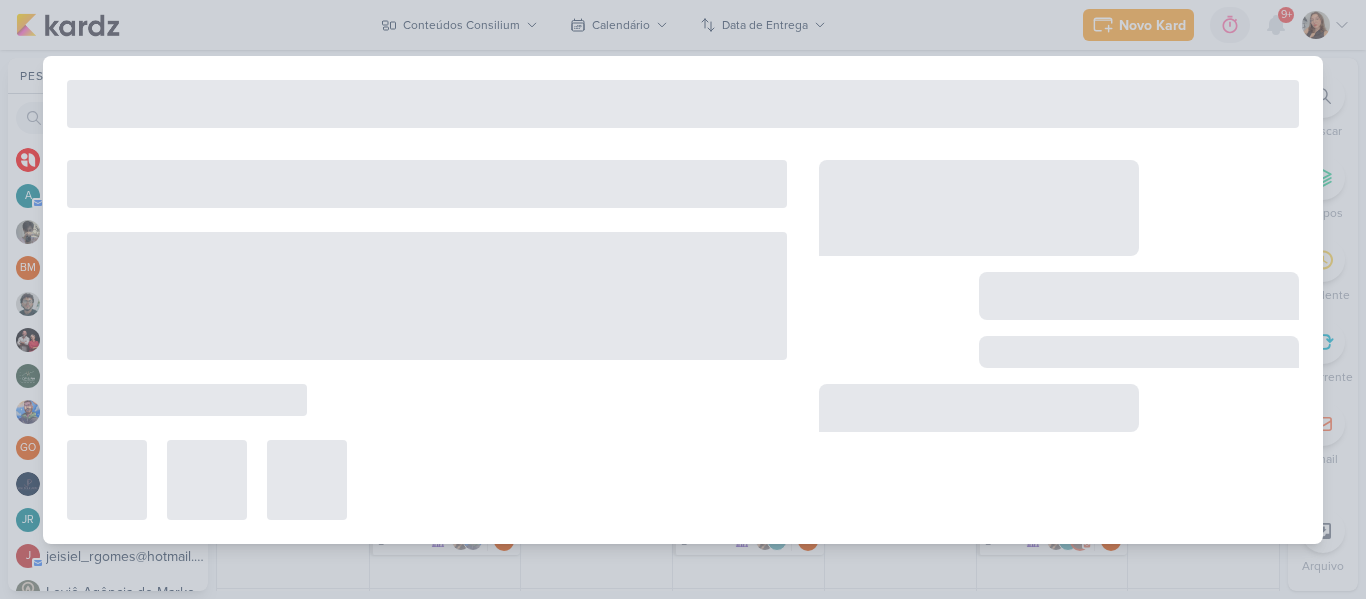 type on "[REELS] Descomplicando com a Consilium" 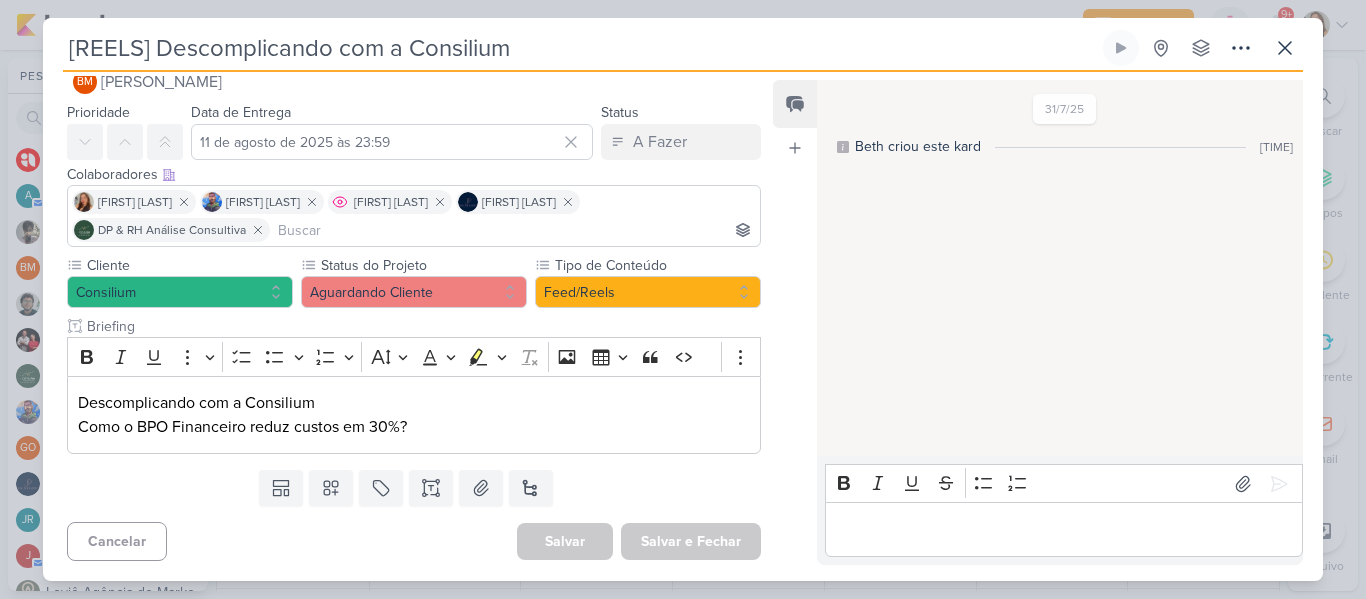 scroll, scrollTop: 0, scrollLeft: 0, axis: both 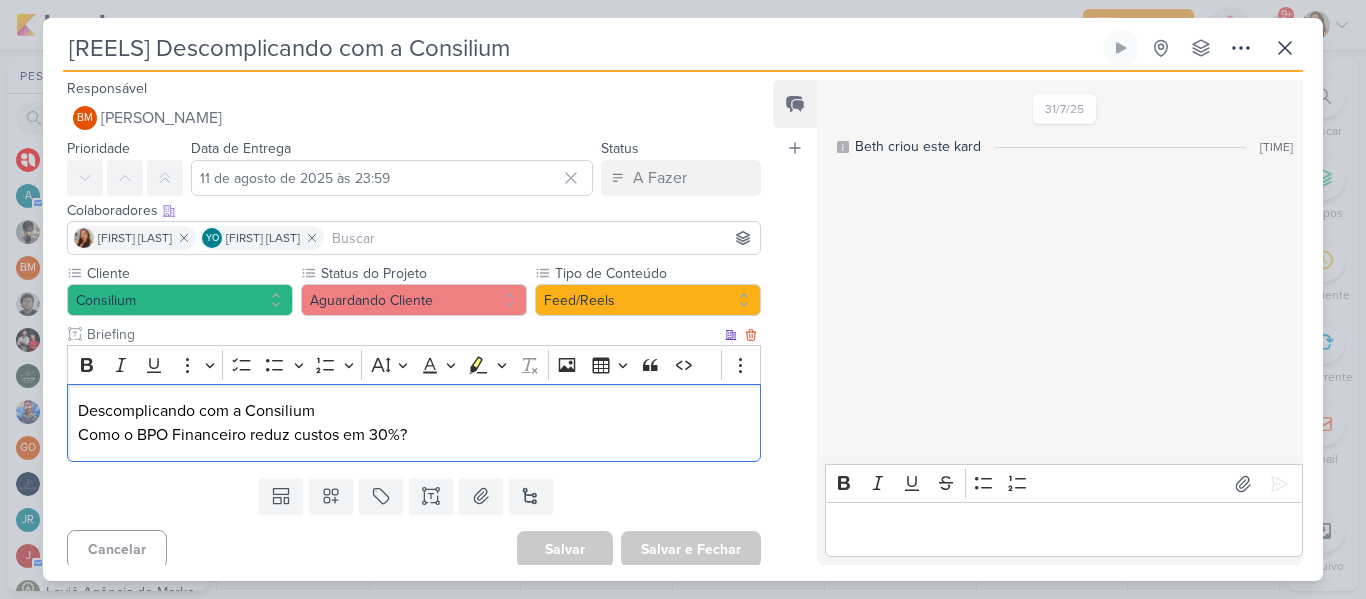 click on "Como o BPO Financeiro reduz custos em 30%?" at bounding box center (414, 435) 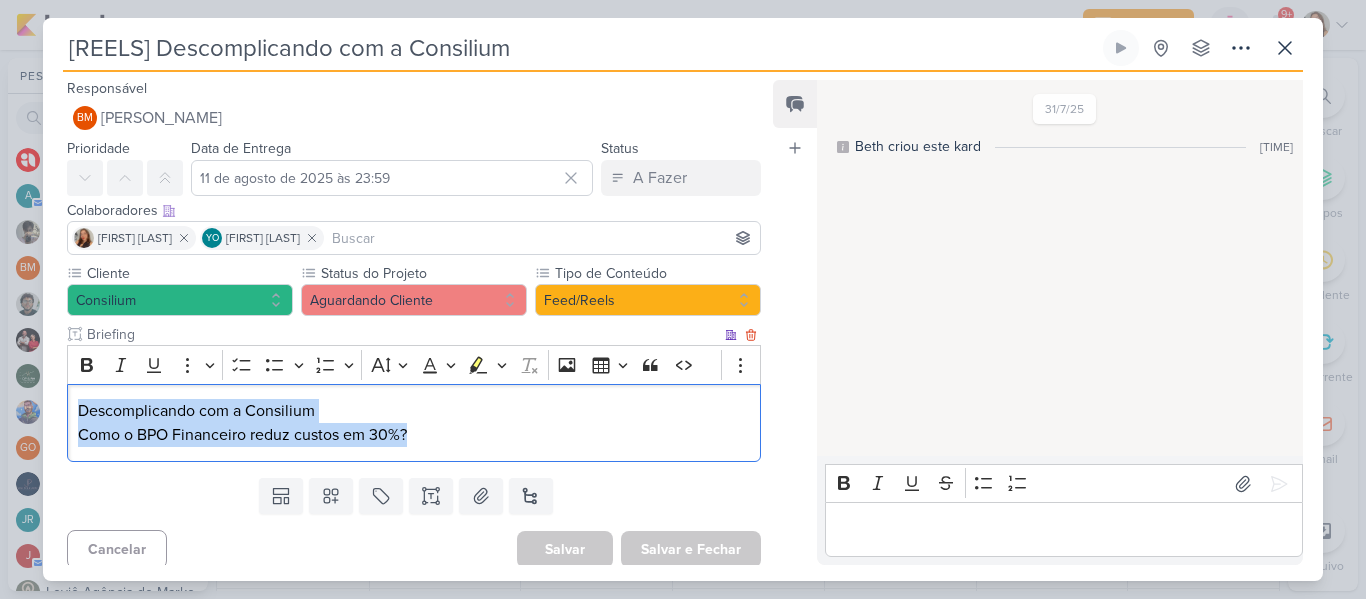 drag, startPoint x: 452, startPoint y: 445, endPoint x: 74, endPoint y: 413, distance: 379.35208 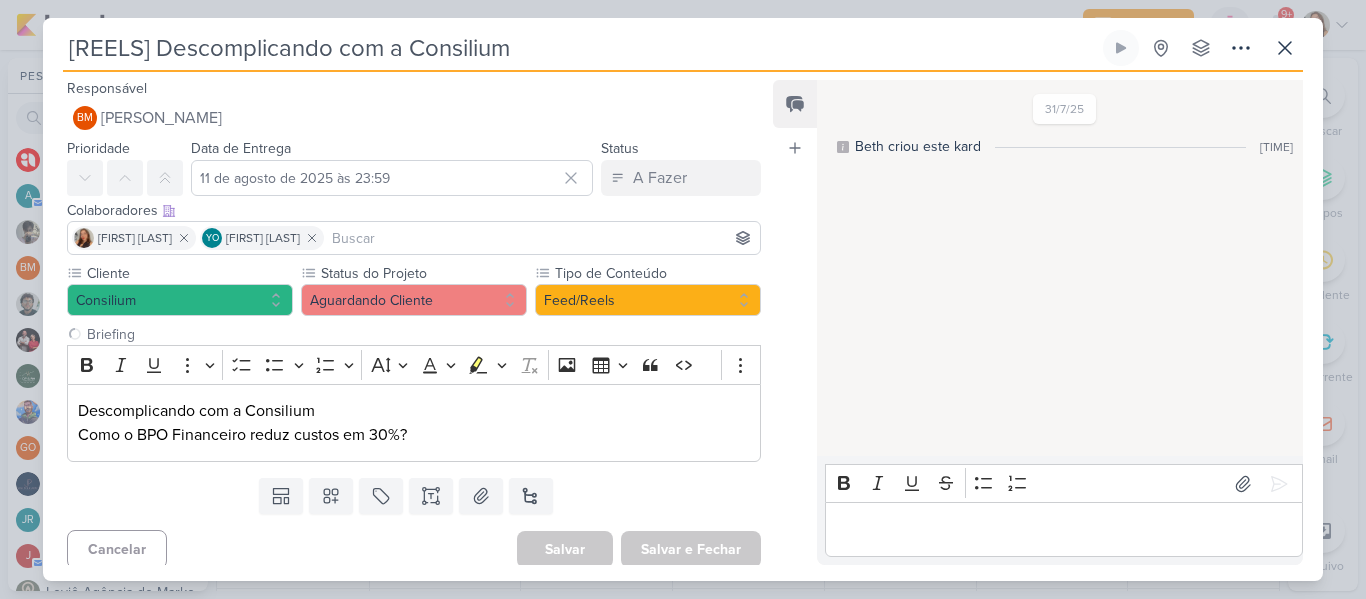 click on "Feed
Atrelar email
Solte o email para atrelar ao kard" at bounding box center (795, 322) 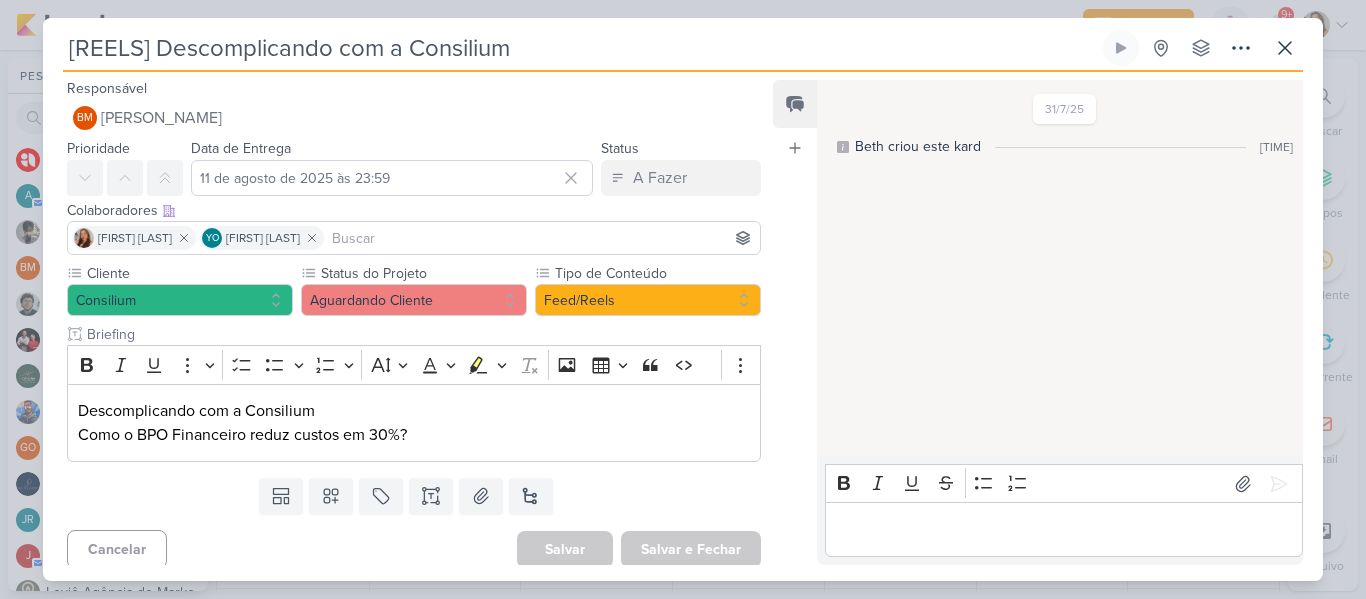 click at bounding box center (542, 238) 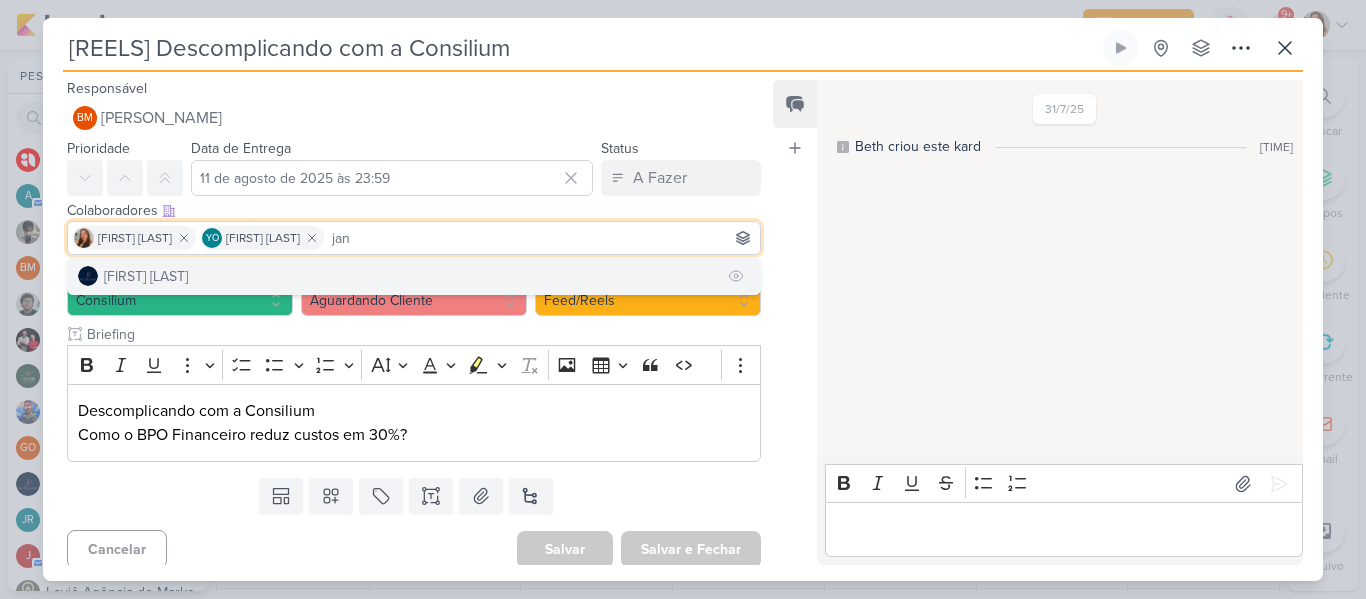 type on "jan" 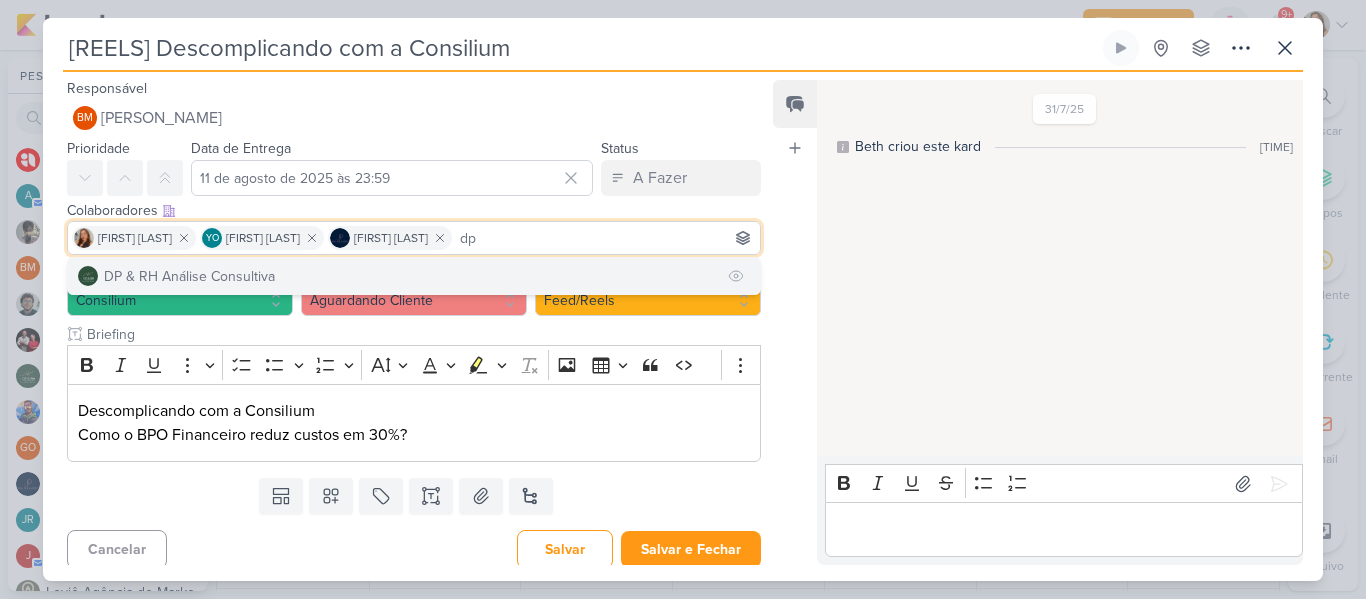 type on "dp" 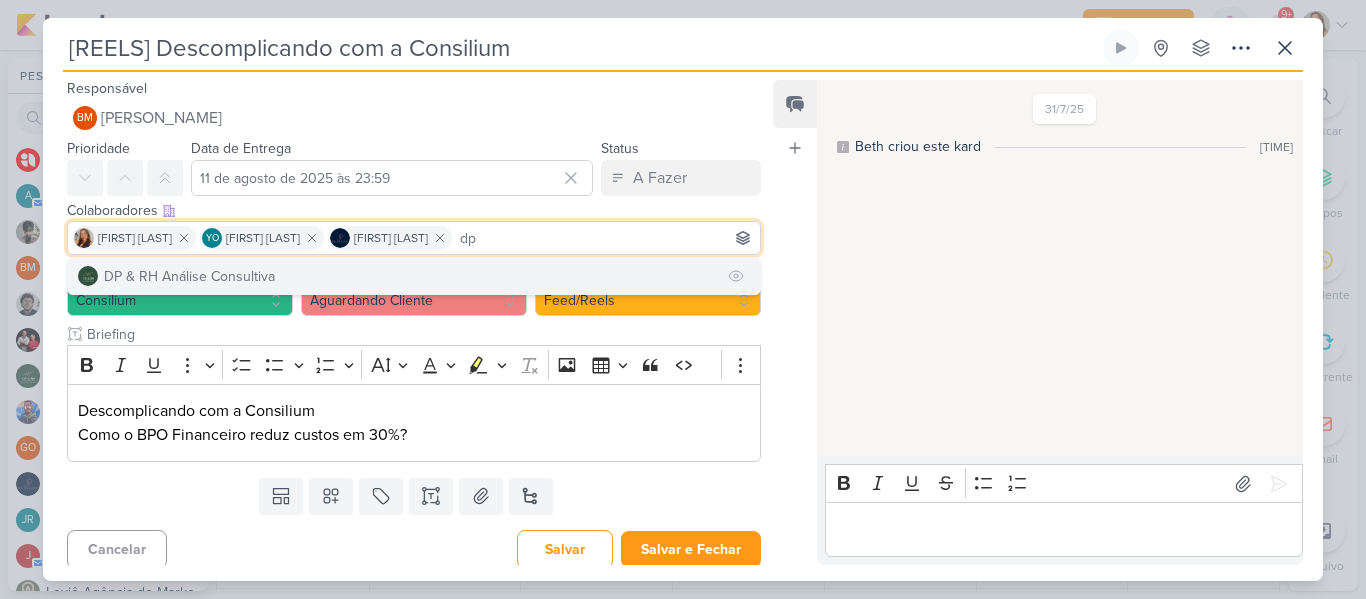 click on "DP & RH Análise Consultiva" at bounding box center (414, 276) 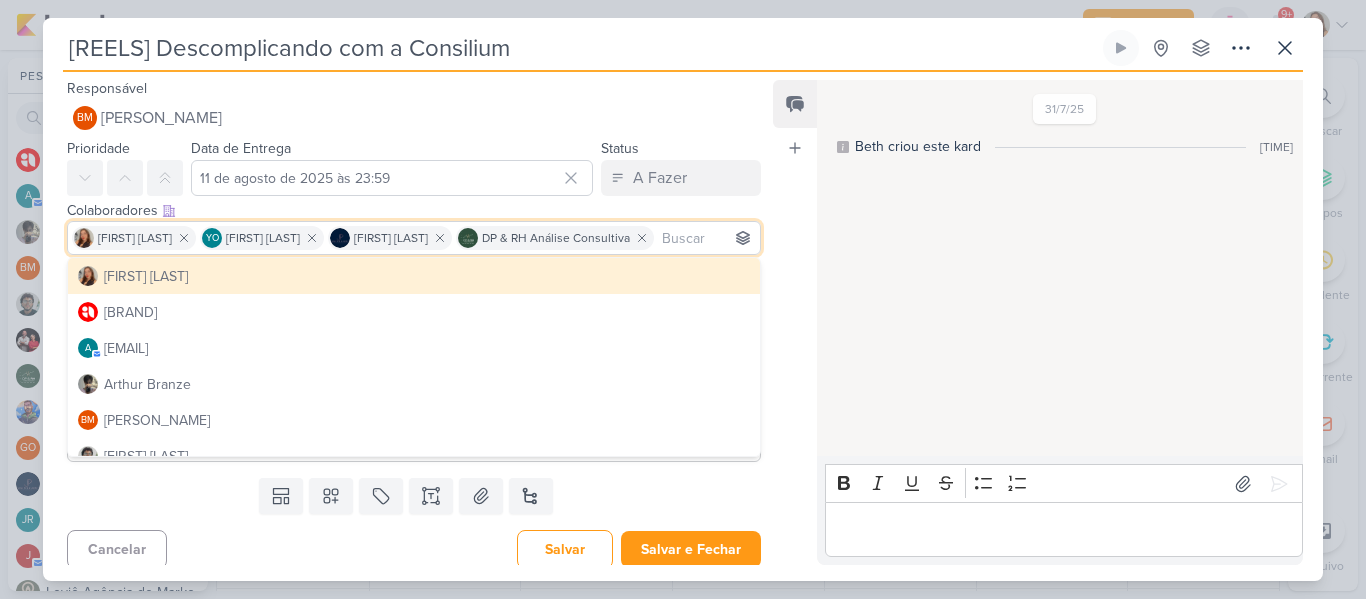click on "Feed
Atrelar email
Solte o email para atrelar ao kard" at bounding box center [795, 322] 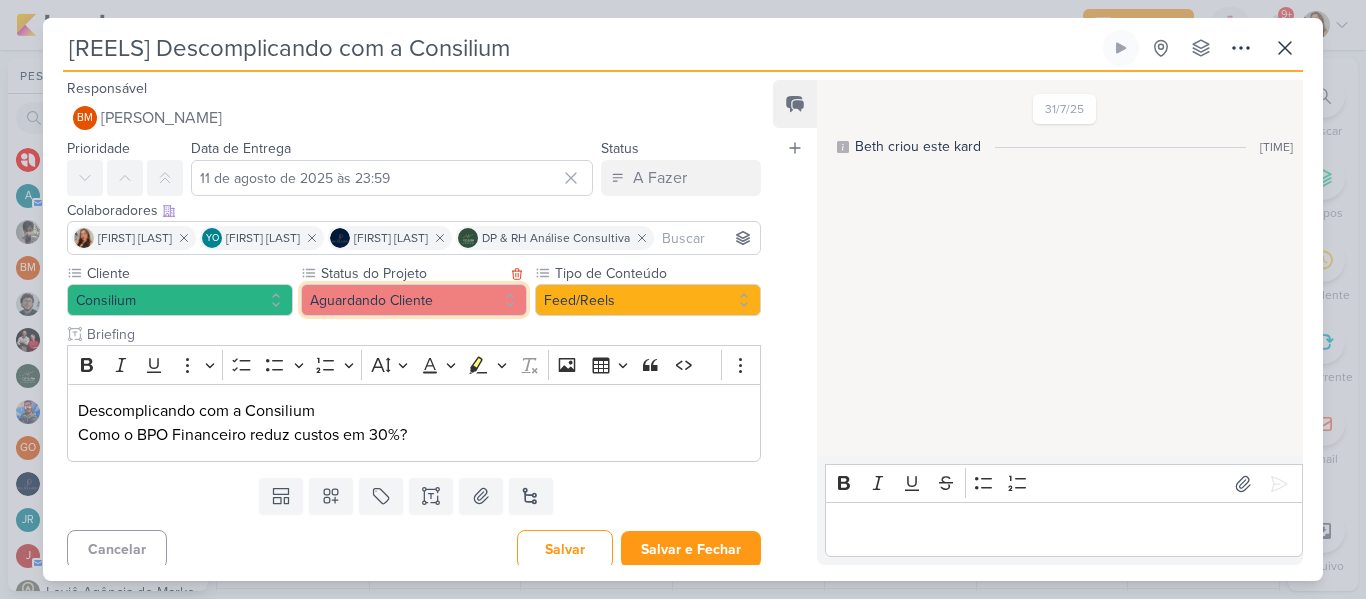 click on "Aguardando Cliente" at bounding box center [414, 300] 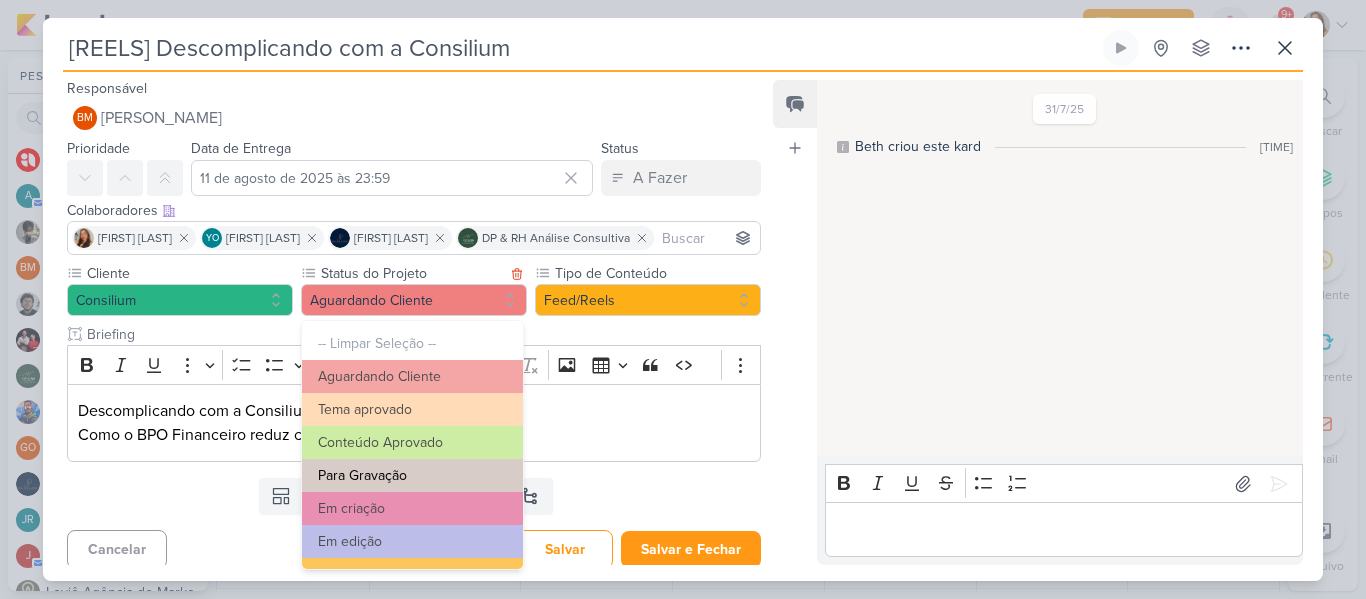 click on "Para Gravação" at bounding box center (412, 475) 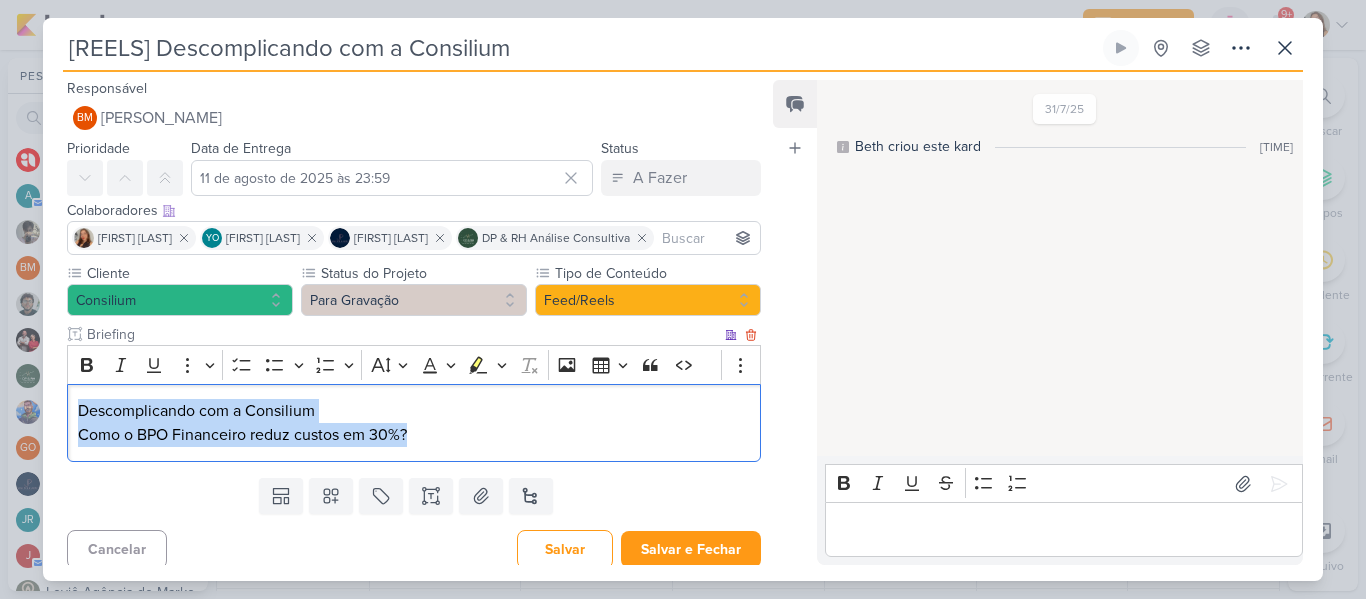 drag, startPoint x: 452, startPoint y: 445, endPoint x: 72, endPoint y: 409, distance: 381.70145 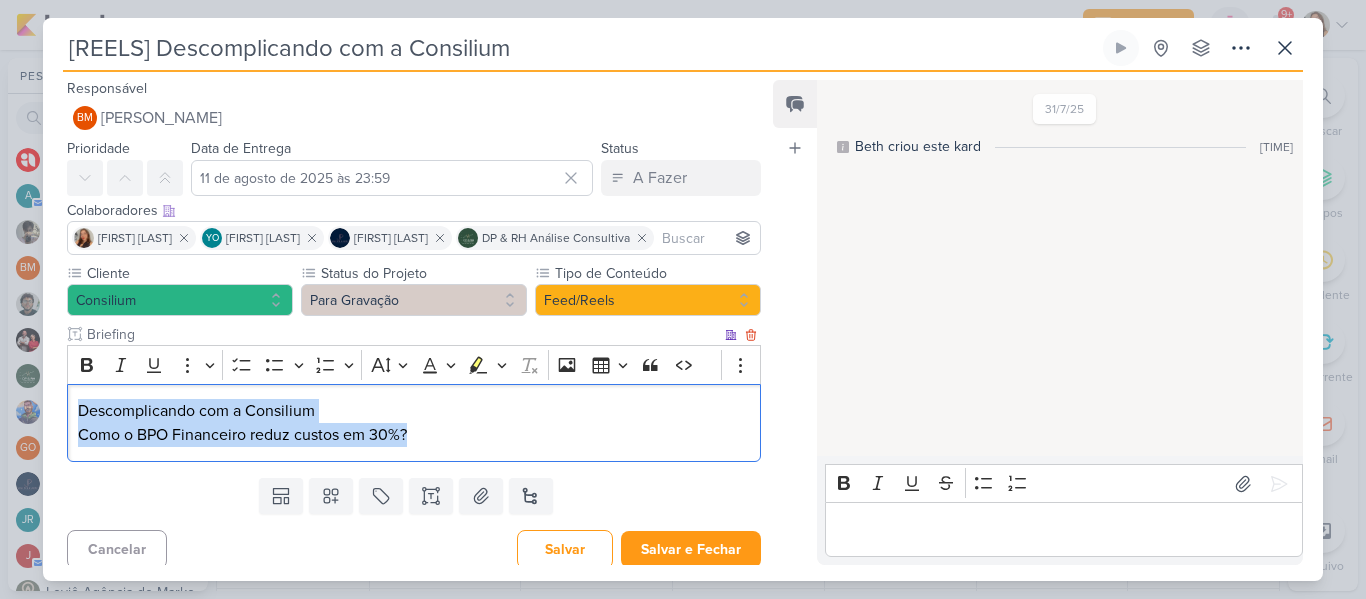 click on "Descomplicando com a Consilium Como o BPO Financeiro reduz custos em 30%?" at bounding box center [414, 423] 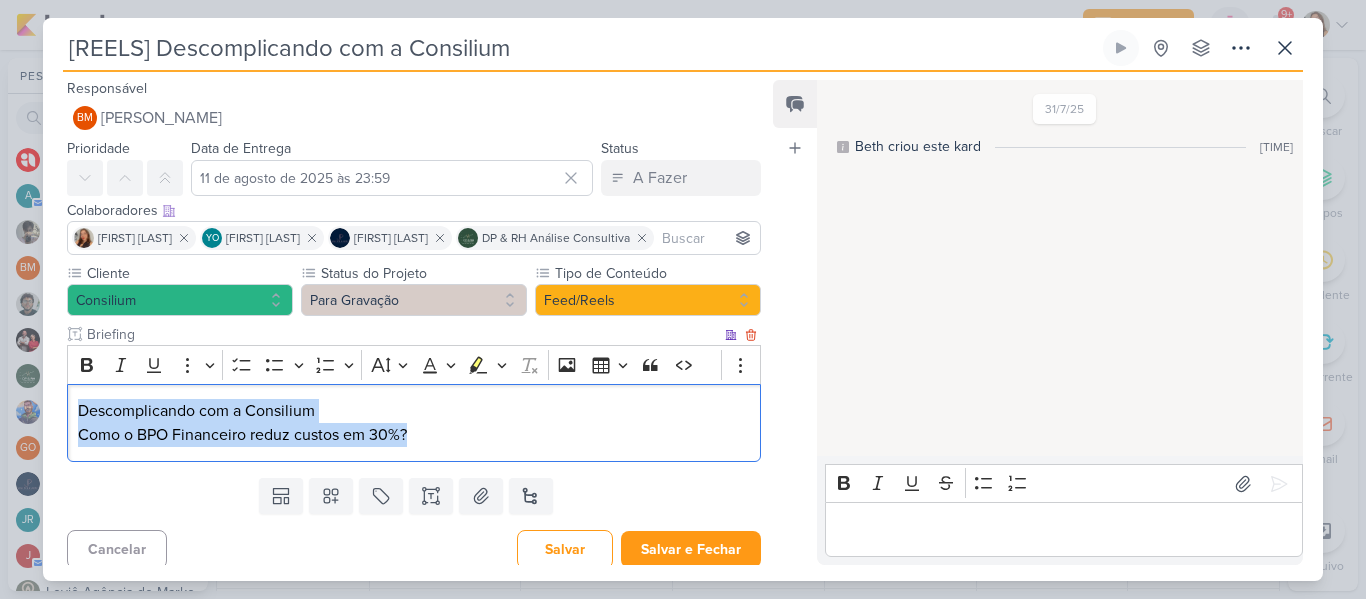 copy on "Descomplicando com a Consilium Como o BPO Financeiro reduz custos em 30%?" 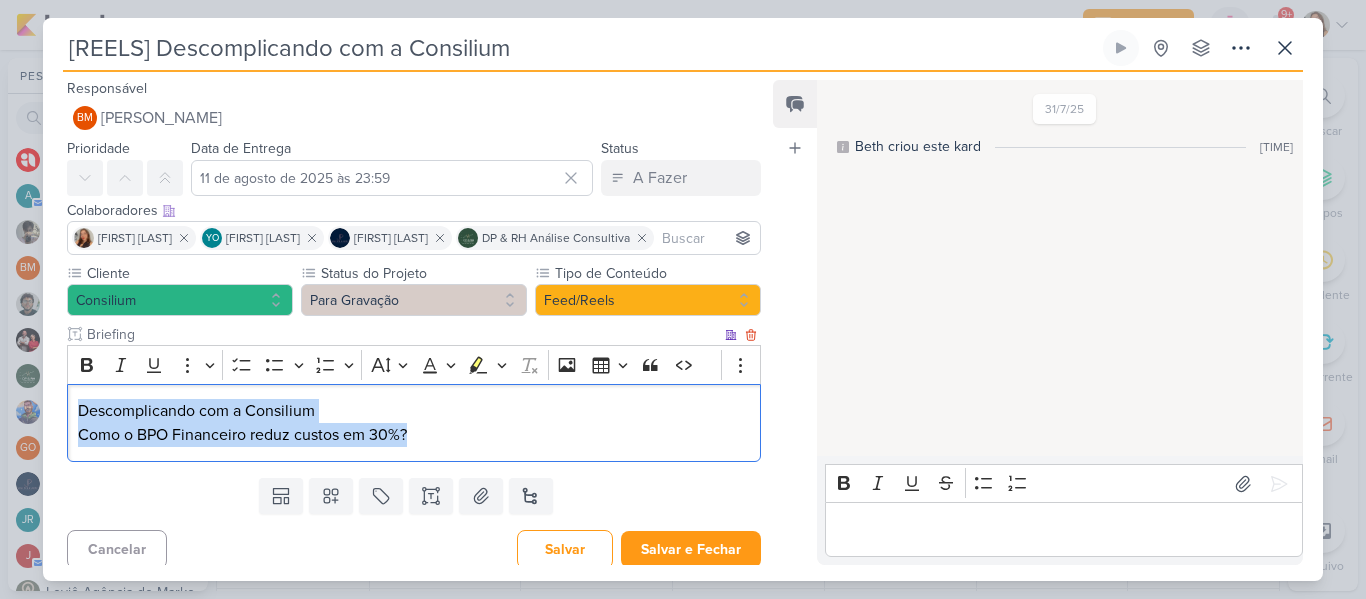 click on "Como o BPO Financeiro reduz custos em 30%?" at bounding box center [414, 435] 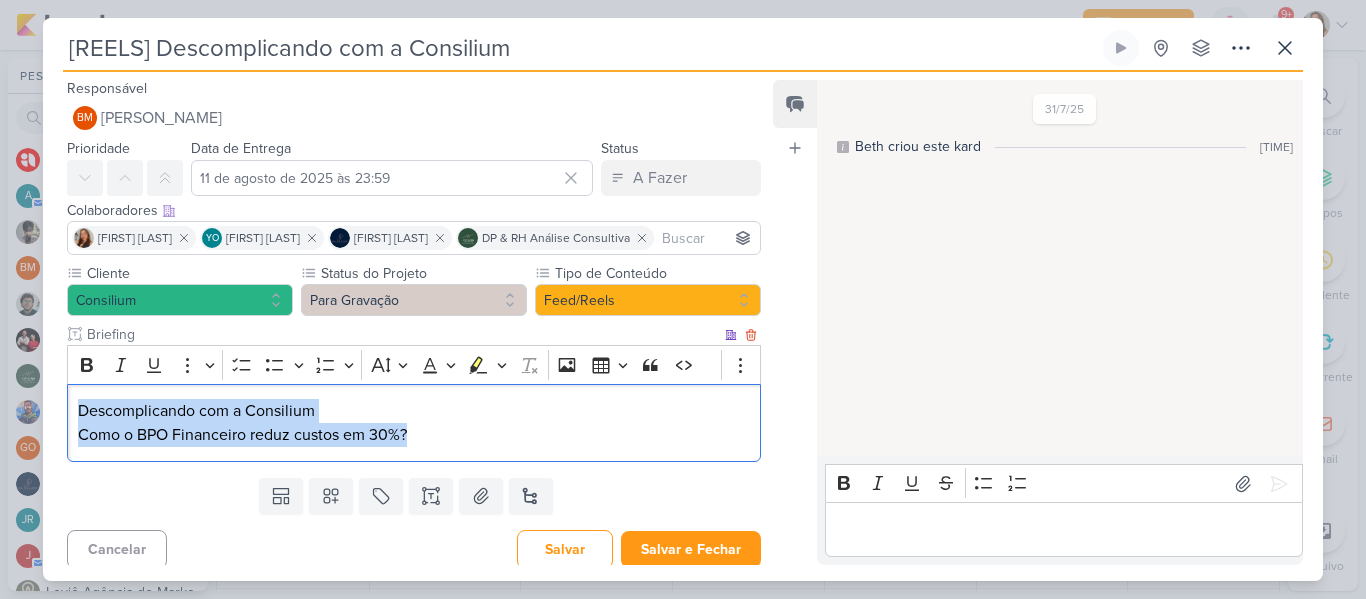 drag, startPoint x: 452, startPoint y: 433, endPoint x: 74, endPoint y: 407, distance: 378.89313 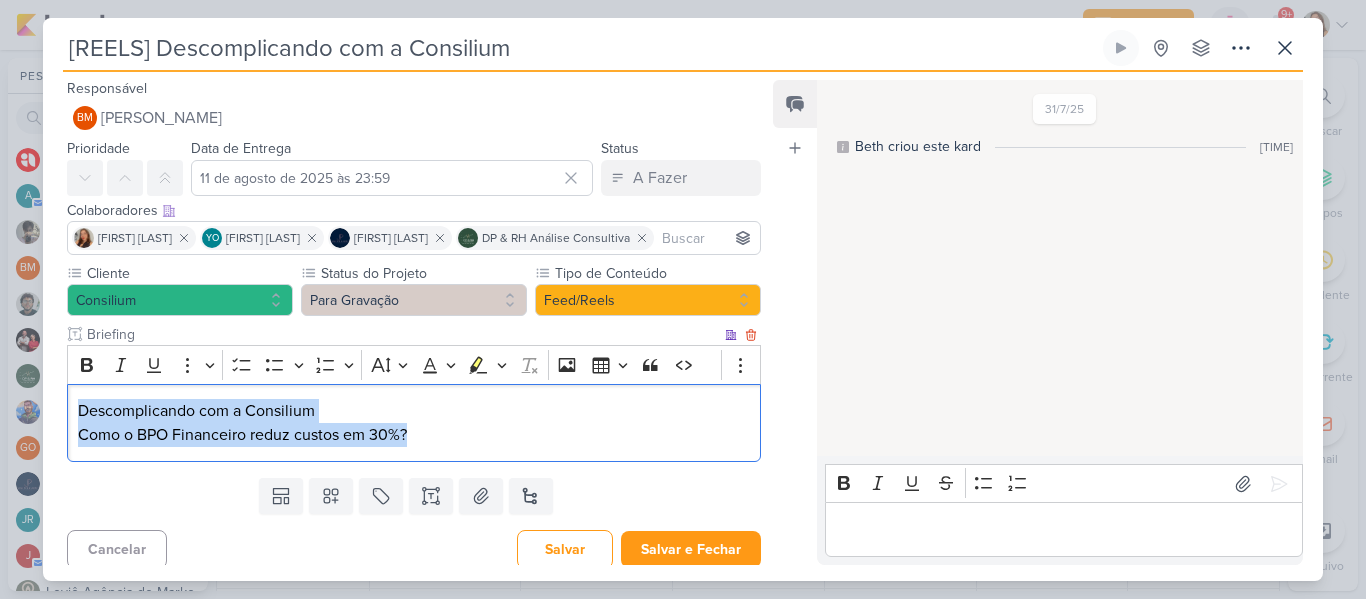 click on "Descomplicando com a Consilium Como o BPO Financeiro reduz custos em 30%?" at bounding box center (414, 423) 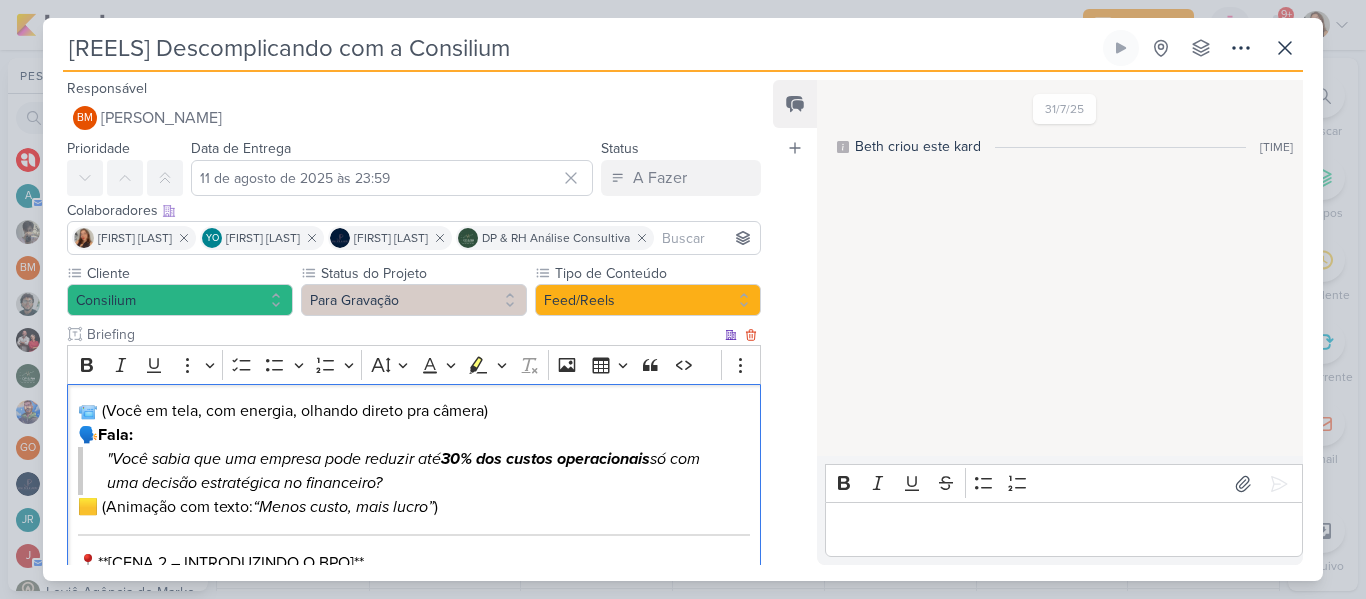 scroll, scrollTop: 680, scrollLeft: 0, axis: vertical 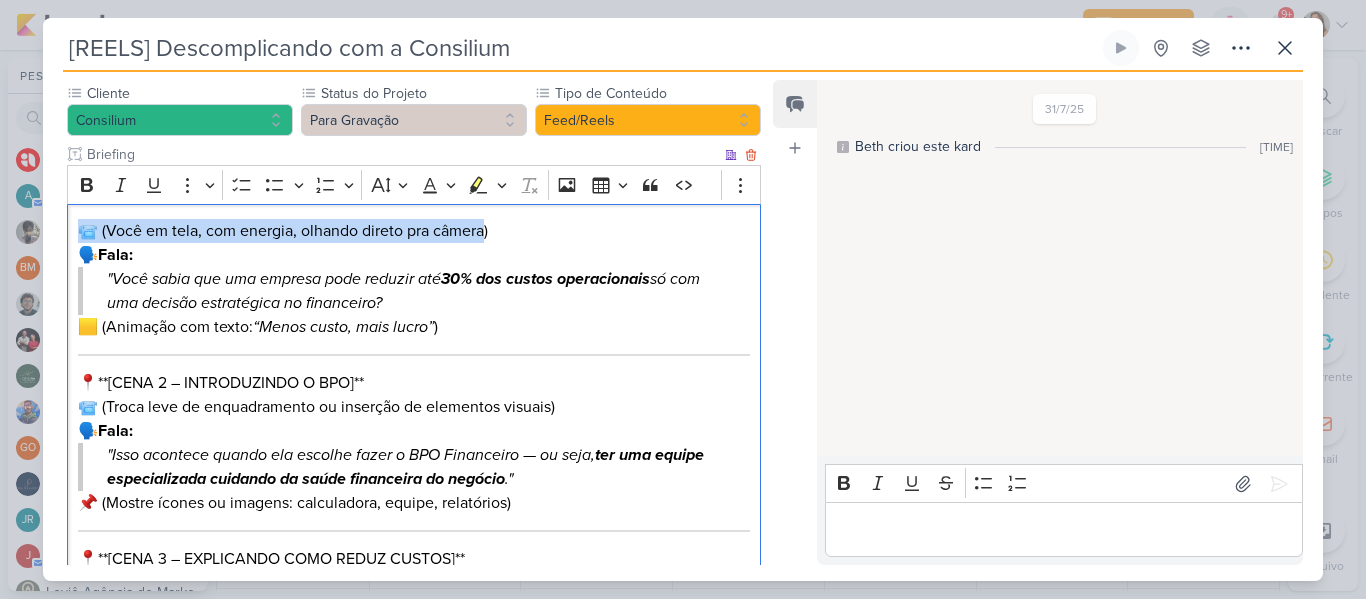 drag, startPoint x: 81, startPoint y: 228, endPoint x: 489, endPoint y: 239, distance: 408.14825 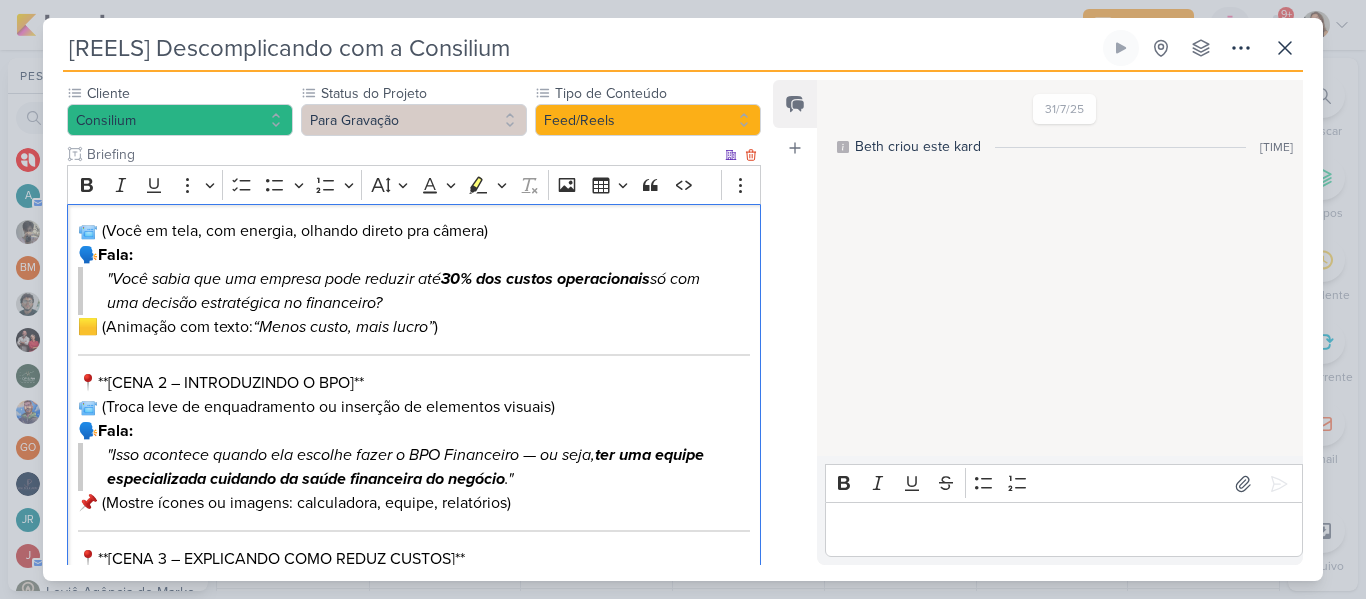 click on "📹 (Você em tela, com energia, olhando direto pra câmera)" at bounding box center (414, 231) 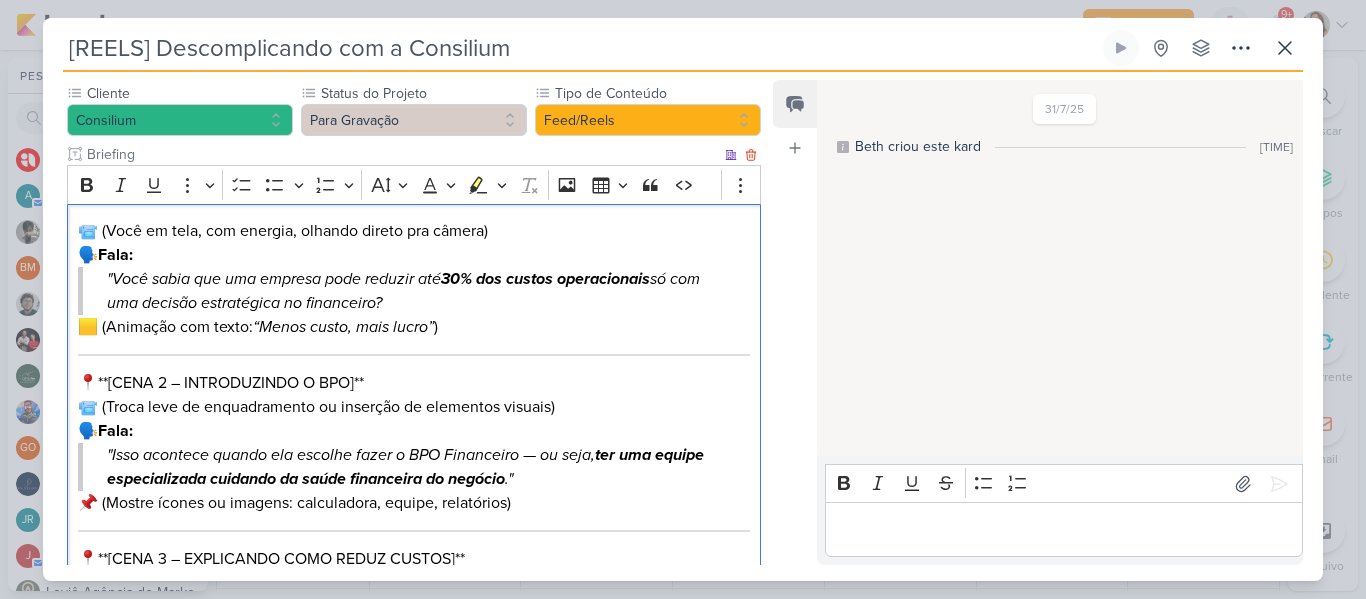click on "📹 (Você em tela, com energia, olhando direto pra câmera)" at bounding box center (414, 231) 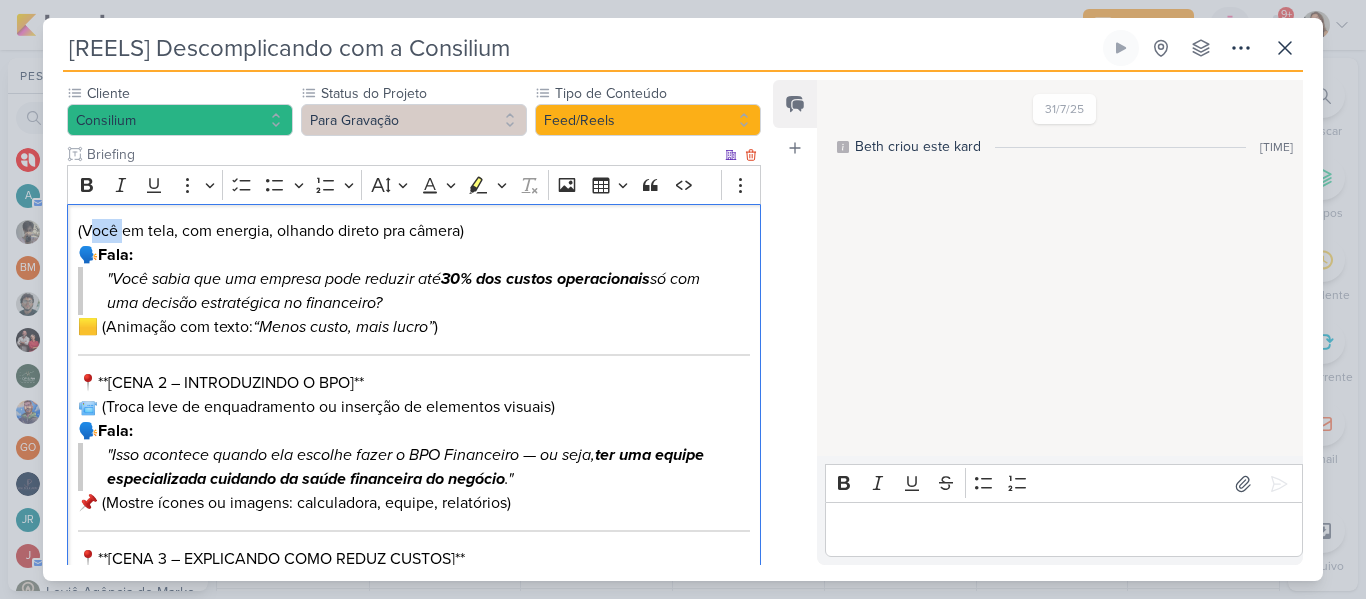 drag, startPoint x: 120, startPoint y: 232, endPoint x: 91, endPoint y: 232, distance: 29 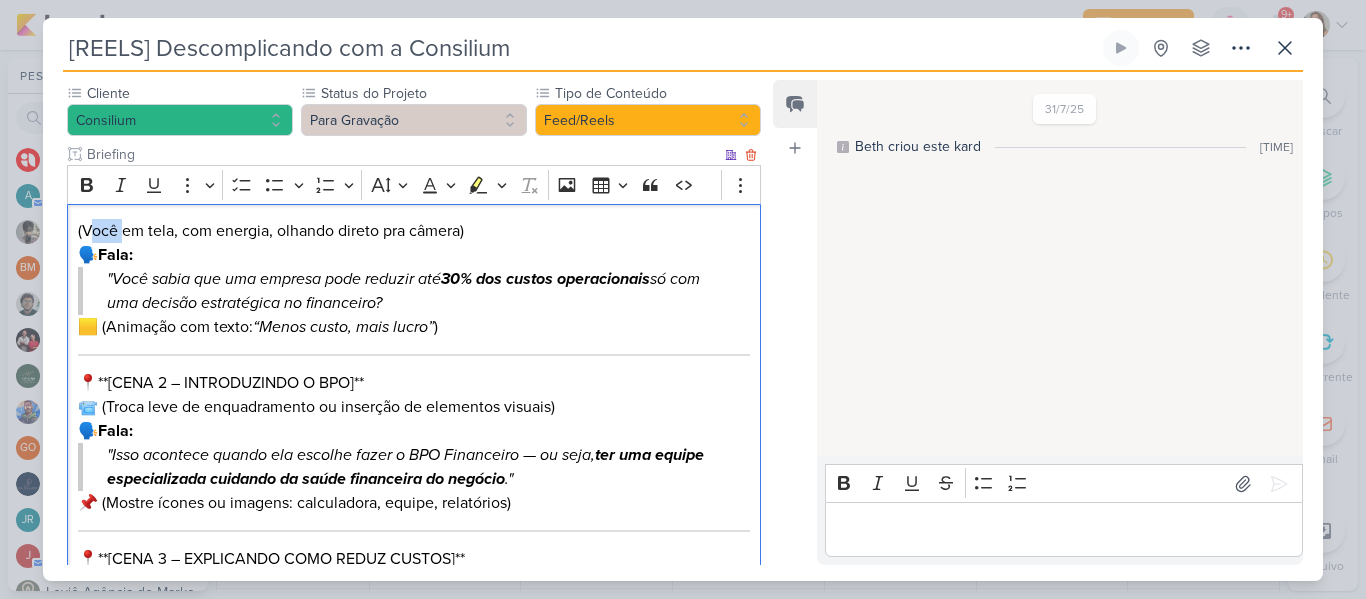 click on "(Você em tela, com energia, olhando direto pra câmera)" at bounding box center [414, 231] 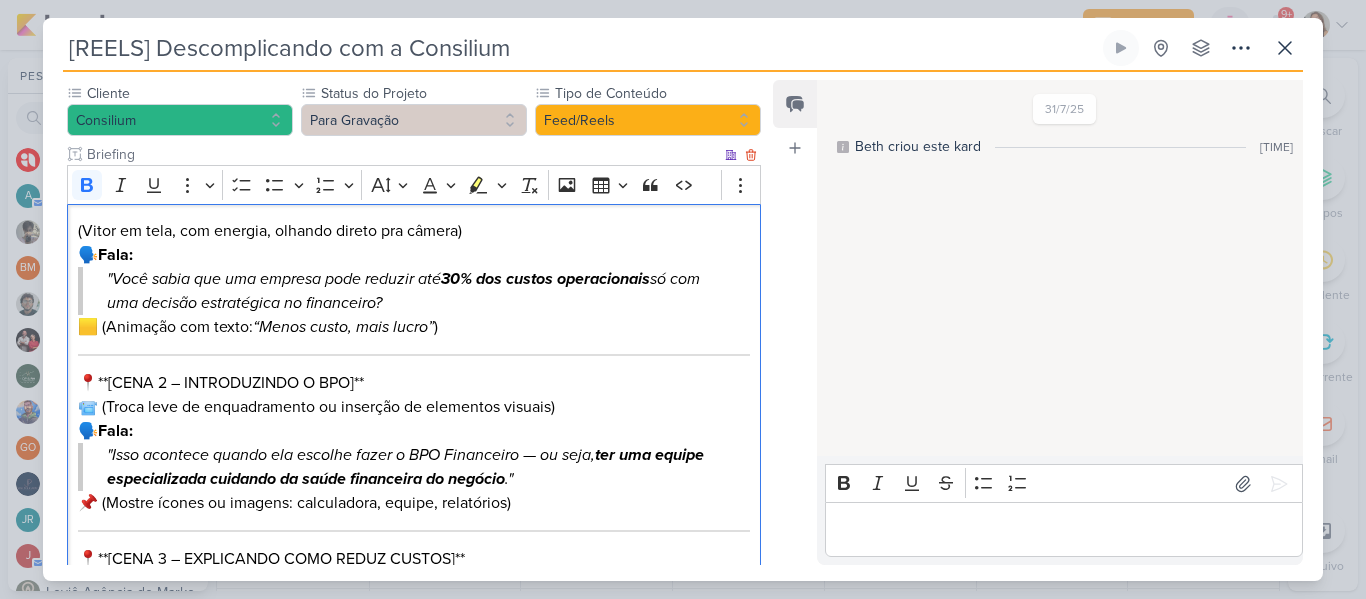 click on "🗣️  Fala:" at bounding box center (414, 255) 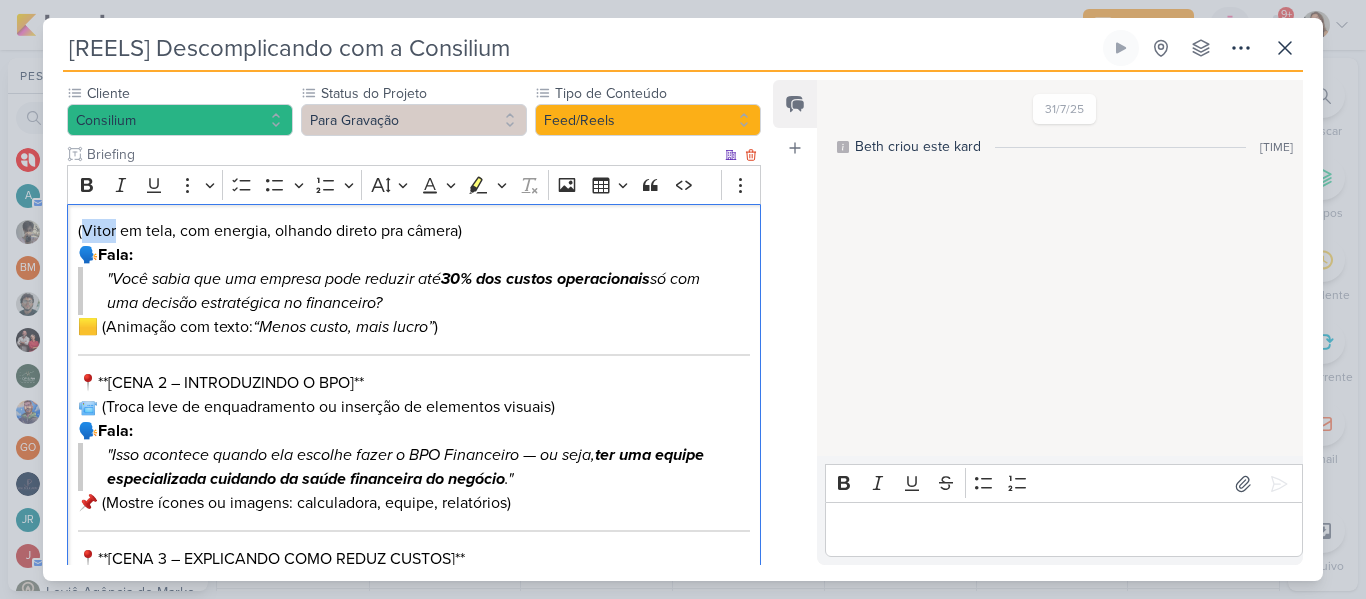 drag, startPoint x: 113, startPoint y: 229, endPoint x: 81, endPoint y: 229, distance: 32 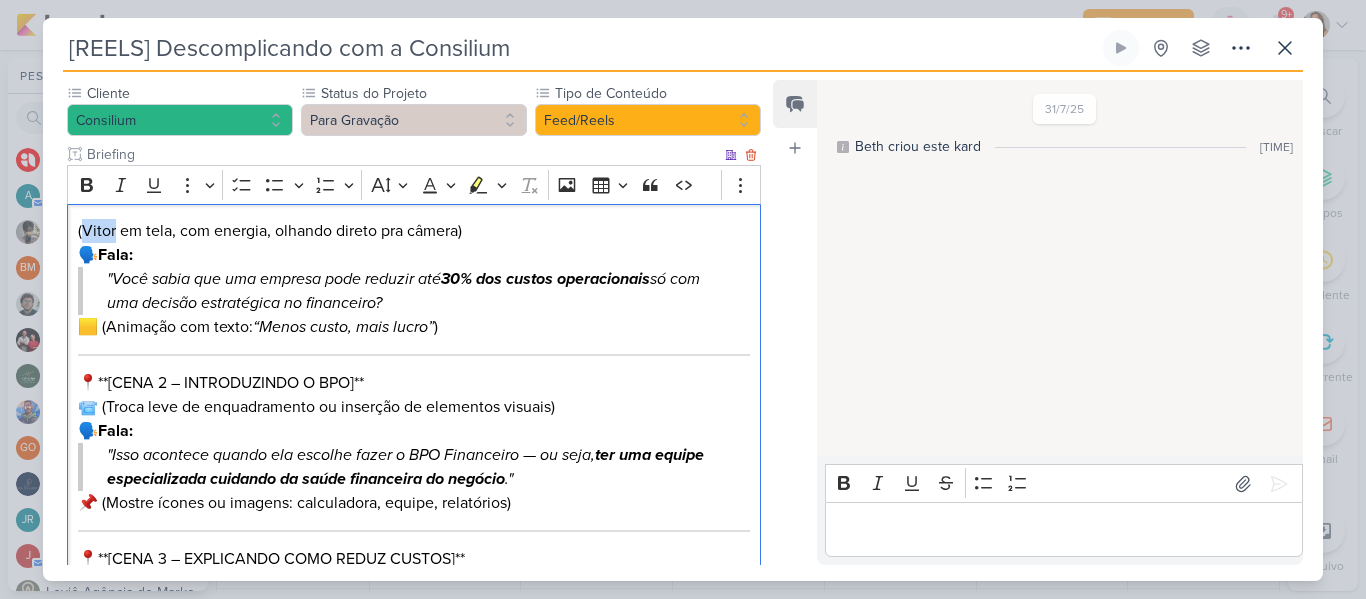 click on "(Vitor em tela, com energia, olhando direto pra câmera)" at bounding box center (414, 231) 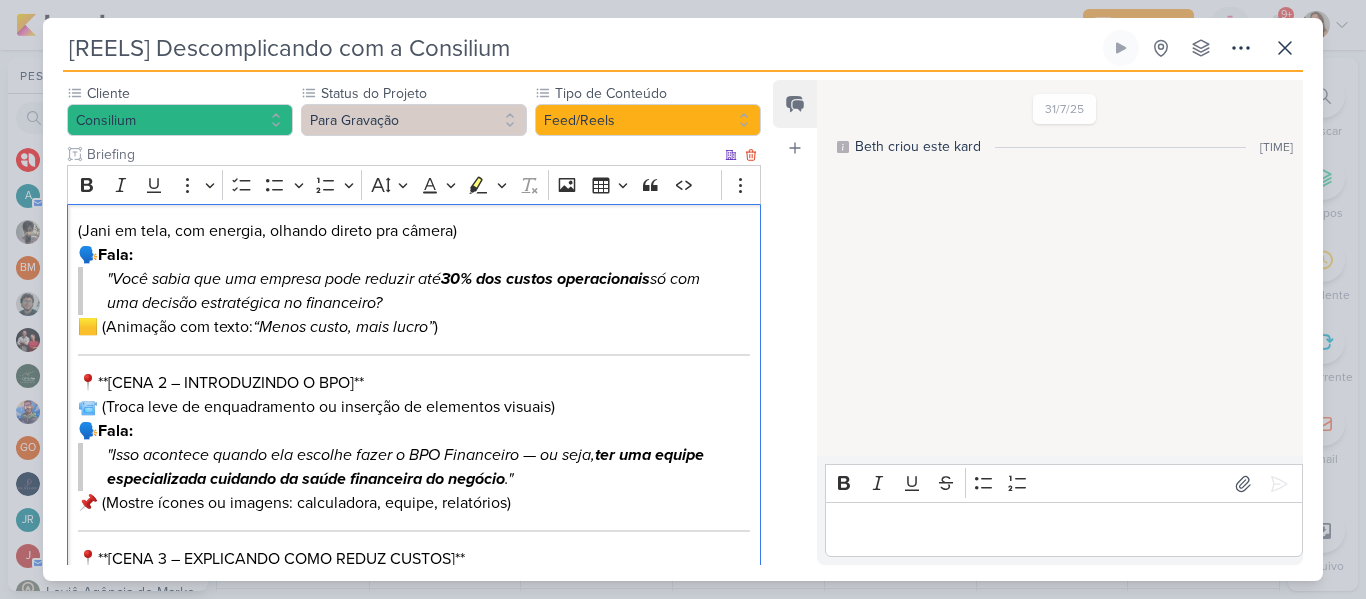 click on "Fala:" at bounding box center [115, 255] 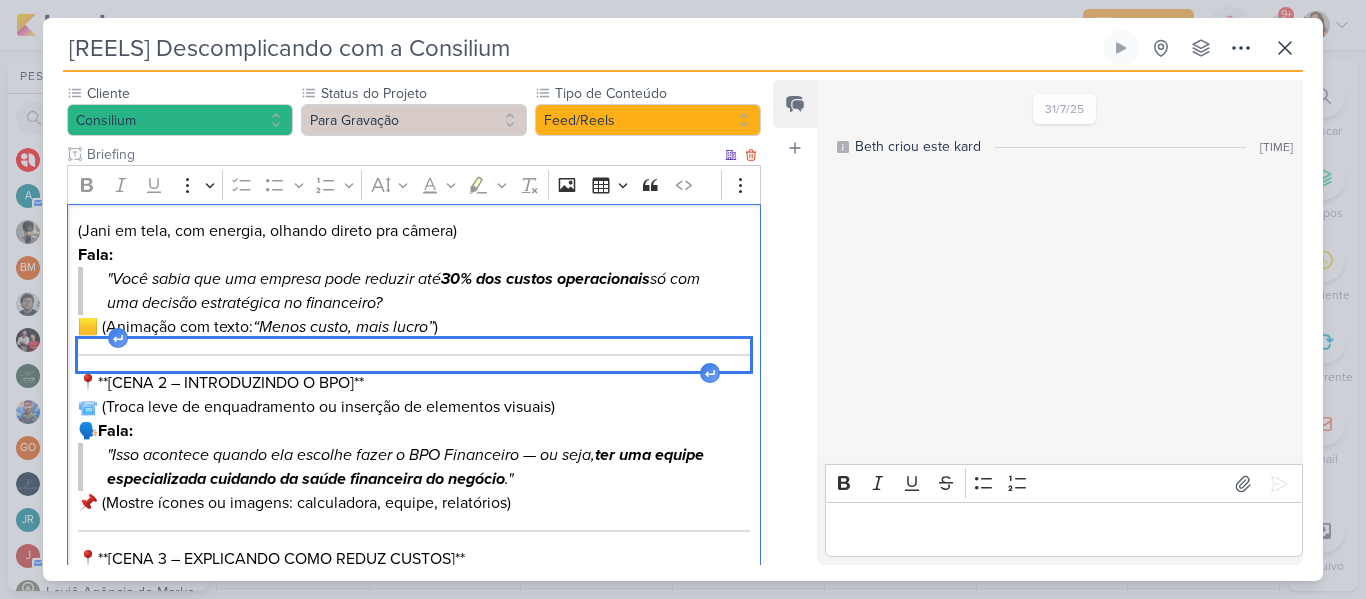click at bounding box center [414, 355] 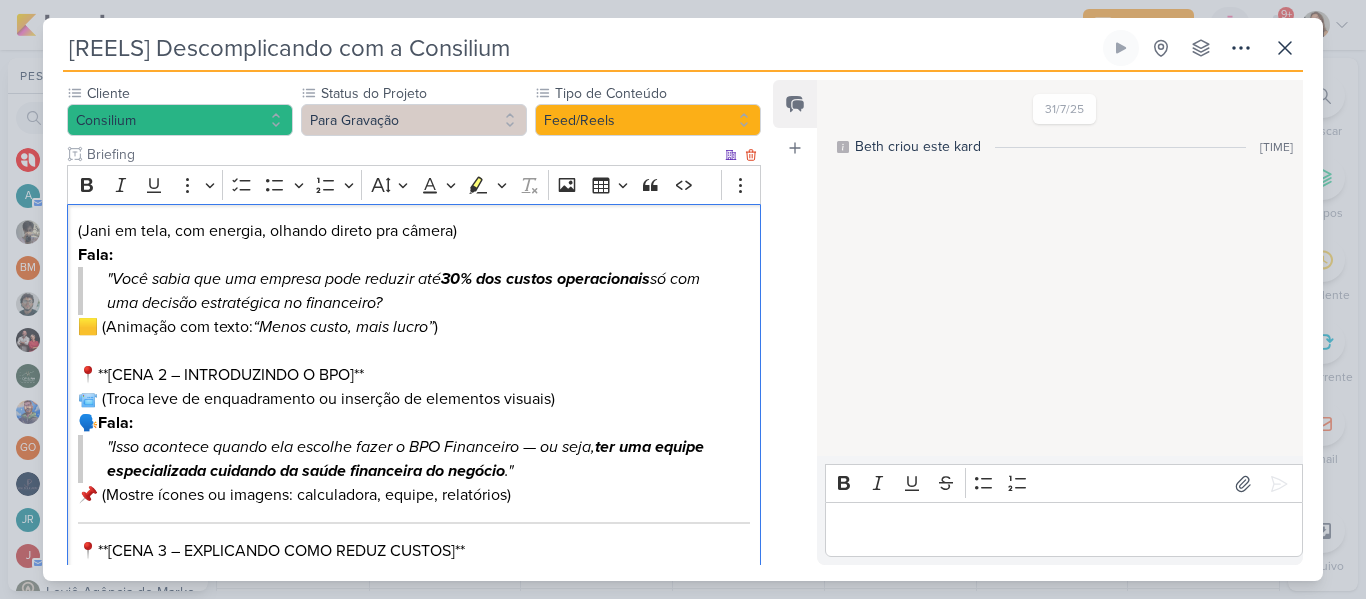 click on "🟨 (Animação com texto:  “Menos custo, mais lucro” )" at bounding box center [414, 327] 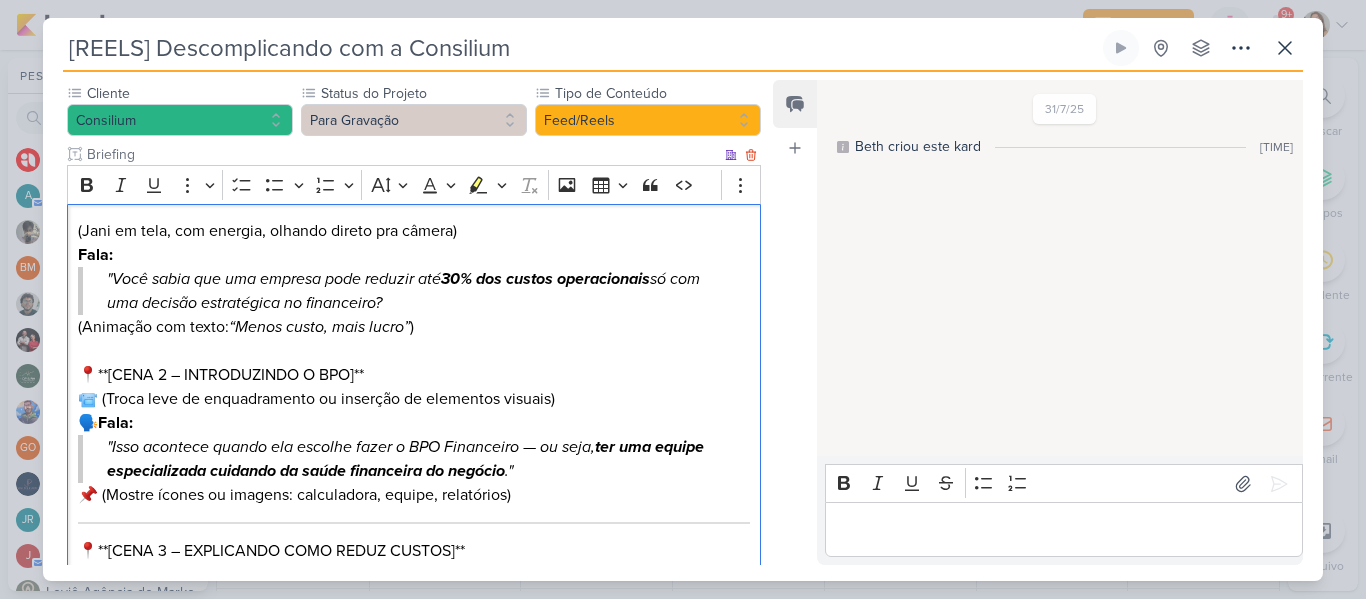 click on "📍**[CENA 2 – INTRODUZINDO O BPO]**" at bounding box center [414, 375] 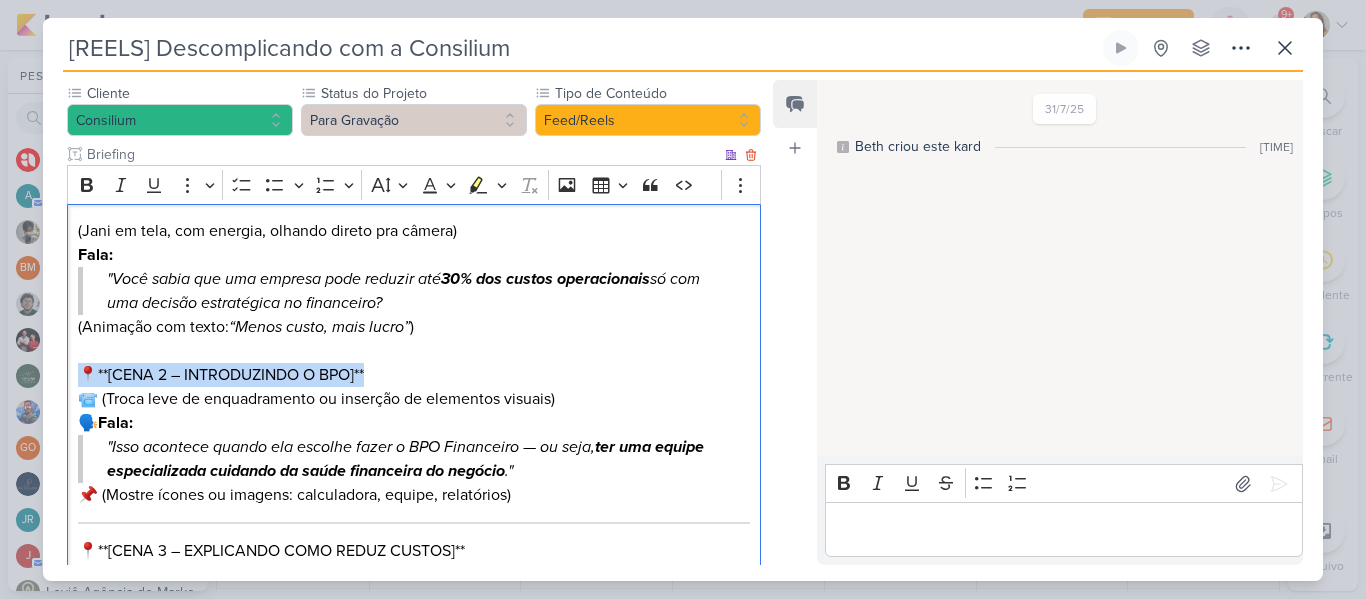 drag, startPoint x: 81, startPoint y: 370, endPoint x: 542, endPoint y: 378, distance: 461.0694 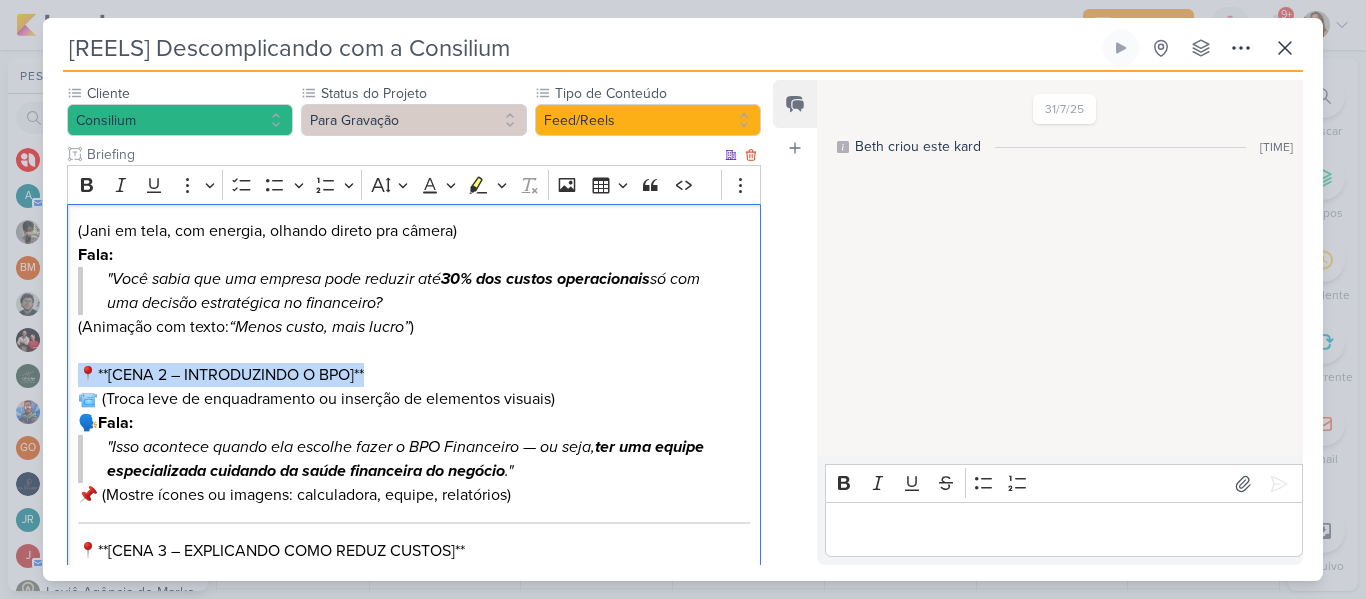 click on "📍**[CENA 2 – INTRODUZINDO O BPO]**" at bounding box center [414, 375] 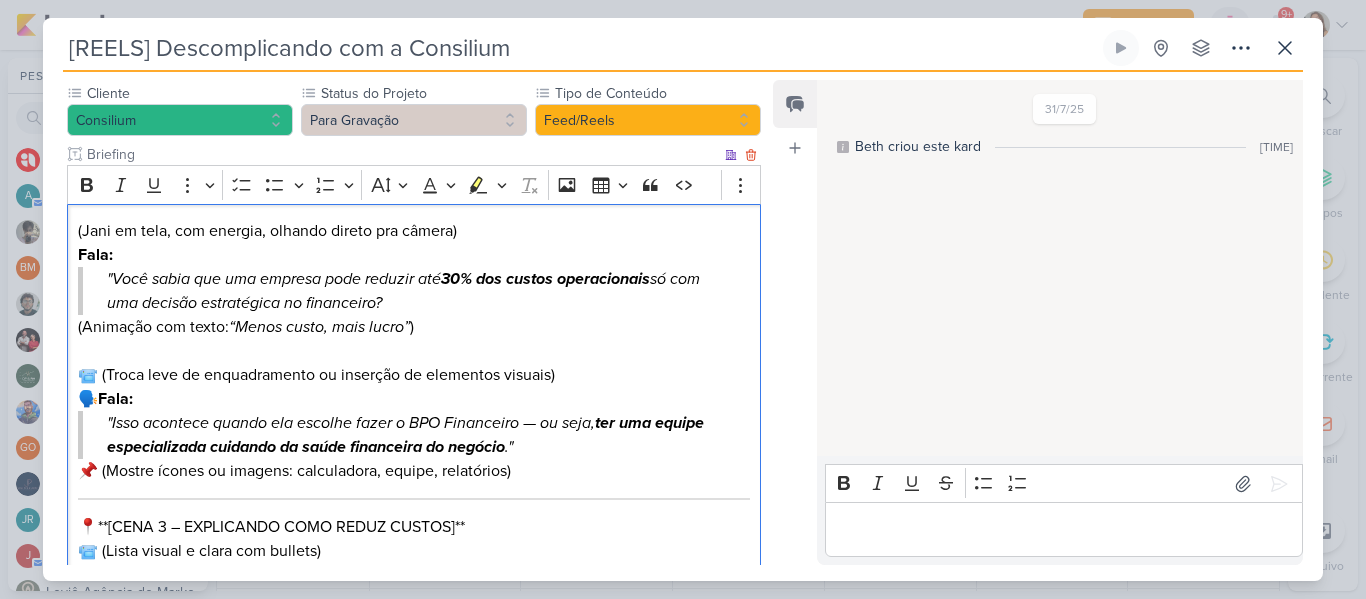click on "📹 (Troca leve de enquadramento ou inserção de elementos visuais)" at bounding box center (414, 375) 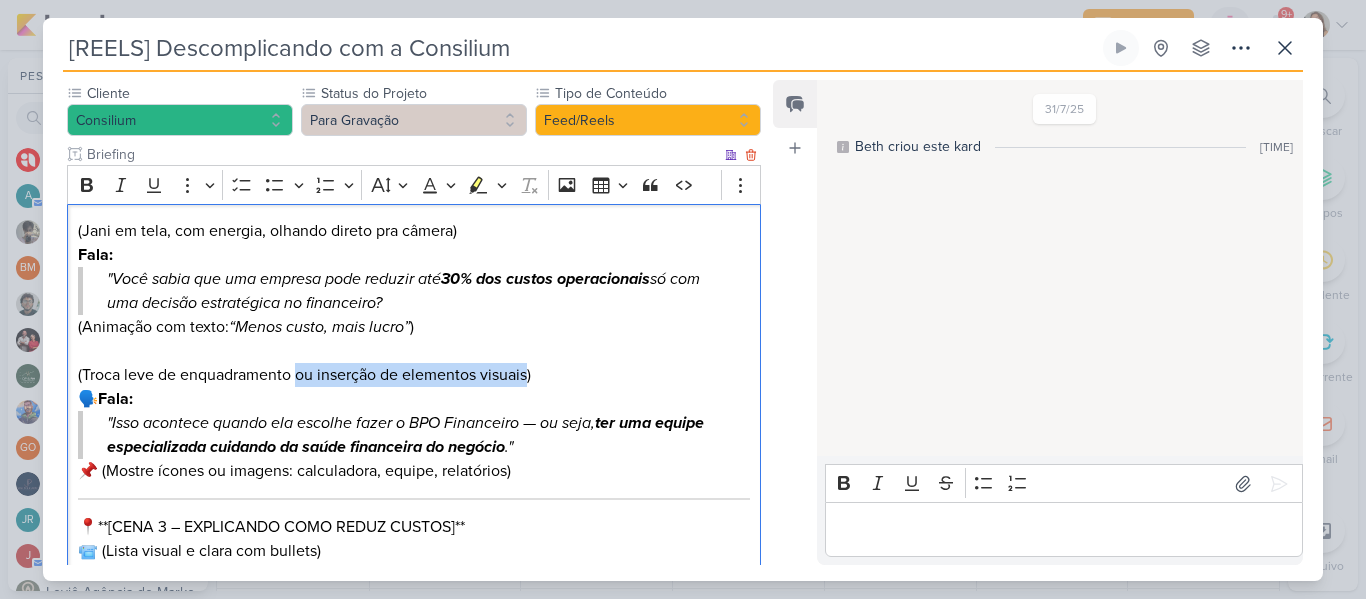 drag, startPoint x: 296, startPoint y: 375, endPoint x: 531, endPoint y: 380, distance: 235.05319 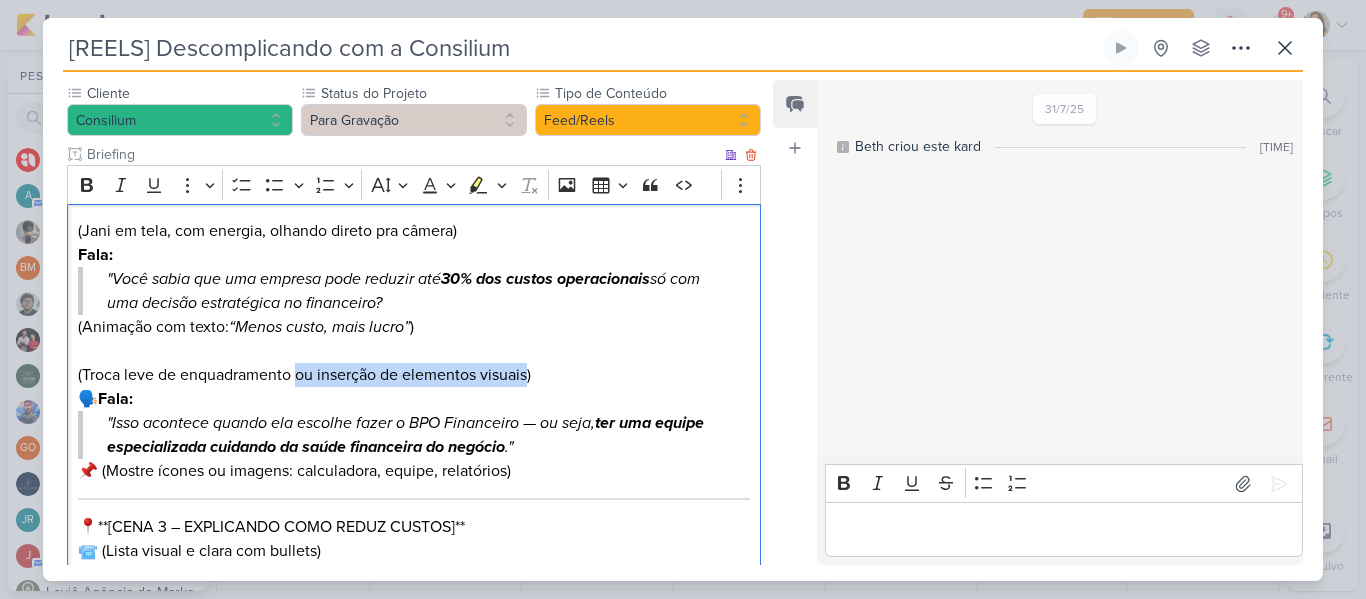 click on "(Troca leve de enquadramento ou inserção de elementos visuais)" at bounding box center [414, 375] 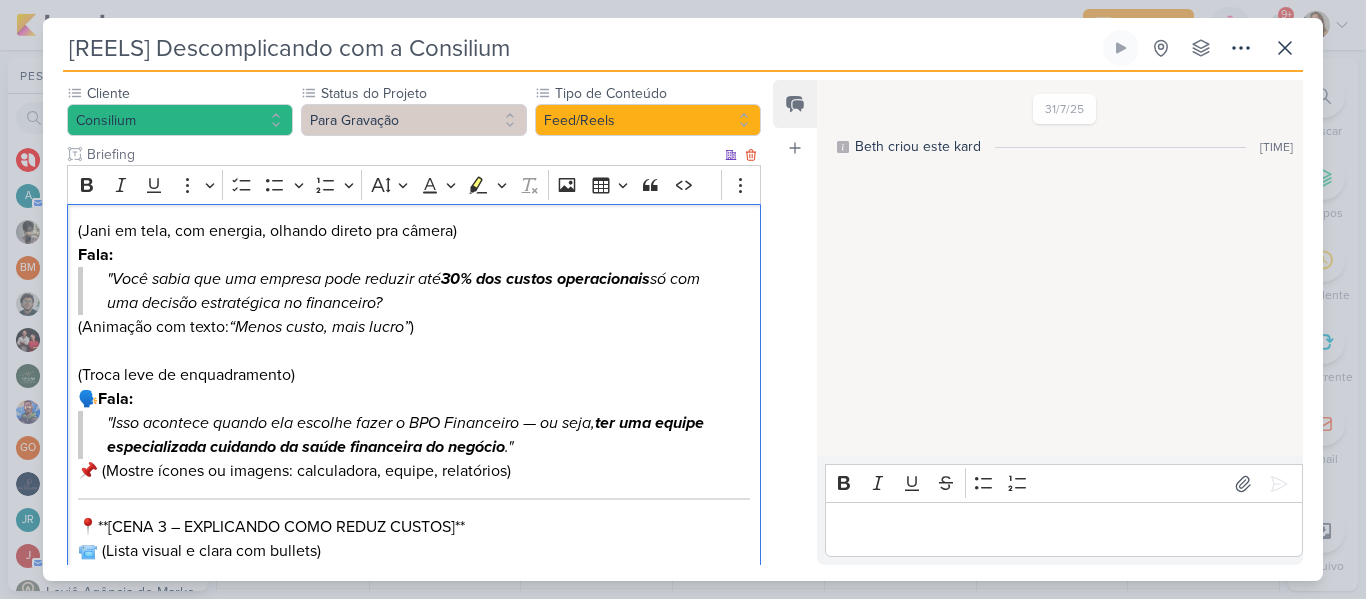 click on "Fala:" at bounding box center [115, 399] 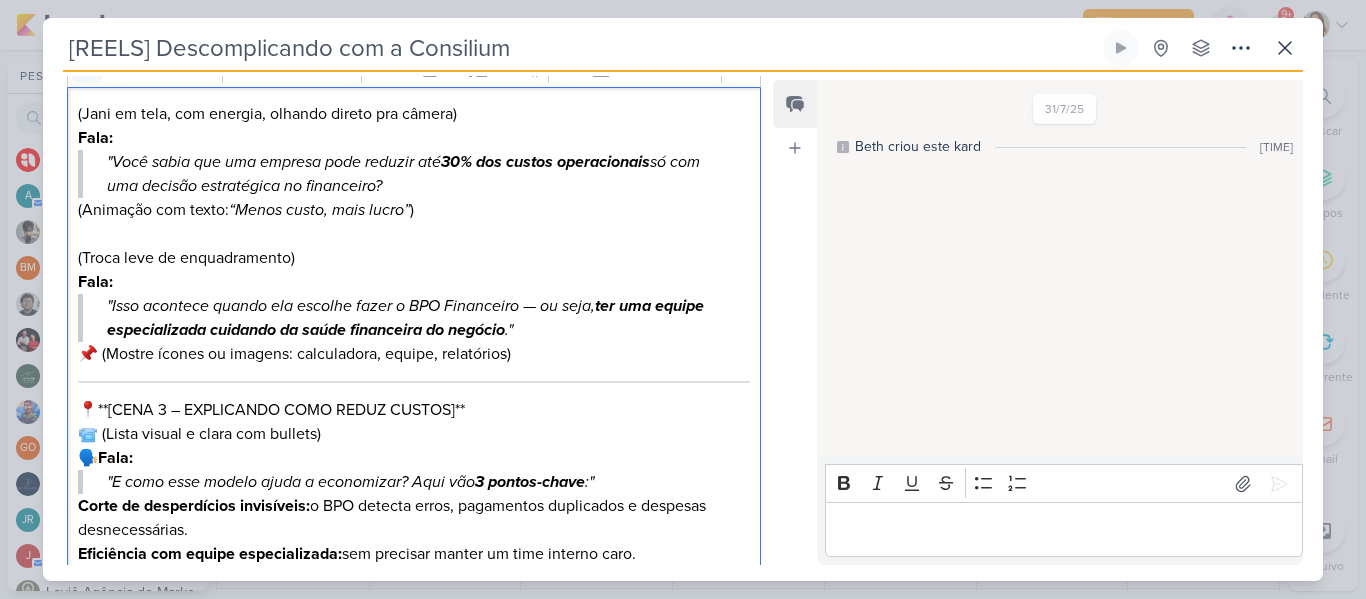scroll, scrollTop: 308, scrollLeft: 0, axis: vertical 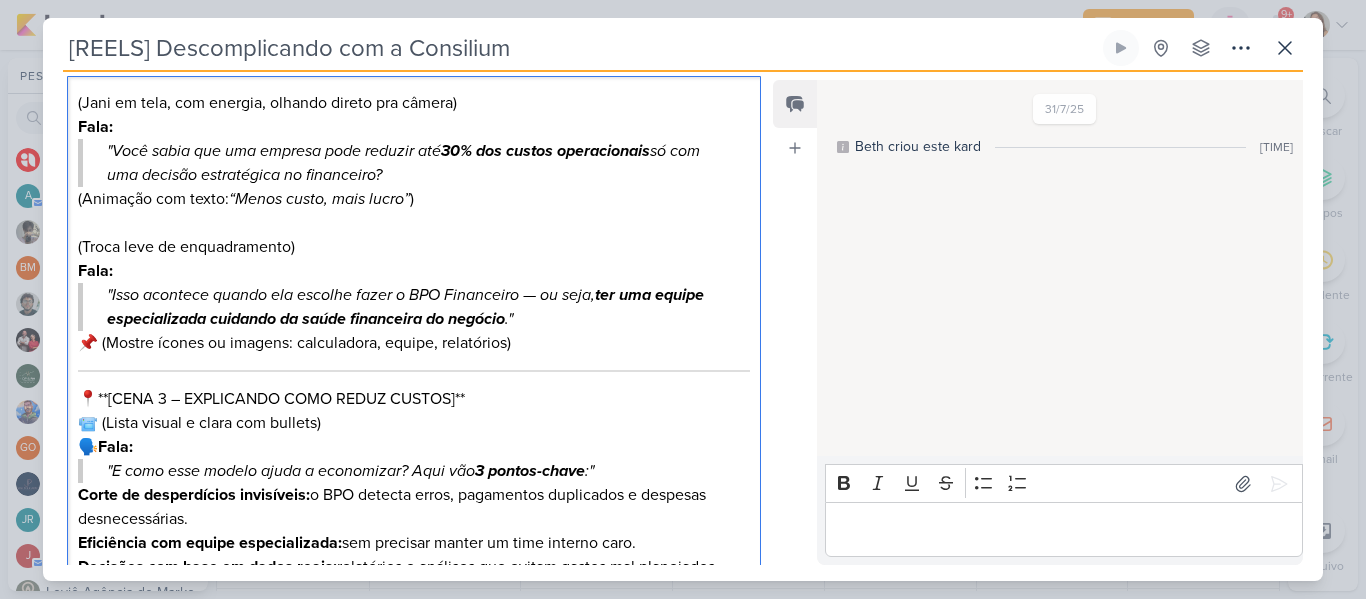 click on ""Você sabia que uma empresa pode reduzir até  30% dos custos operacionais  só com uma decisão estratégica no financeiro?"" at bounding box center [416, 163] 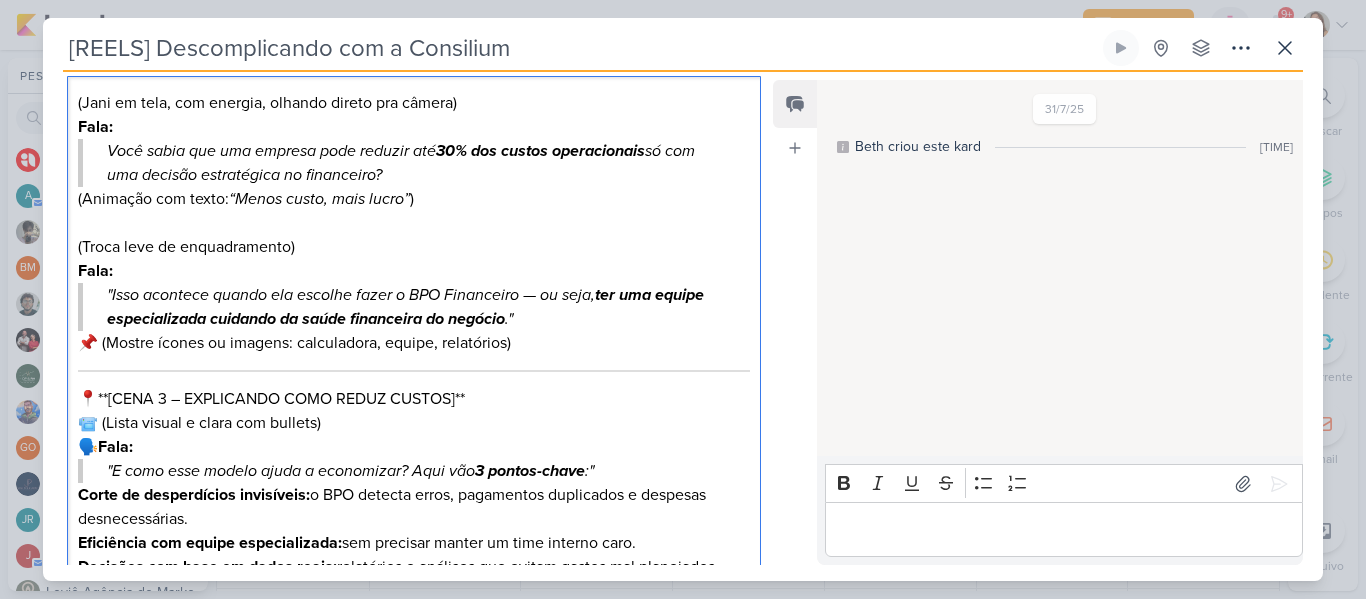 click on "Você sabia que uma empresa pode reduzir até  30% dos custos operacionais  só com uma decisão estratégica no financeiro?"" at bounding box center (416, 163) 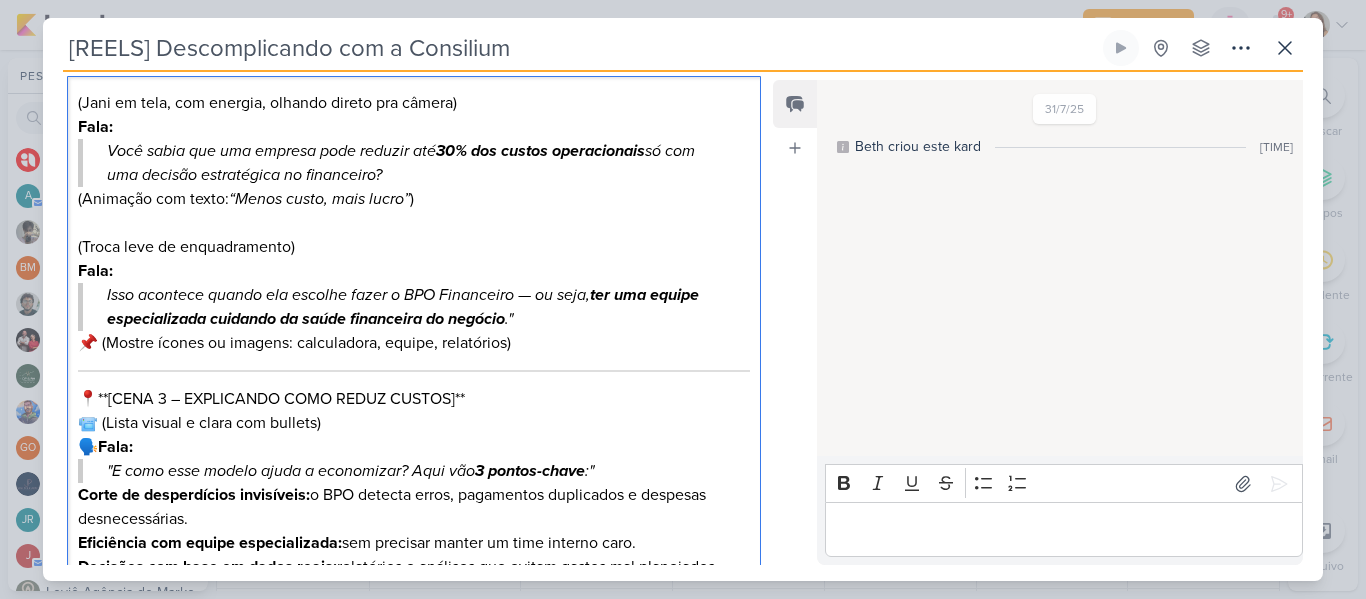 click on "Isso acontece quando ela escolhe fazer o BPO Financeiro — ou seja,  ter uma equipe especializada cuidando da saúde financeira do negócio ."" at bounding box center (416, 307) 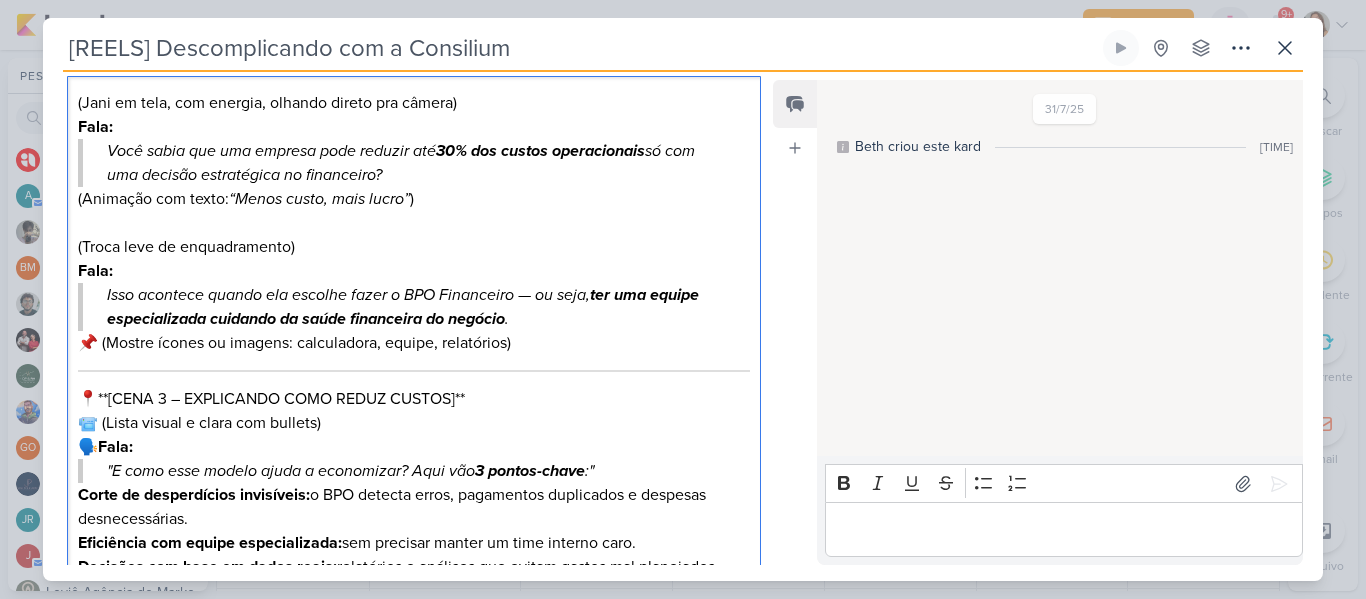 click on "📌 (Mostre ícones ou imagens: calculadora, equipe, relatórios)" at bounding box center [414, 343] 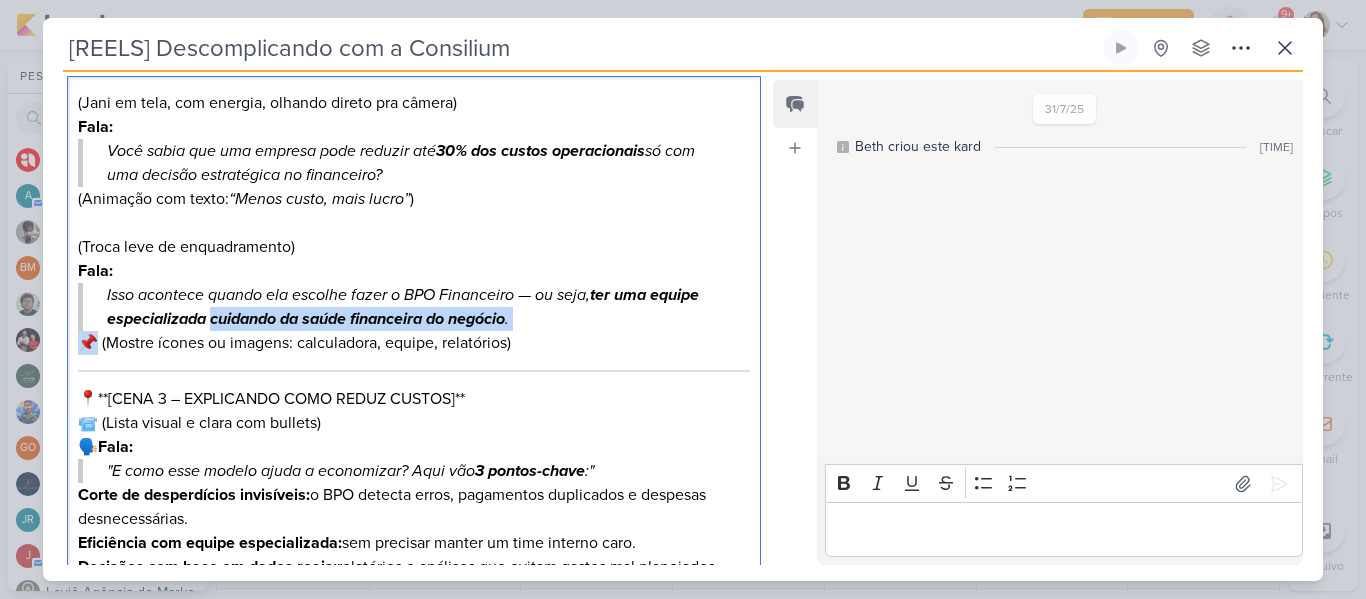 drag, startPoint x: 532, startPoint y: 346, endPoint x: 86, endPoint y: 340, distance: 446.04034 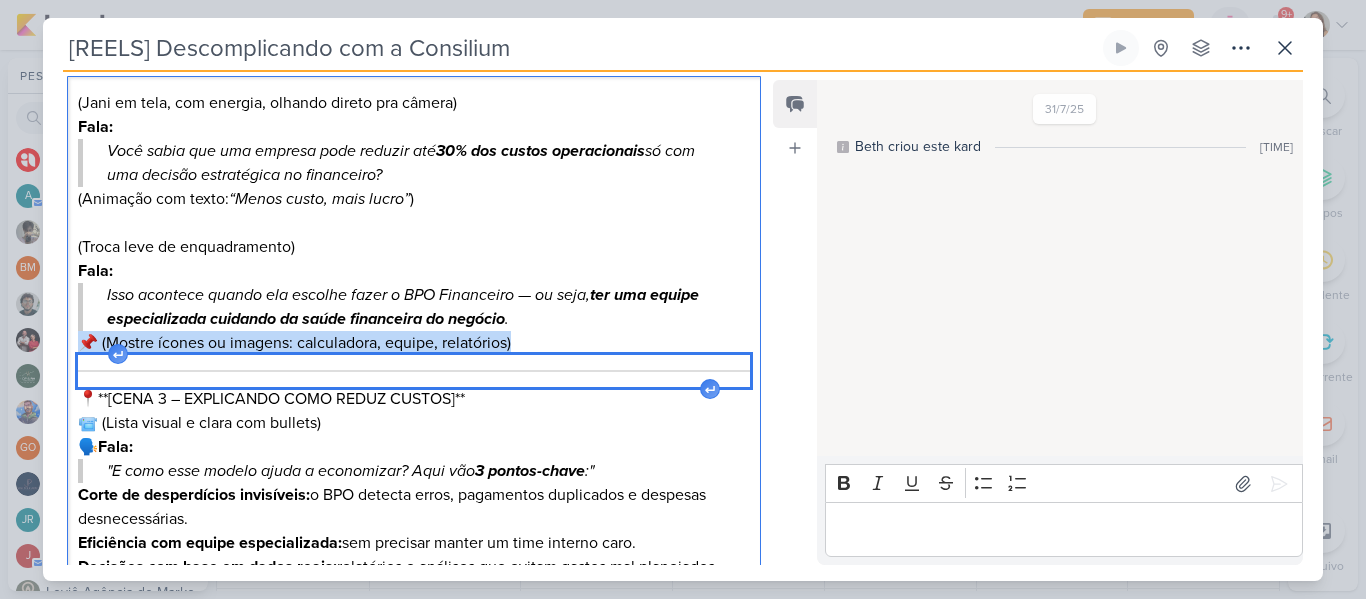drag, startPoint x: 83, startPoint y: 343, endPoint x: 488, endPoint y: 380, distance: 406.6866 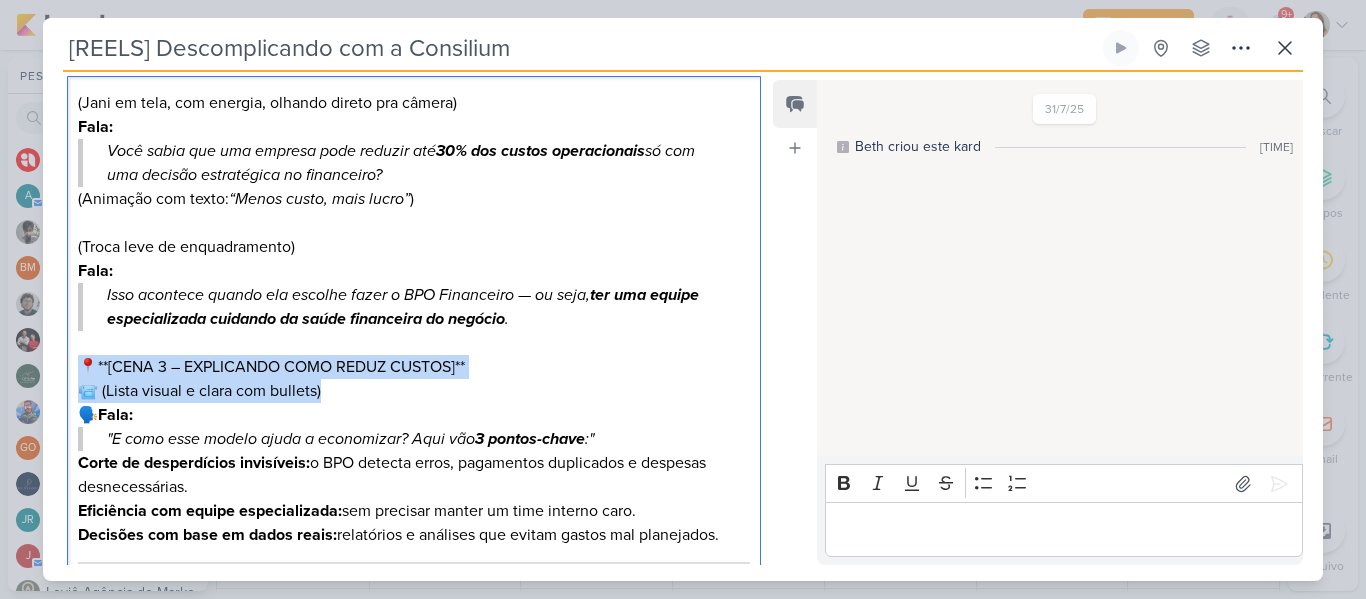 drag, startPoint x: 81, startPoint y: 365, endPoint x: 406, endPoint y: 388, distance: 325.81284 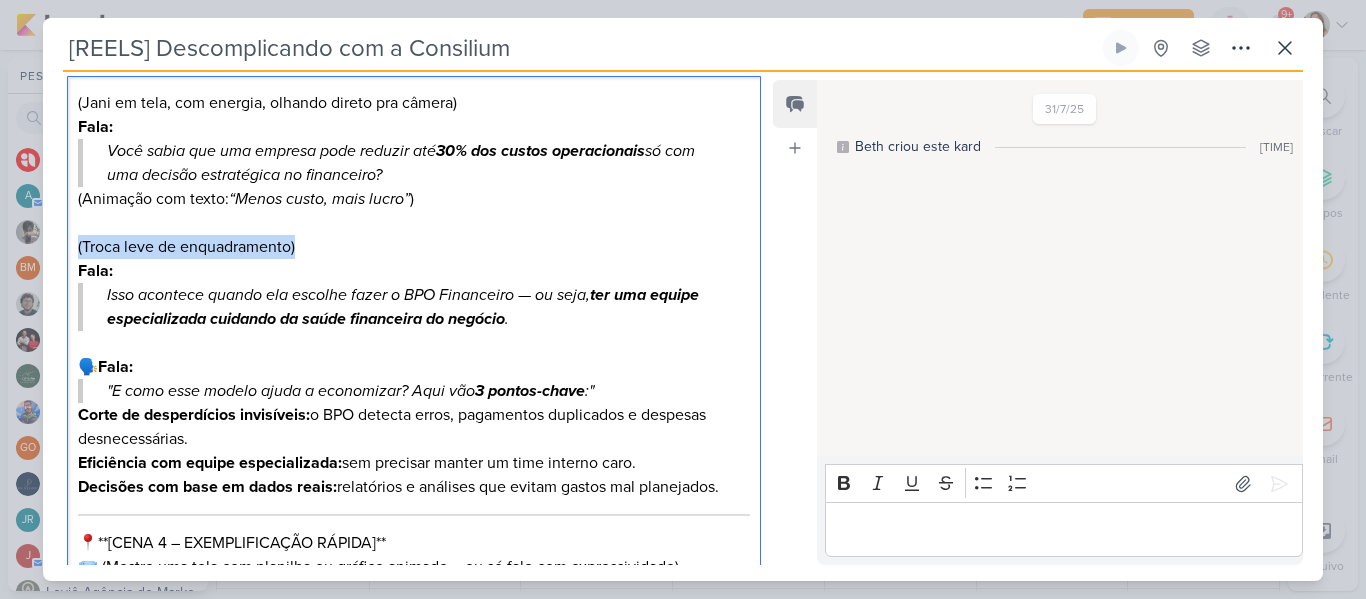 drag, startPoint x: 77, startPoint y: 244, endPoint x: 335, endPoint y: 256, distance: 258.27893 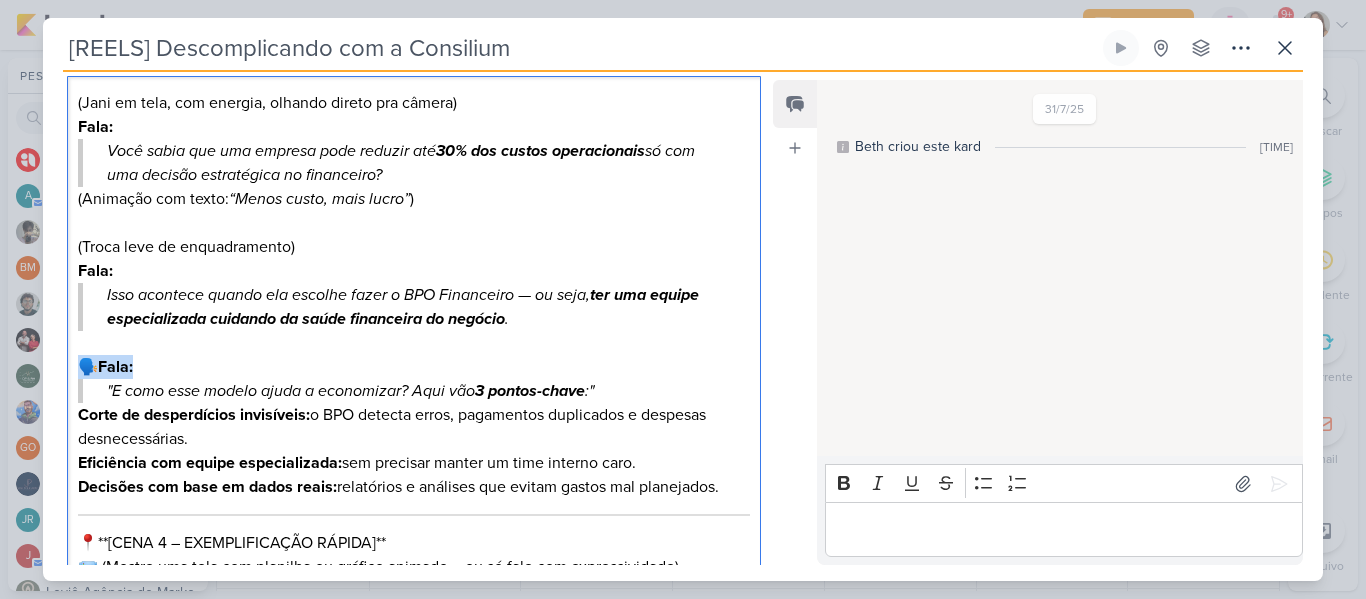 drag, startPoint x: 83, startPoint y: 363, endPoint x: 185, endPoint y: 366, distance: 102.044106 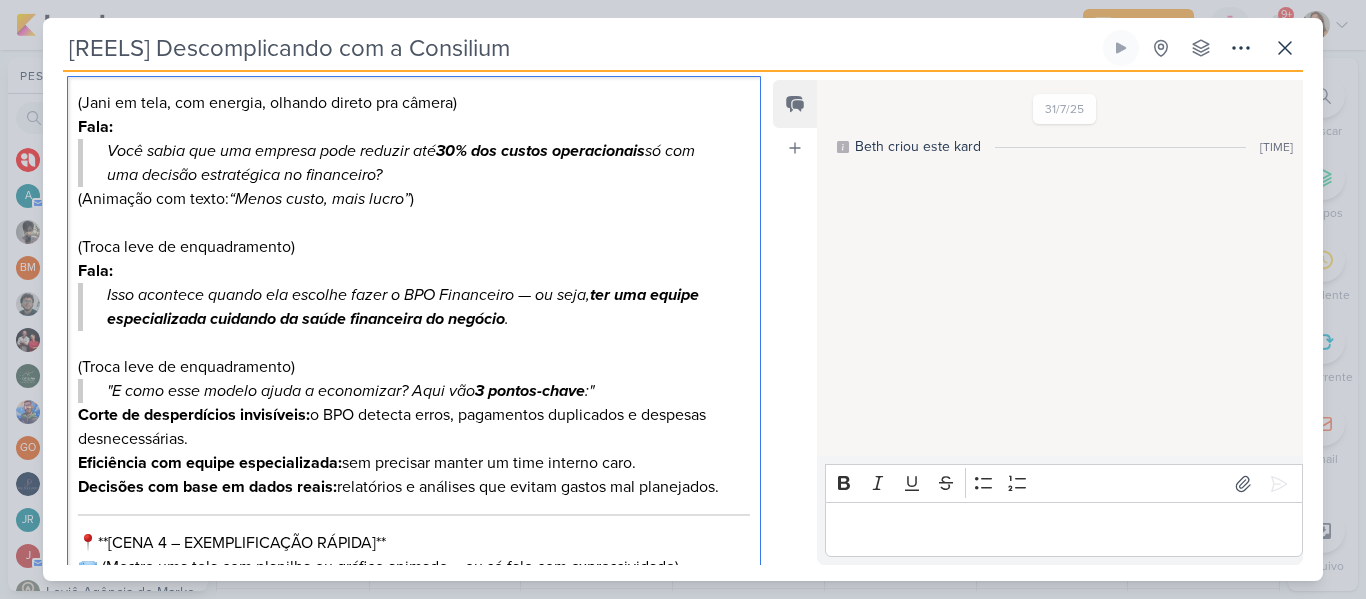 click on ""E como esse modelo ajuda a economizar? Aqui vão  3 pontos-chave :"" at bounding box center (416, 391) 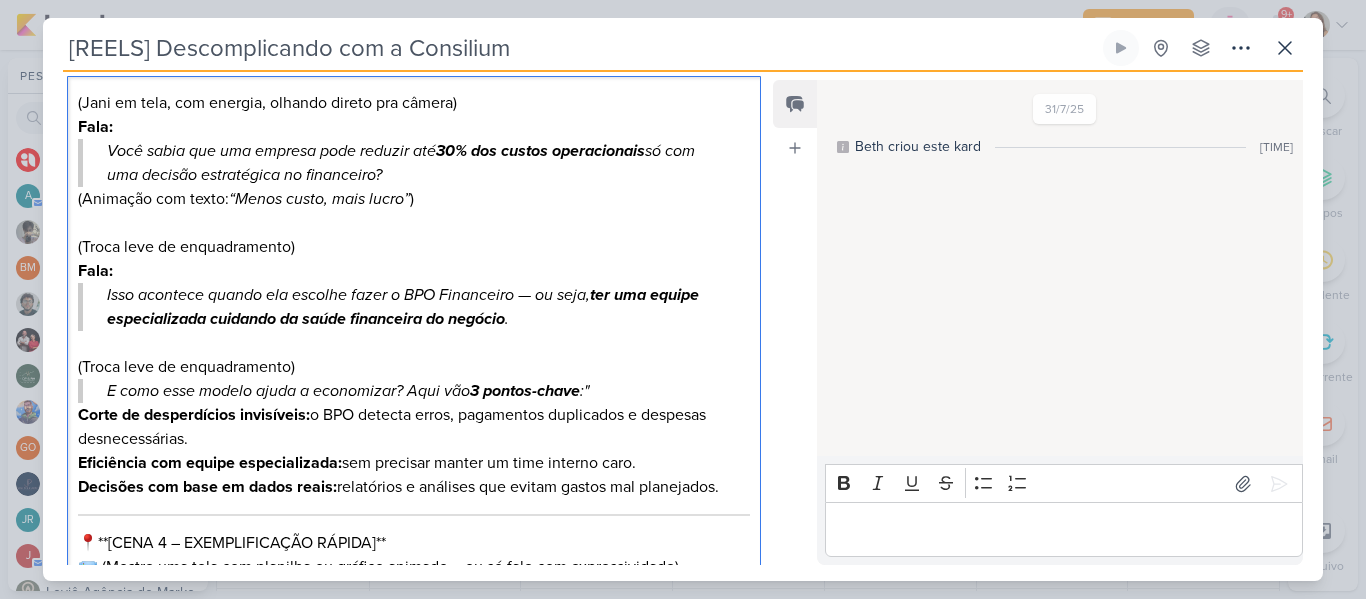 click on "E como esse modelo ajuda a economizar? Aqui vão  3 pontos-chave :"" at bounding box center [416, 391] 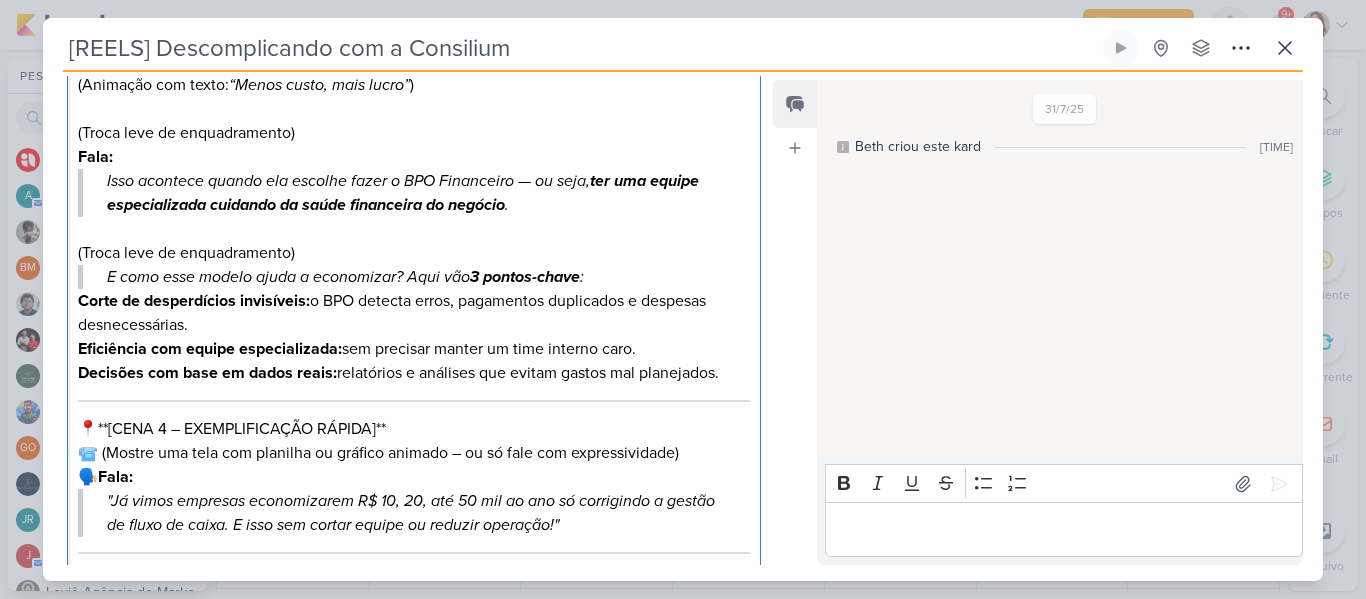 scroll, scrollTop: 434, scrollLeft: 0, axis: vertical 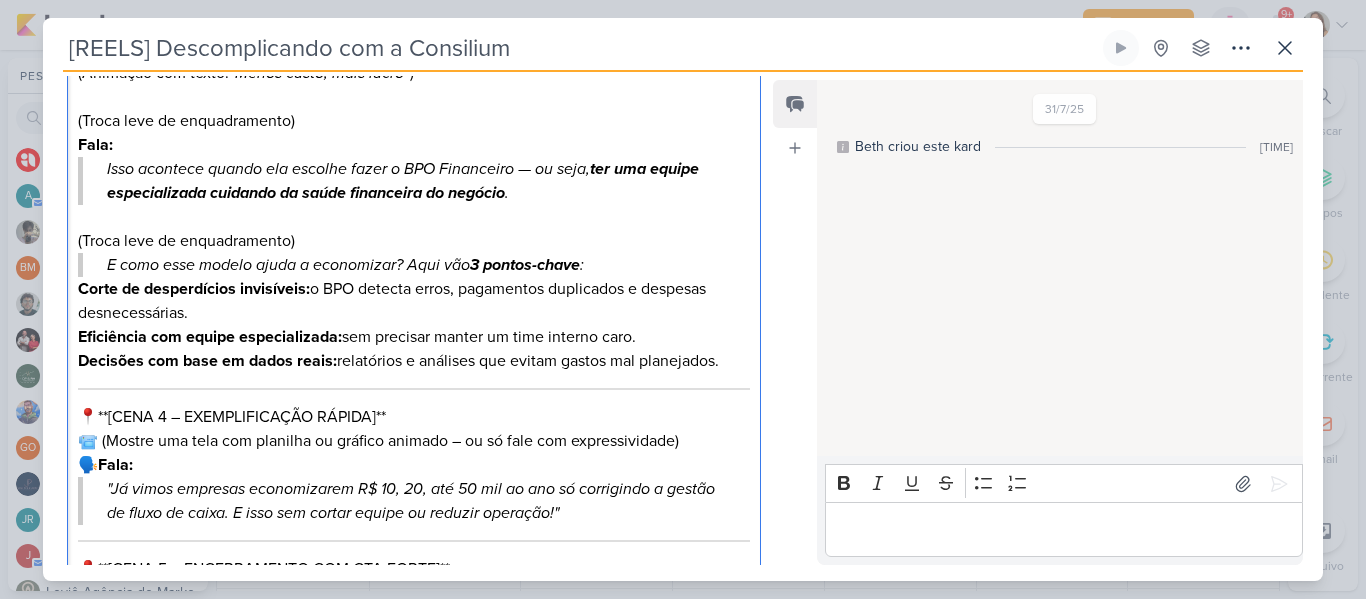 click on "E como esse modelo ajuda a economizar? Aqui vão  3 pontos-chave :" at bounding box center (416, 265) 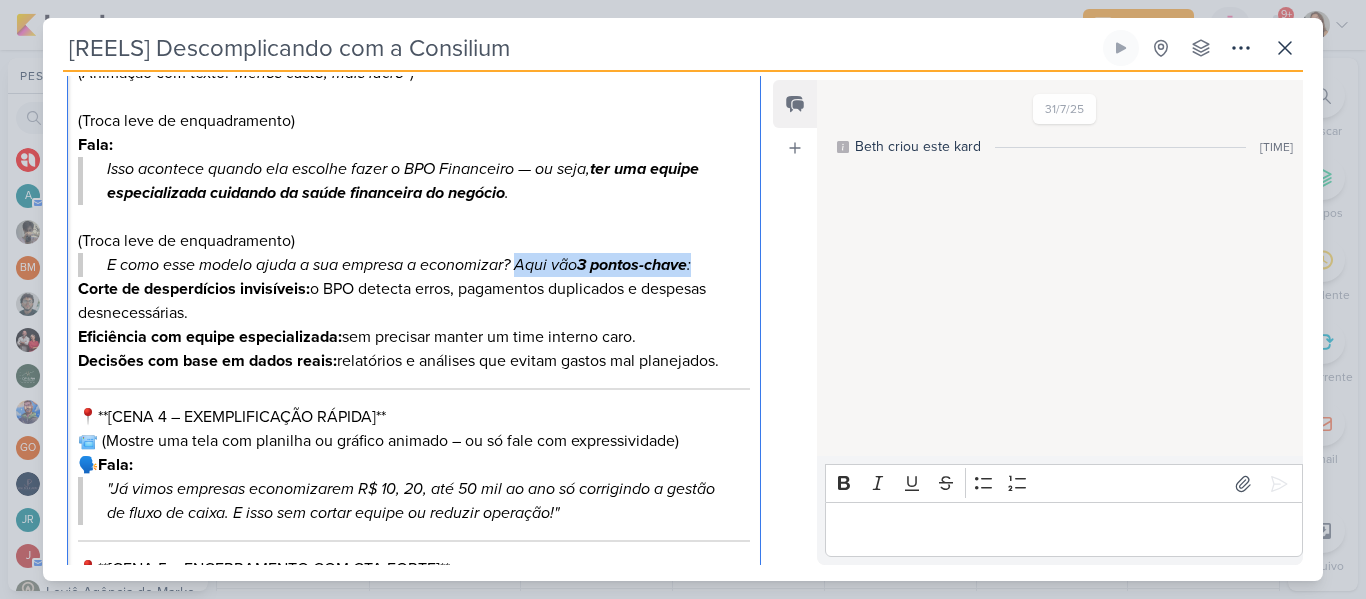 drag, startPoint x: 521, startPoint y: 264, endPoint x: 707, endPoint y: 274, distance: 186.26862 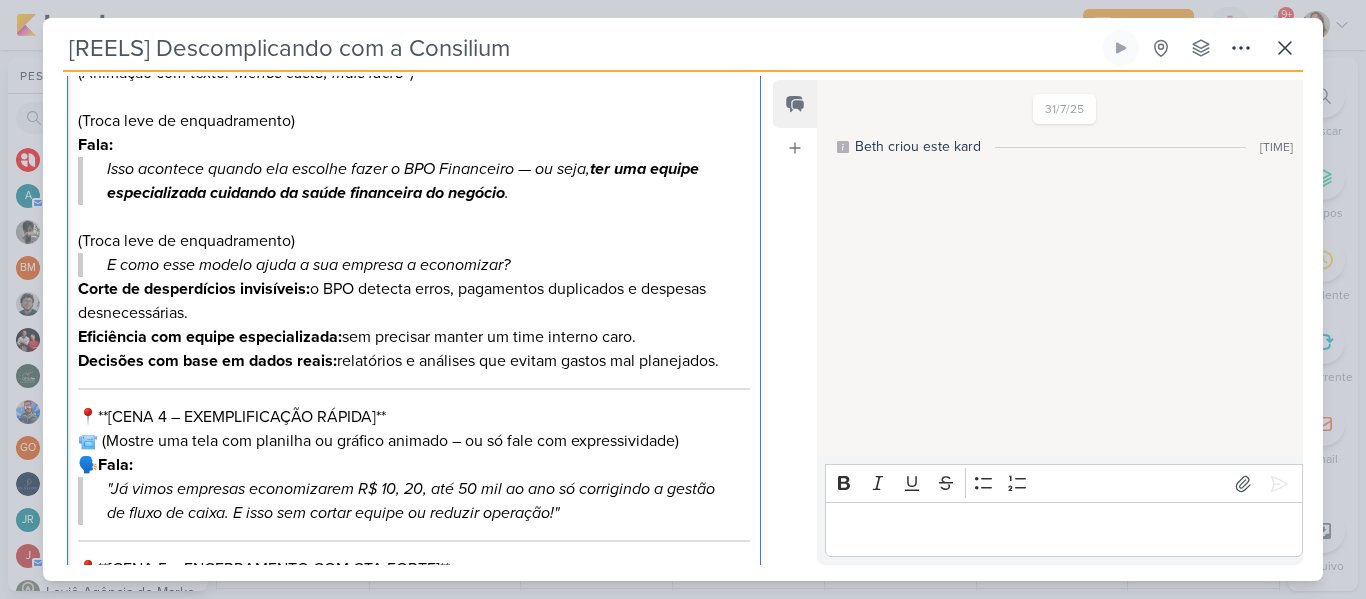 click on "(Jani em tela, com energia, olhando direto pra câmera) Fala: Você sabia que uma empresa pode reduzir até  30% dos custos operacionais  só com uma decisão estratégica no financeiro? (Animação com texto:  “Menos custo, mais lucro” ) (Troca leve de enquadramento) Fala: Isso acontece quando ela escolhe fazer o BPO Financeiro — ou seja,  ter uma equipe especializada cuidando da saúde financeira do negócio . (Troca leve de enquadramento) E como esse modelo ajuda a sua empresa a economizar? Corte de desperdícios invisíveis:  o BPO detecta erros, pagamentos duplicados e despesas desnecessárias. Eficiência com equipe especializada:  sem precisar manter um time interno caro. Decisões com base em dados reais:  relatórios e análises que evitam gastos mal planejados. 📍**[CENA 4 – EXEMPLIFICAÇÃO RÁPIDA]** 📹 (Mostre uma tela com planilha ou gráfico animado – ou só fale com expressividade) 🗣️  Fala: 📍**[CENA 5 – ENCERRAMENTO COM CTA FORTE]** 🗣️  Fala: 🟢  Texto na tela:" at bounding box center [414, 333] 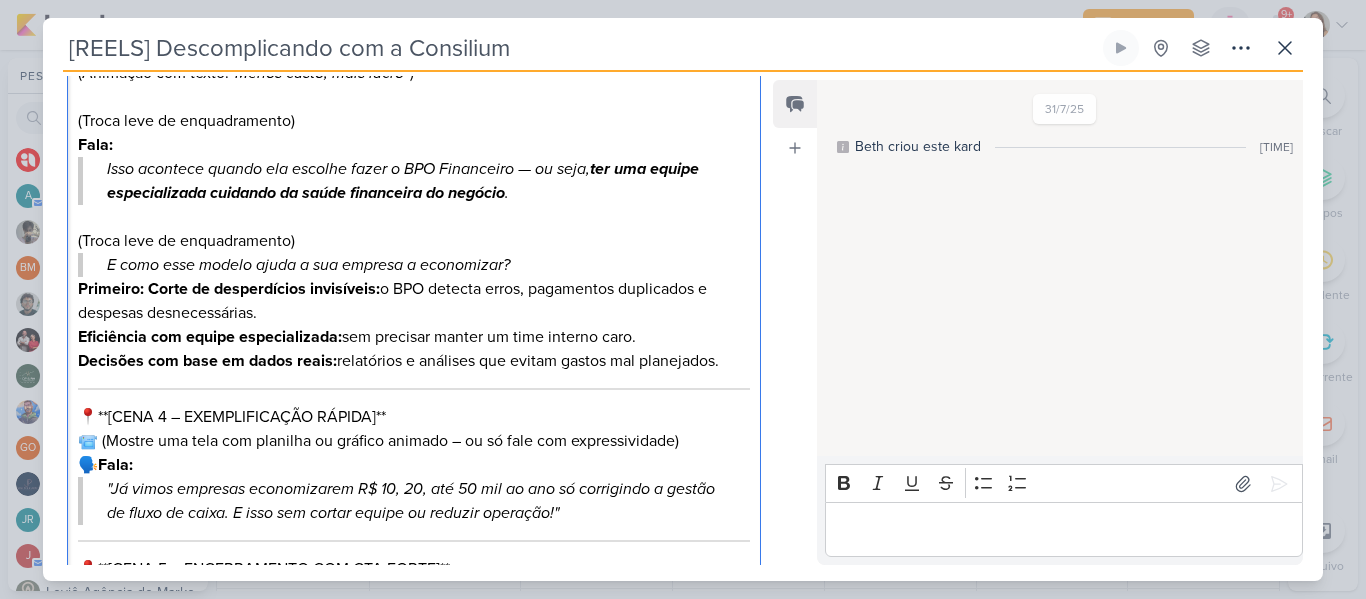 click on "Primeiro: Corte de desperdícios invisíveis:  o BPO detecta erros, pagamentos duplicados e despesas desnecessárias." at bounding box center [414, 301] 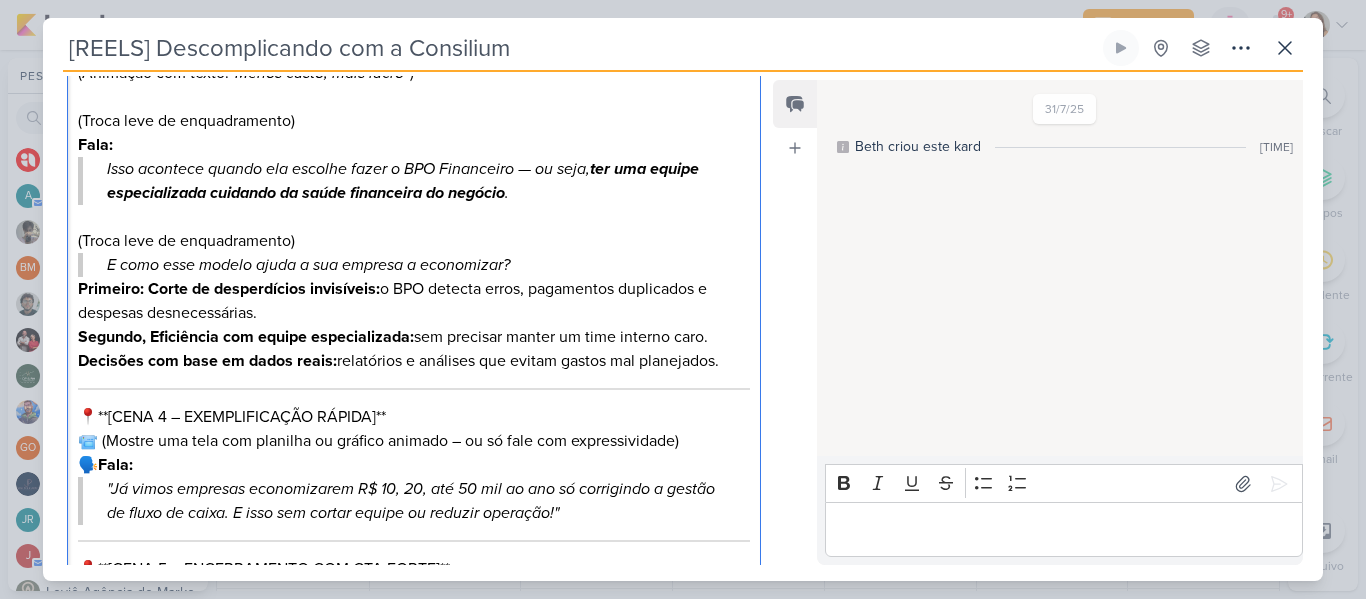 click on "Decisões com base em dados reais:" at bounding box center [207, 361] 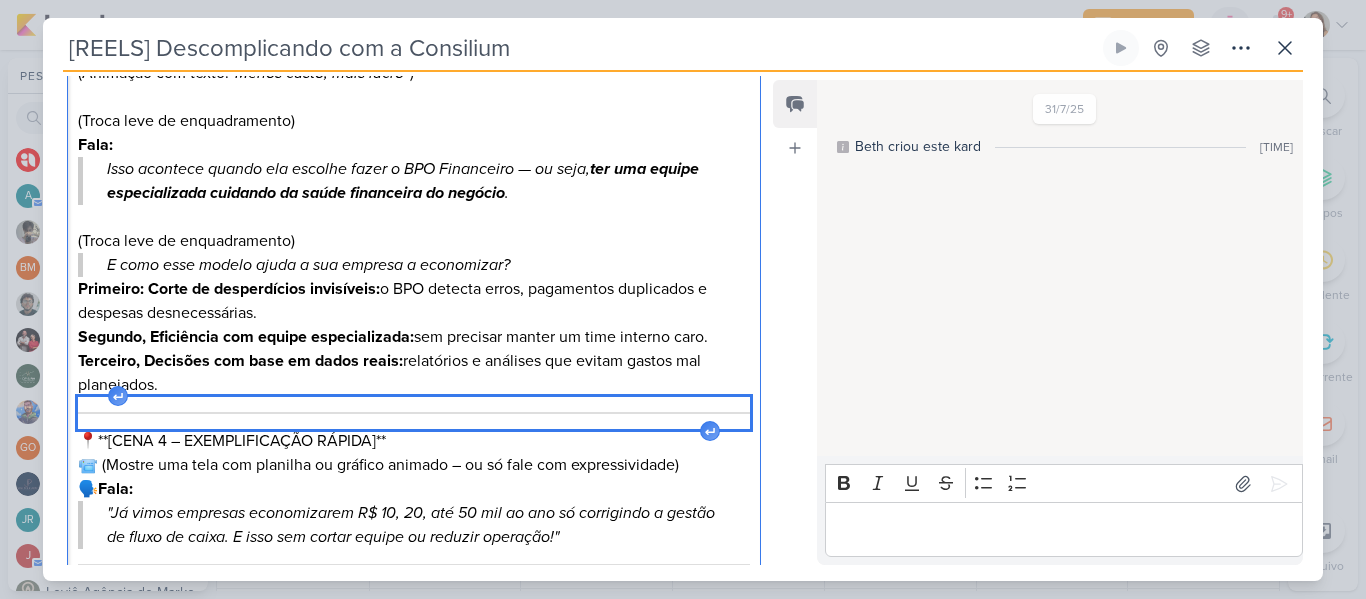 click at bounding box center (414, 413) 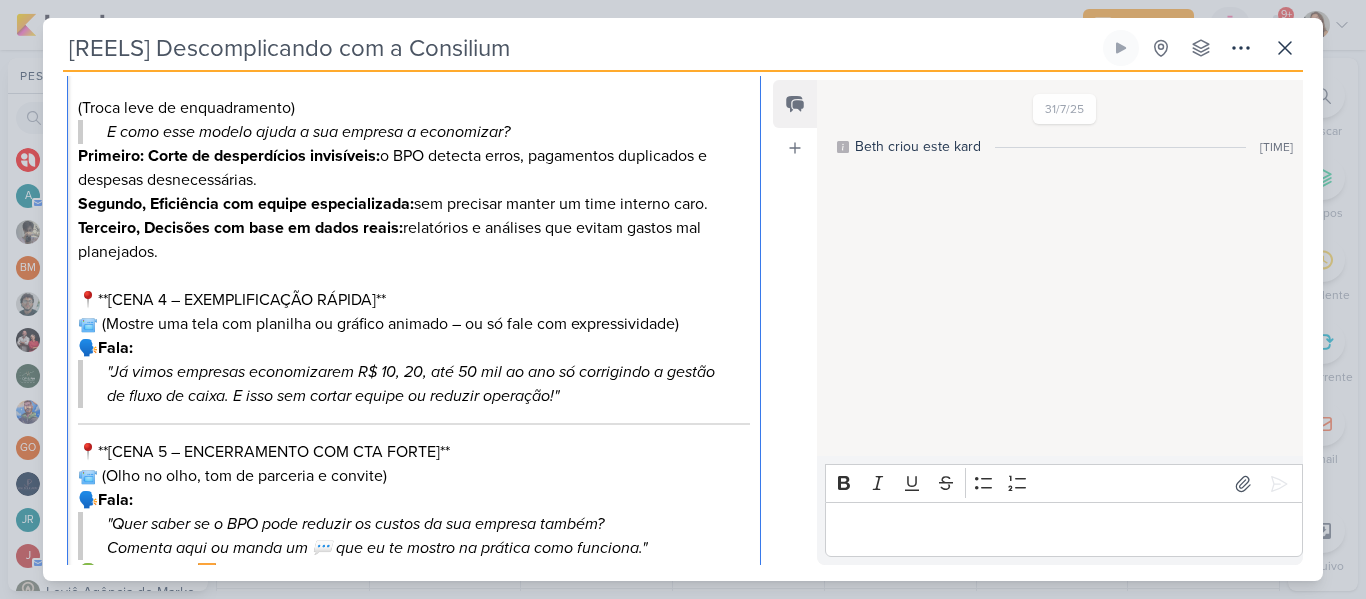scroll, scrollTop: 570, scrollLeft: 0, axis: vertical 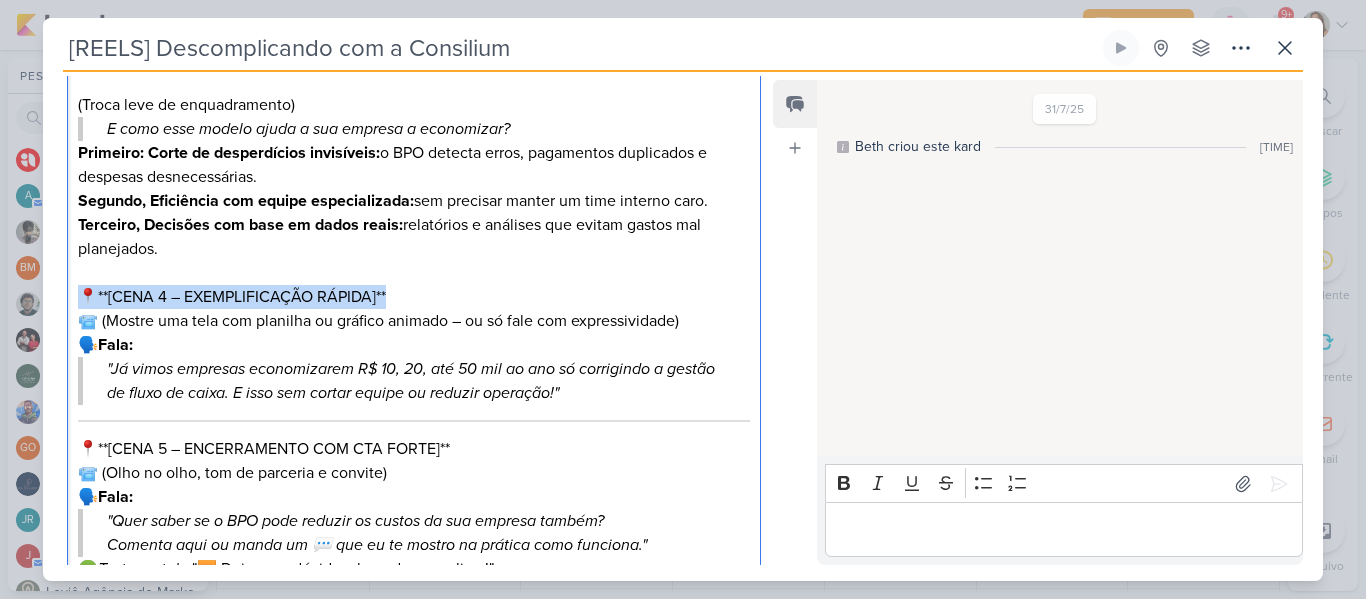 drag, startPoint x: 79, startPoint y: 294, endPoint x: 474, endPoint y: 294, distance: 395 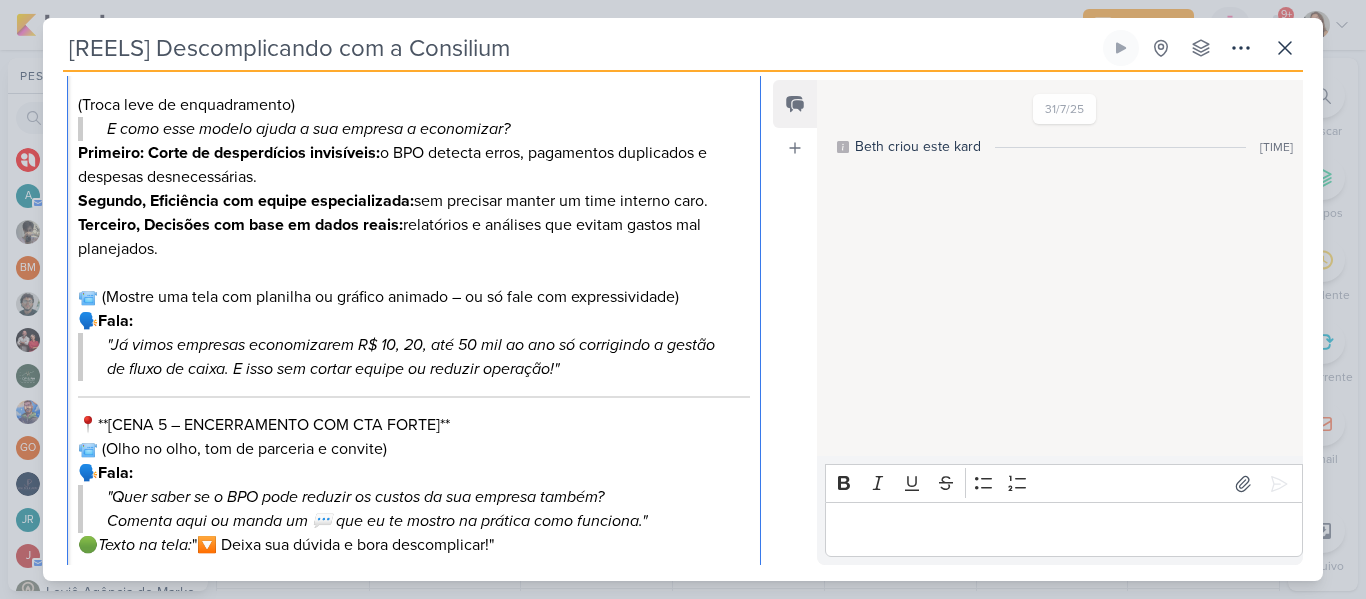 click on "📹 (Mostre uma tela com planilha ou gráfico animado – ou só fale com expressividade)" at bounding box center [414, 297] 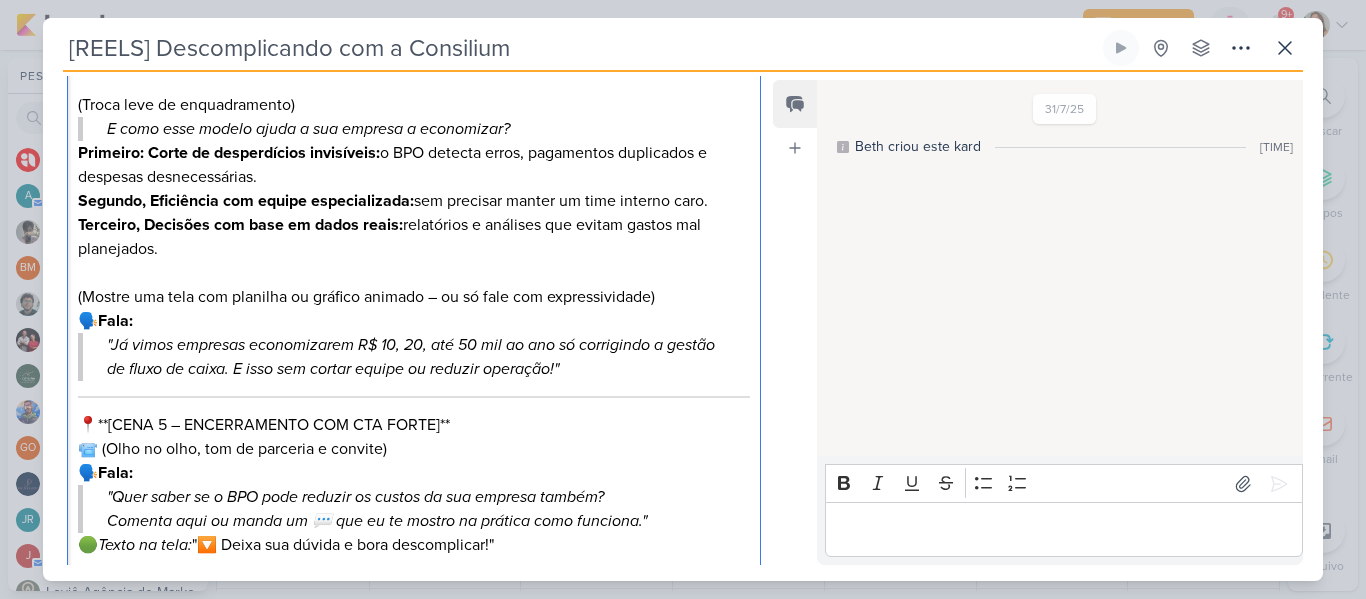 click on "(Mostre uma tela com planilha ou gráfico animado – ou só fale com expressividade)" at bounding box center (414, 297) 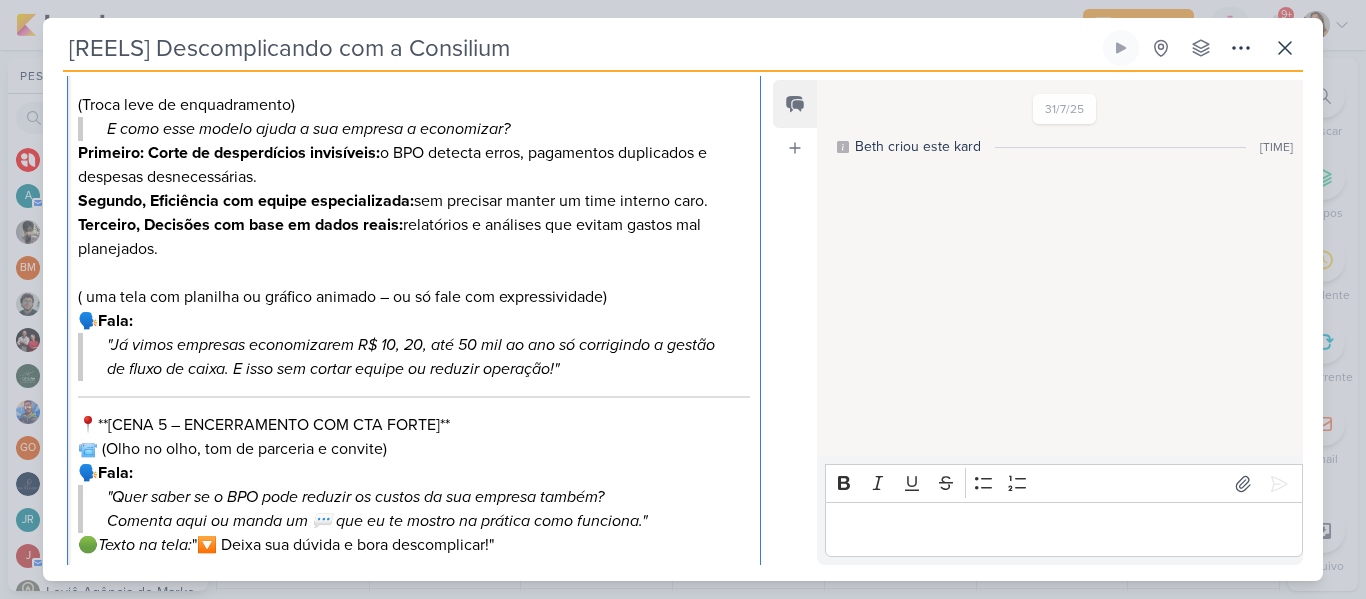 click on "( uma tela com planilha ou gráfico animado – ou só fale com expressividade)" at bounding box center (414, 297) 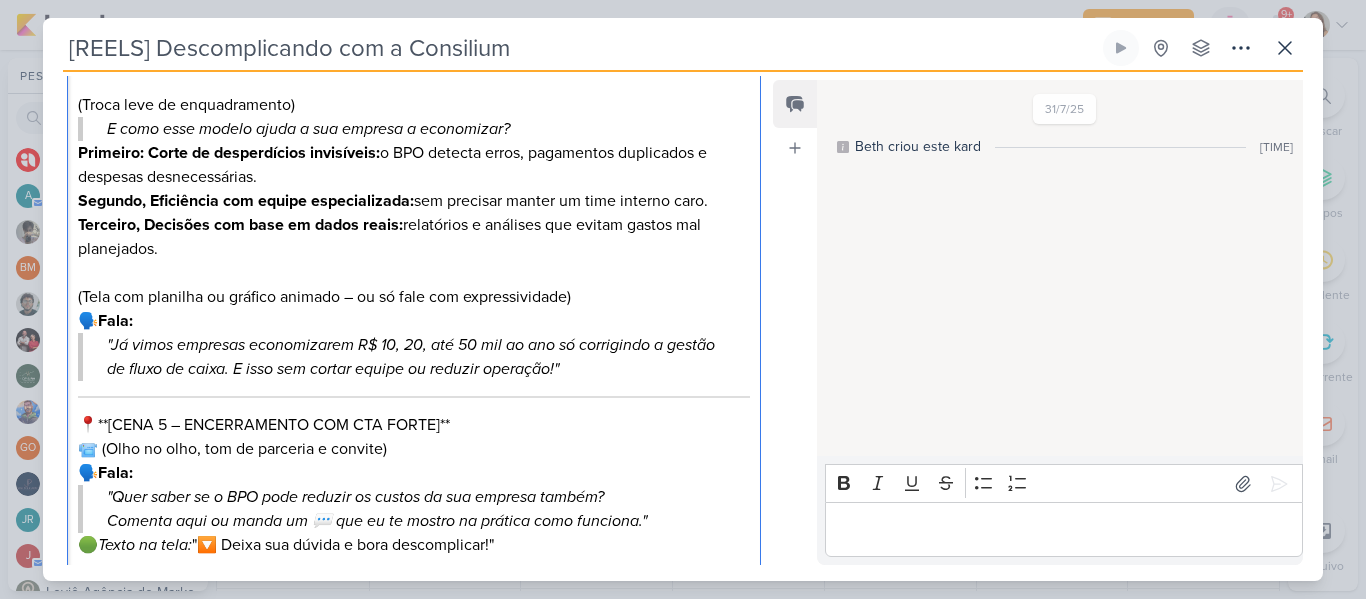click on "🗣️  Fala:" at bounding box center [414, 321] 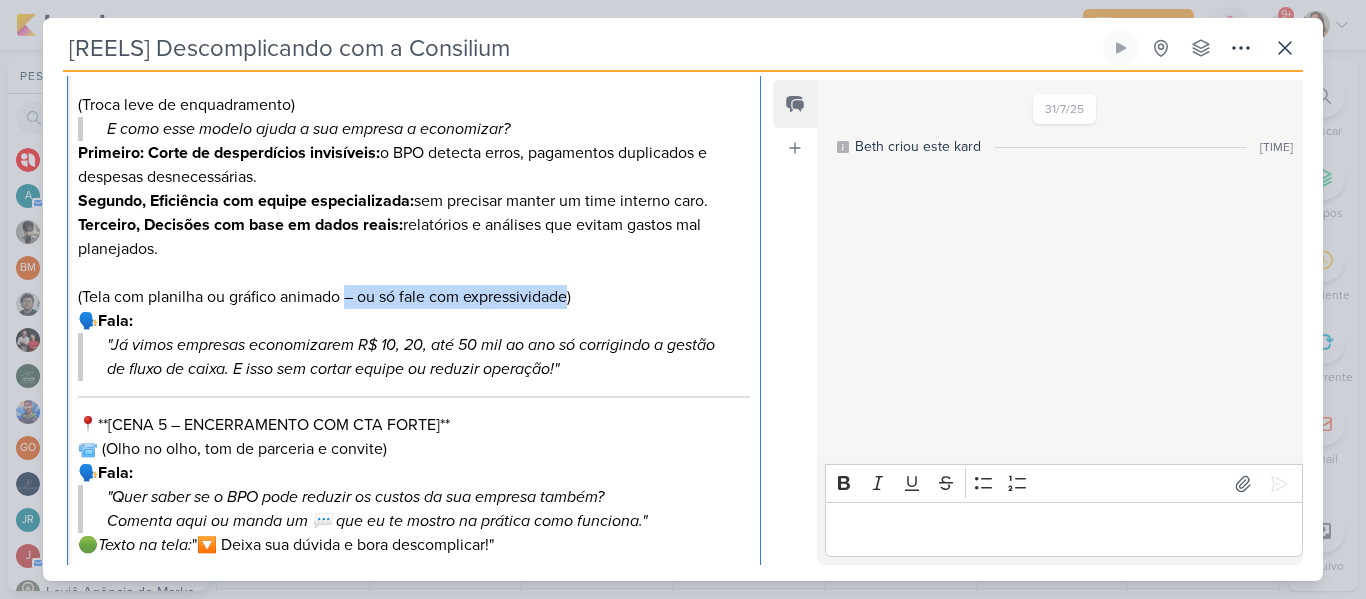 drag, startPoint x: 345, startPoint y: 298, endPoint x: 571, endPoint y: 301, distance: 226.01991 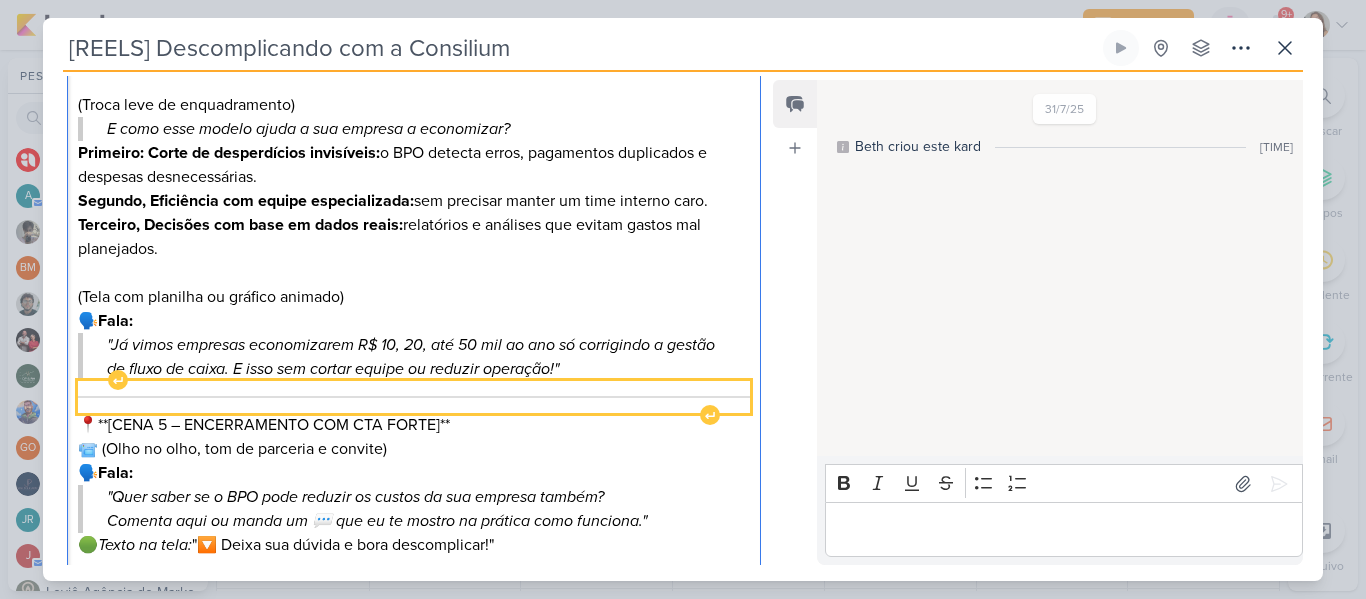 click at bounding box center [414, 397] 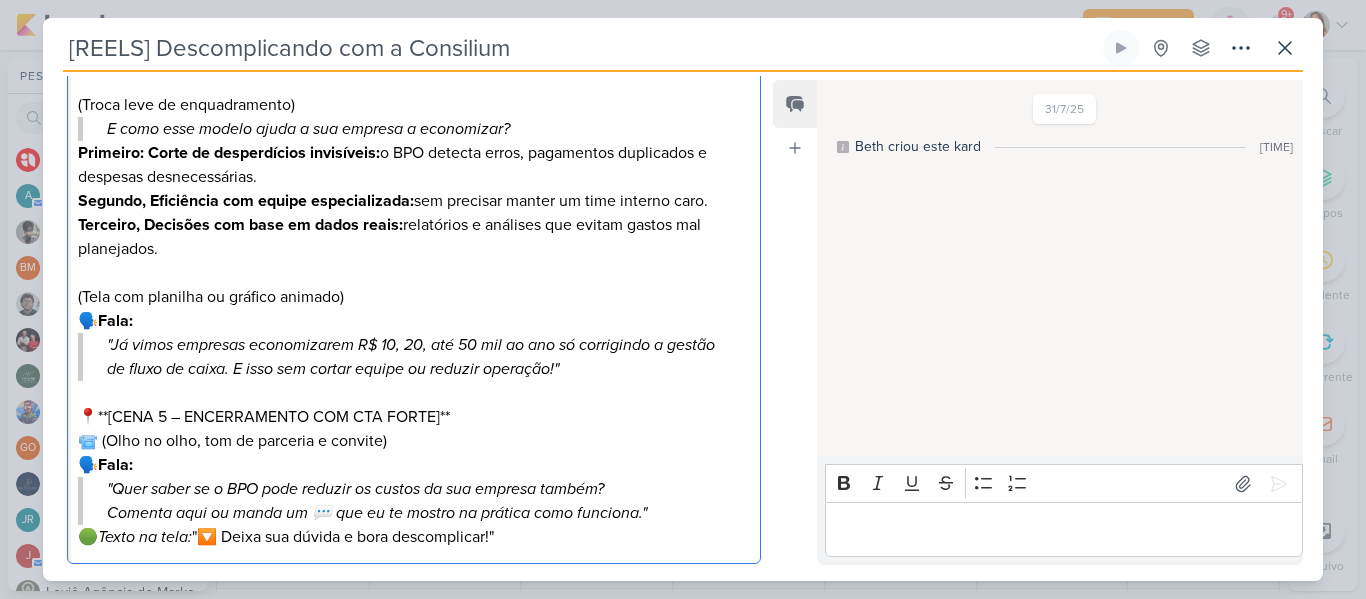 click on ""Já vimos empresas economizarem R$ 10, 20, até 50 mil ao ano só corrigindo a gestão de fluxo de caixa. E isso sem cortar equipe ou reduzir operação!"" at bounding box center [416, 357] 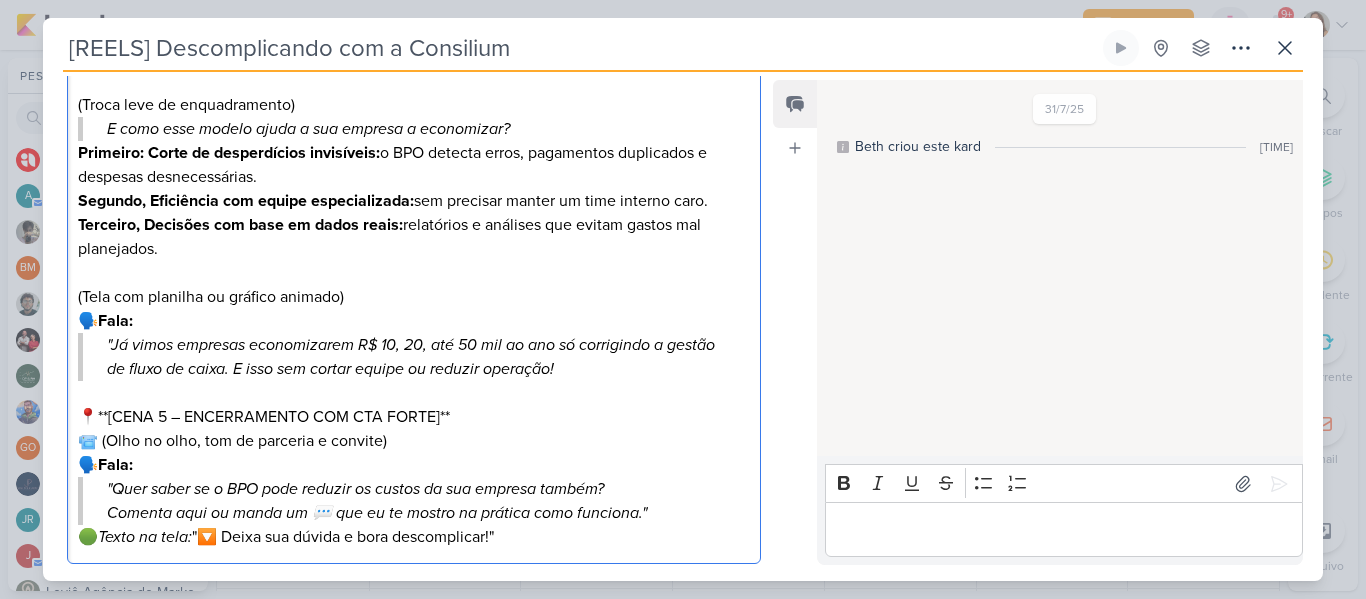 click on ""Já vimos empresas economizarem R$ 10, 20, até 50 mil ao ano só corrigindo a gestão de fluxo de caixa. E isso sem cortar equipe ou reduzir operação!" at bounding box center (416, 357) 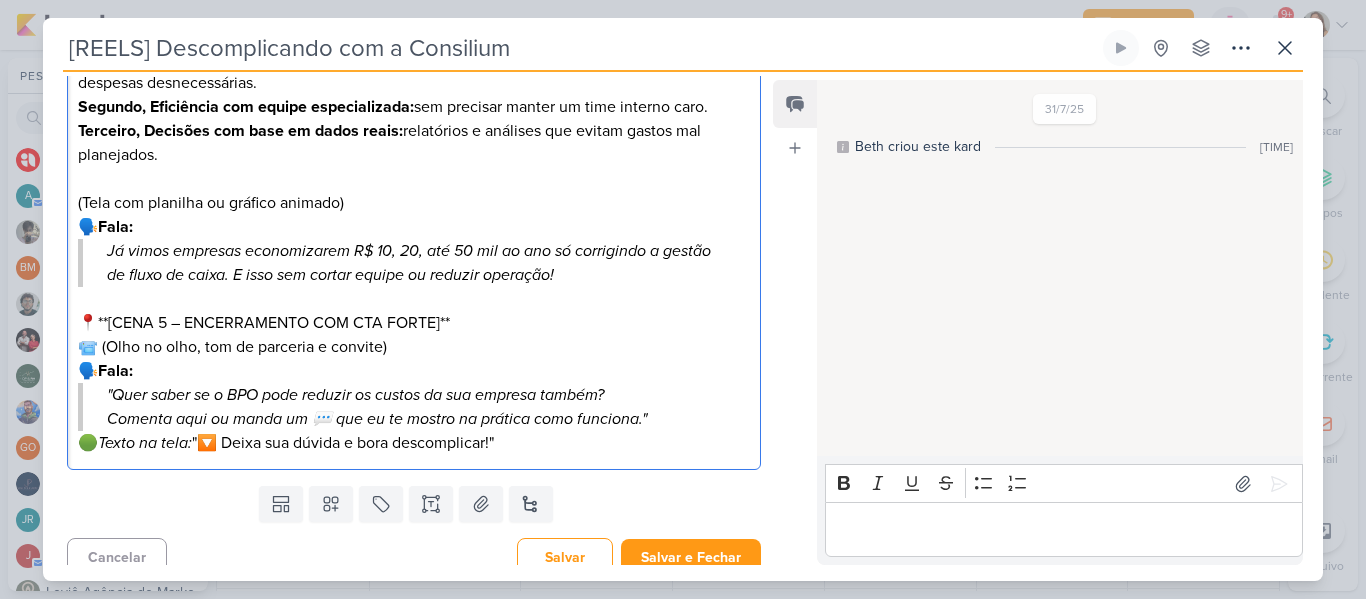 scroll, scrollTop: 671, scrollLeft: 0, axis: vertical 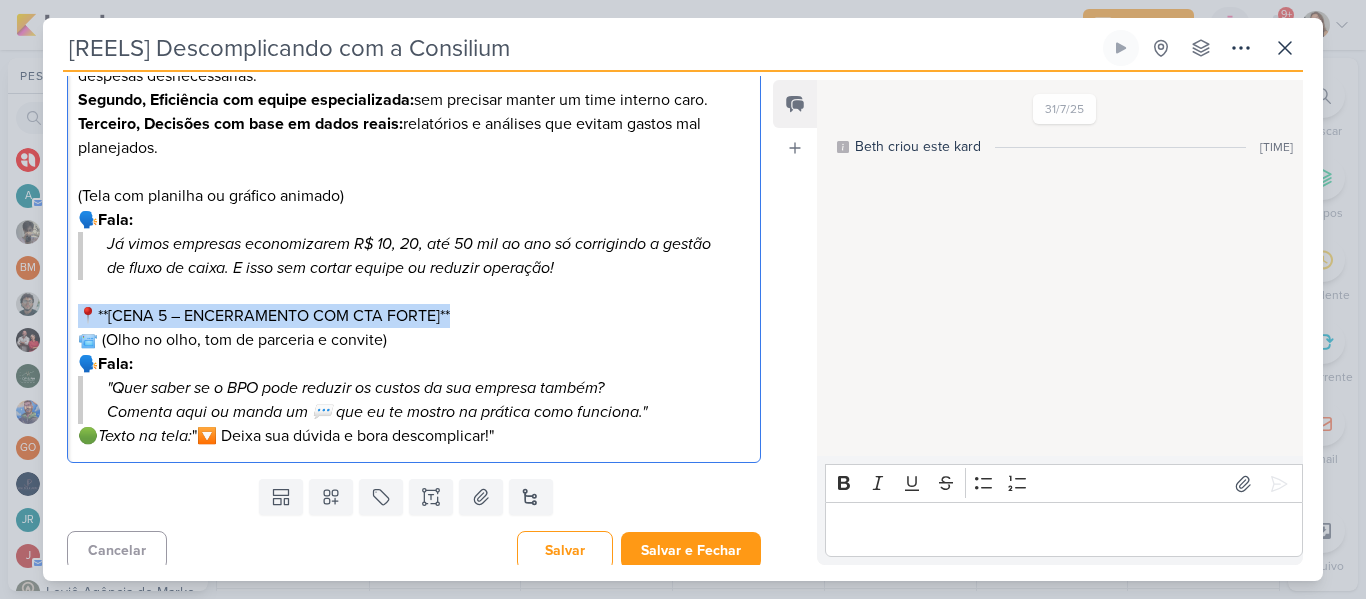 drag, startPoint x: 82, startPoint y: 312, endPoint x: 473, endPoint y: 314, distance: 391.00513 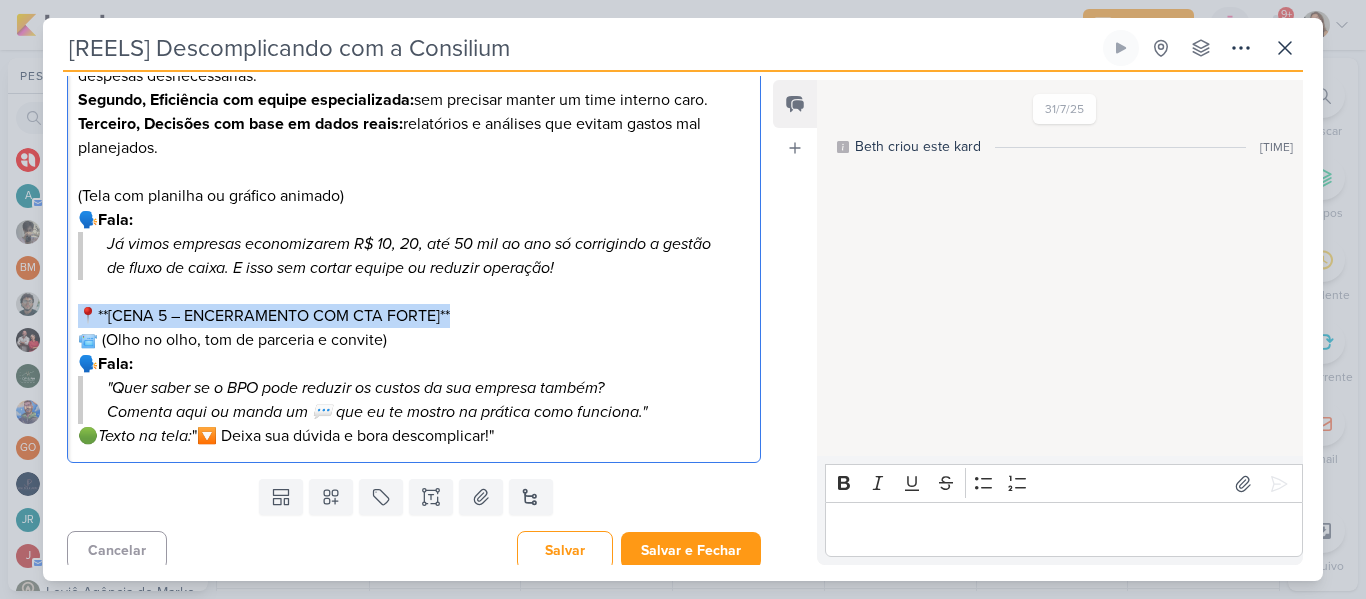 click on "📍**[CENA 5 – ENCERRAMENTO COM CTA FORTE]**" at bounding box center (414, 316) 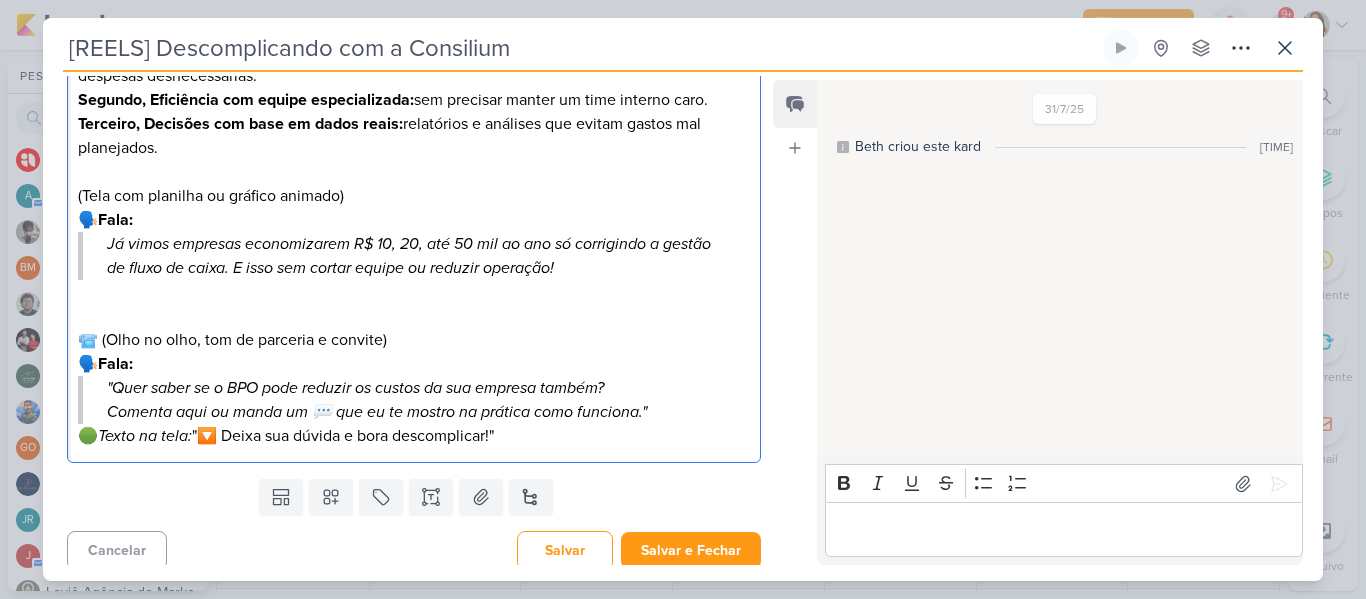 scroll, scrollTop: 656, scrollLeft: 0, axis: vertical 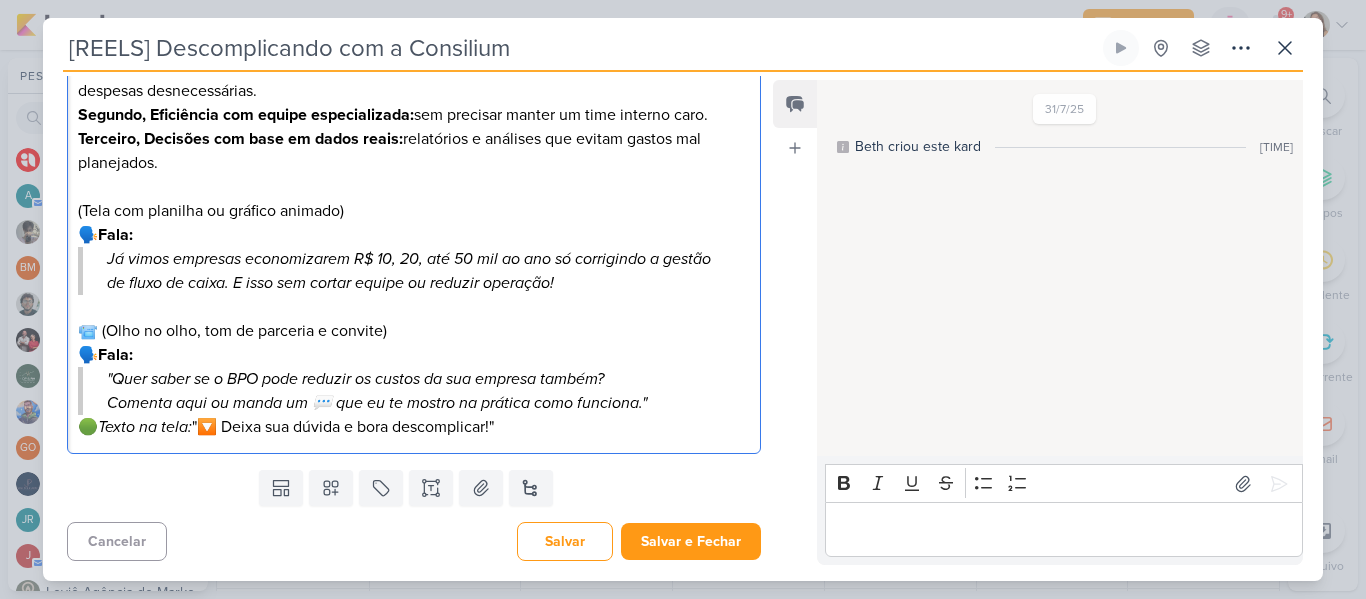click on "🗣️  Fala:" at bounding box center [414, 235] 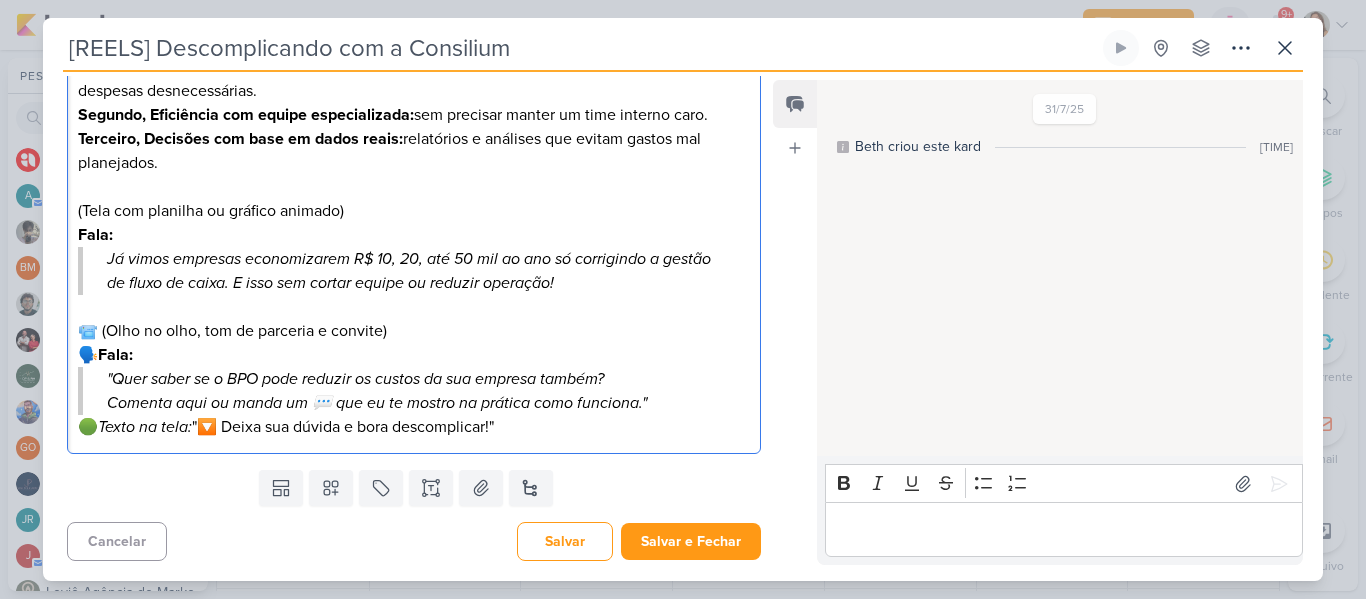click on "📹 (Olho no olho, tom de parceria e convite)" at bounding box center [414, 331] 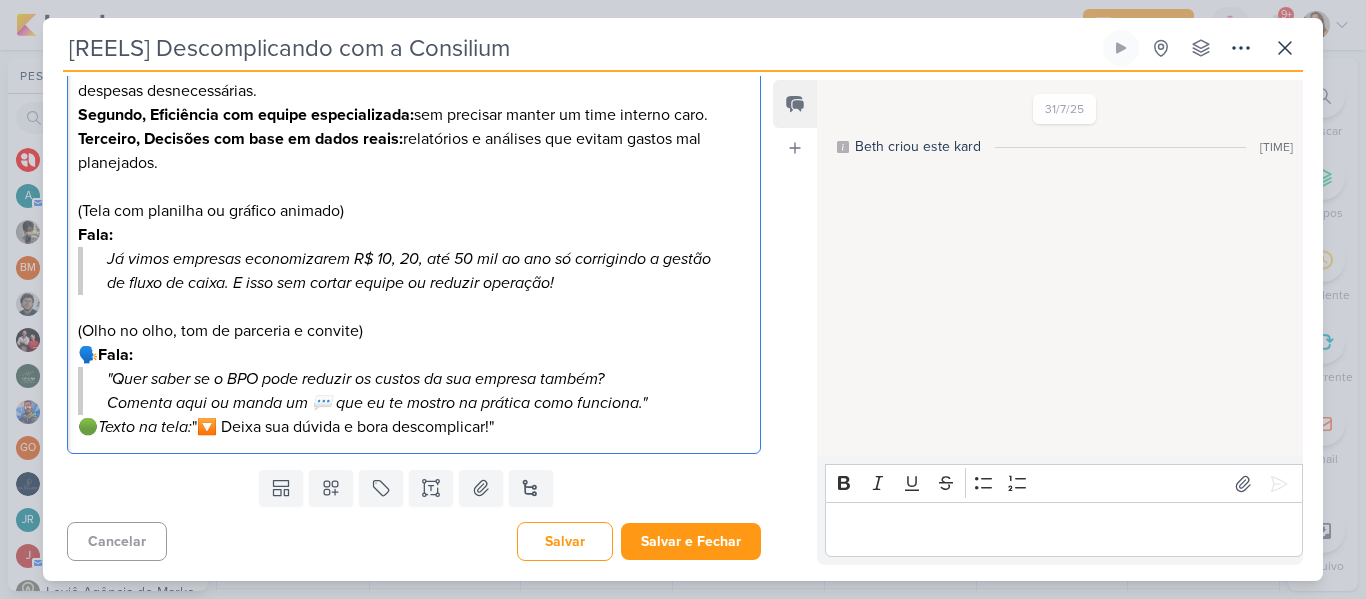 click on "(Olho no olho, tom de parceria e convite)" at bounding box center (414, 331) 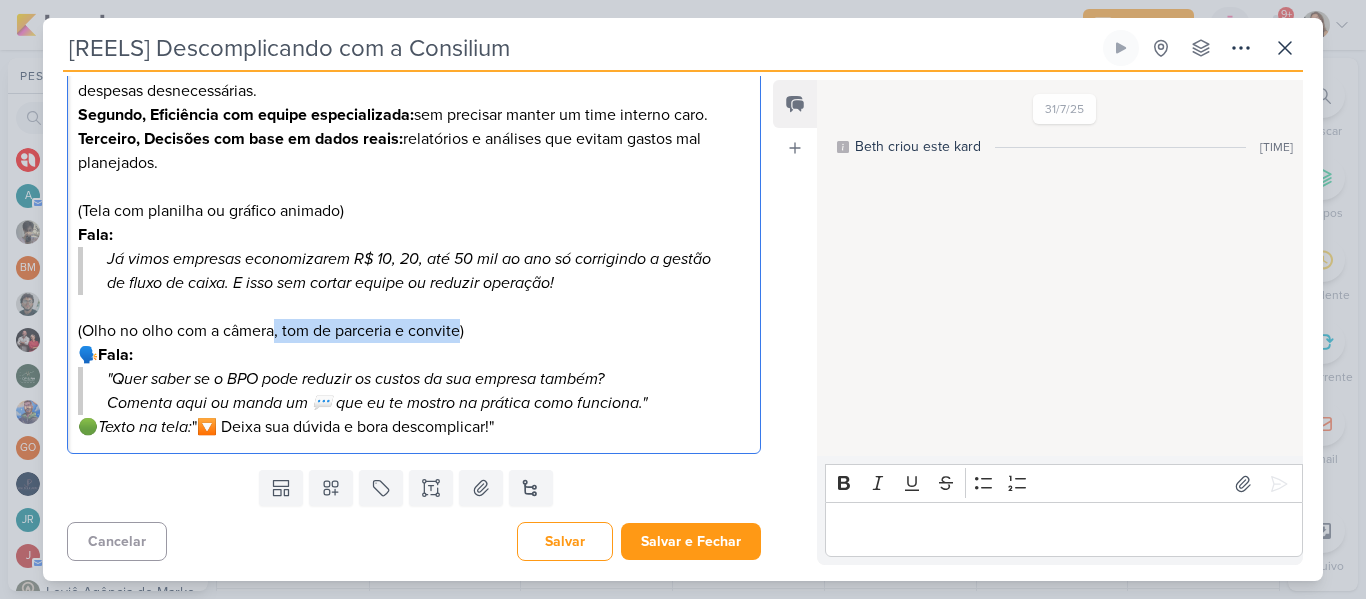 drag, startPoint x: 275, startPoint y: 330, endPoint x: 461, endPoint y: 332, distance: 186.01076 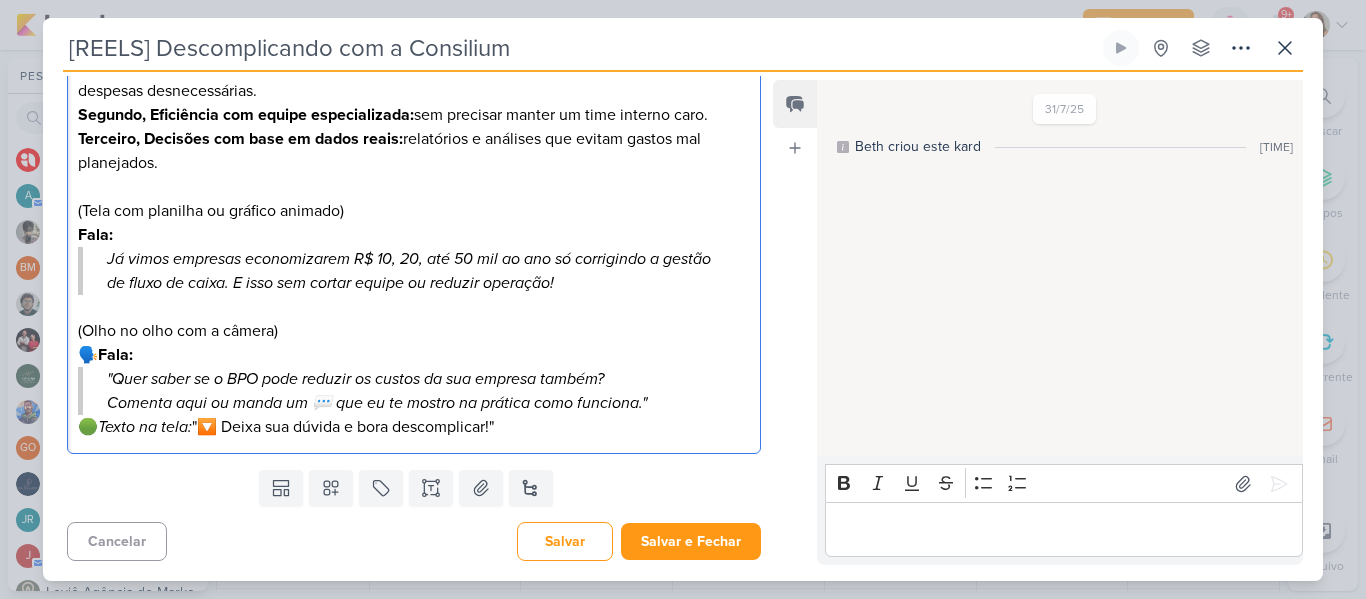 click on "Fala:" at bounding box center (115, 355) 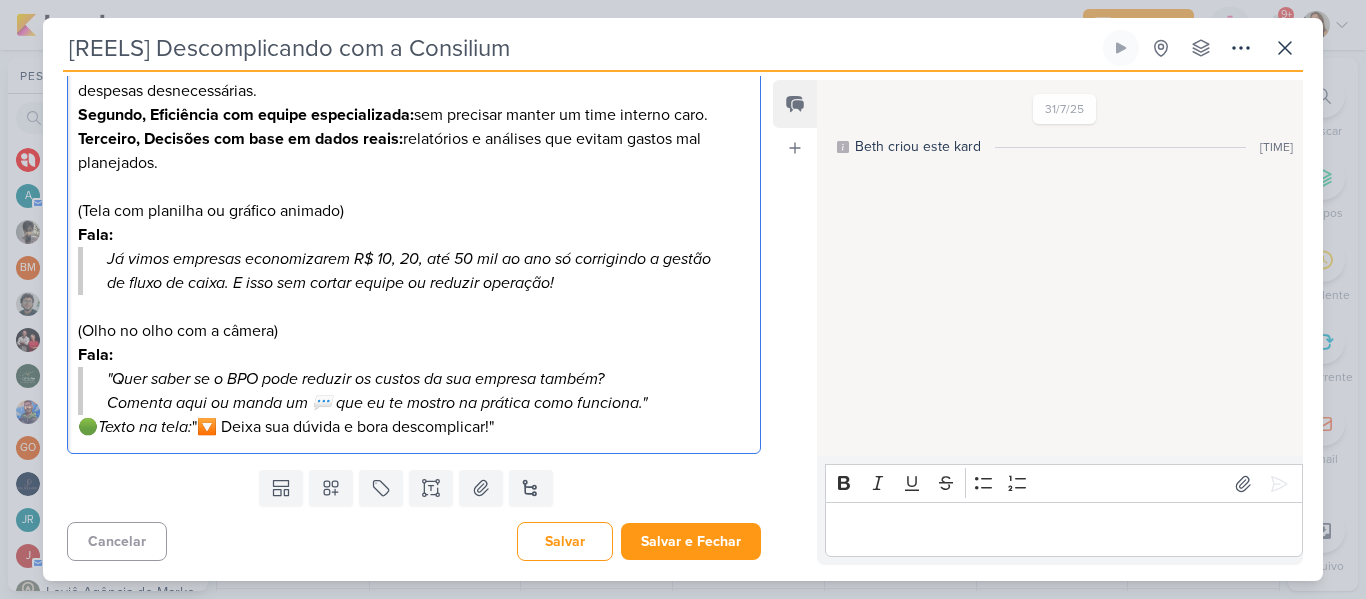 click on ""Quer saber se o BPO pode reduzir os custos da sua empresa também? Comenta aqui ou manda um 💬 que eu te mostro na prática como funciona."" at bounding box center [416, 391] 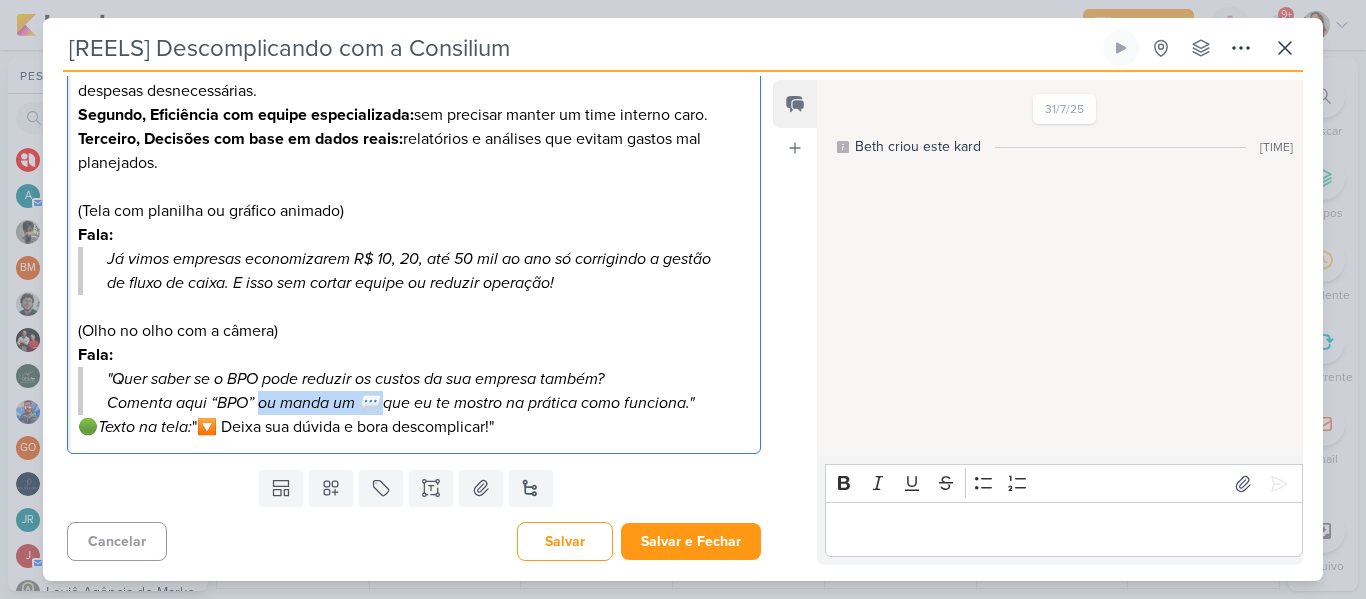 drag, startPoint x: 259, startPoint y: 403, endPoint x: 387, endPoint y: 400, distance: 128.03516 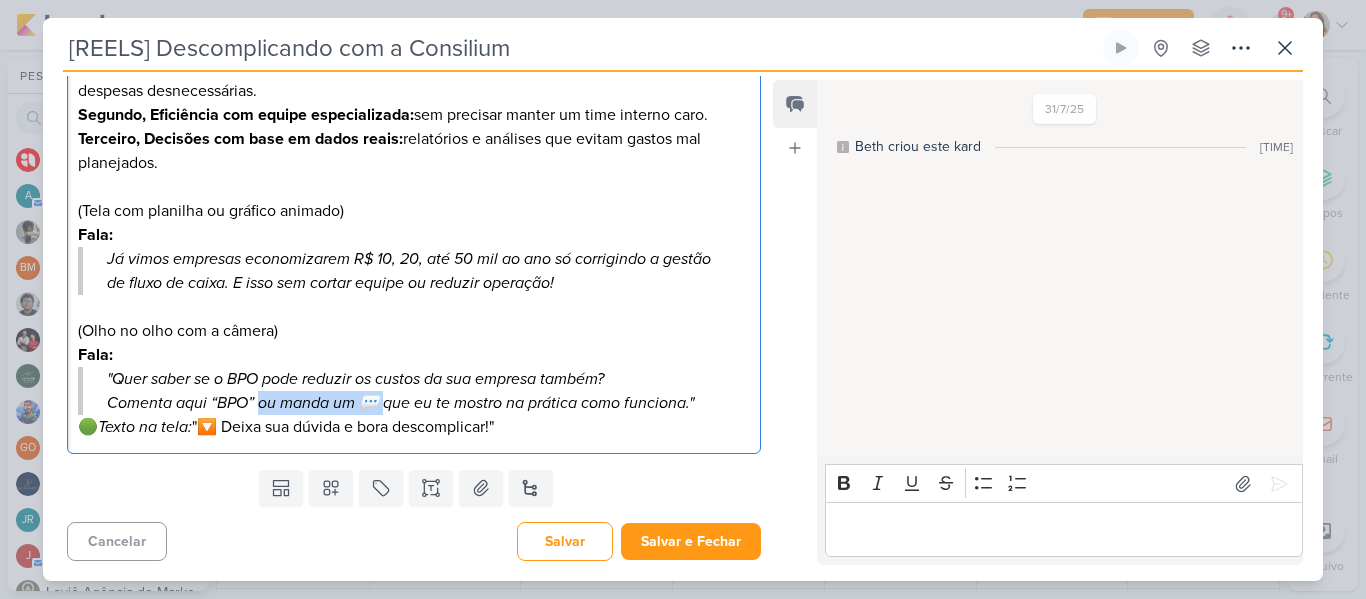 click on ""Quer saber se o BPO pode reduzir os custos da sua empresa também? Comenta aqui “BPO” ou manda um 💬 que eu te mostro na prática como funciona."" at bounding box center [416, 391] 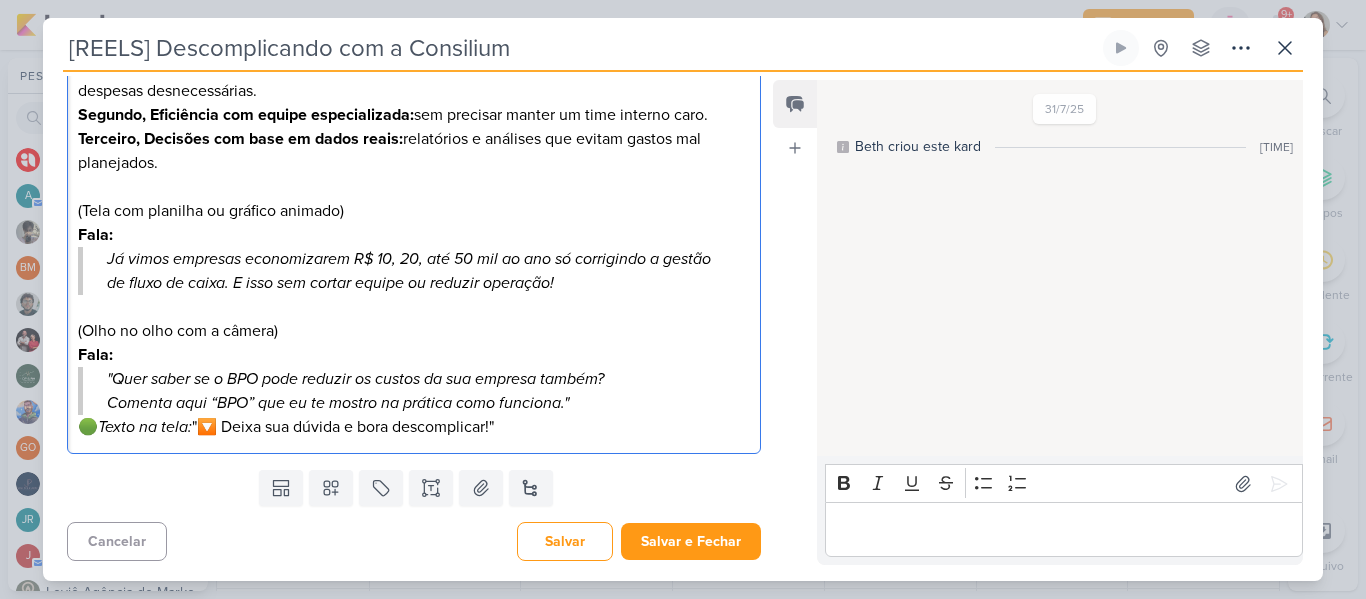 click on ""Quer saber se o BPO pode reduzir os custos da sua empresa também? Comenta aqui “BPO” que eu te mostro na prática como funciona."" at bounding box center (416, 391) 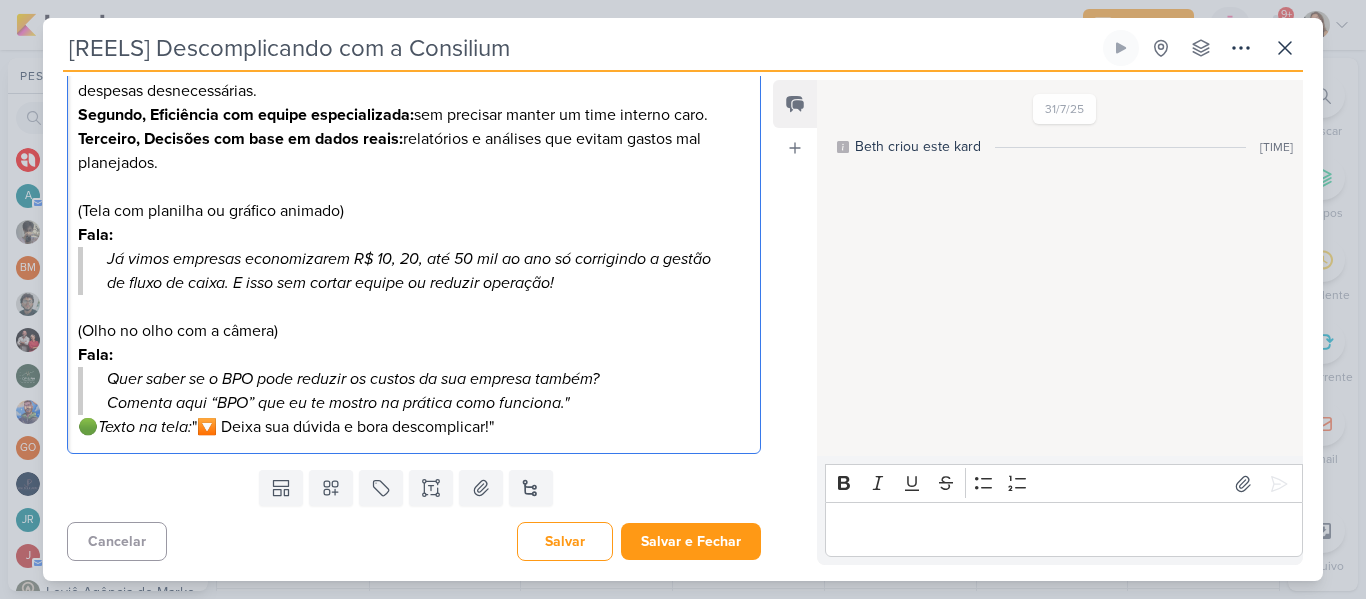 click on "Quer saber se o BPO pode reduzir os custos da sua empresa também? Comenta aqui “BPO” que eu te mostro na prática como funciona."" at bounding box center [416, 391] 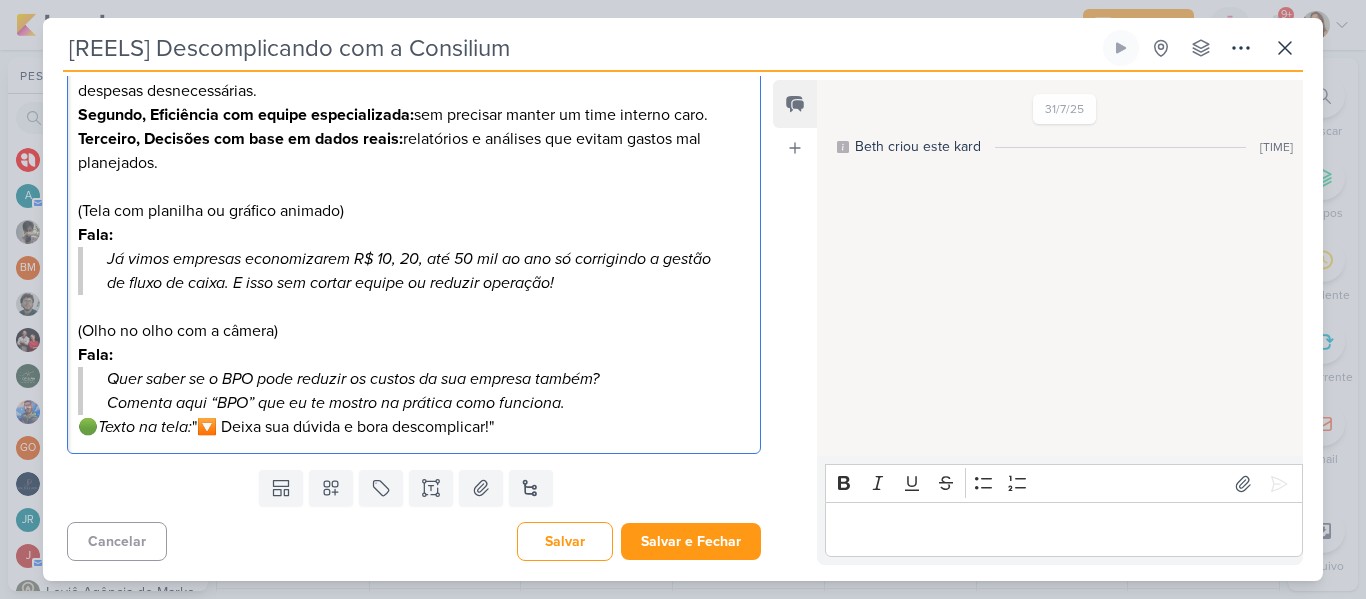 drag, startPoint x: 83, startPoint y: 427, endPoint x: 567, endPoint y: 433, distance: 484.0372 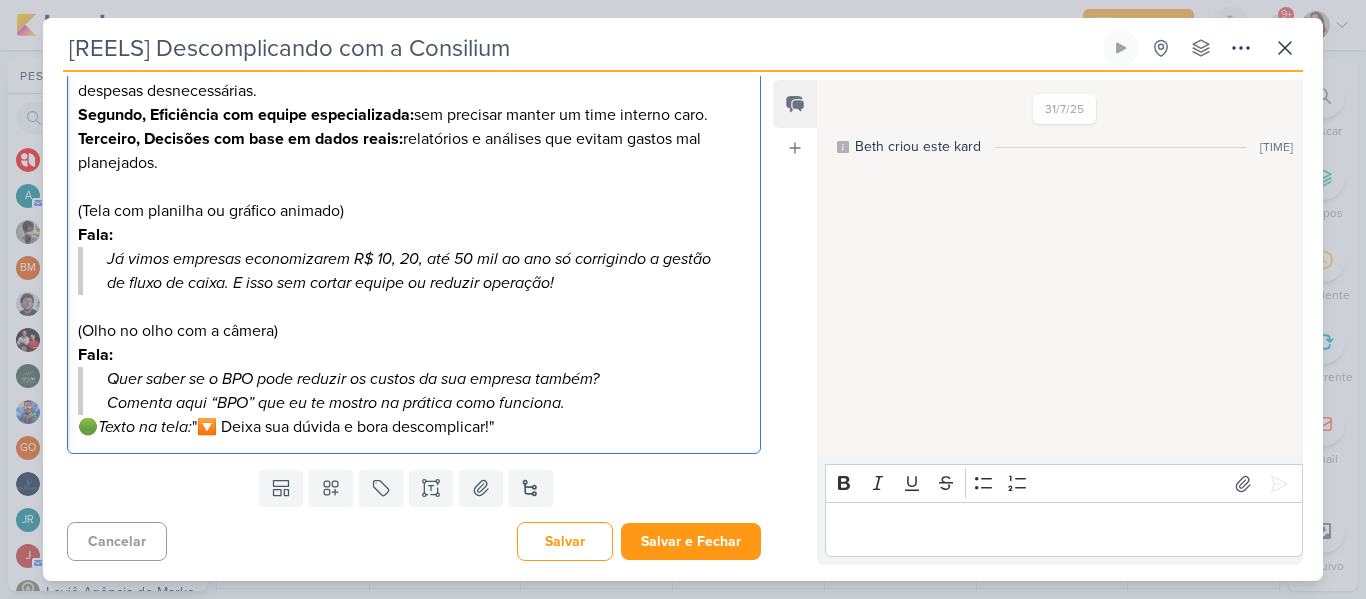 click on "🟢  Texto na tela:  "🔽 Deixa sua dúvida e bora descomplicar!"" at bounding box center (414, 427) 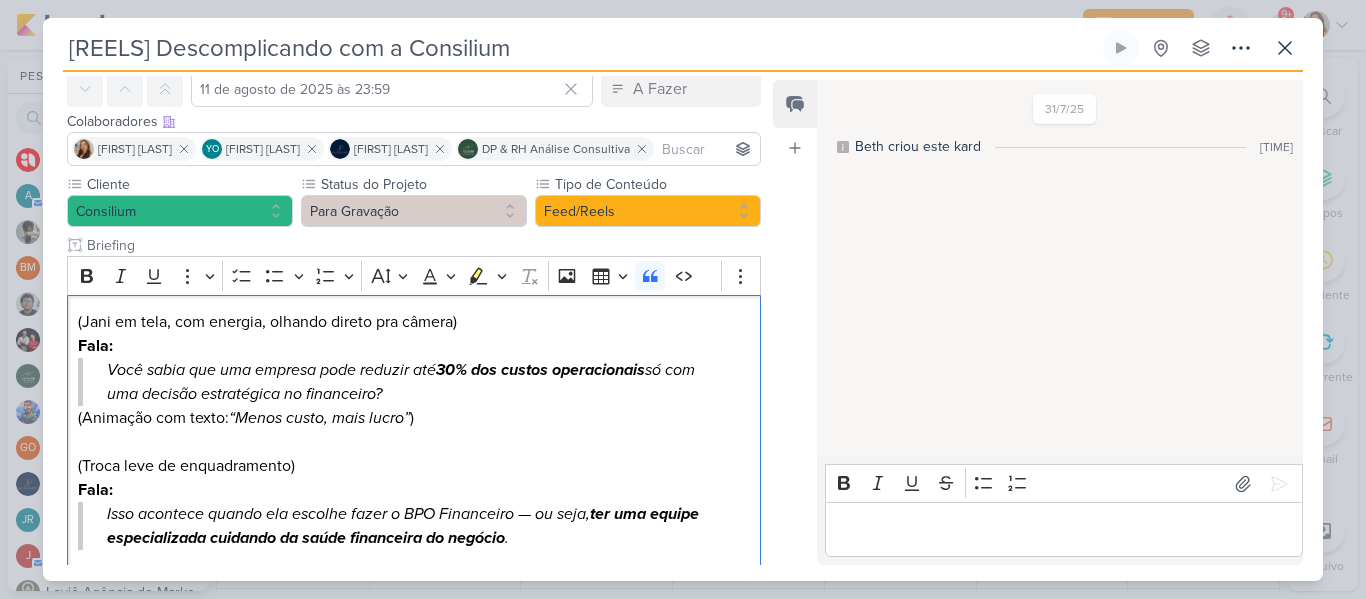 scroll, scrollTop: 632, scrollLeft: 0, axis: vertical 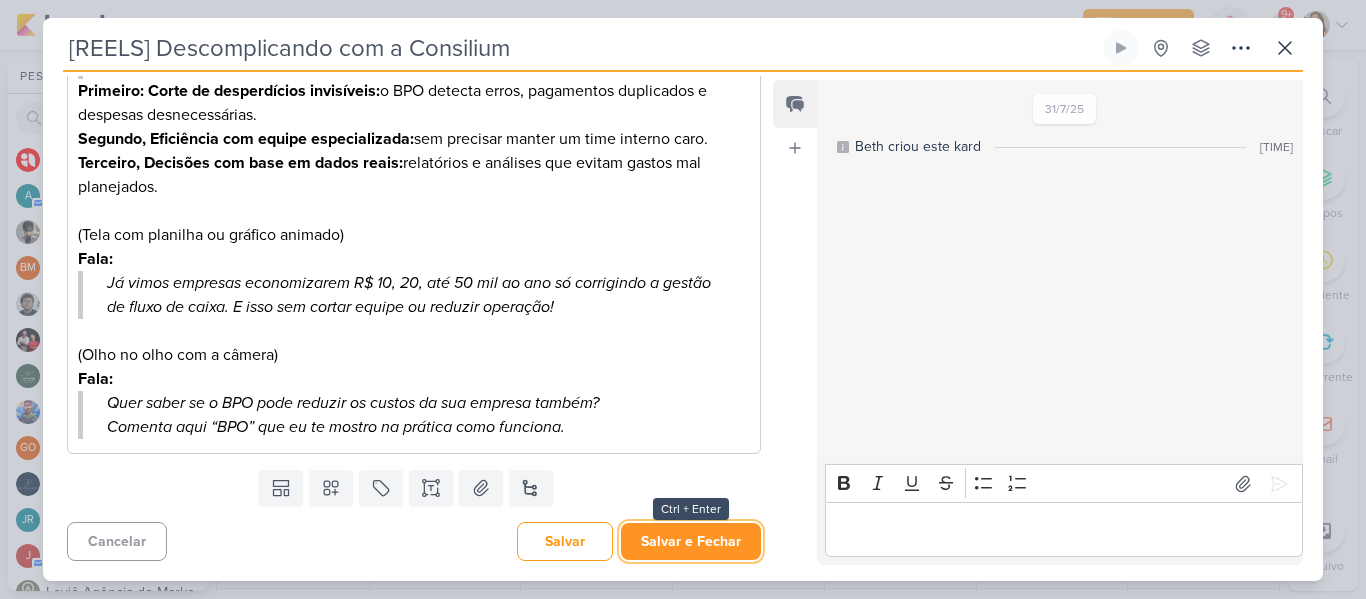 click on "Salvar e Fechar" at bounding box center [691, 541] 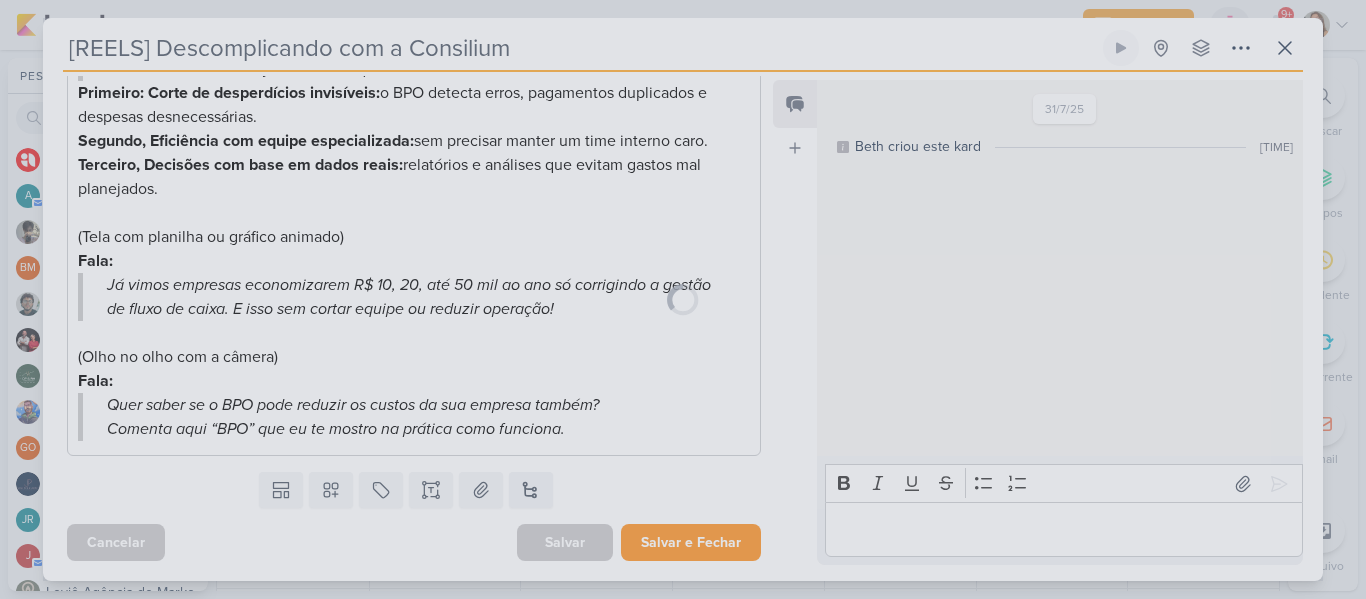 scroll, scrollTop: 630, scrollLeft: 0, axis: vertical 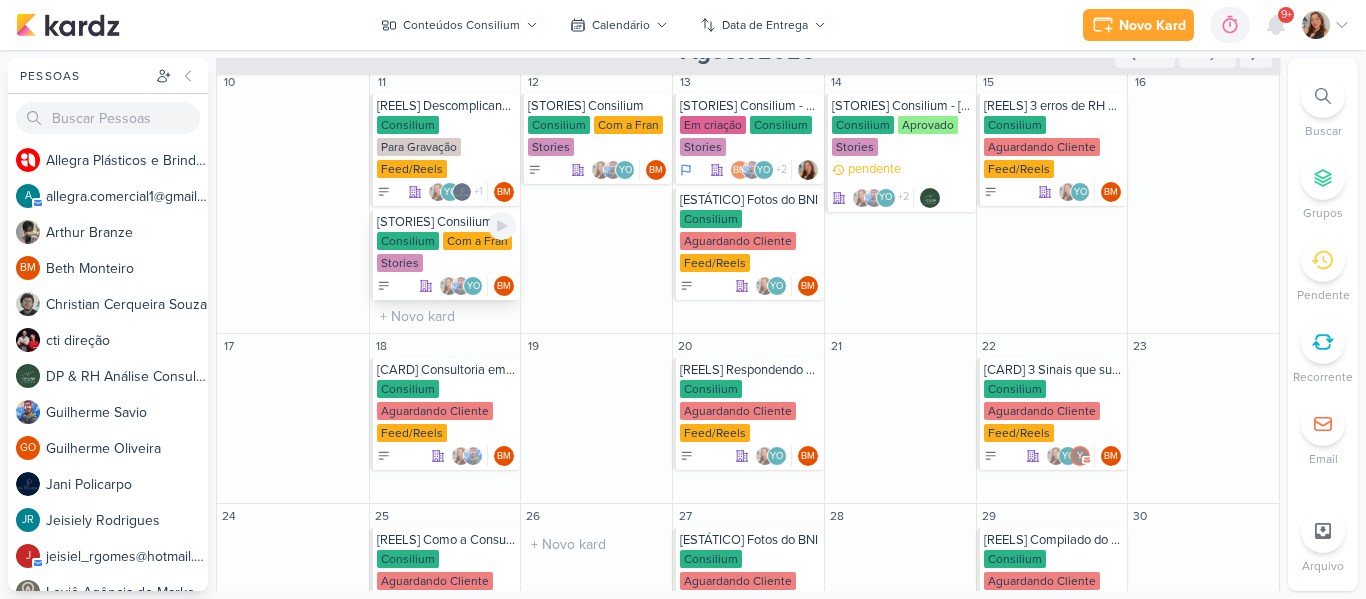 click on "[STORIES] Consilium" at bounding box center [447, 222] 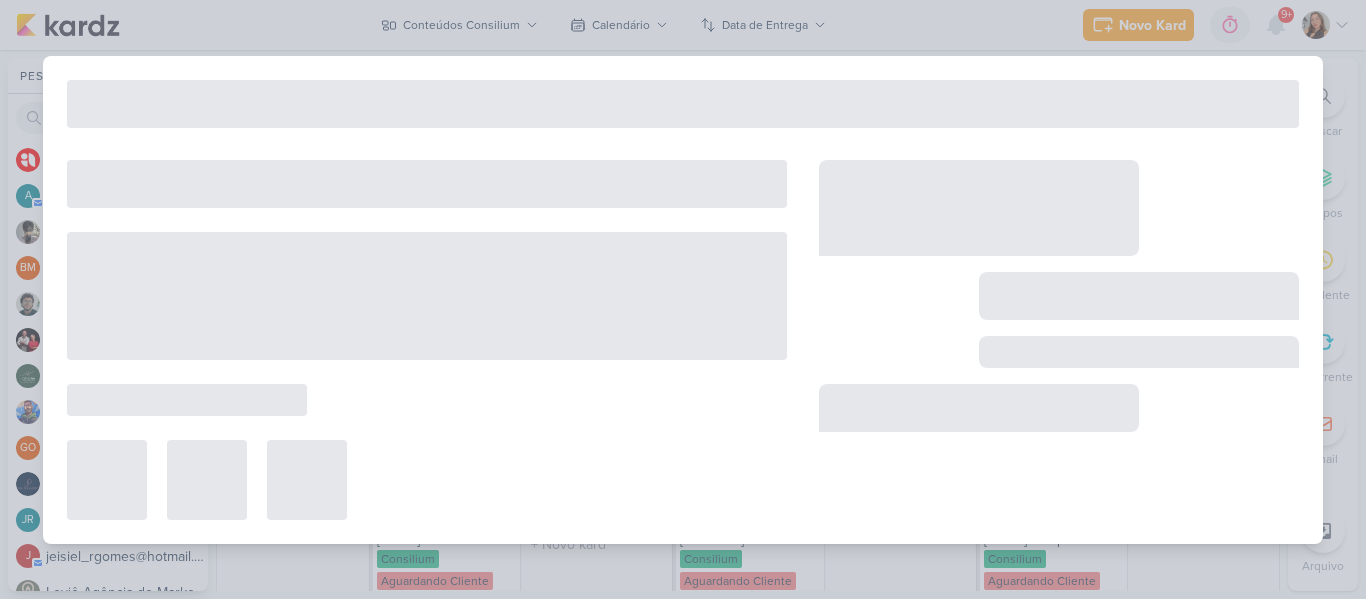type on "[STORIES] Consilium" 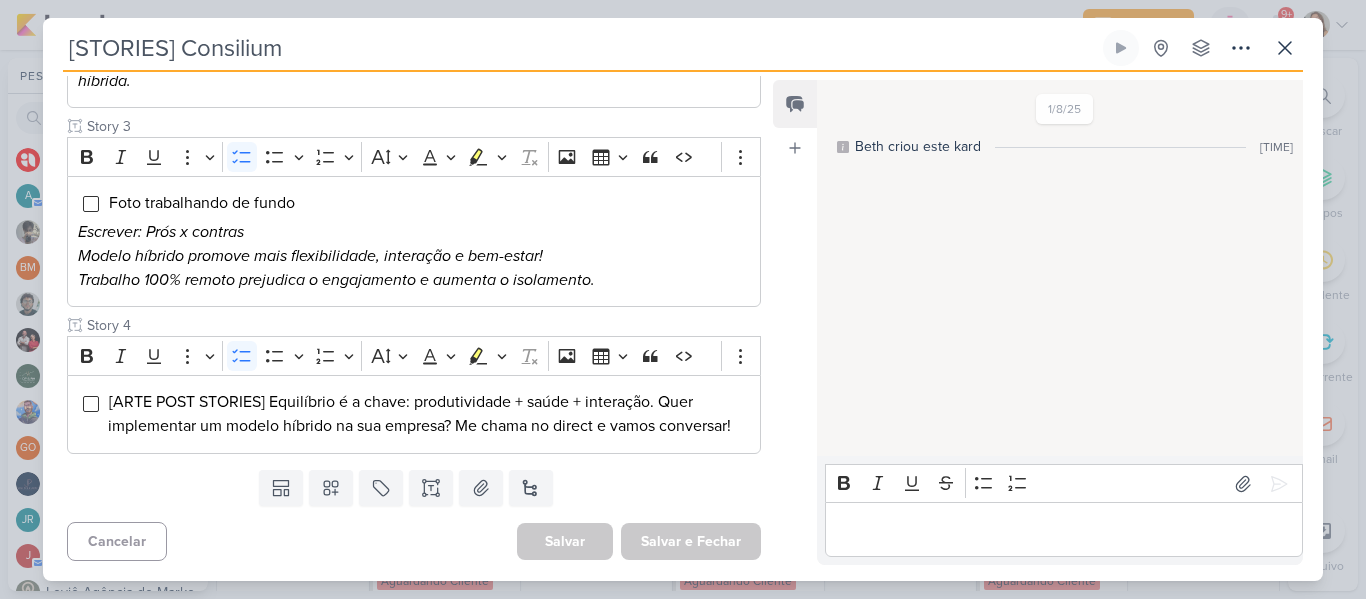 scroll, scrollTop: 0, scrollLeft: 0, axis: both 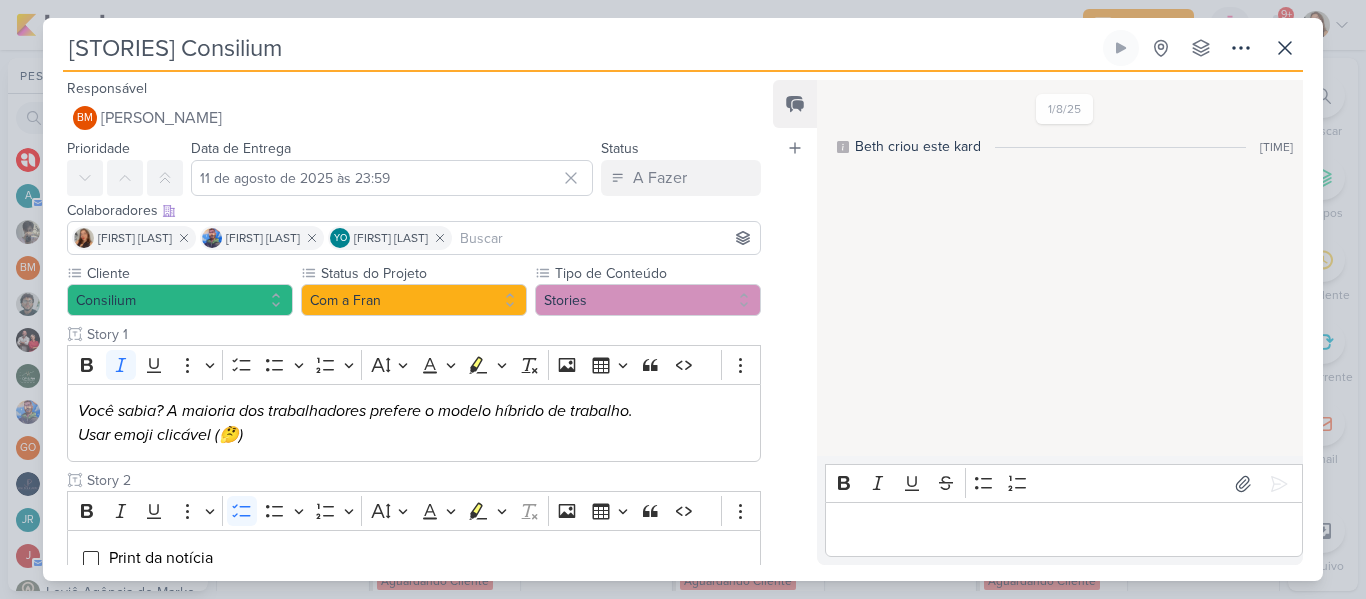 click at bounding box center (606, 238) 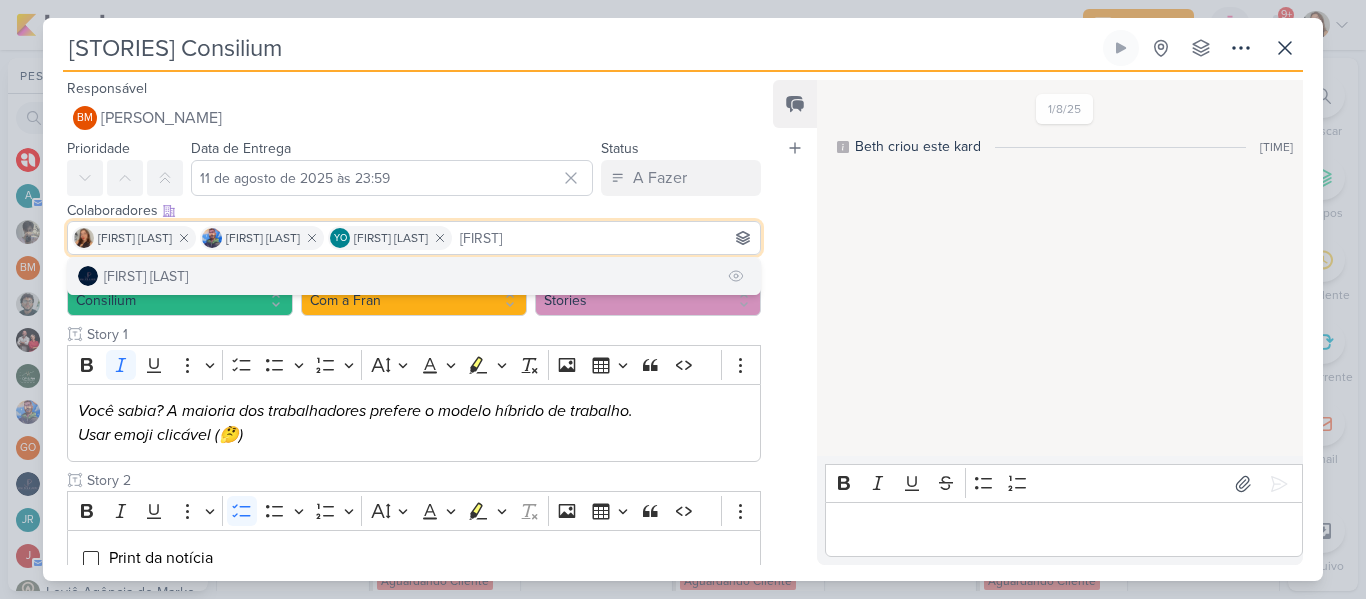type on "[FIRST]" 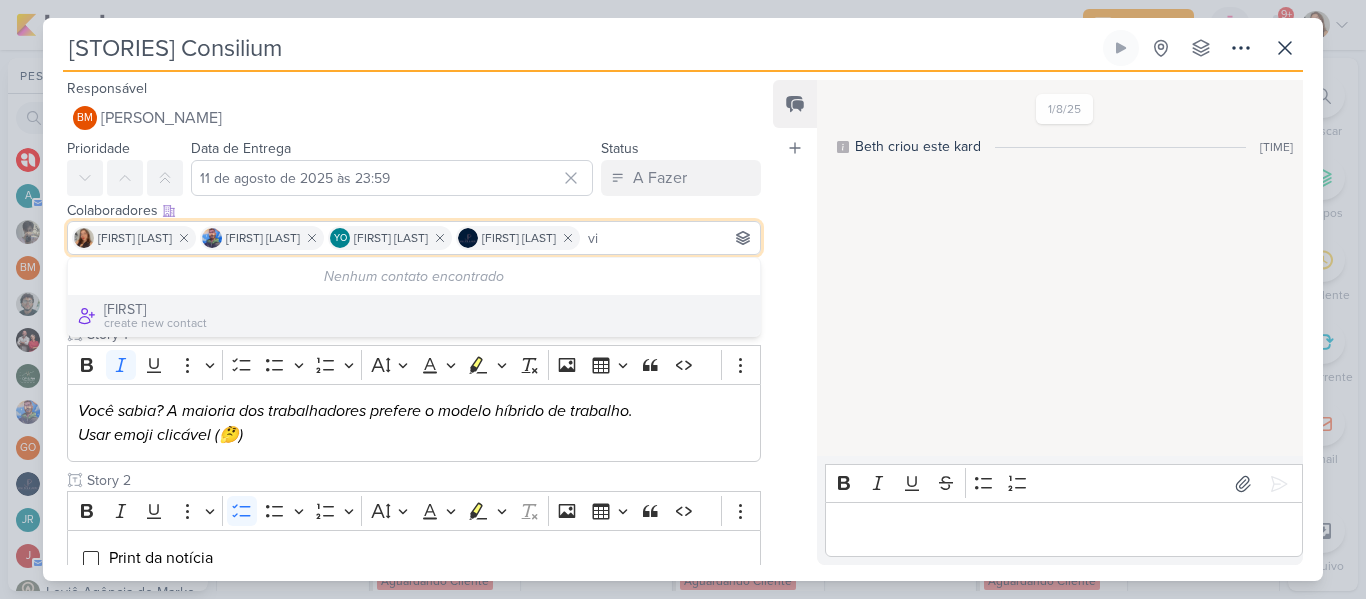 type on "v" 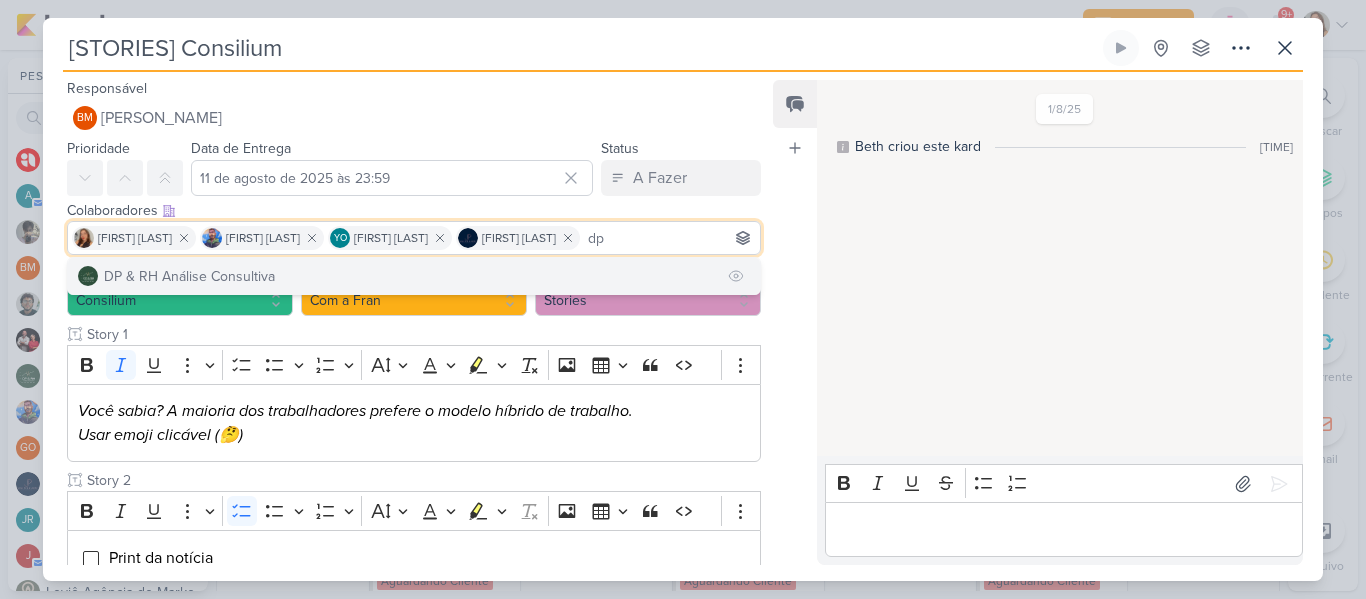 type on "dp" 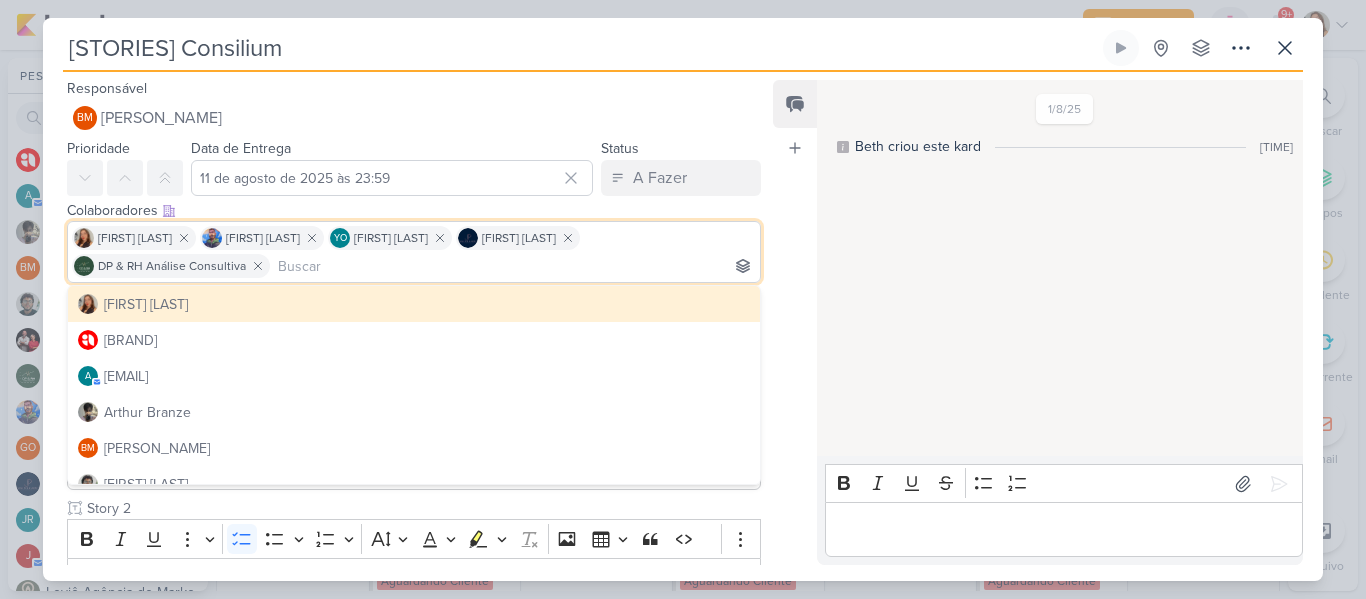 click on "Feed
Atrelar email
Solte o email para atrelar ao kard" at bounding box center (795, 322) 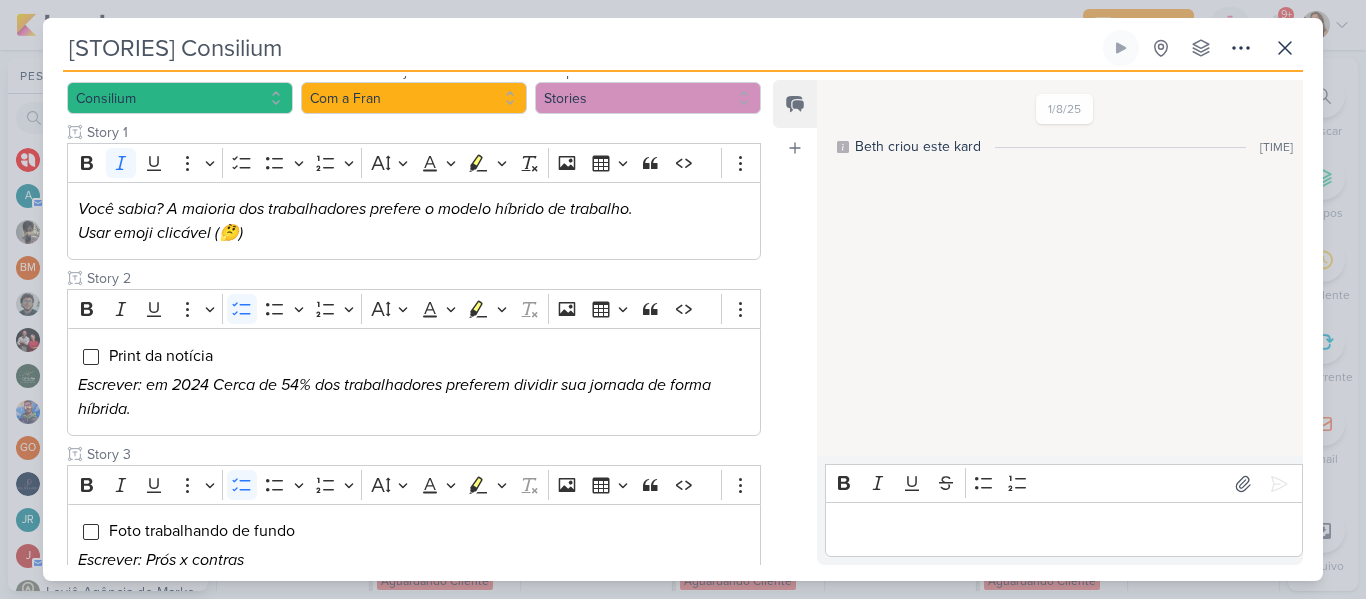 scroll, scrollTop: 234, scrollLeft: 0, axis: vertical 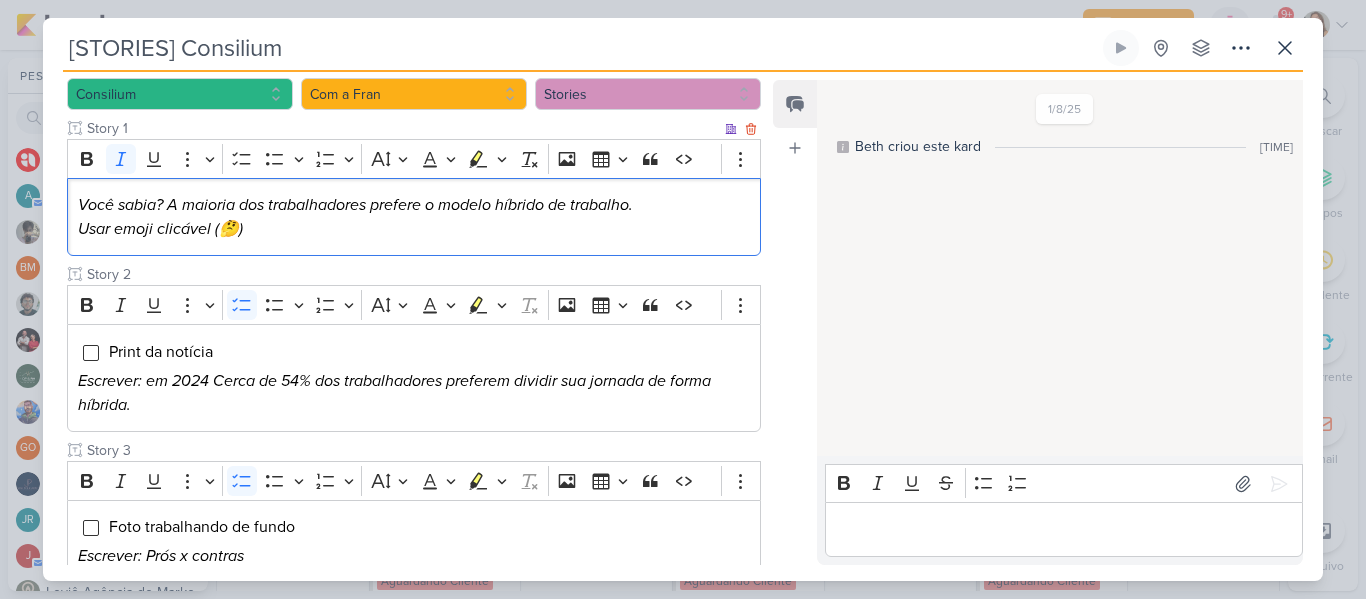 click on "Você sabia? A maioria dos trabalhadores prefere o modelo híbrido de trabalho." at bounding box center (355, 205) 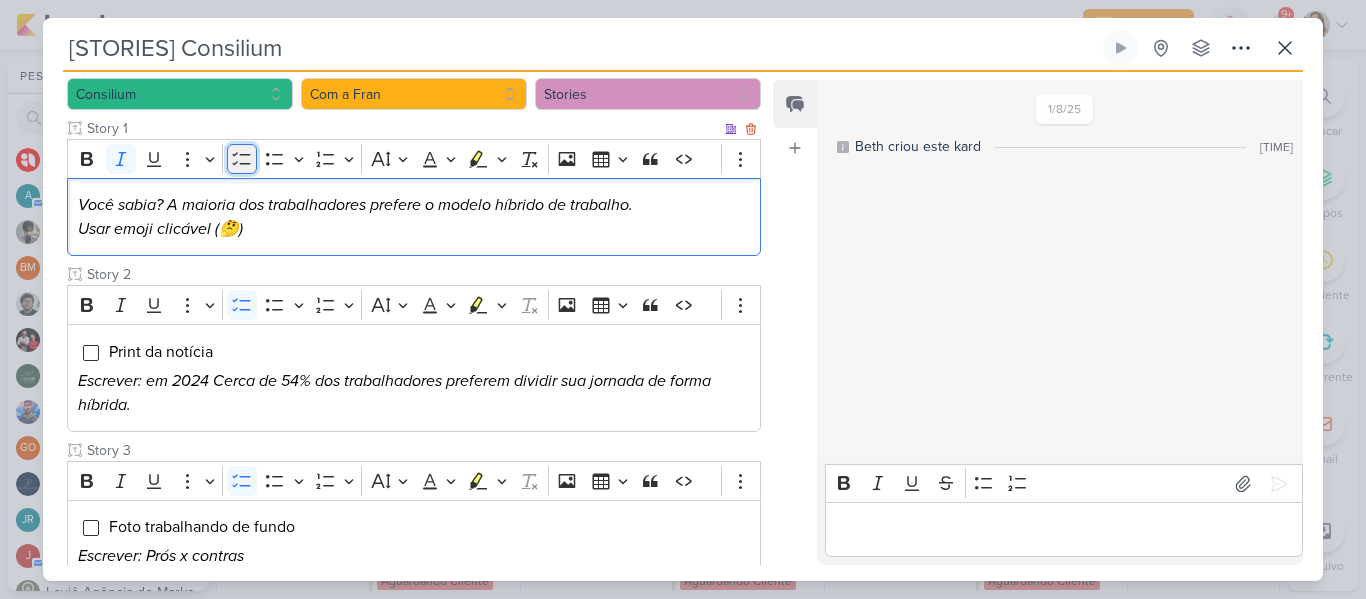 click 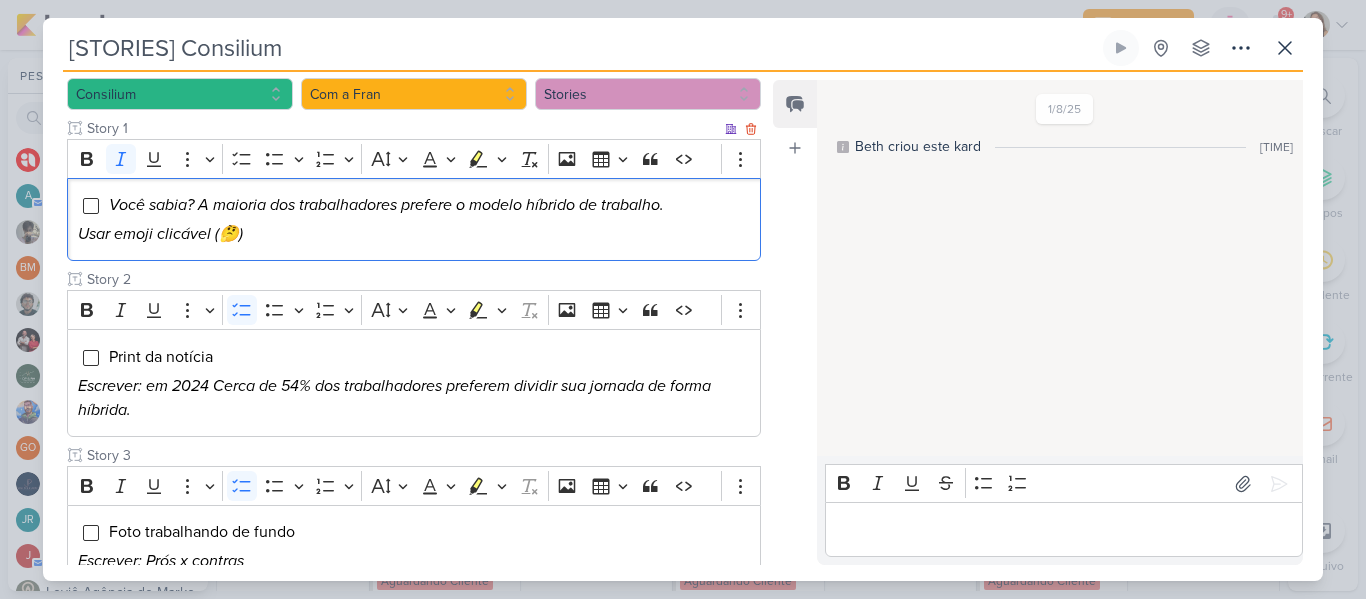 click on "Usar emoji clicável (🤔)" at bounding box center [414, 234] 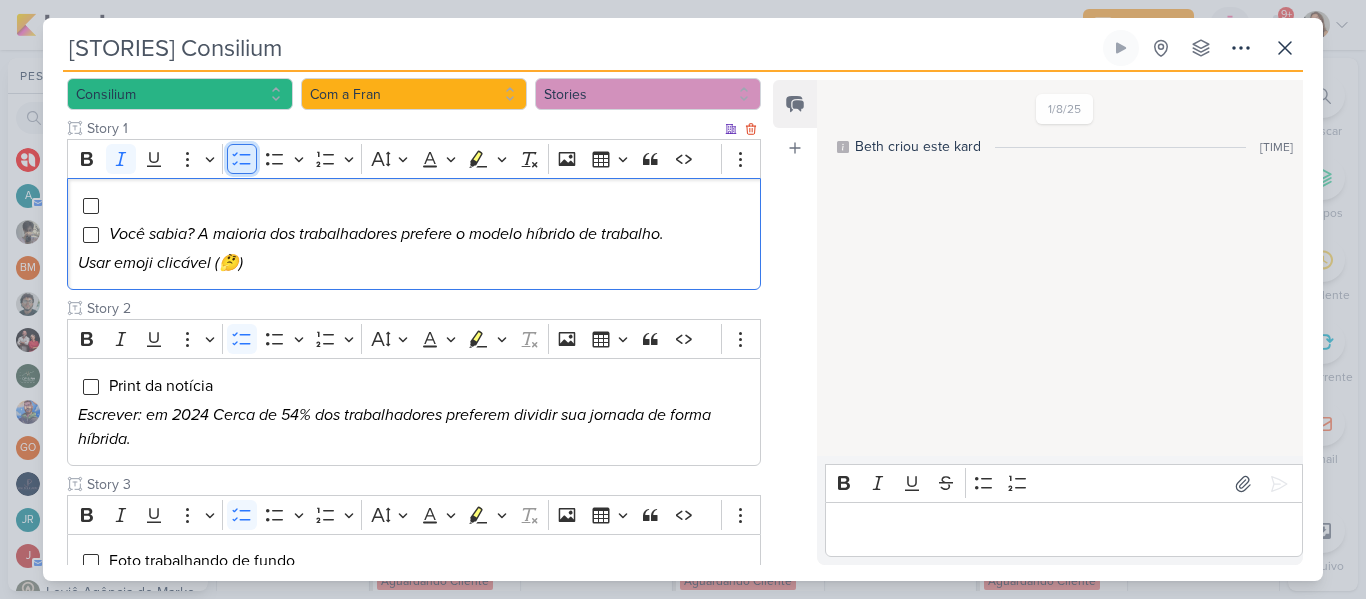 click on "To-do List" at bounding box center (242, 159) 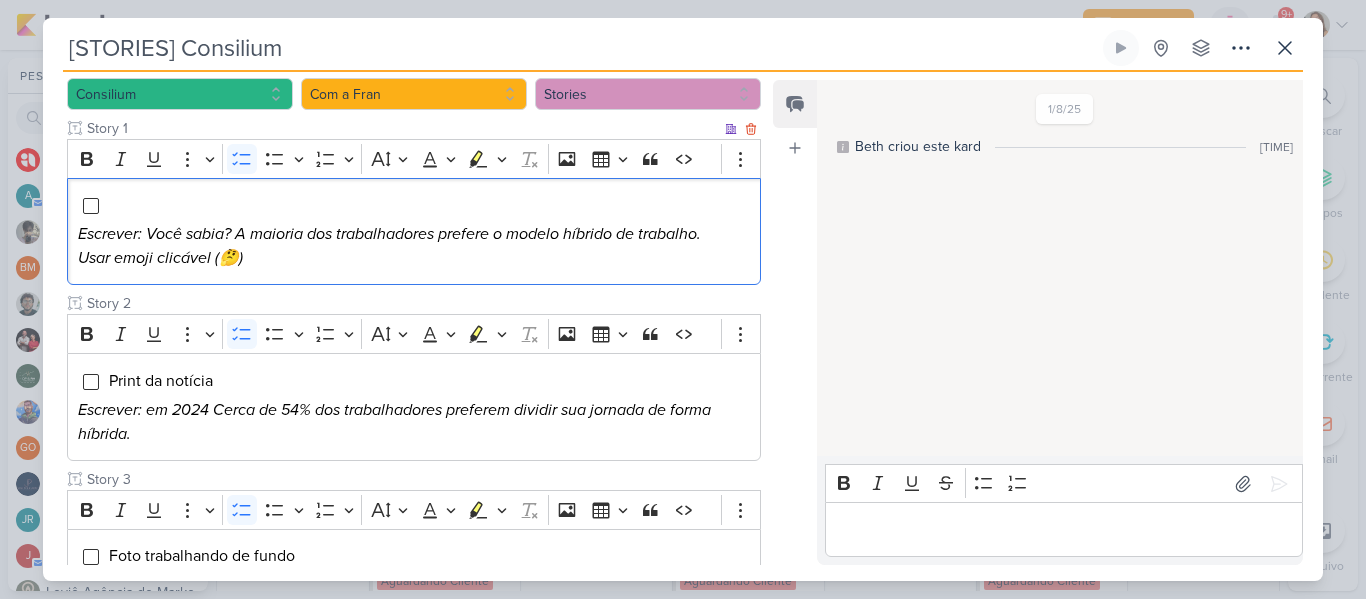 click at bounding box center (429, 205) 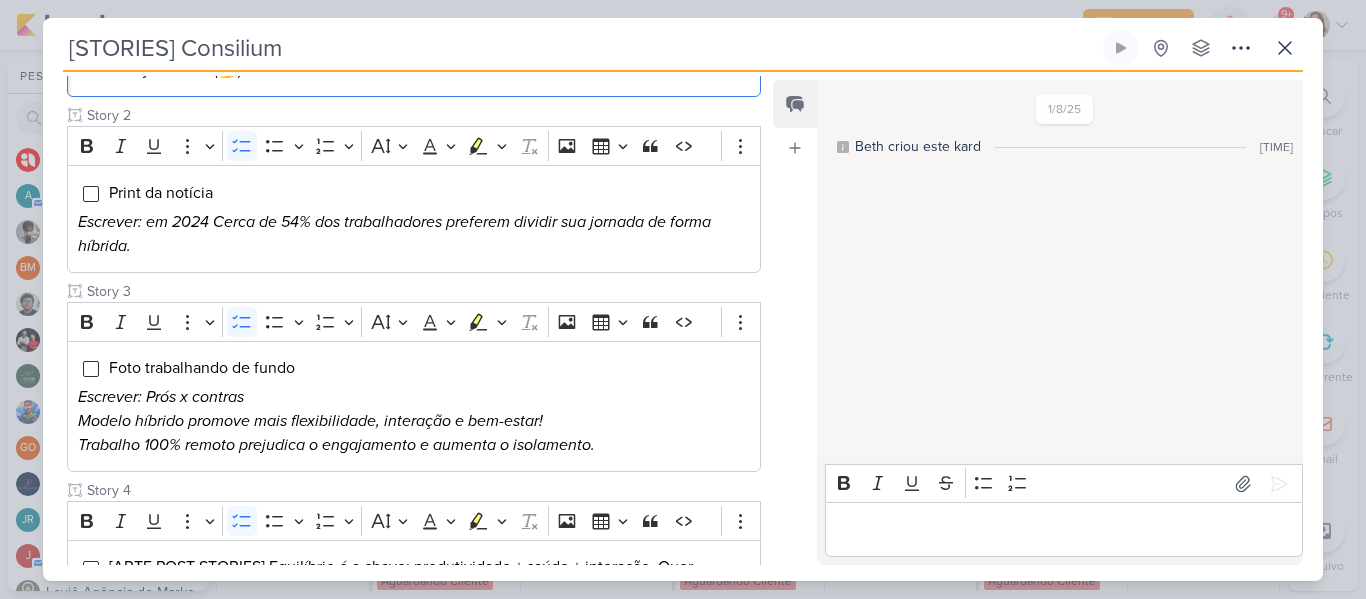 scroll, scrollTop: 413, scrollLeft: 0, axis: vertical 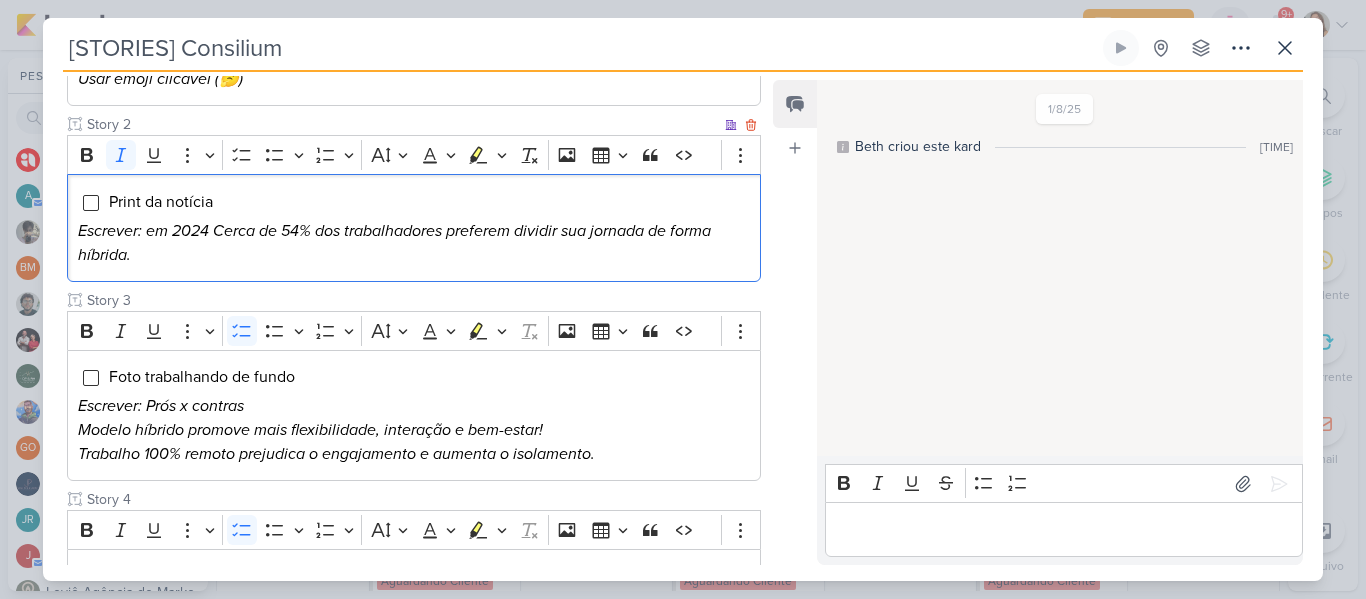 click on "Escrever: em 2024 Cerca de 54% dos trabalhadores preferem dividir sua jornada de forma híbrida." at bounding box center (414, 243) 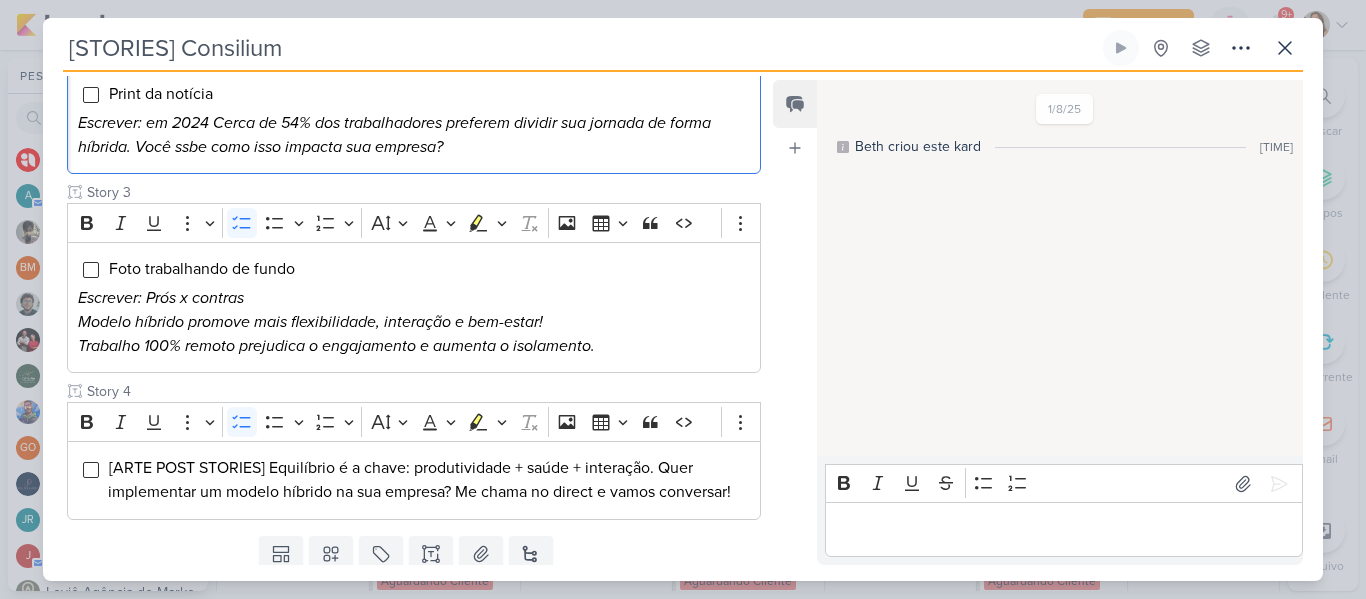 scroll, scrollTop: 523, scrollLeft: 0, axis: vertical 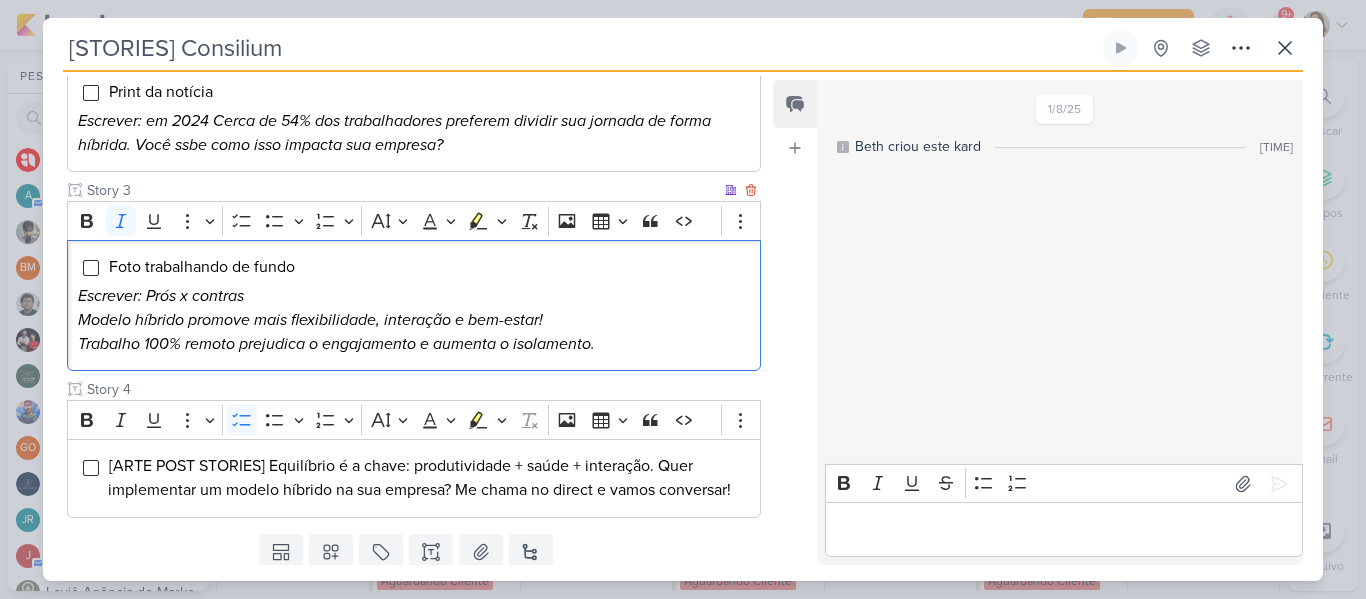 click on "Escrever: Prós x contras" at bounding box center (414, 296) 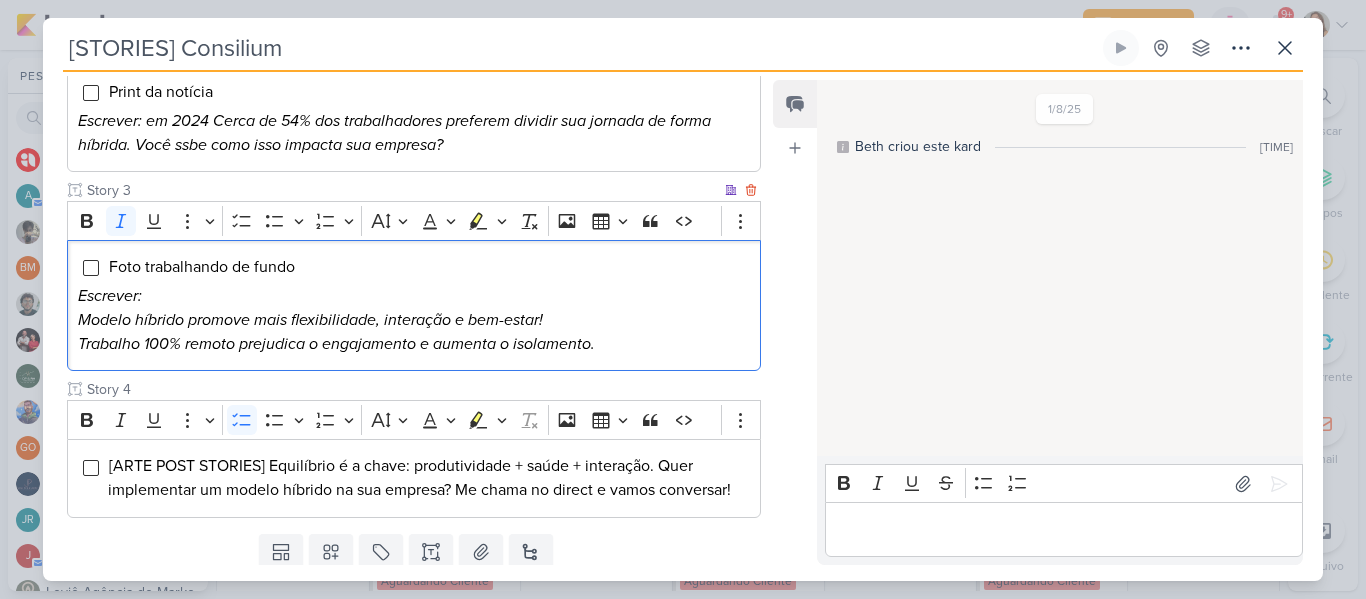 click on "Modelo híbrido promove mais flexibilidade, interação e bem-estar!" at bounding box center [310, 320] 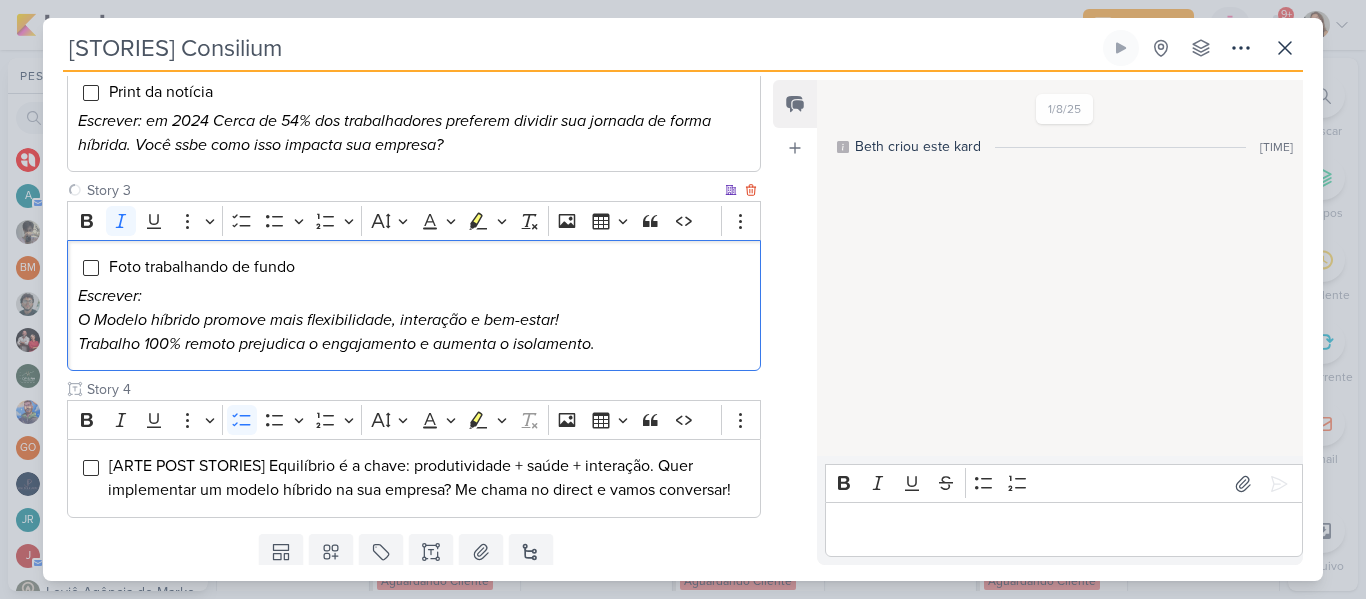 click on "O Modelo híbrido promove mais flexibilidade, interação e bem-estar!" at bounding box center (318, 320) 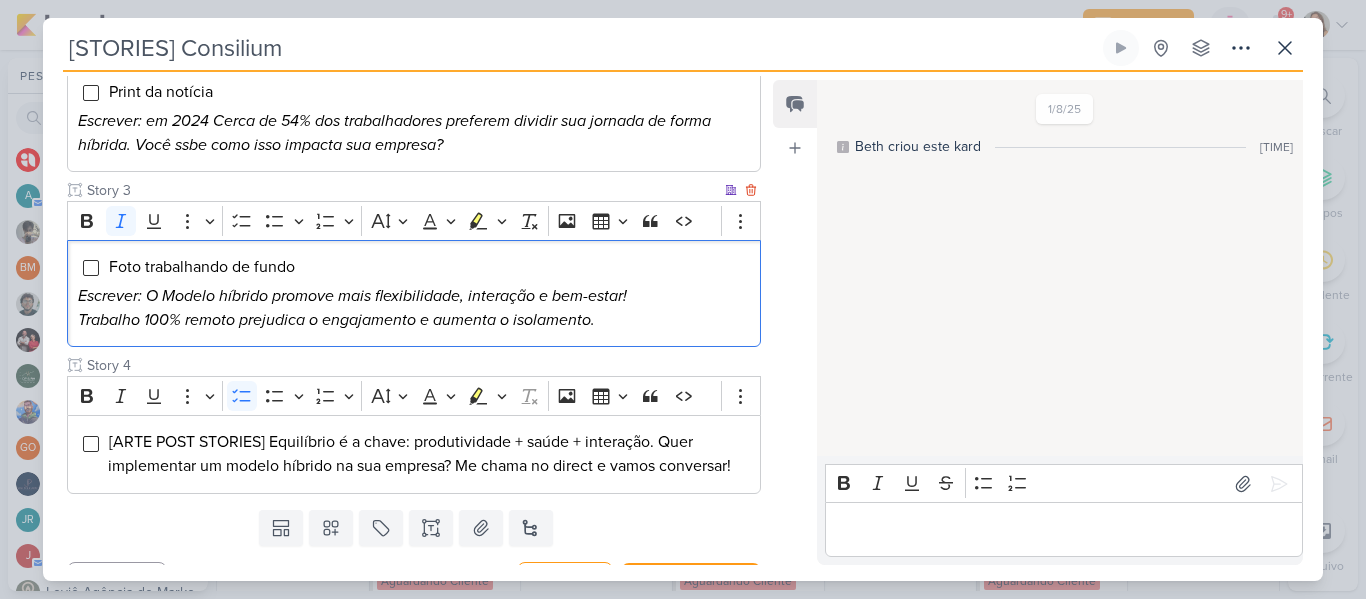 click on "Trabalho 100% remoto prejudica o engajamento e aumenta o isolamento." at bounding box center (414, 320) 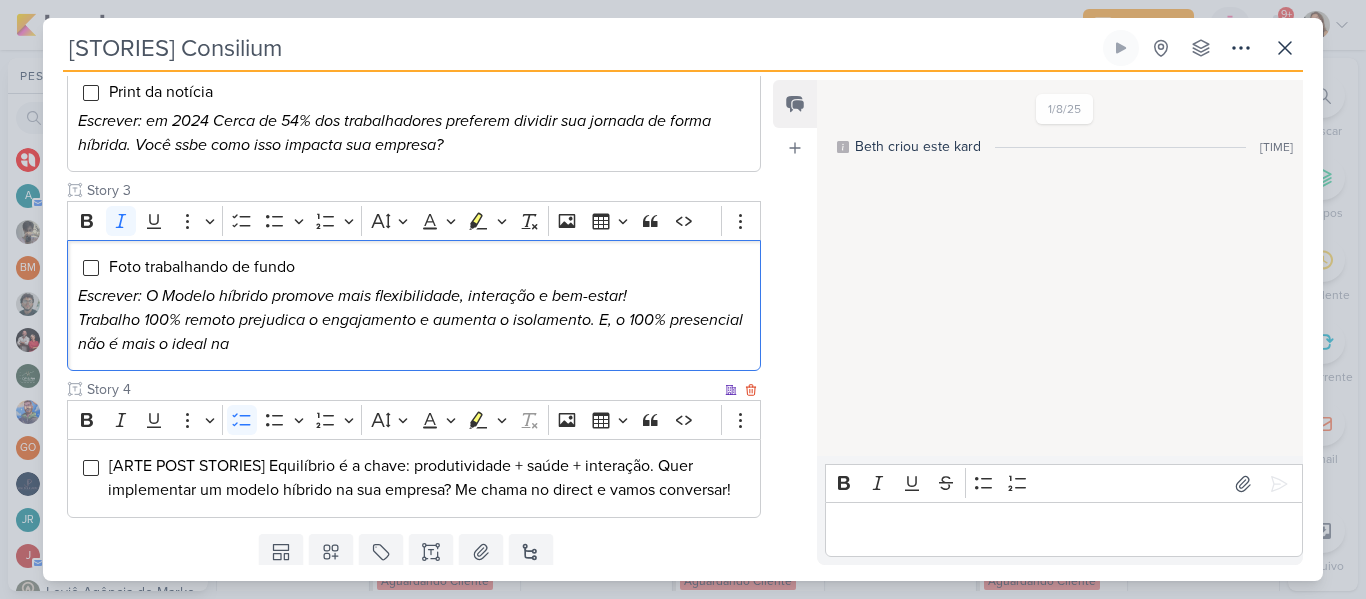 click on "[ARTE POST STORIES] Equilíbrio é a chave: produtividade + saúde + interação. Quer implementar um modelo híbrido na sua empresa? Me chama no direct e vamos conversar!" at bounding box center [414, 478] 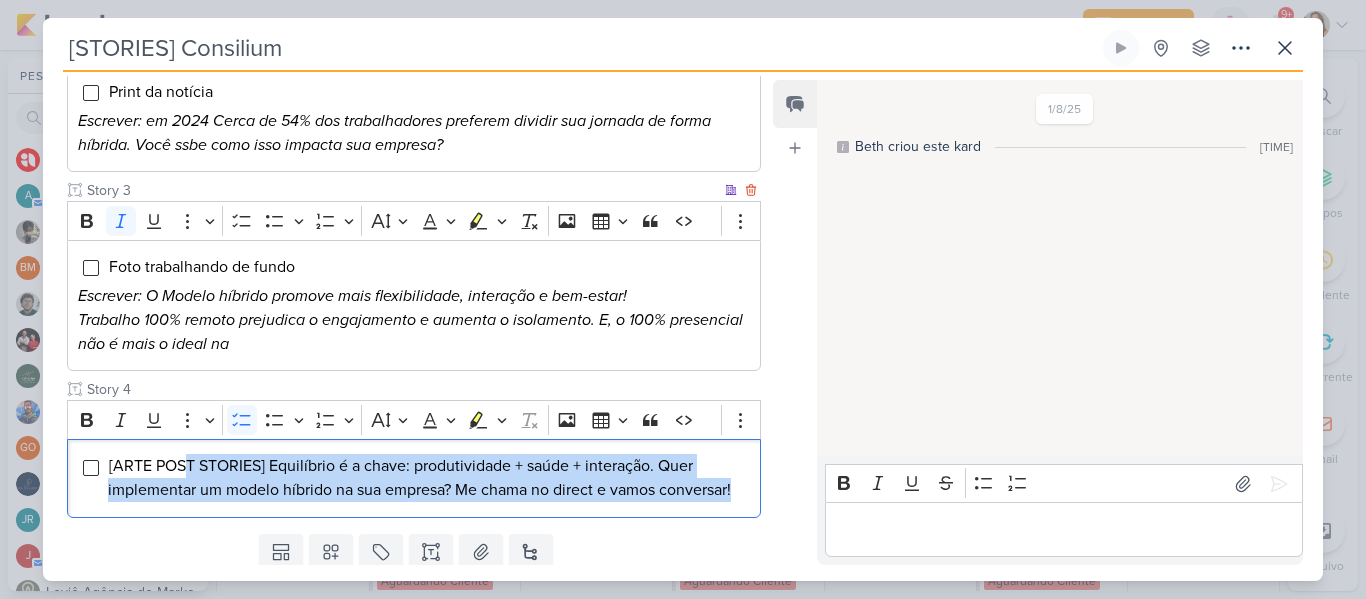 drag, startPoint x: 740, startPoint y: 493, endPoint x: 528, endPoint y: 402, distance: 230.70544 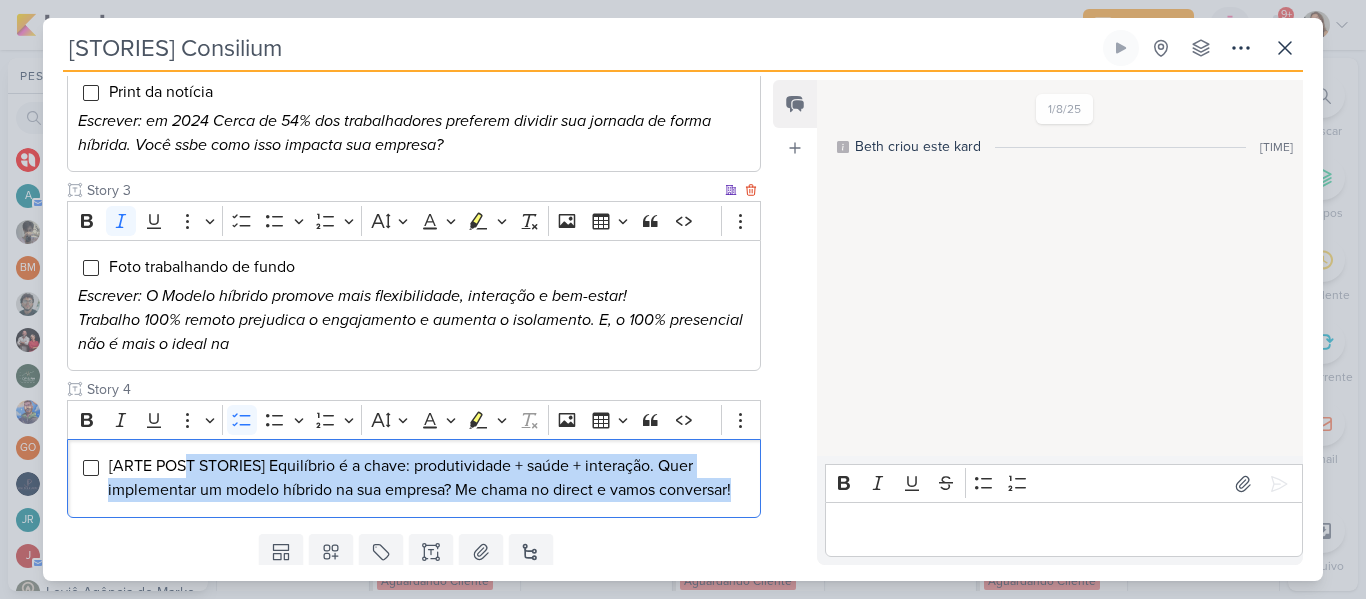 click on "Rich Text Editor Bold Italic Underline More To-do List Bulleted List Bulleted List Numbered List Numbered List Font Size Font Color Remove color Highlight Highlight Remove Format Insert image Insert table Block quote Code Show more items [ARTE POST STORIES] Equilíbrio é a chave: produtividade + saúde + interação. Quer implementar um modelo híbrido na sua empresa? Me chama no direct e vamos conversar!" at bounding box center (414, 458) 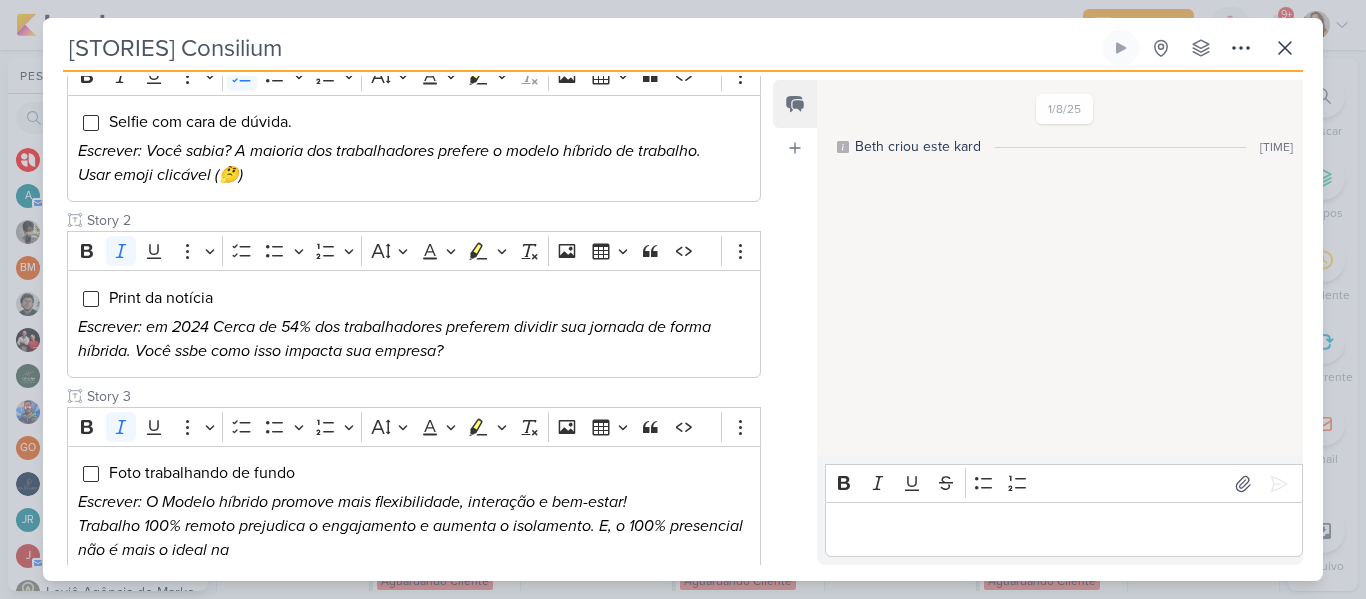 scroll, scrollTop: 321, scrollLeft: 0, axis: vertical 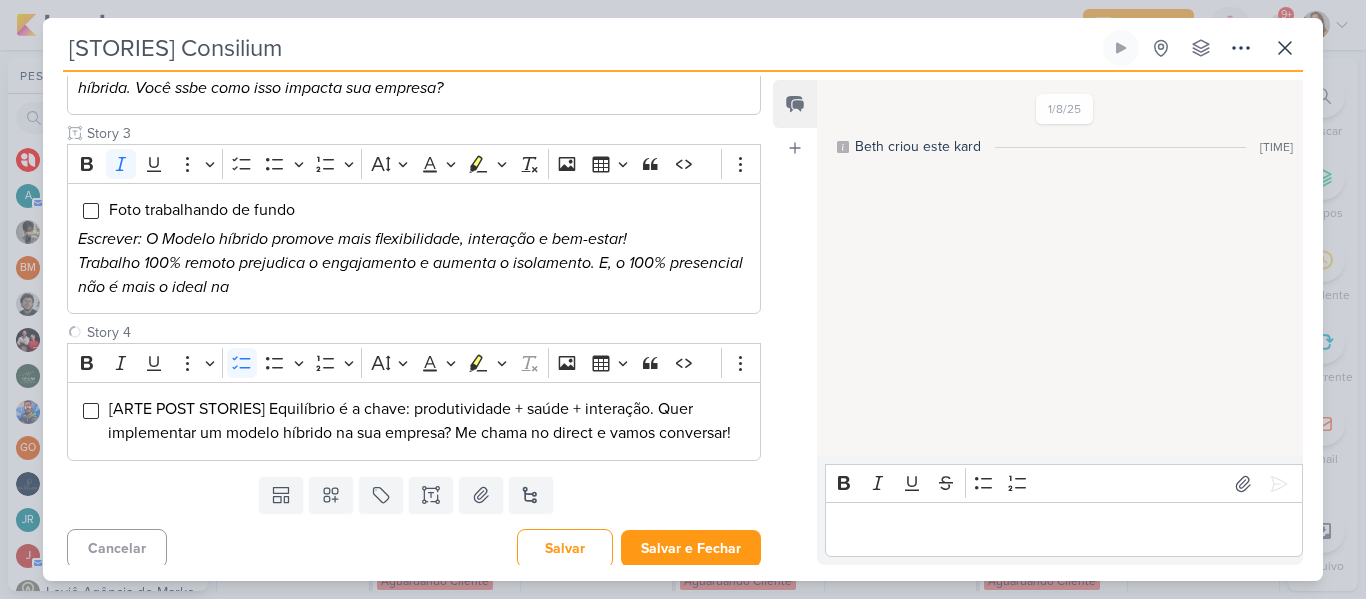 click on "Responsável
BM
[FIRST] [LAST]
Nenhum contato encontrado
criar new contact
Novo Contato
Digite um endereço de email para criar um contato. Não se preocupe, tomaremos conta de todas as suas interações com esse contato através do email para que você possa colaborar com qualquer pessoa sem sair do Kardz
Email" at bounding box center (683, 326) 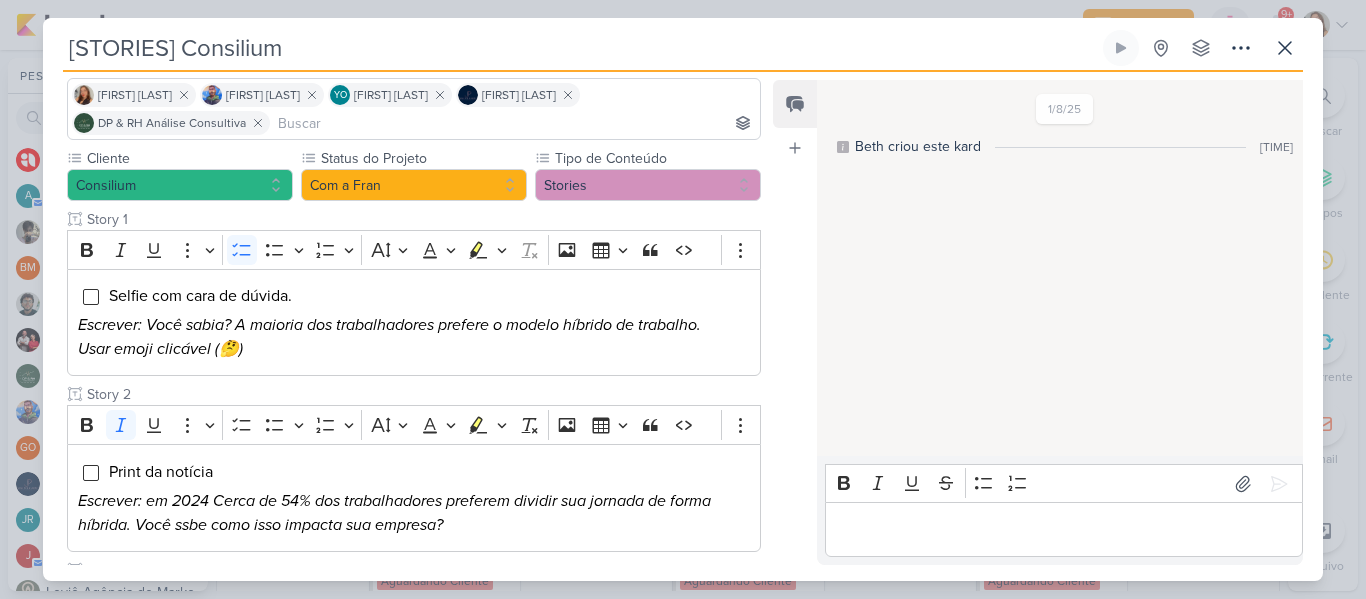 scroll, scrollTop: 165, scrollLeft: 0, axis: vertical 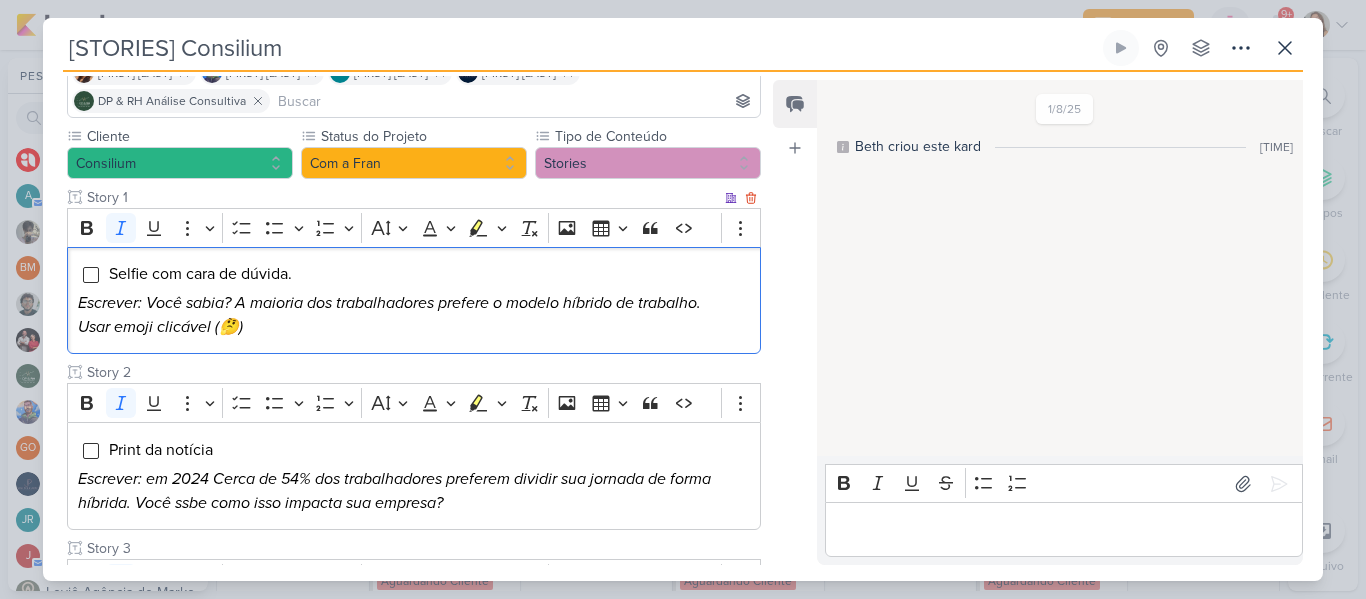 drag, startPoint x: 148, startPoint y: 302, endPoint x: 280, endPoint y: 333, distance: 135.5913 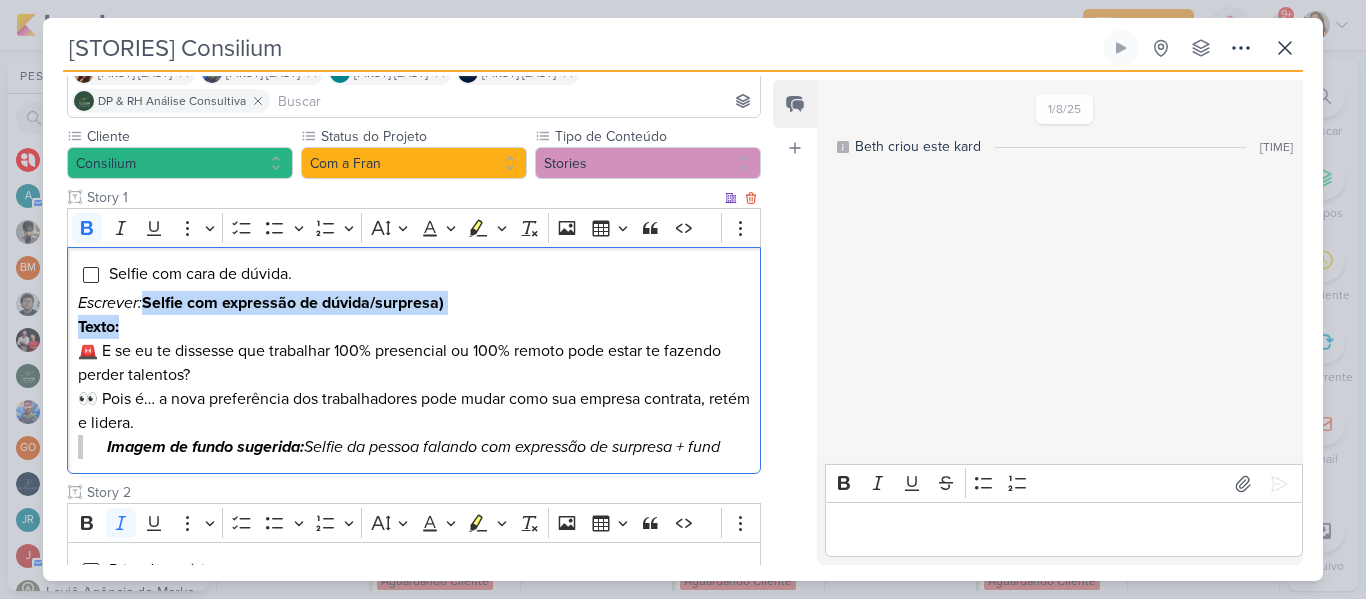 drag, startPoint x: 148, startPoint y: 299, endPoint x: 168, endPoint y: 325, distance: 32.80244 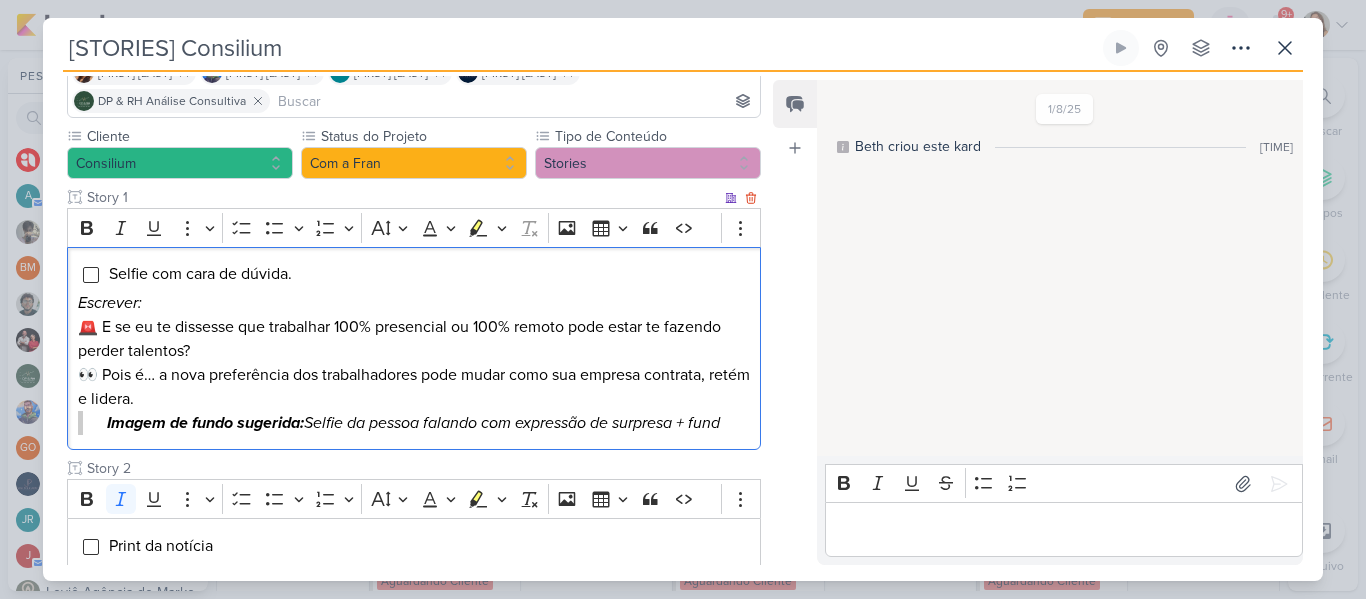 click on "Escrever: 🚨 E se eu te dissesse que trabalhar 100% presencial ou 100% remoto pode estar te fazendo perder talentos? 👀 Pois é… a nova preferência dos trabalhadores pode mudar como sua empresa contrata, retém e lidera." at bounding box center [414, 351] 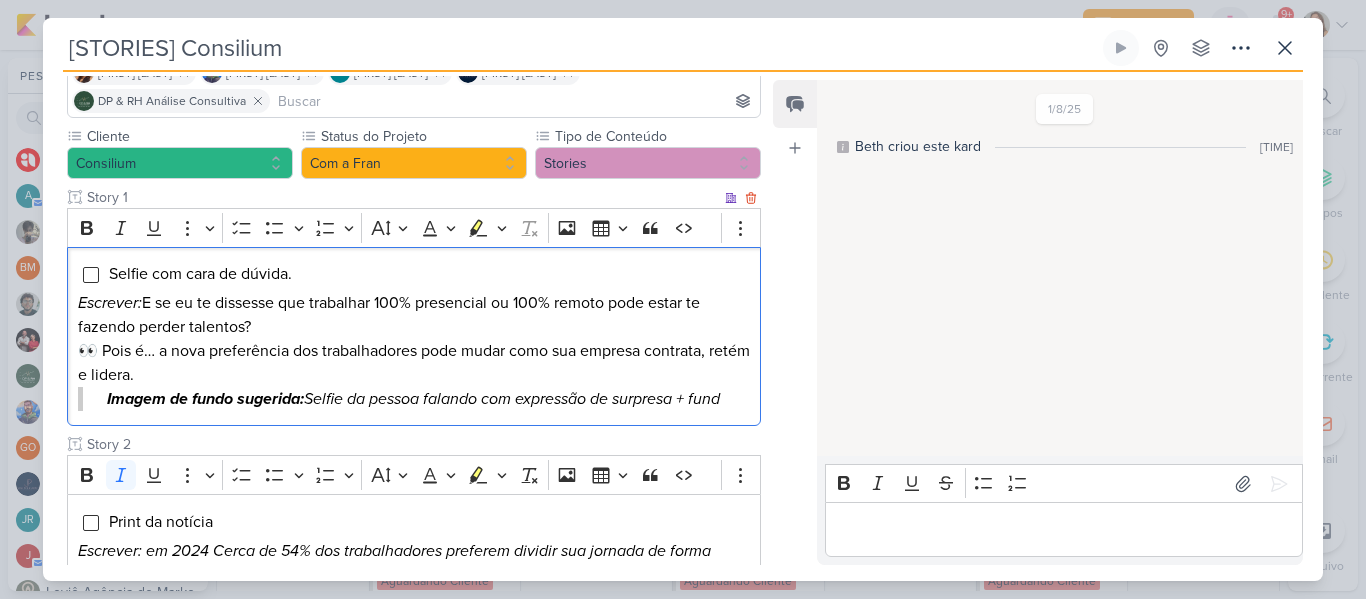 click on "Escrever:  E se eu te dissesse que trabalhar 100% presencial ou 100% remoto pode estar te fazendo perder talentos? 👀 Pois é… a nova preferência dos trabalhadores pode mudar como sua empresa contrata, retém e lidera." at bounding box center [414, 339] 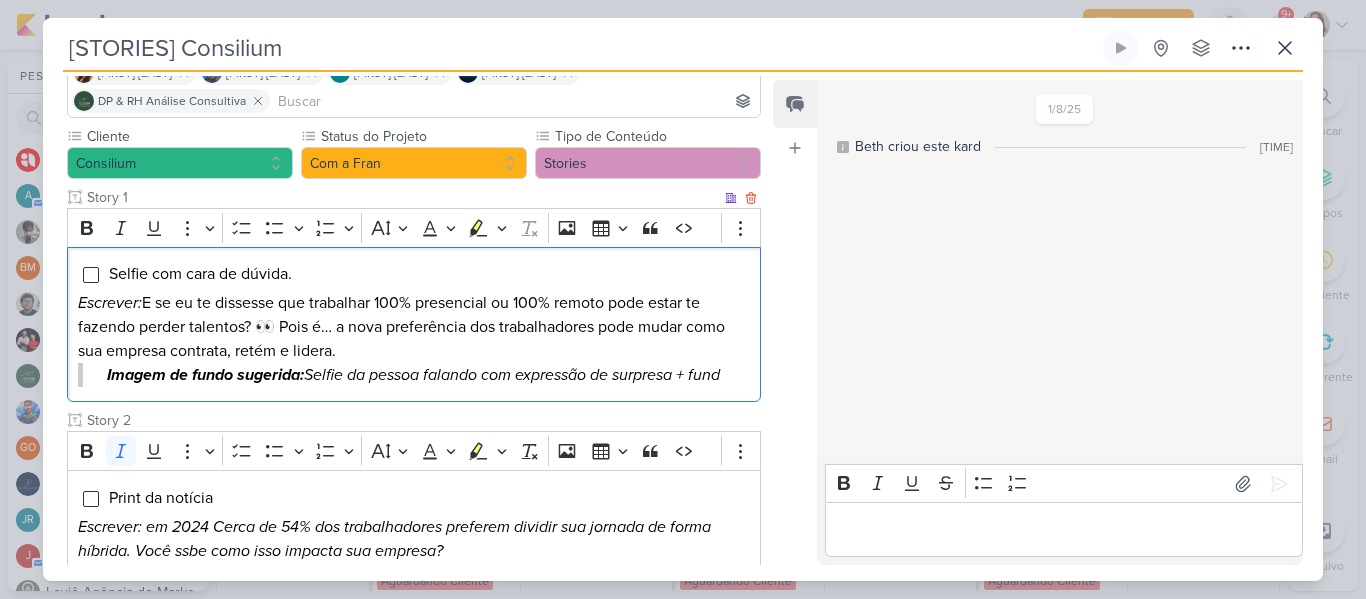 click on "Escrever:  E se eu te dissesse que trabalhar 100% presencial ou 100% remoto pode estar te fazendo perder talentos? 👀 Pois é… a nova preferência dos trabalhadores pode mudar como sua empresa contrata, retém e lidera." at bounding box center [414, 327] 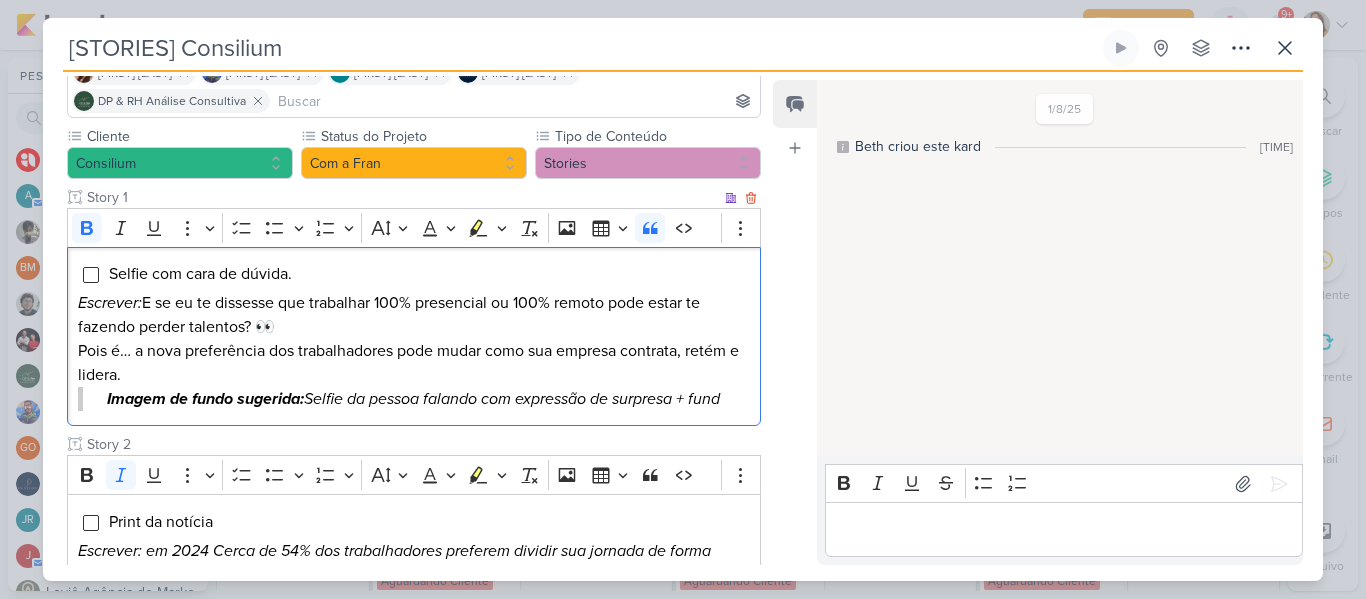 drag, startPoint x: 160, startPoint y: 420, endPoint x: 87, endPoint y: 395, distance: 77.16217 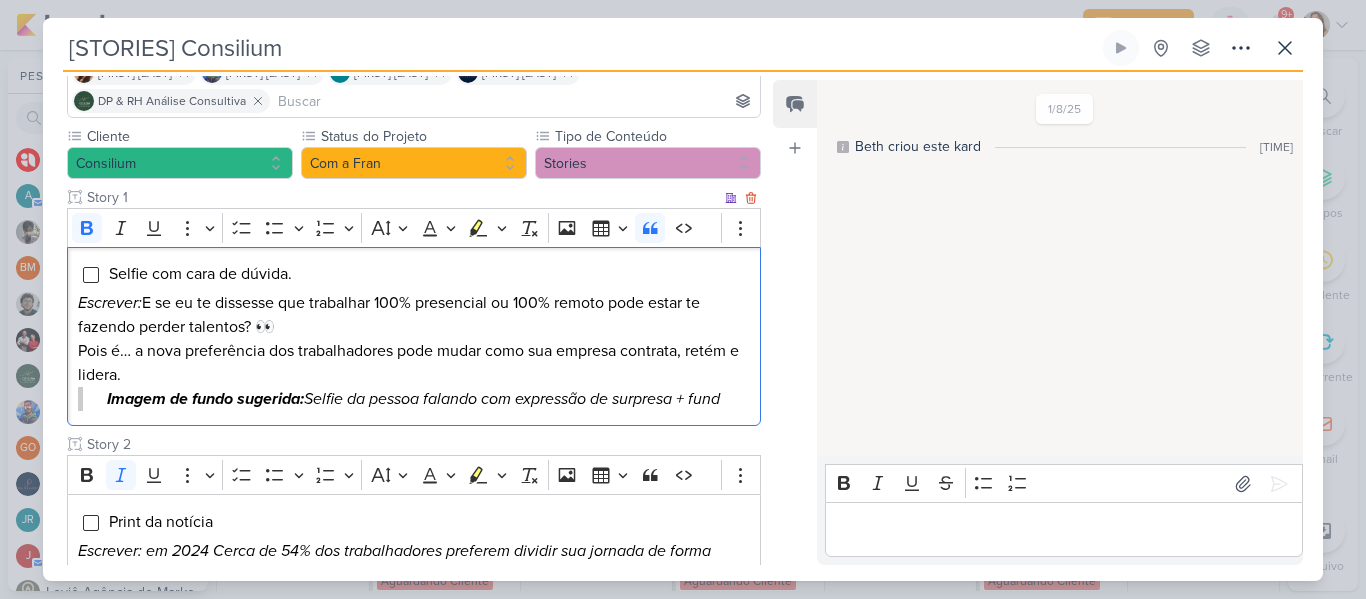 click on "Imagem de fundo sugerida:  Selfie da pessoa falando com expressão de surpresa + fund" at bounding box center (414, 399) 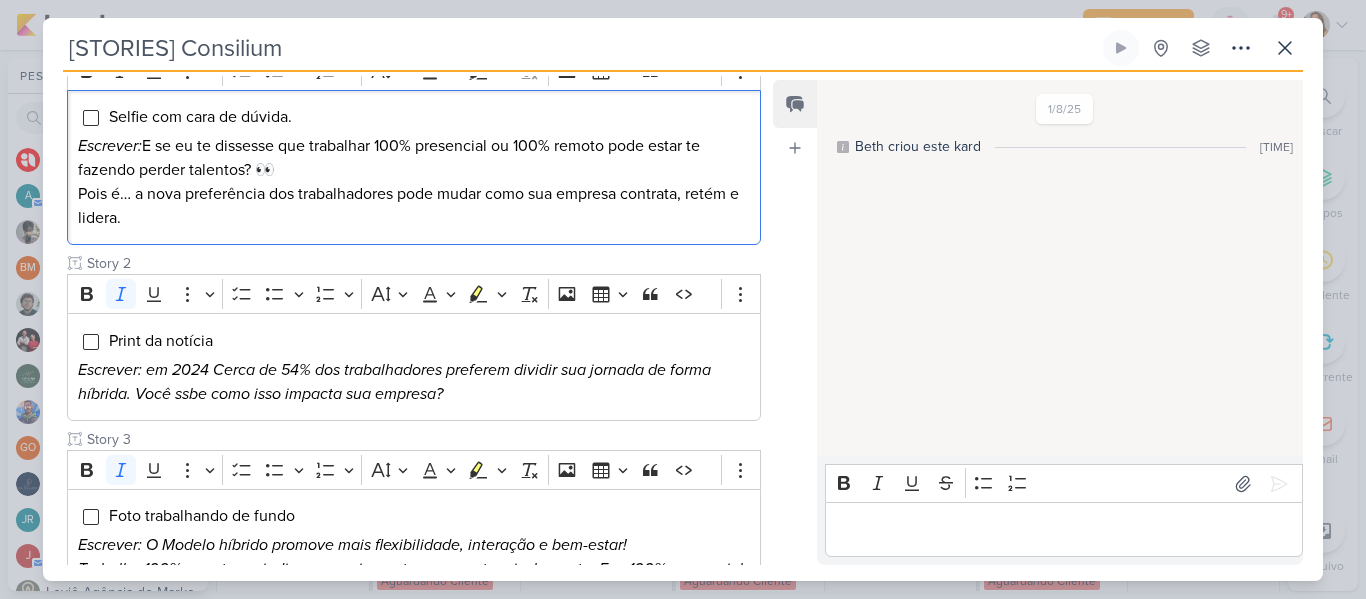 scroll, scrollTop: 333, scrollLeft: 0, axis: vertical 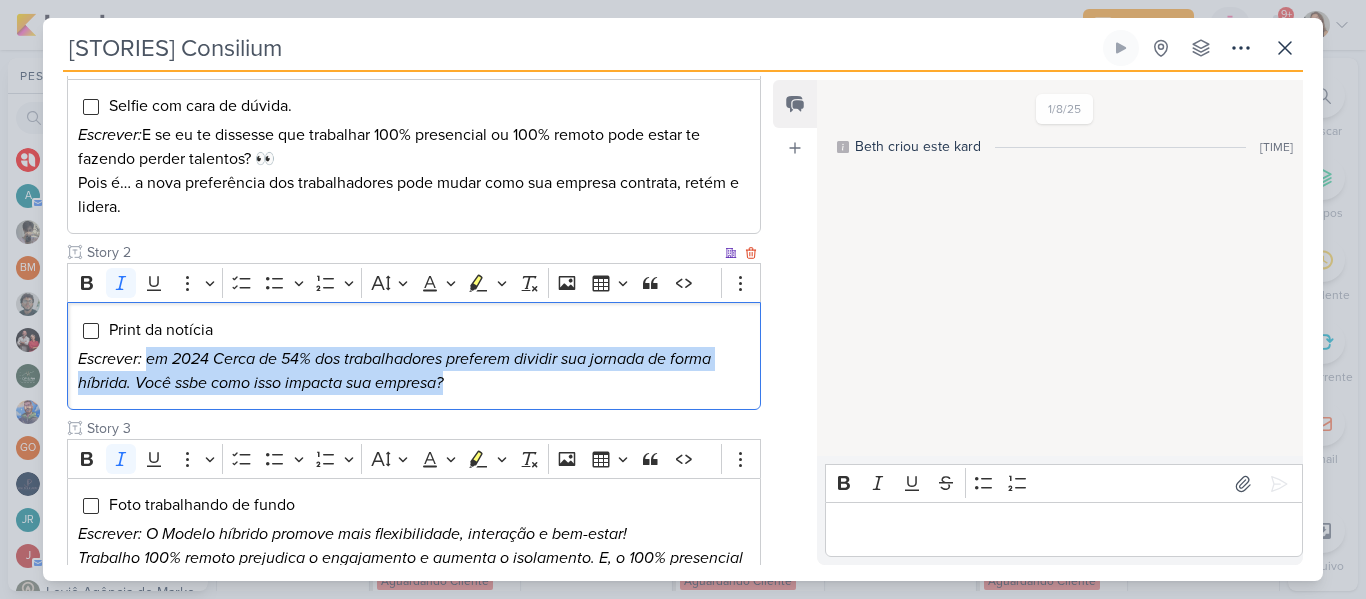 drag, startPoint x: 145, startPoint y: 358, endPoint x: 506, endPoint y: 387, distance: 362.16293 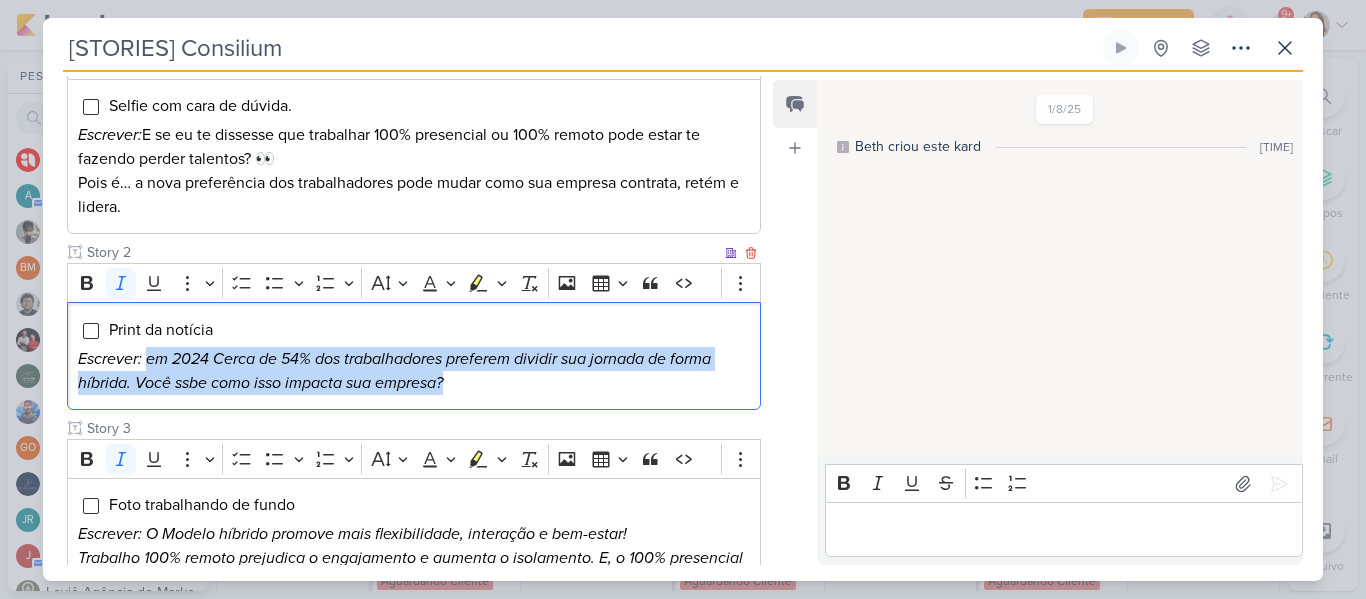 click on "Escrever: em 2024 Cerca de 54% dos trabalhadores preferem dividir sua jornada de forma híbrida. Você ssbe como isso impacta sua empresa?" at bounding box center (414, 371) 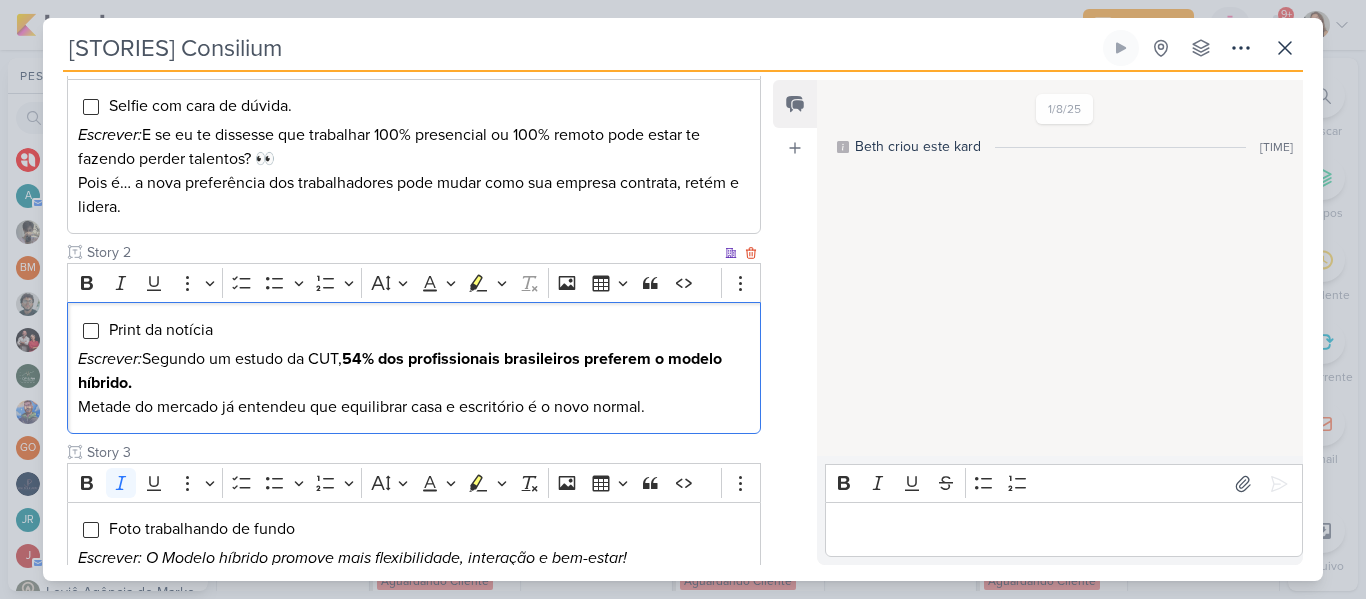 click on "Escrever:  Segundo um estudo da CUT,  54% dos profissionais brasileiros preferem o modelo híbrido. Metade do mercado já entendeu que equilibrar casa e escritório é o novo normal." at bounding box center (414, 383) 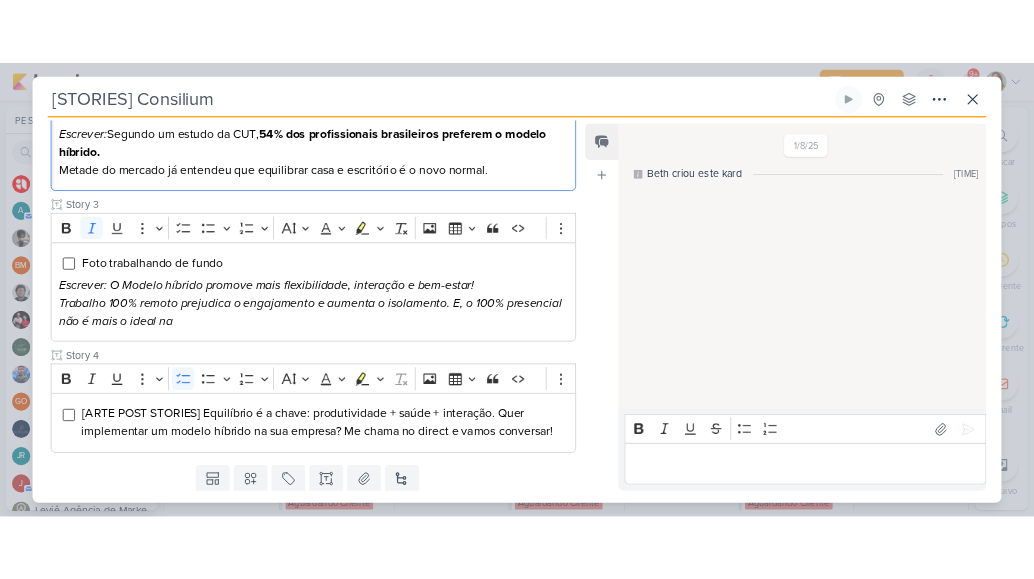 scroll, scrollTop: 601, scrollLeft: 0, axis: vertical 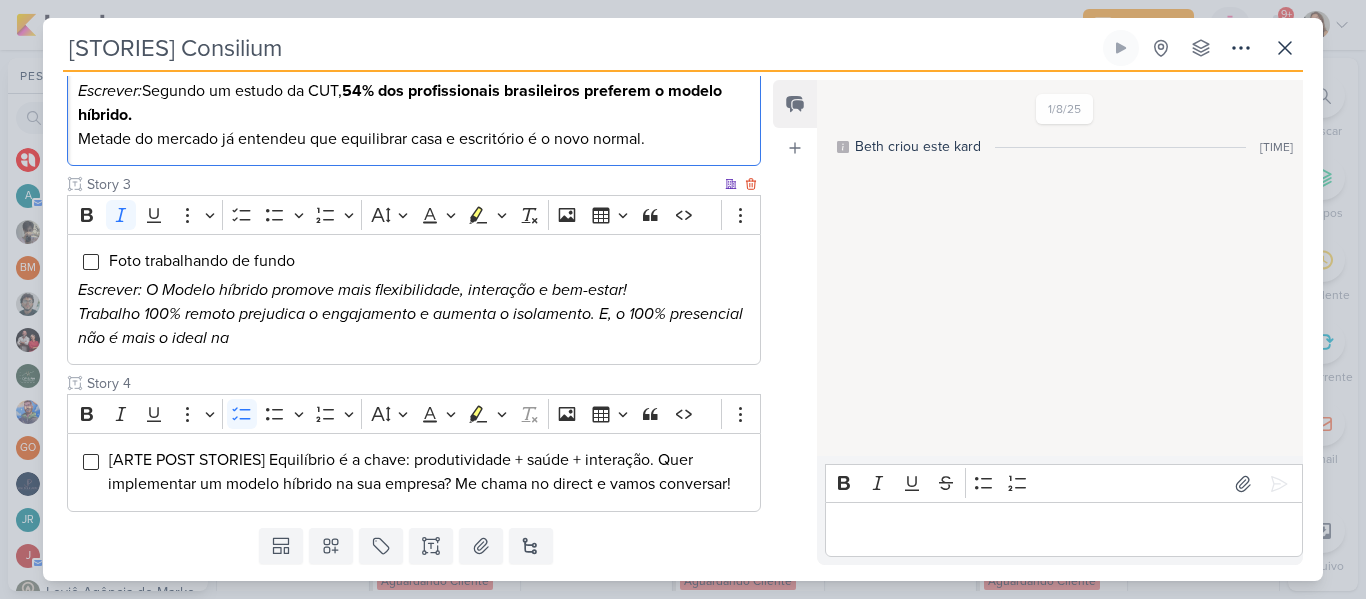 click on "Trabalho 100% remoto prejudica o engajamento e aumenta o isolamento. E, o 100% presencial não é mais o ideal na" at bounding box center [414, 326] 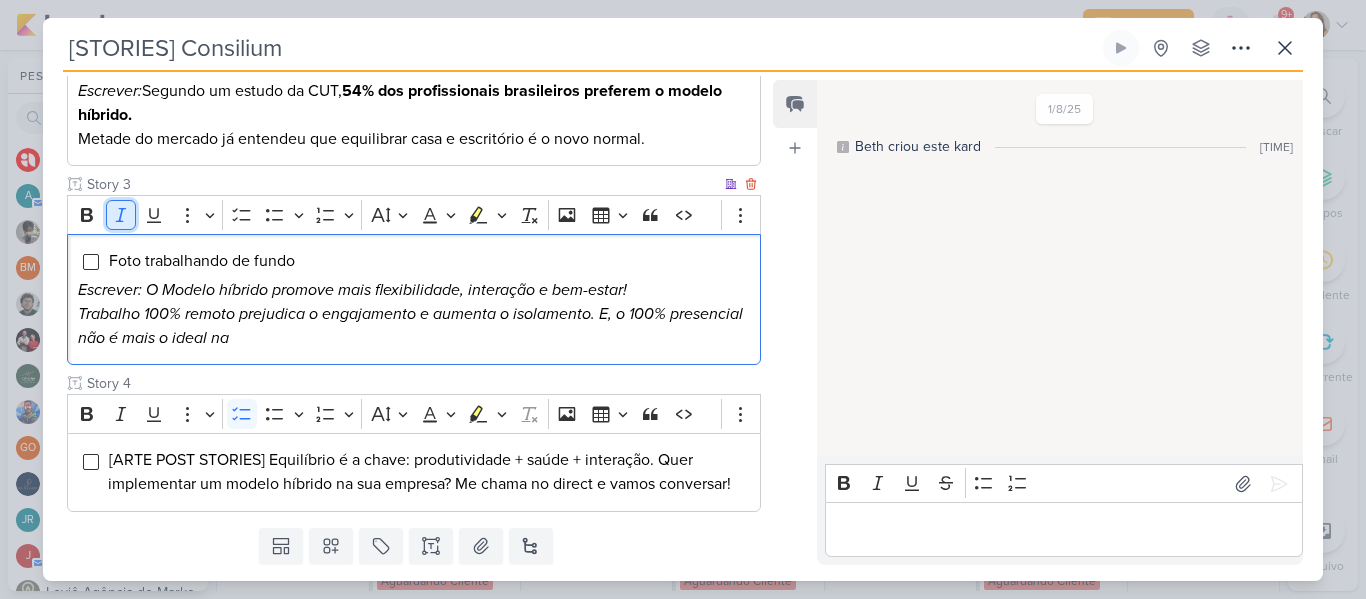 click 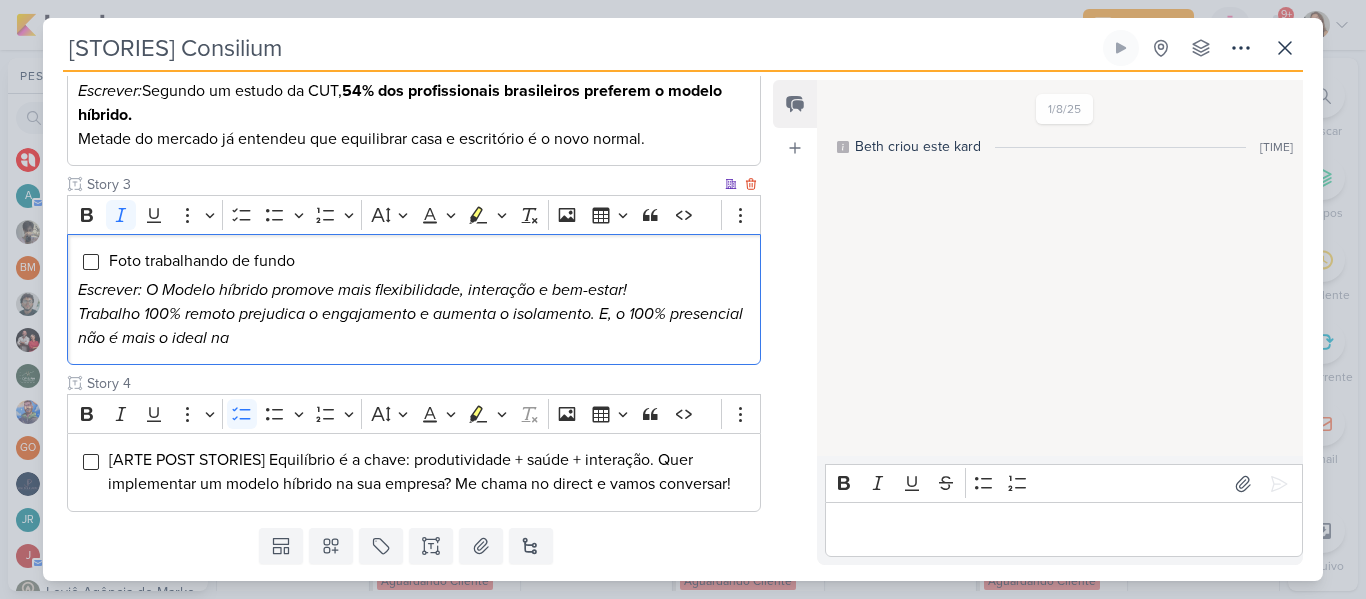 drag, startPoint x: 146, startPoint y: 287, endPoint x: 387, endPoint y: 331, distance: 244.98367 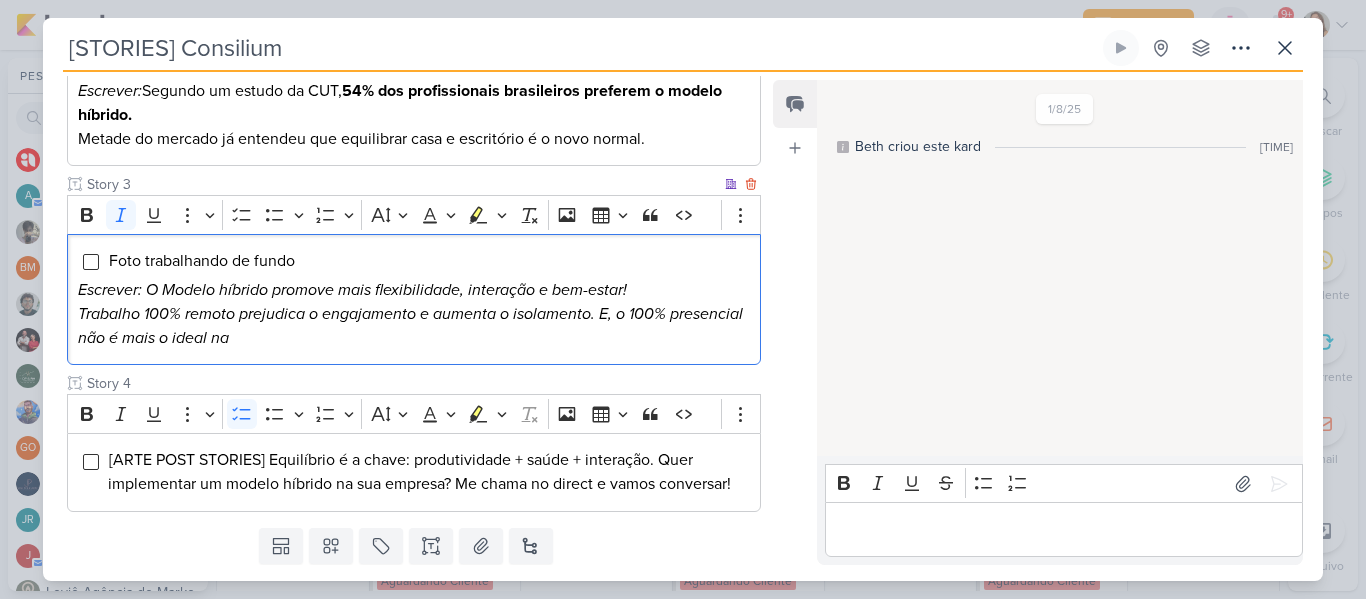 click on "Foto trabalhando de fundo  Escrever: O Modelo híbrido promove mais flexibilidade, interação e bem-estar! Trabalho 100% remoto prejudica o engajamento e aumenta o isolamento. E, o 100% presencial não é mais o ideal na  ⁠⁠⁠⁠⁠⁠⁠" at bounding box center [414, 300] 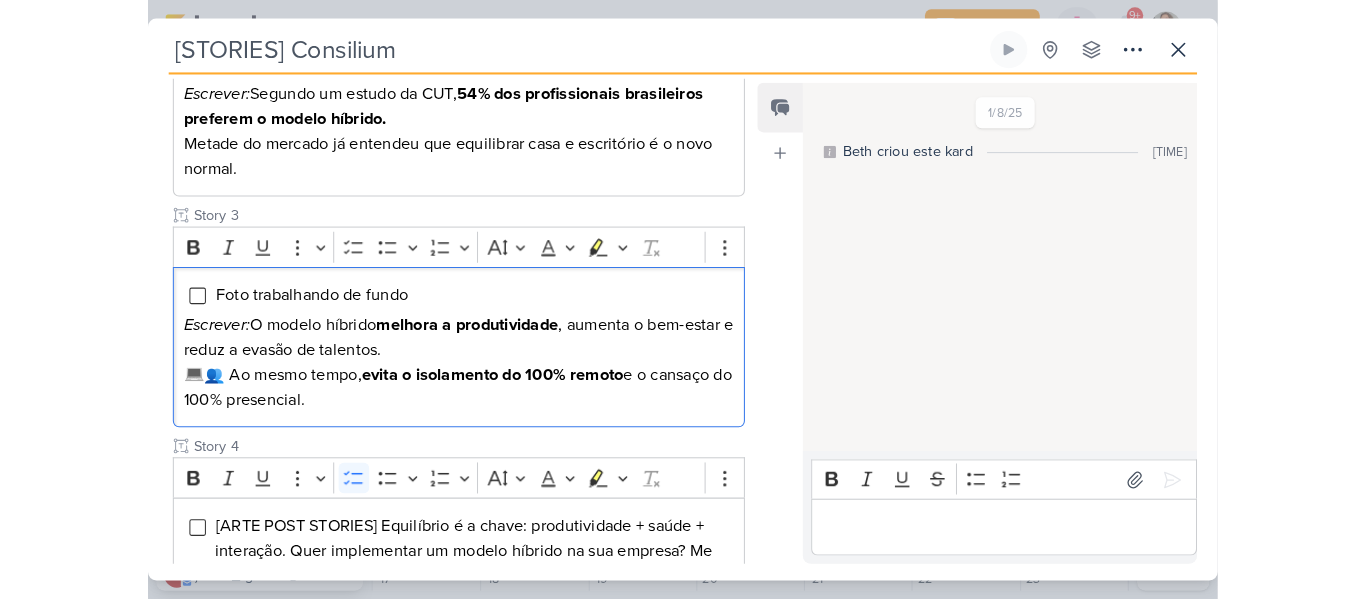 scroll, scrollTop: 595, scrollLeft: 0, axis: vertical 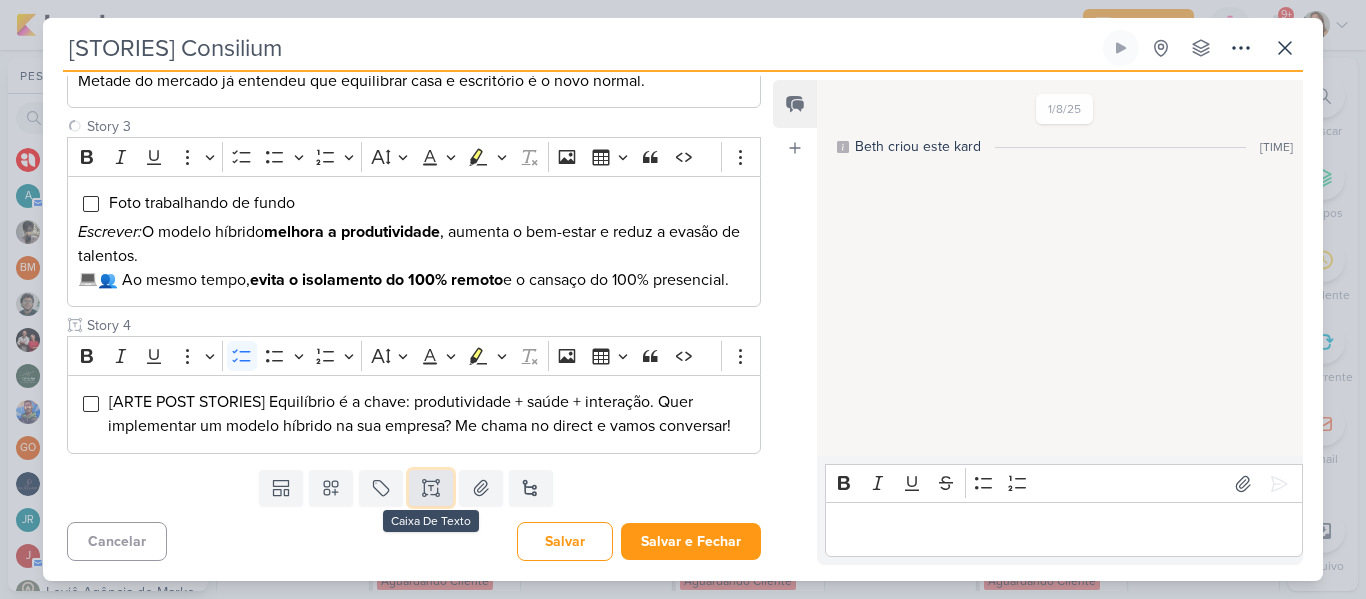 click at bounding box center (431, 488) 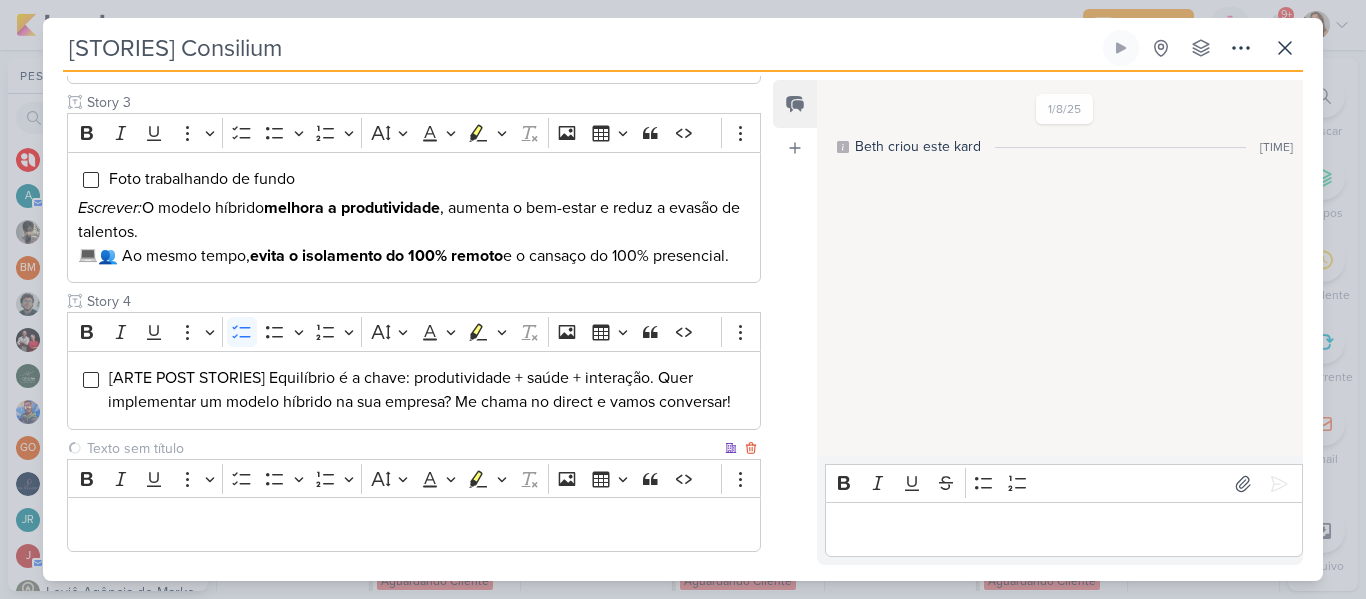 click at bounding box center [402, 448] 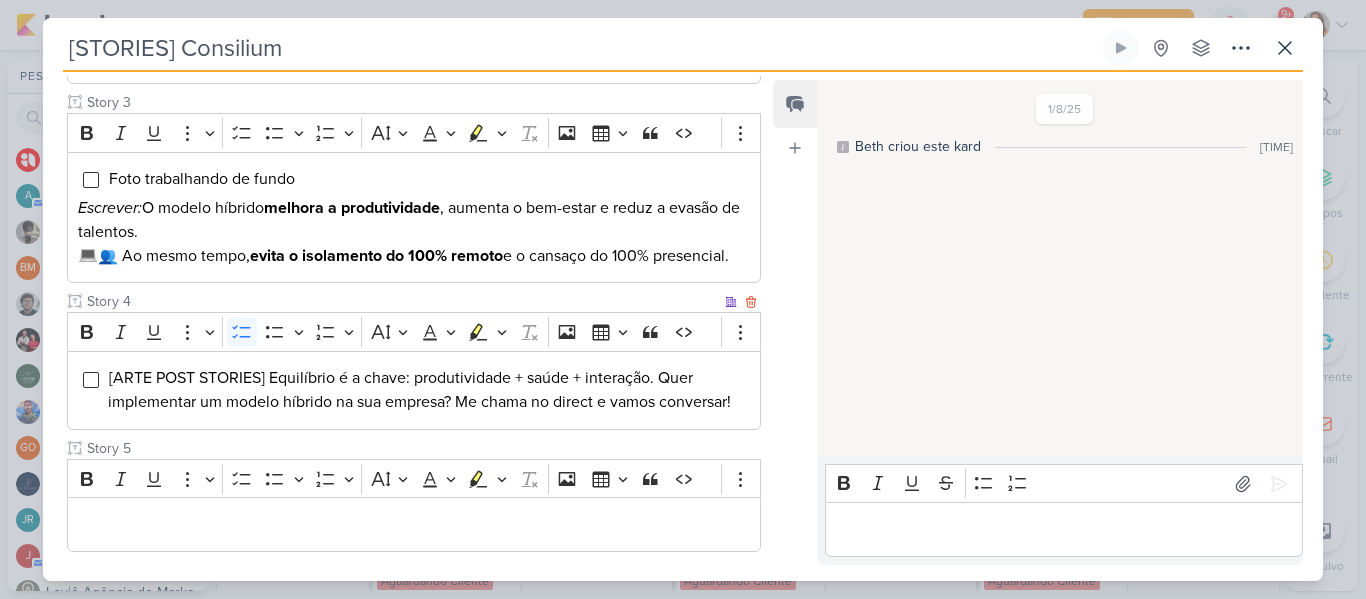 type on "Story 5" 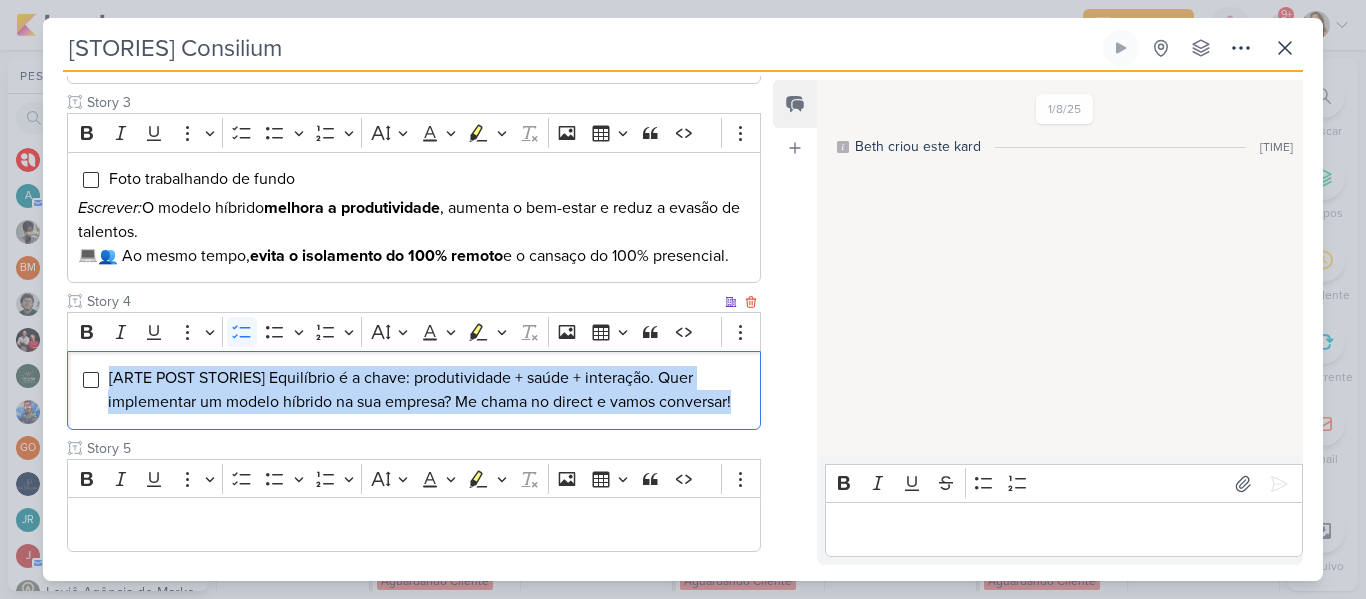 drag, startPoint x: 107, startPoint y: 398, endPoint x: 747, endPoint y: 441, distance: 641.44293 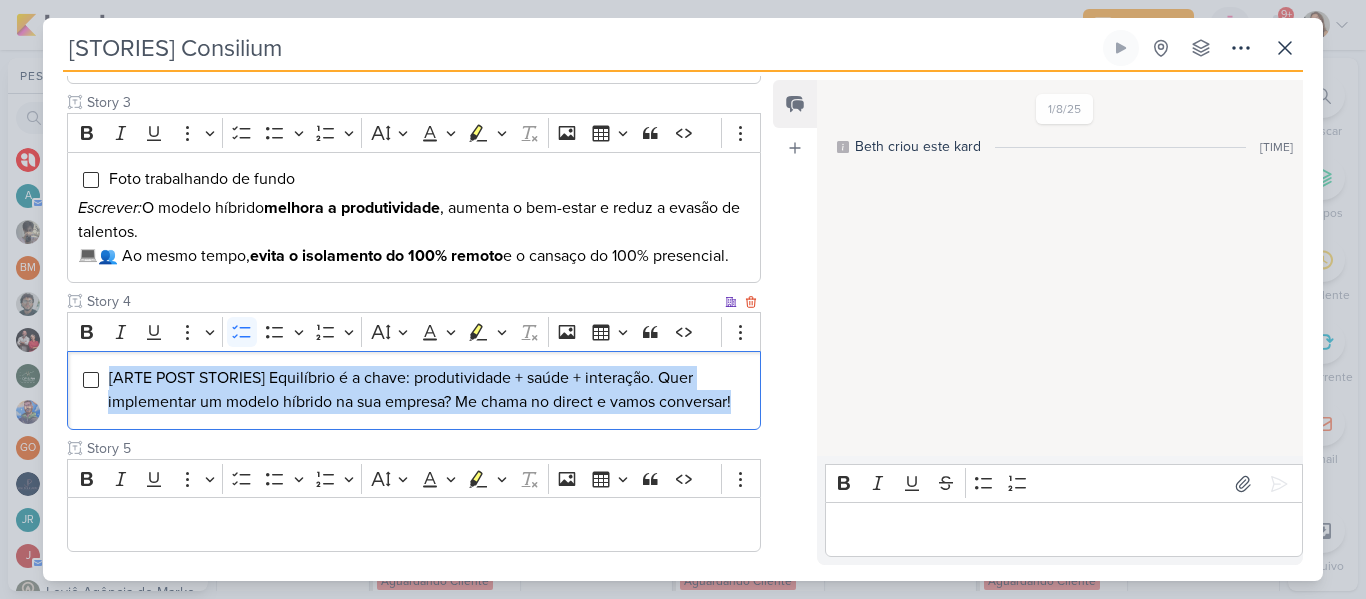 click on "[ARTE POST STORIES] Equilíbrio é a chave: produtividade + saúde + interação. Quer implementar um modelo híbrido na sua empresa? Me chama no direct e vamos conversar!" at bounding box center [414, 390] 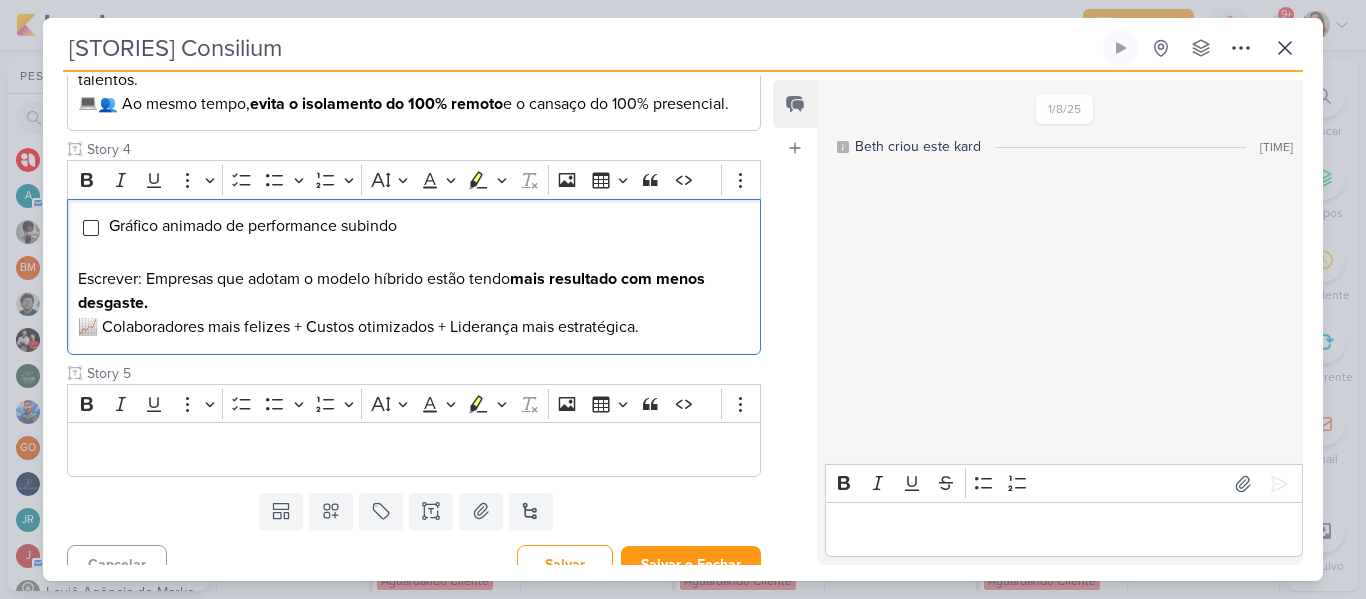 scroll, scrollTop: 882, scrollLeft: 0, axis: vertical 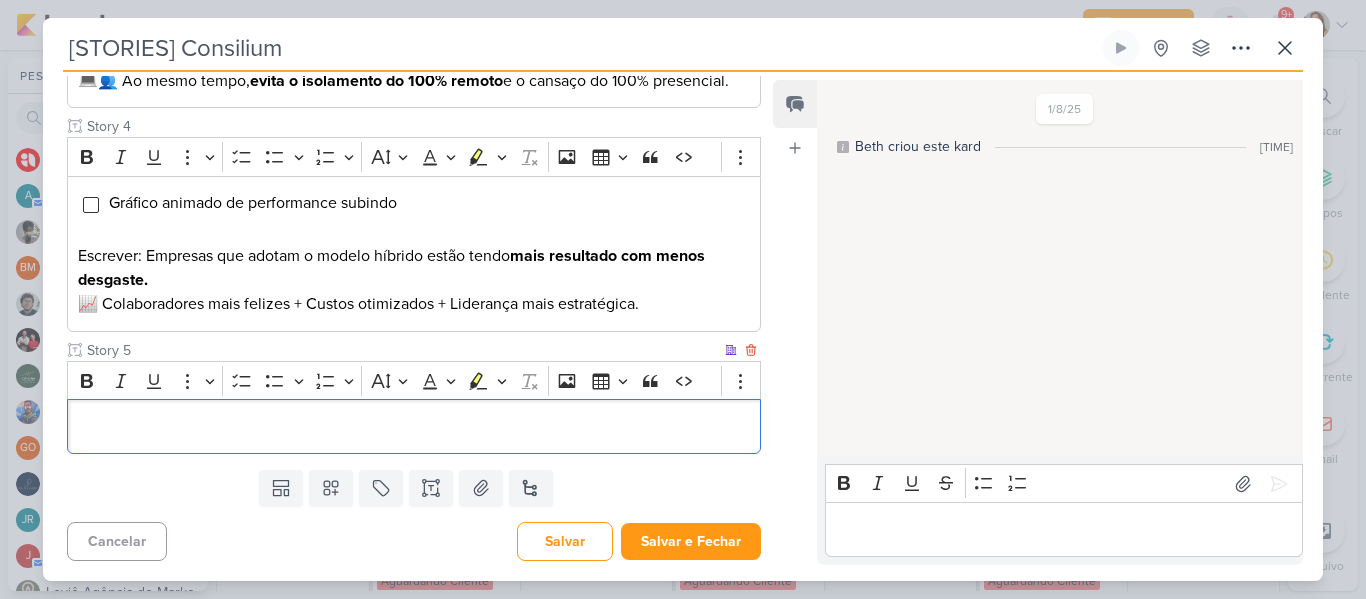 click at bounding box center [414, 427] 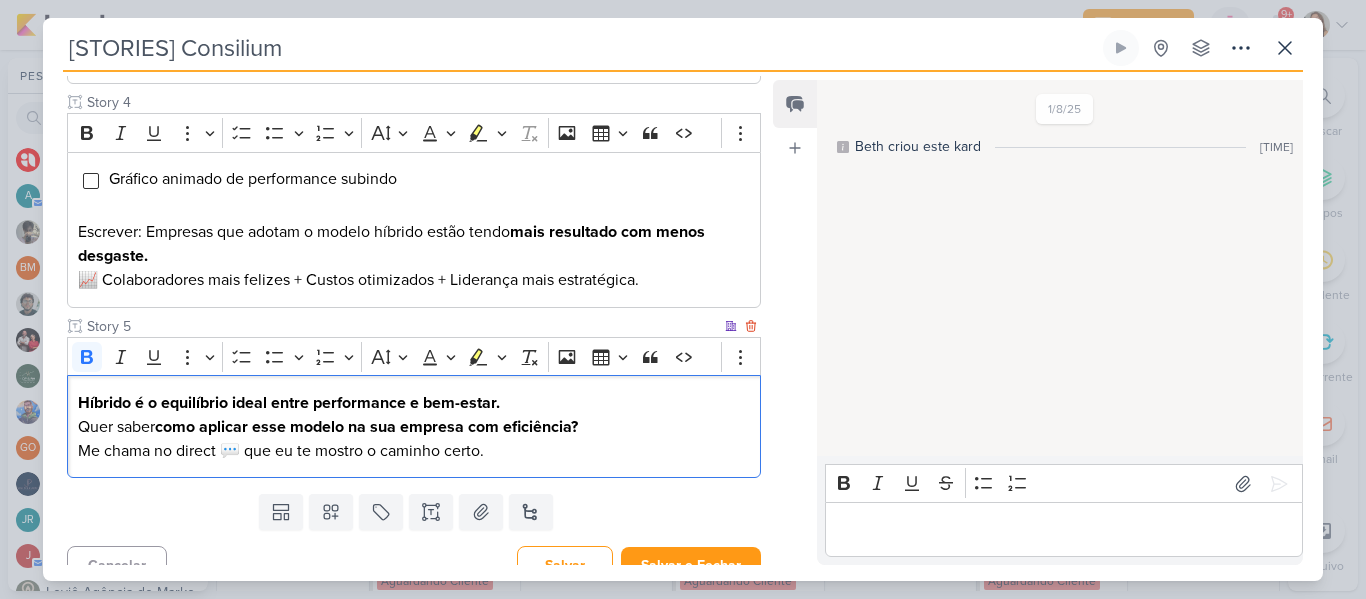 click on "Híbrido é o equilíbrio ideal entre performance e bem-estar." at bounding box center [289, 403] 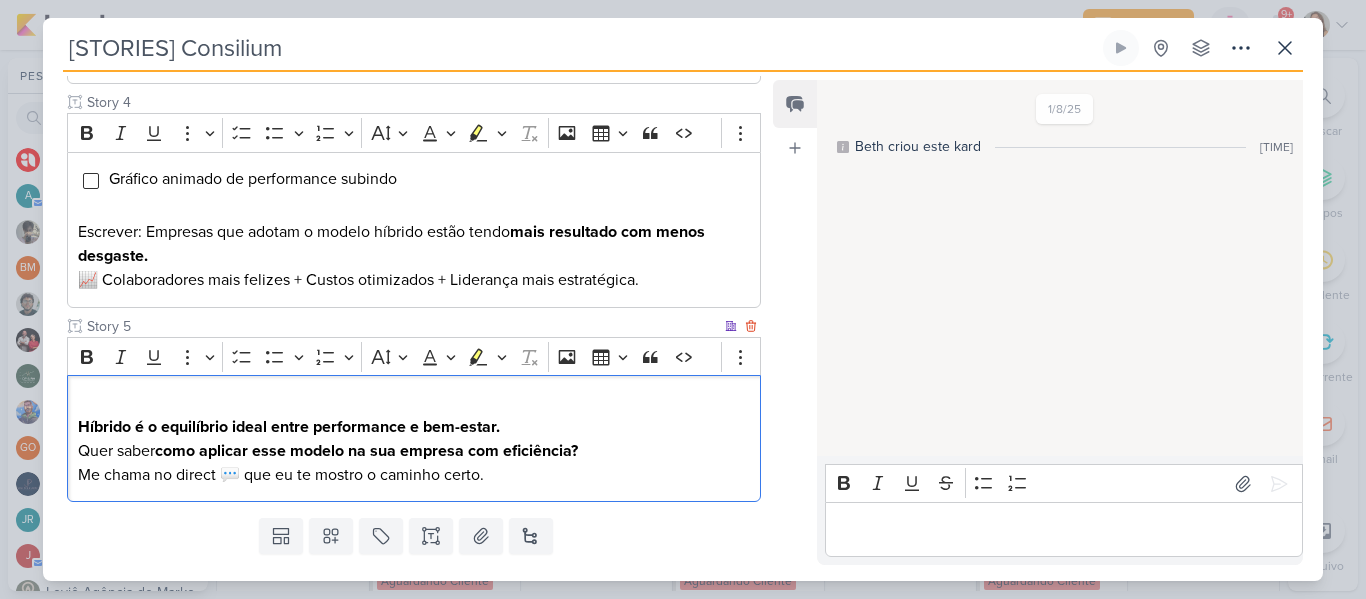 click at bounding box center [414, 403] 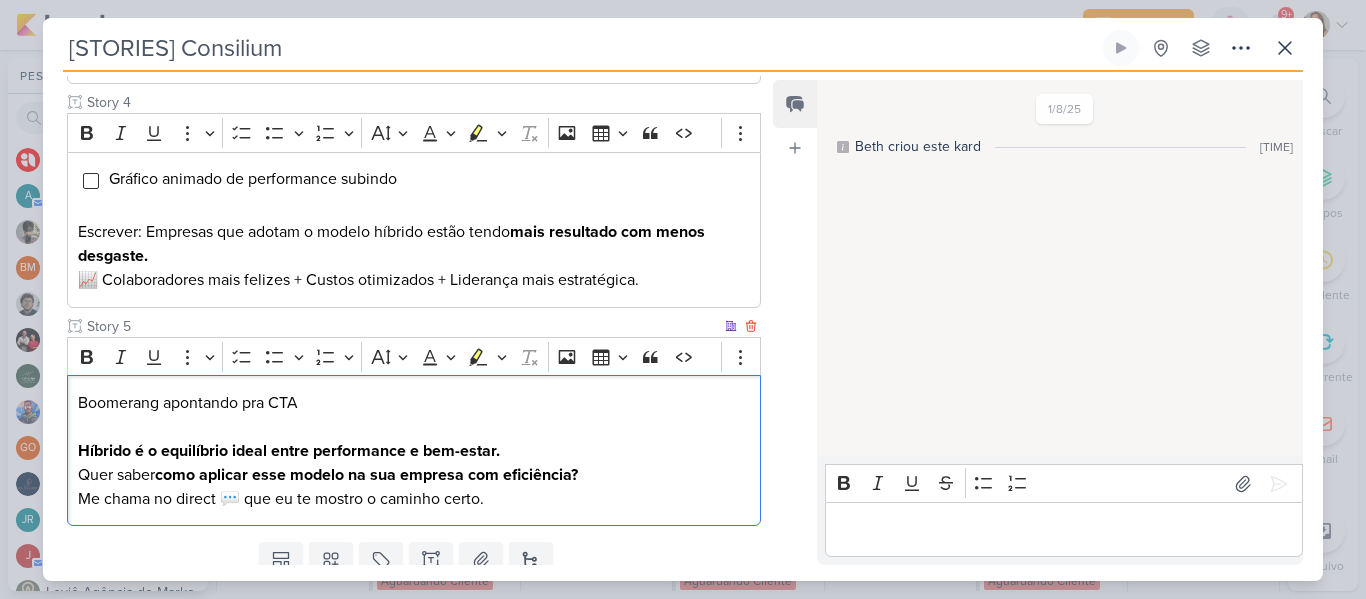 click on "Boomerang apontando pra CTA" at bounding box center [414, 403] 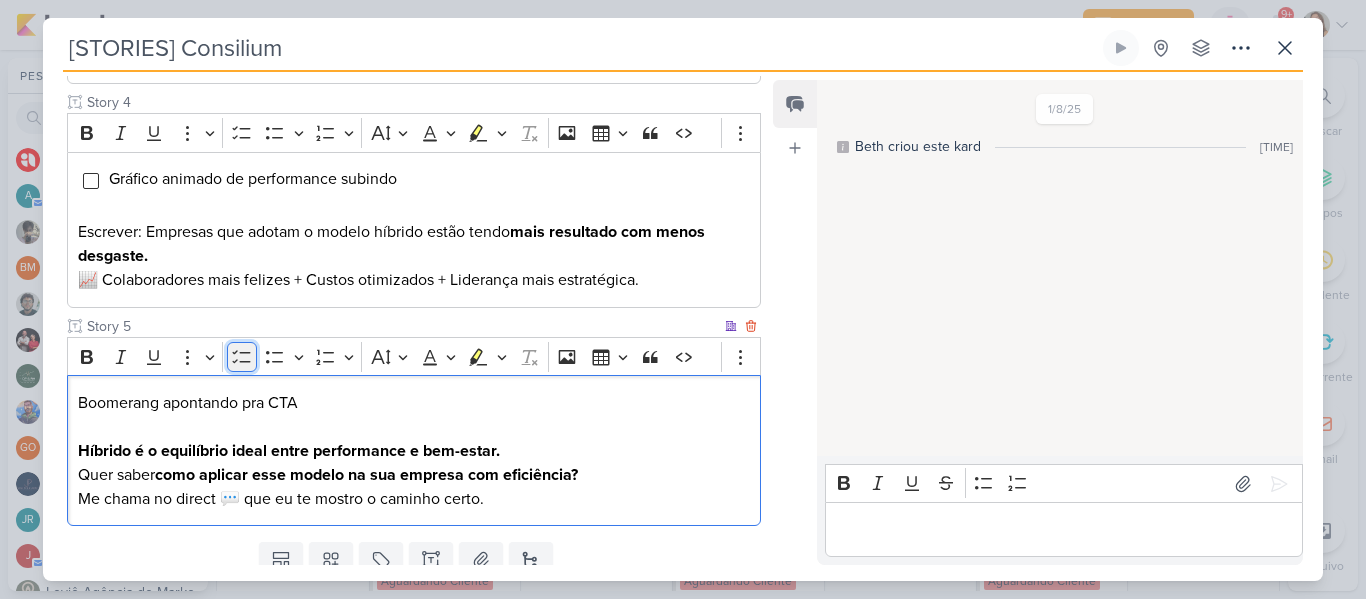 click on "To-do List" at bounding box center [242, 357] 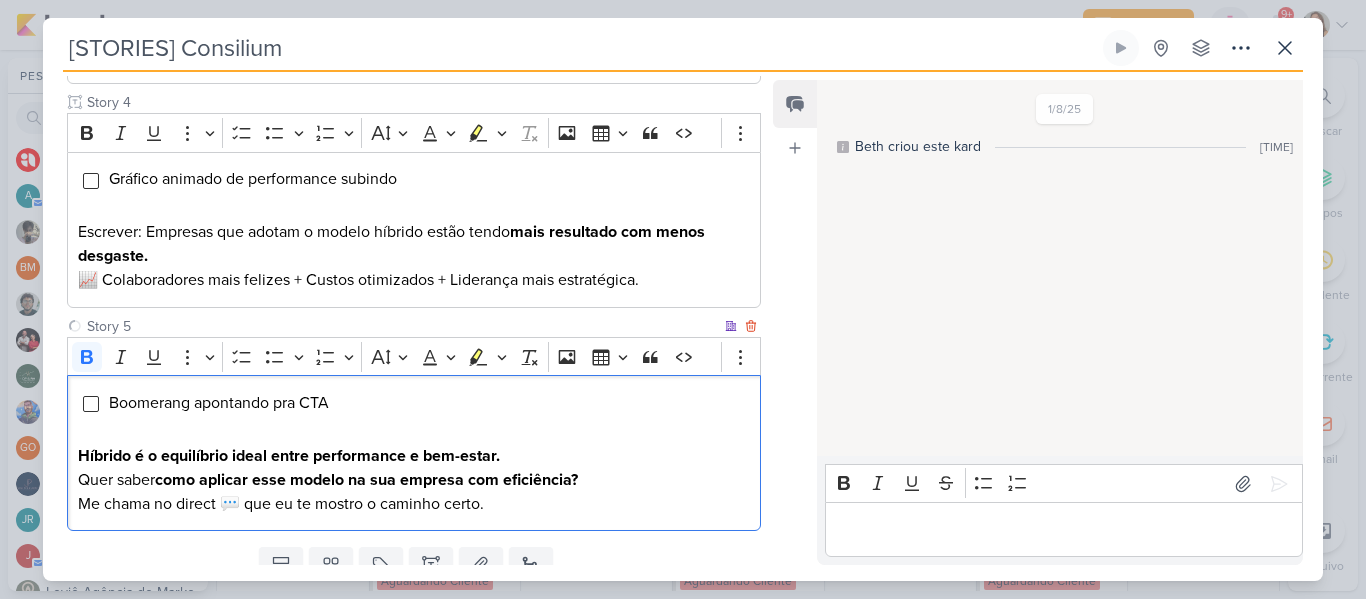 click on "como aplicar esse modelo na sua empresa com eficiência?" at bounding box center (366, 480) 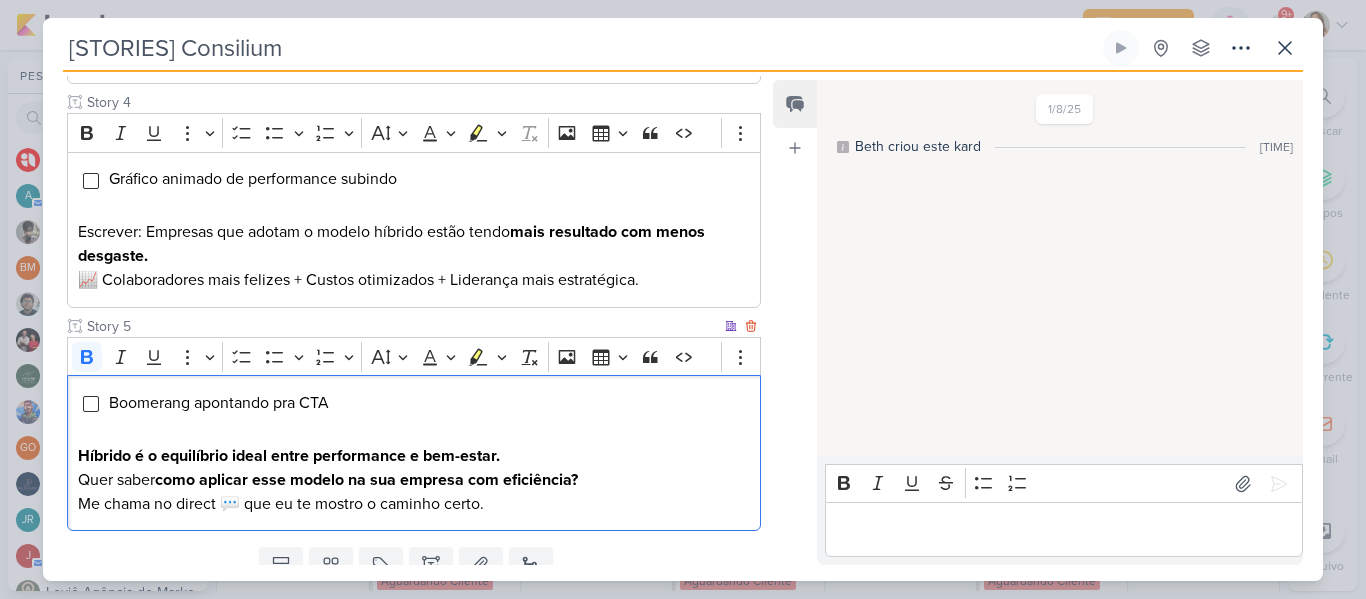 click on "Boomerang apontando pra CTA Híbrido é o equilíbrio ideal entre performance e bem-estar. Quer saber  como aplicar esse modelo na sua empresa com eficiência? Me chama no direct 💬 que eu te mostro o caminho certo." at bounding box center [414, 453] 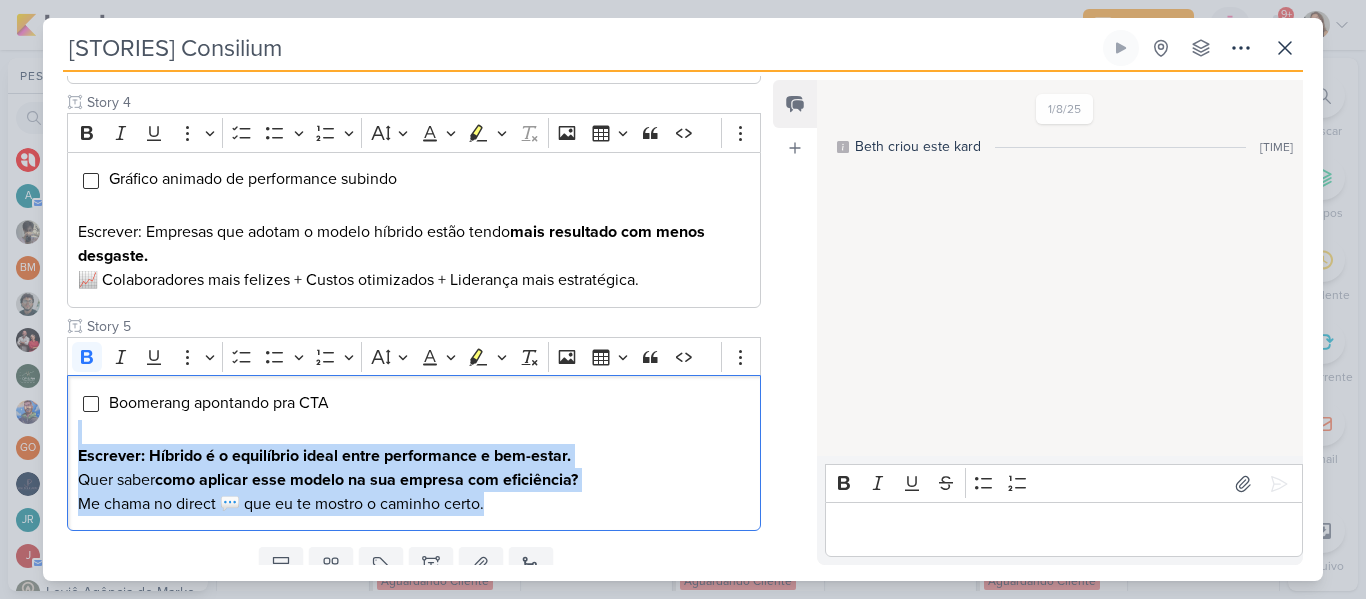 drag, startPoint x: 502, startPoint y: 525, endPoint x: 57, endPoint y: 439, distance: 453.23395 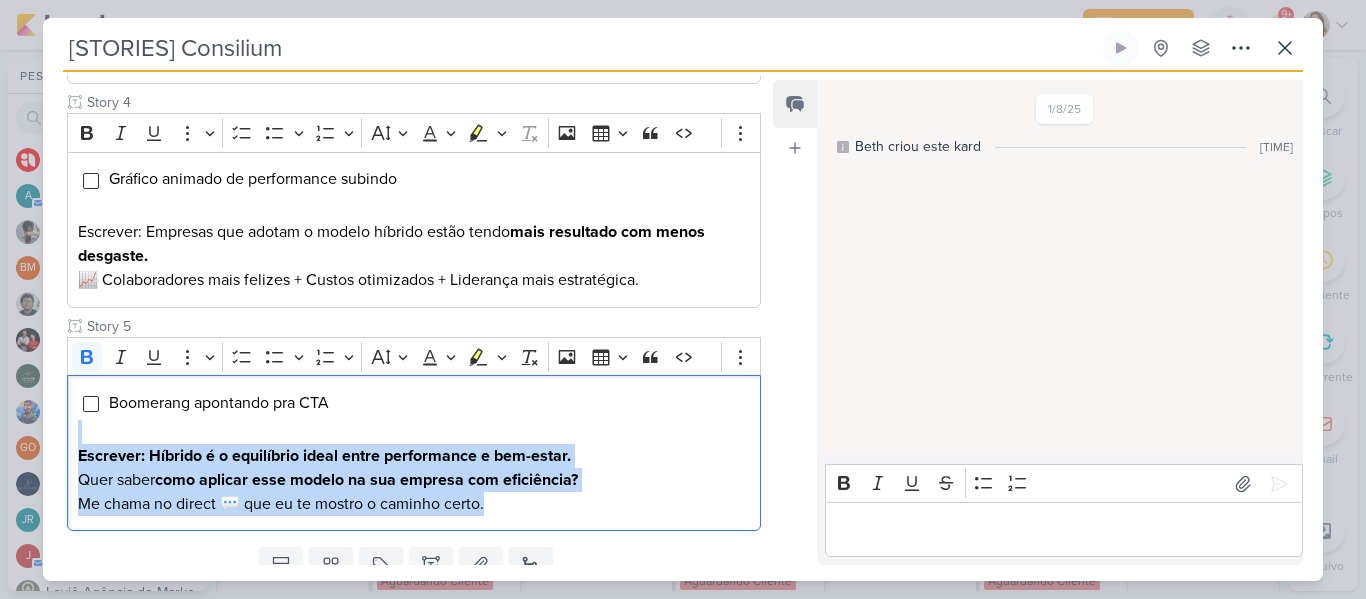 click on "Cliente
Consilium
Status do Projeto" at bounding box center [406, -26] 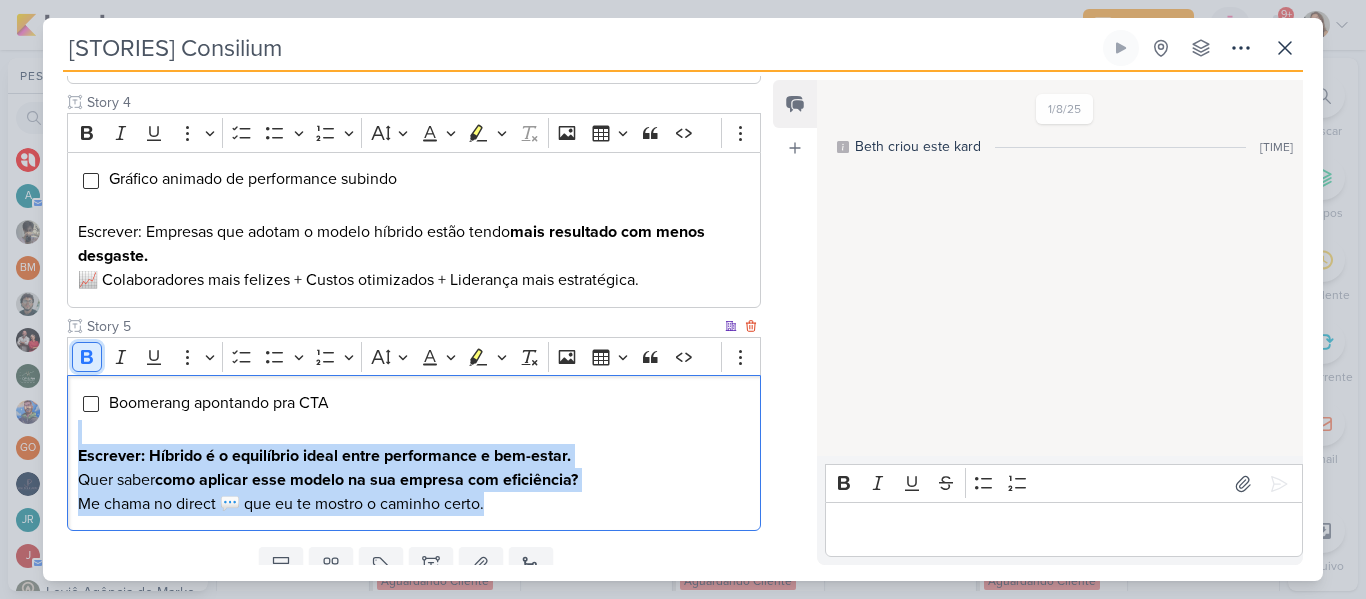click 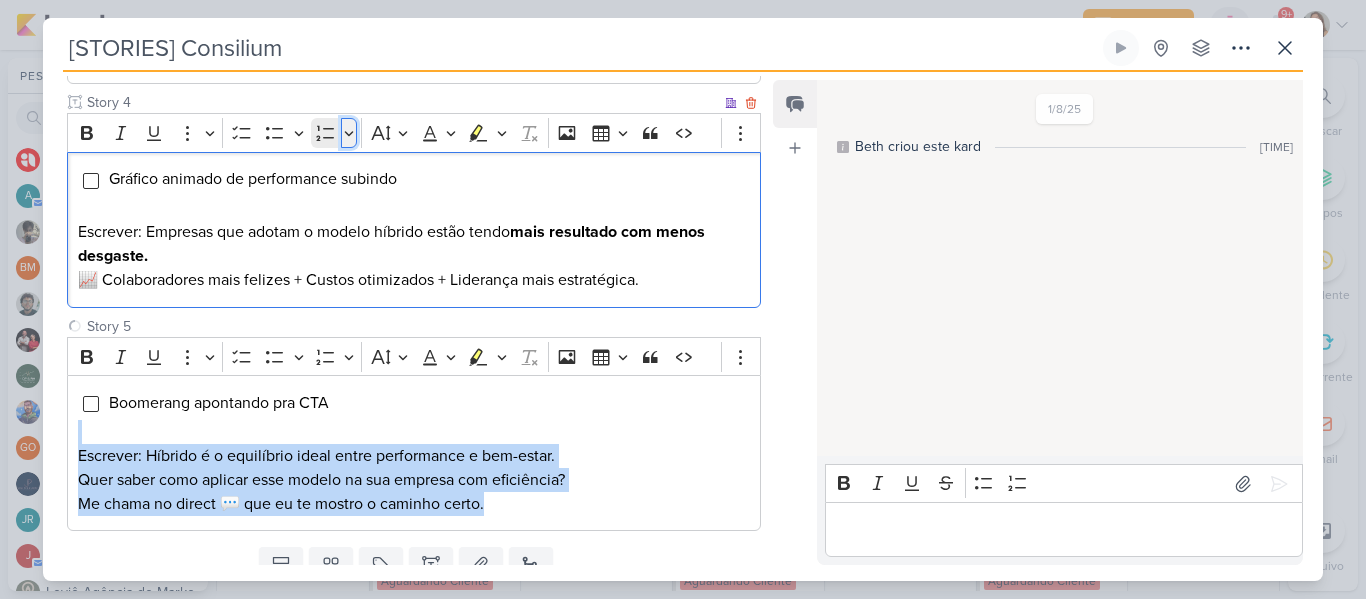 click on "Numbered List" at bounding box center [349, 133] 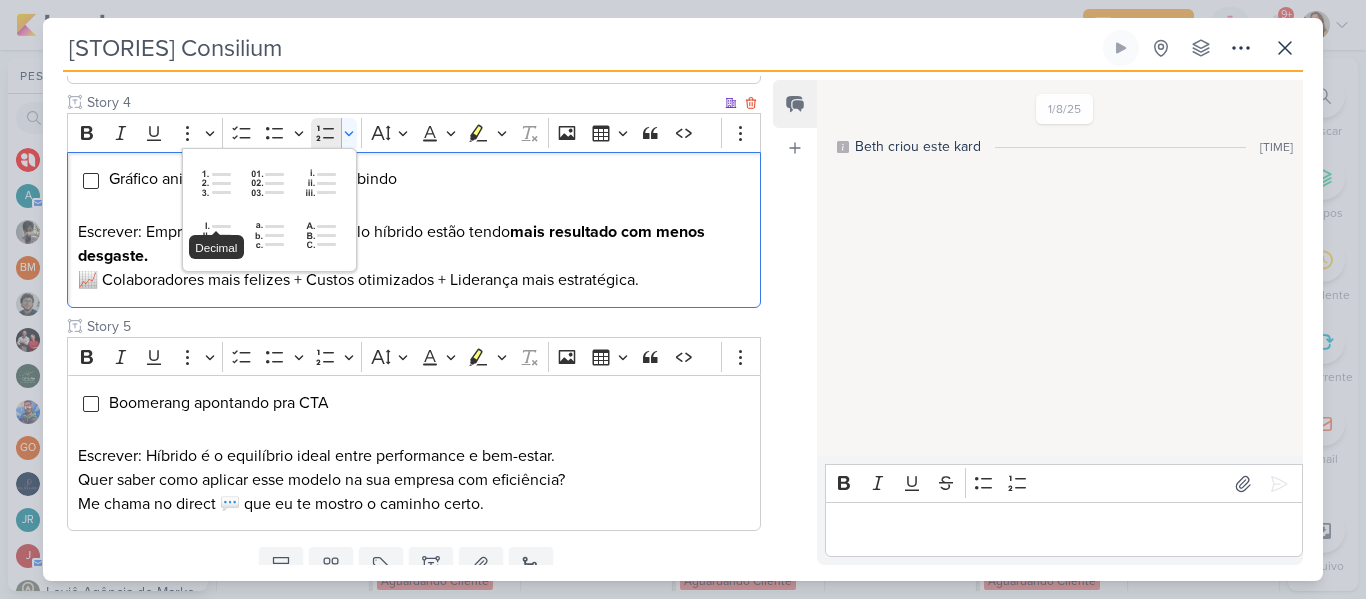 click on "Escrever: Empresas que adotam o modelo híbrido estão tendo  mais resultado com menos desgaste. 📈 Colaboradores mais felizes + Custos otimizados + Liderança mais estratégica." at bounding box center [414, 256] 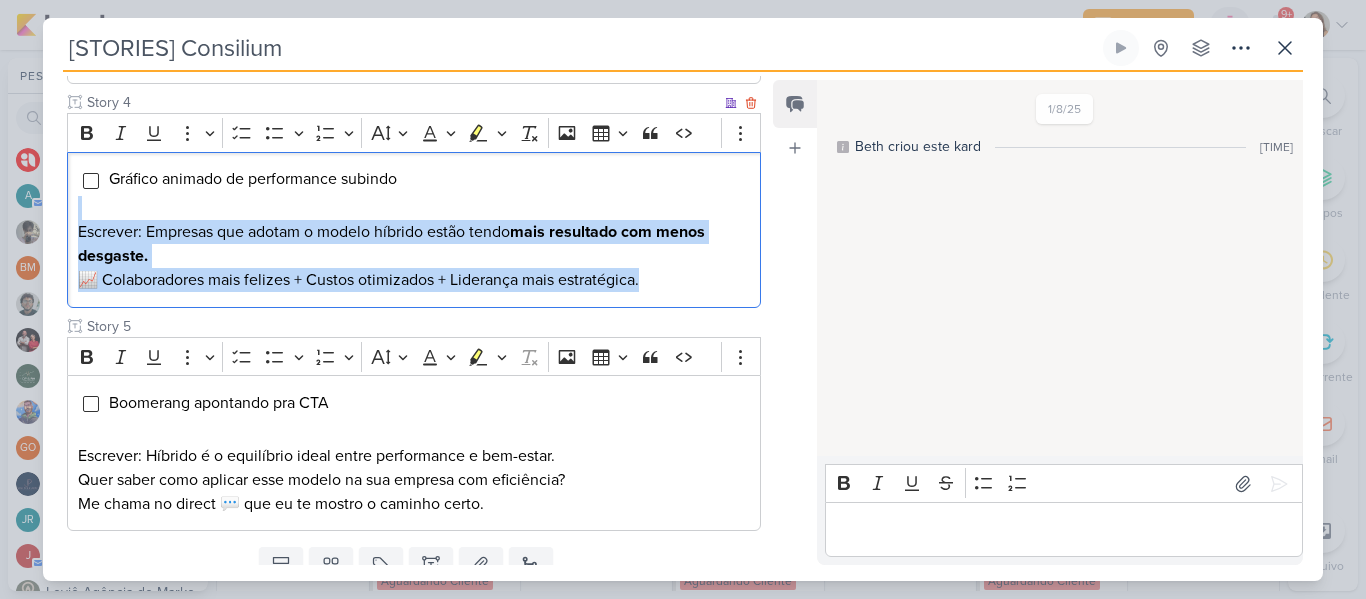 drag, startPoint x: 654, startPoint y: 298, endPoint x: 172, endPoint y: 242, distance: 485.24222 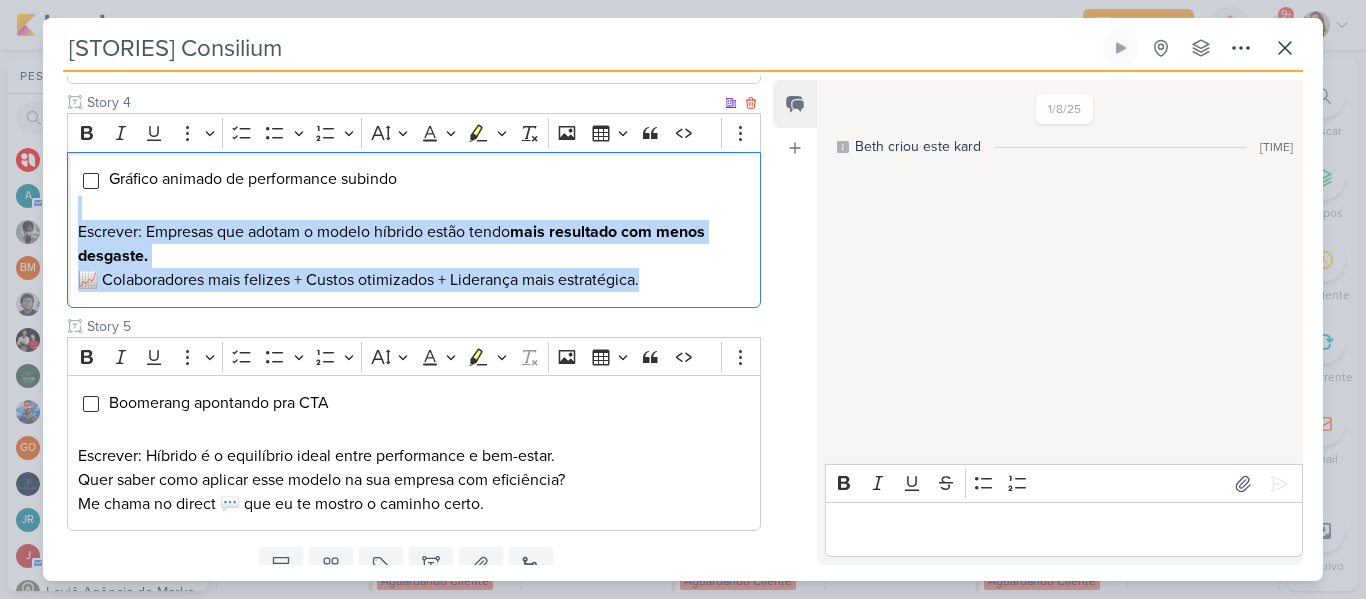 click on "Gráfico animado de performance subindo Escrever: Empresas que adotam o modelo híbrido estão tendo  mais resultado com menos desgaste. 📈 Colaboradores mais felizes + Custos otimizados + Liderança mais estratégica." at bounding box center [414, 230] 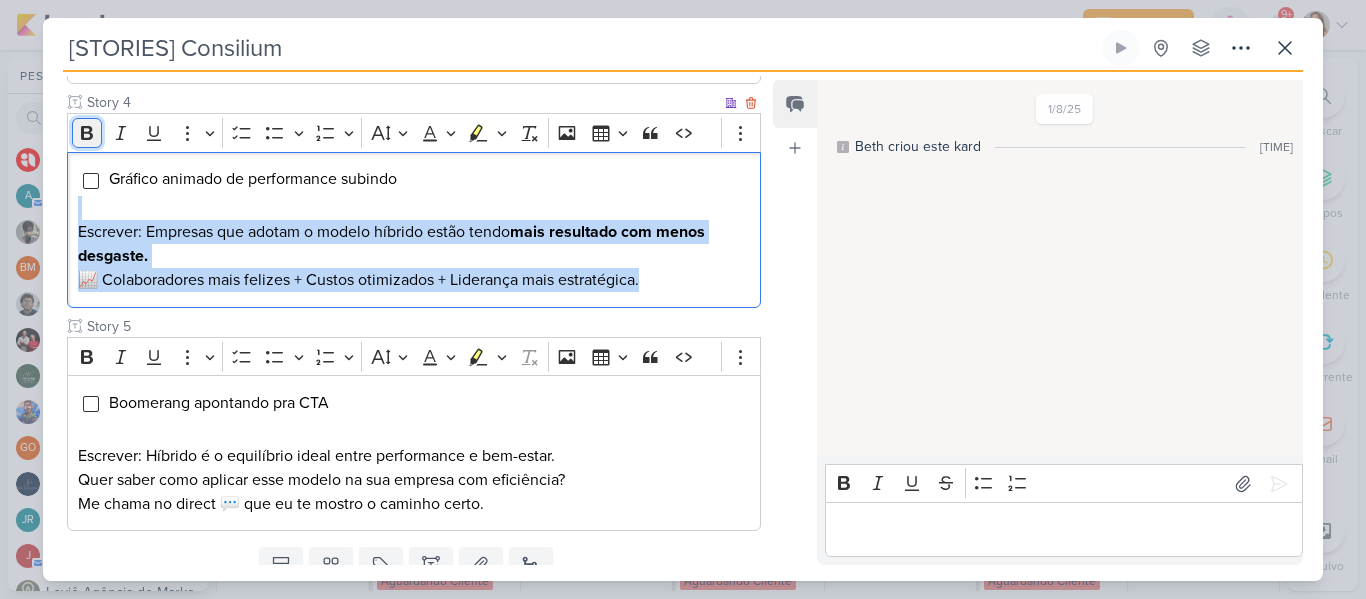 click 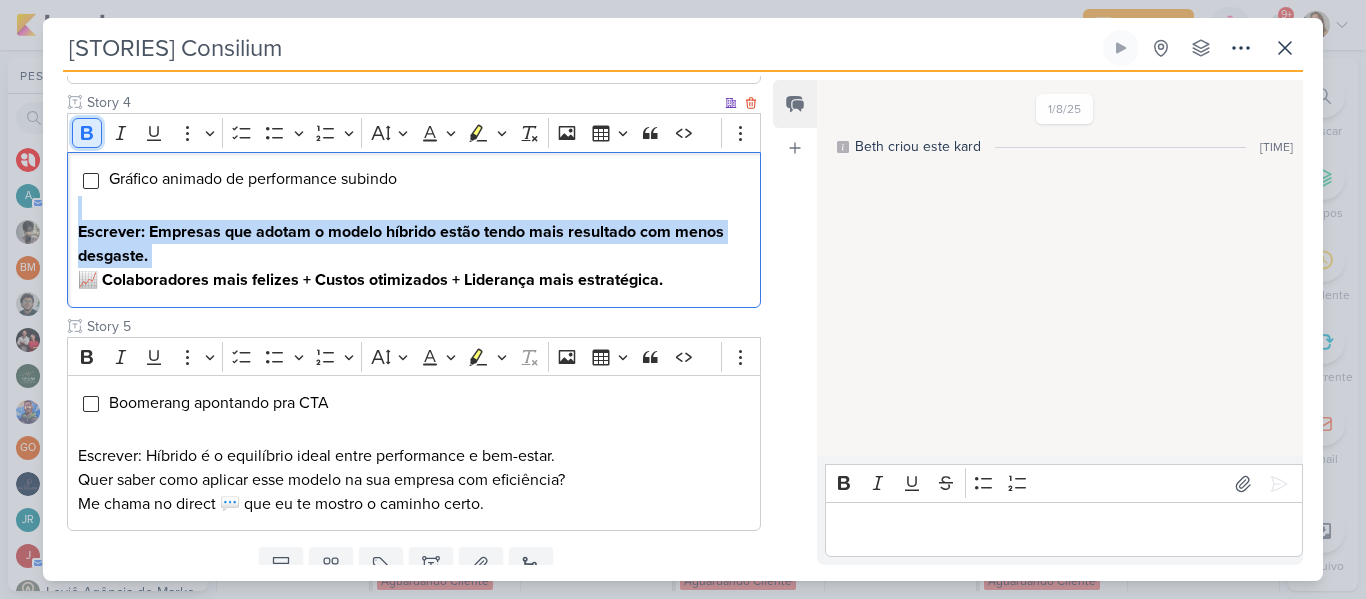 click 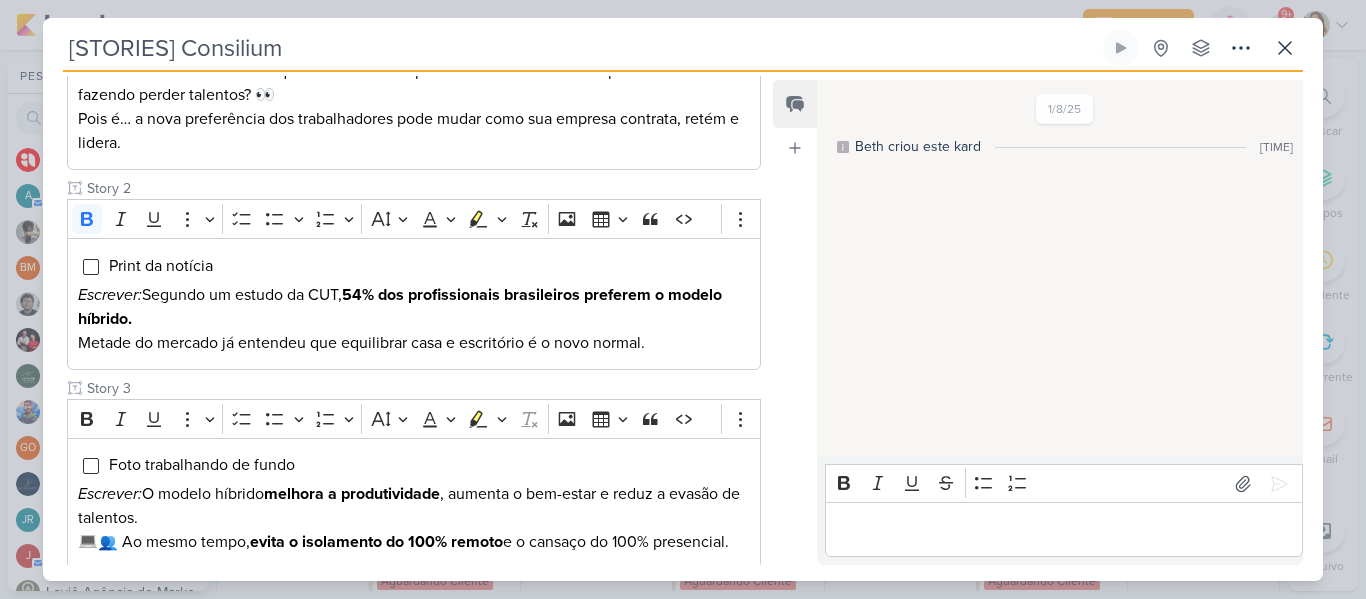 scroll, scrollTop: 391, scrollLeft: 0, axis: vertical 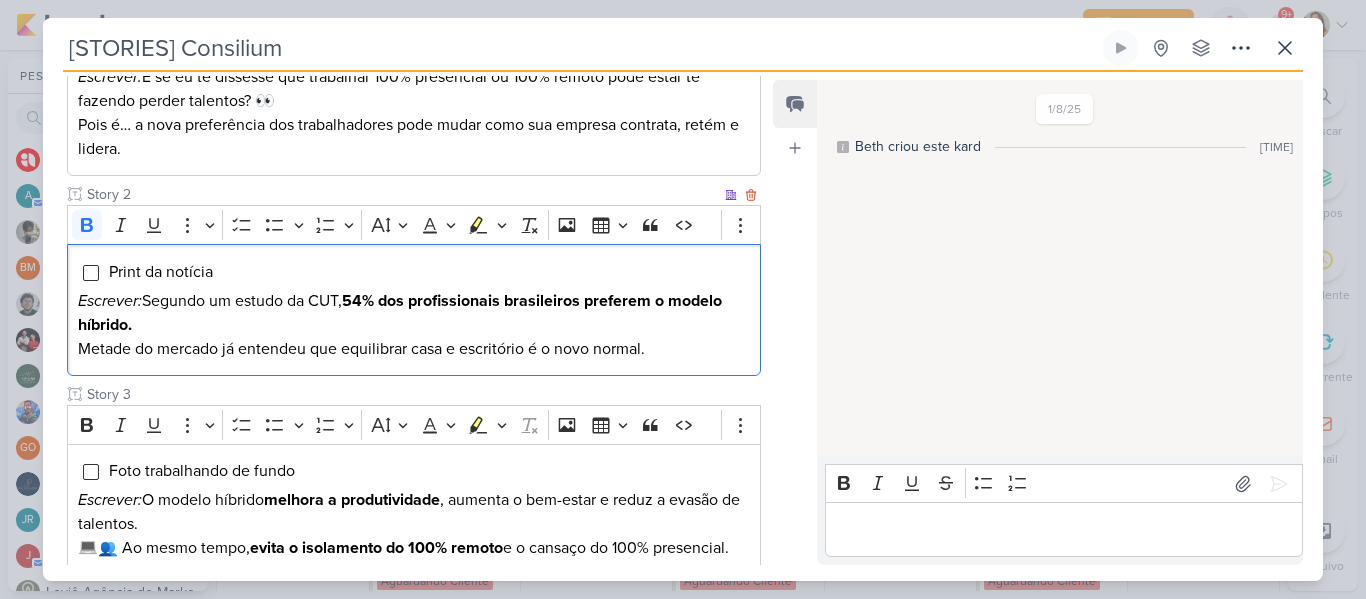 drag, startPoint x: 353, startPoint y: 298, endPoint x: 367, endPoint y: 321, distance: 26.925823 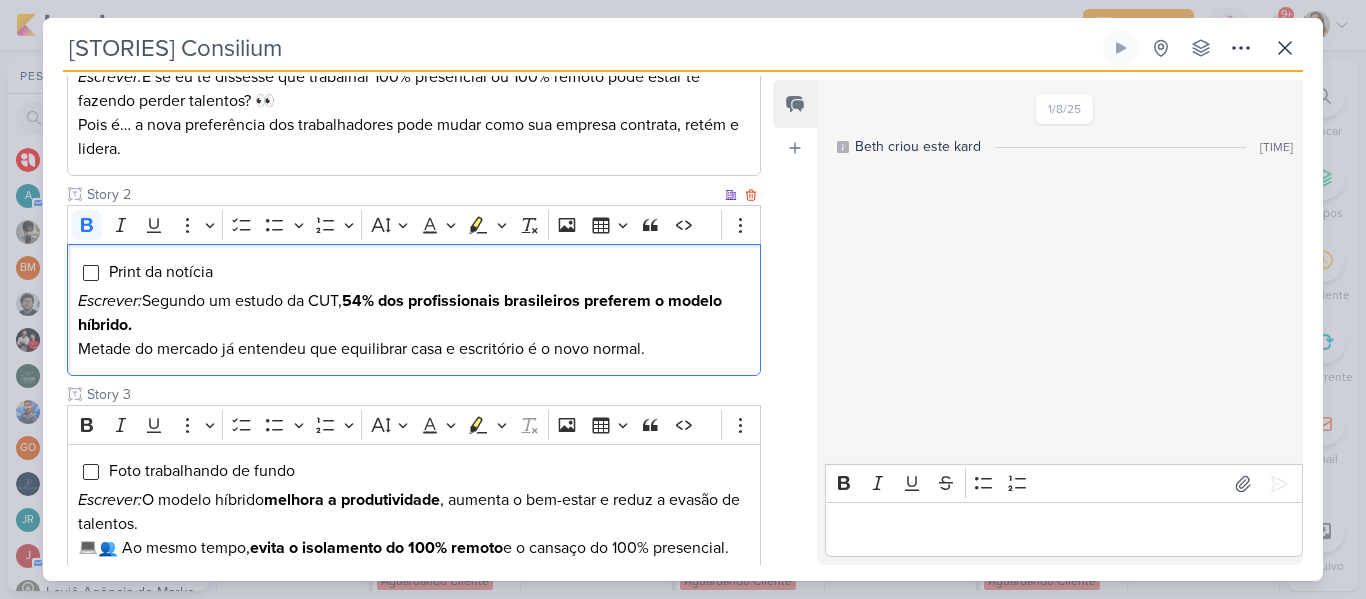 click on "Escrever:  Segundo um estudo da CUT,  54% dos profissionais brasileiros preferem o modelo híbrido." at bounding box center [414, 313] 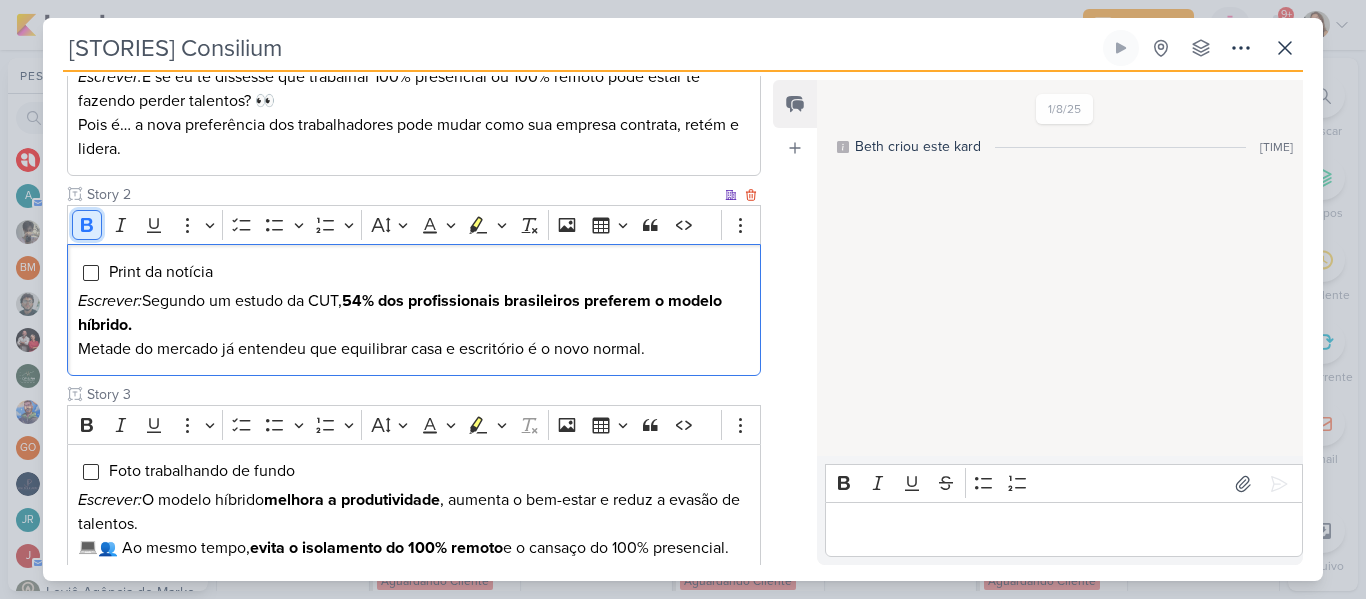click 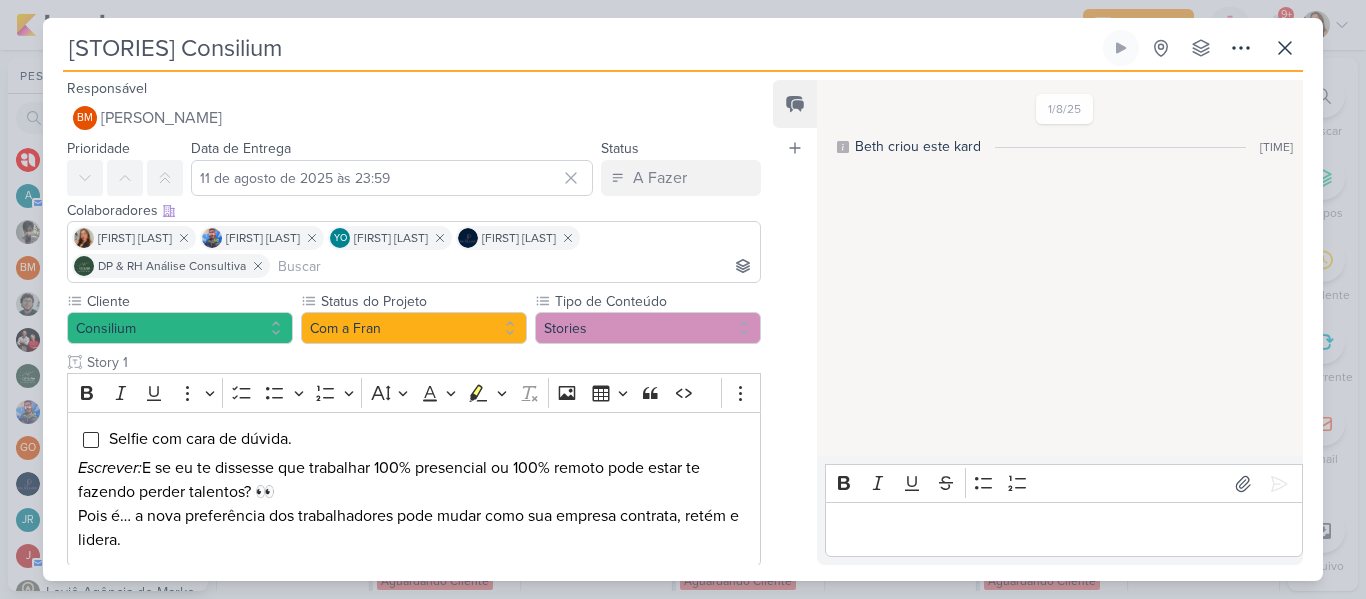scroll, scrollTop: 9, scrollLeft: 0, axis: vertical 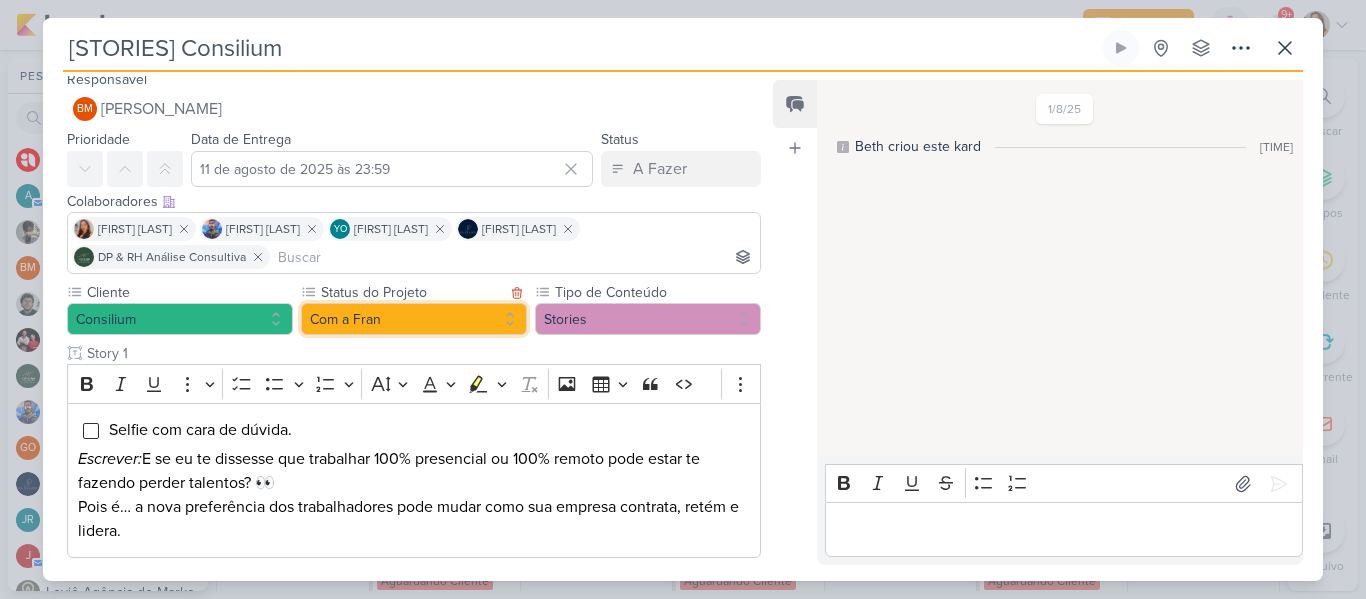 click on "Com a Fran" at bounding box center (414, 319) 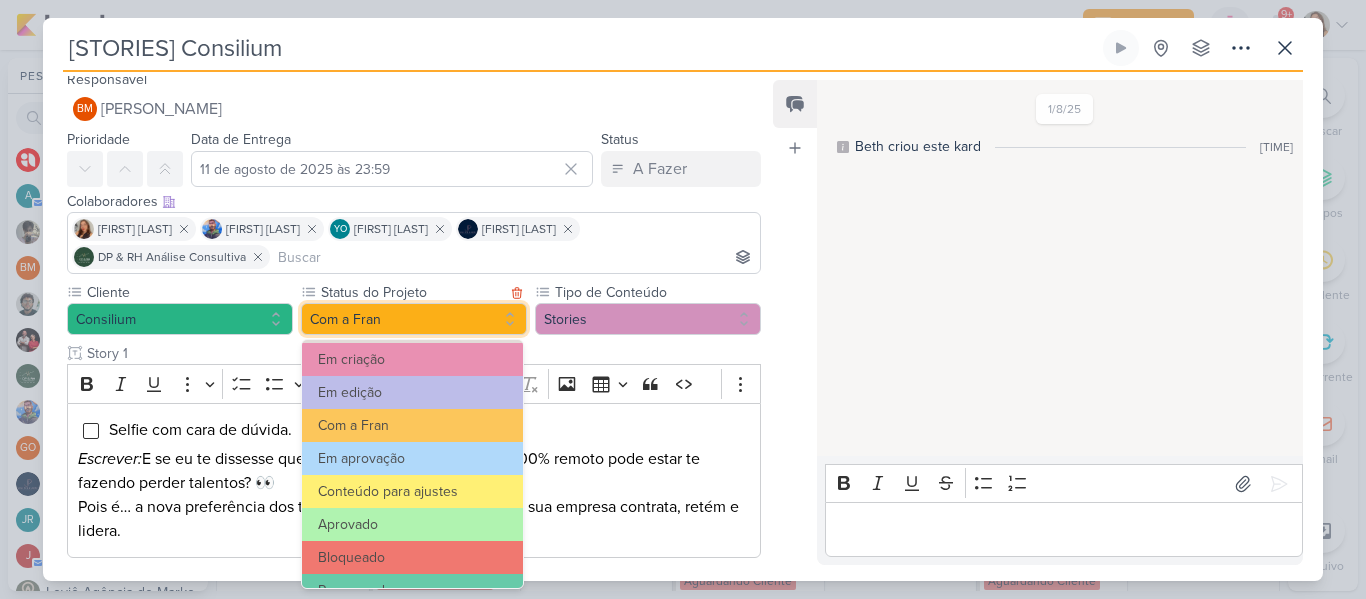 scroll, scrollTop: 195, scrollLeft: 0, axis: vertical 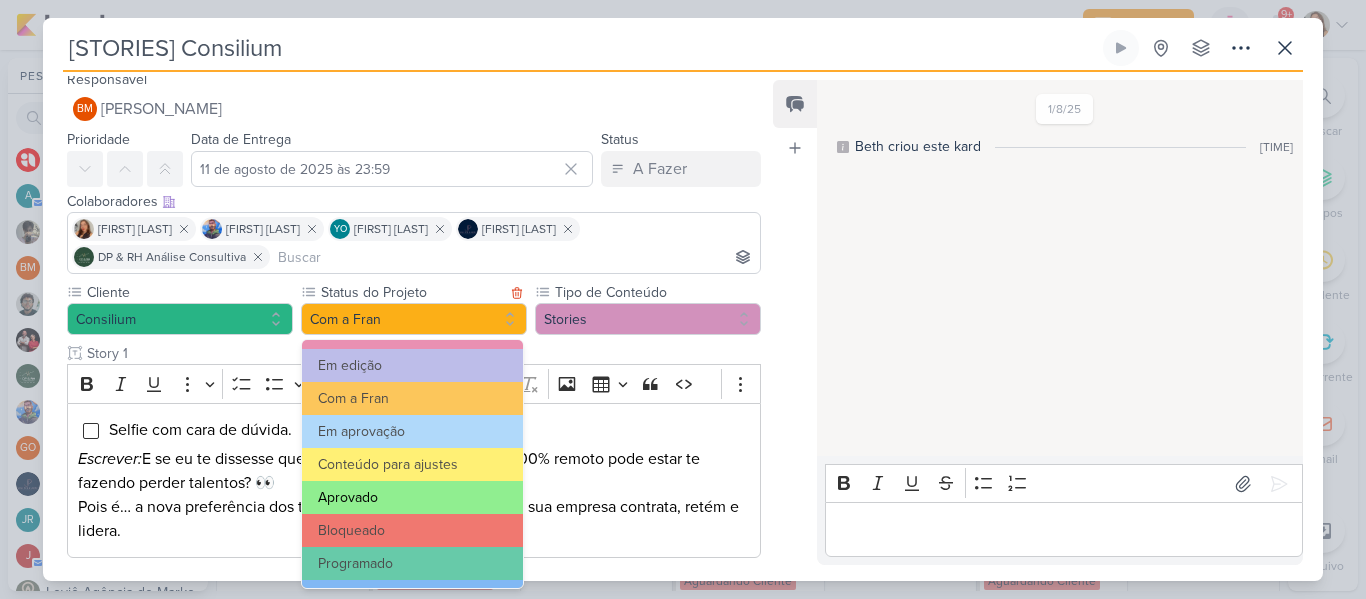 click on "Aprovado" at bounding box center (412, 497) 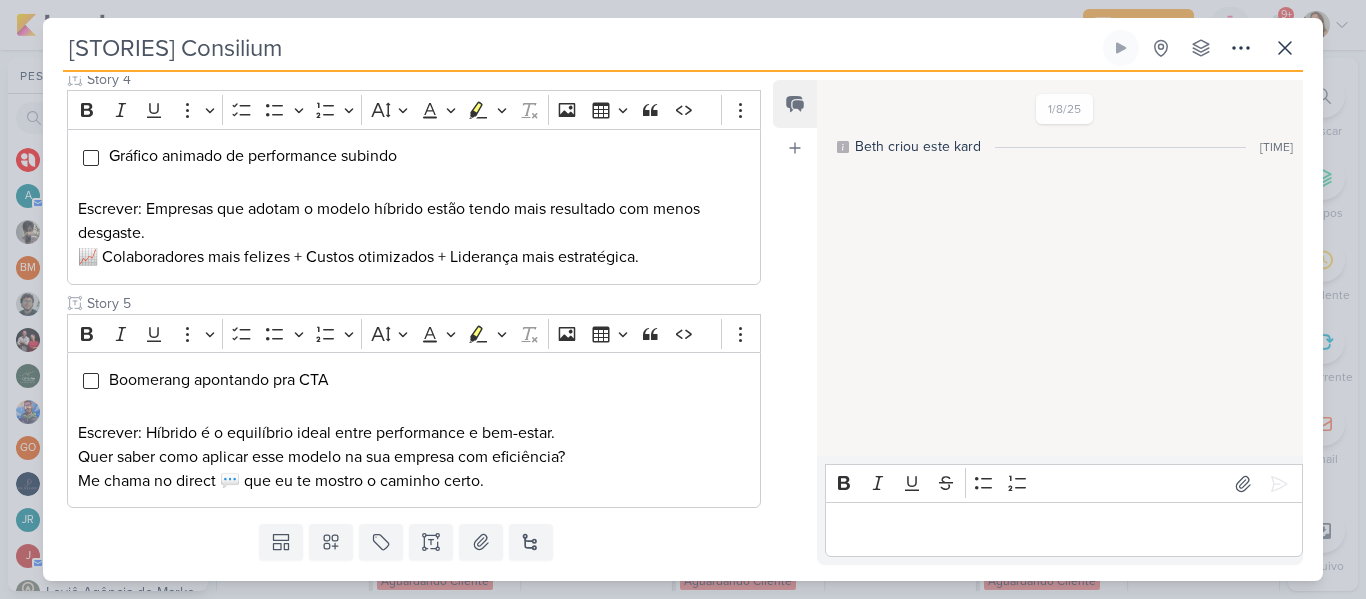 scroll, scrollTop: 983, scrollLeft: 0, axis: vertical 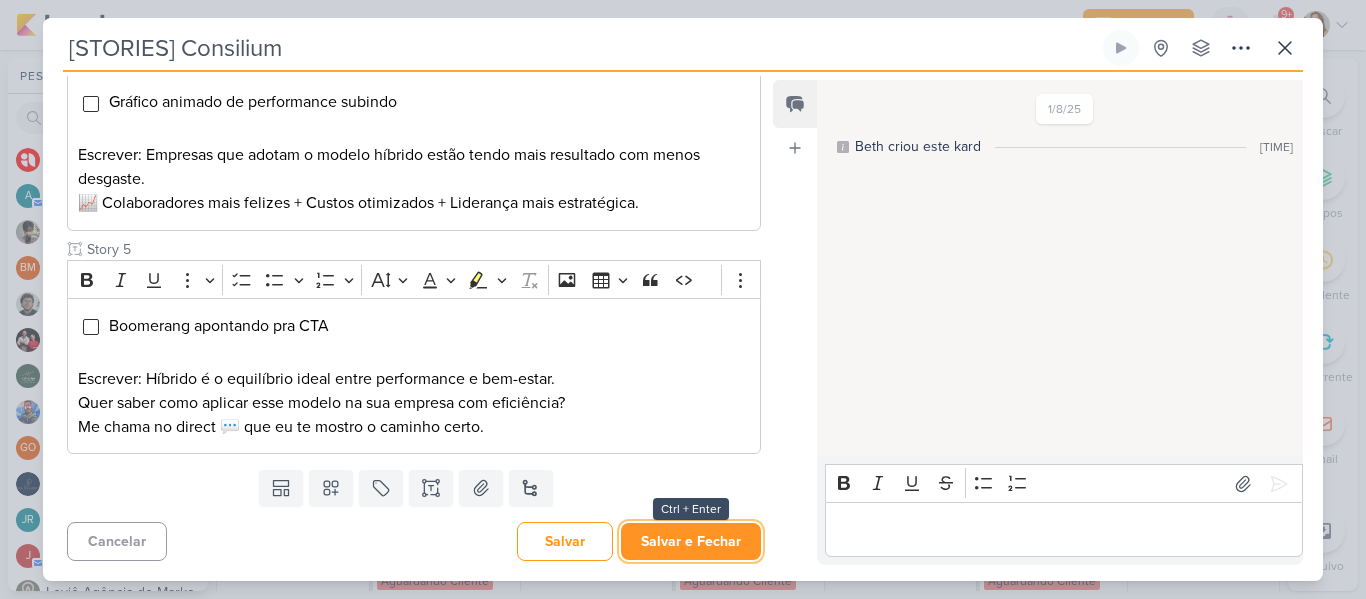 click on "Salvar e Fechar" at bounding box center (691, 541) 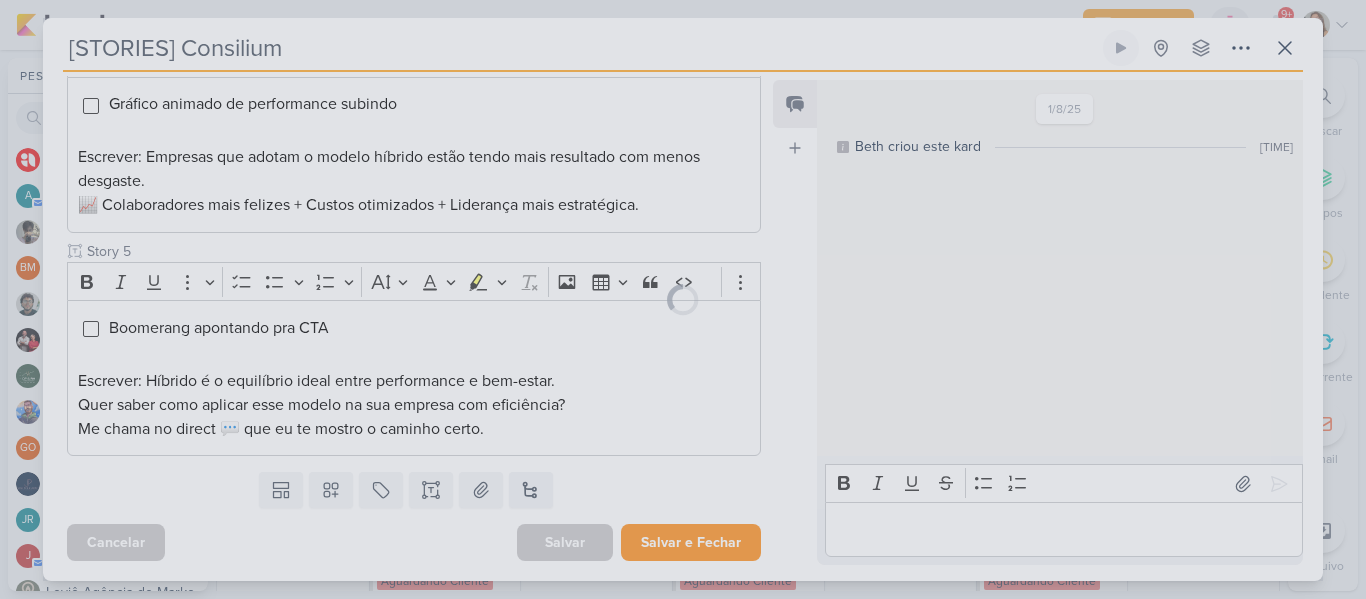 scroll, scrollTop: 981, scrollLeft: 0, axis: vertical 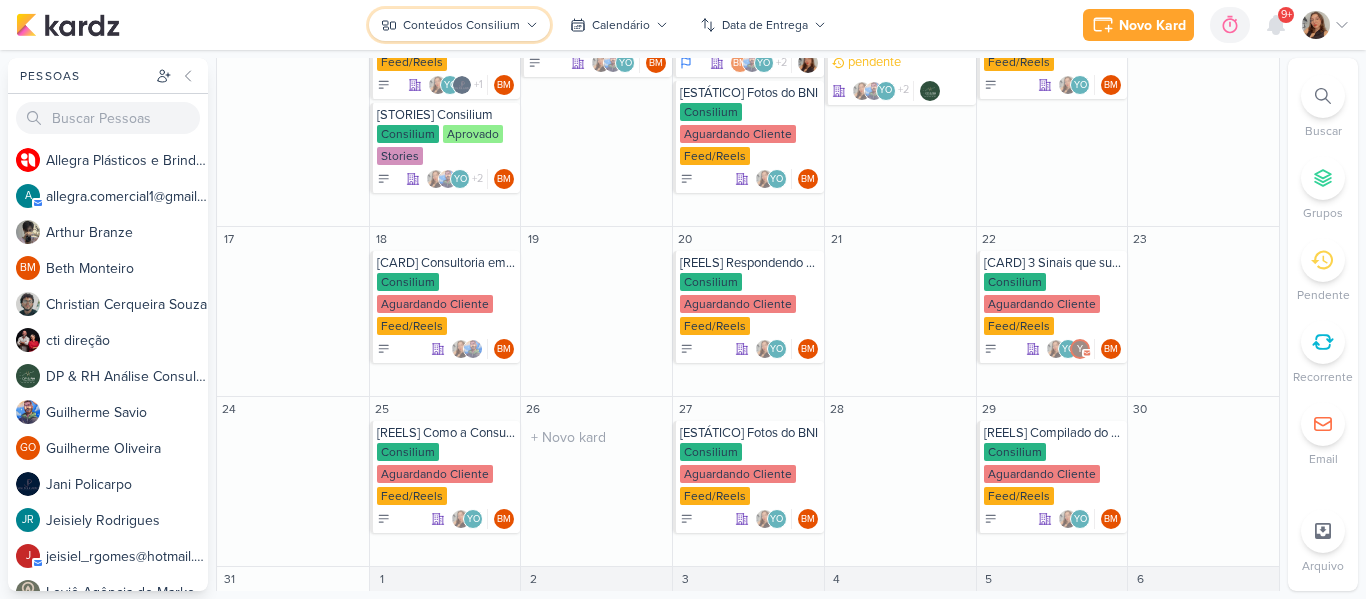 click on "Conteúdos Consilium" at bounding box center [459, 25] 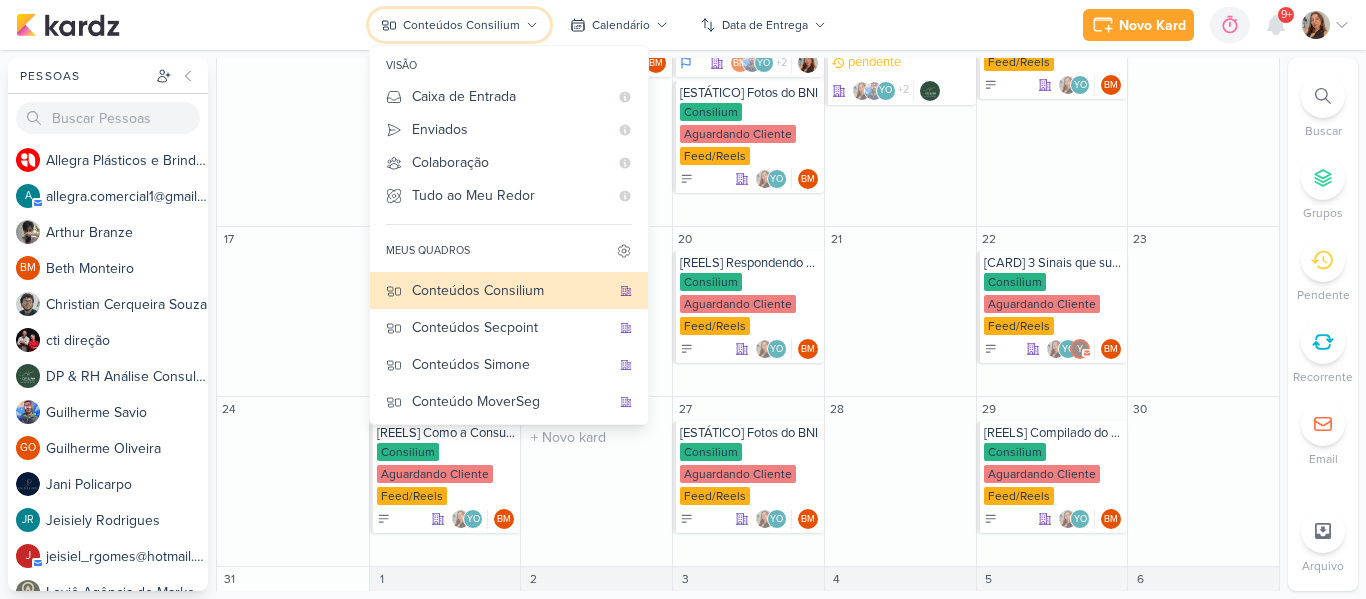 scroll, scrollTop: 140, scrollLeft: 0, axis: vertical 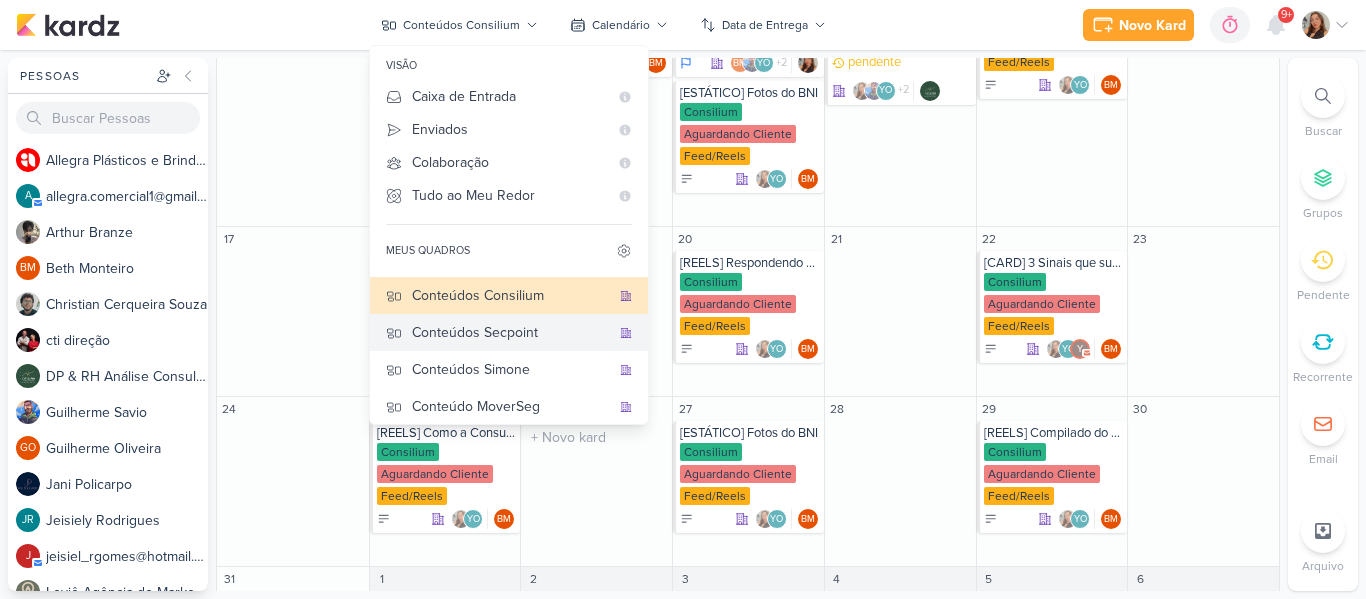 click on "Conteúdos Secpoint" at bounding box center (509, 332) 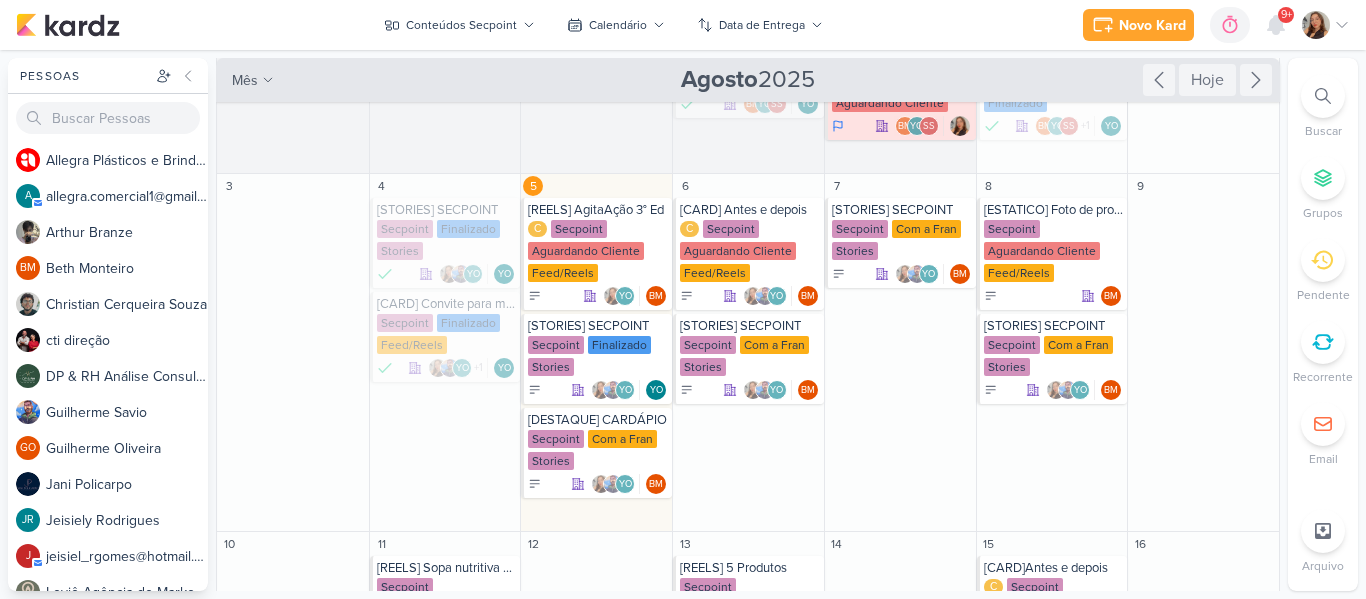 scroll, scrollTop: 177, scrollLeft: 0, axis: vertical 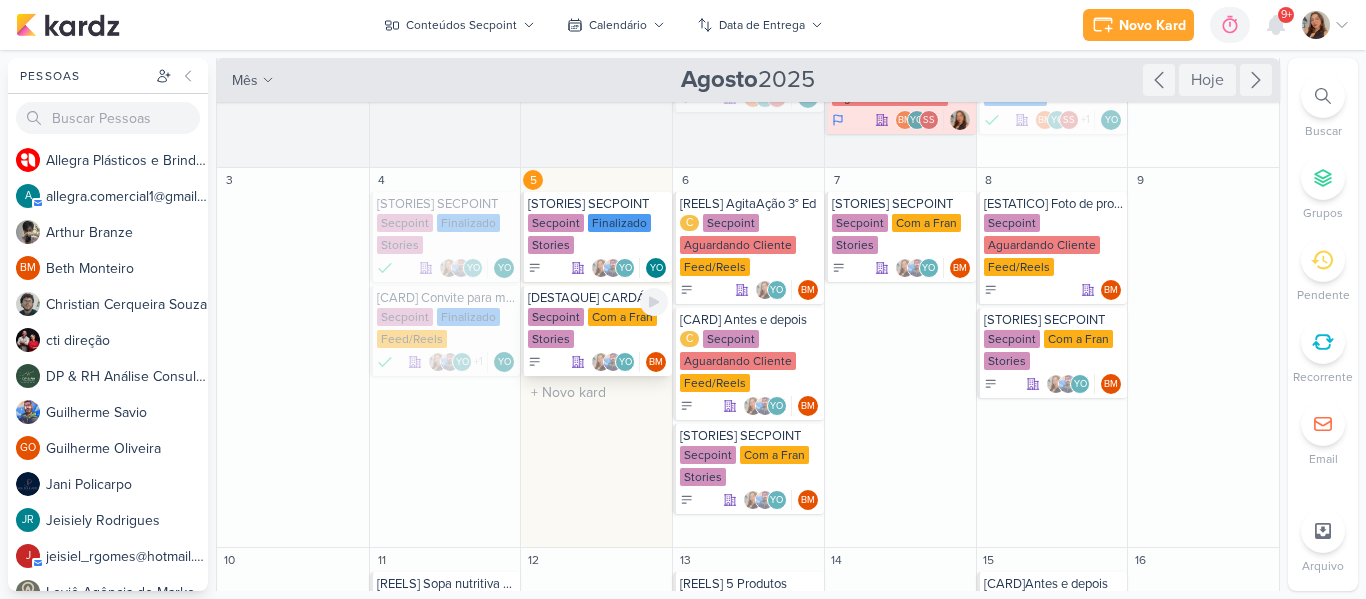 click on "[DESTAQUE] CARDÁPIO" at bounding box center [598, 298] 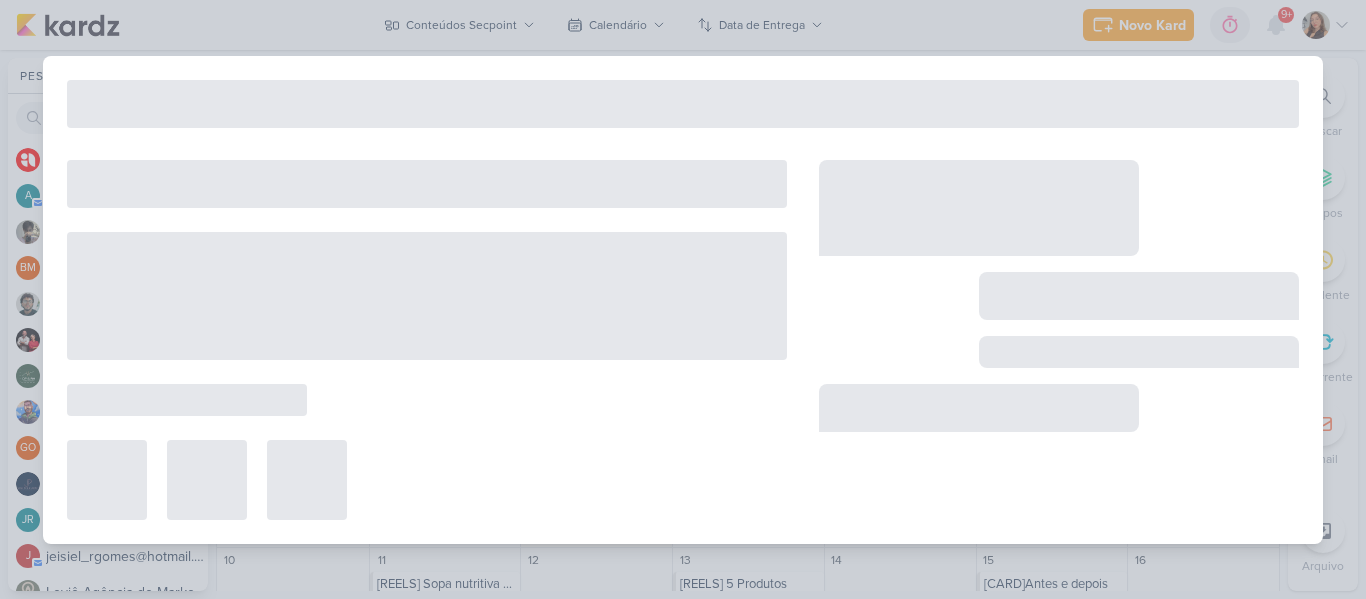 type on "[DESTAQUE] CARDÁPIO" 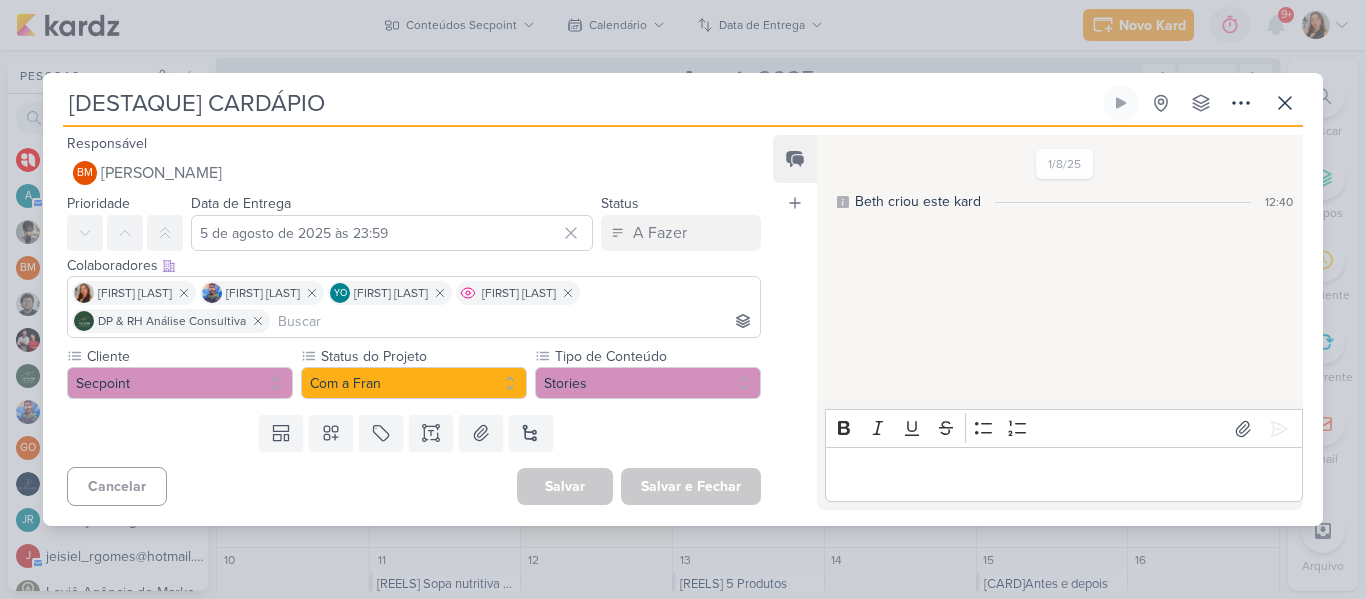 scroll, scrollTop: 0, scrollLeft: 0, axis: both 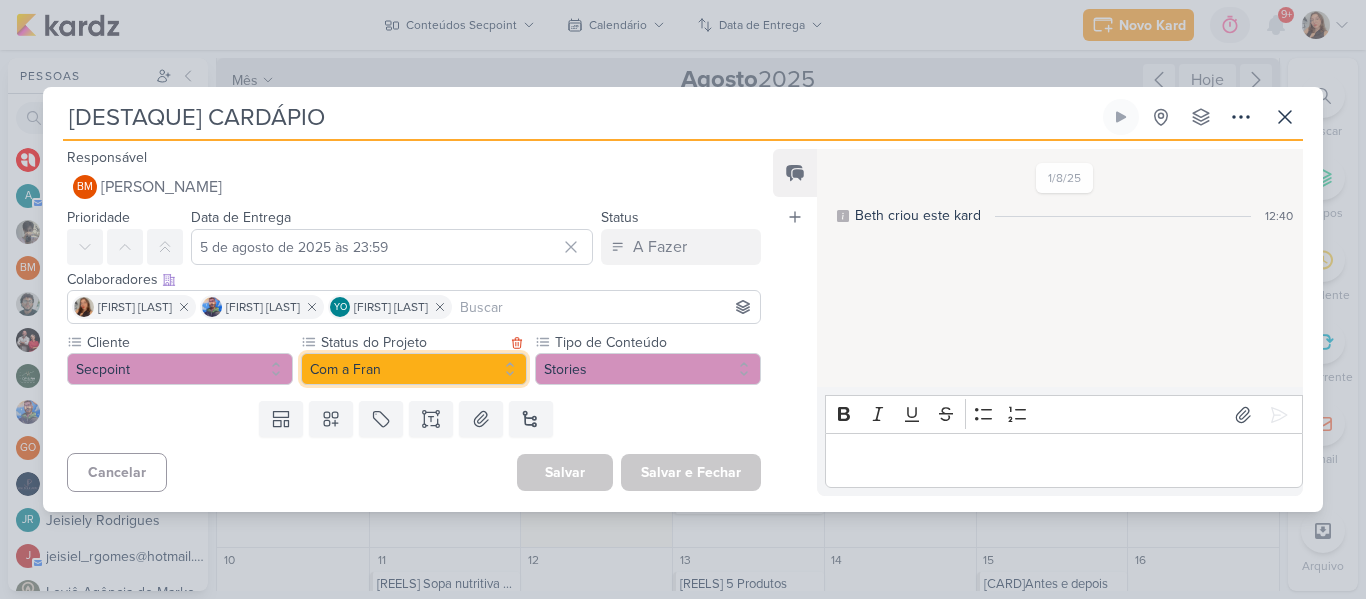 click on "Com a Fran" at bounding box center (414, 369) 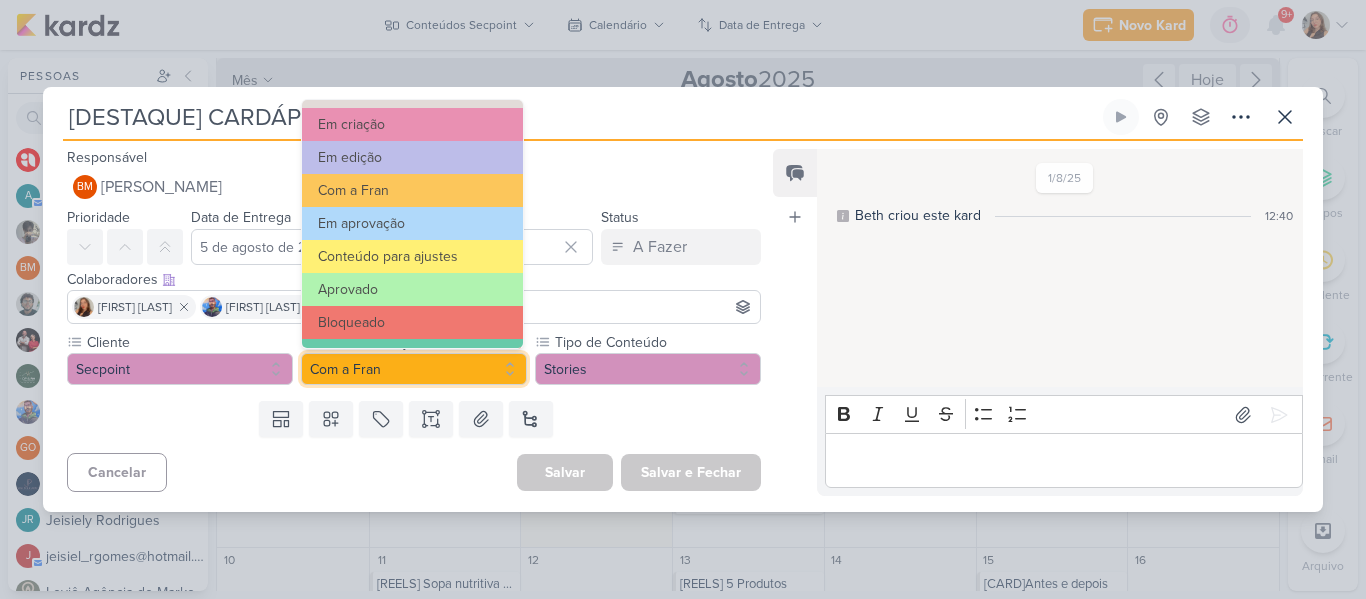 scroll, scrollTop: 181, scrollLeft: 0, axis: vertical 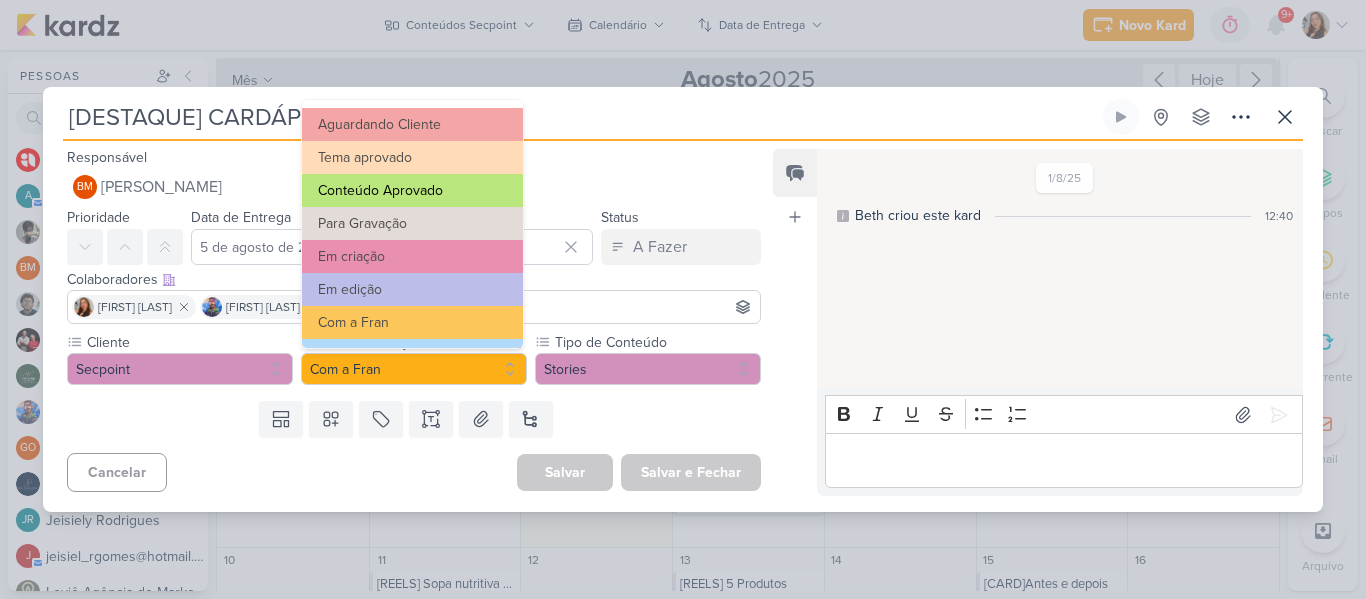click on "Conteúdo Aprovado" at bounding box center (412, 190) 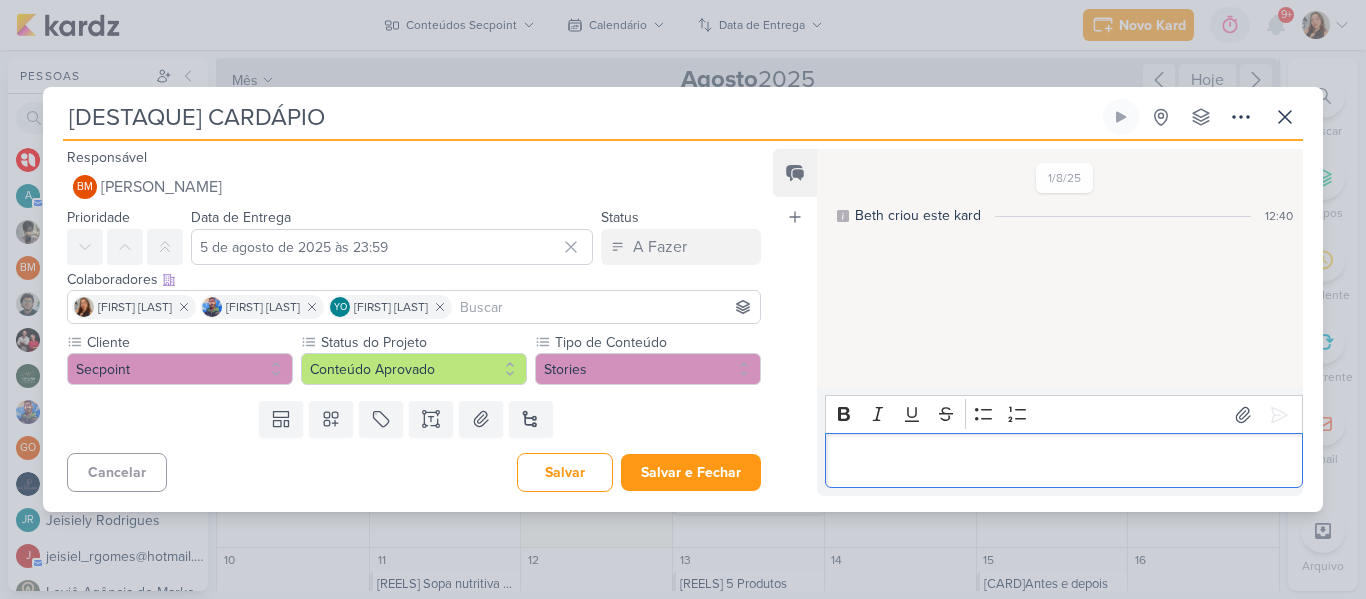 click at bounding box center (1063, 461) 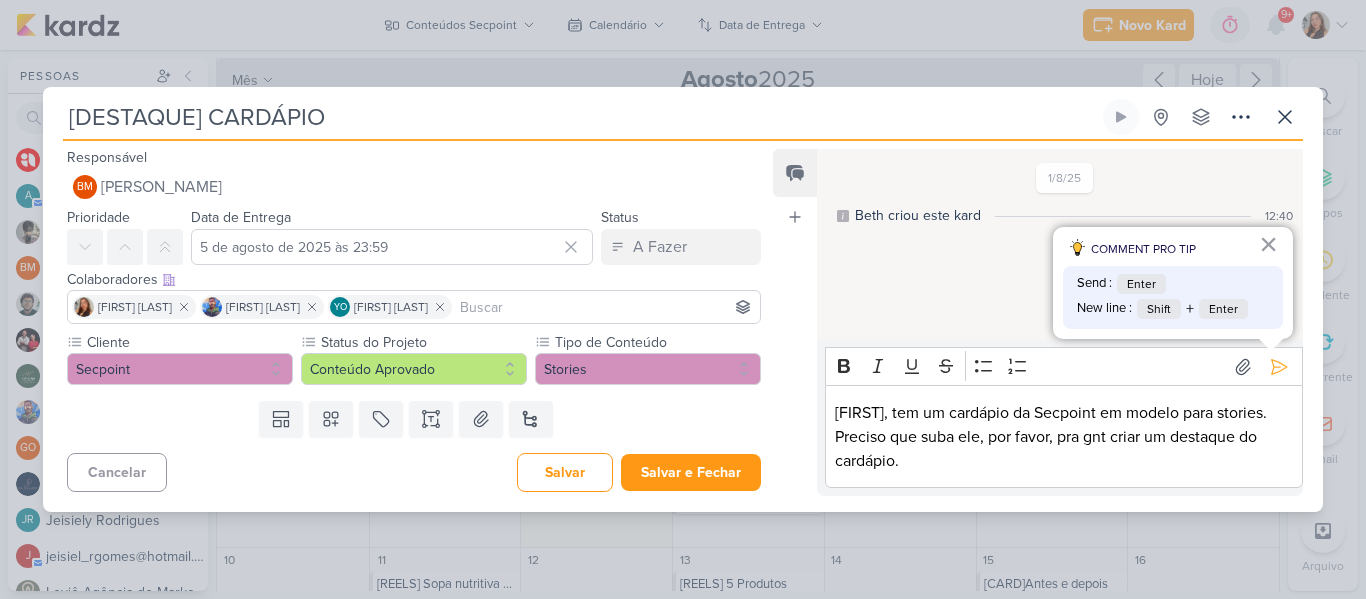 click at bounding box center [606, 307] 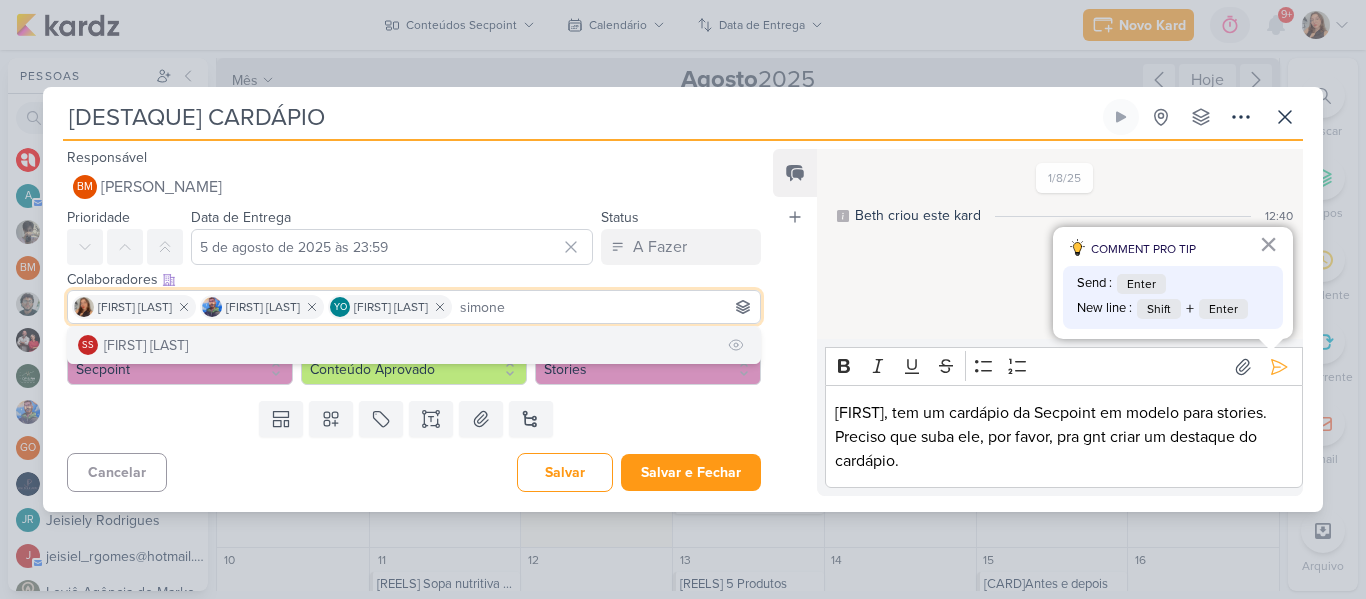 type on "simone" 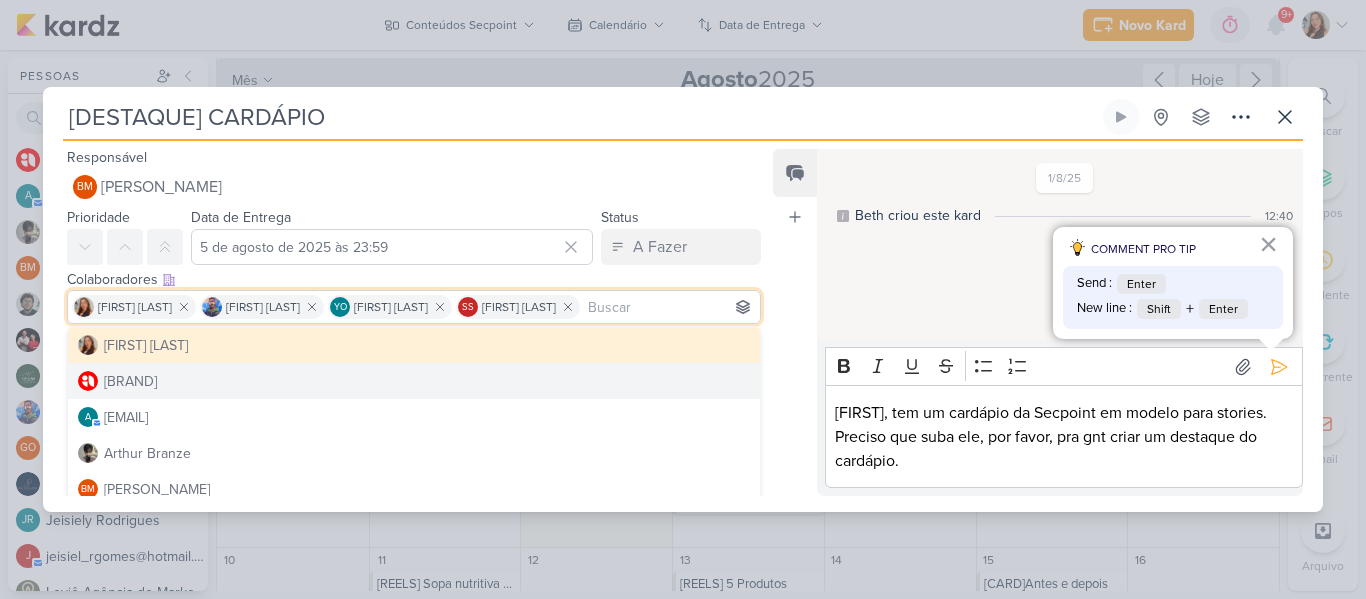 click on "Feed
Atrelar email
Solte o email para atrelar ao kard" at bounding box center (795, 322) 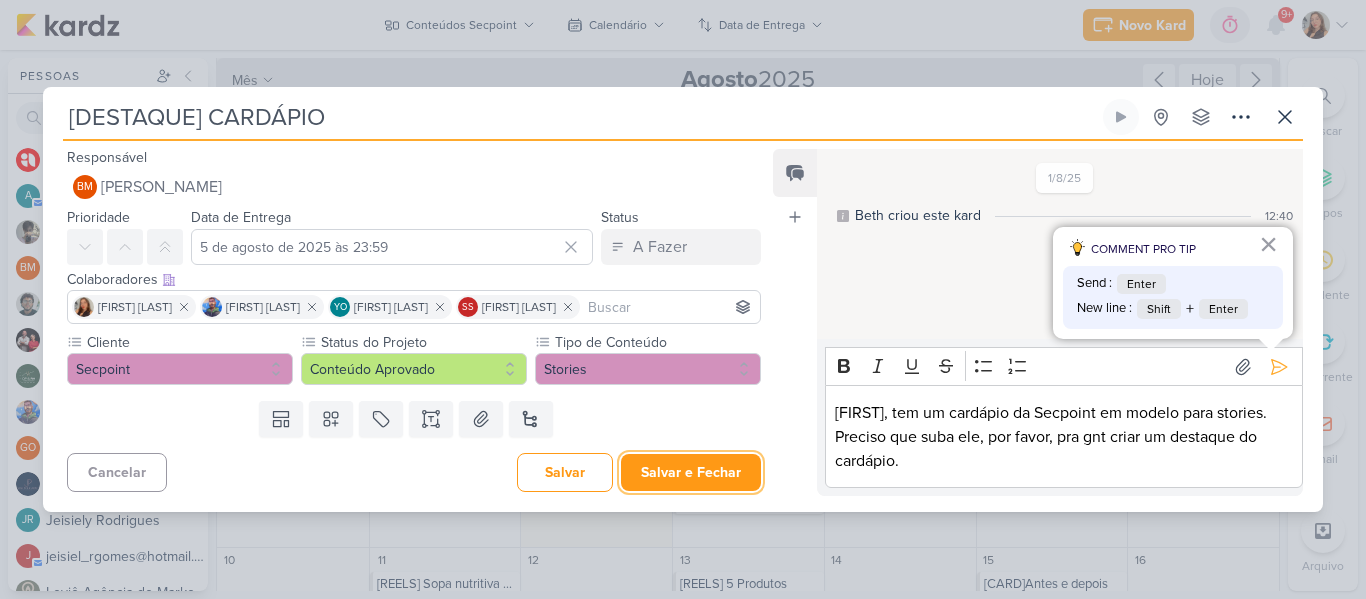 drag, startPoint x: 705, startPoint y: 459, endPoint x: 923, endPoint y: 445, distance: 218.44908 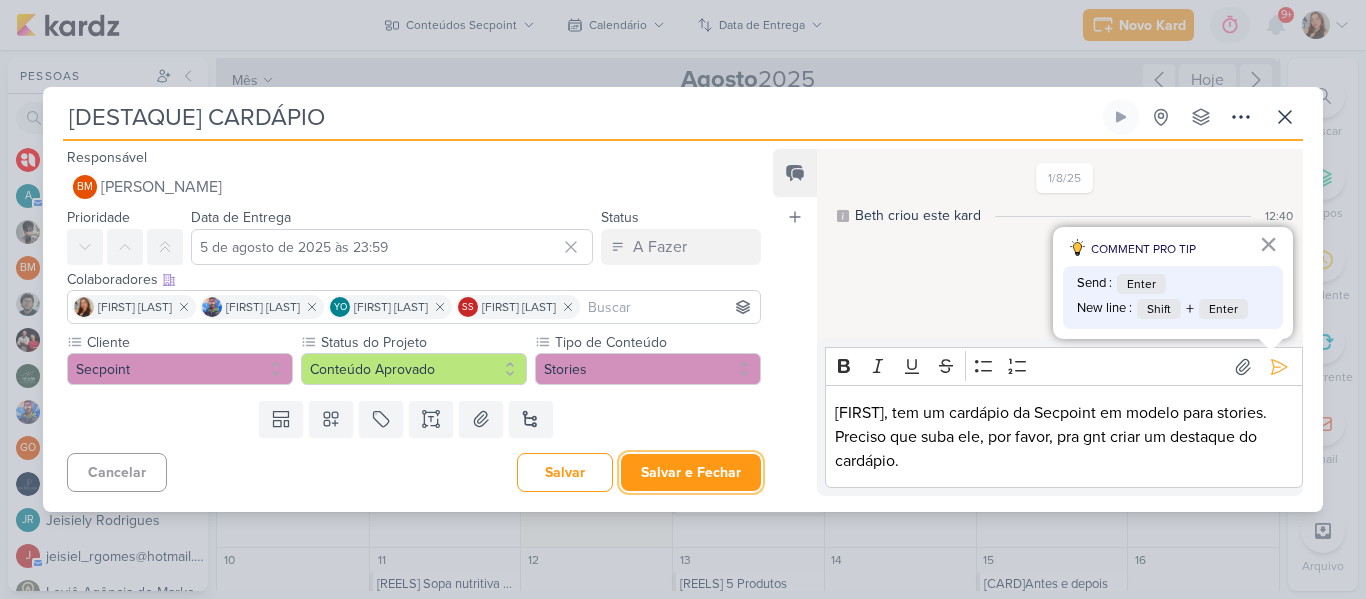 click on "Responsável
BM
[FIRST] [LAST]
Nenhum contato encontrado
criar new contact
Novo Contato
Digite um endereço de email para criar um contato. Não se preocupe, tomaremos conta de todas as suas interações com esse contato através do email para que você possa colaborar com qualquer pessoa sem sair do Kardz
Email" at bounding box center [683, 326] 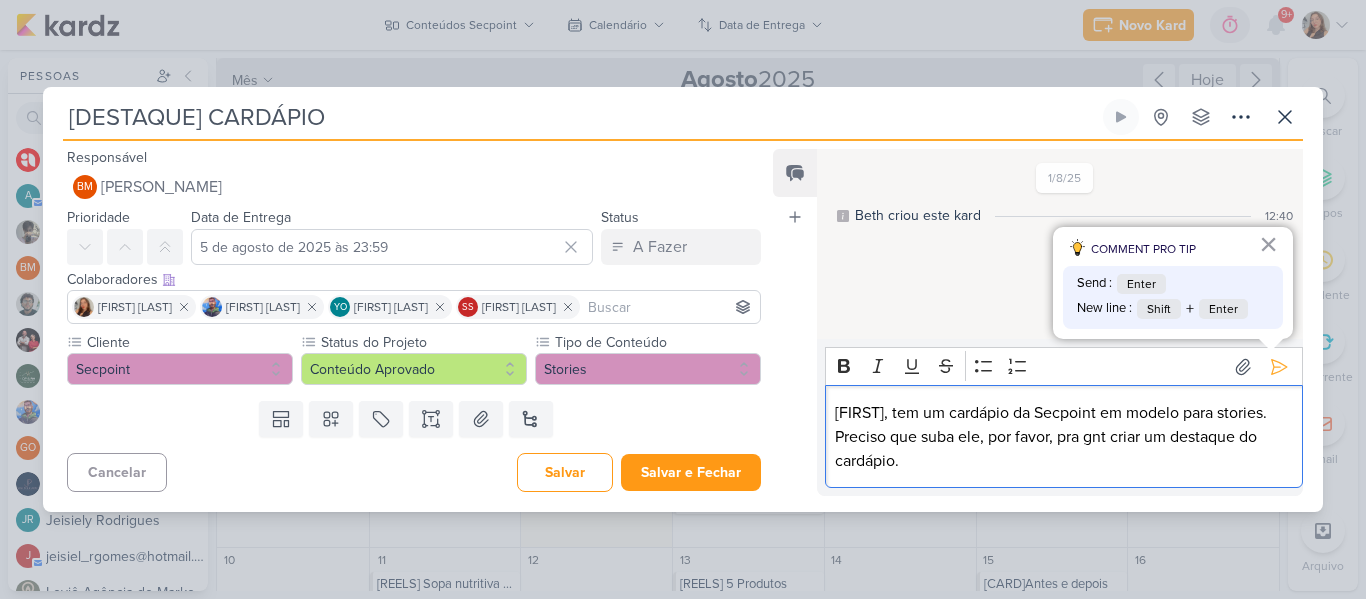 click on "[FIRST], tem um cardápio da Secpoint em modelo para stories. Preciso que suba ele, por favor, pra gnt criar um destaque do cardápio." at bounding box center [1063, 437] 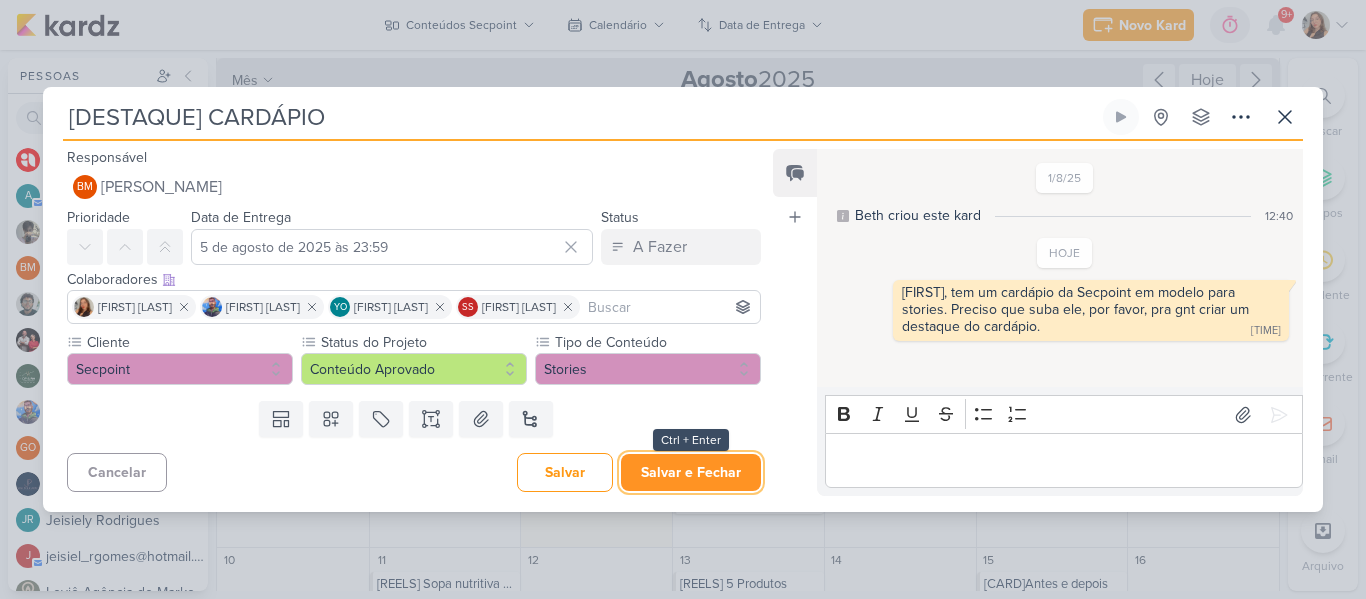 click on "Salvar e Fechar" at bounding box center [691, 472] 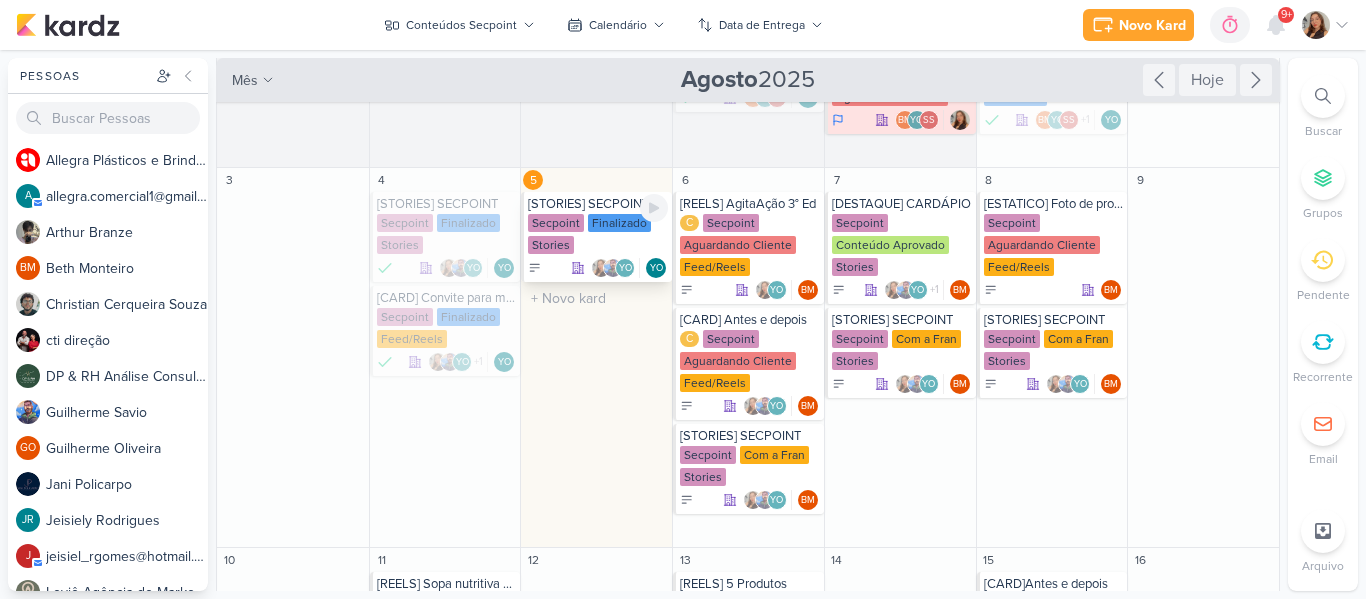 click on "Finalizado" at bounding box center [619, 223] 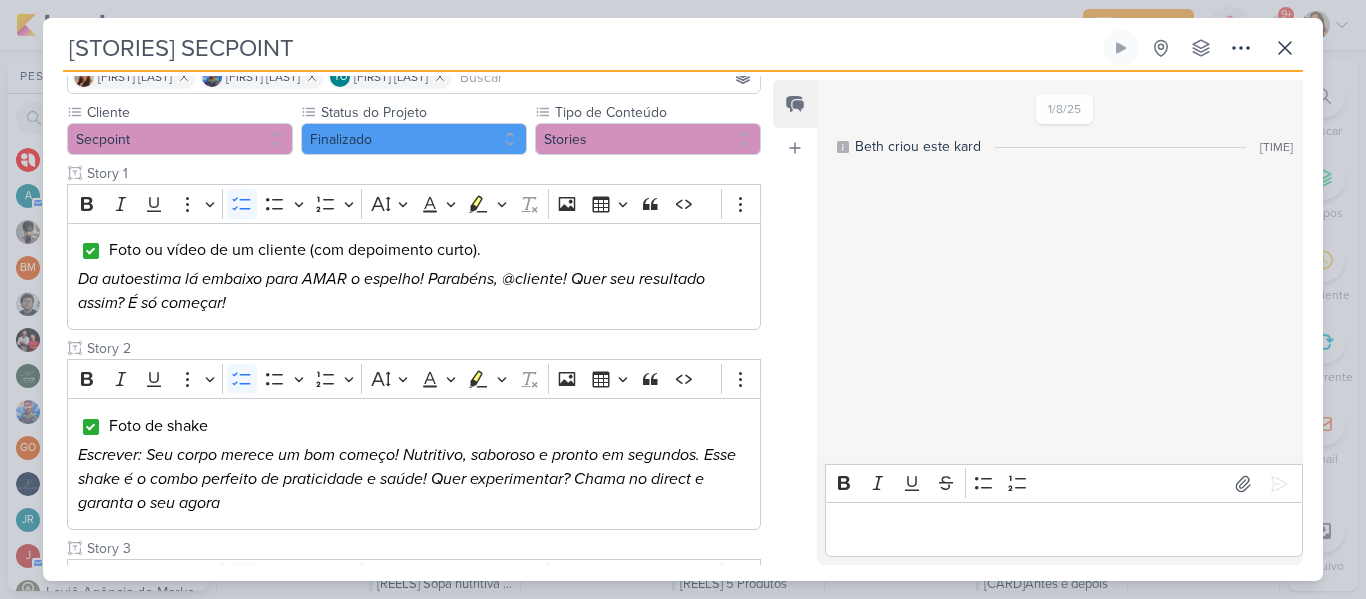 scroll, scrollTop: 157, scrollLeft: 0, axis: vertical 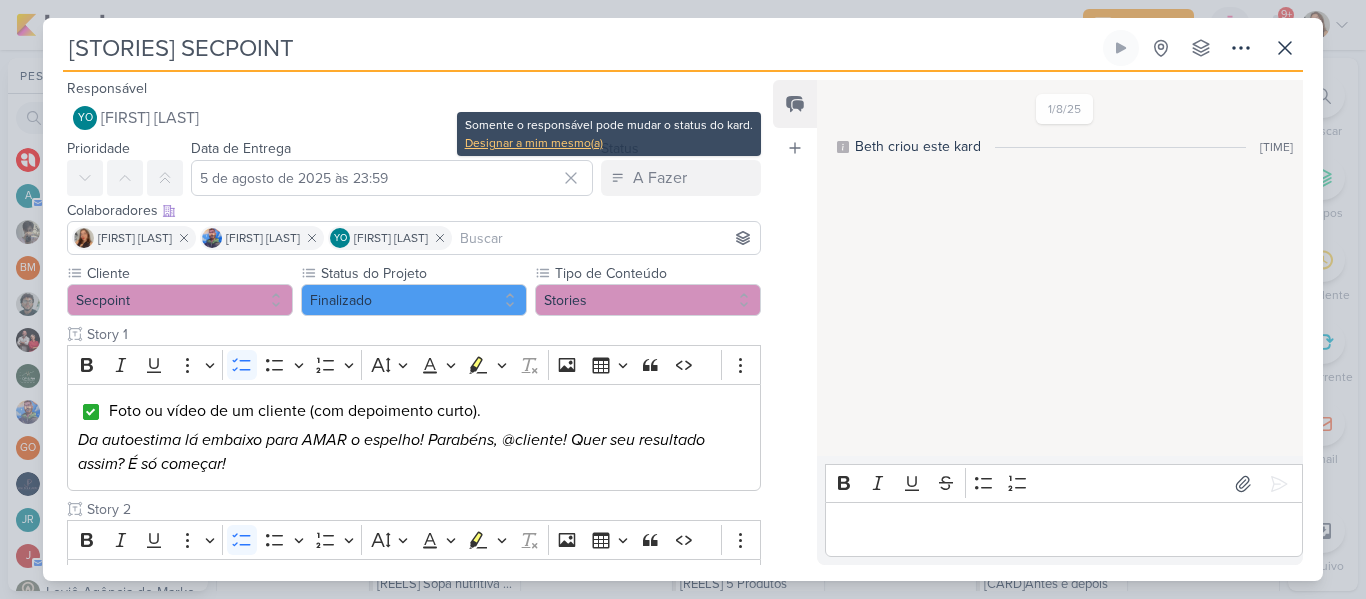 click on "Designar a mim mesmo(a)" at bounding box center [609, 143] 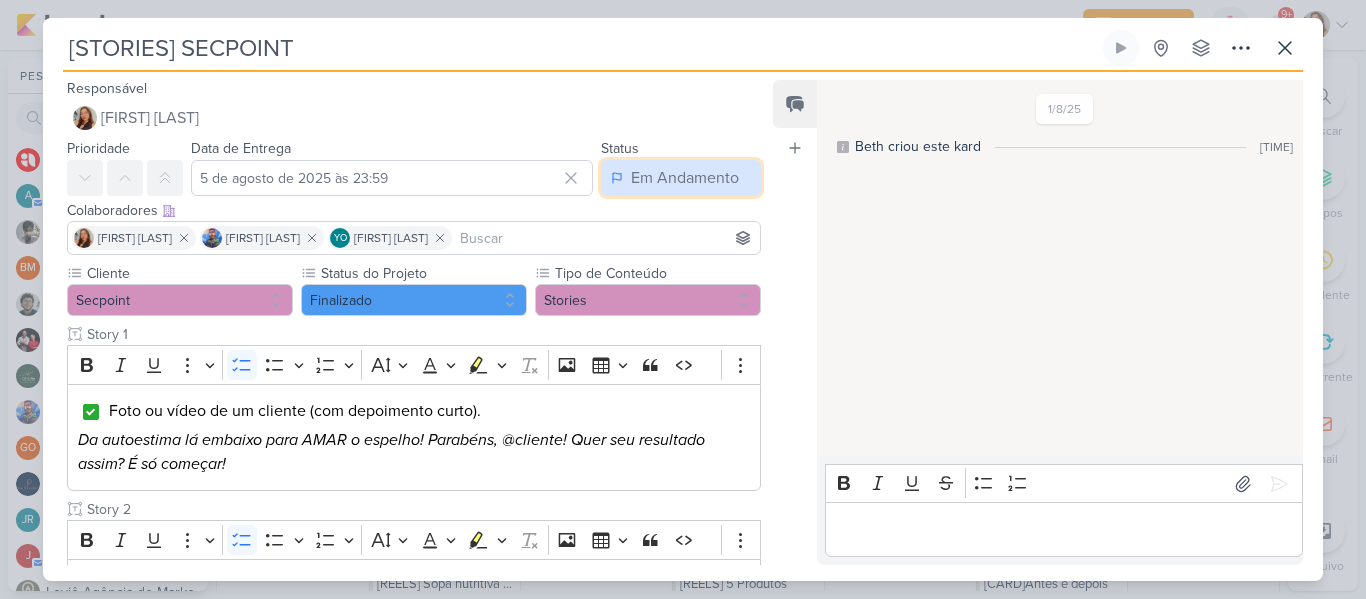 click on "Em Andamento" at bounding box center [685, 178] 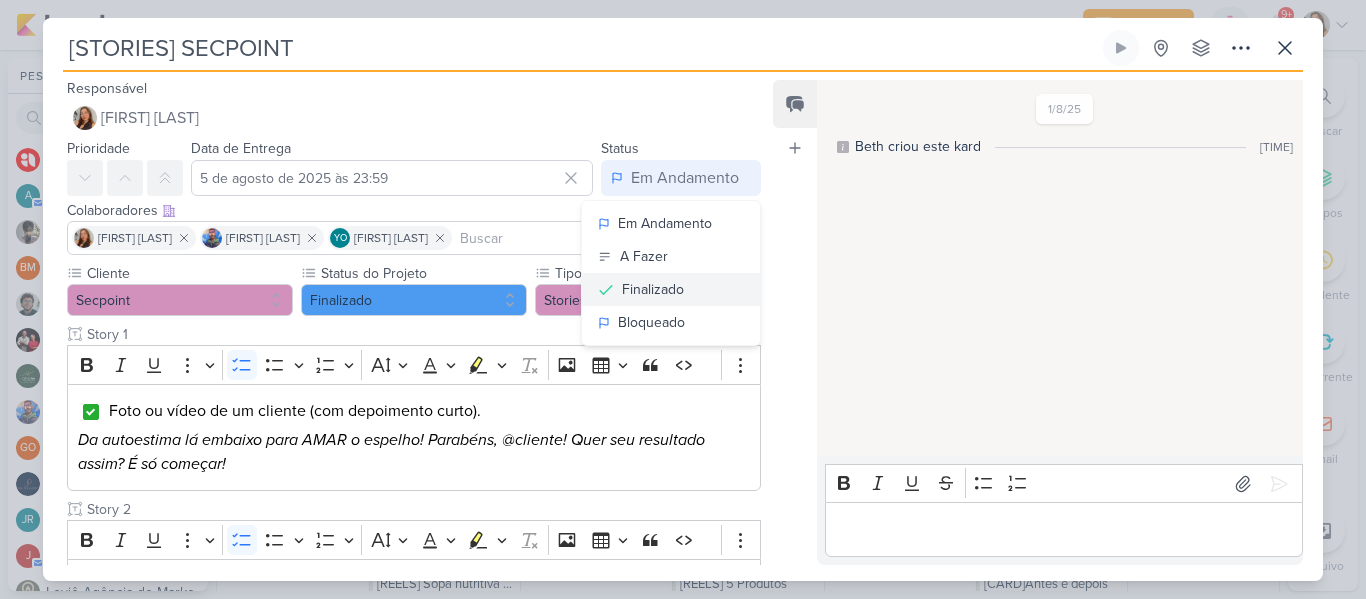 click on "Finalizado" at bounding box center (653, 289) 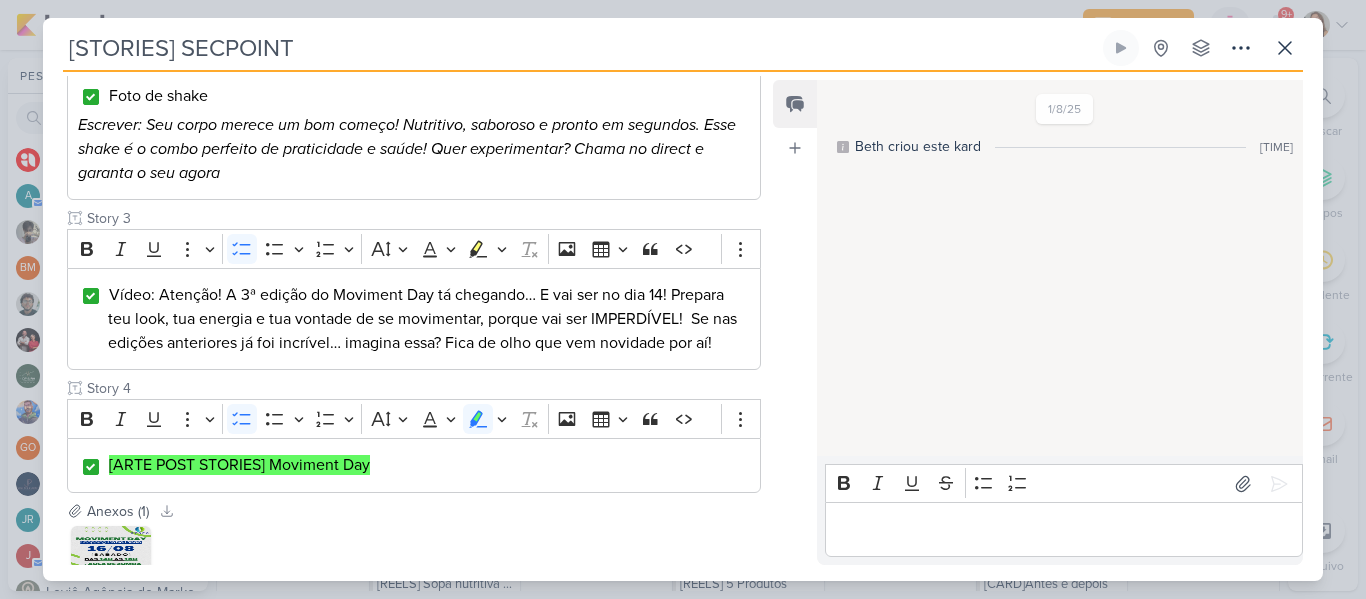scroll, scrollTop: 647, scrollLeft: 0, axis: vertical 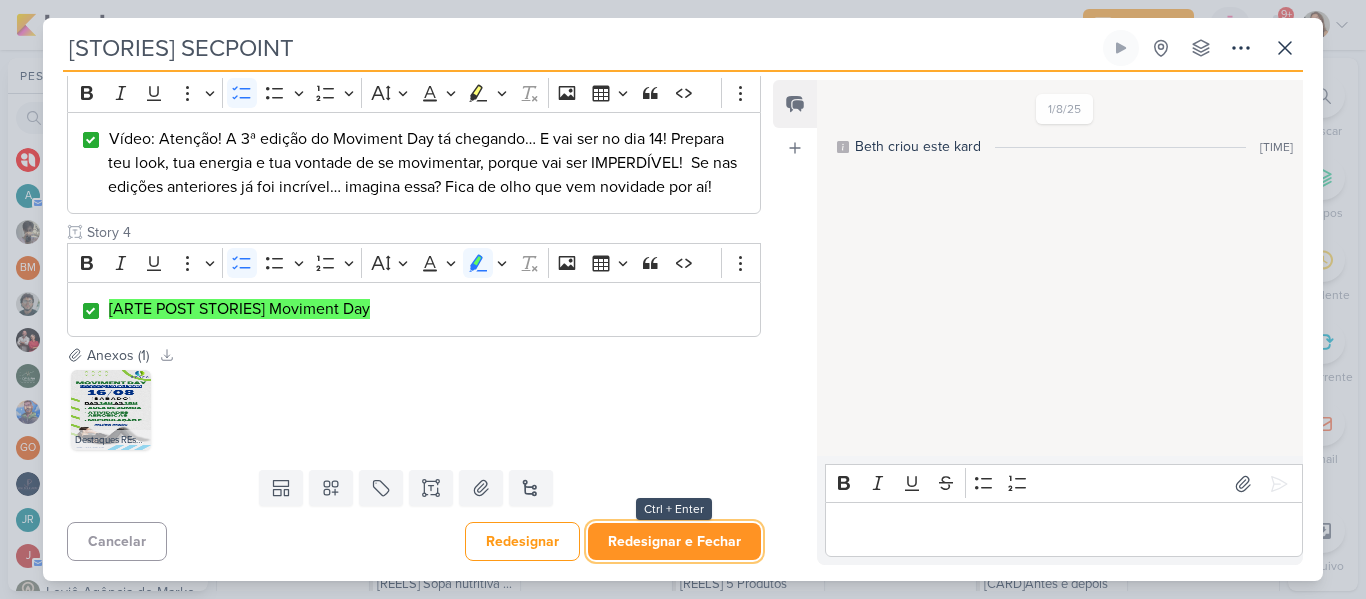 click on "Redesignar e Fechar" at bounding box center (674, 541) 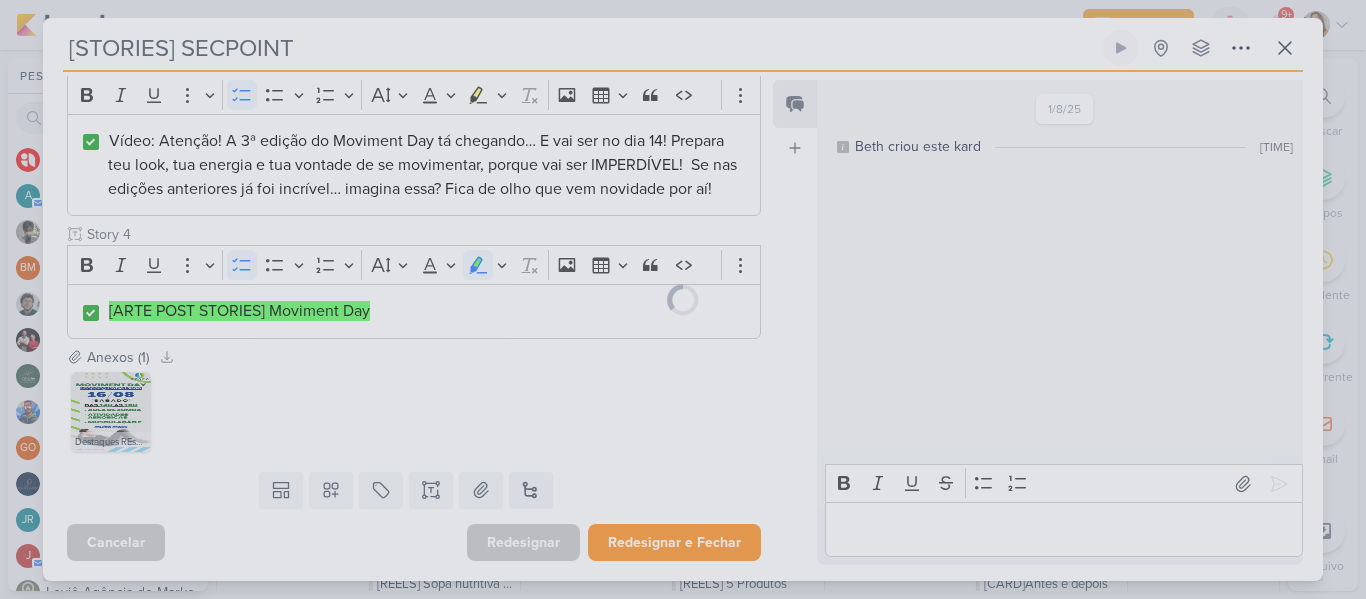 scroll, scrollTop: 645, scrollLeft: 0, axis: vertical 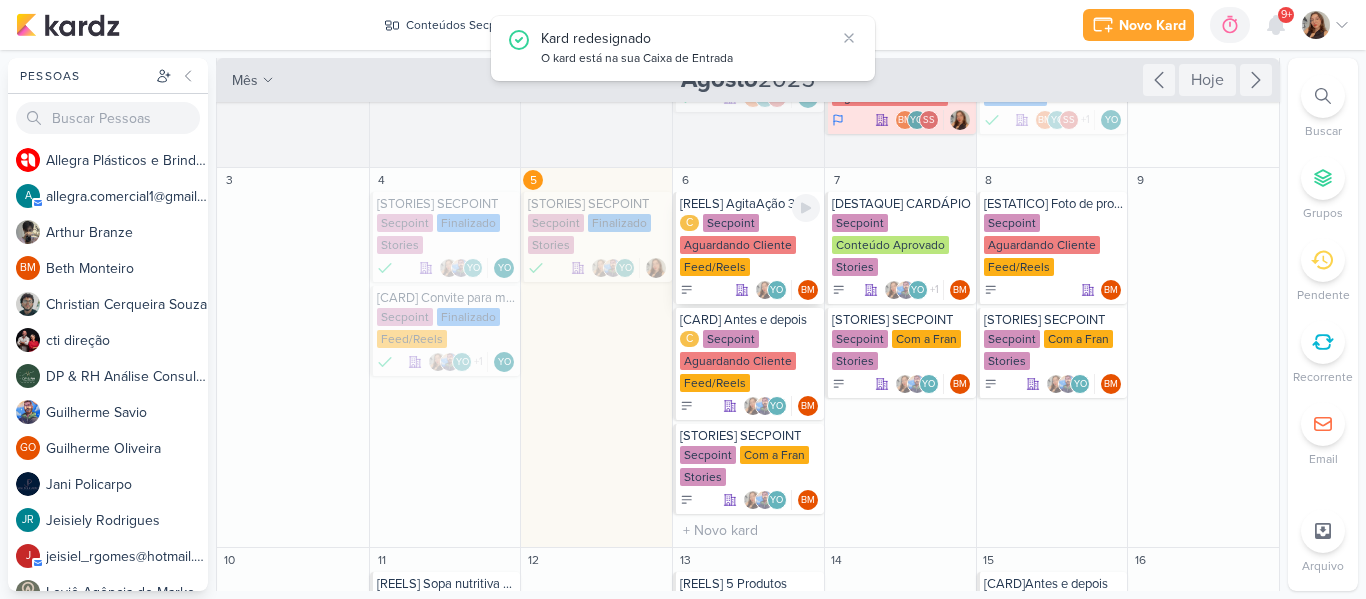 click on "Feed/Reels" at bounding box center (715, 267) 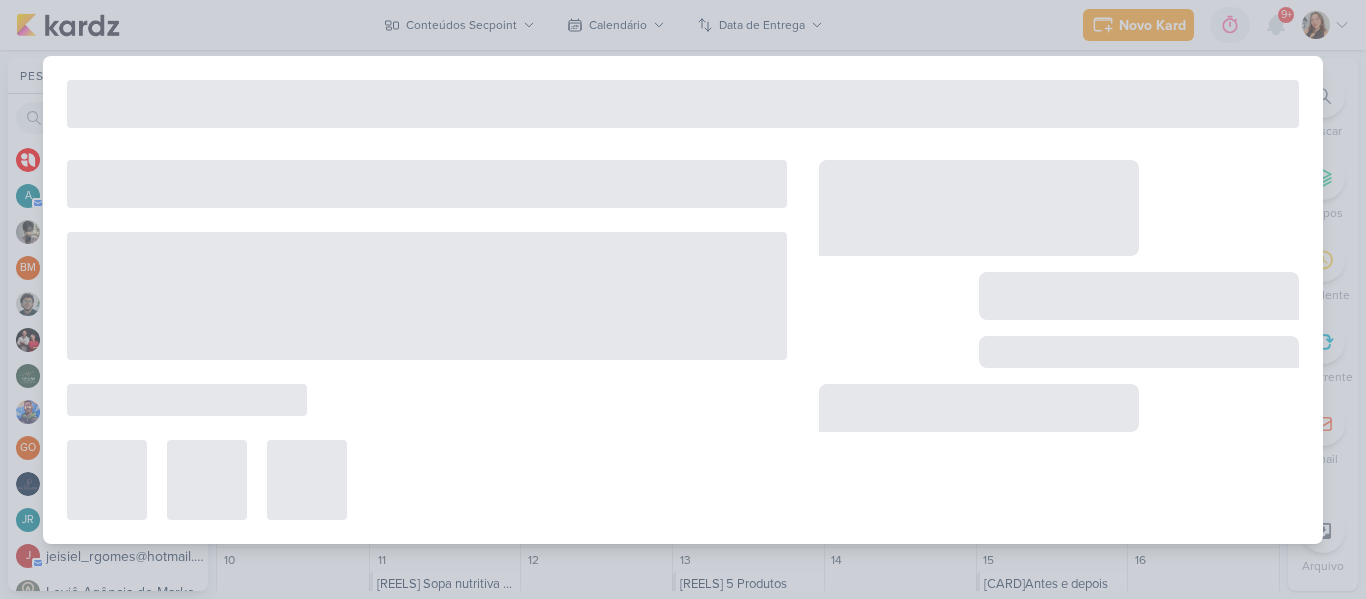 type on "[REELS] AgitaAção 3° Ed" 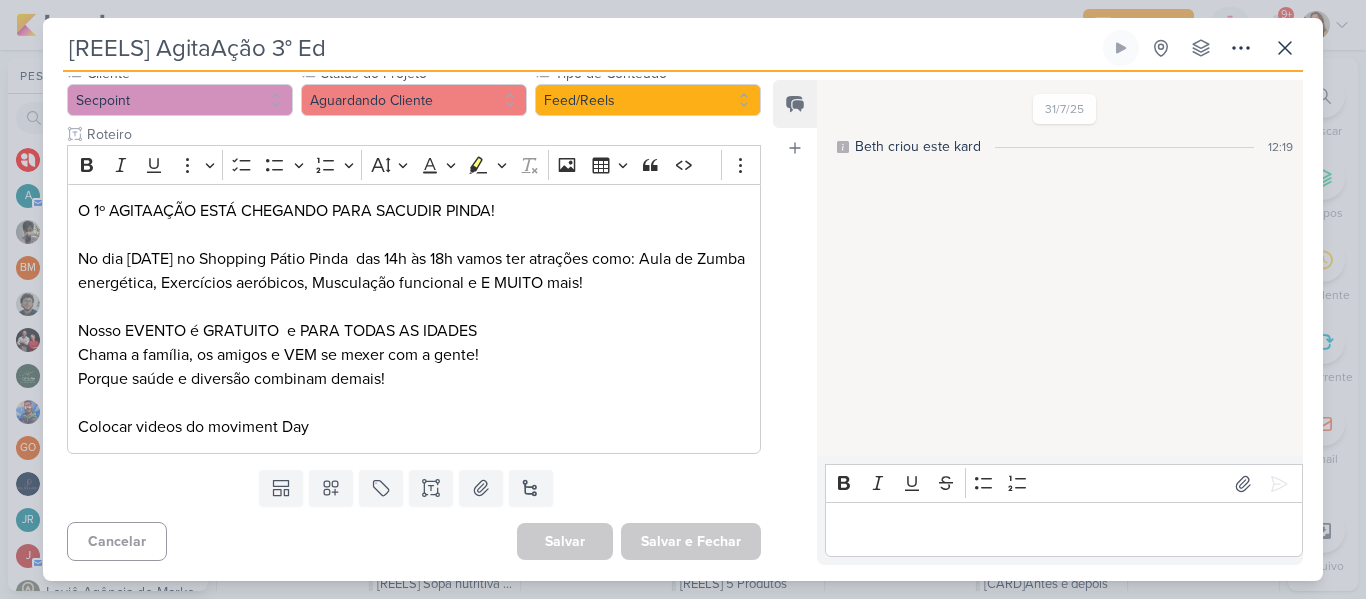 scroll, scrollTop: 0, scrollLeft: 0, axis: both 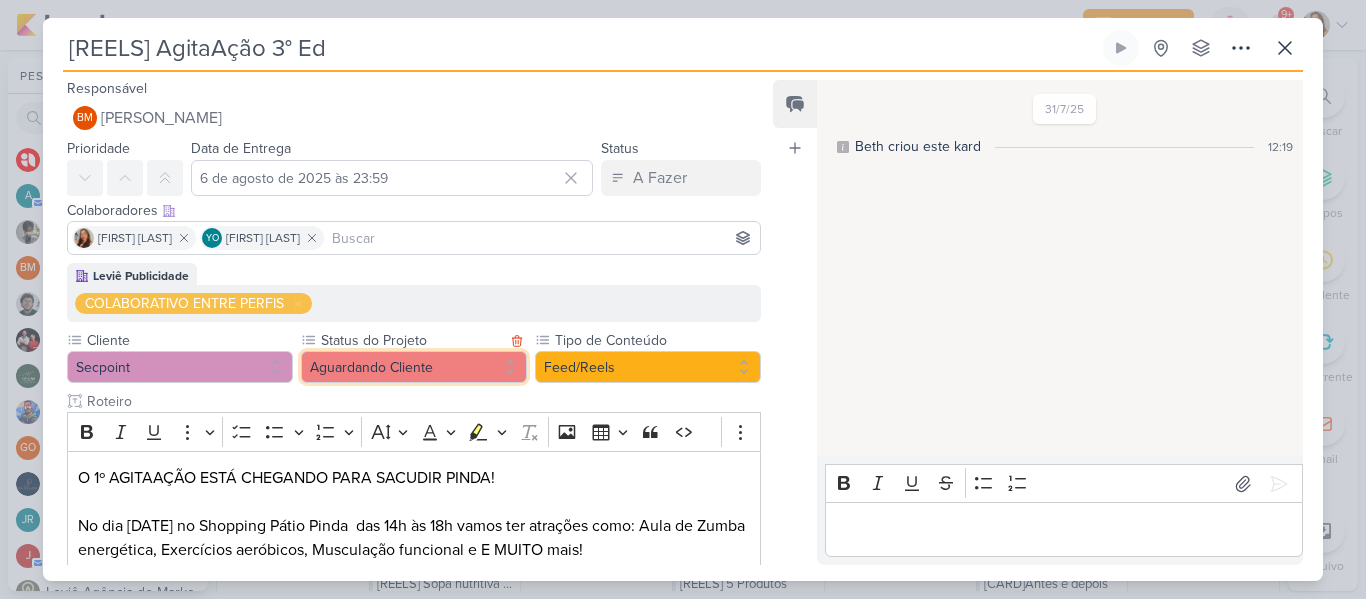 click on "Aguardando Cliente" at bounding box center [414, 367] 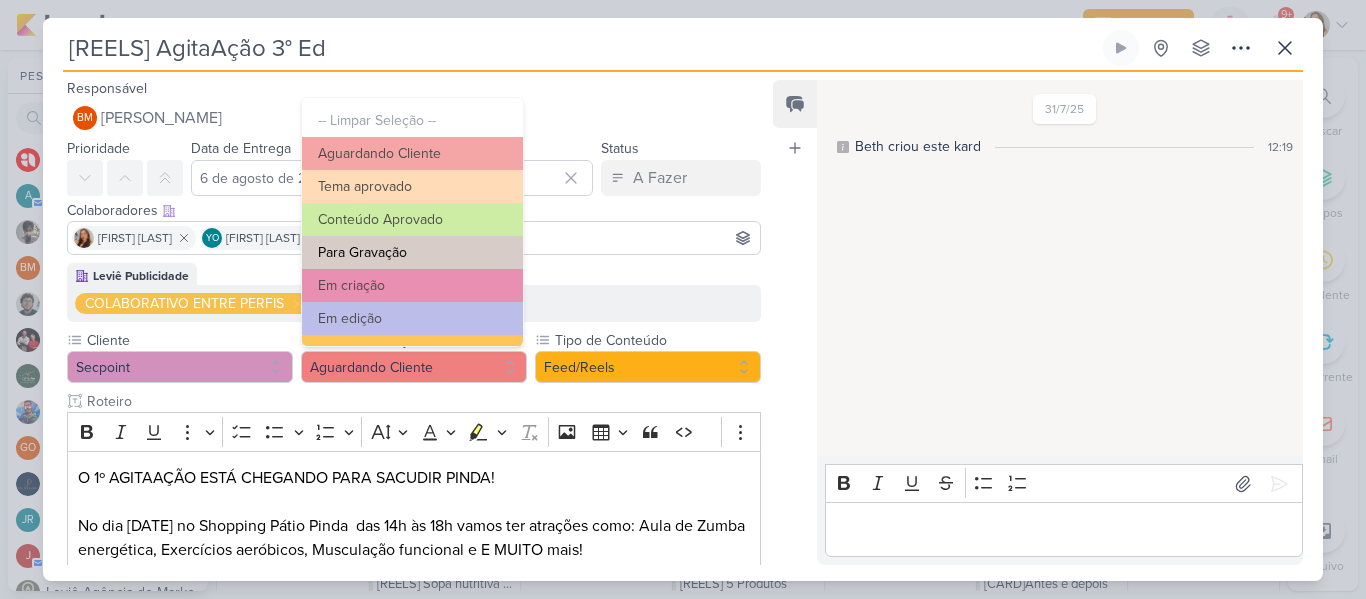 click on "Para Gravação" at bounding box center [412, 252] 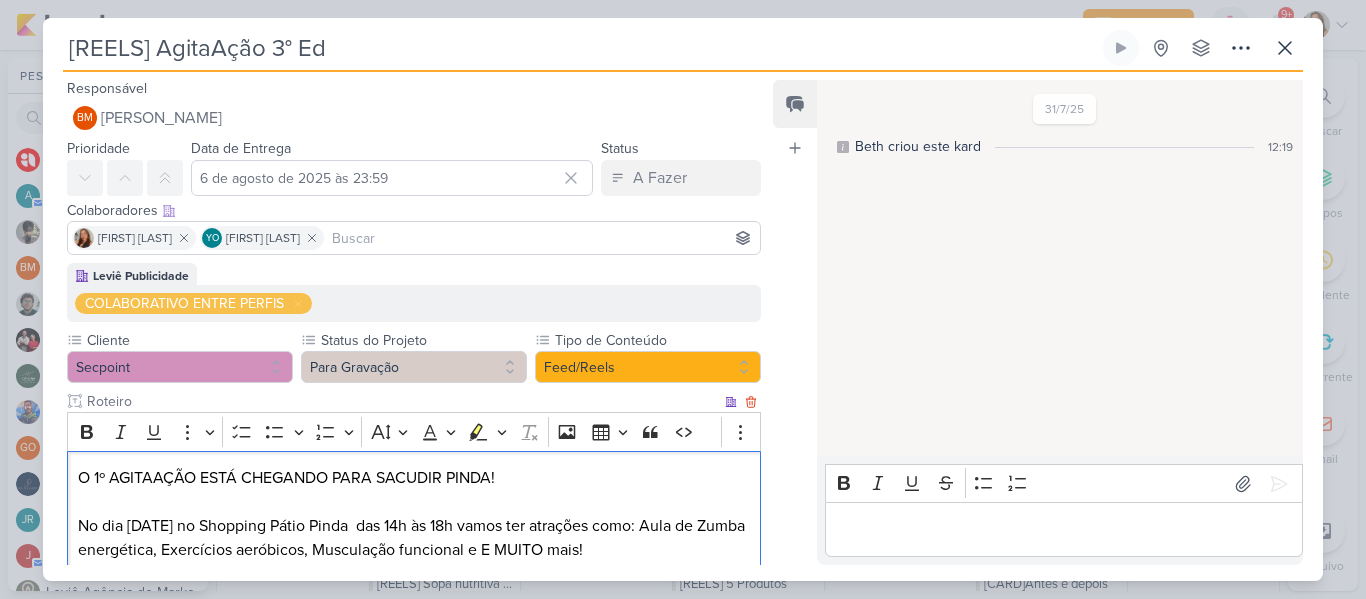 click on "O 1º AGITAAÇÃO ESTÁ CHEGANDO PARA SACUDIR PINDA!" at bounding box center (414, 478) 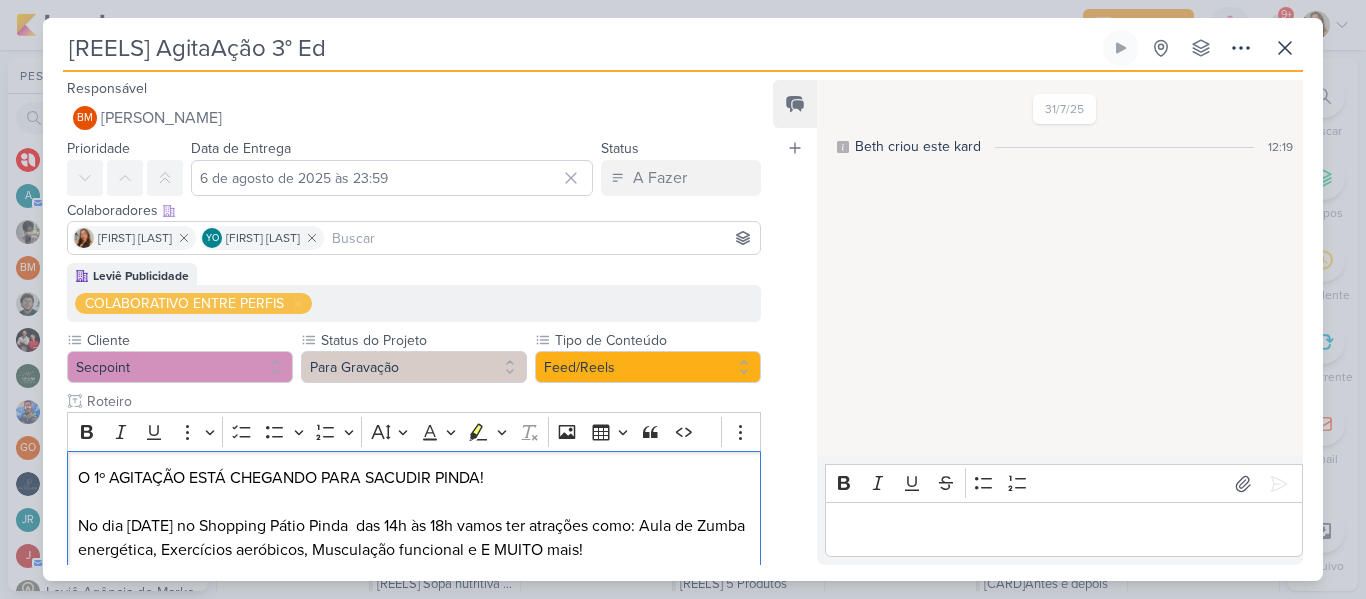 scroll, scrollTop: 2, scrollLeft: 0, axis: vertical 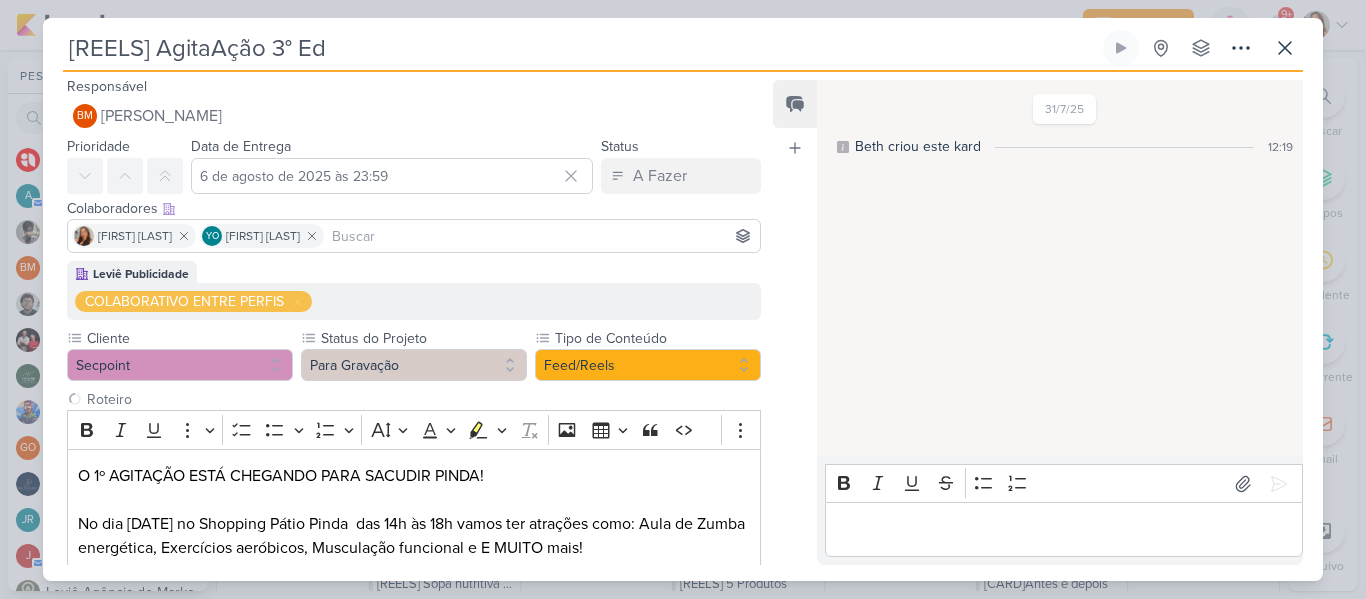 click on "[REELS] AgitaAção 3° Ed" at bounding box center [581, 48] 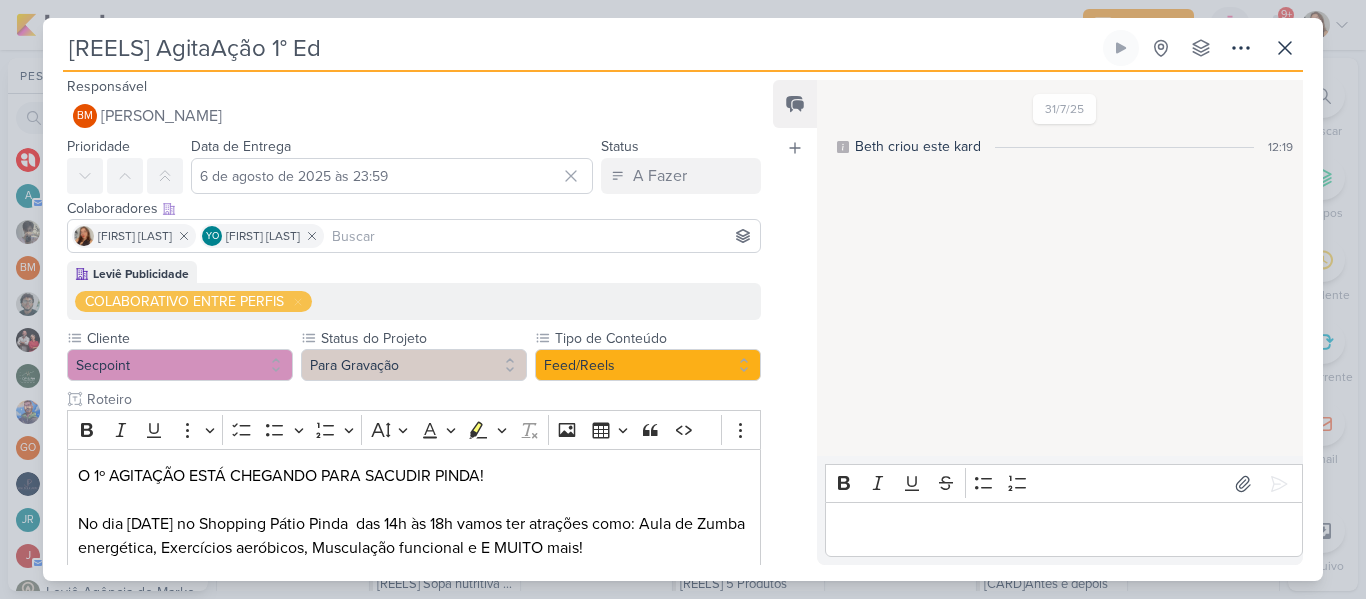 type on "[REELS] AgitaAção 1° Ed" 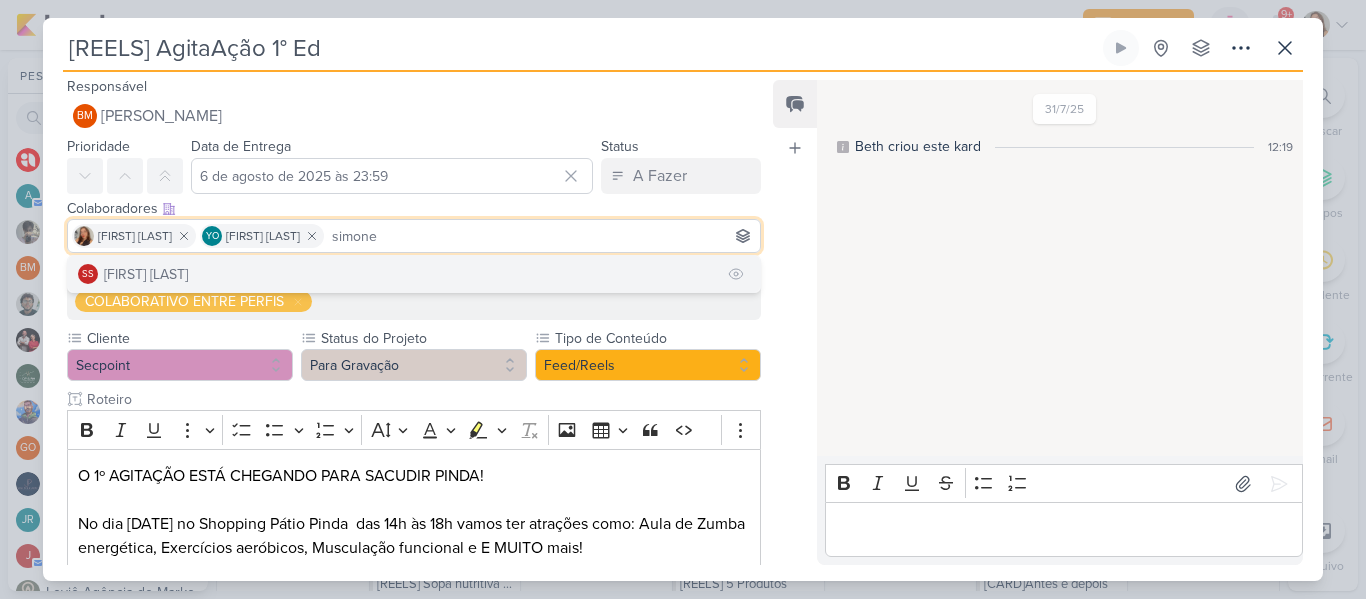type on "simone" 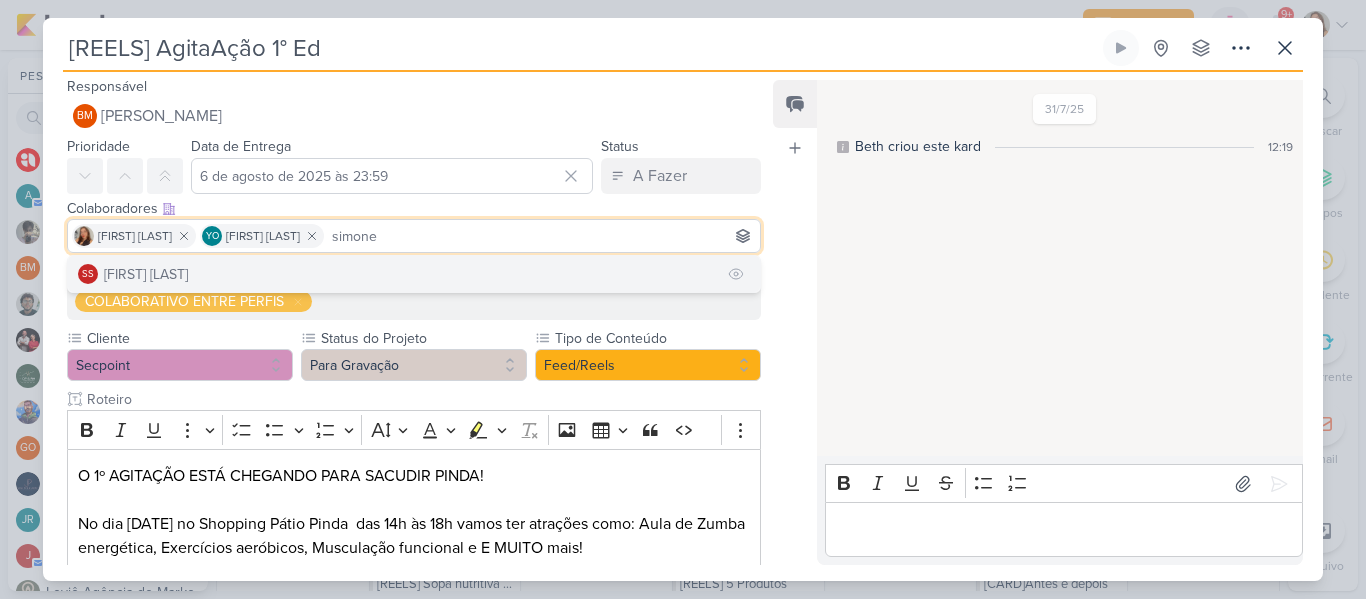 click on "SS
[FIRST] [LAST]" at bounding box center [414, 274] 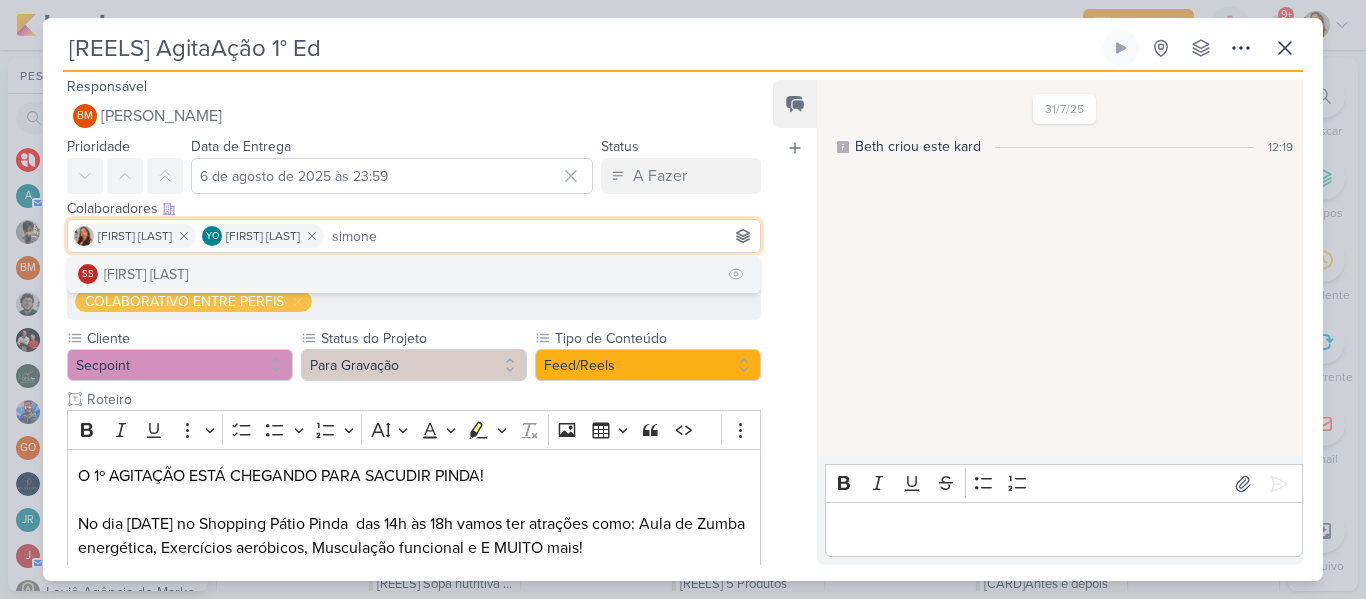 type 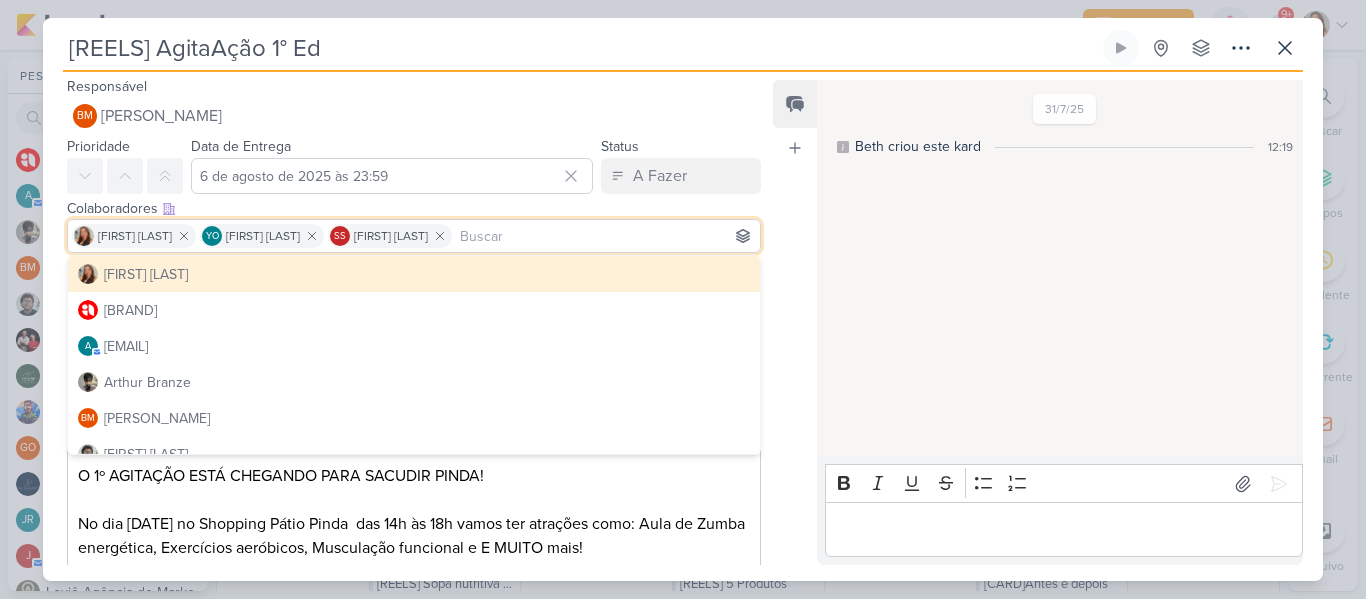 click on "Feed
Atrelar email
Solte o email para atrelar ao kard" at bounding box center [795, 322] 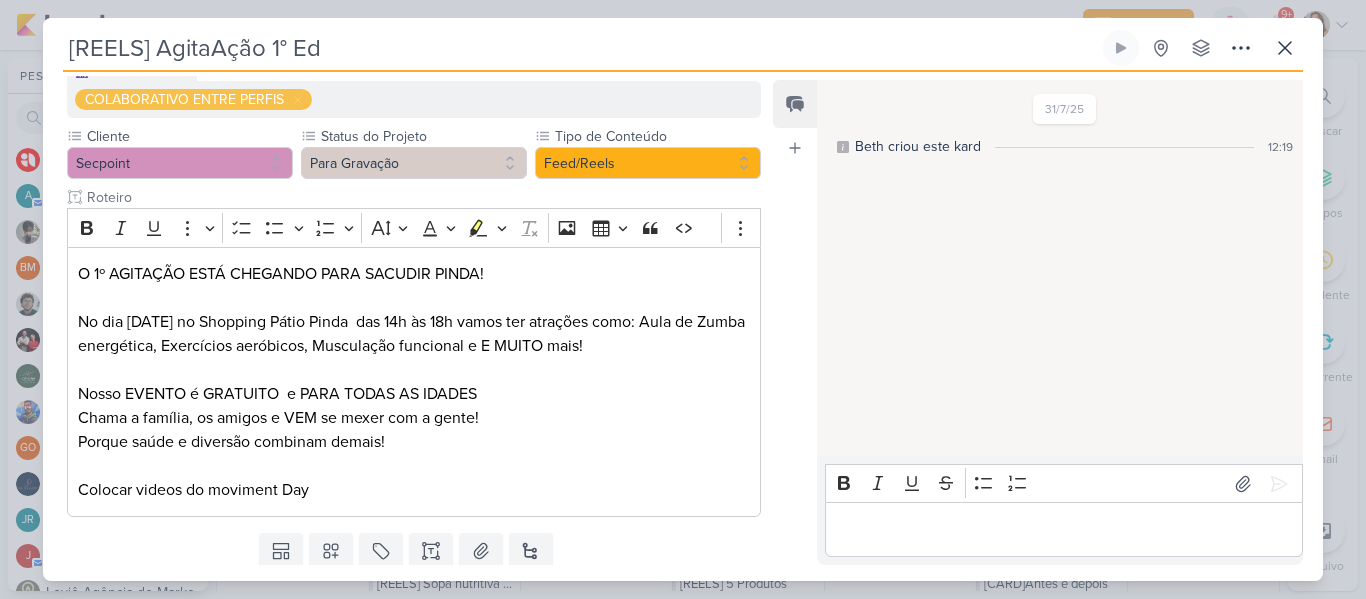 scroll, scrollTop: 267, scrollLeft: 0, axis: vertical 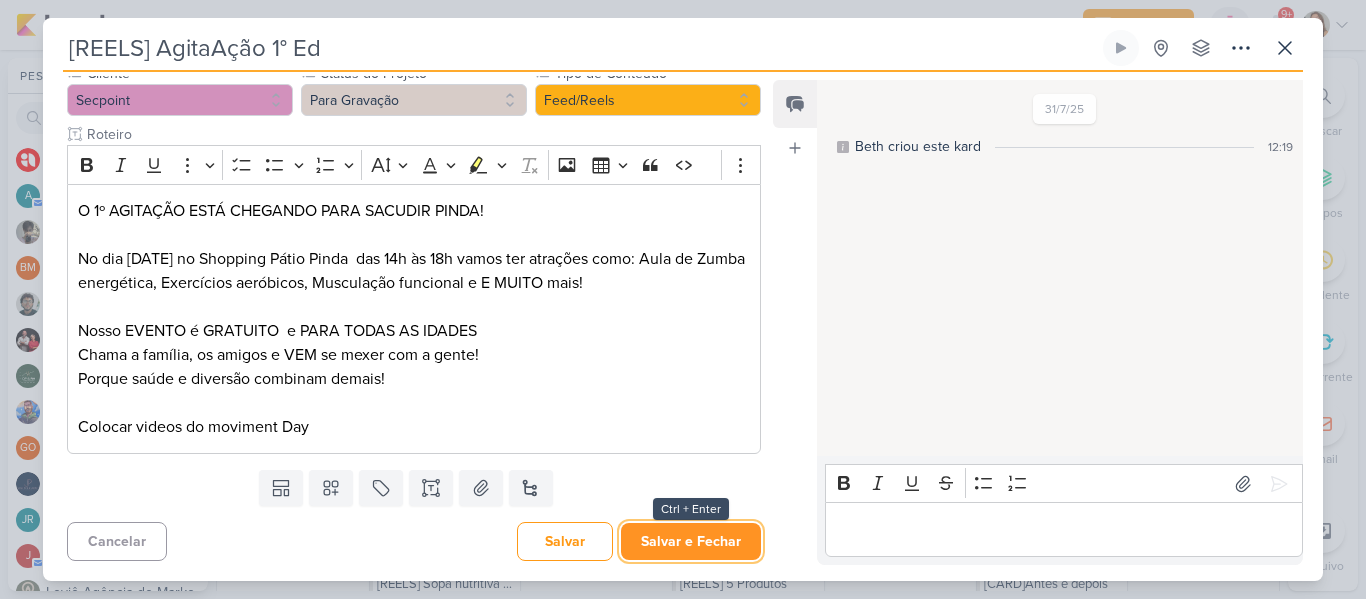 click on "Salvar e Fechar" at bounding box center (691, 541) 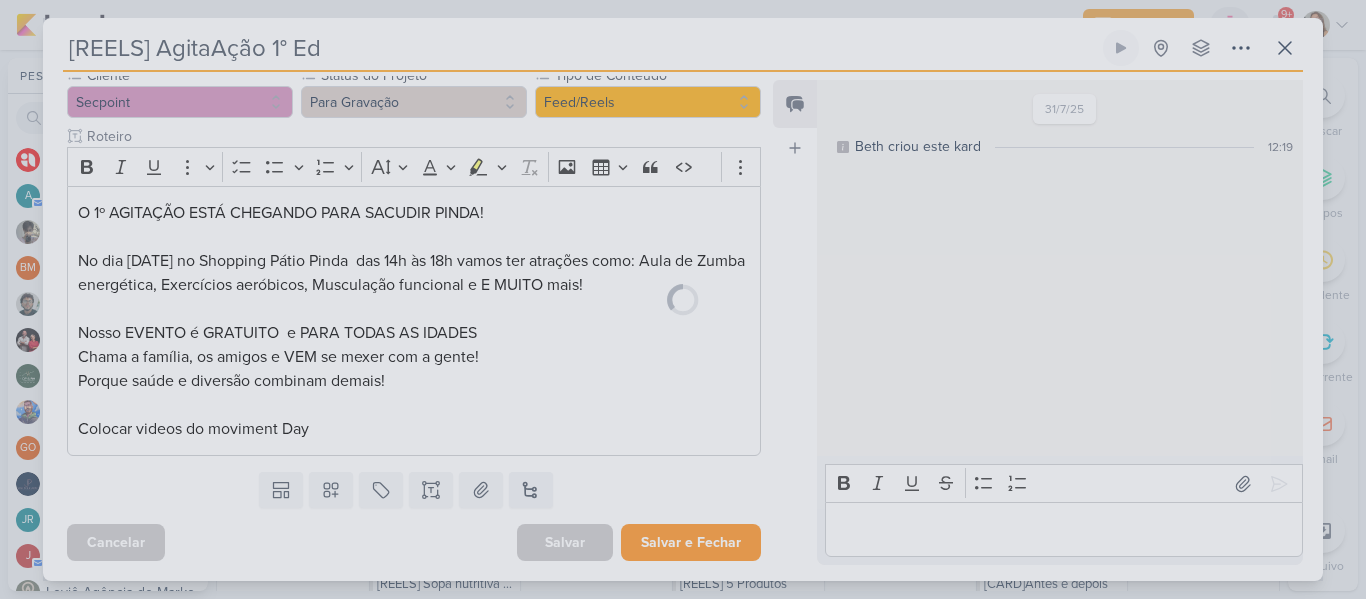scroll, scrollTop: 265, scrollLeft: 0, axis: vertical 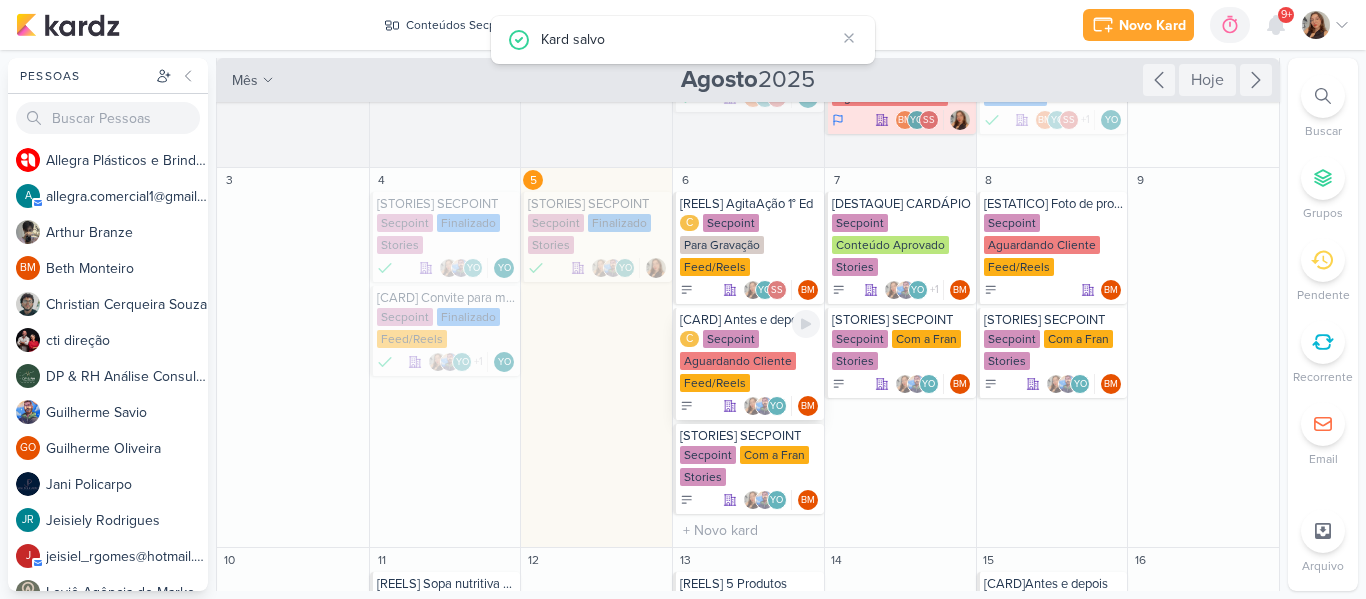click on "C
Secpoint
Aguardando Cliente
Feed/Reels" at bounding box center [750, 362] 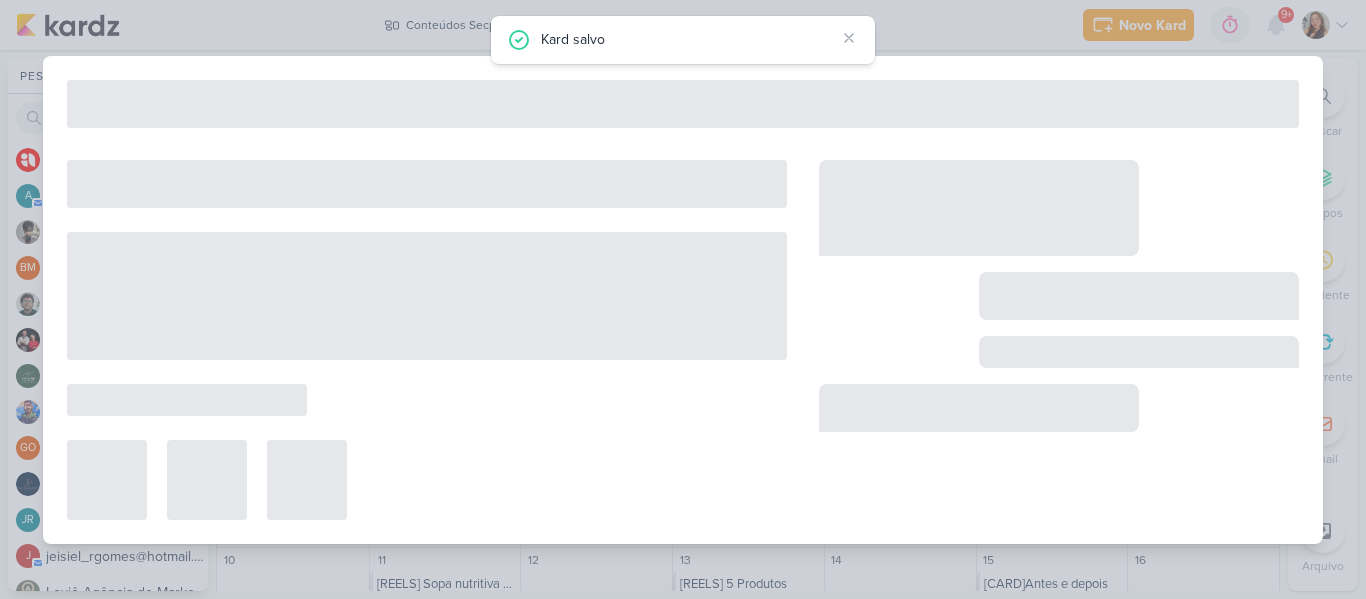 type on "[CARD] Antes e depois" 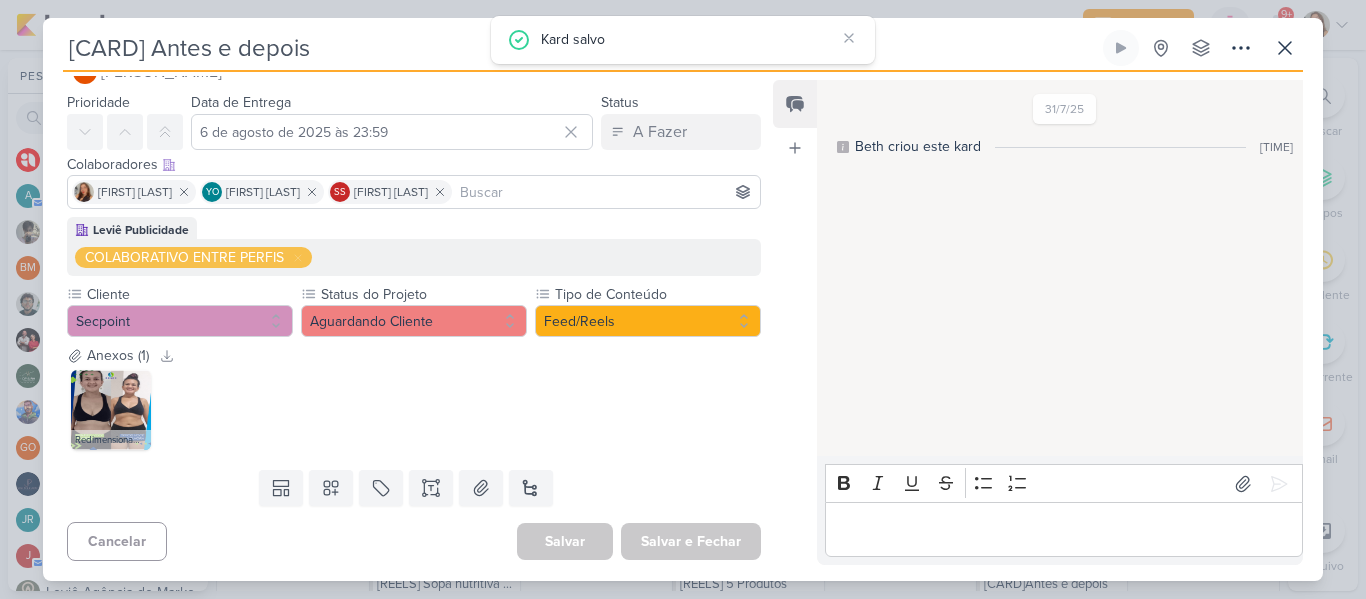 scroll, scrollTop: 46, scrollLeft: 0, axis: vertical 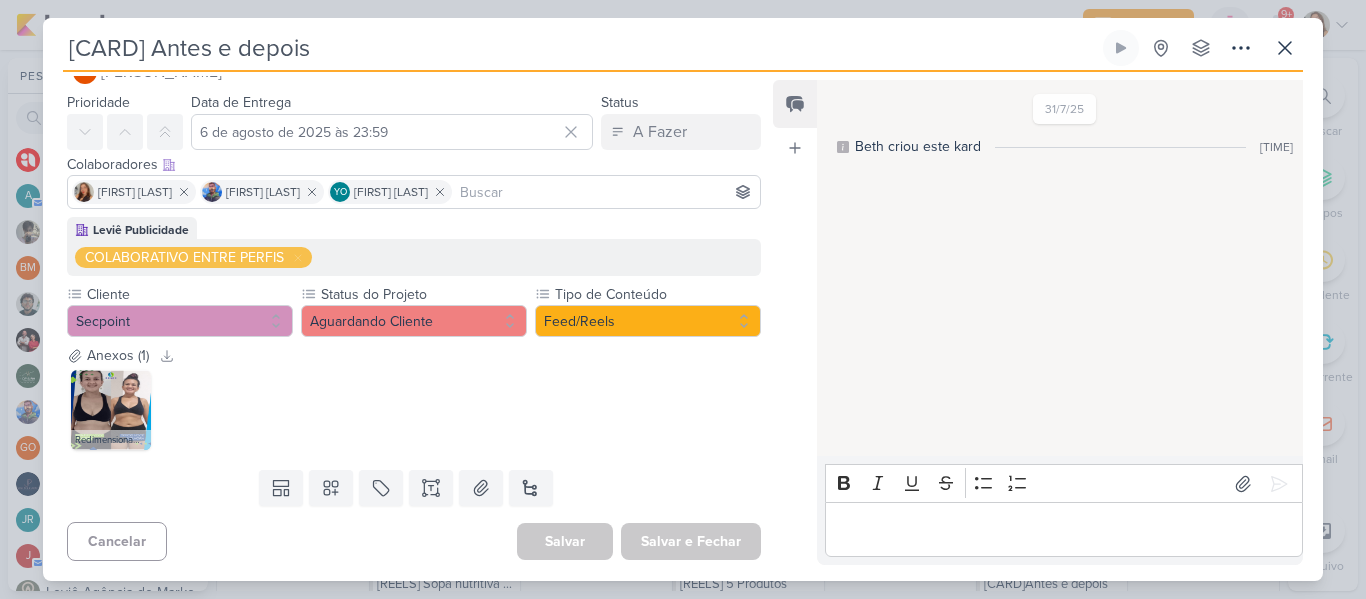 click at bounding box center [606, 192] 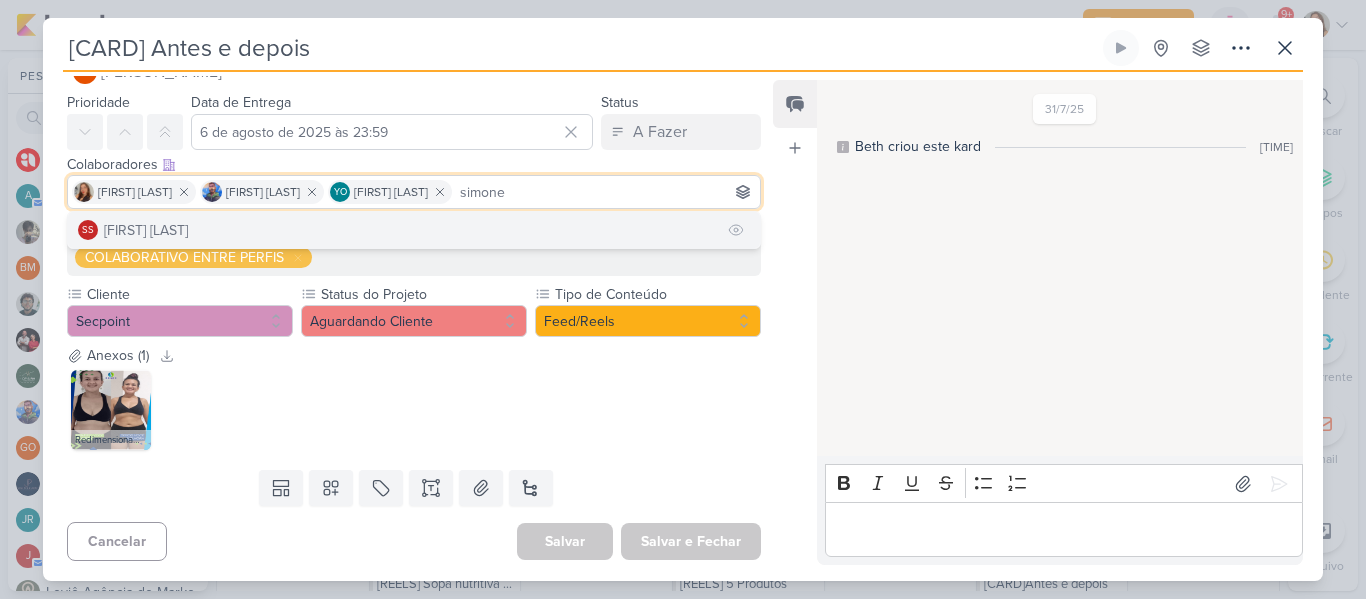 type on "simone" 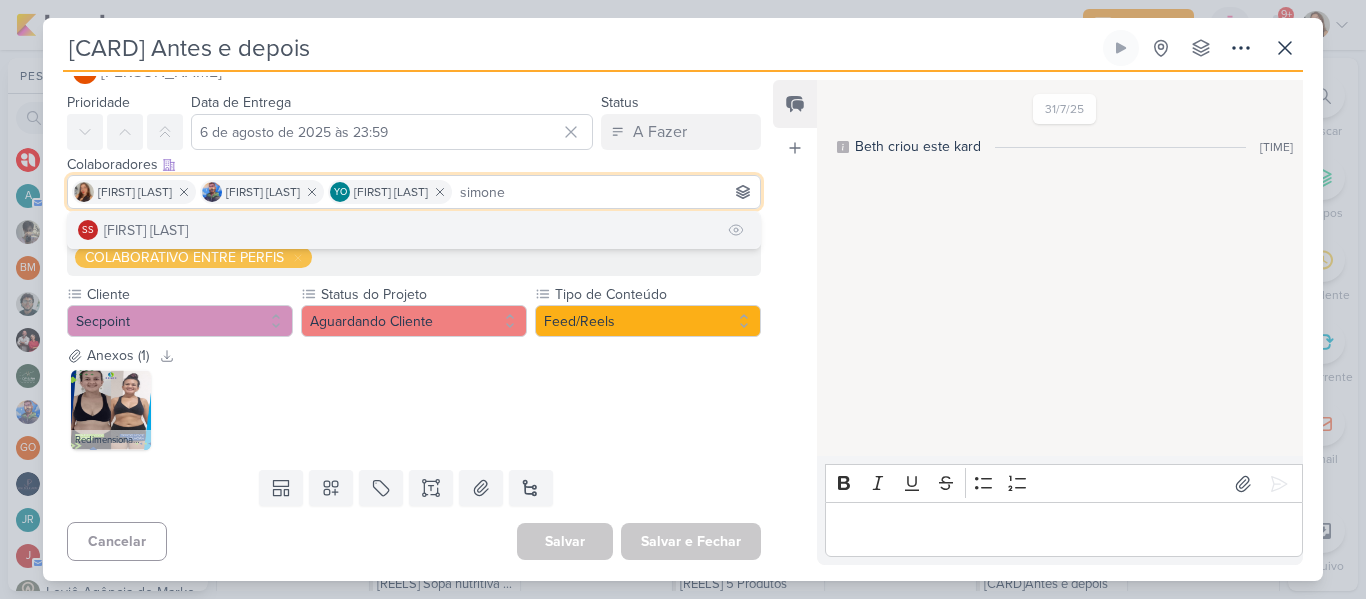 type 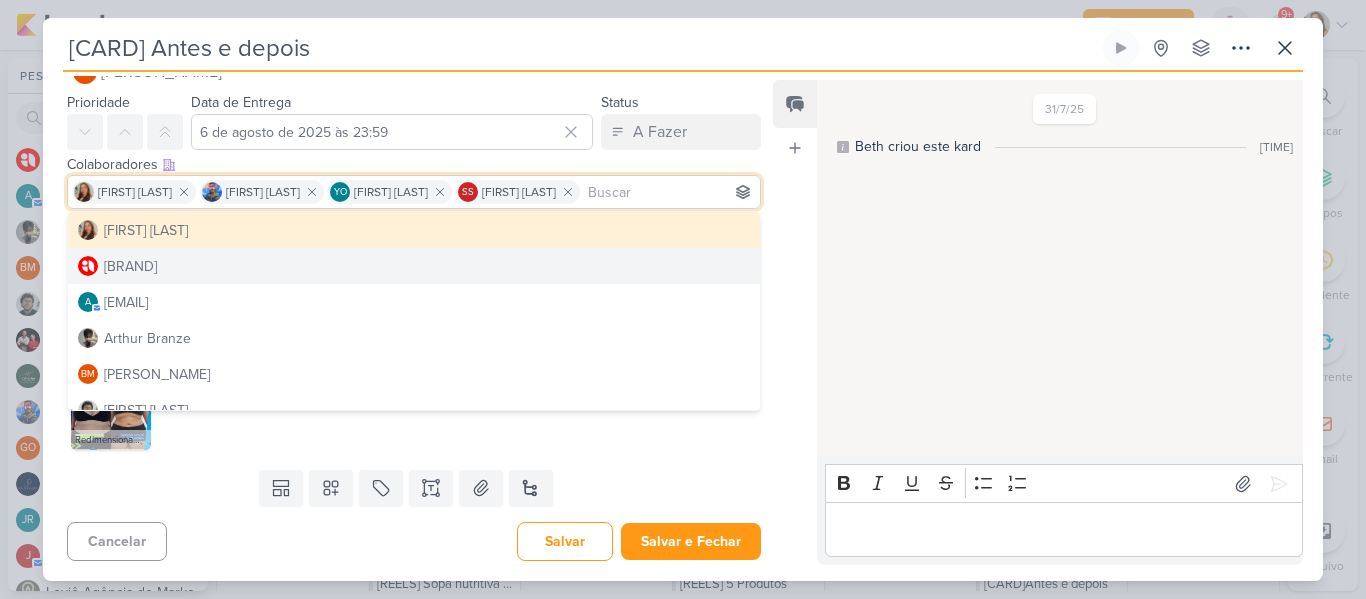 click on "[DATE]
[PERSON_NAME]  criou este kard
[TIME]" at bounding box center [1059, 269] 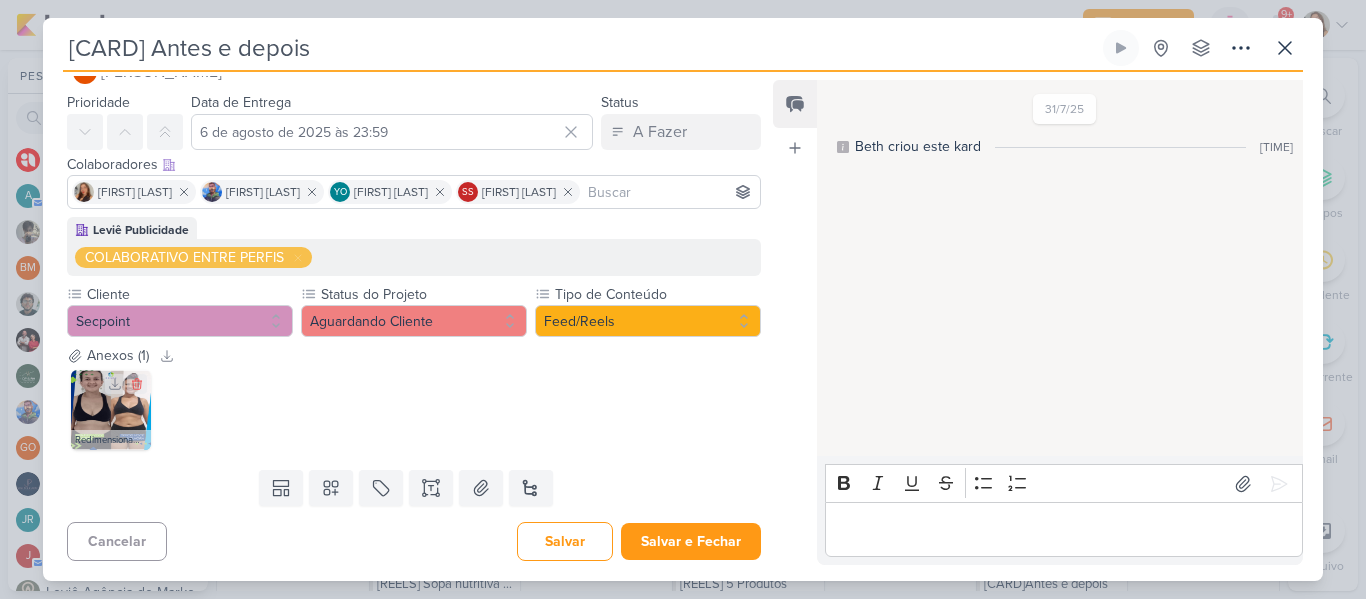 click on "Redimensionamento SECPOINT.png" at bounding box center [111, 440] 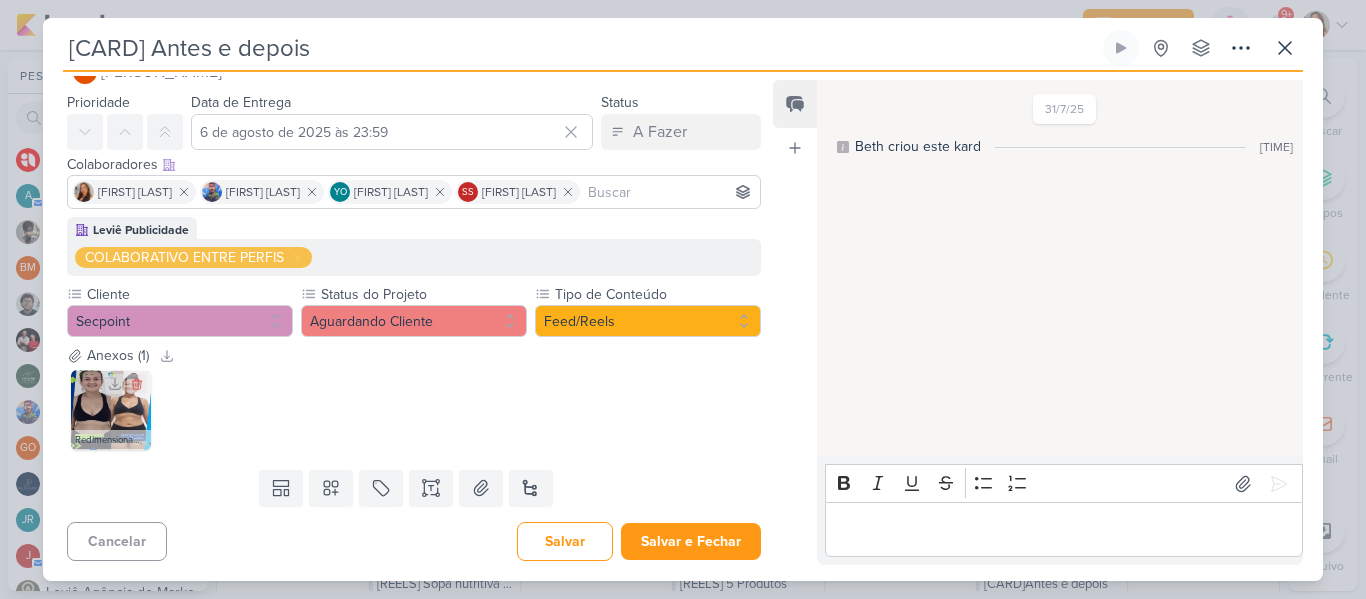 click at bounding box center [111, 410] 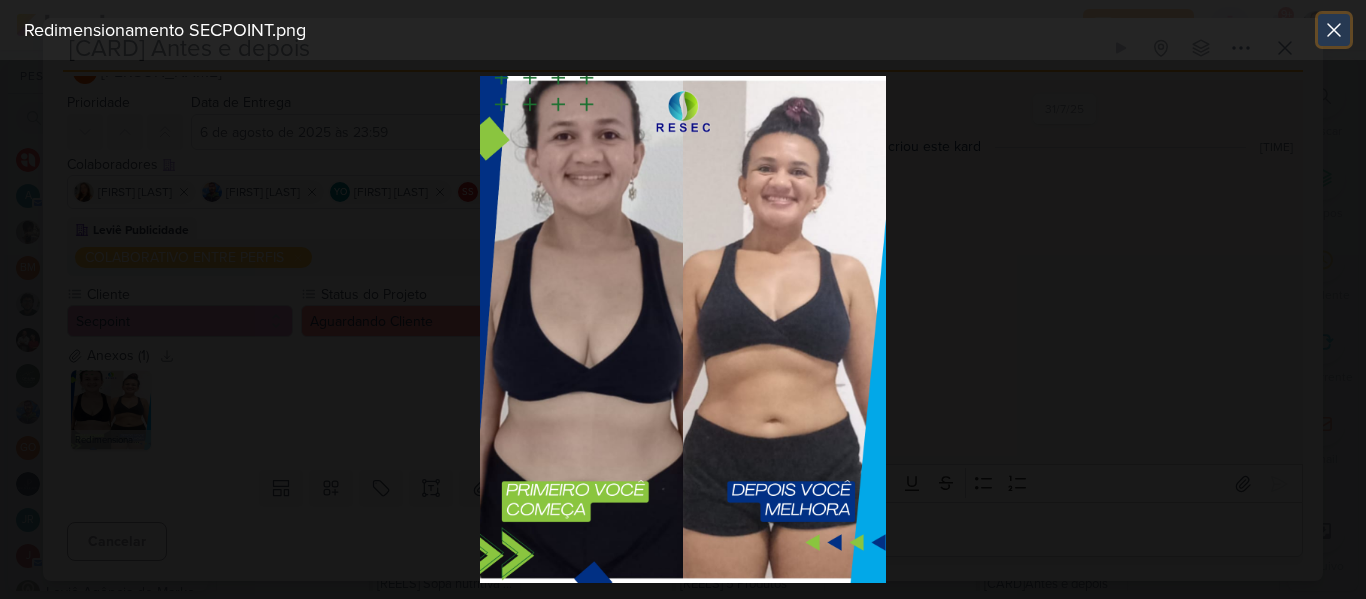 click 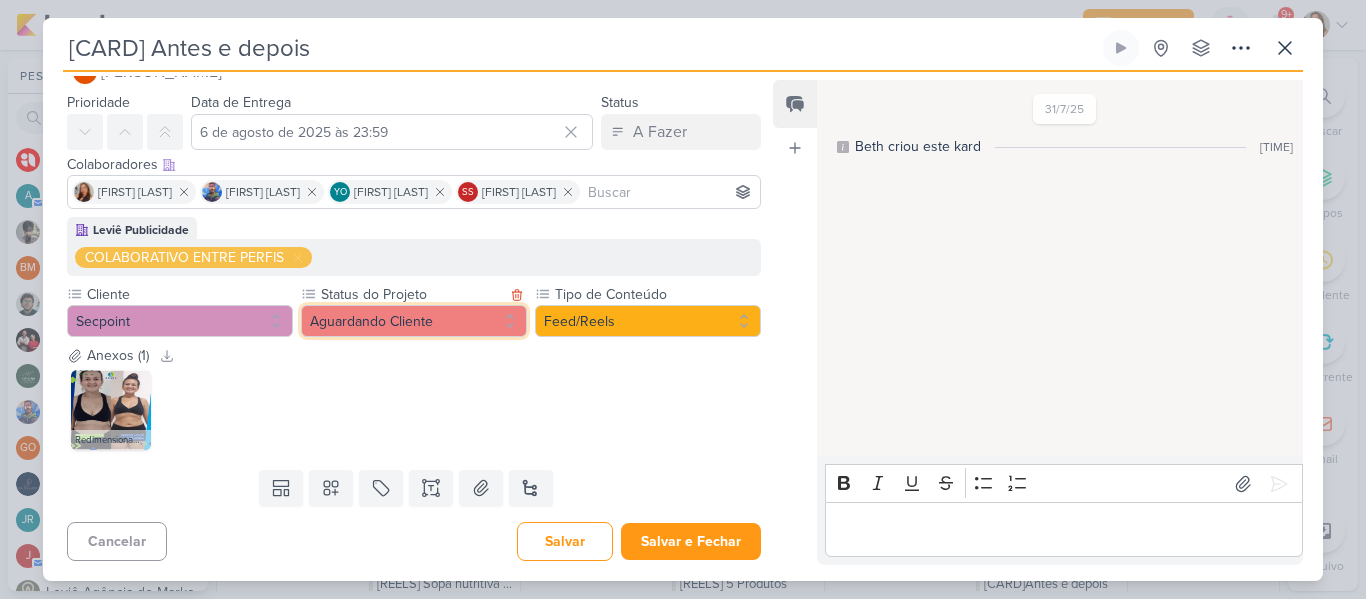 click on "Aguardando Cliente" at bounding box center [414, 321] 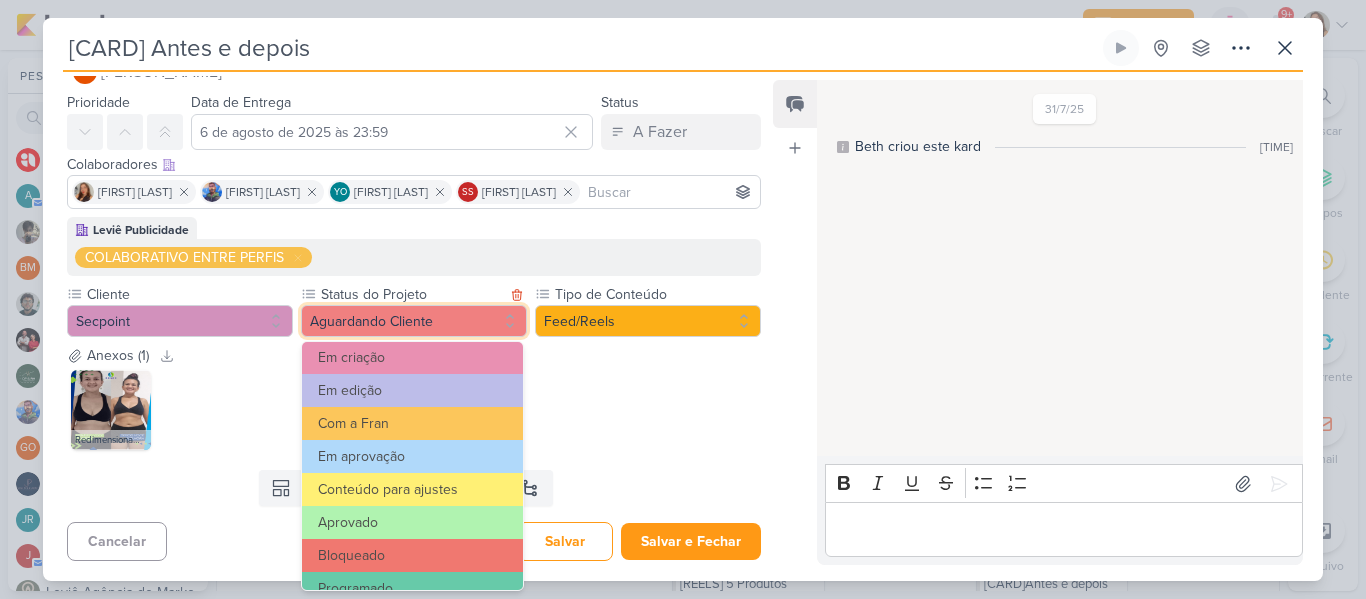 scroll, scrollTop: 177, scrollLeft: 0, axis: vertical 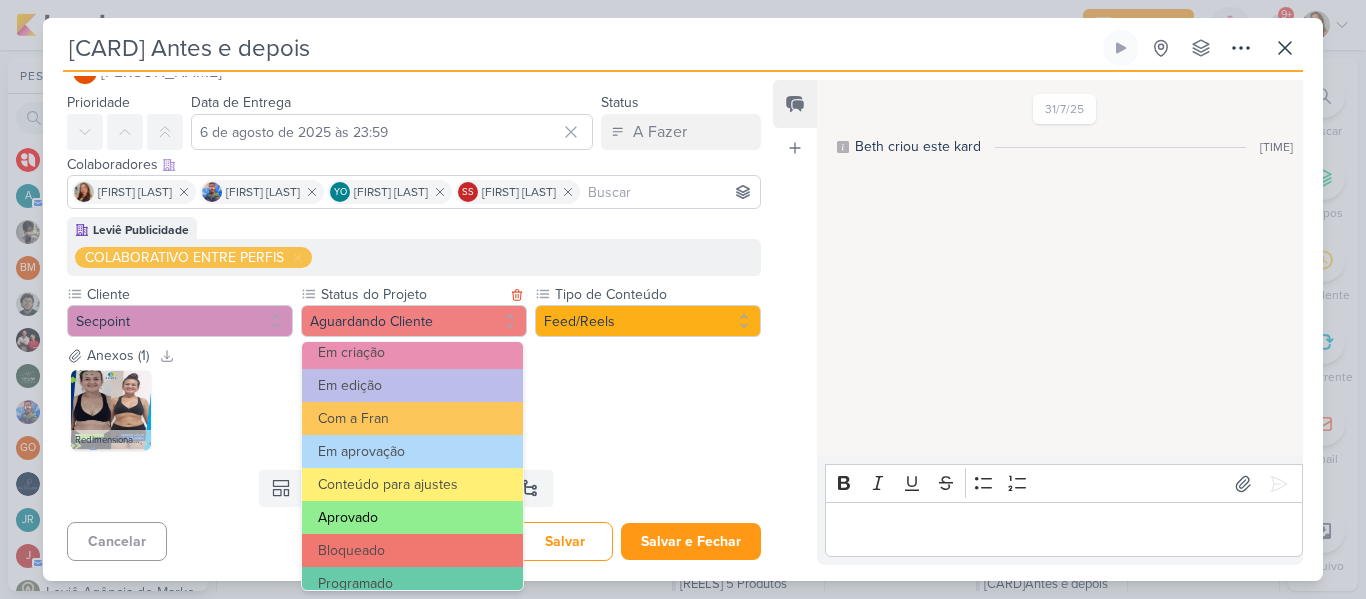 click on "Aprovado" at bounding box center [412, 517] 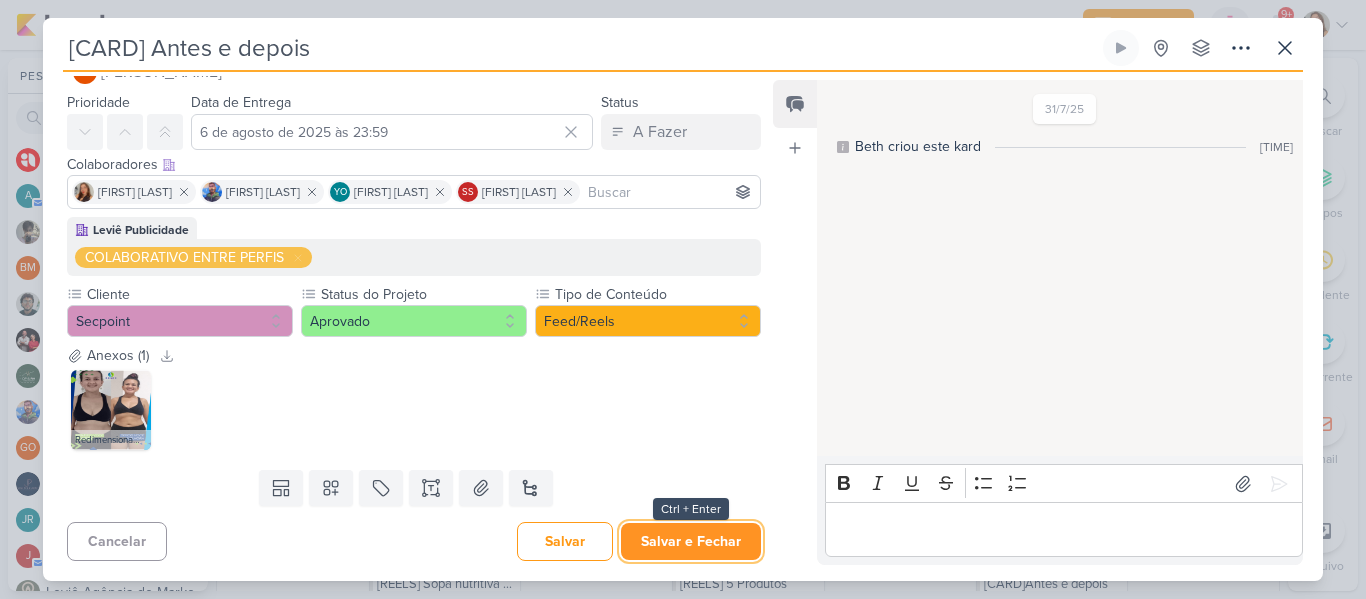 click on "Salvar e Fechar" at bounding box center [691, 541] 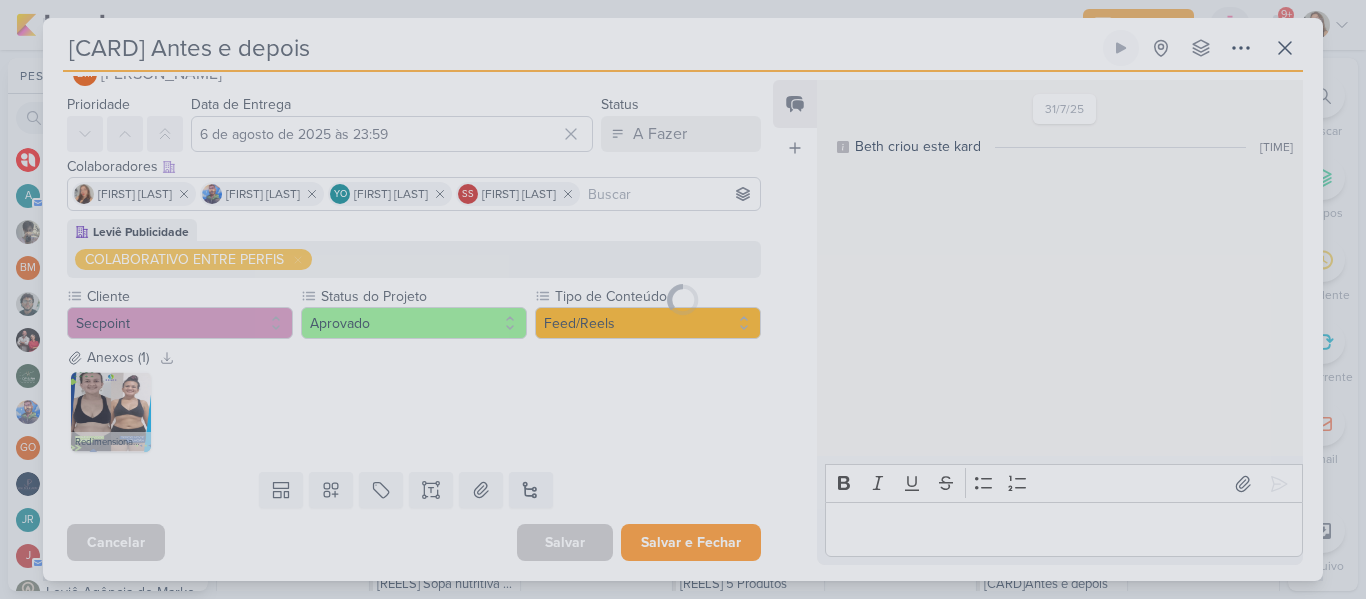 scroll, scrollTop: 44, scrollLeft: 0, axis: vertical 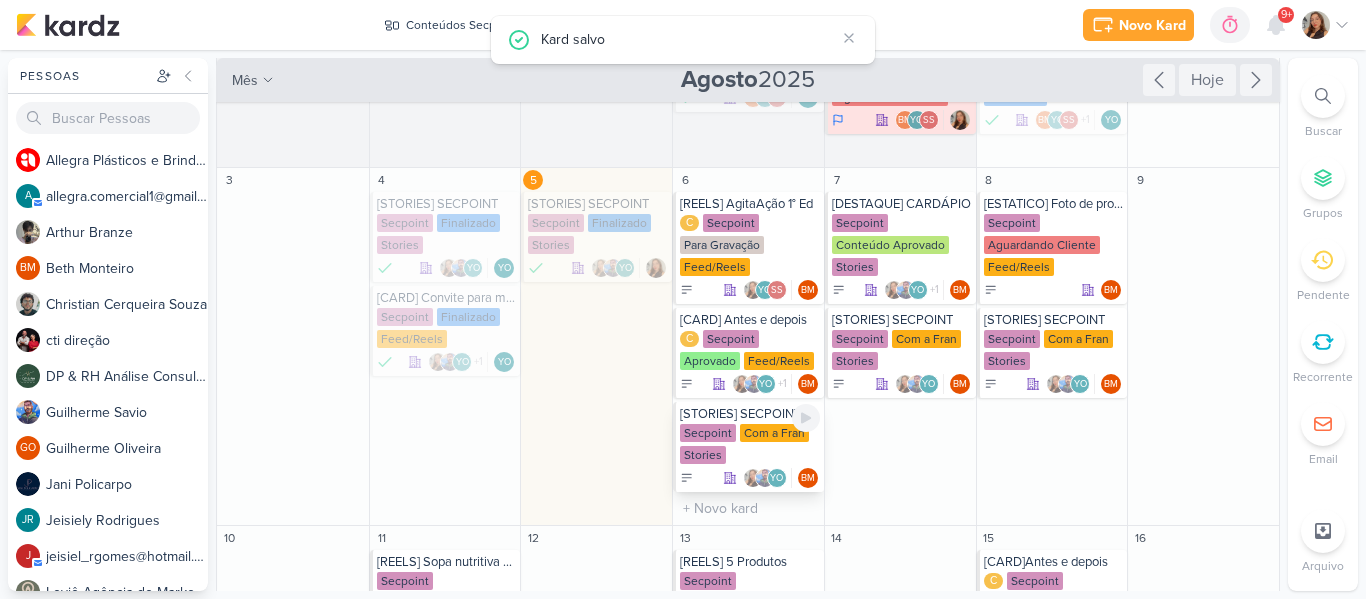 click on "Com a [FIRST]" at bounding box center [750, 445] 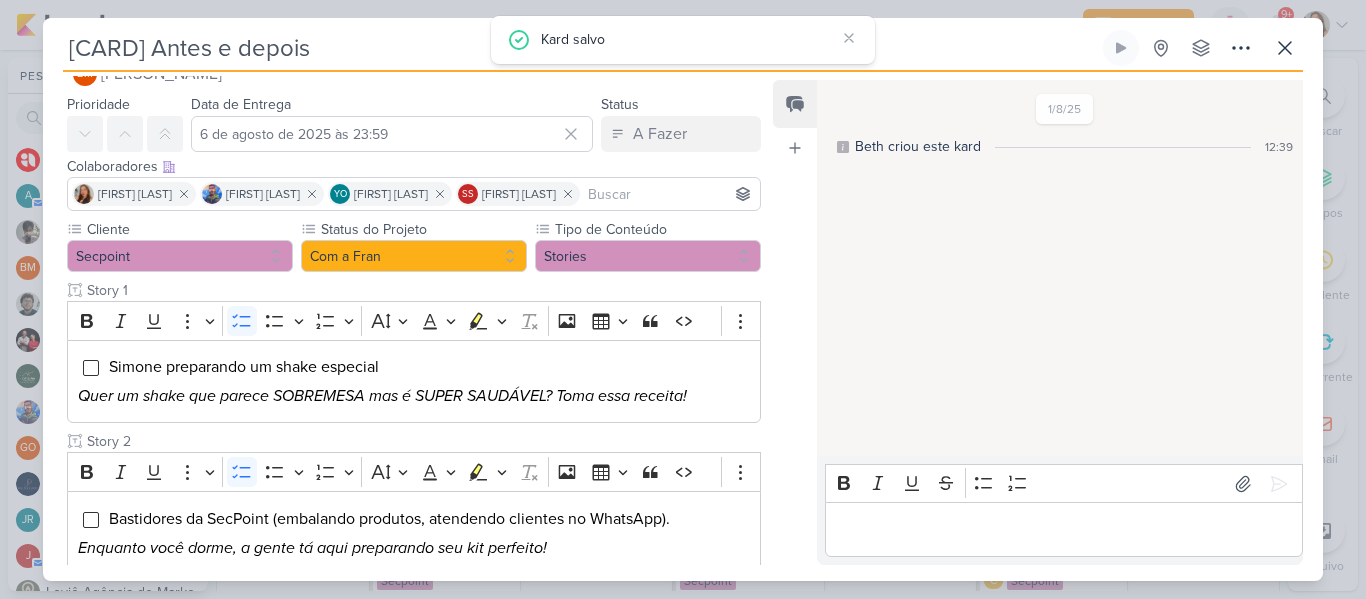 type on "[STORIES] SECPOINT" 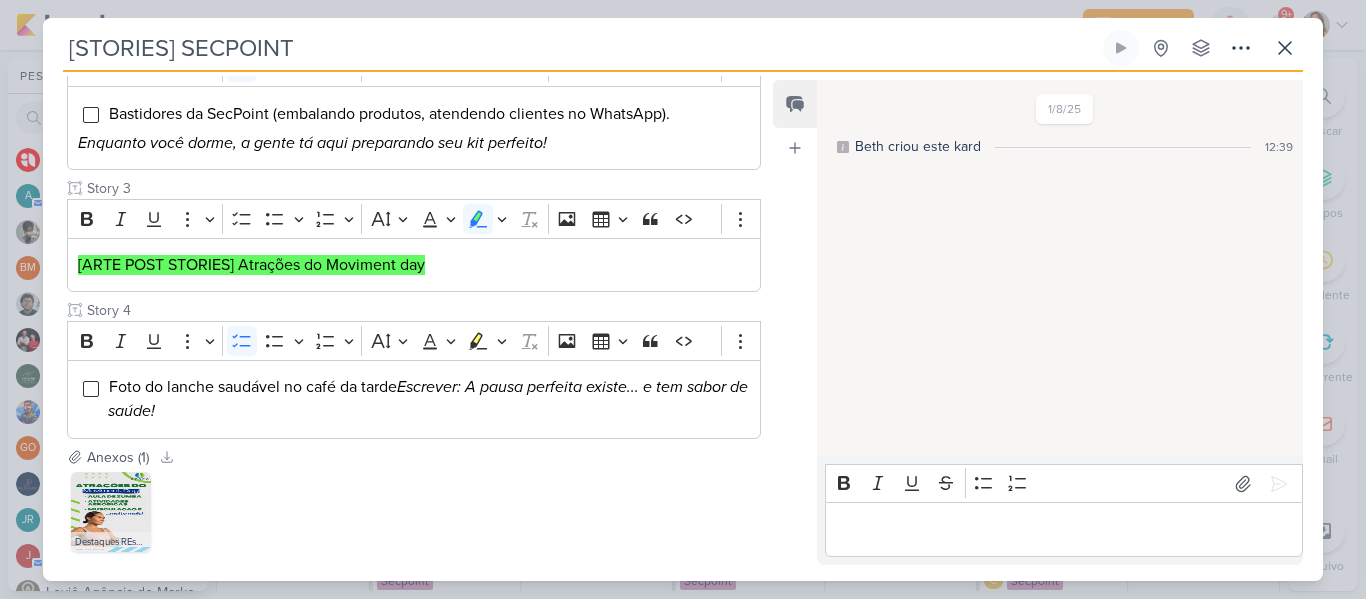 scroll, scrollTop: 476, scrollLeft: 0, axis: vertical 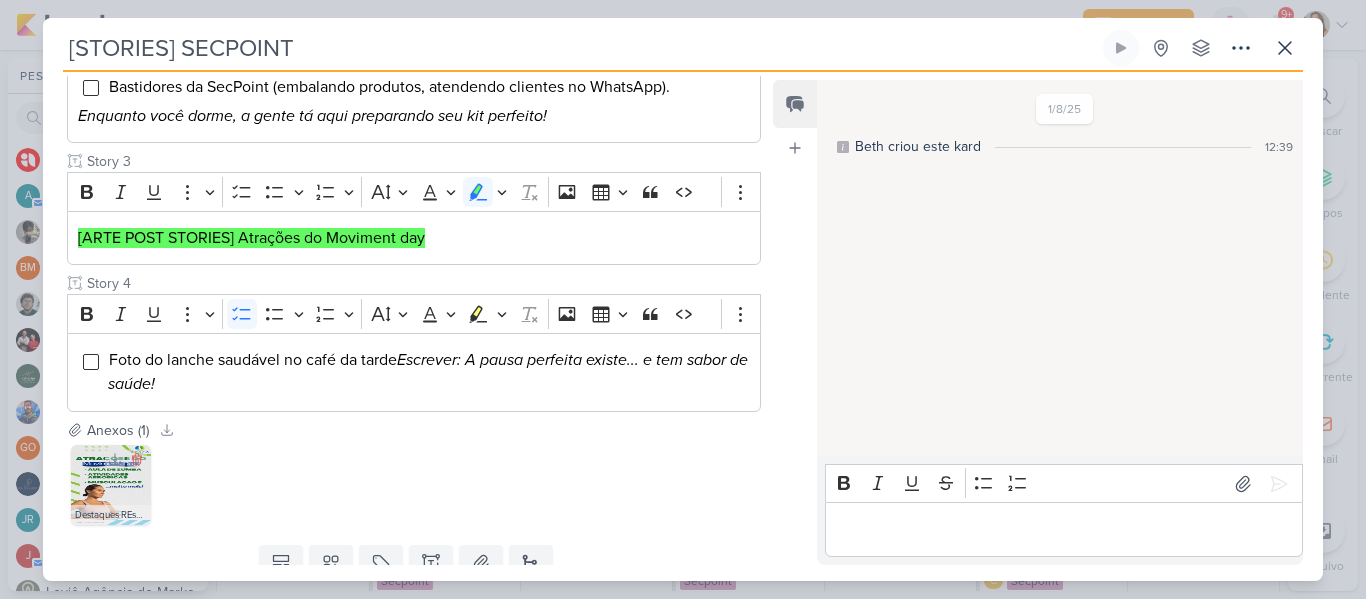 click at bounding box center (111, 485) 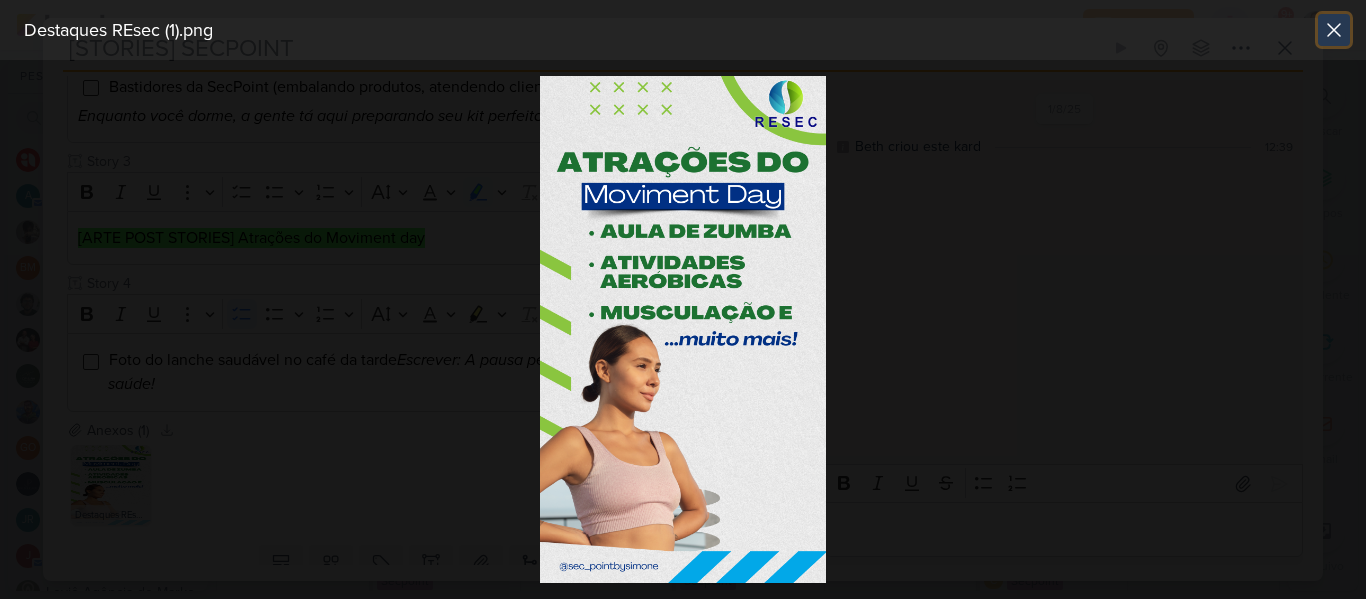 click 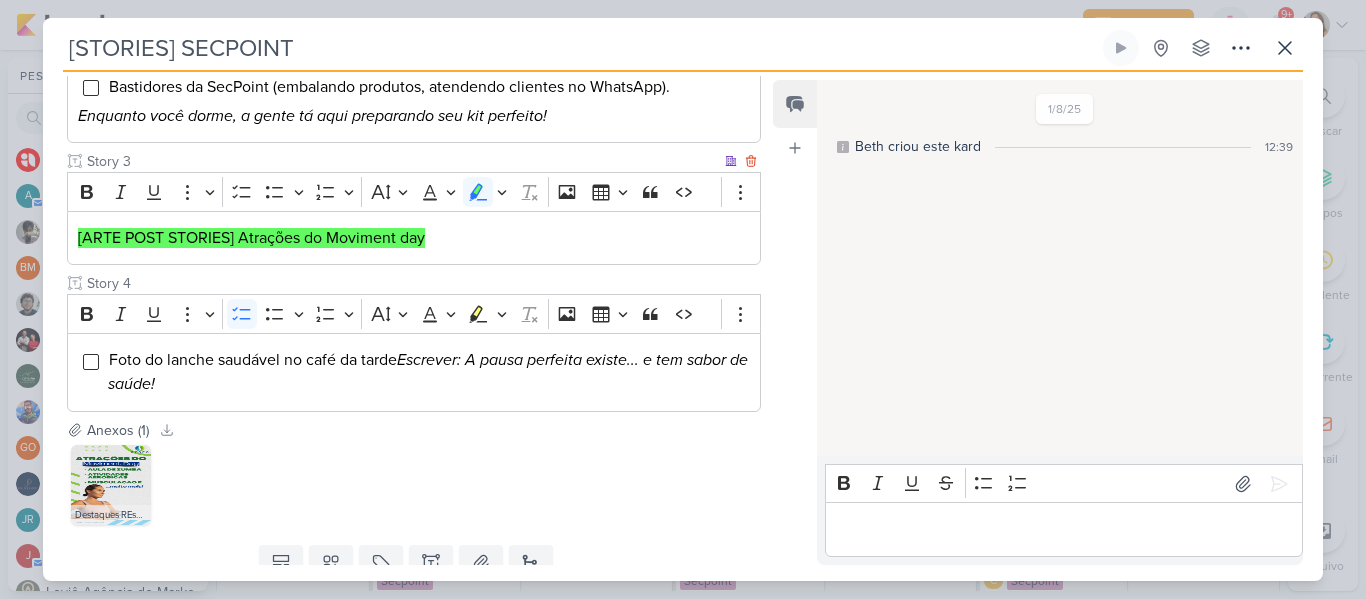 click on "[ARTE POST STORIES] Atrações do Moviment day" at bounding box center (414, 238) 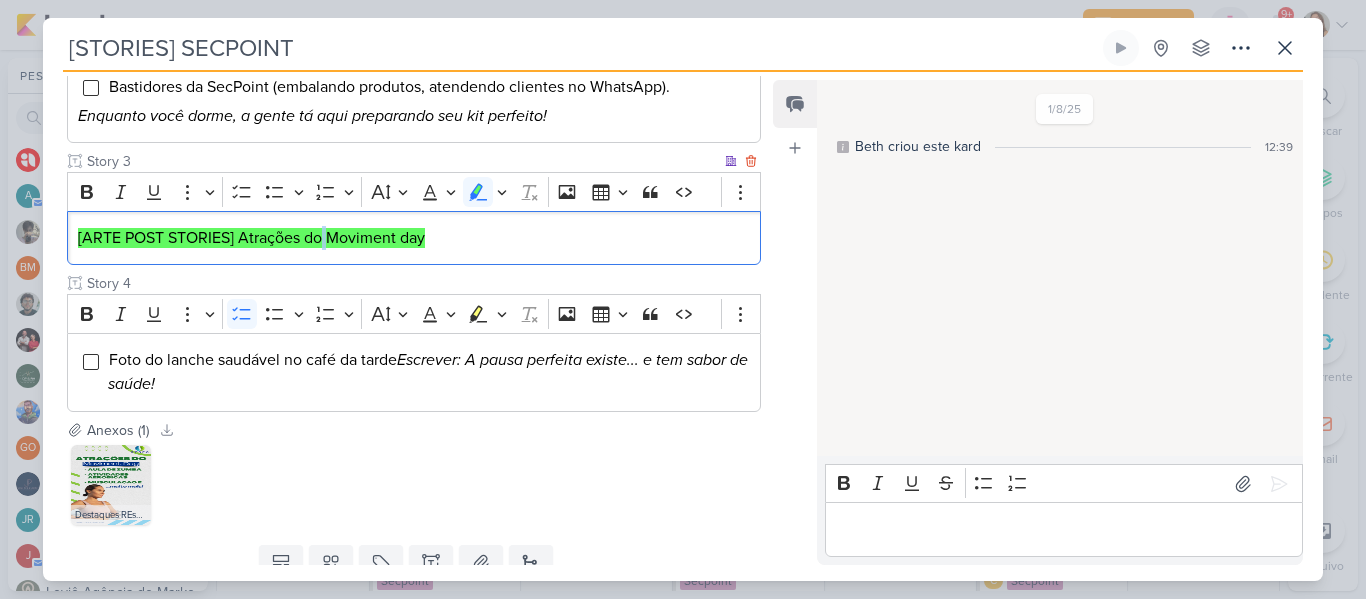 click on "[ARTE POST STORIES] Atrações do Moviment day" at bounding box center (251, 238) 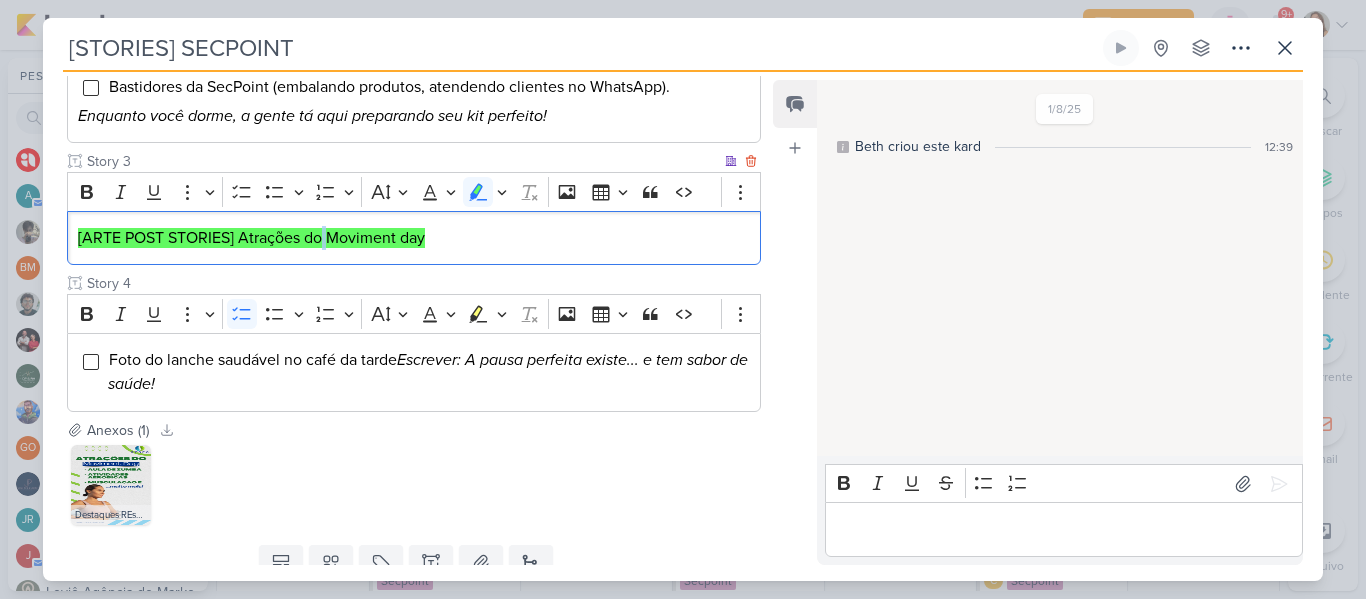 drag, startPoint x: 330, startPoint y: 237, endPoint x: 495, endPoint y: 231, distance: 165.10905 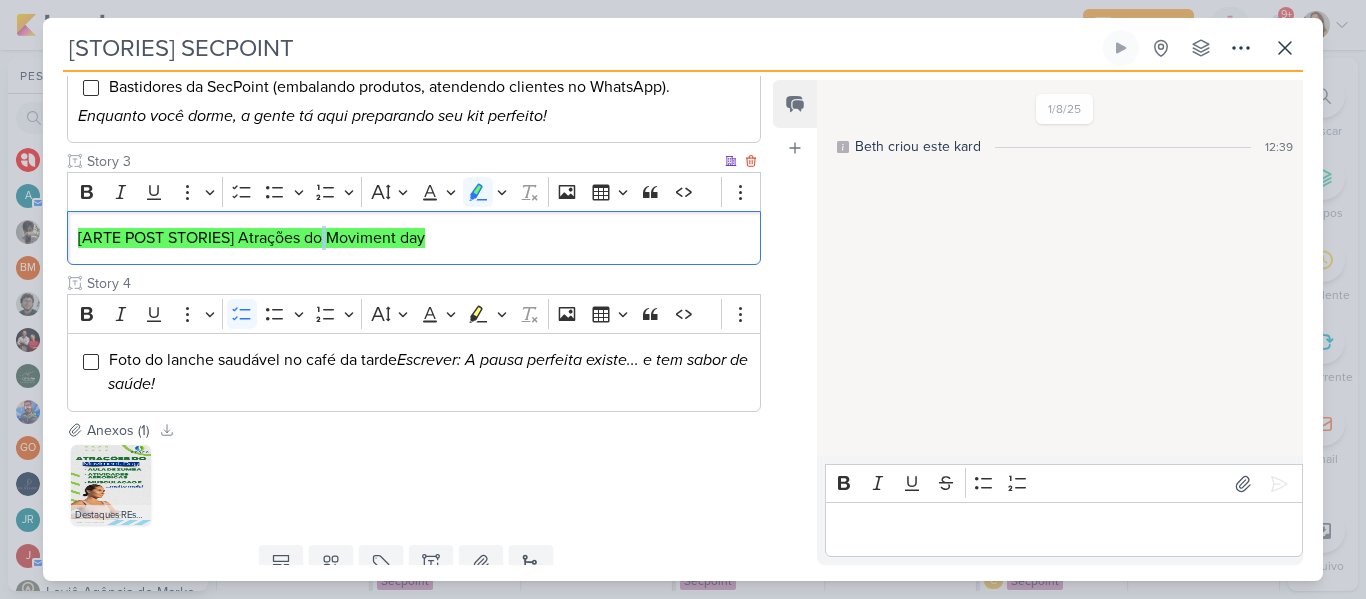 click on "[ARTE POST STORIES] Atrações do Moviment day" at bounding box center [414, 238] 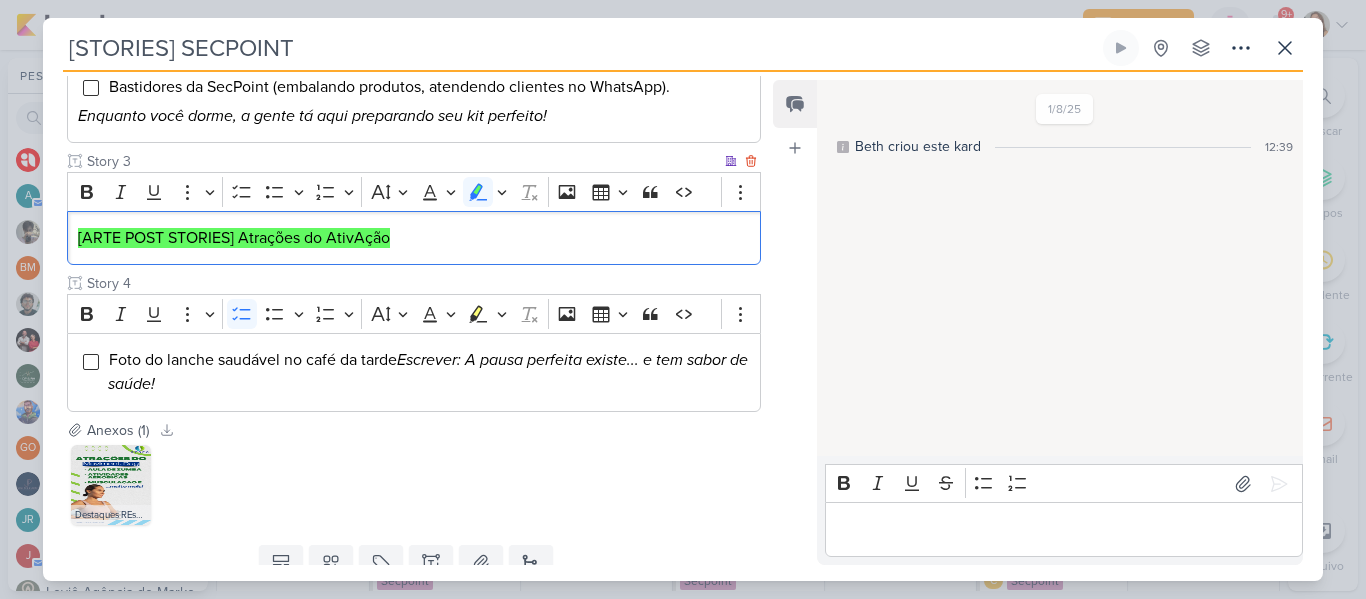 click on "[ARTE POST STORIES] Atrações do AtivAção" at bounding box center [234, 238] 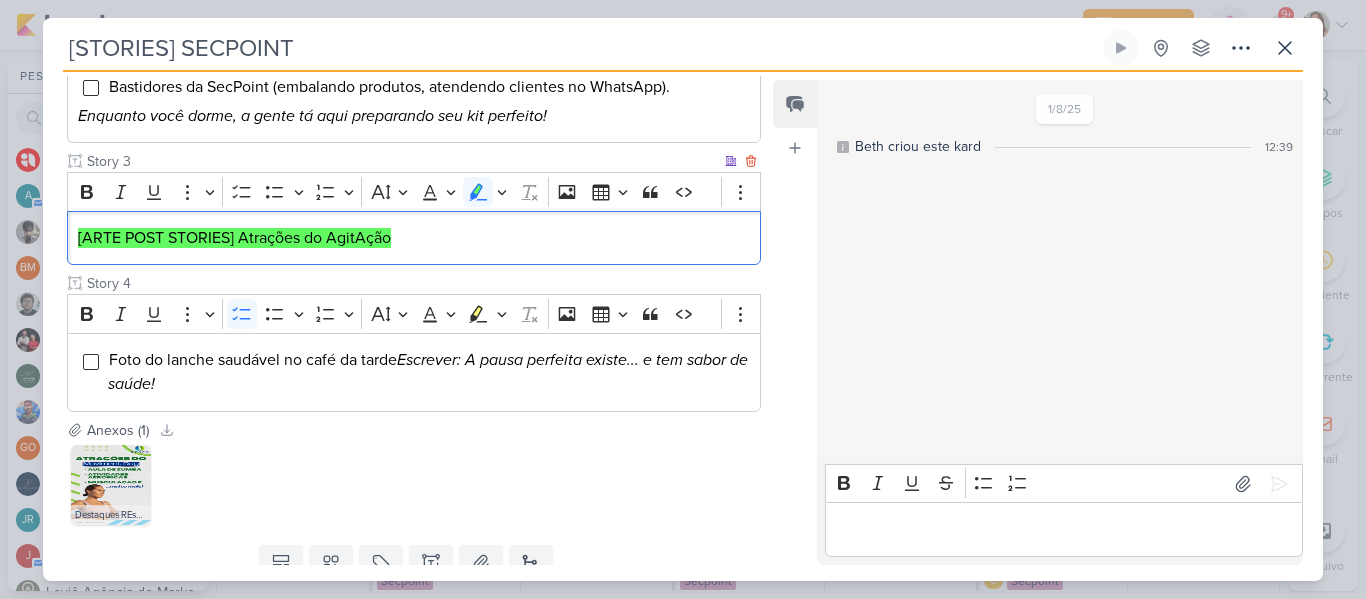 click on "[ARTE POST STORIES] Atrações do AgitAção" at bounding box center [414, 238] 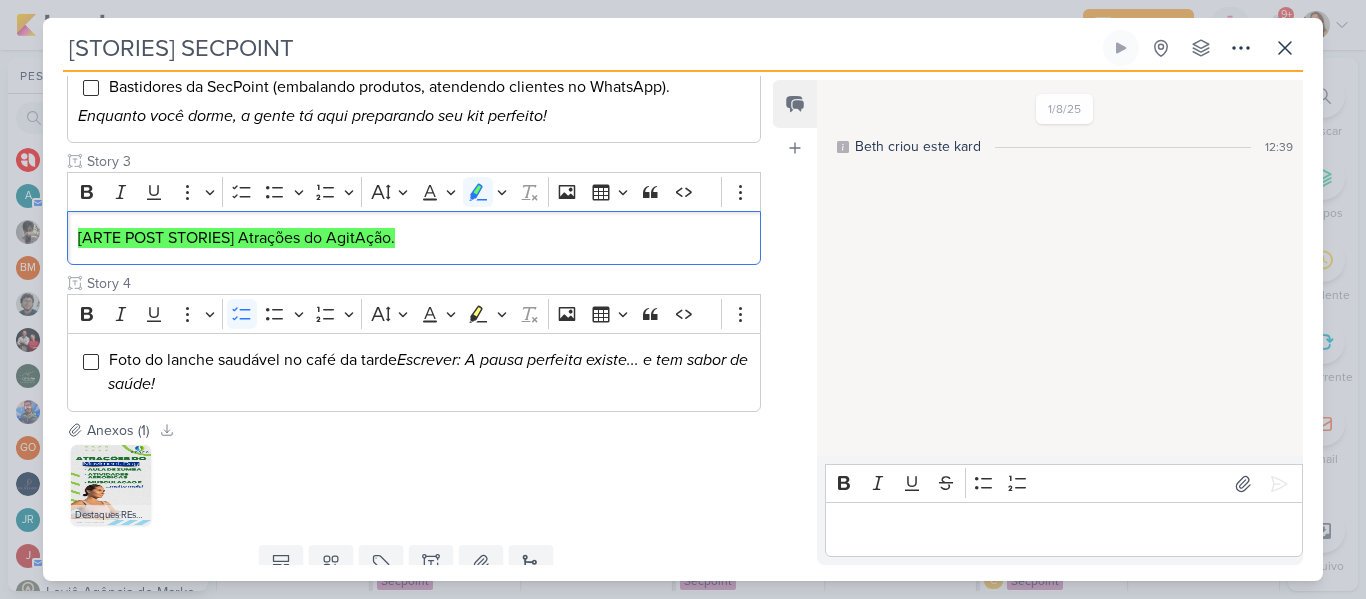 click at bounding box center [1063, 530] 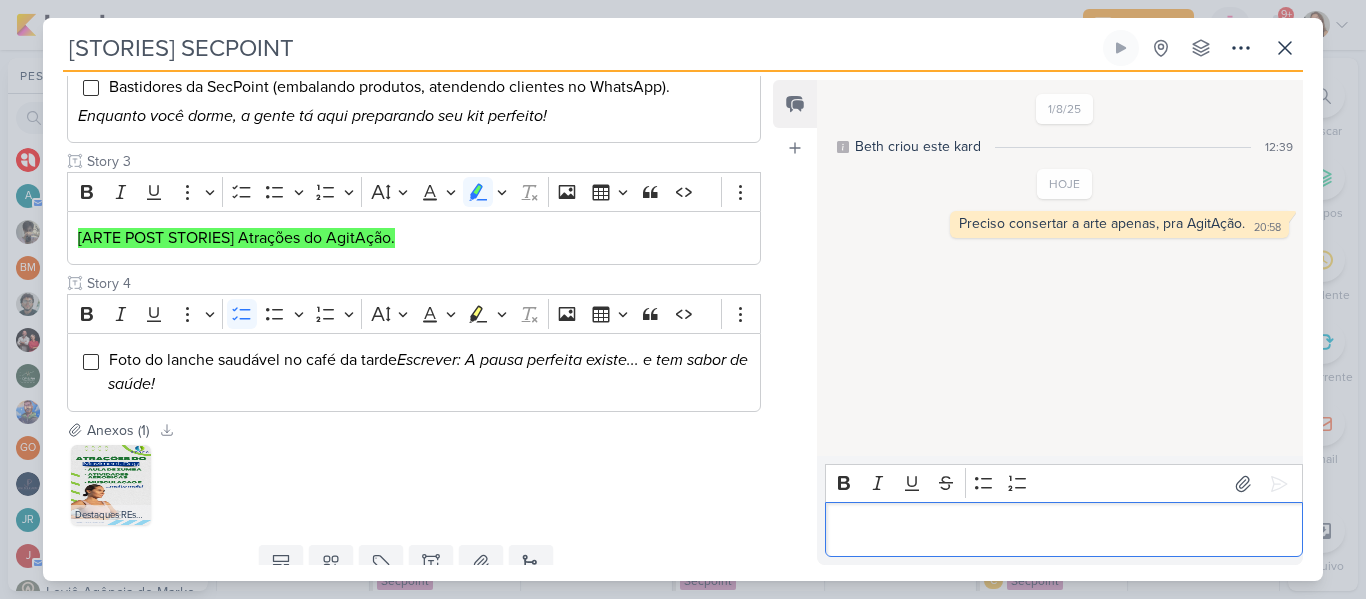 scroll, scrollTop: 551, scrollLeft: 0, axis: vertical 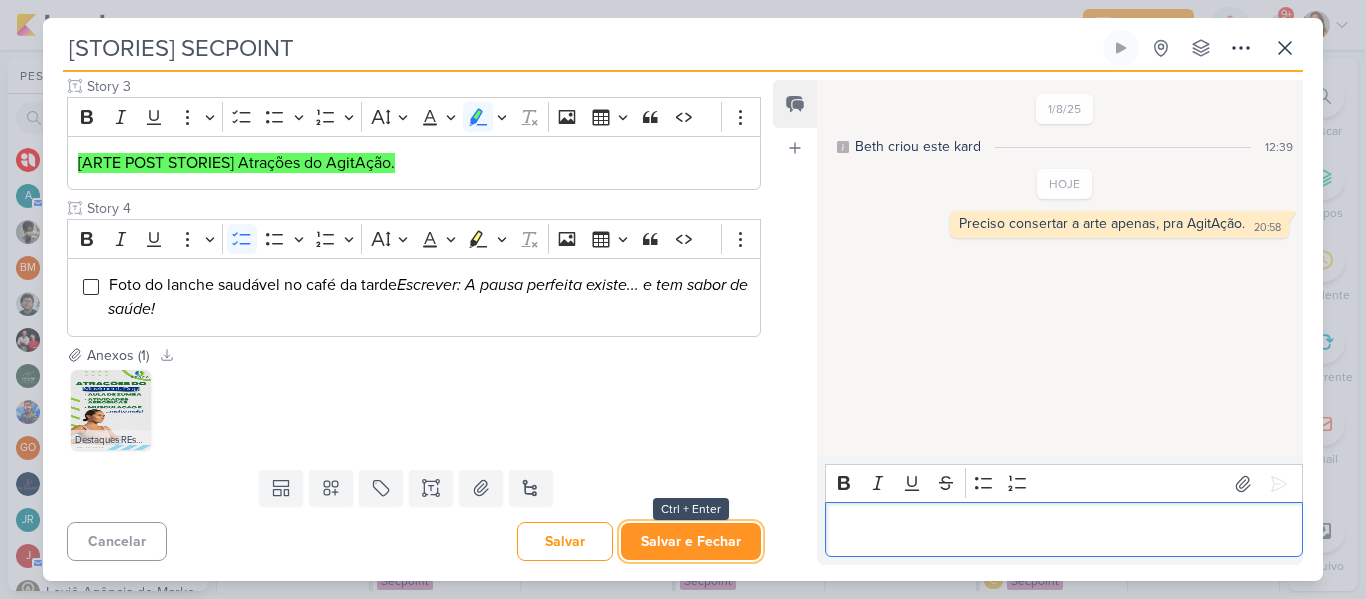 click on "Salvar e Fechar" at bounding box center [691, 541] 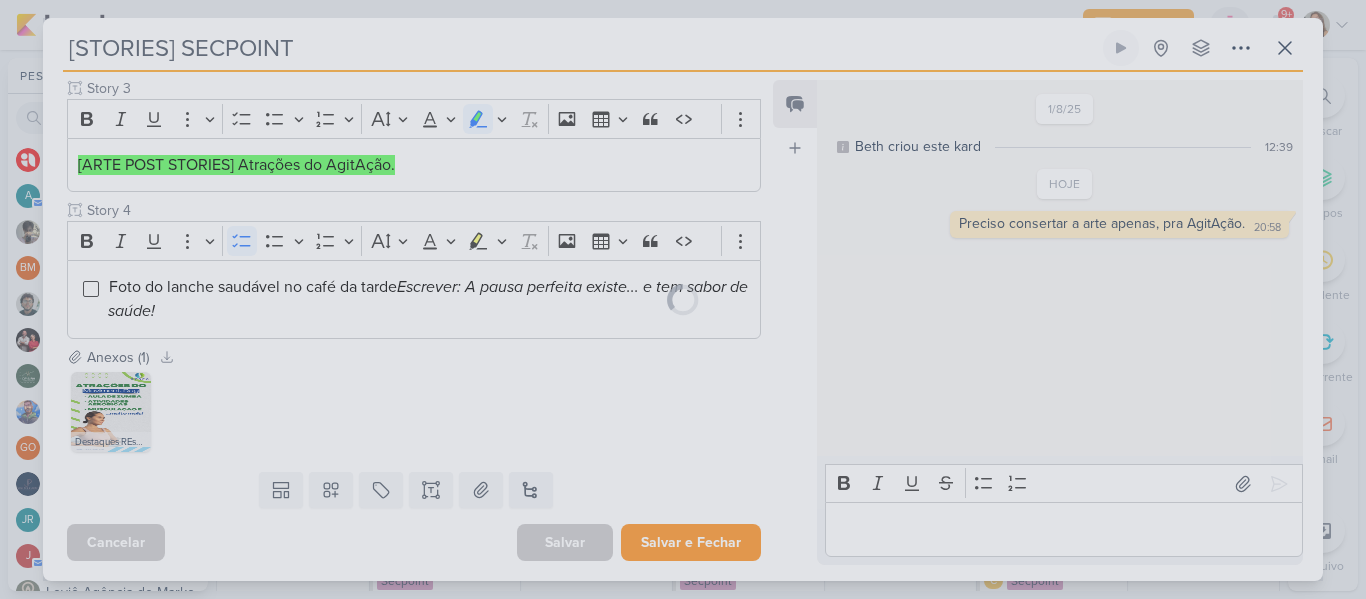 scroll, scrollTop: 549, scrollLeft: 0, axis: vertical 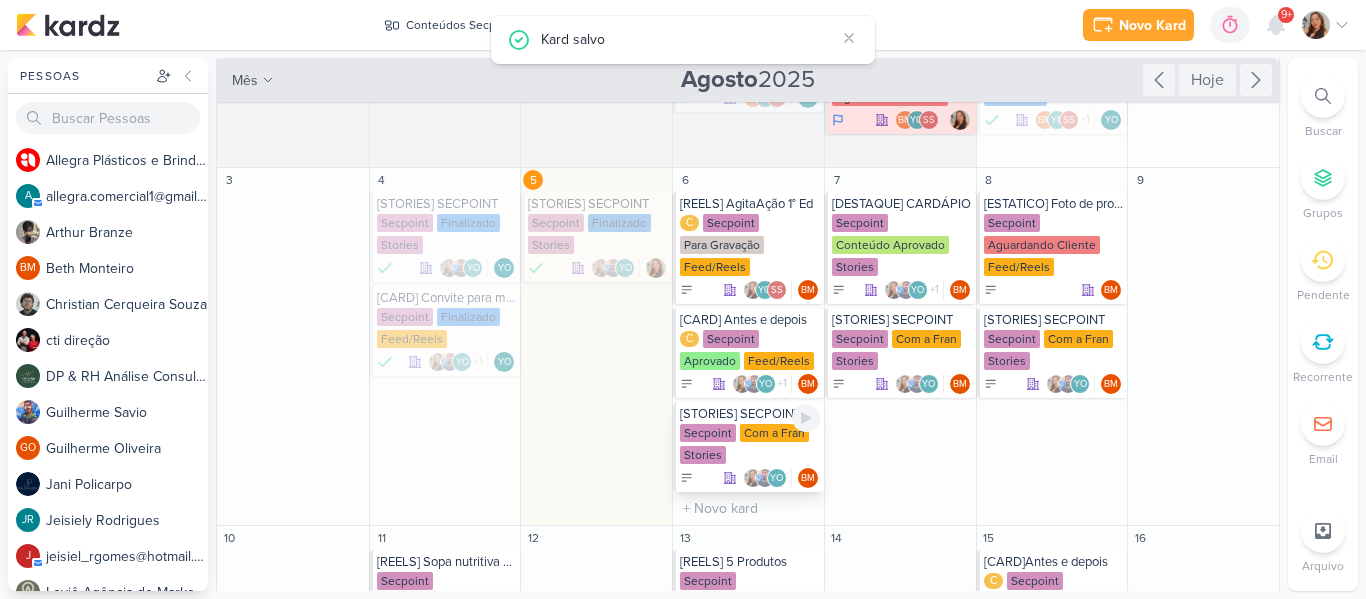 click on "Com a [FIRST]" at bounding box center [750, 445] 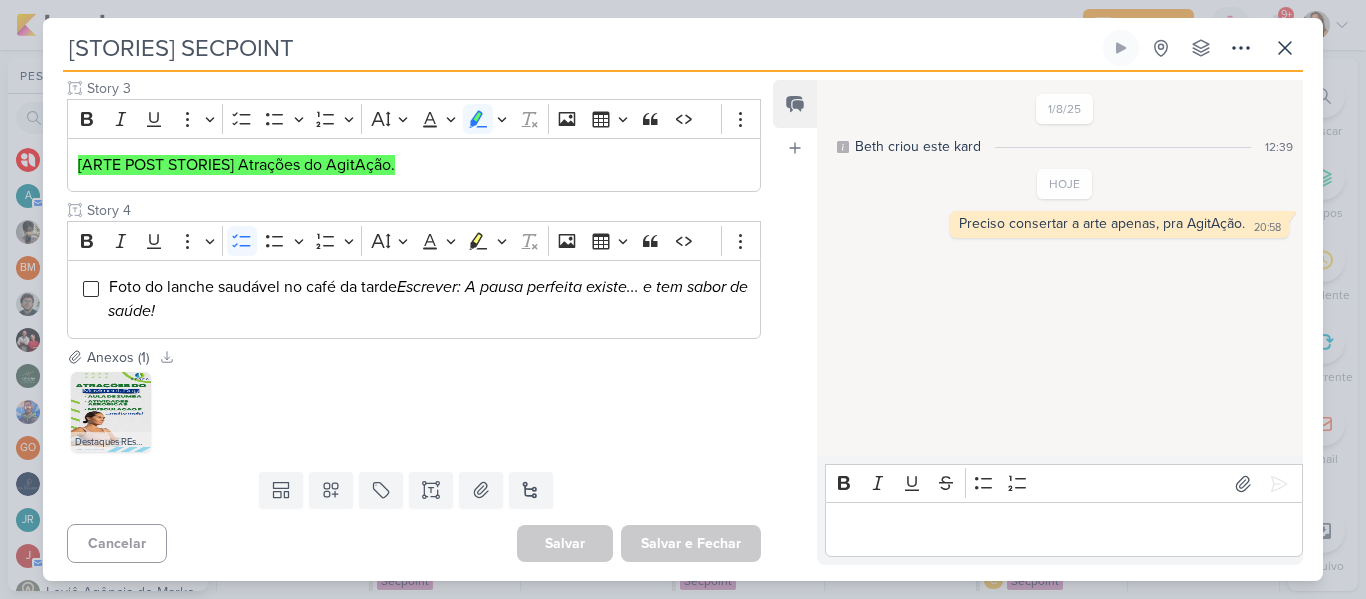 scroll, scrollTop: 0, scrollLeft: 0, axis: both 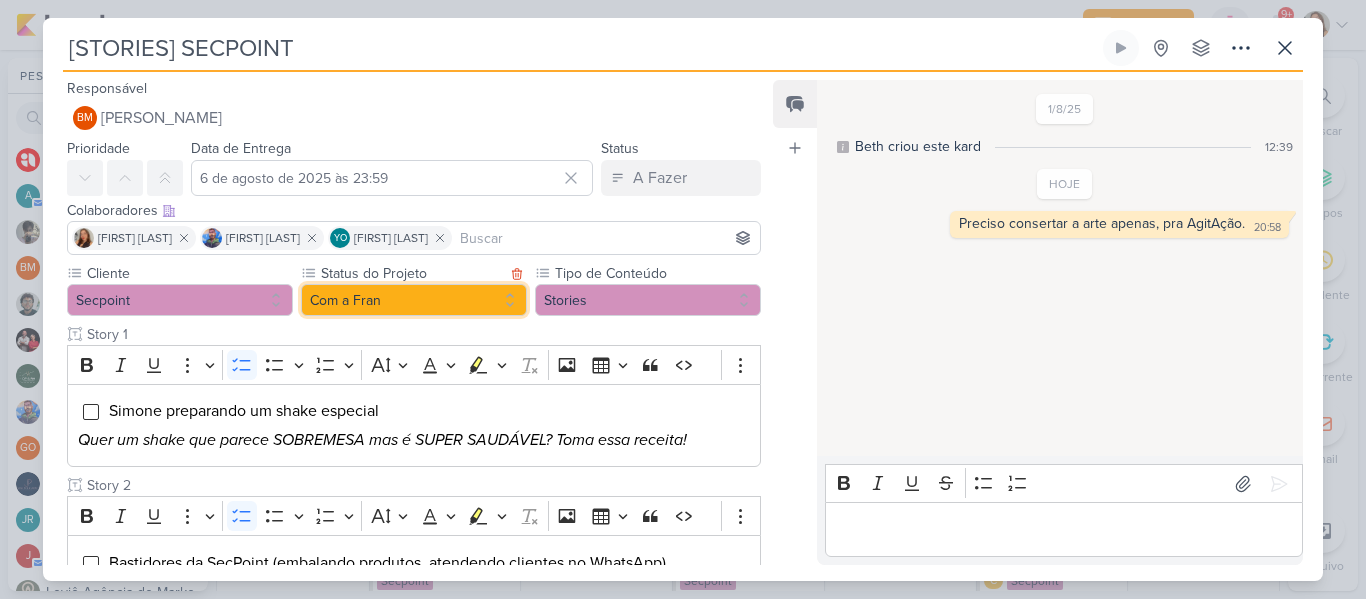 click on "Com a Fran" at bounding box center [414, 300] 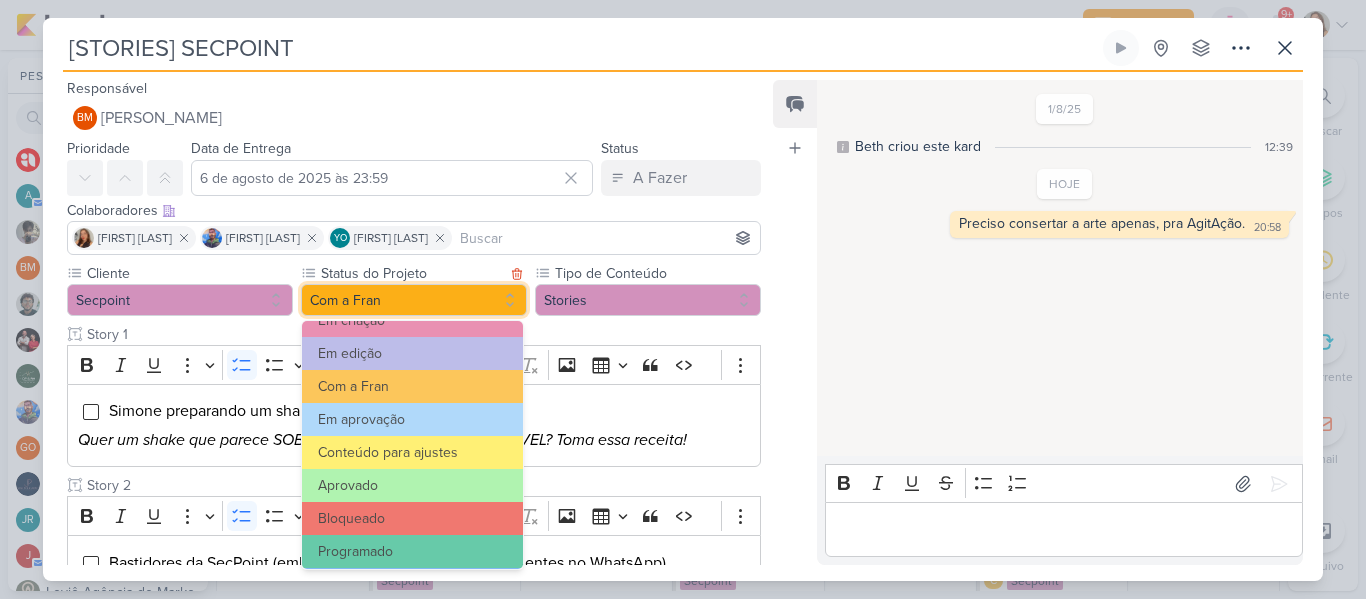 scroll, scrollTop: 226, scrollLeft: 0, axis: vertical 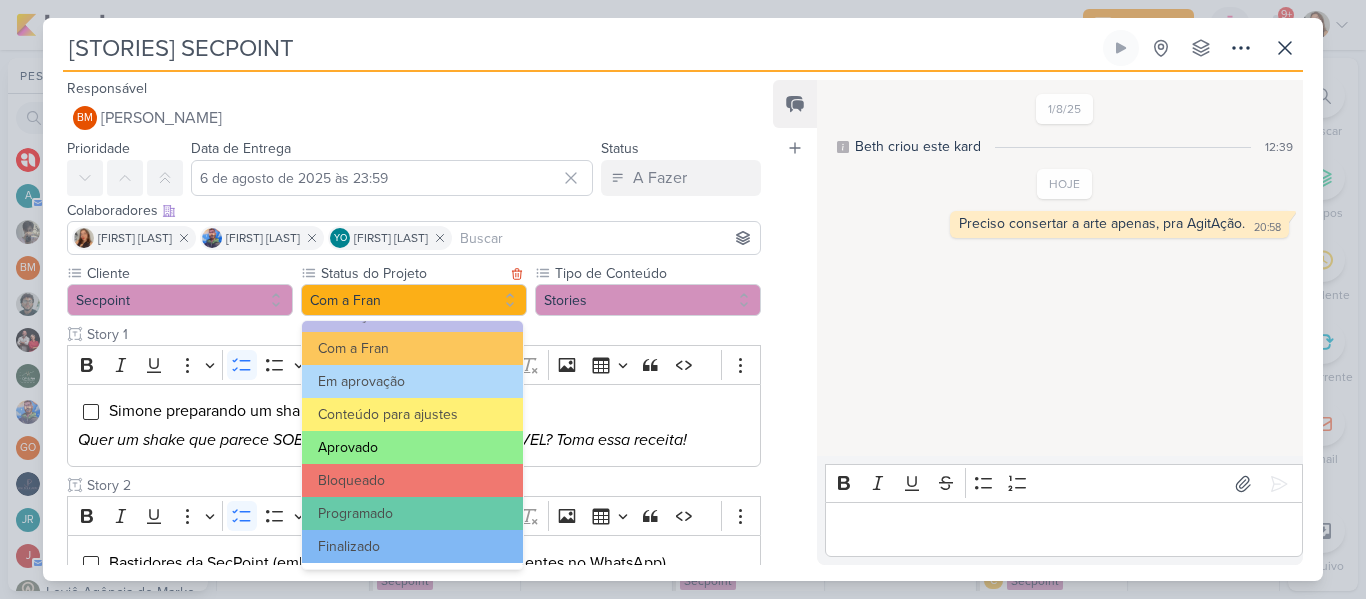click on "Aprovado" at bounding box center (412, 447) 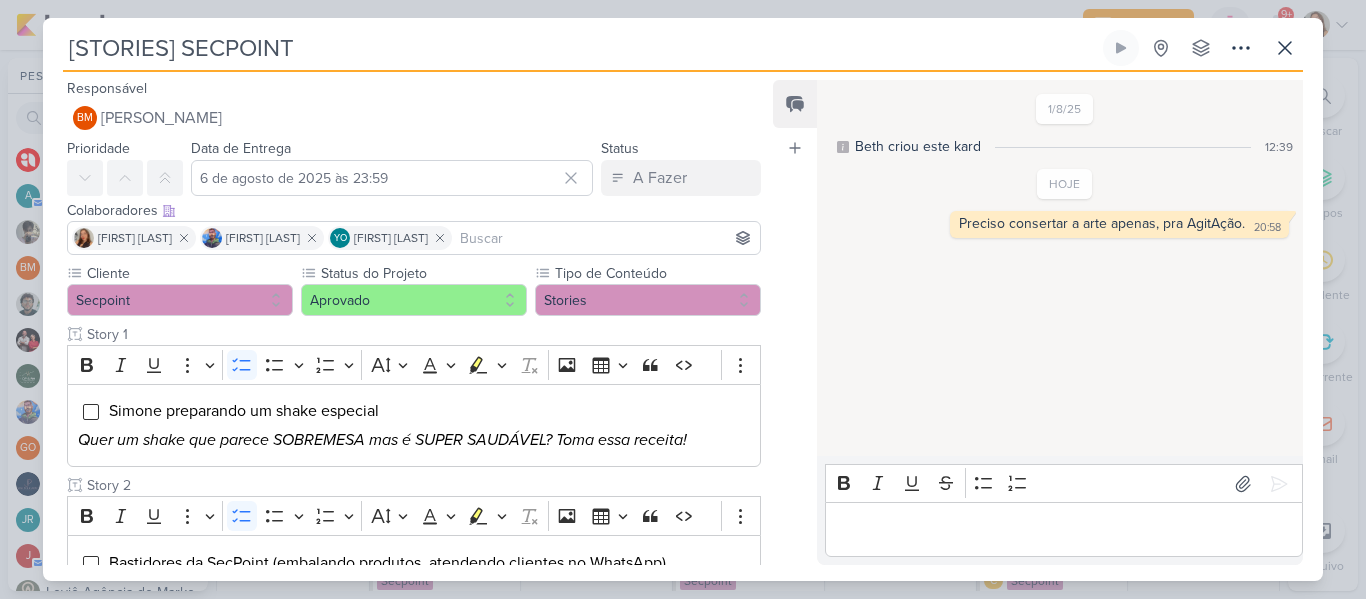 click at bounding box center [606, 238] 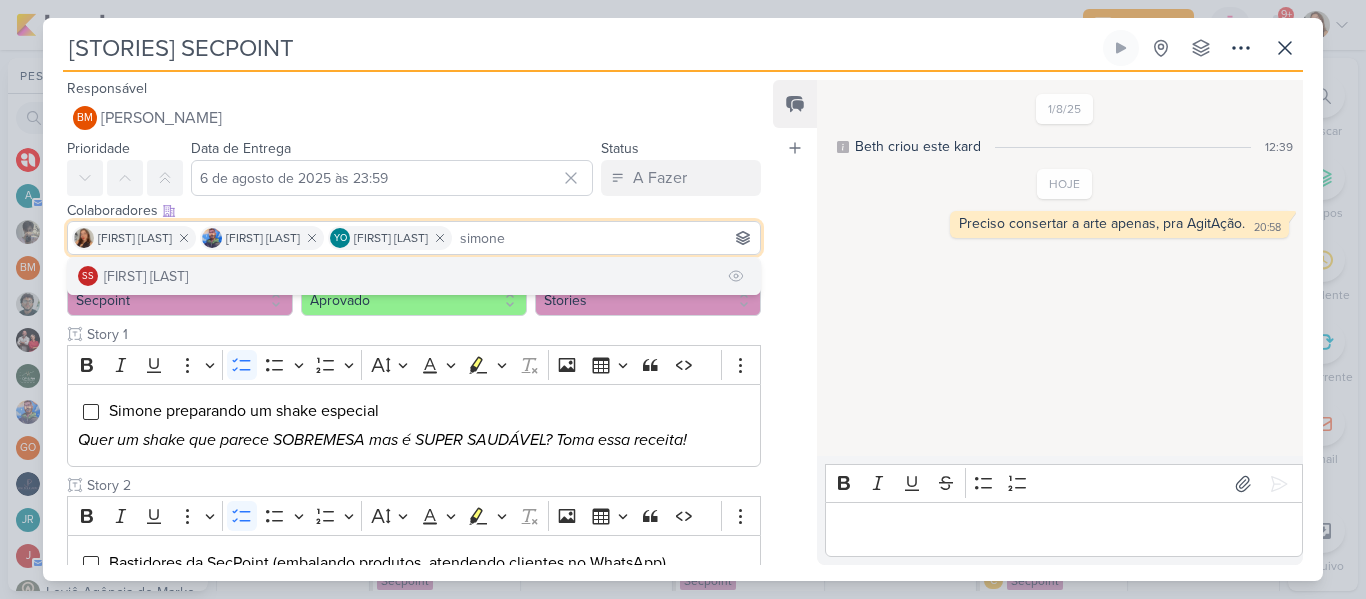 type on "simone" 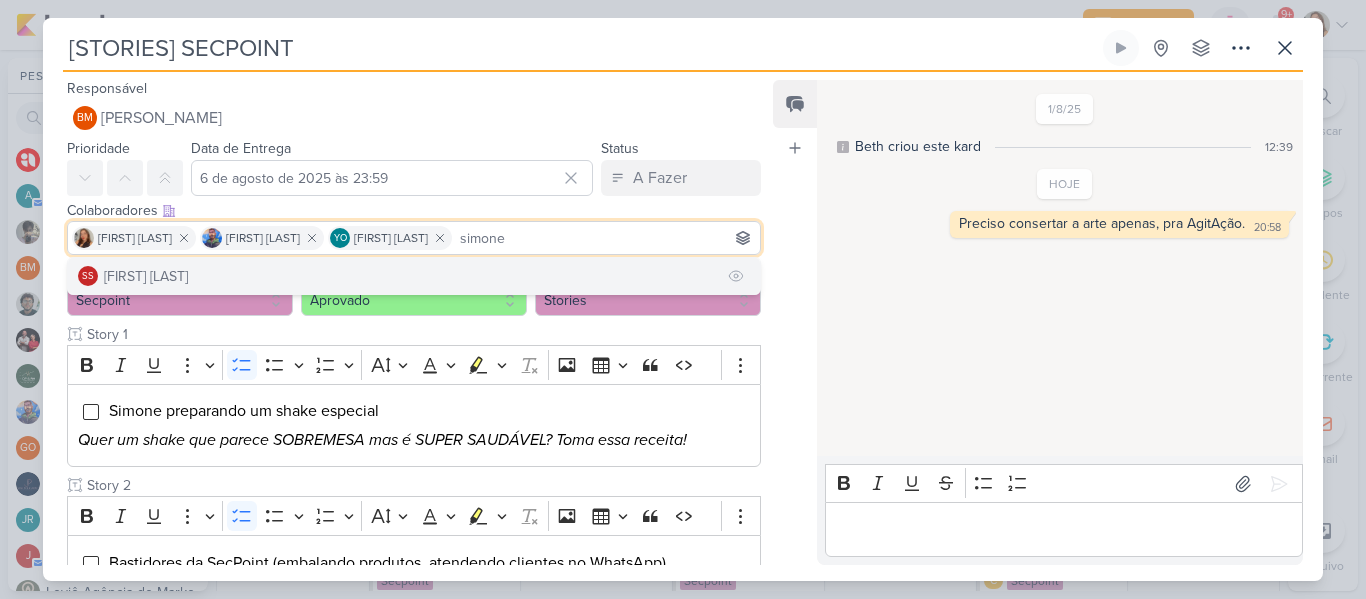 type 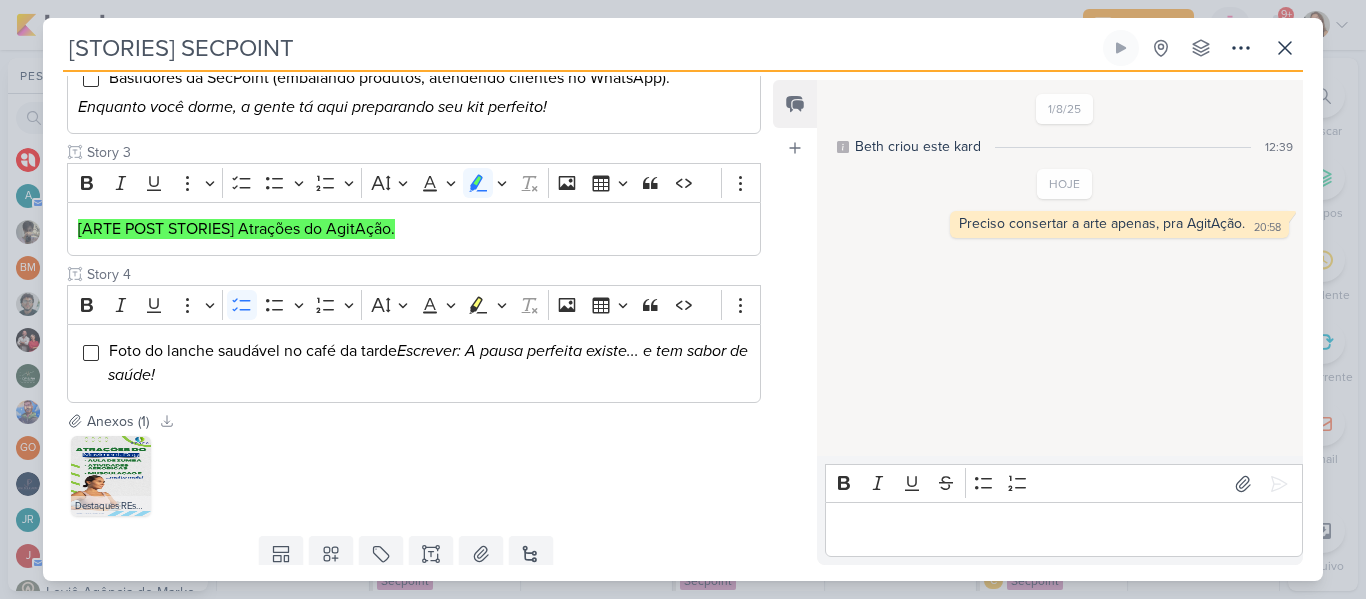 scroll, scrollTop: 551, scrollLeft: 0, axis: vertical 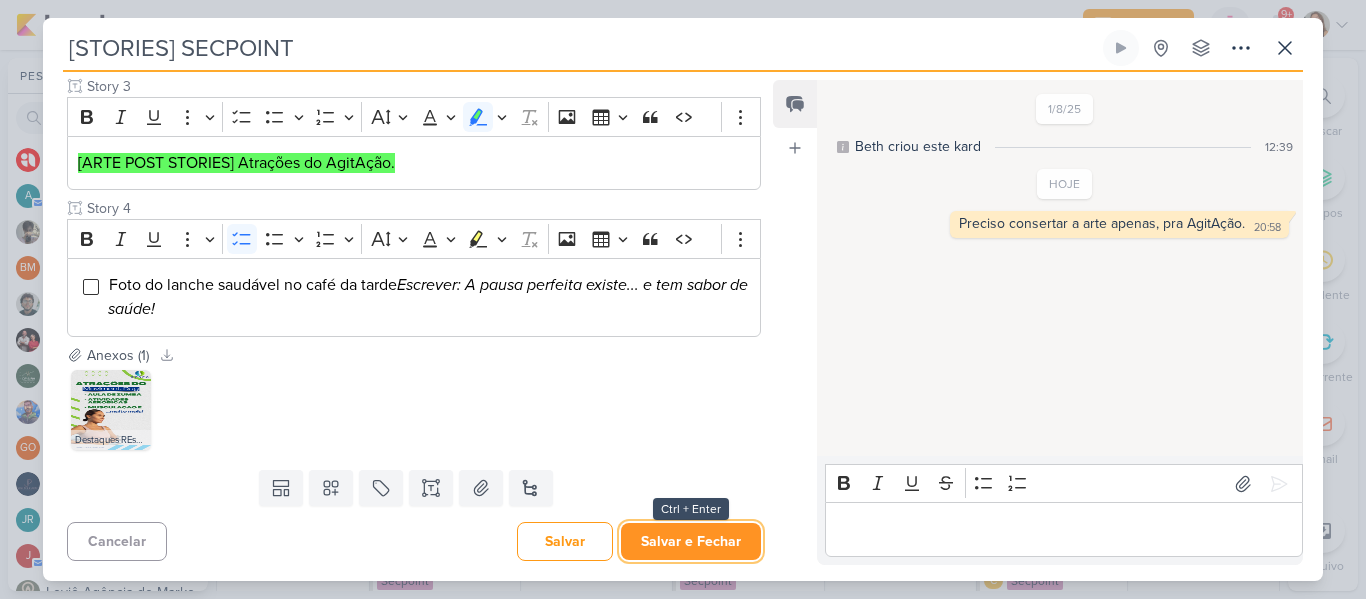 click on "Salvar e Fechar" at bounding box center (691, 541) 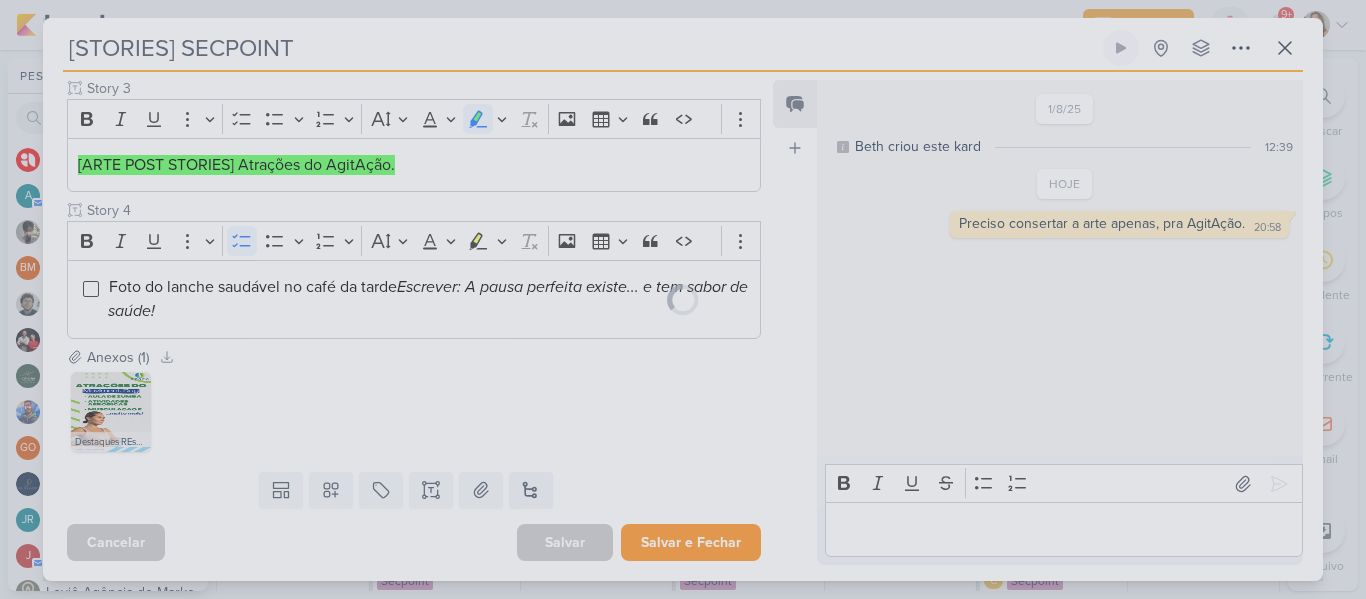 scroll, scrollTop: 549, scrollLeft: 0, axis: vertical 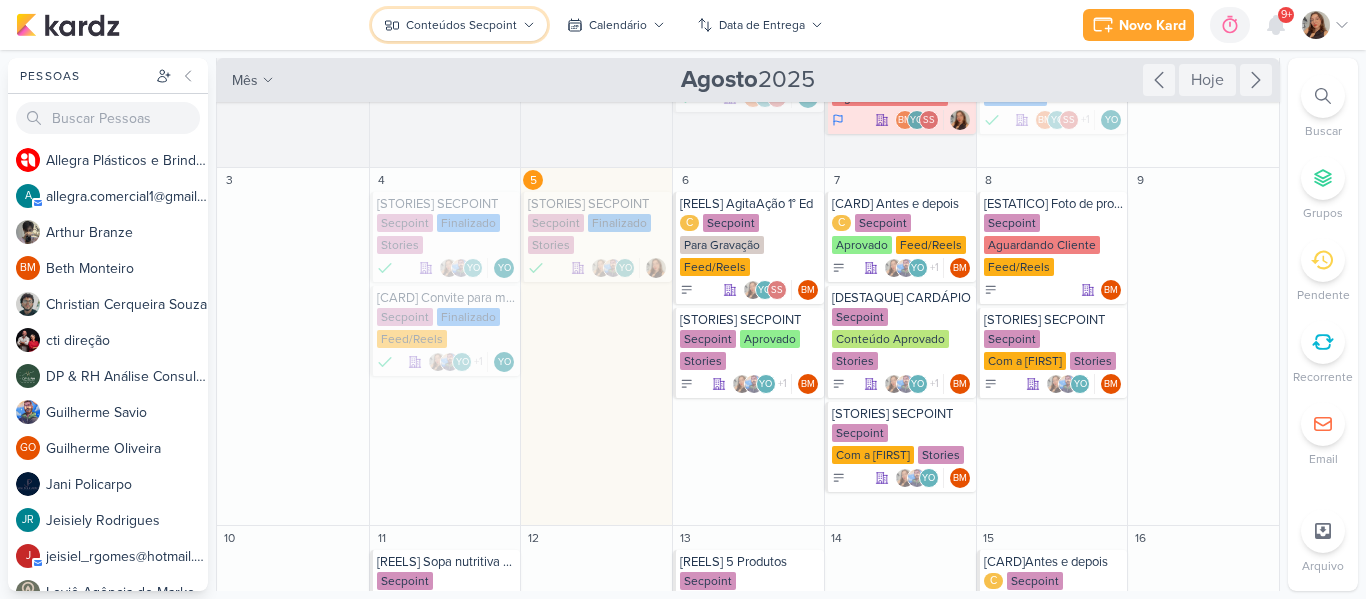 click on "Conteúdos Secpoint" at bounding box center [459, 25] 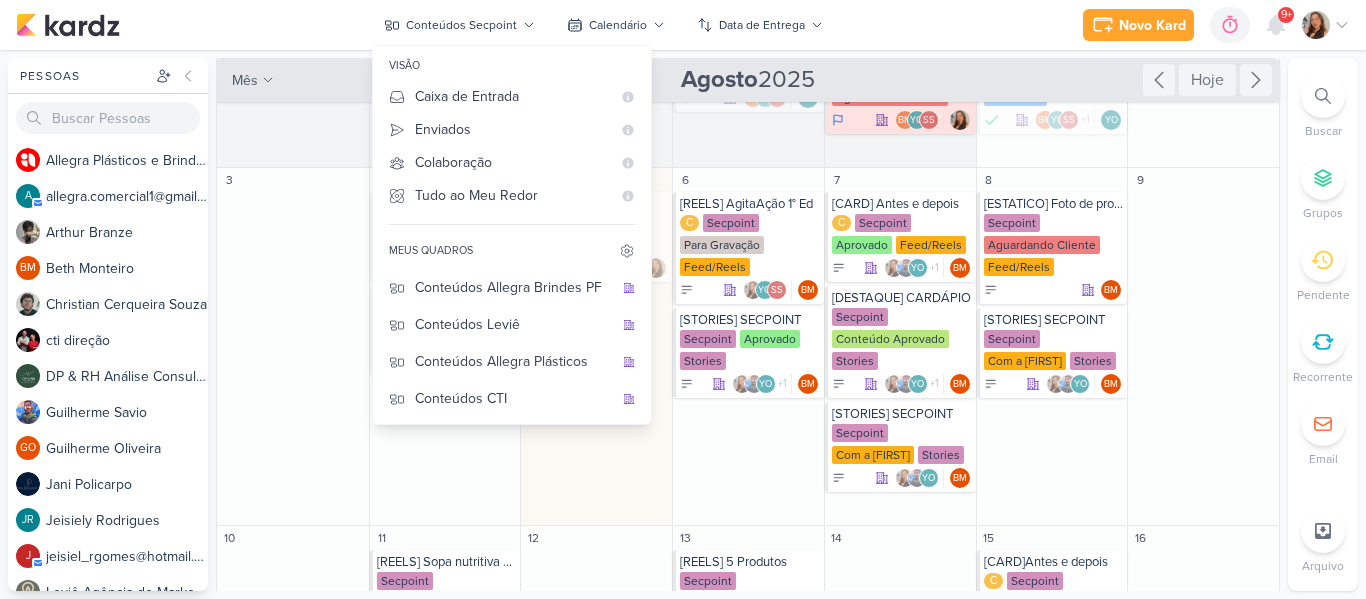 click on "Conteúdos Simone" at bounding box center [514, 509] 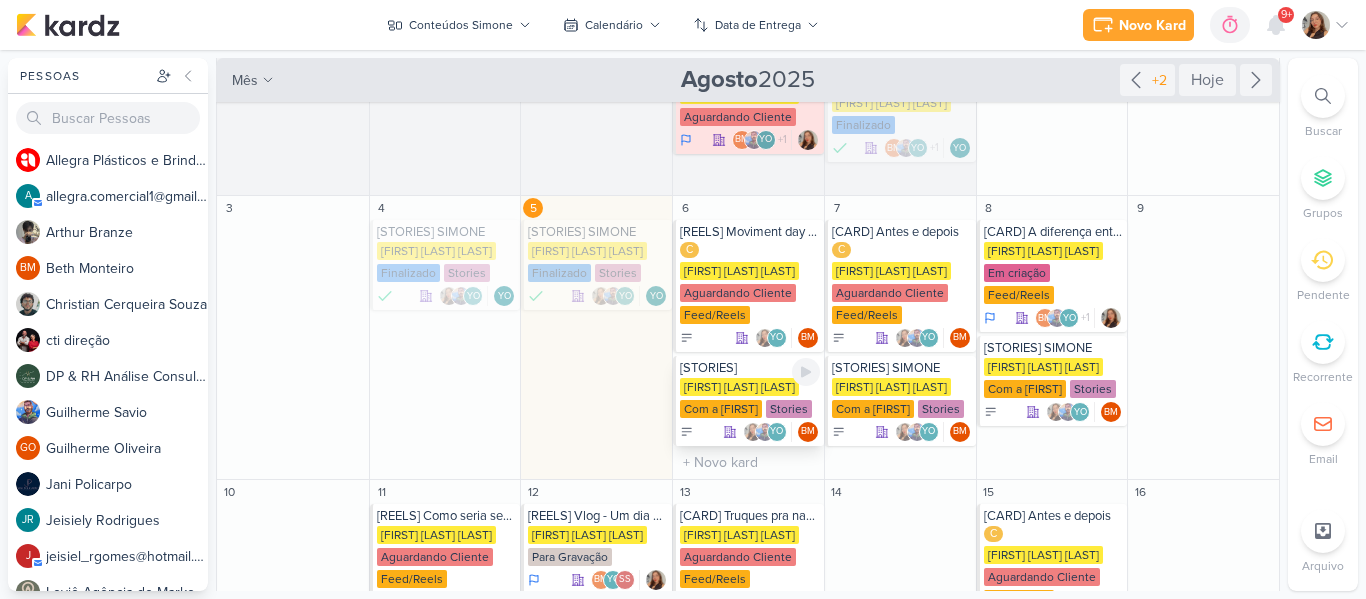 click on "[FIRST] [LAST]" at bounding box center (739, 387) 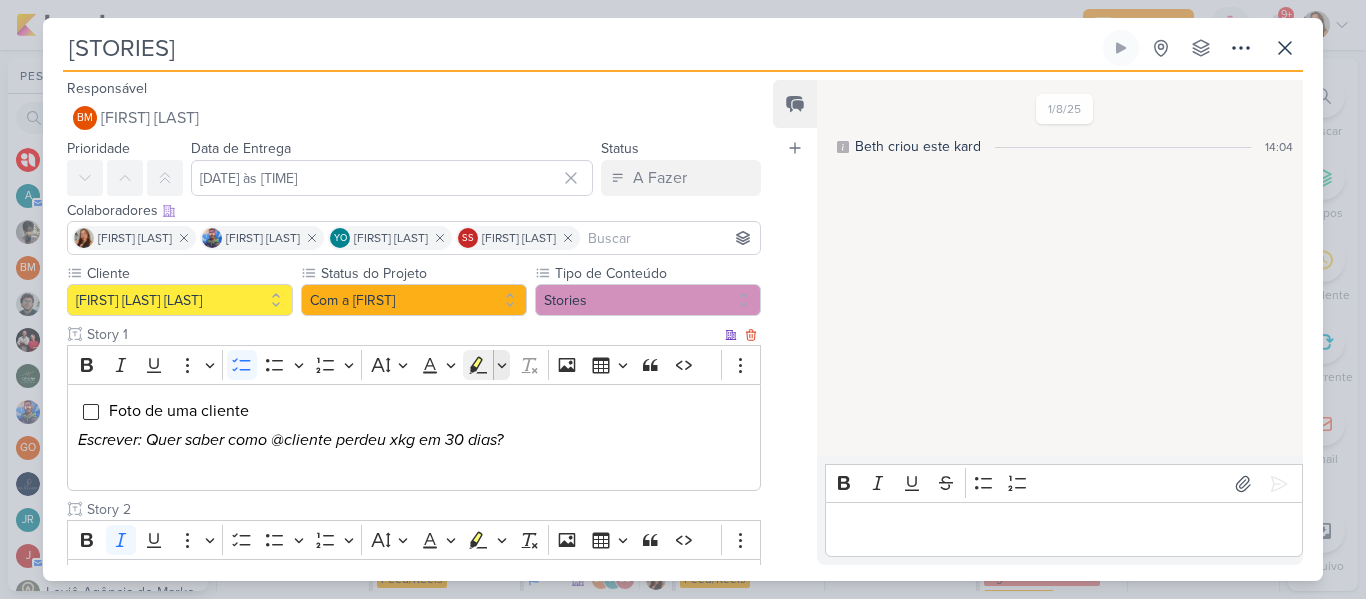 scroll, scrollTop: 95, scrollLeft: 0, axis: vertical 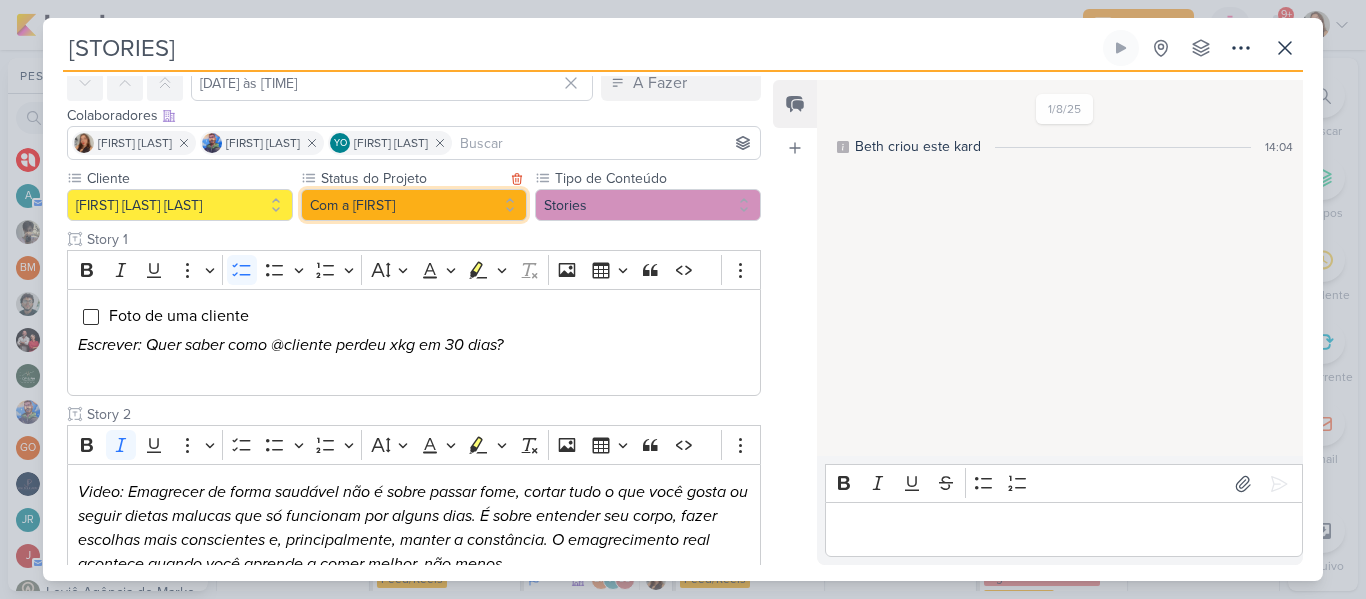 click on "Com a Fran" at bounding box center [414, 205] 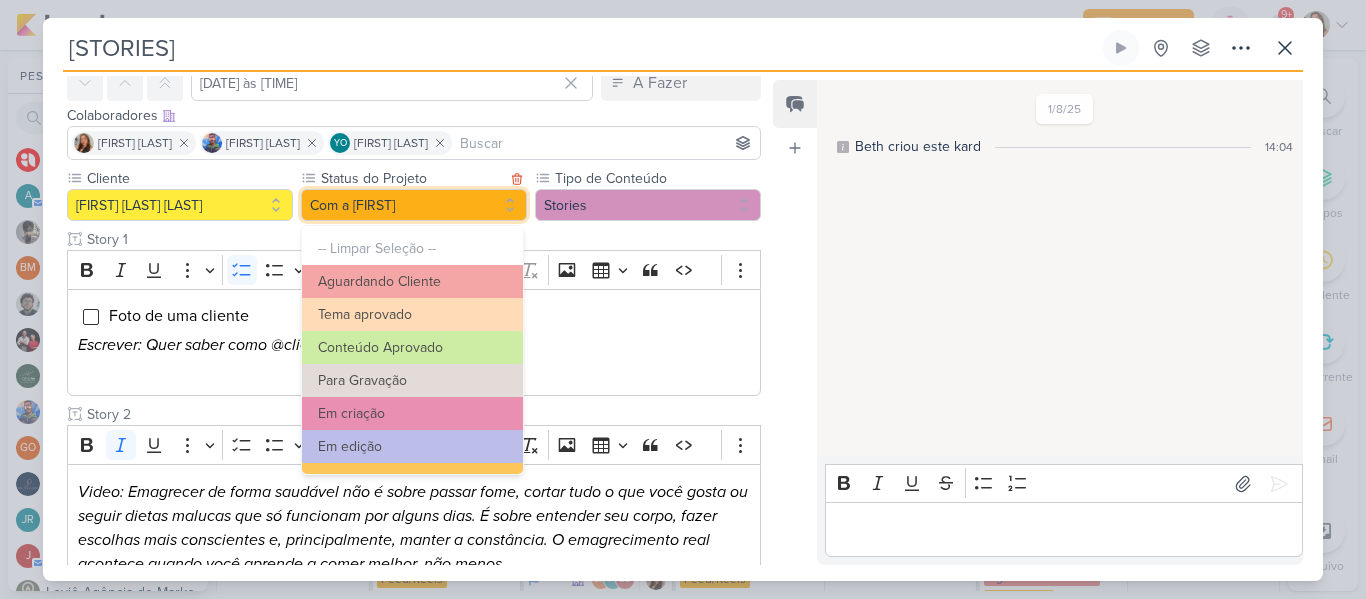 scroll, scrollTop: 226, scrollLeft: 0, axis: vertical 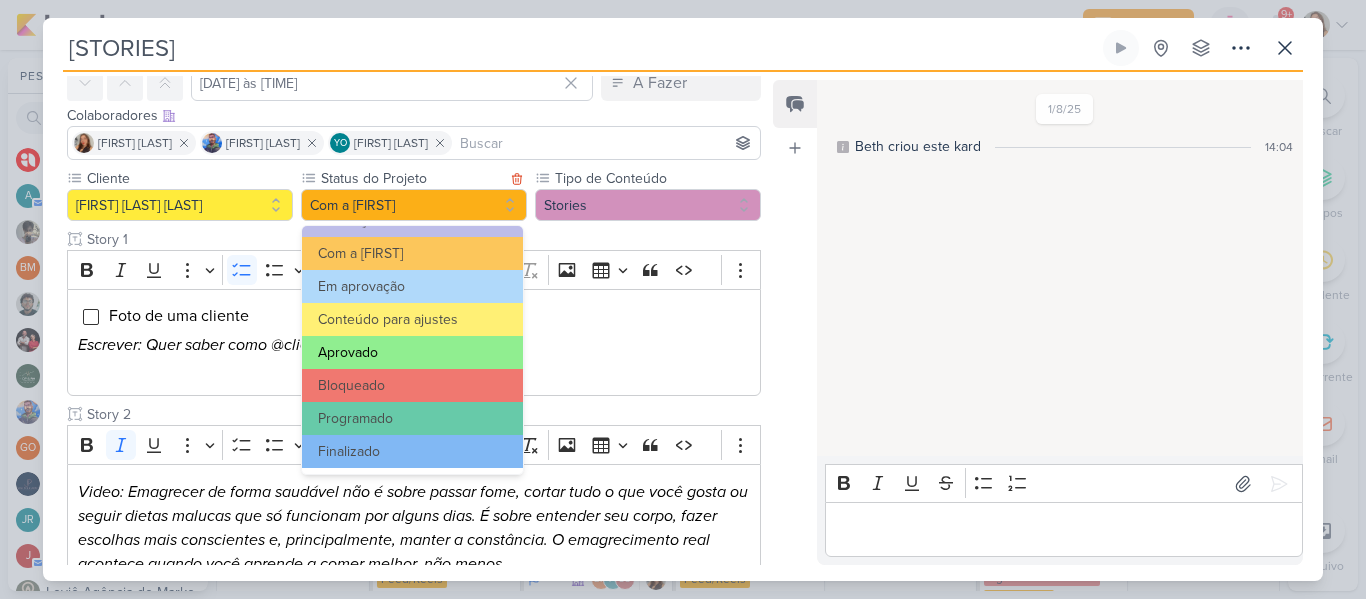 click on "Aprovado" at bounding box center [412, 352] 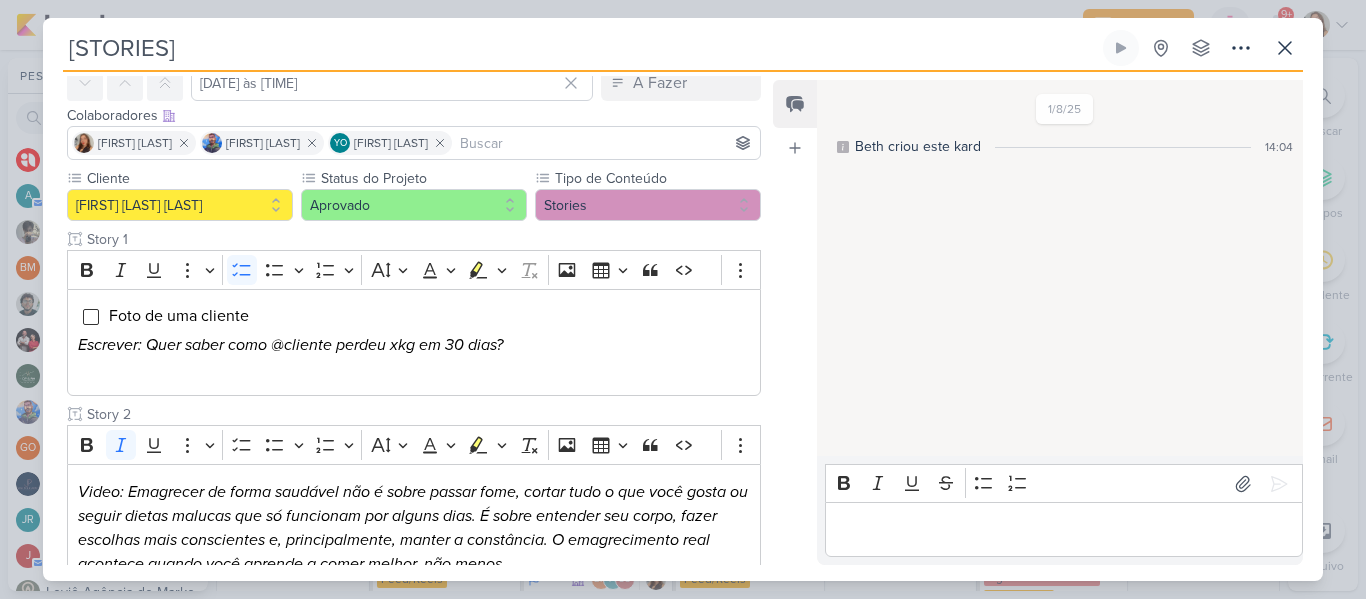 drag, startPoint x: 769, startPoint y: 215, endPoint x: 764, endPoint y: 268, distance: 53.235325 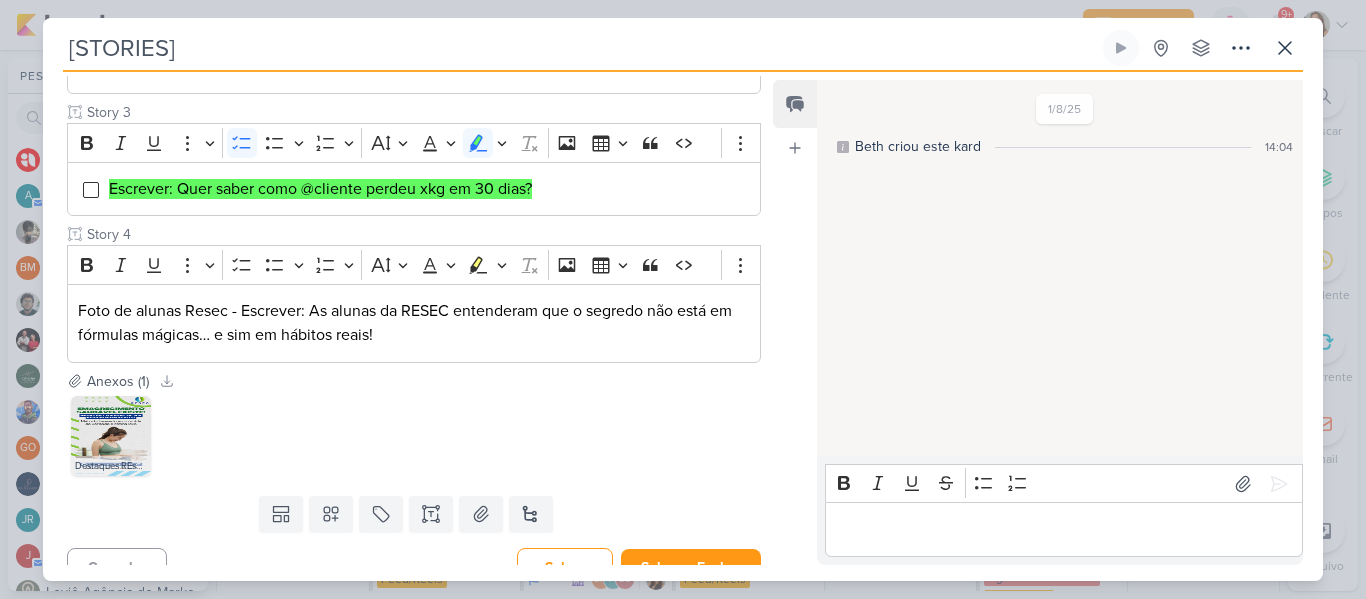 scroll, scrollTop: 770, scrollLeft: 0, axis: vertical 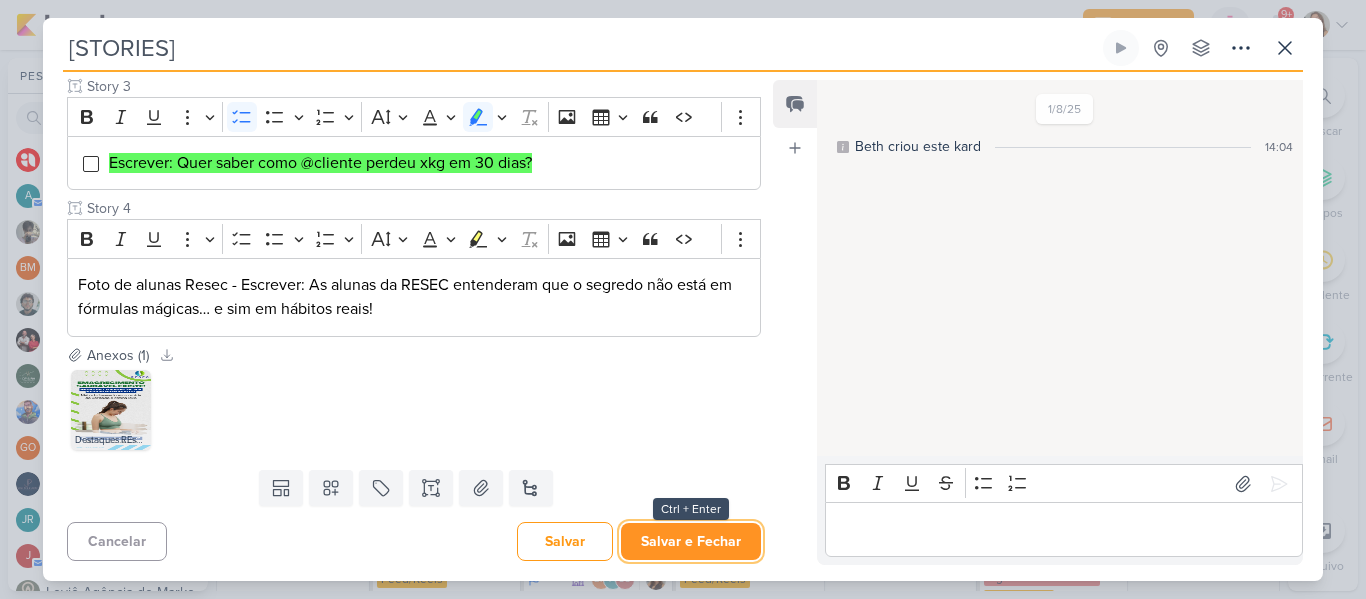 click on "Salvar e Fechar" at bounding box center (691, 541) 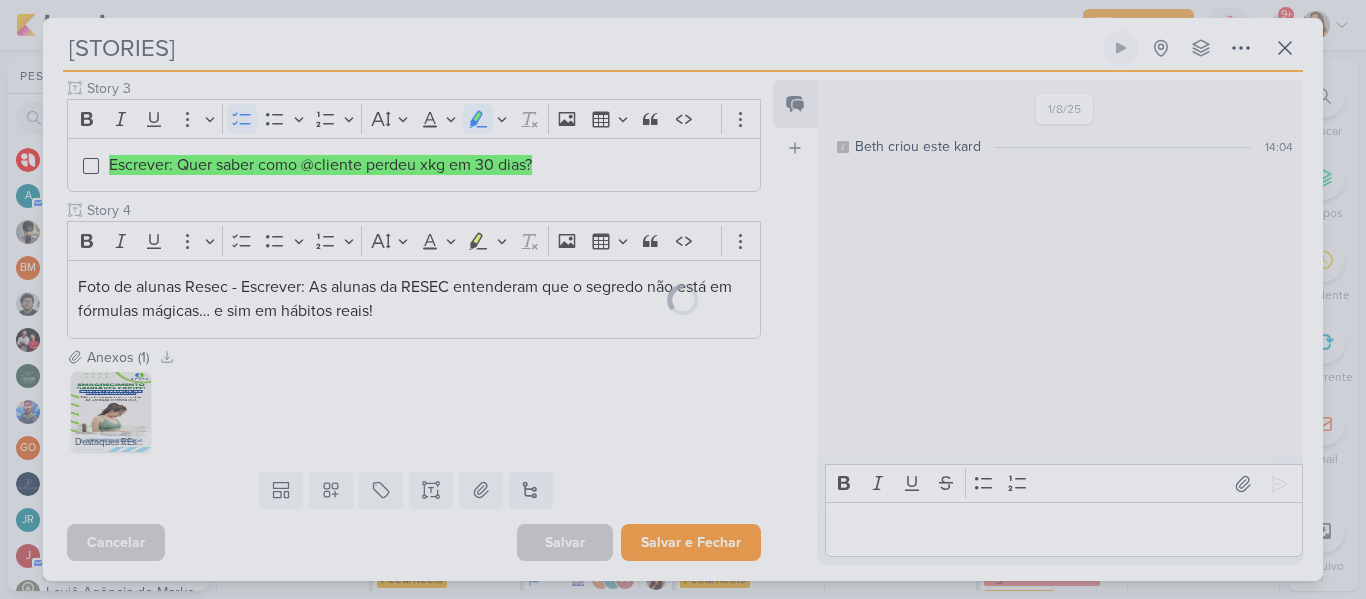 scroll, scrollTop: 808, scrollLeft: 0, axis: vertical 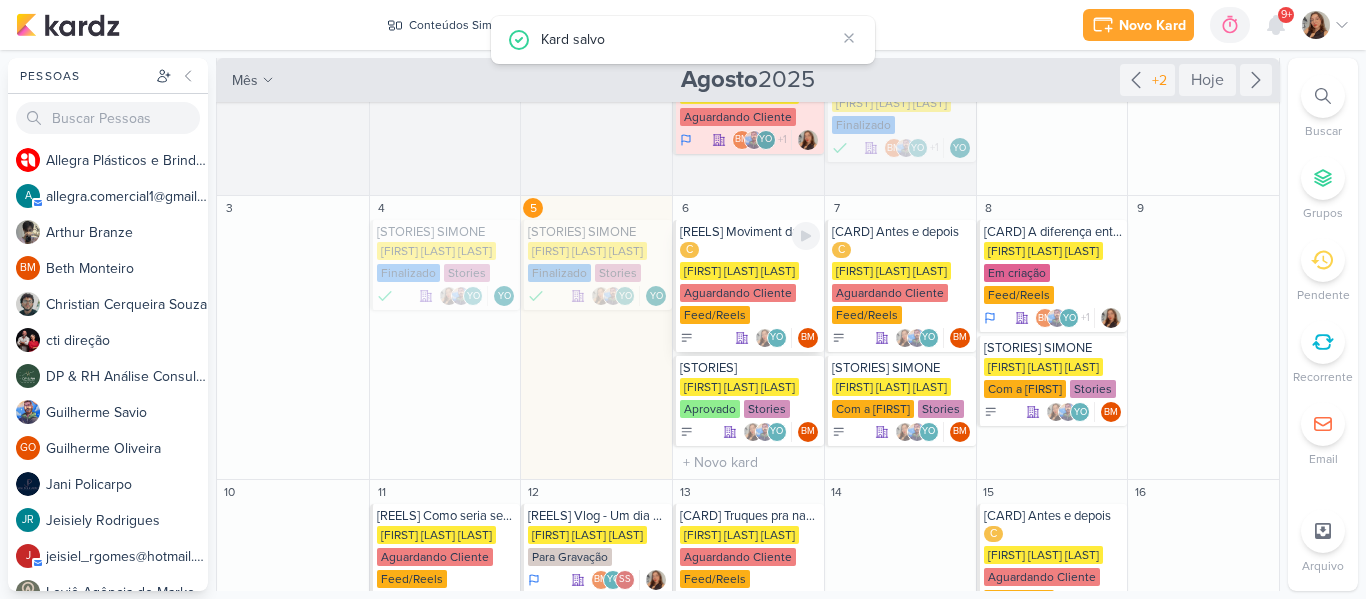 click on "C
Simone Regina Resec
Aguardando Cliente
Feed/Reels" at bounding box center [750, 284] 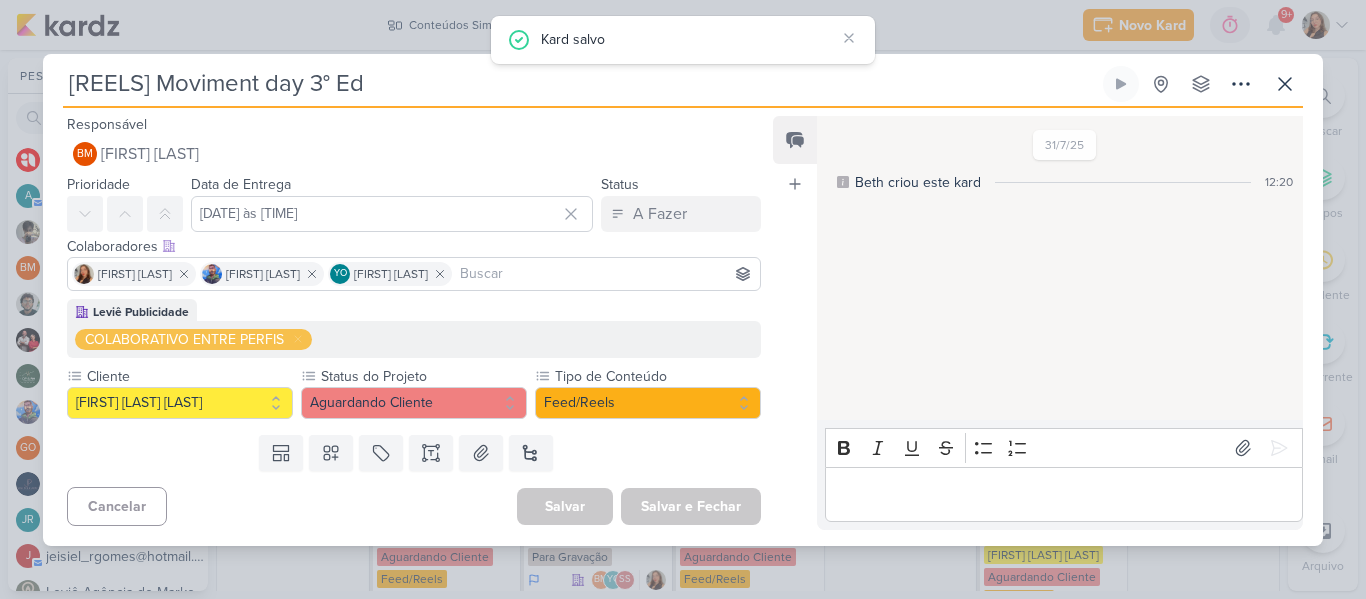 scroll, scrollTop: 0, scrollLeft: 0, axis: both 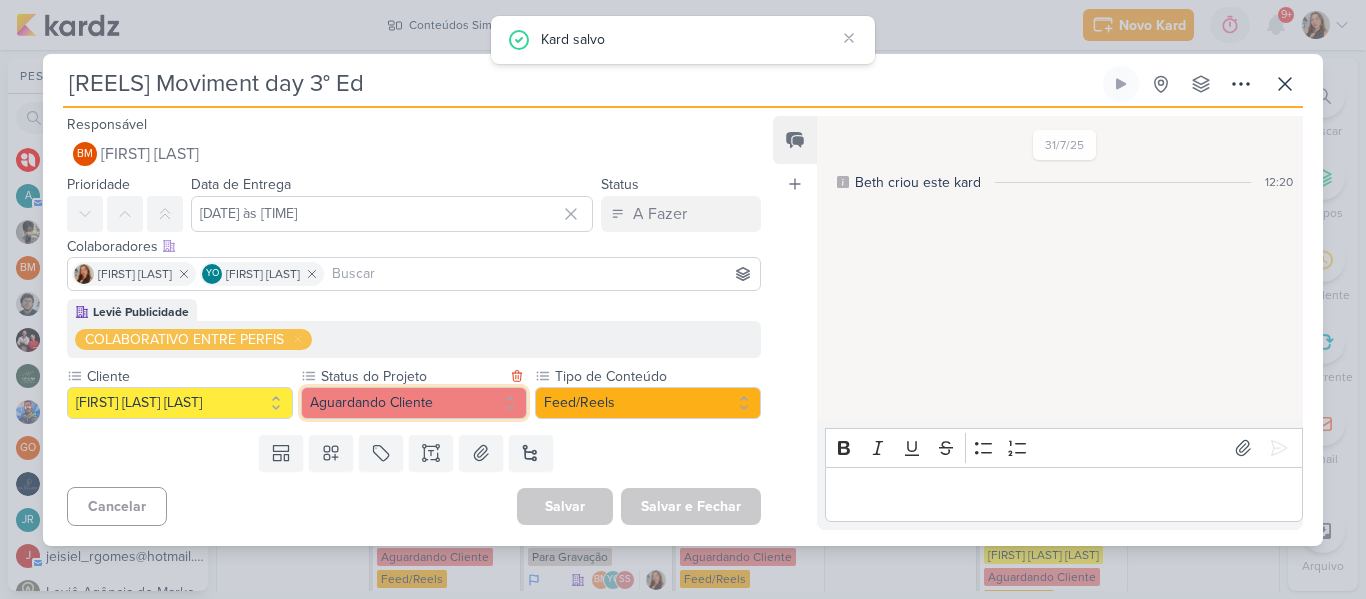 click on "Aguardando Cliente" at bounding box center [414, 403] 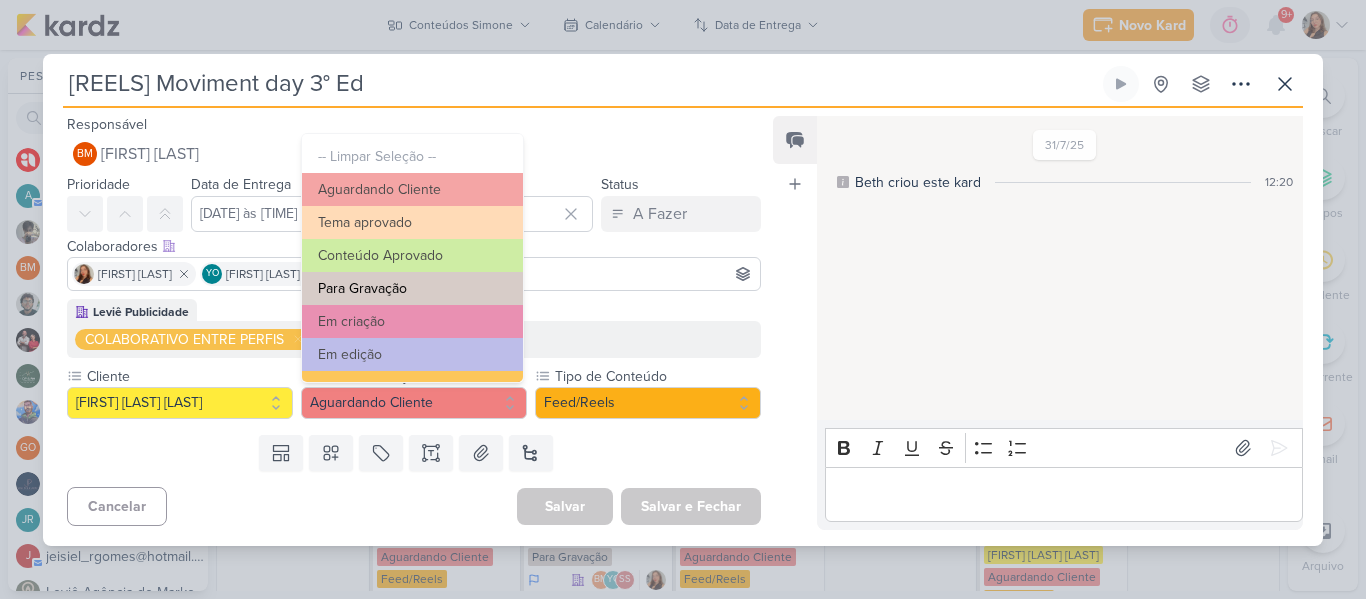 click on "Para Gravação" at bounding box center (412, 288) 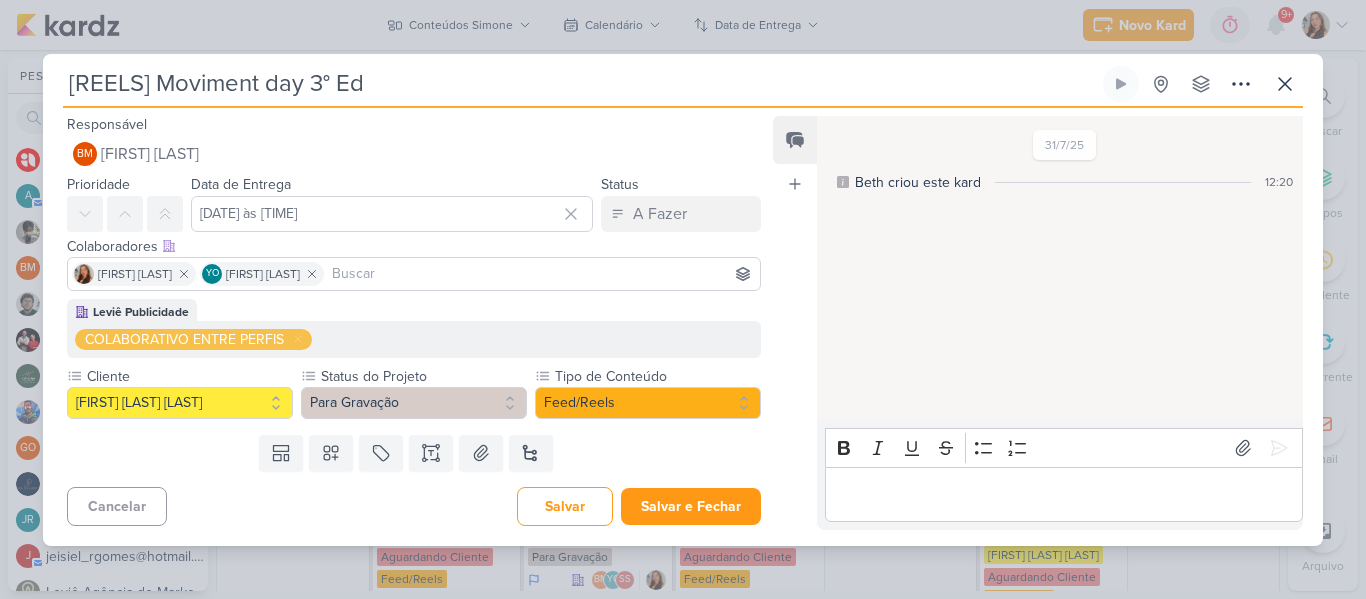 drag, startPoint x: 371, startPoint y: 82, endPoint x: 158, endPoint y: 87, distance: 213.05867 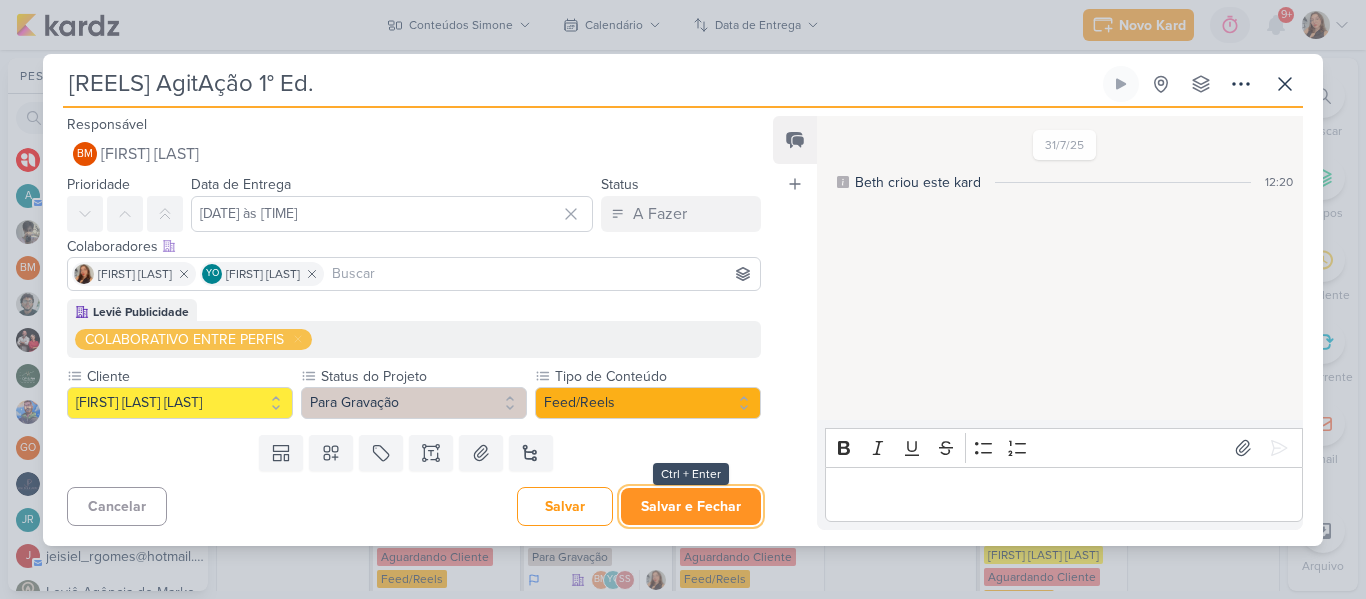 click on "Salvar e Fechar" at bounding box center [691, 506] 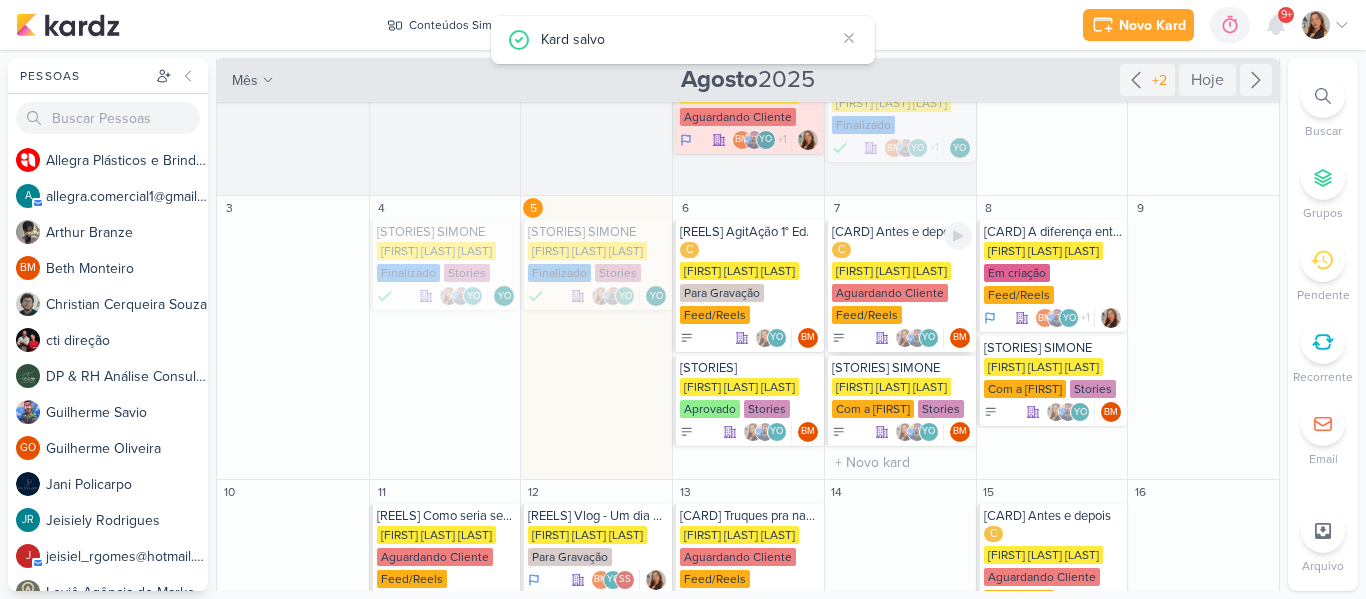 click on "Aguardando Cliente" at bounding box center [890, 293] 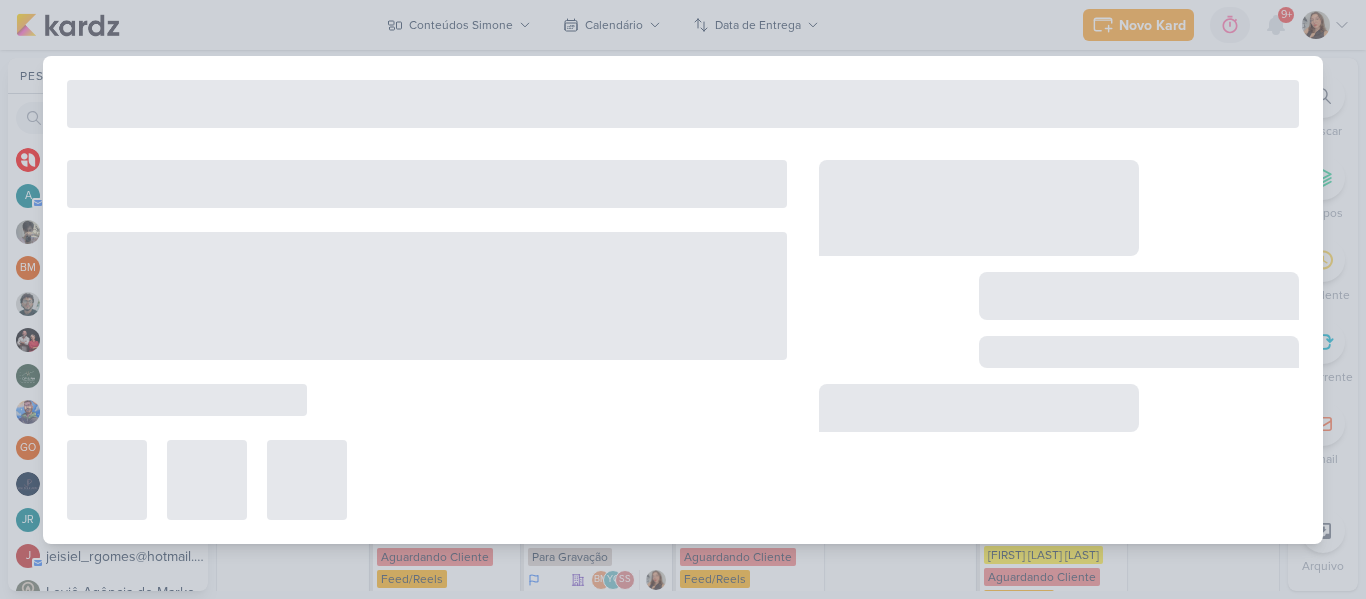 type on "[CARD] Antes e depois" 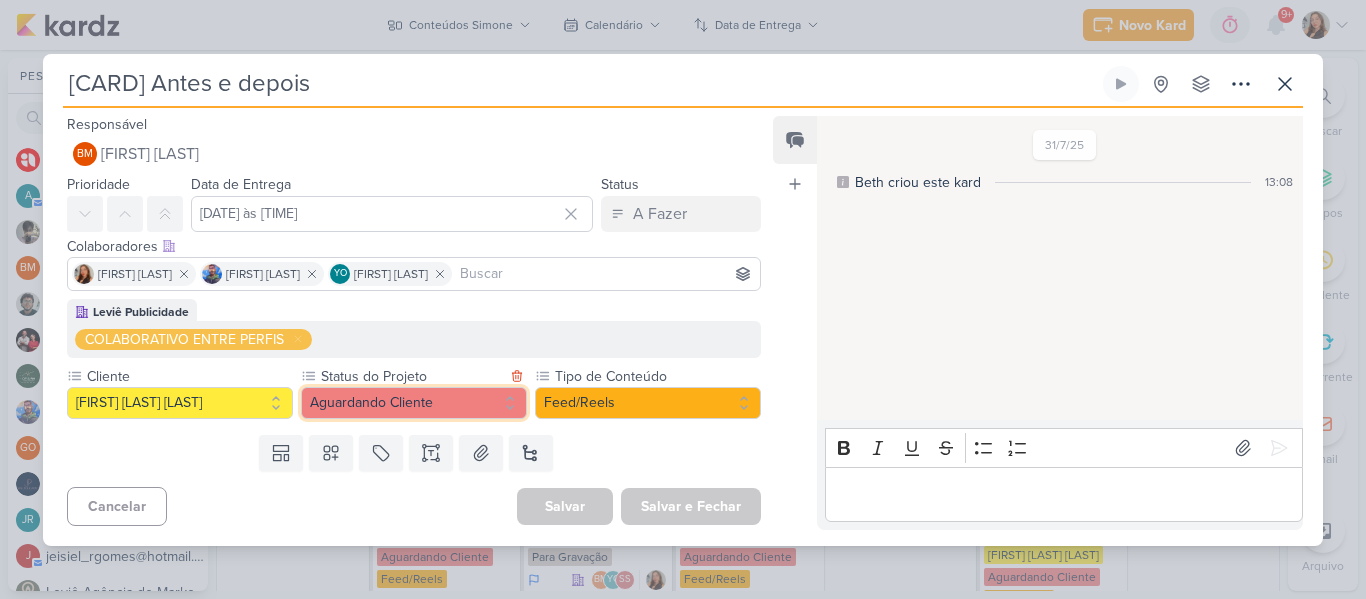 click on "Aguardando Cliente" at bounding box center [414, 403] 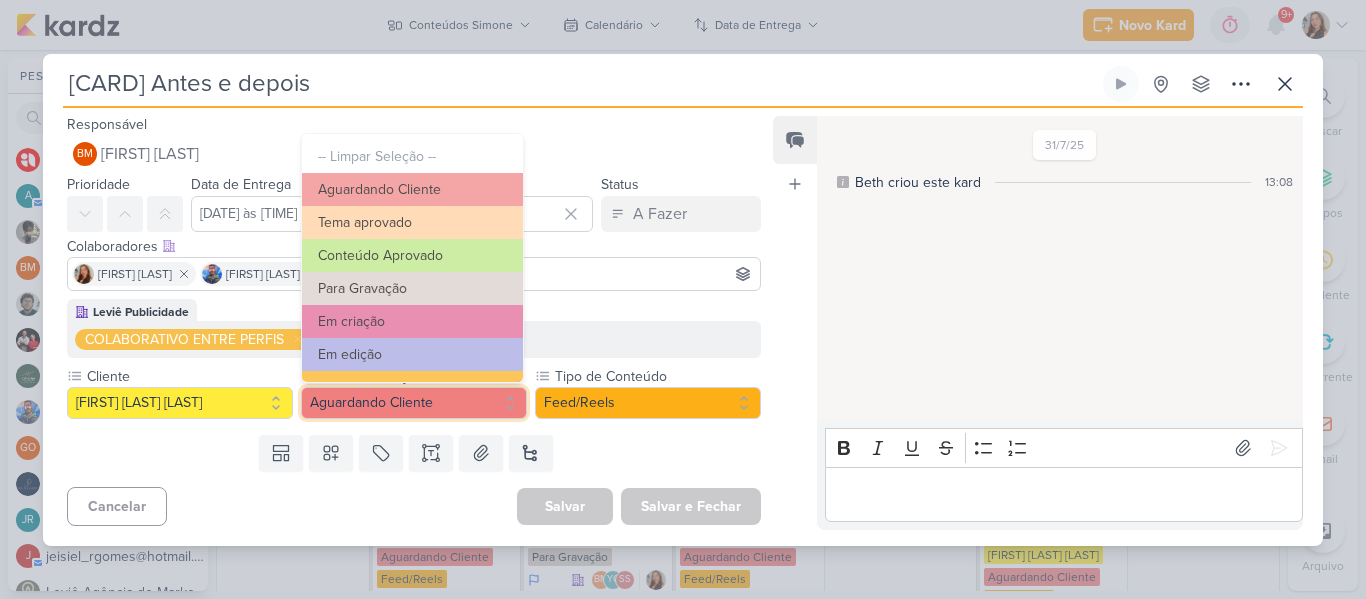 scroll, scrollTop: 226, scrollLeft: 0, axis: vertical 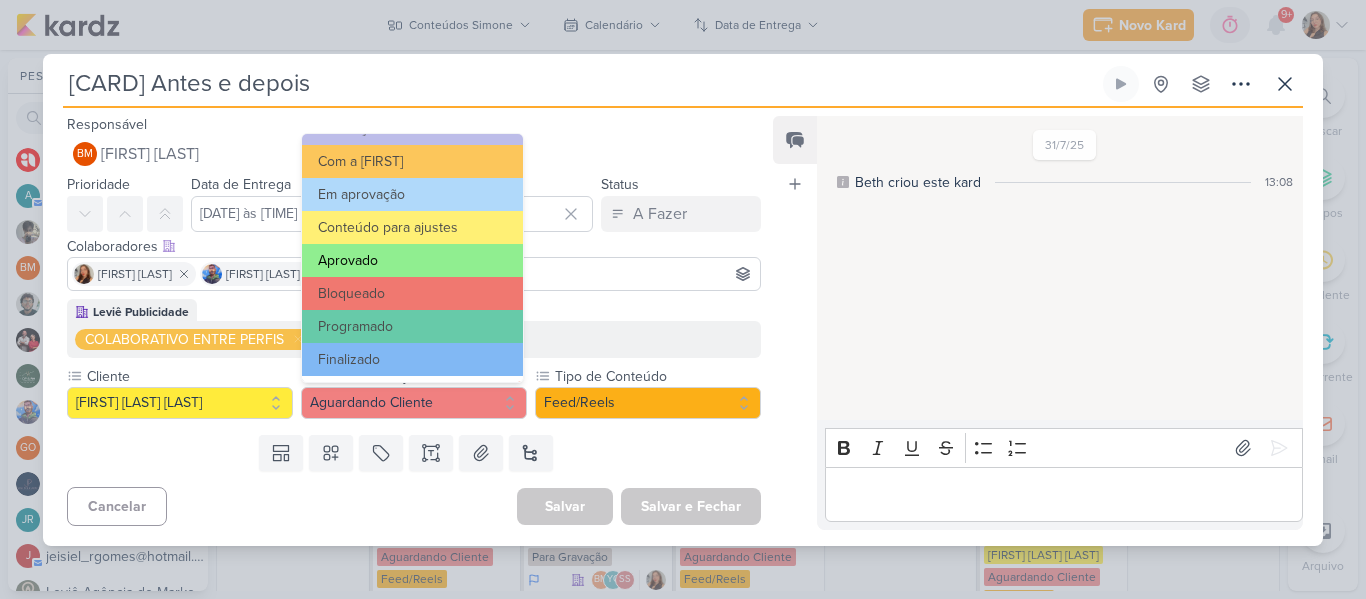 click on "Aprovado" at bounding box center (412, 260) 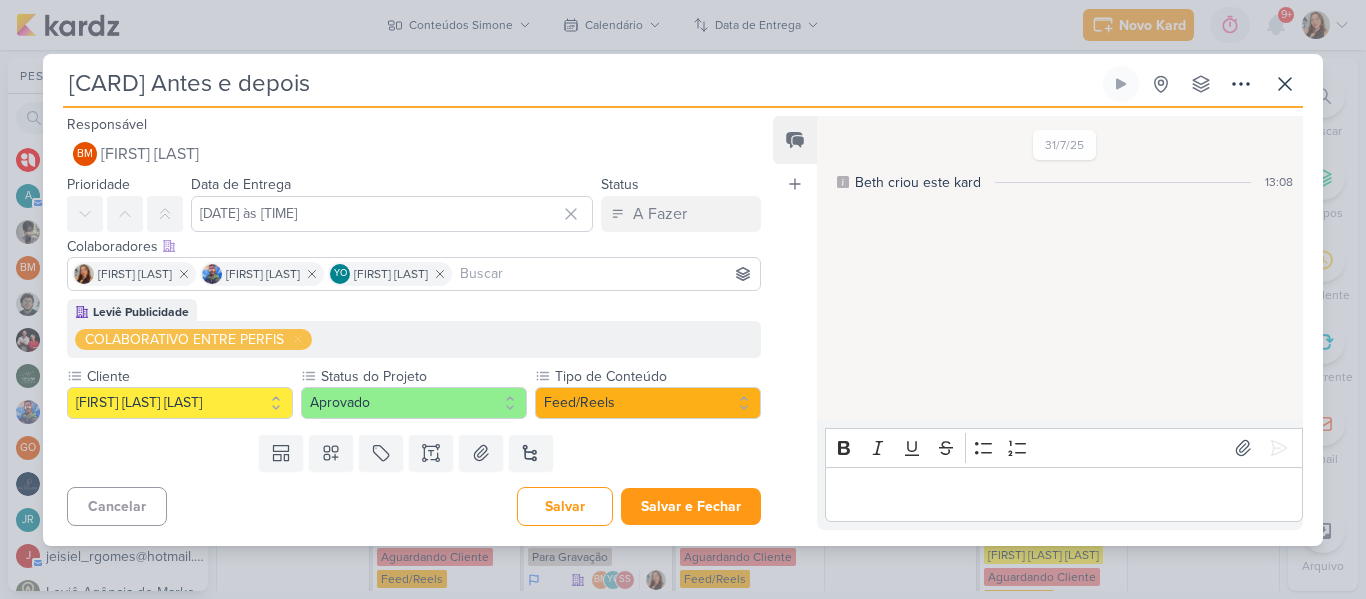 click at bounding box center (606, 274) 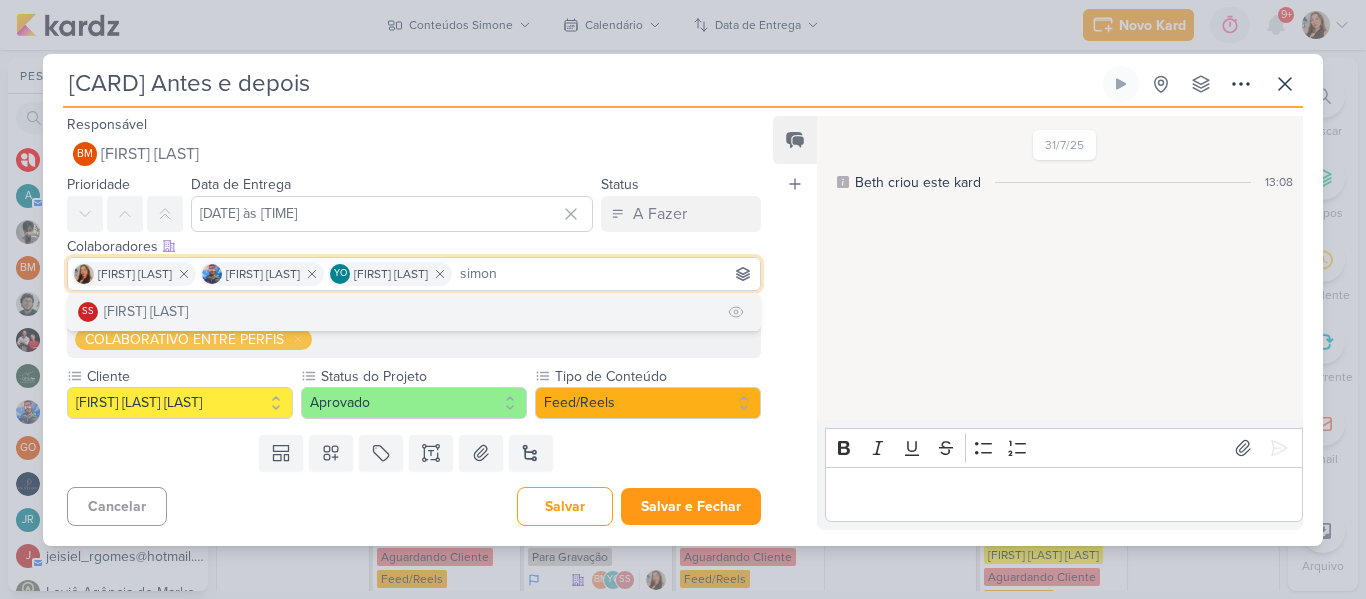 type on "[PERSON]" 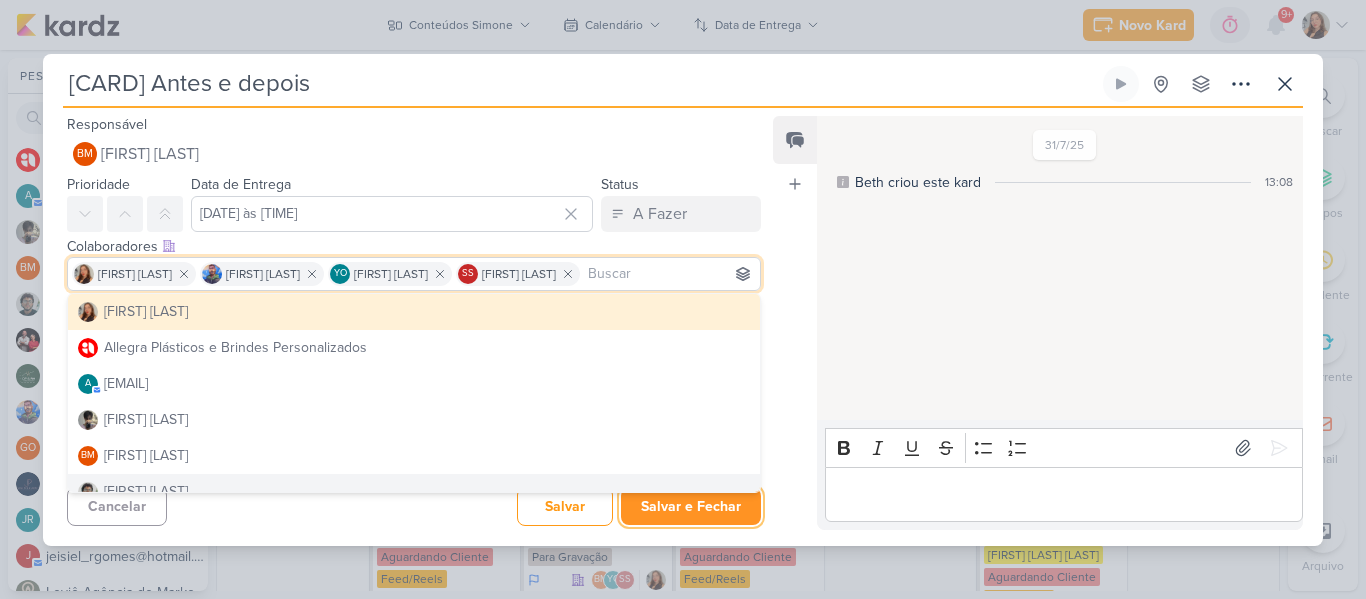 click on "Salvar e Fechar" at bounding box center [691, 506] 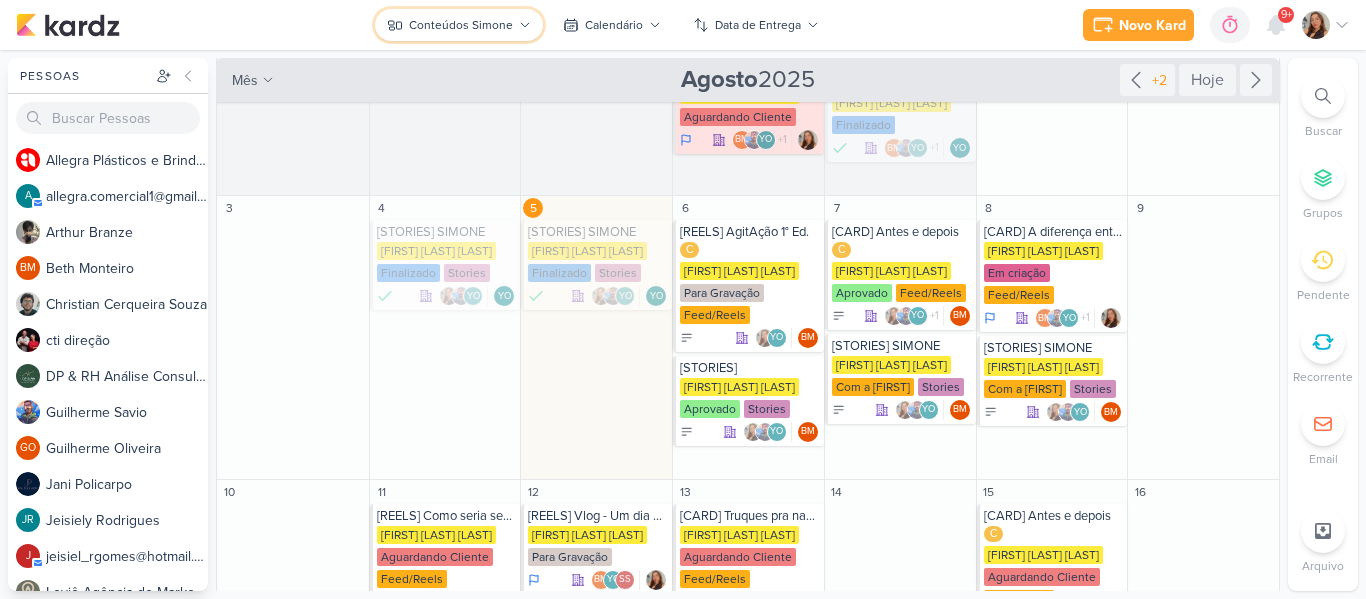 click on "Conteúdos Simone" at bounding box center (461, 25) 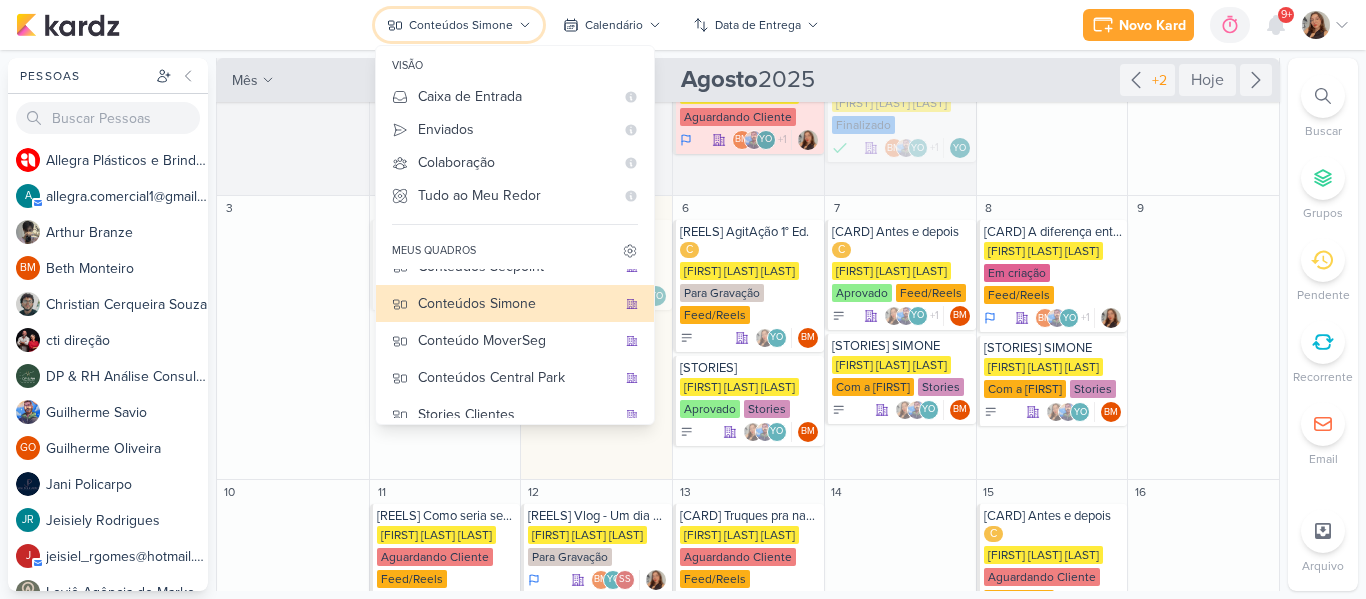 scroll, scrollTop: 222, scrollLeft: 0, axis: vertical 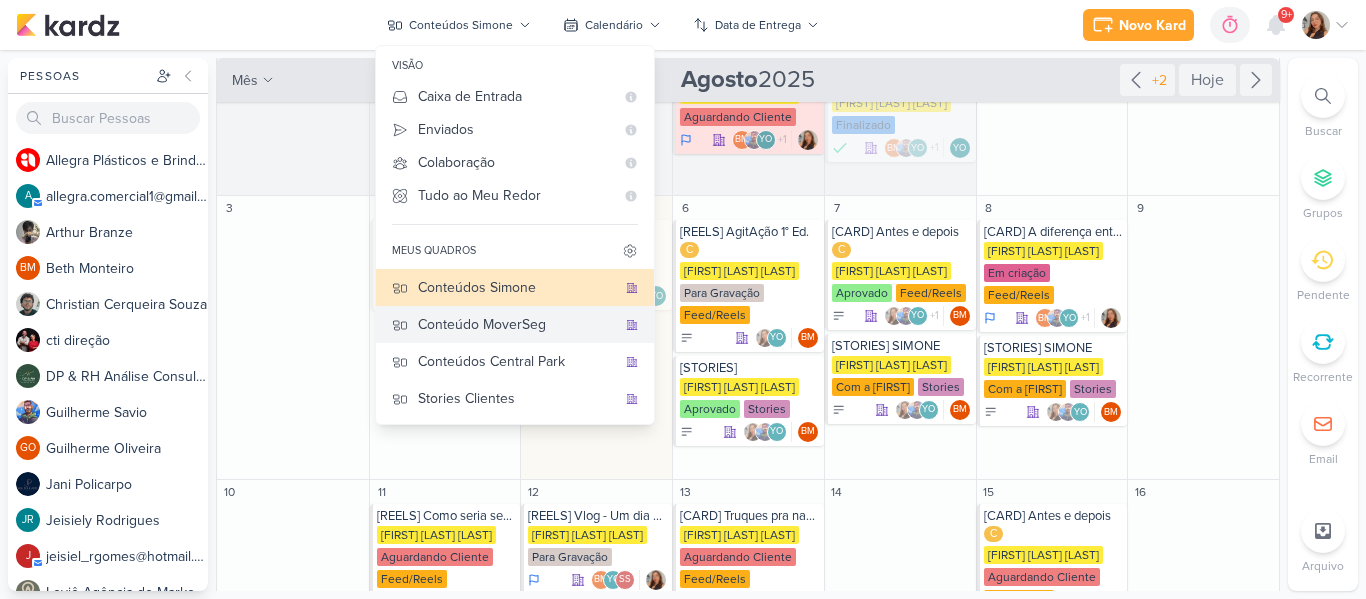 click on "Conteúdo MoverSeg" at bounding box center (517, 324) 